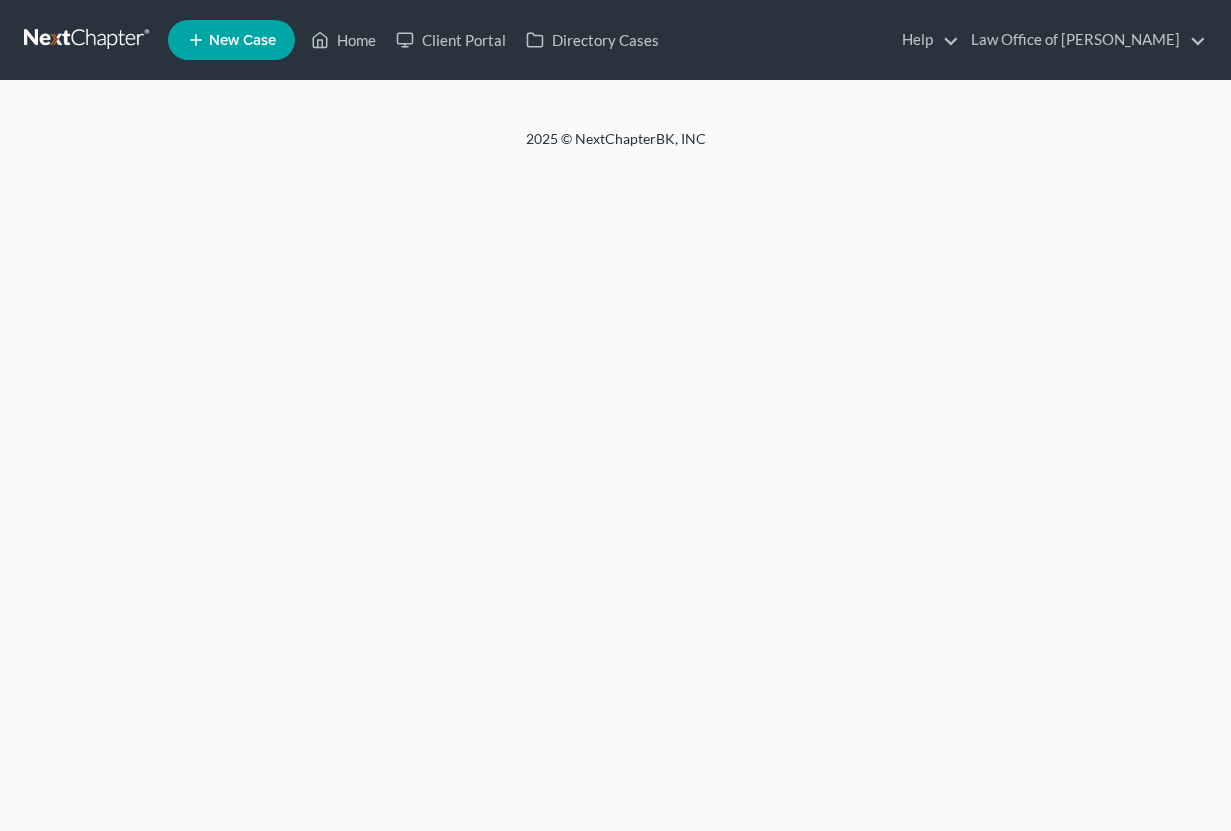 scroll, scrollTop: 0, scrollLeft: 0, axis: both 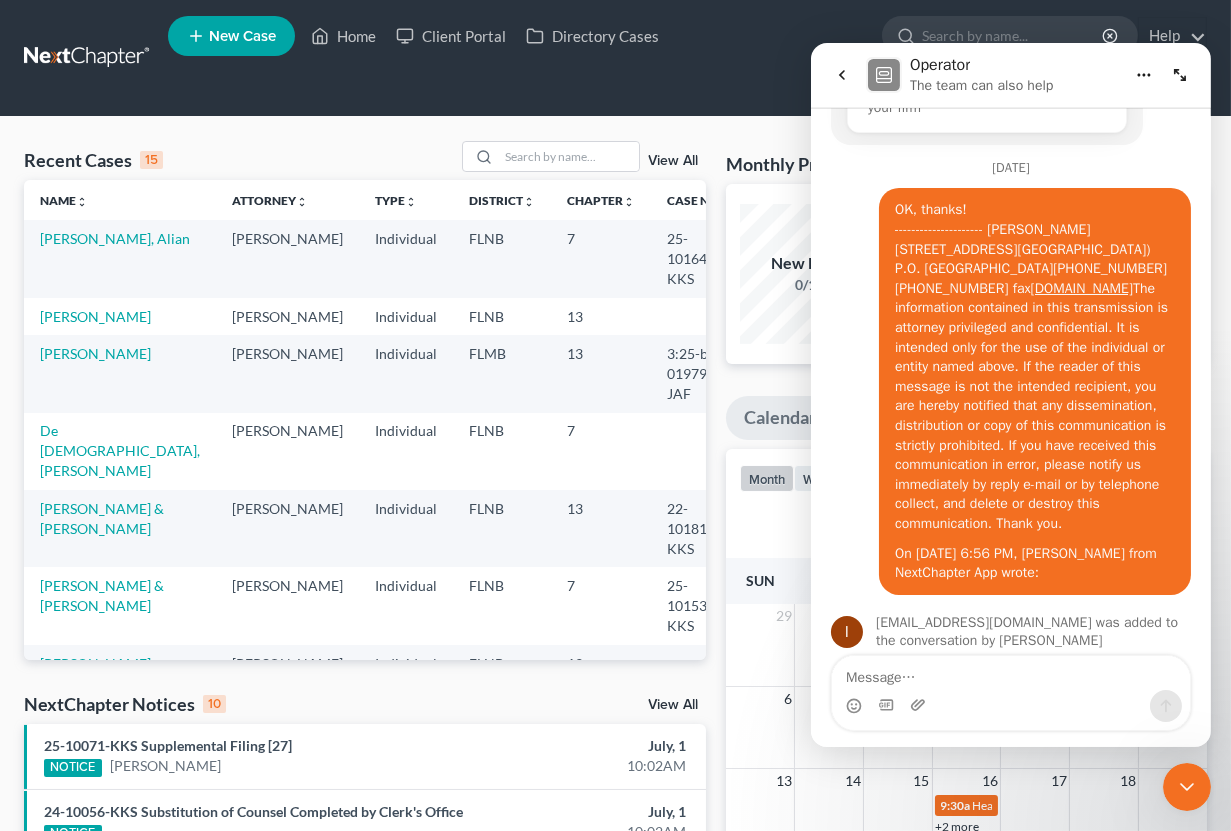 click 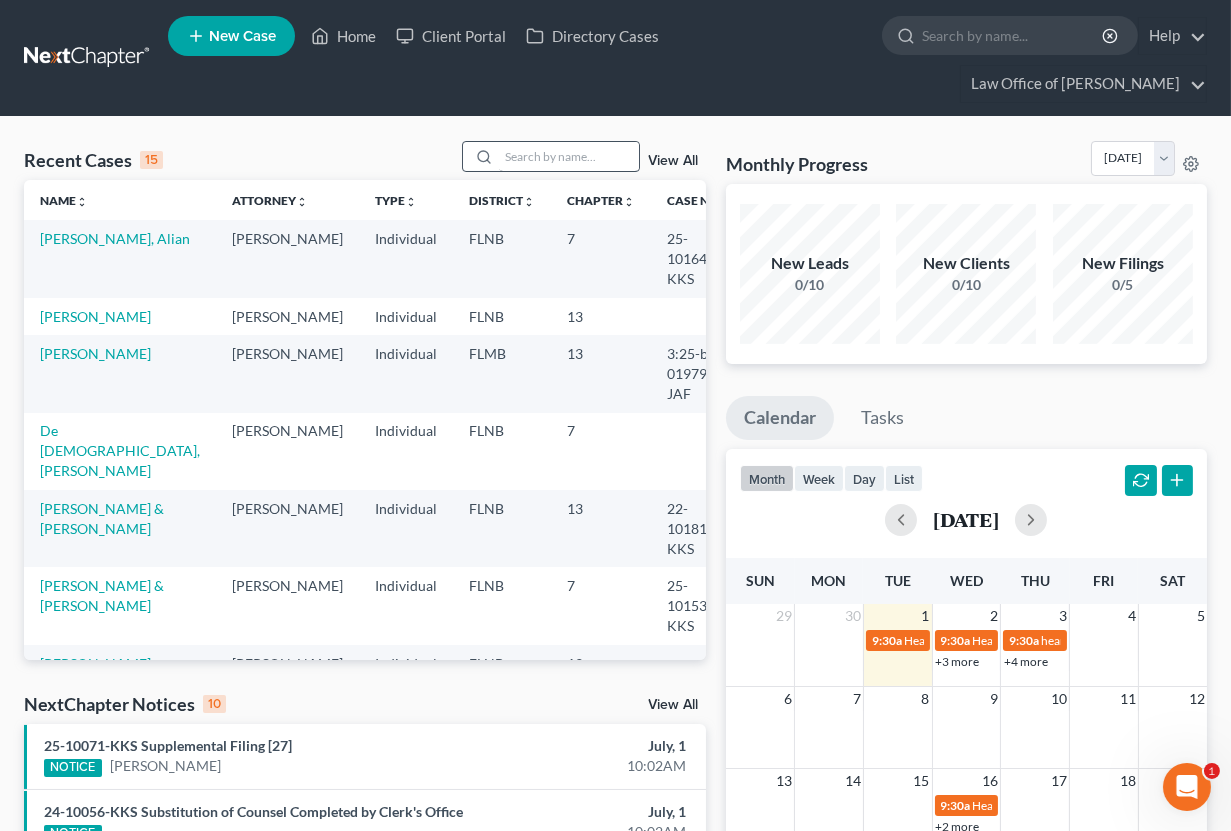 scroll, scrollTop: 0, scrollLeft: 0, axis: both 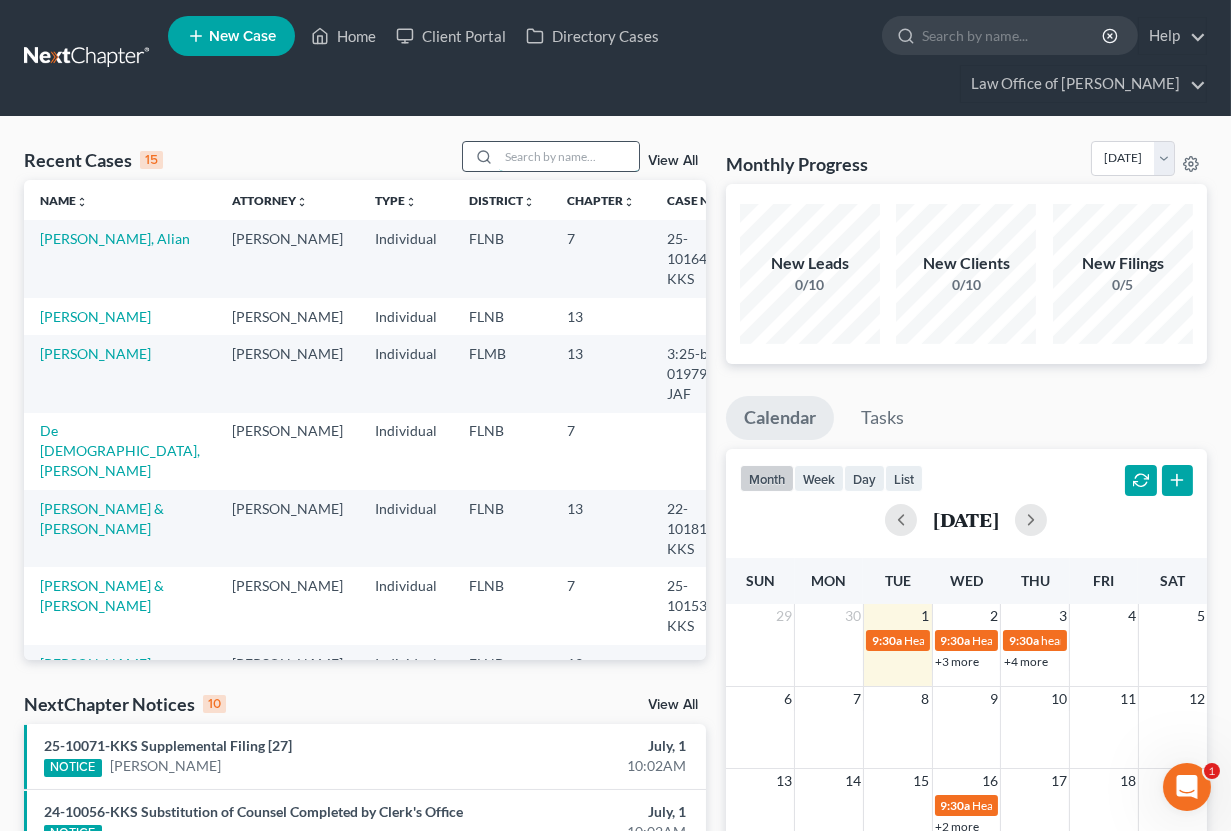 click at bounding box center [569, 156] 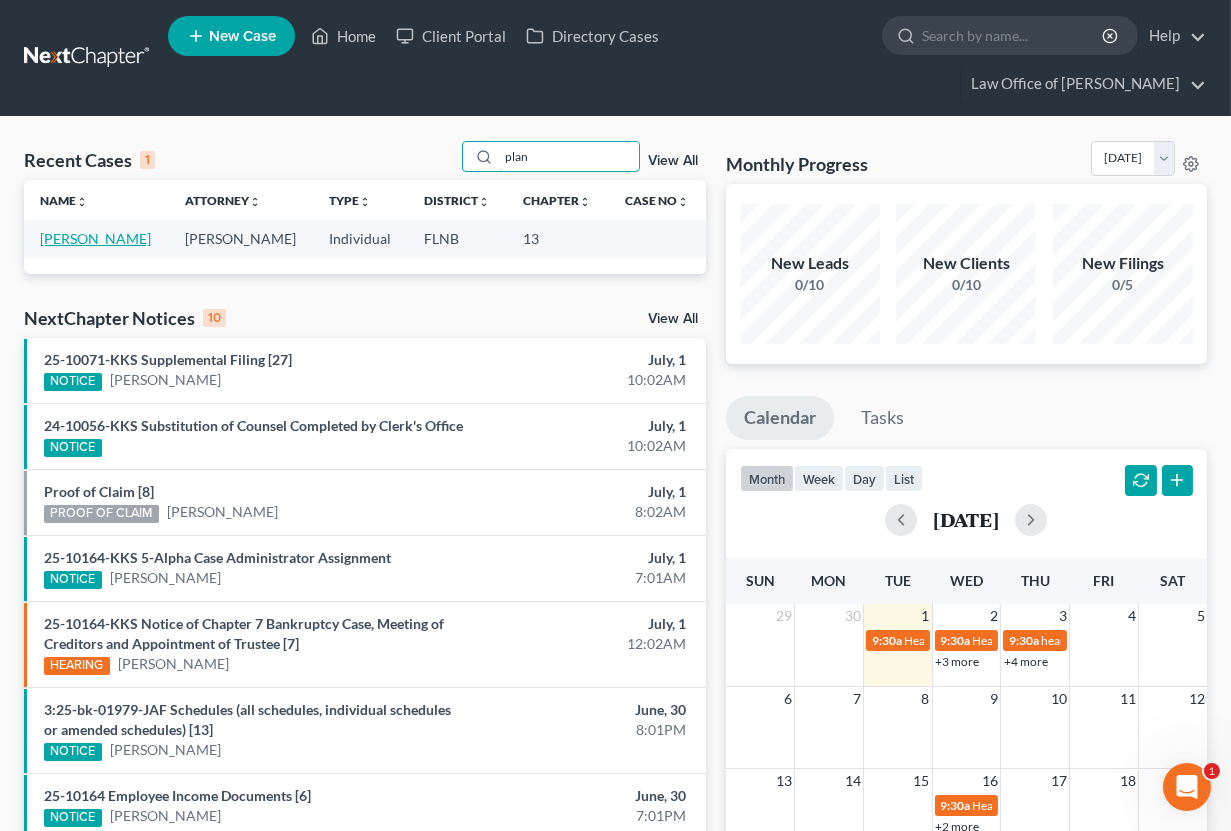 type on "plan" 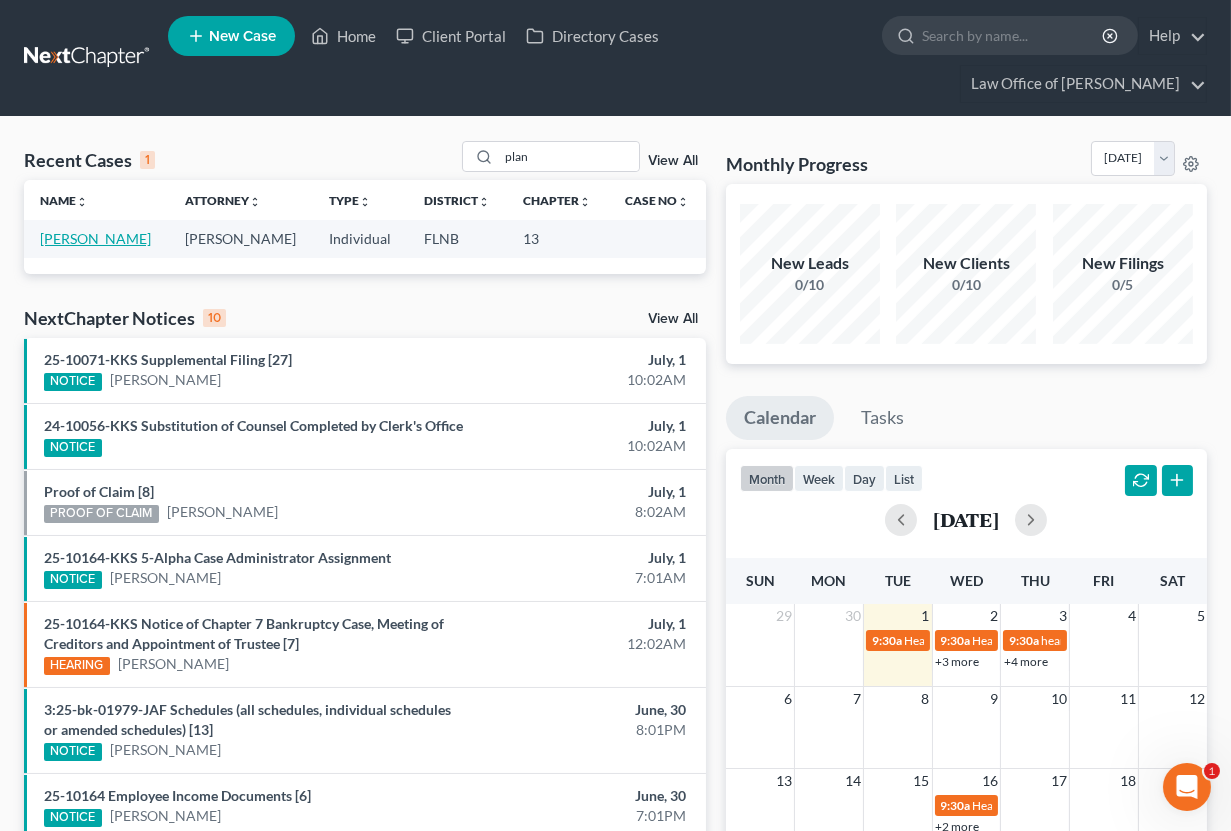 click on "[PERSON_NAME]" at bounding box center (95, 238) 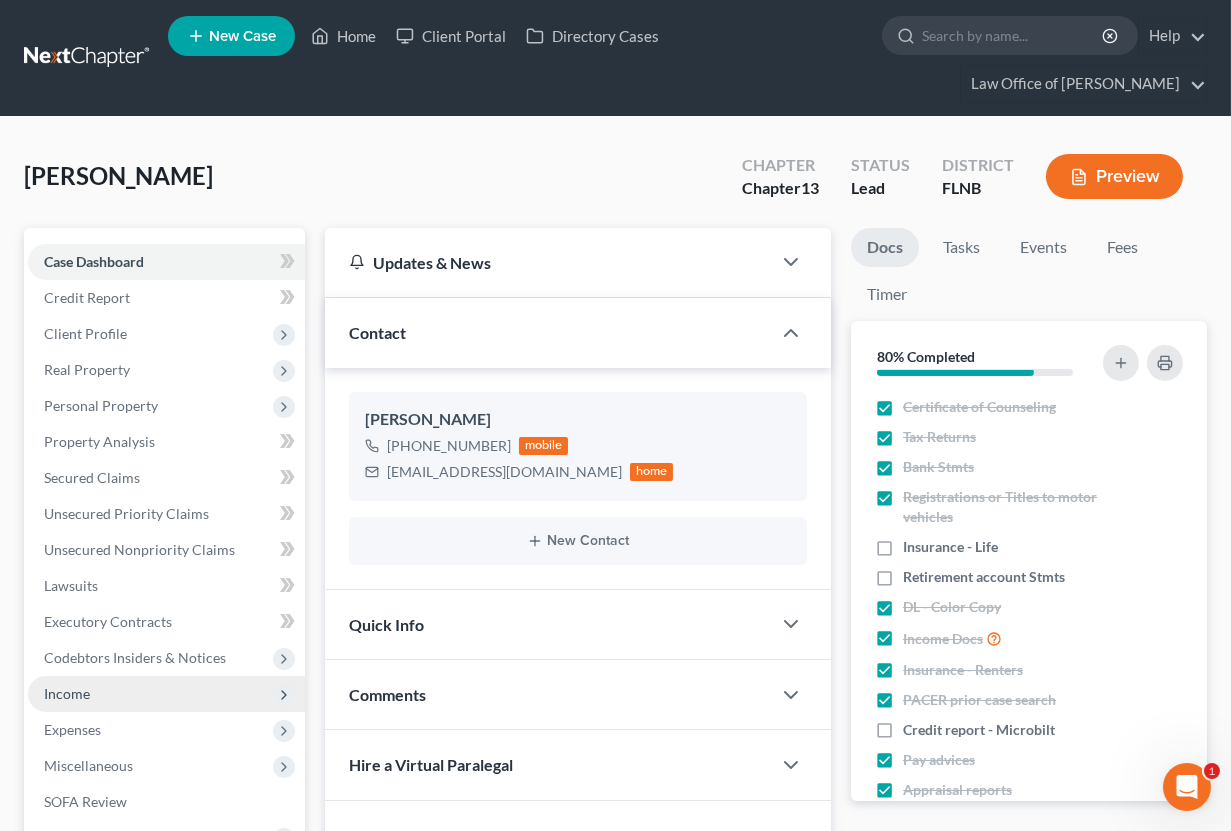 click on "Income" at bounding box center (166, 694) 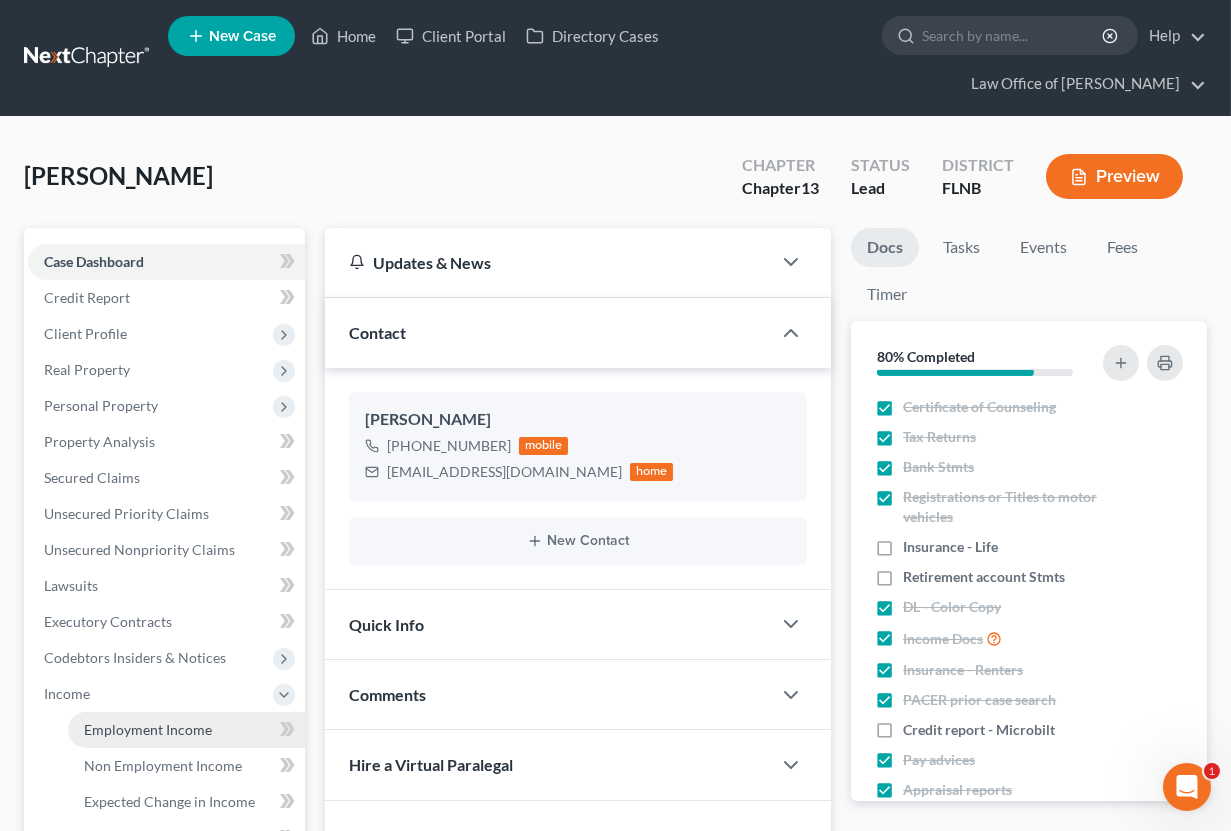 click on "Employment Income" at bounding box center (148, 729) 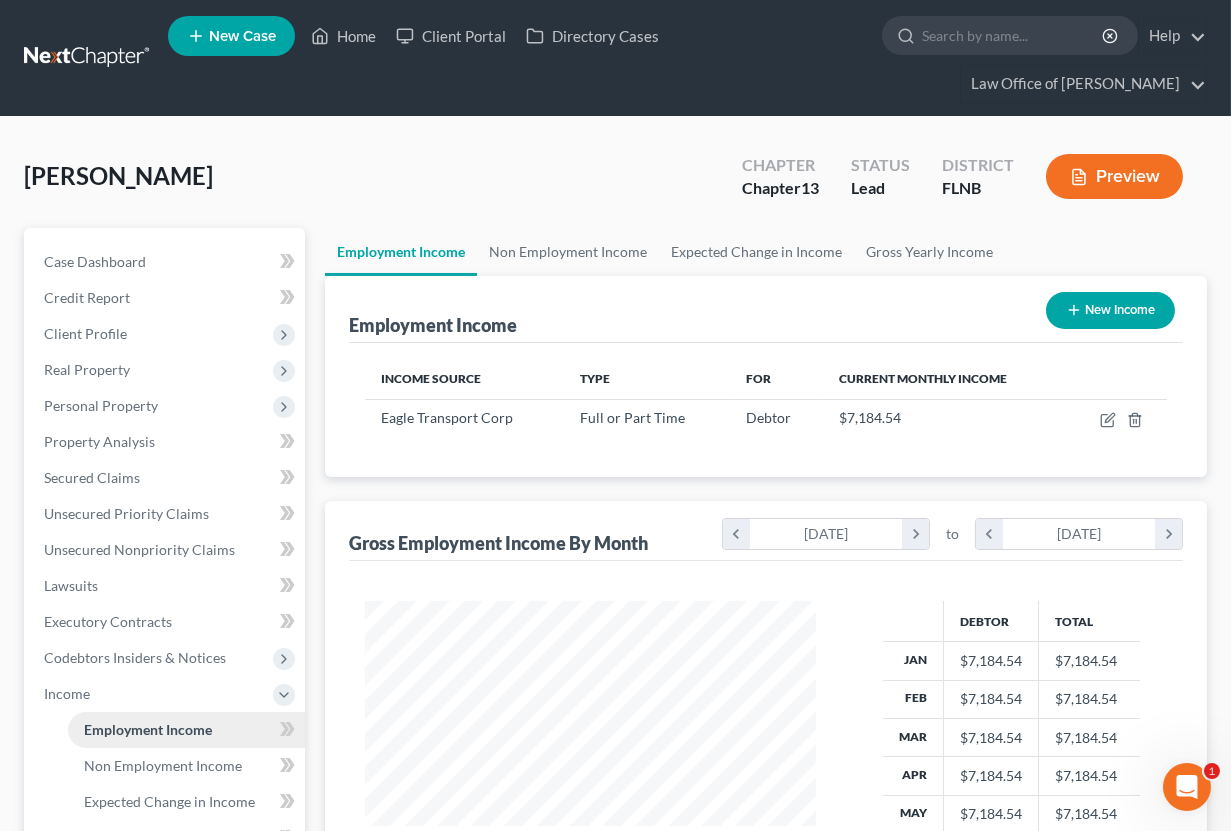 scroll, scrollTop: 999642, scrollLeft: 999509, axis: both 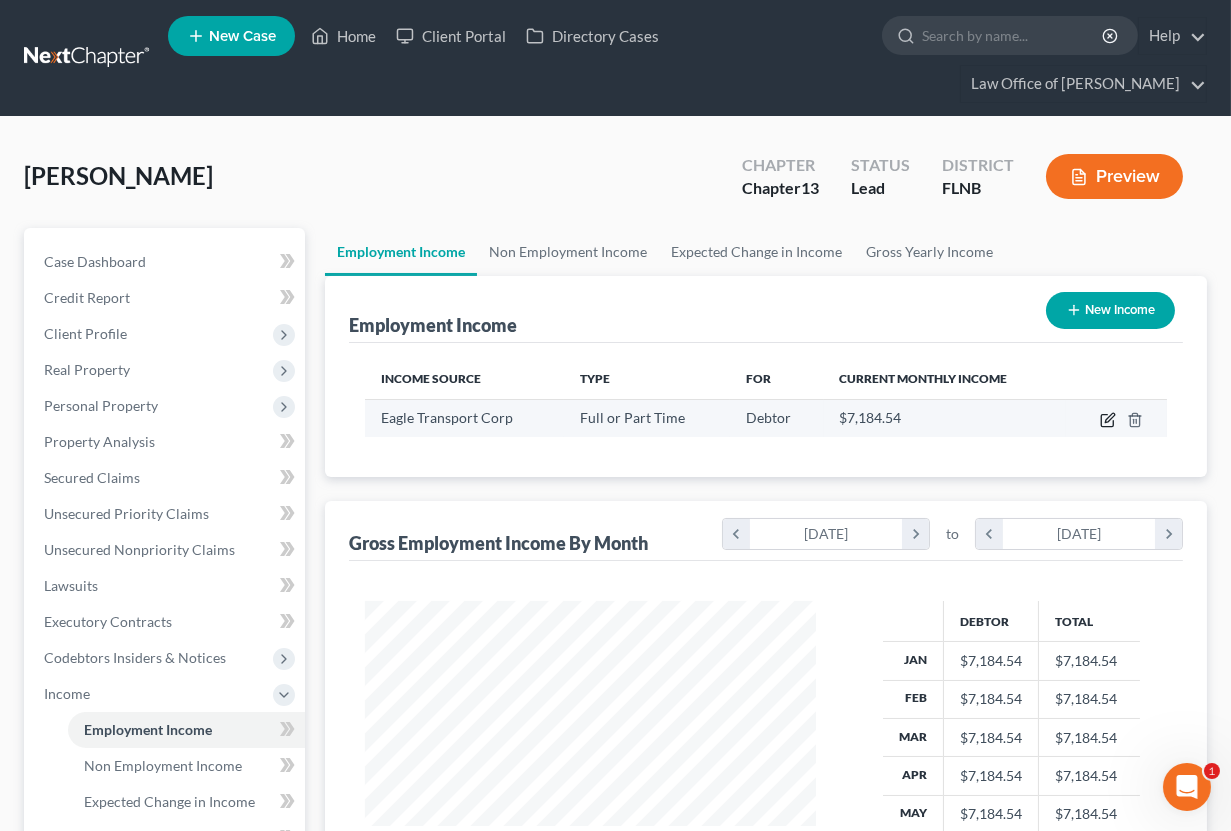 click 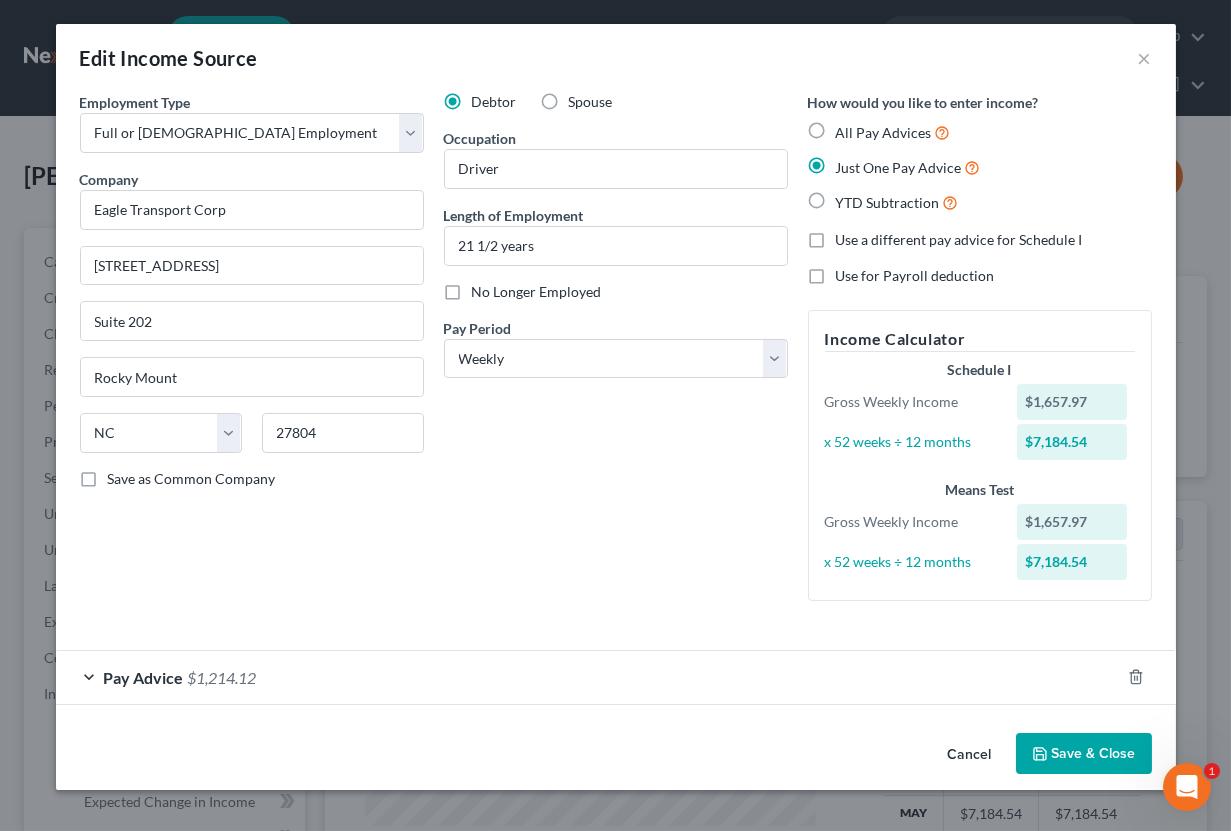 click on "Debtor Spouse Occupation Driver Length of Employment 21 1/2 years No Longer Employed
Pay Period
*
Select Monthly Twice Monthly Every Other Week Weekly" at bounding box center (616, 354) 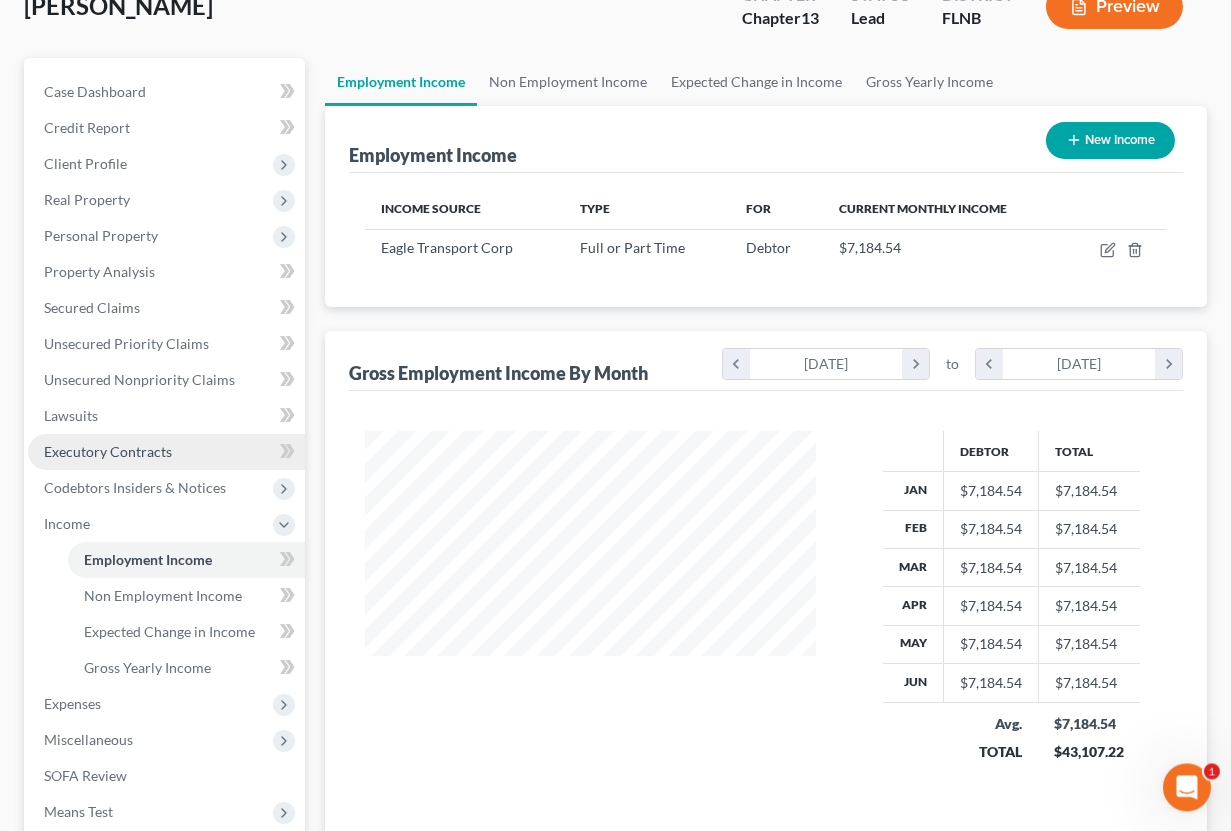scroll, scrollTop: 220, scrollLeft: 0, axis: vertical 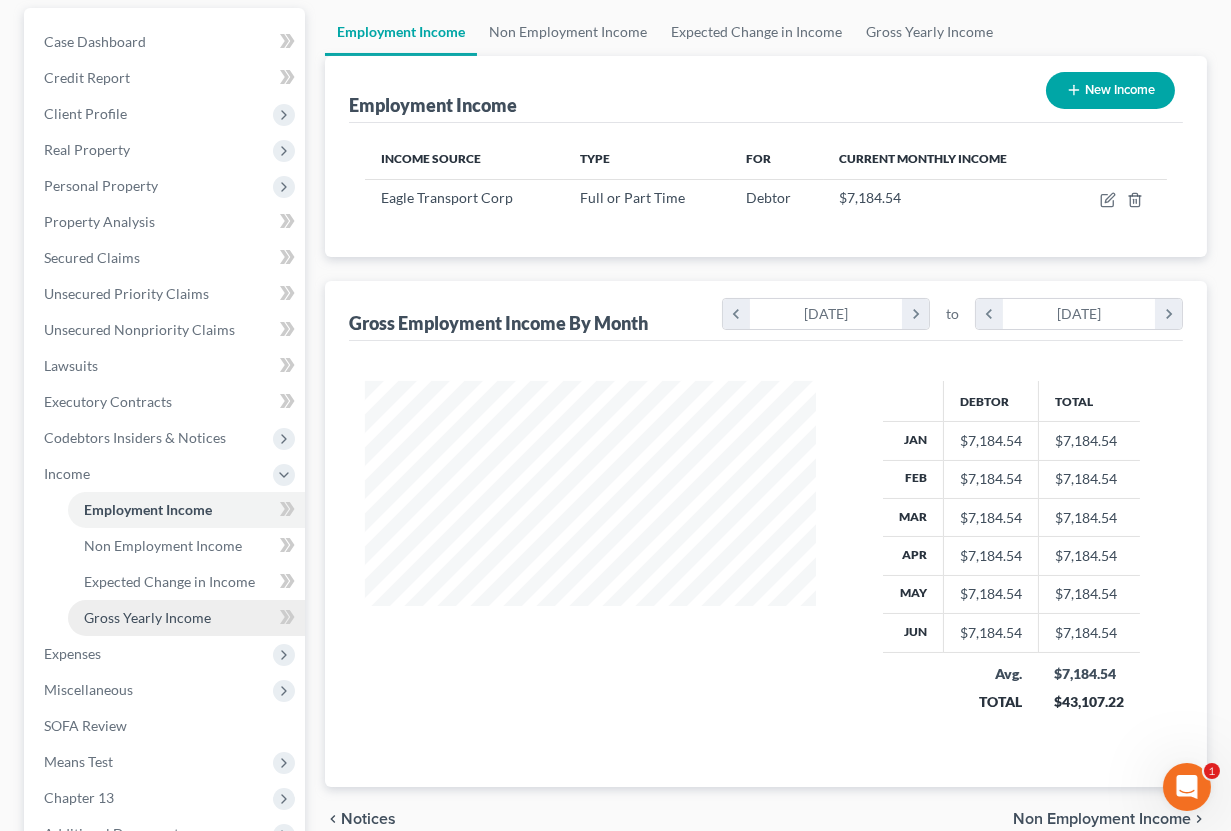 click on "Gross Yearly Income" at bounding box center [147, 617] 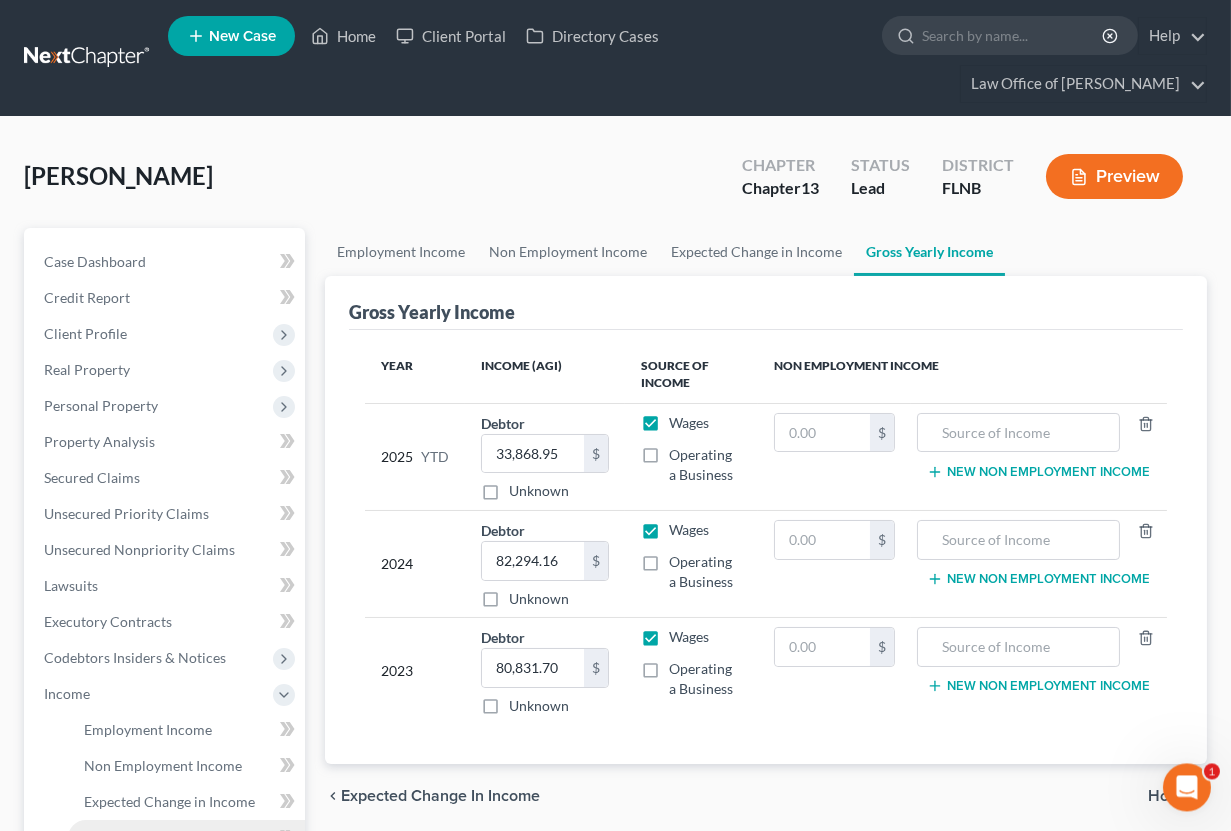 scroll, scrollTop: 0, scrollLeft: 0, axis: both 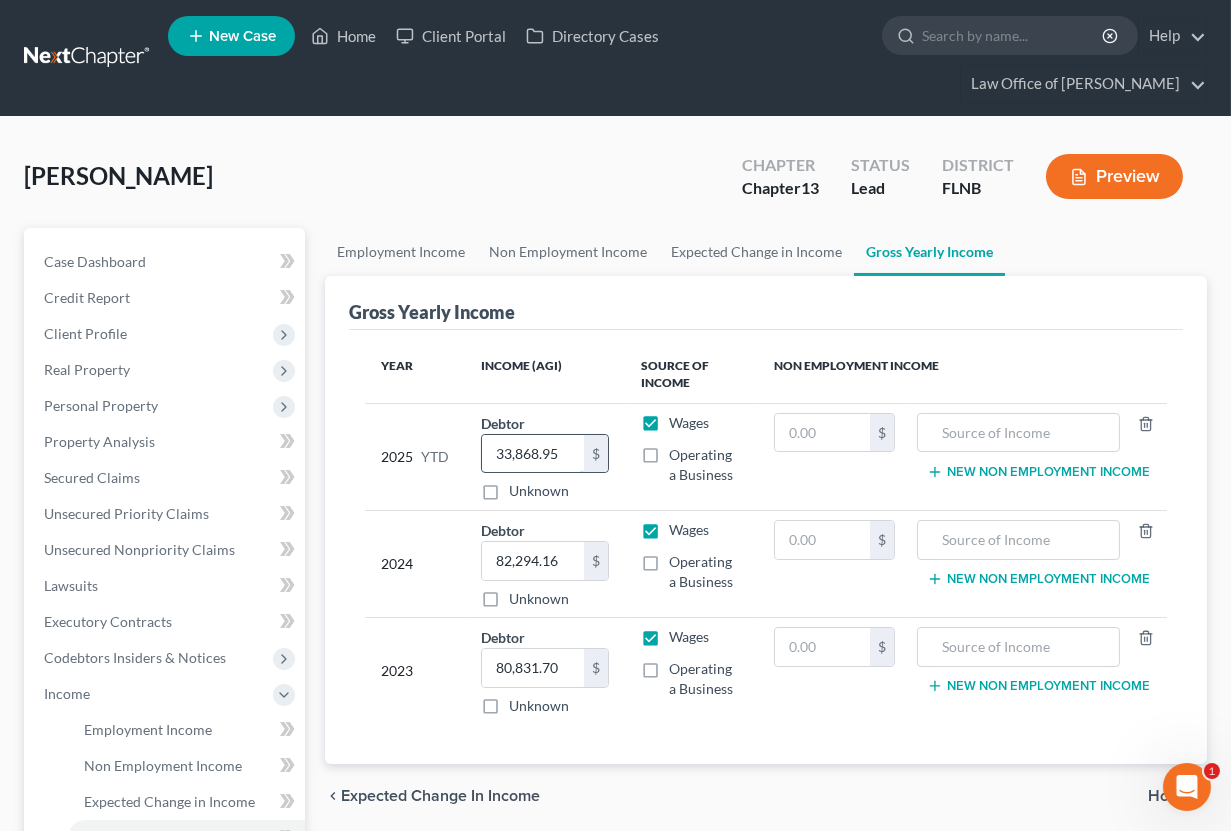 drag, startPoint x: 490, startPoint y: 450, endPoint x: 563, endPoint y: 452, distance: 73.02739 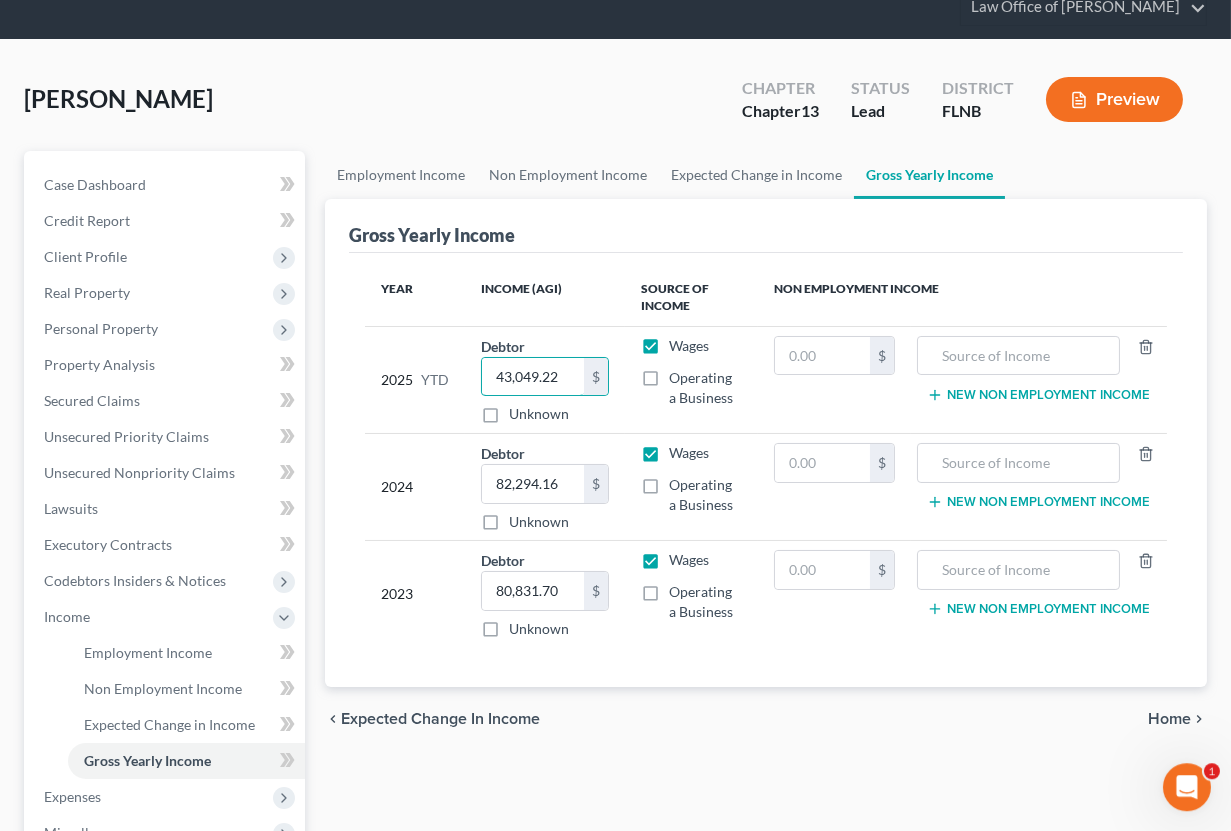 scroll, scrollTop: 110, scrollLeft: 0, axis: vertical 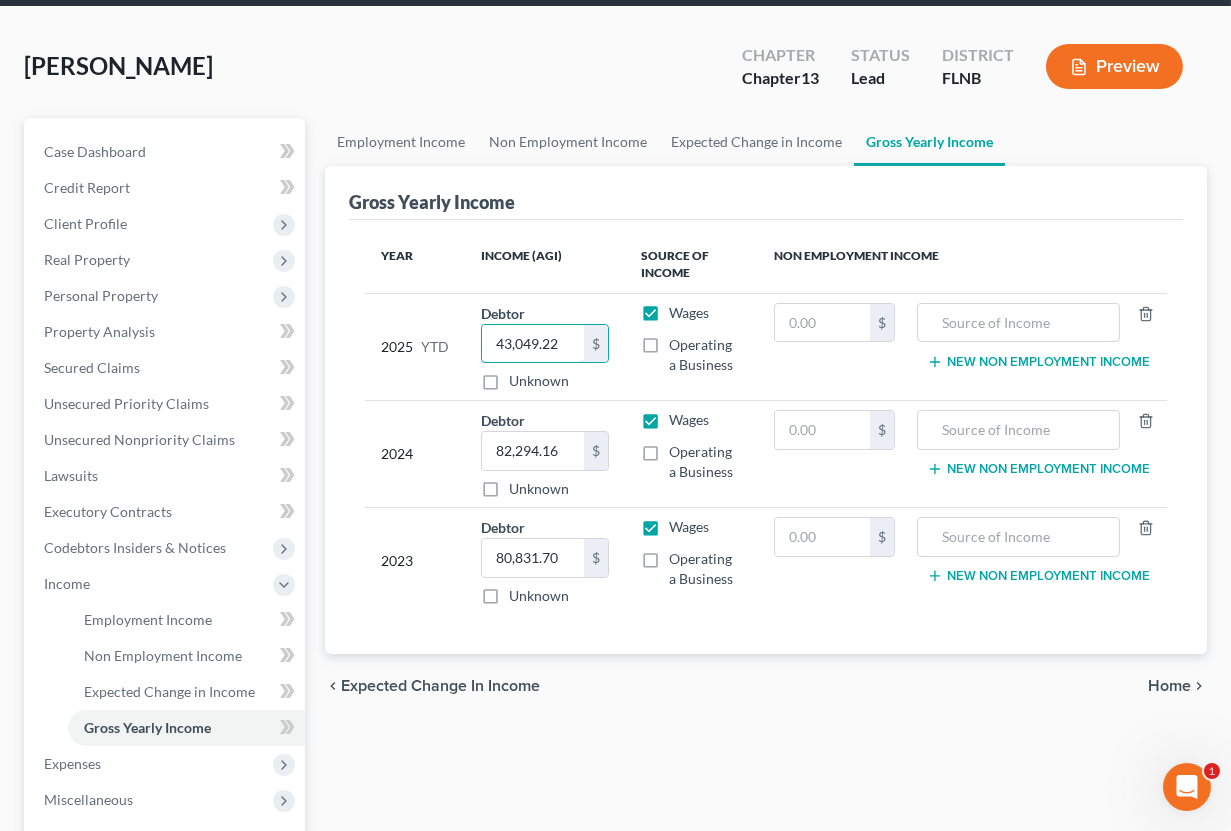 type on "43,049.22" 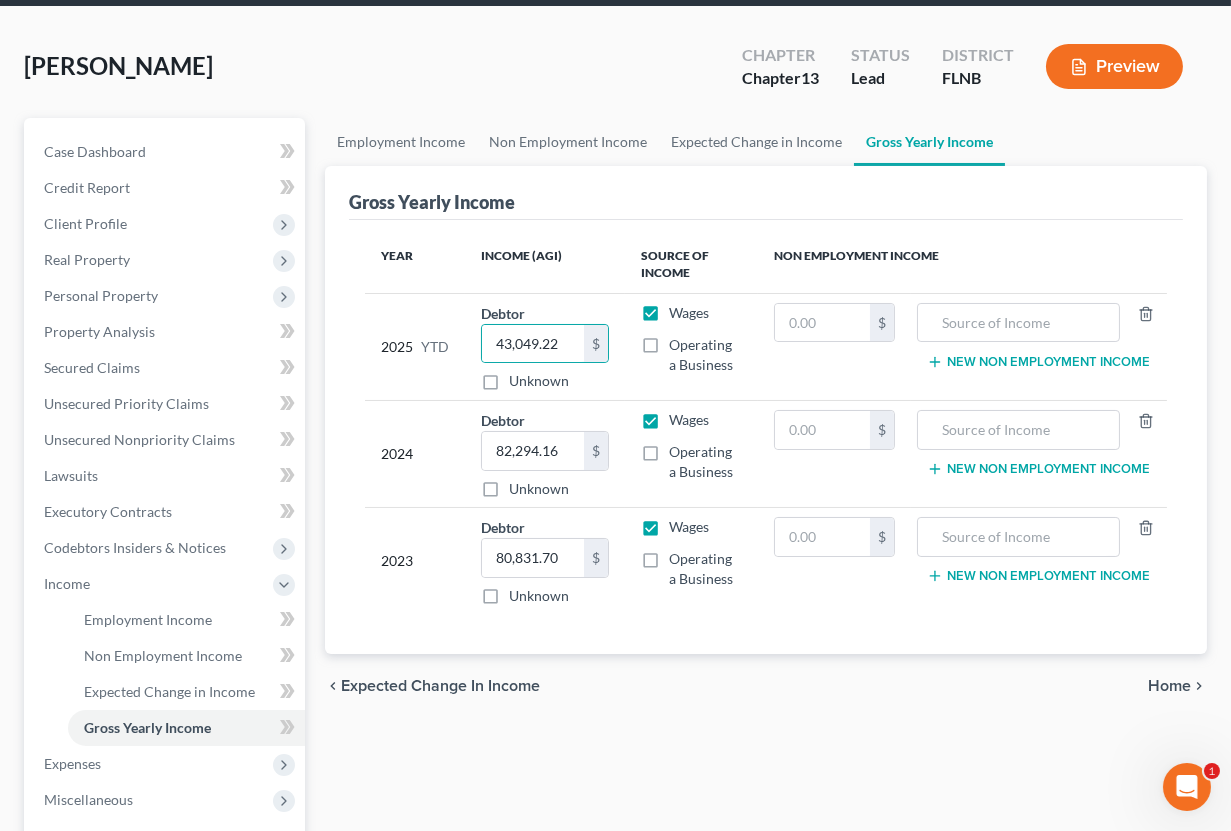 click on "Home" at bounding box center (1169, 686) 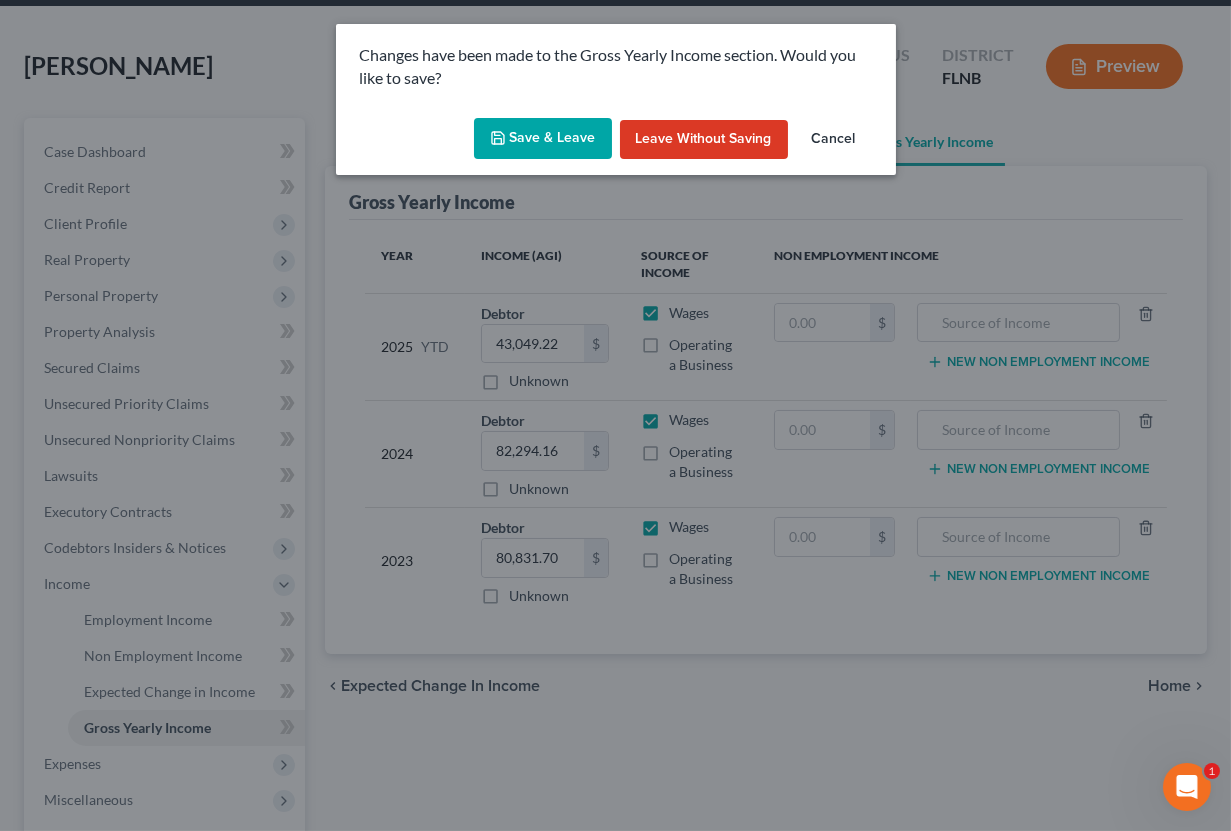 click on "Save & Leave" at bounding box center (543, 139) 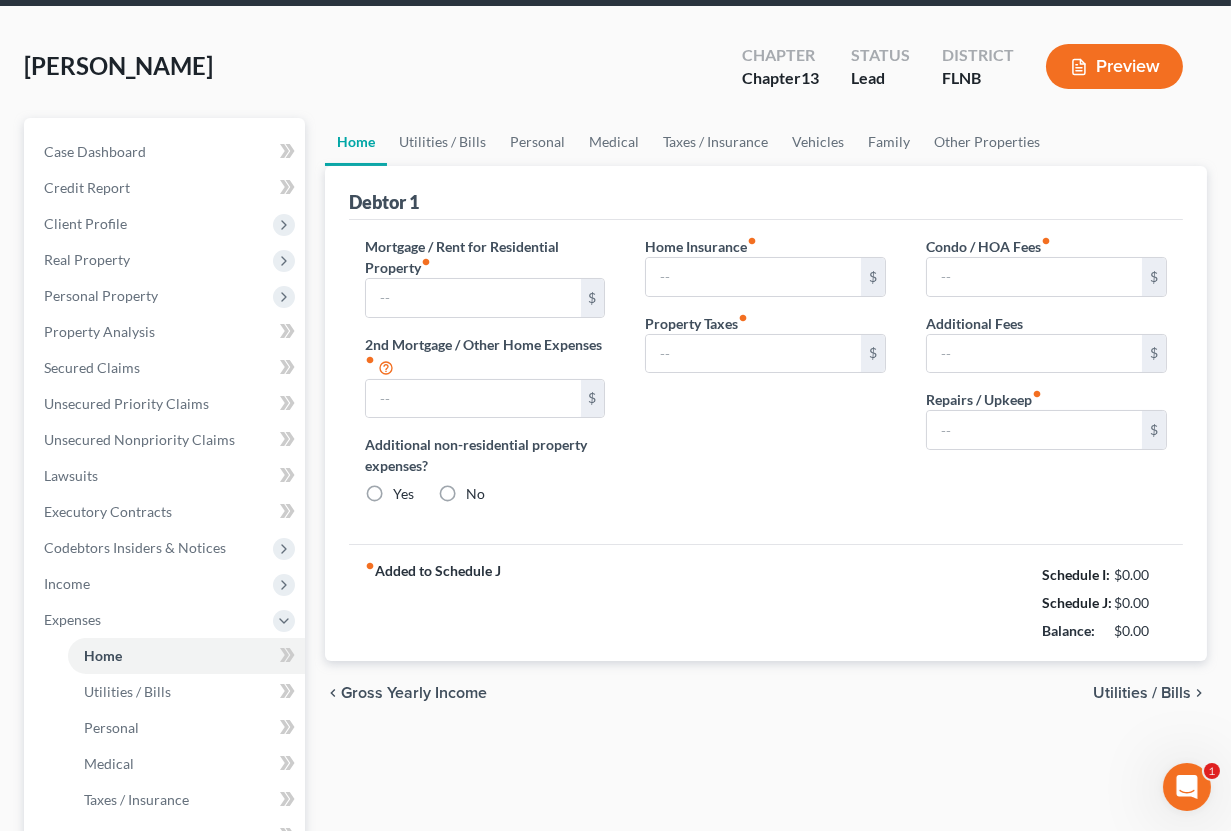 type on "549.00" 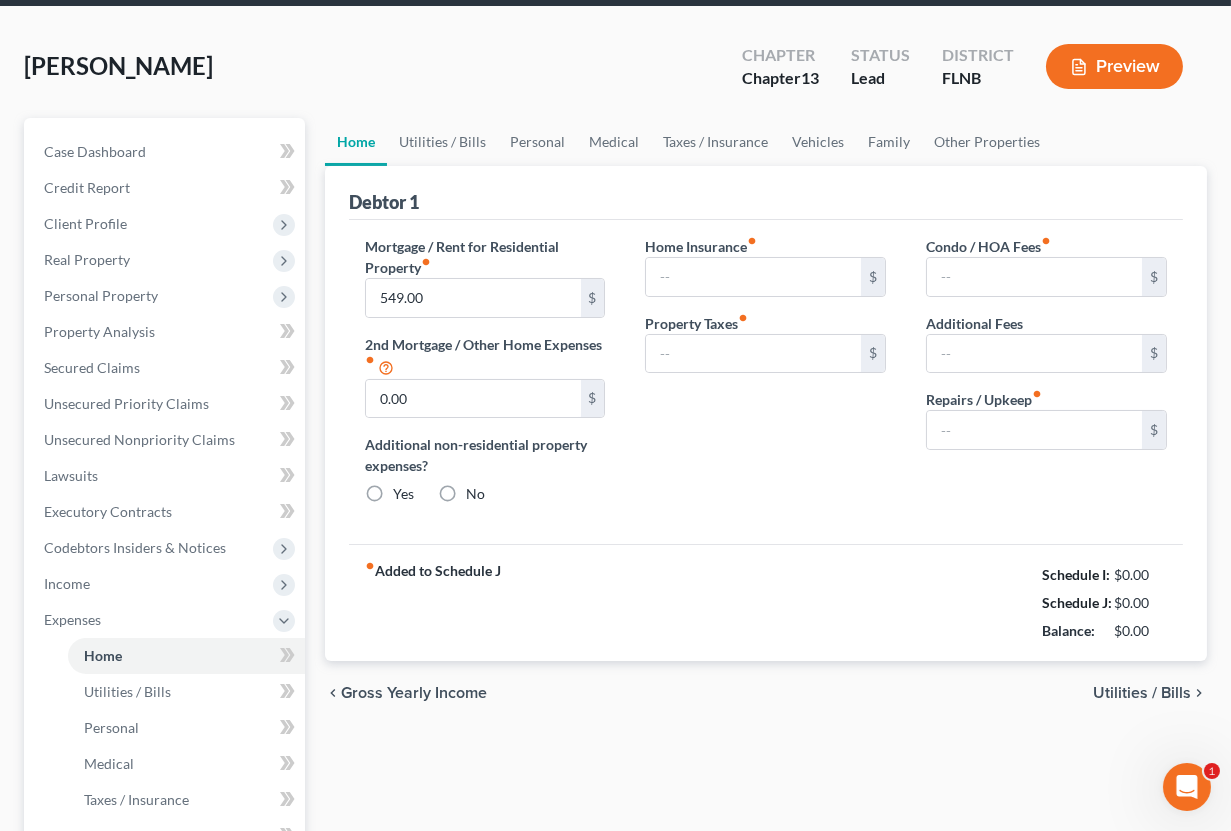 radio on "true" 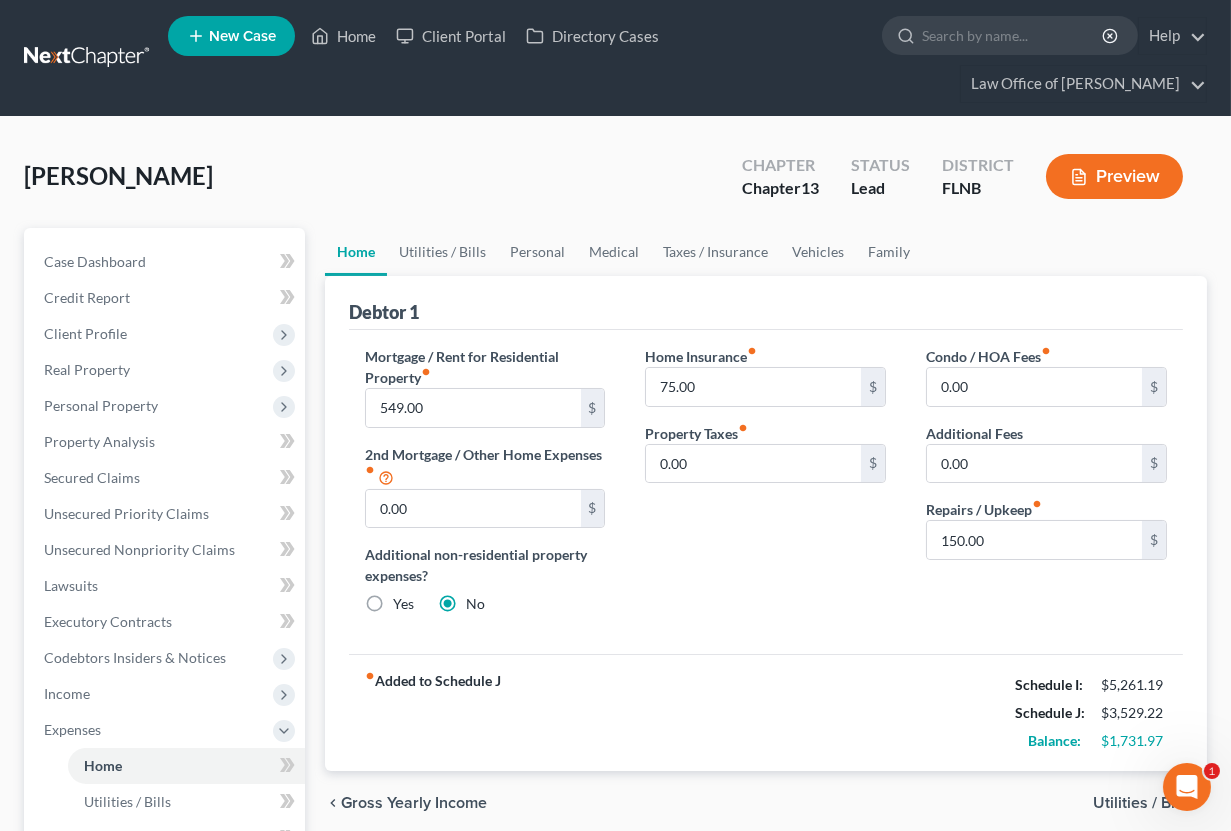 scroll, scrollTop: 330, scrollLeft: 0, axis: vertical 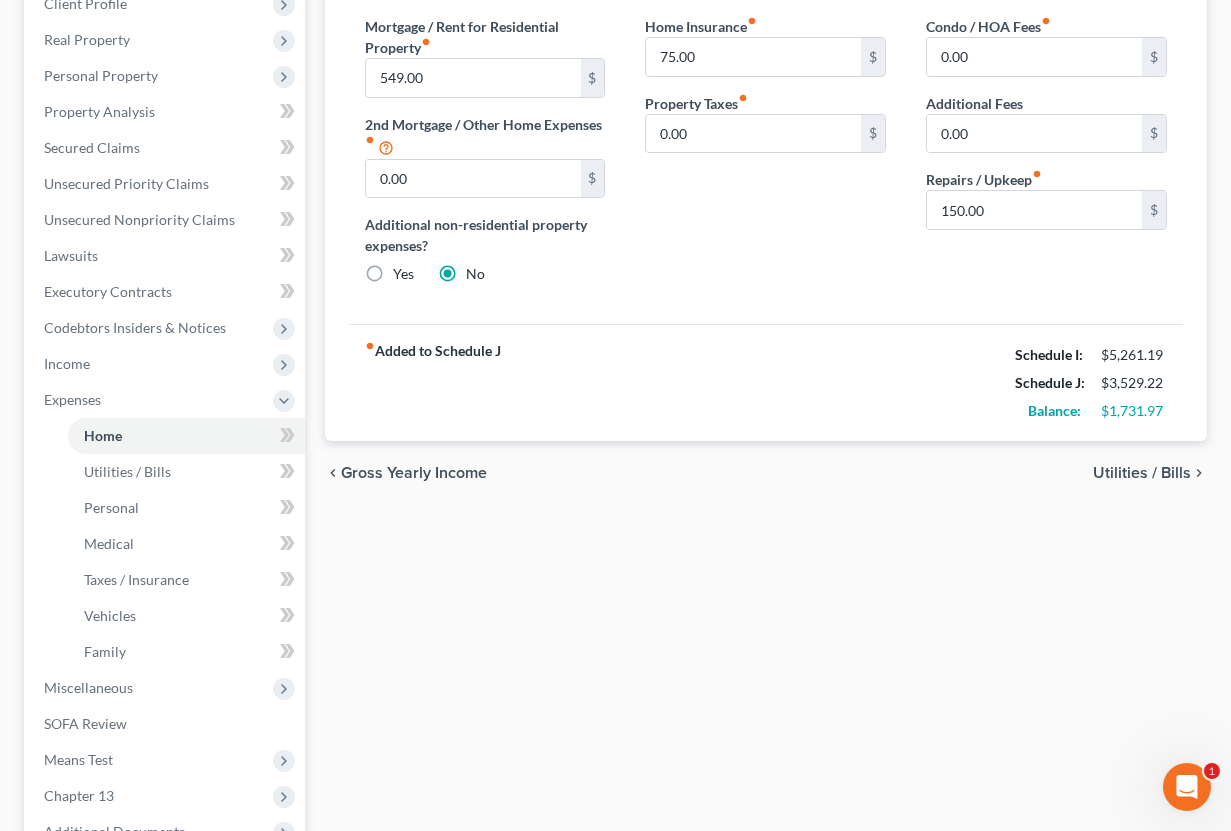 click on "Home
Utilities / Bills
Personal
Medical
Taxes / Insurance
Vehicles
Family
Debtor 1 Mortgage / Rent for Residential Property  fiber_manual_record 549.00 $ 2nd Mortgage / Other Home Expenses  fiber_manual_record   0.00 $ Additional non-residential property expenses? Yes No Home Insurance  fiber_manual_record 75.00 $ Property Taxes  fiber_manual_record 0.00 $ Condo / HOA Fees  fiber_manual_record 0.00 $ Additional Fees 0.00 $ Repairs / Upkeep  fiber_manual_record 150.00 $ fiber_manual_record  Added to Schedule J Schedule I: $5,261.19 Schedule J: $3,529.22 Balance: $1,731.97
chevron_left
Gross Yearly Income
Utilities / Bills
chevron_right" at bounding box center (766, 439) 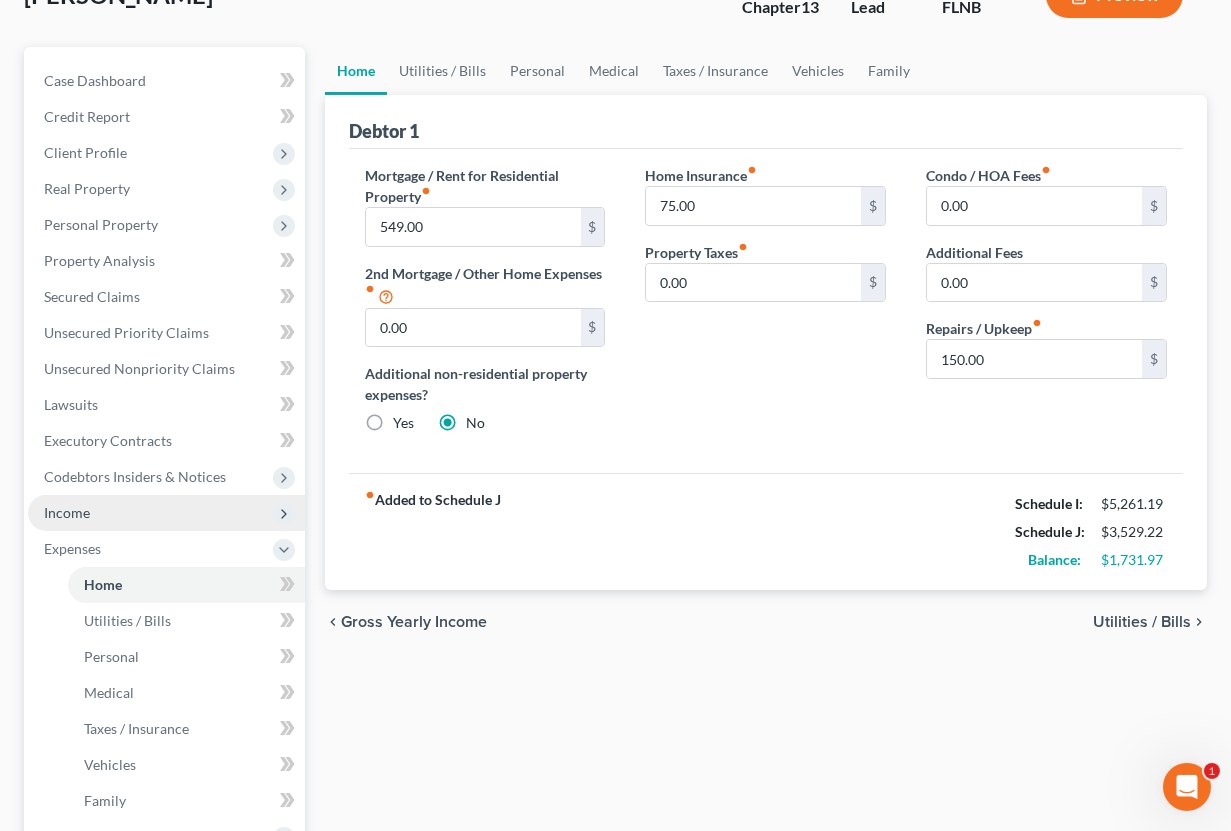 scroll, scrollTop: 110, scrollLeft: 0, axis: vertical 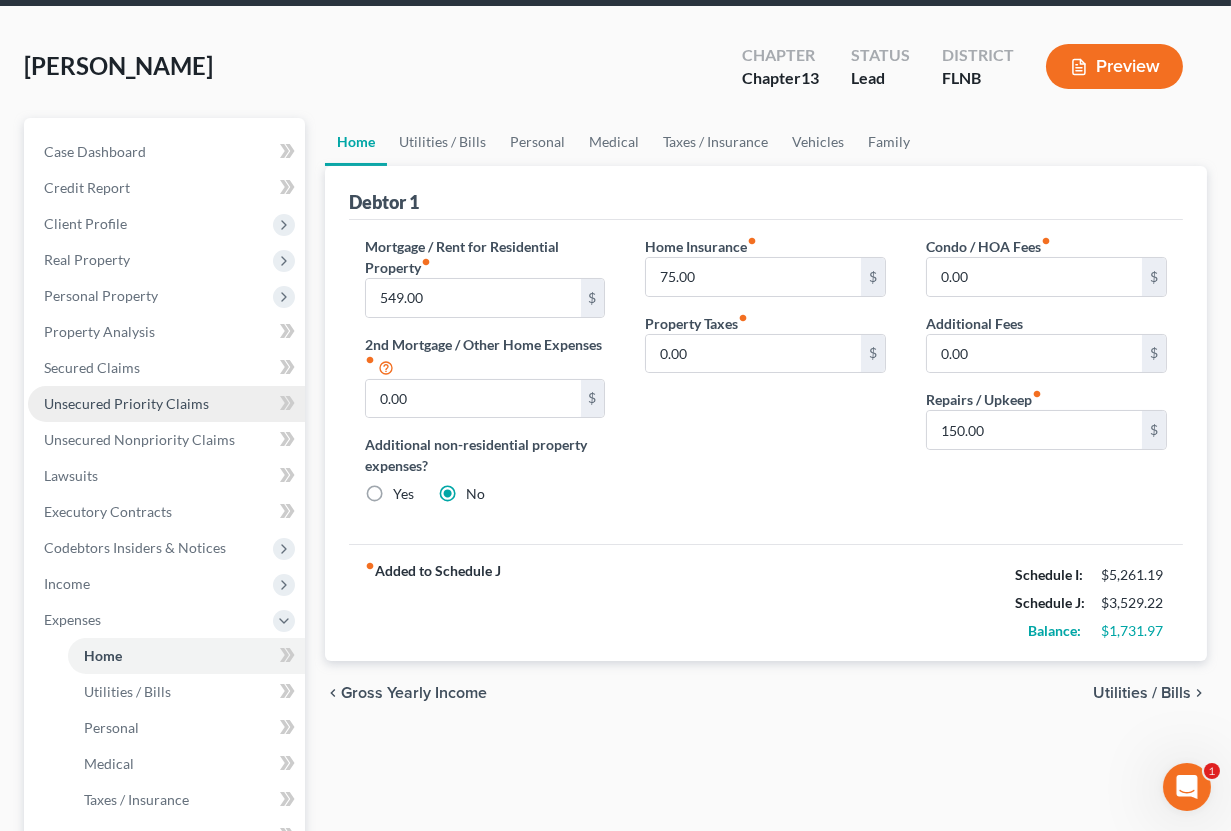 click on "Unsecured Priority Claims" at bounding box center [126, 403] 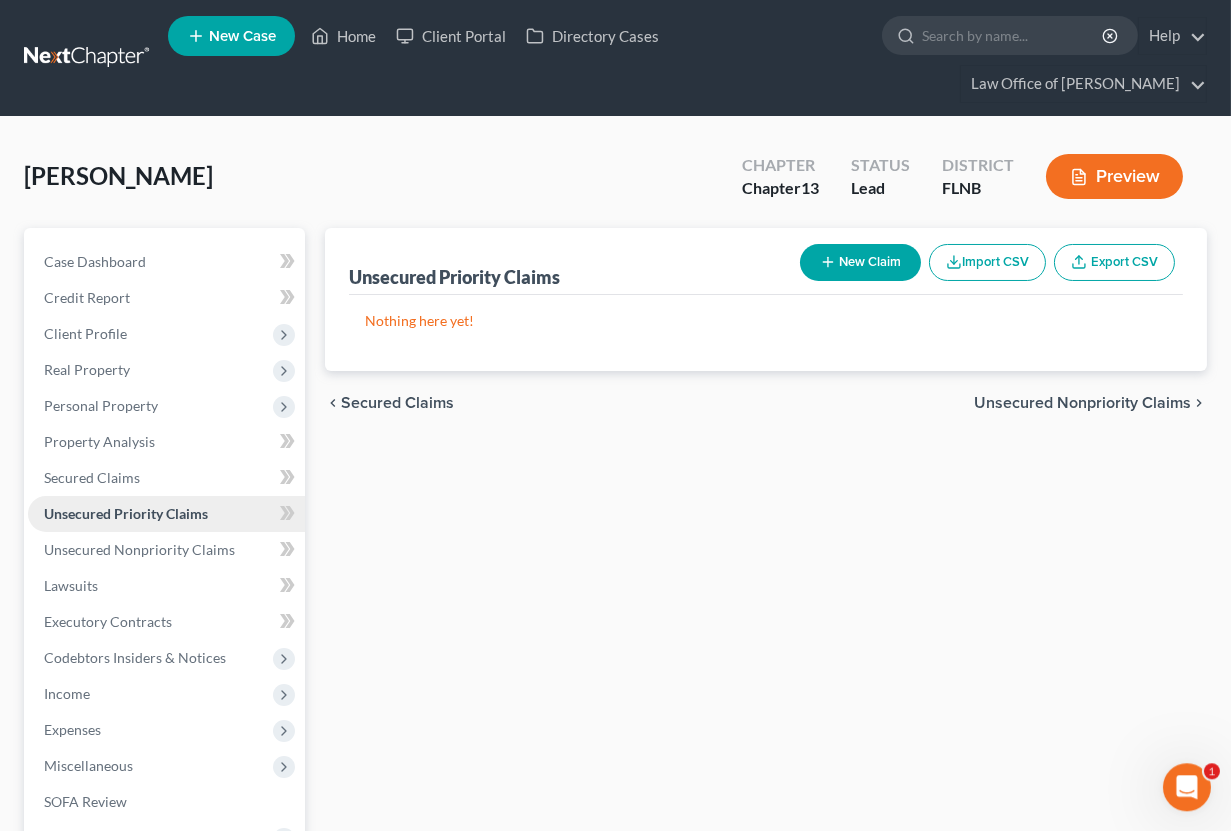 scroll, scrollTop: 0, scrollLeft: 0, axis: both 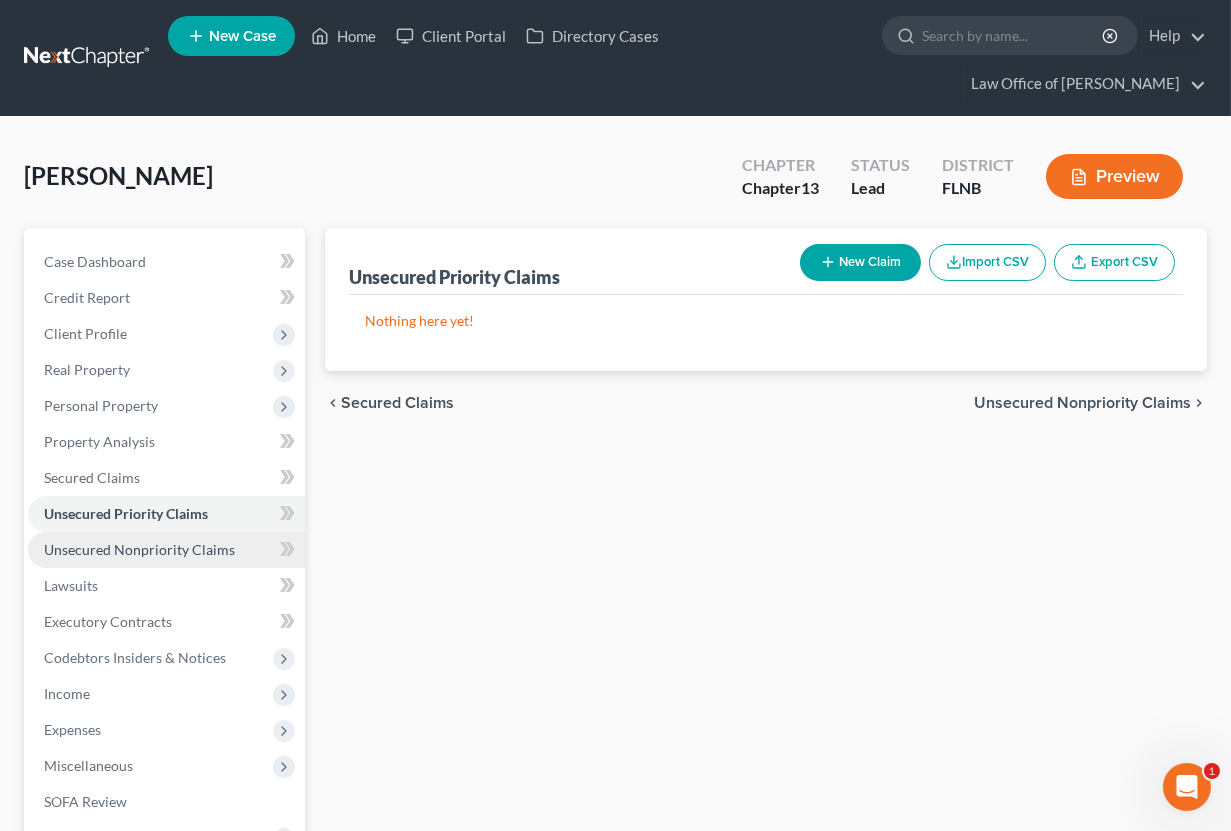click on "Unsecured Nonpriority Claims" at bounding box center [139, 549] 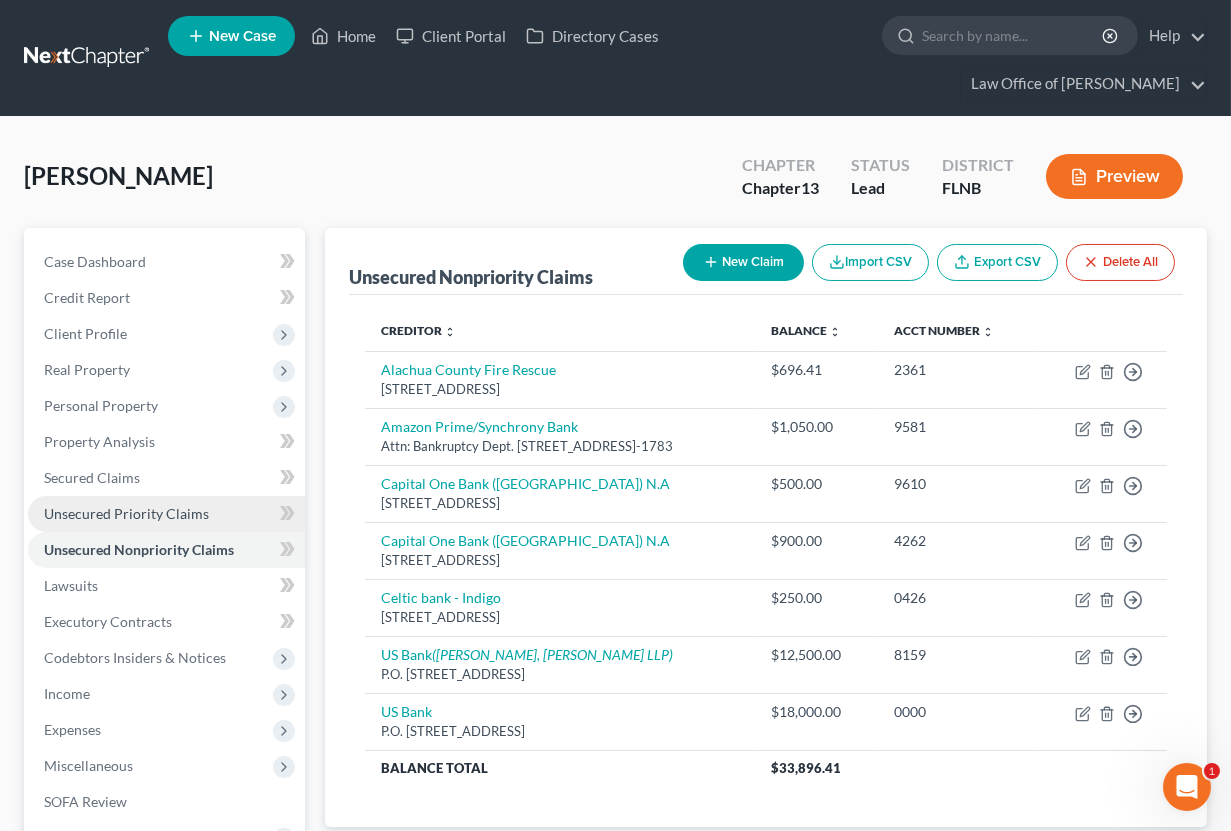 click on "Unsecured Priority Claims" at bounding box center (126, 513) 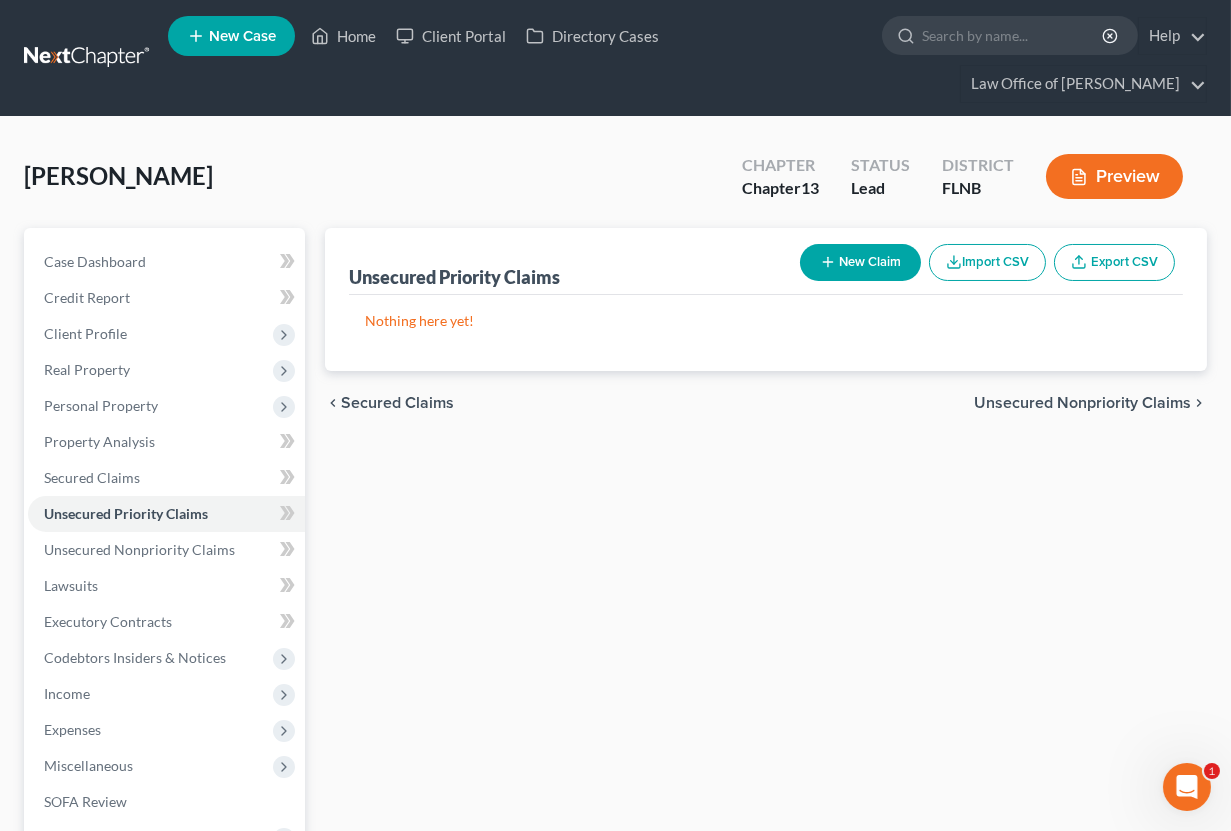 click on "New Claim" at bounding box center (860, 262) 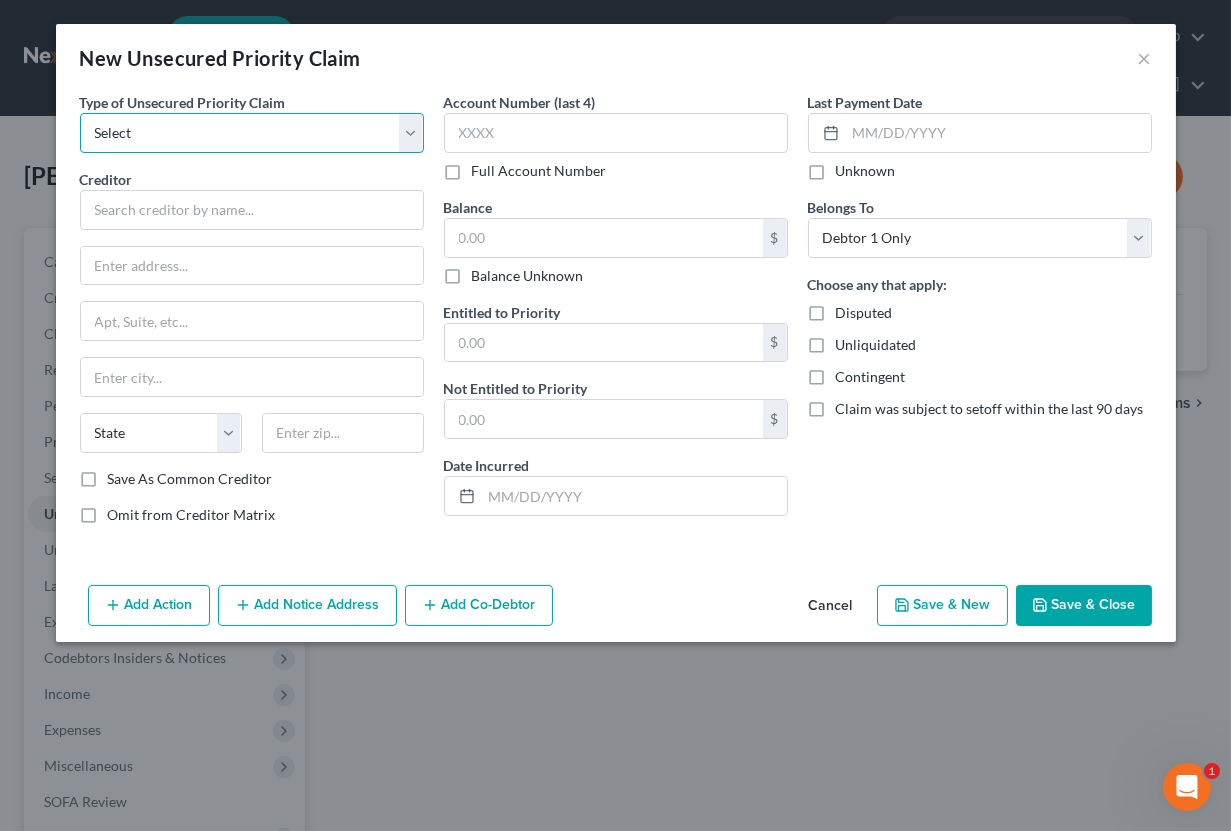 click on "Select Taxes & Other Government Units Domestic Support Obligations Extensions of credit in an involuntary case Wages, Salaries, Commissions Contributions to employee benefits Certain farmers and fisherman Deposits by individuals Commitments to maintain capitals Claims for death or injury while intoxicated Other" at bounding box center [252, 133] 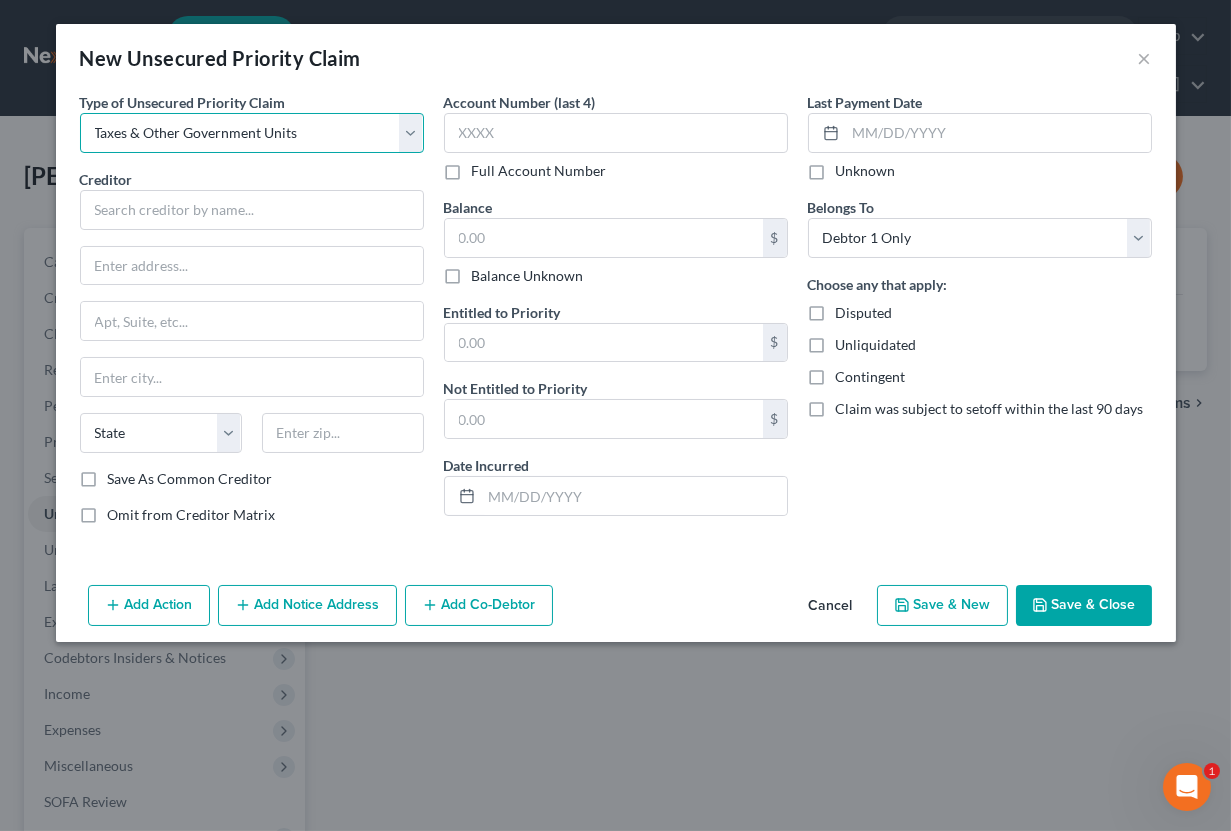 click on "Taxes & Other Government Units" at bounding box center (0, 0) 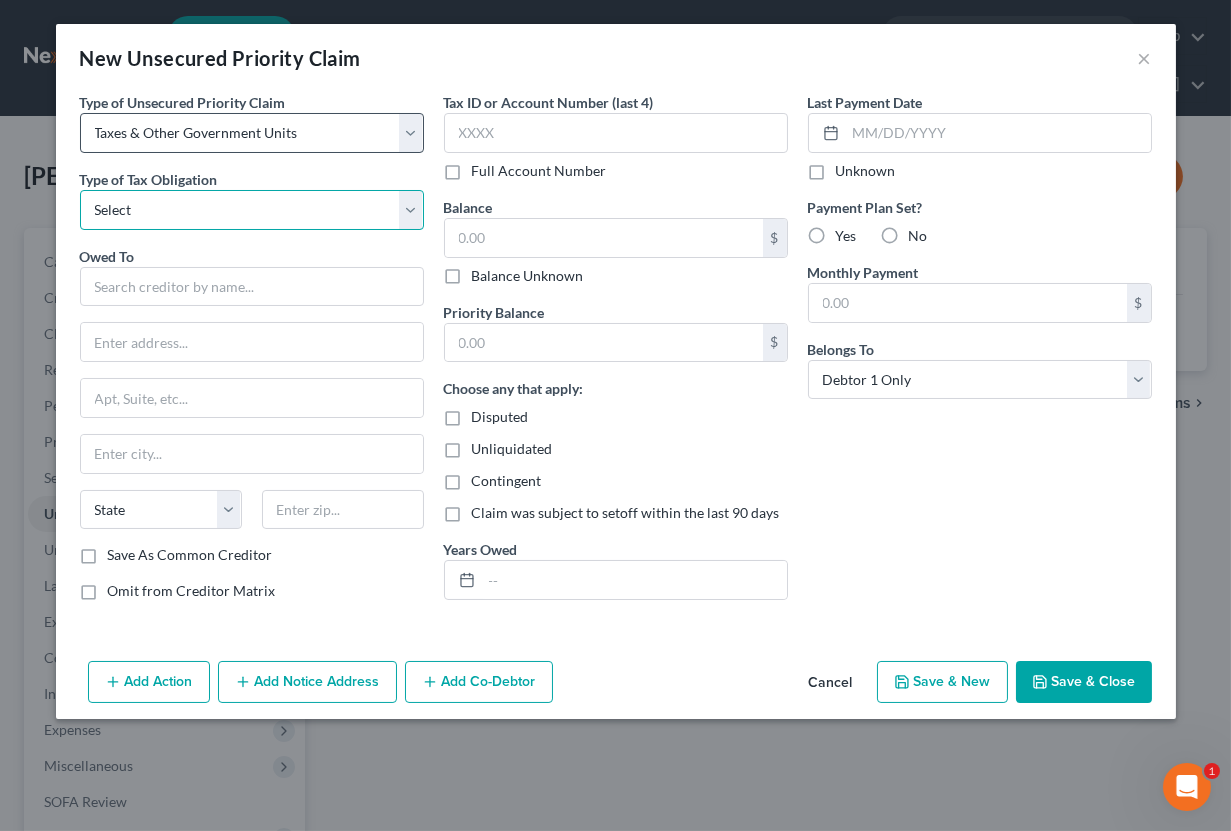 click on "Select Federal City State Franchise Tax Board Other" at bounding box center (252, 210) 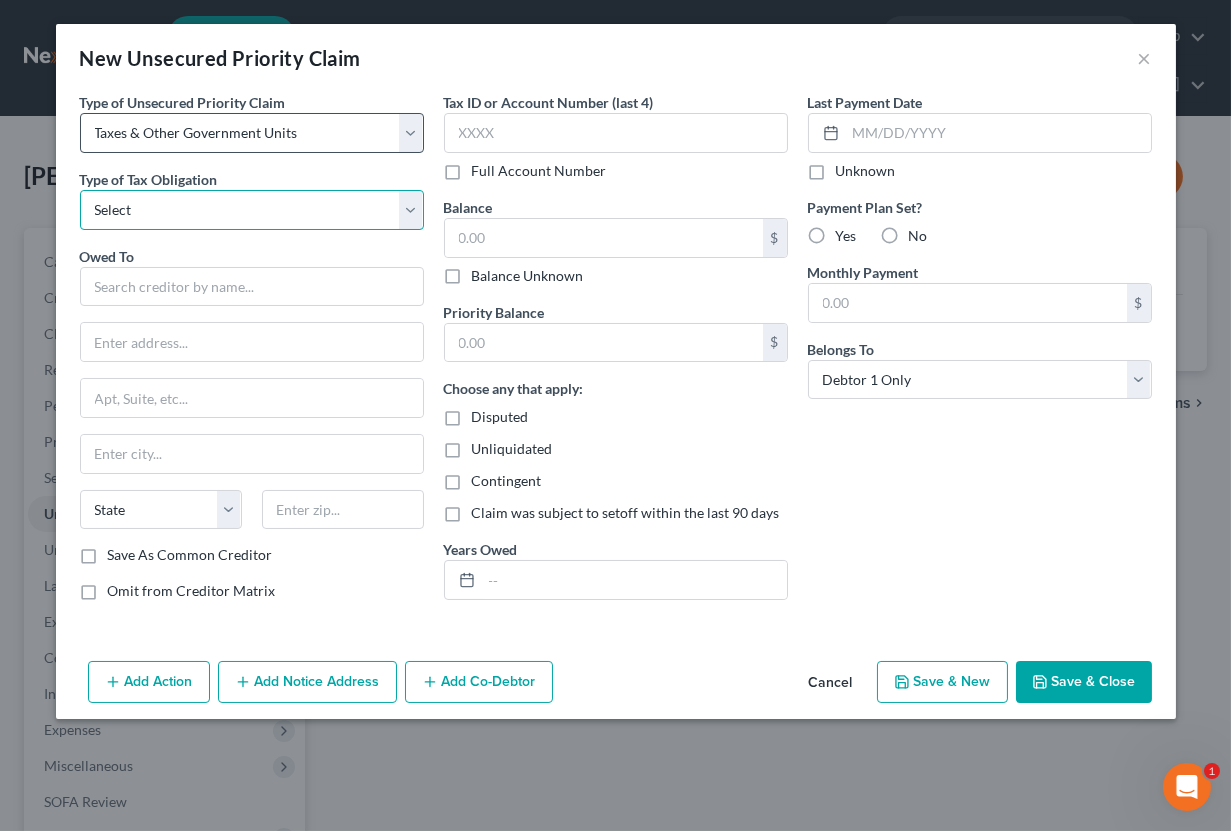 select on "0" 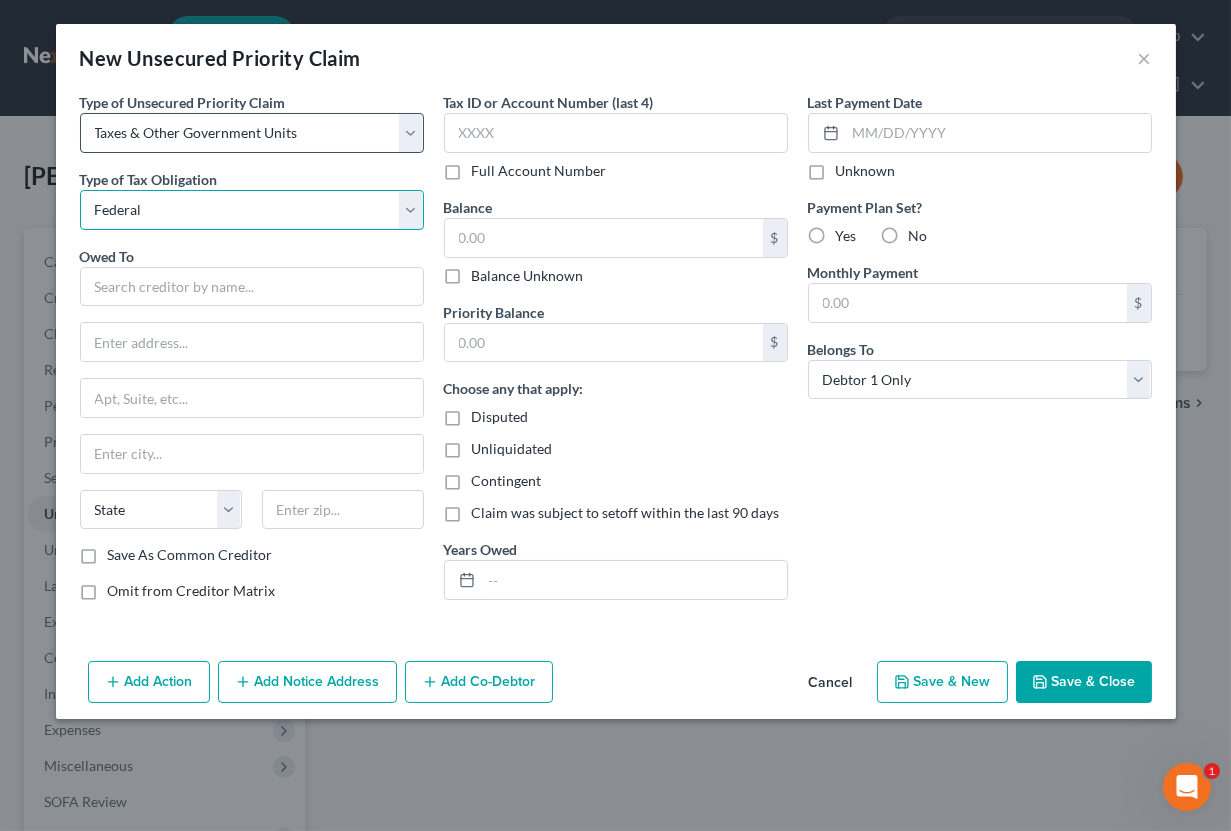 click on "Federal" at bounding box center (0, 0) 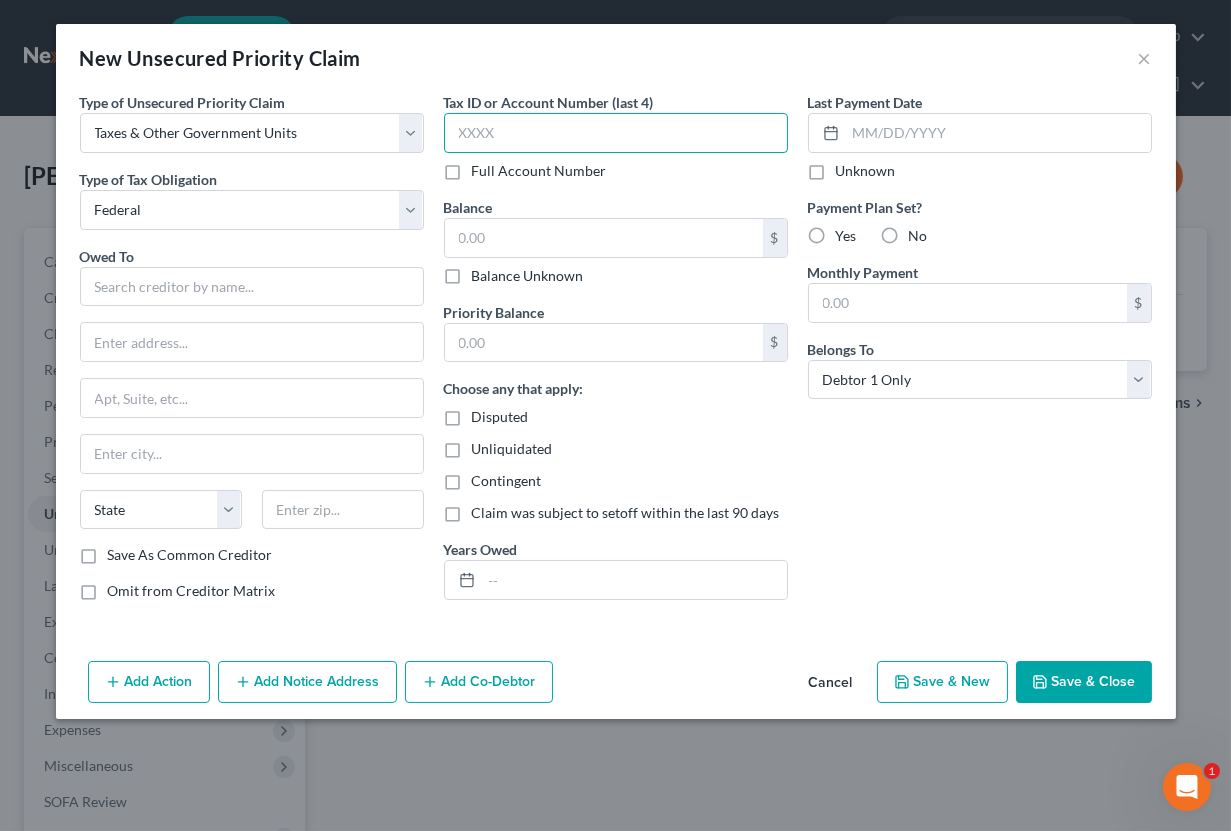 click at bounding box center (616, 133) 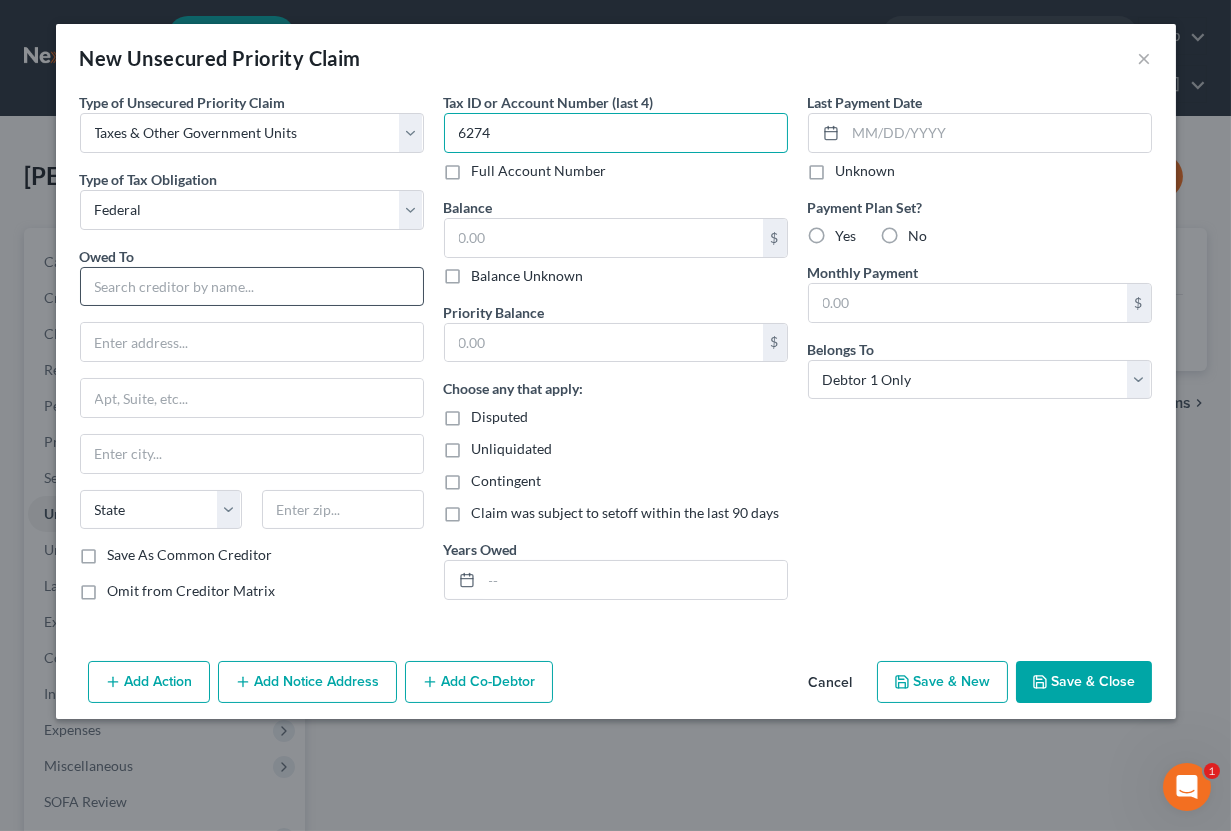 type on "6274" 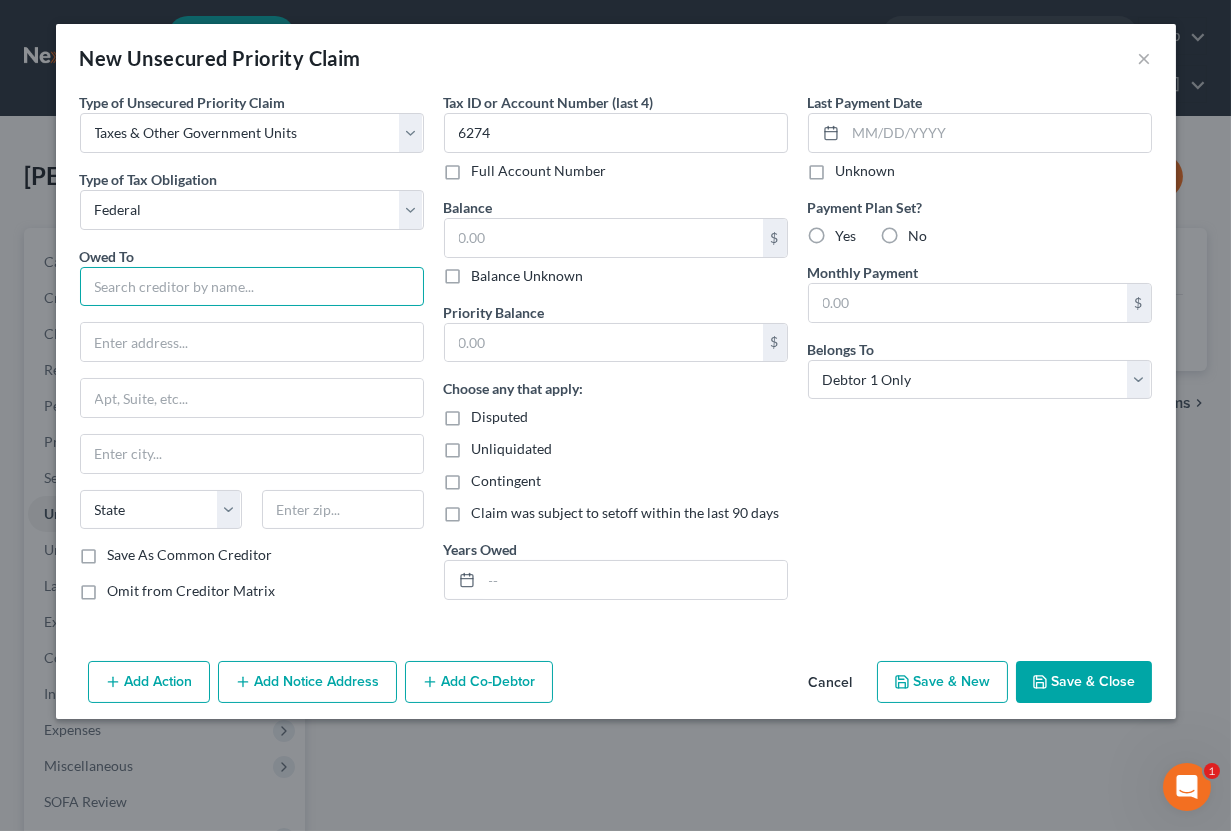 click at bounding box center [252, 287] 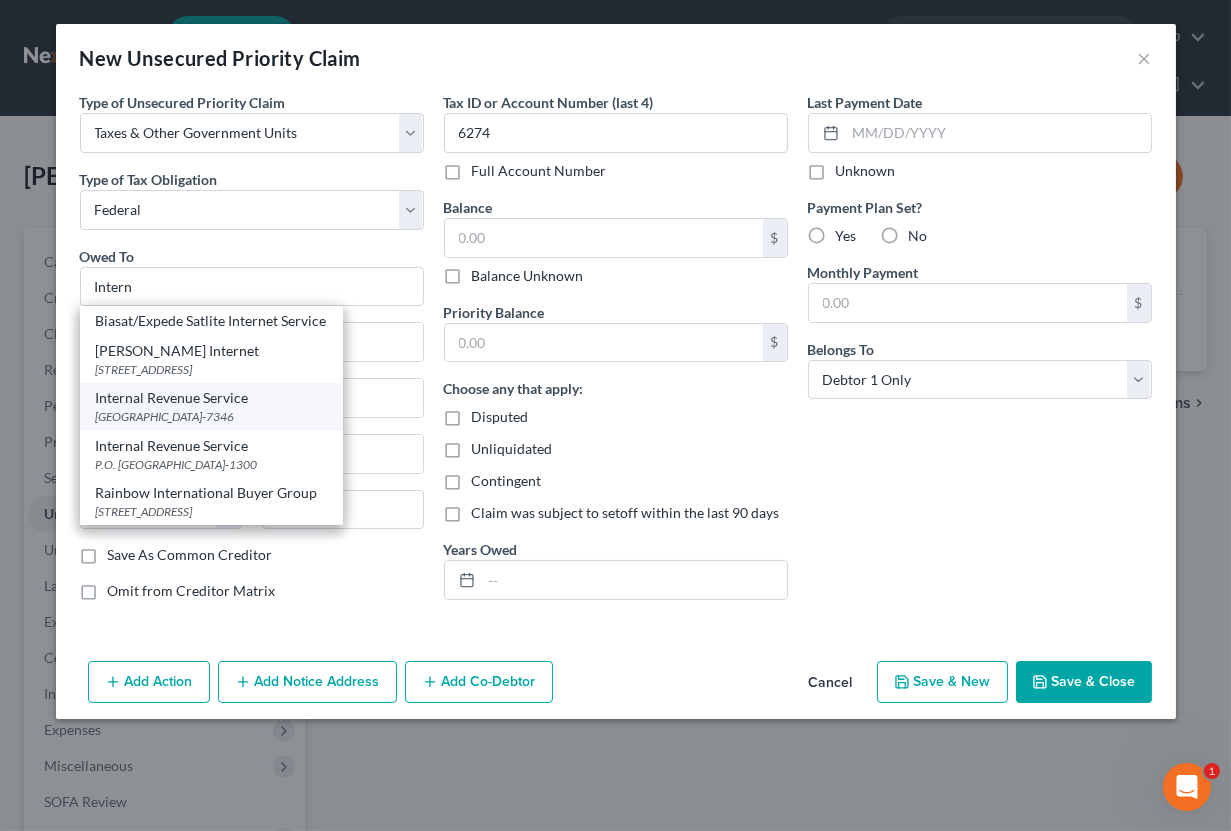 click on "Internal Revenue Service" at bounding box center [211, 398] 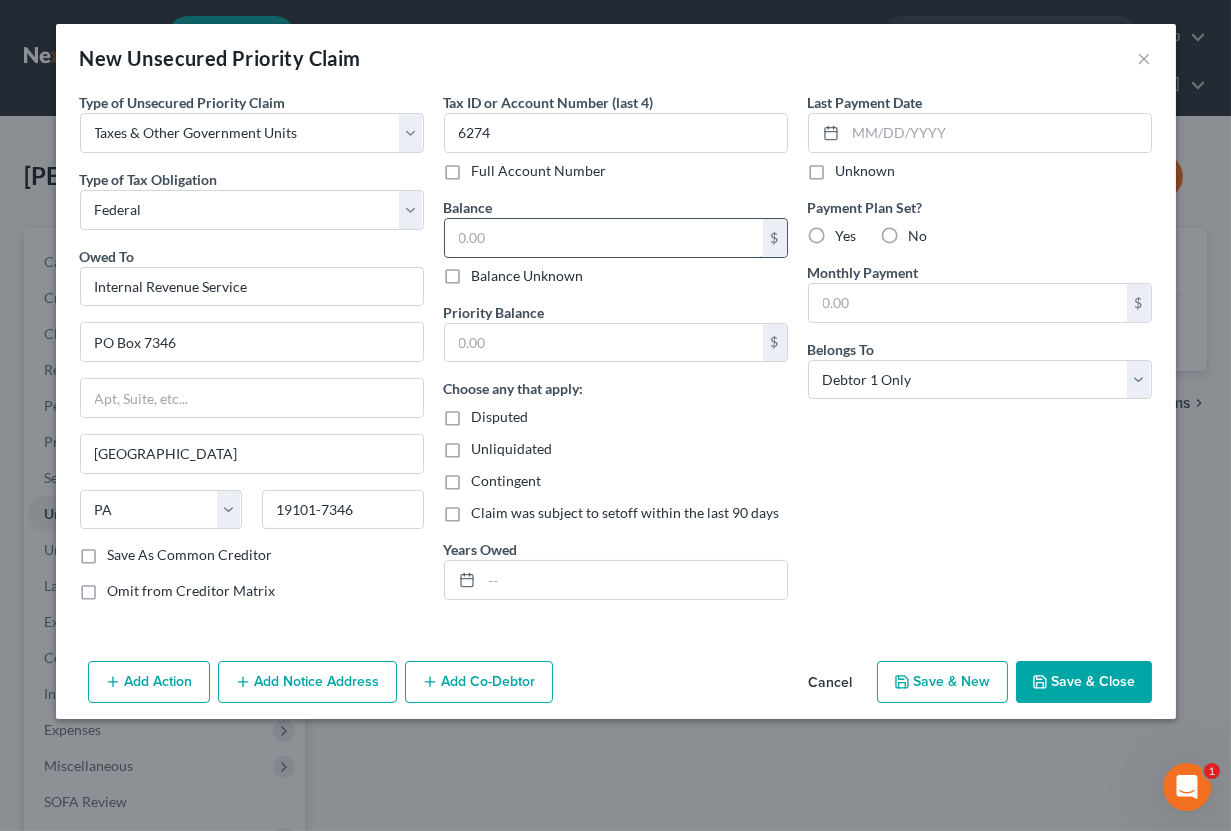 click at bounding box center (604, 238) 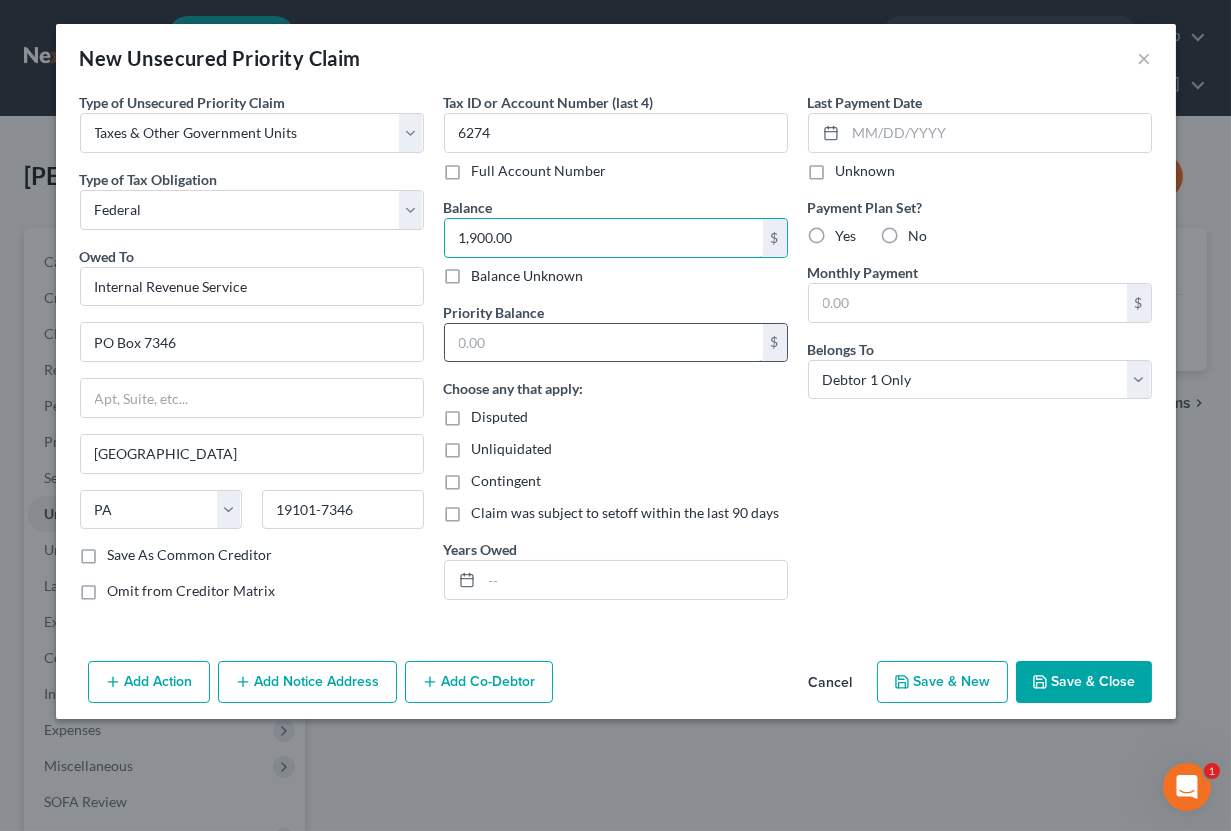 type on "1,900.00" 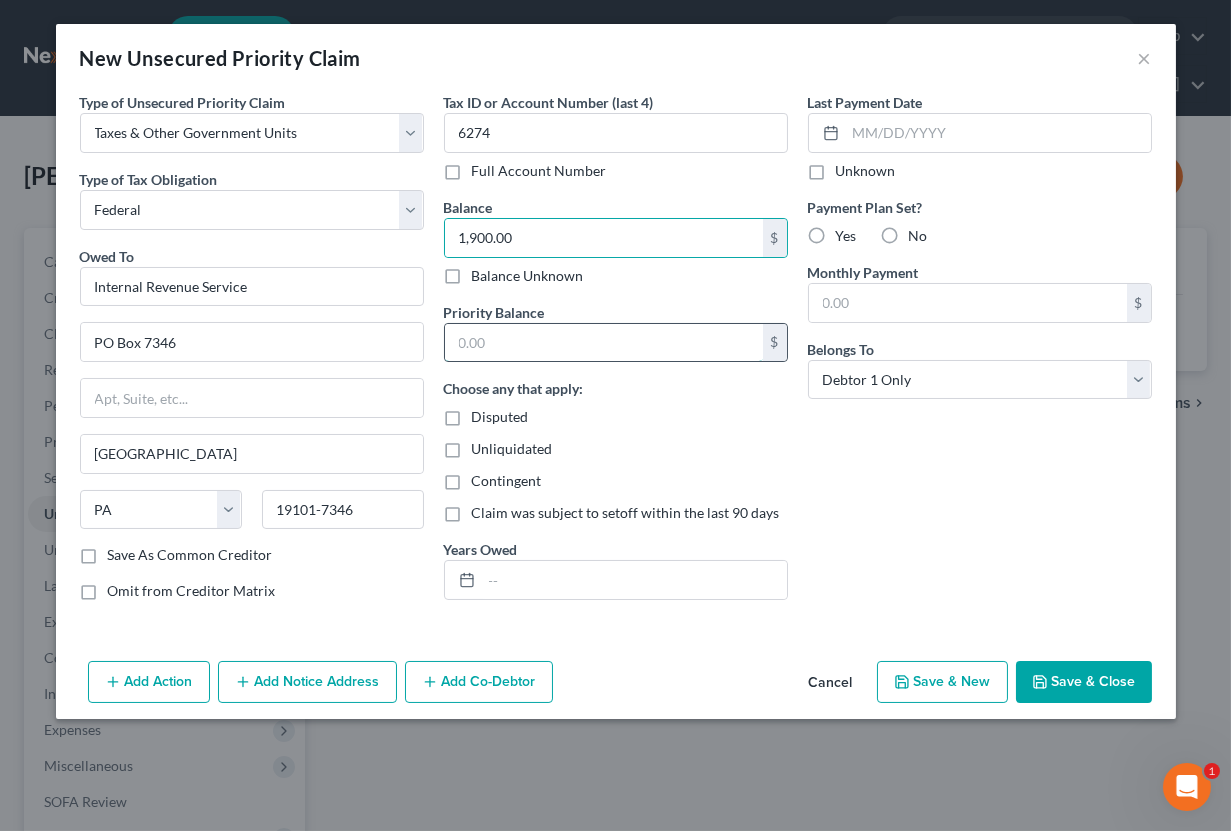 click at bounding box center [604, 343] 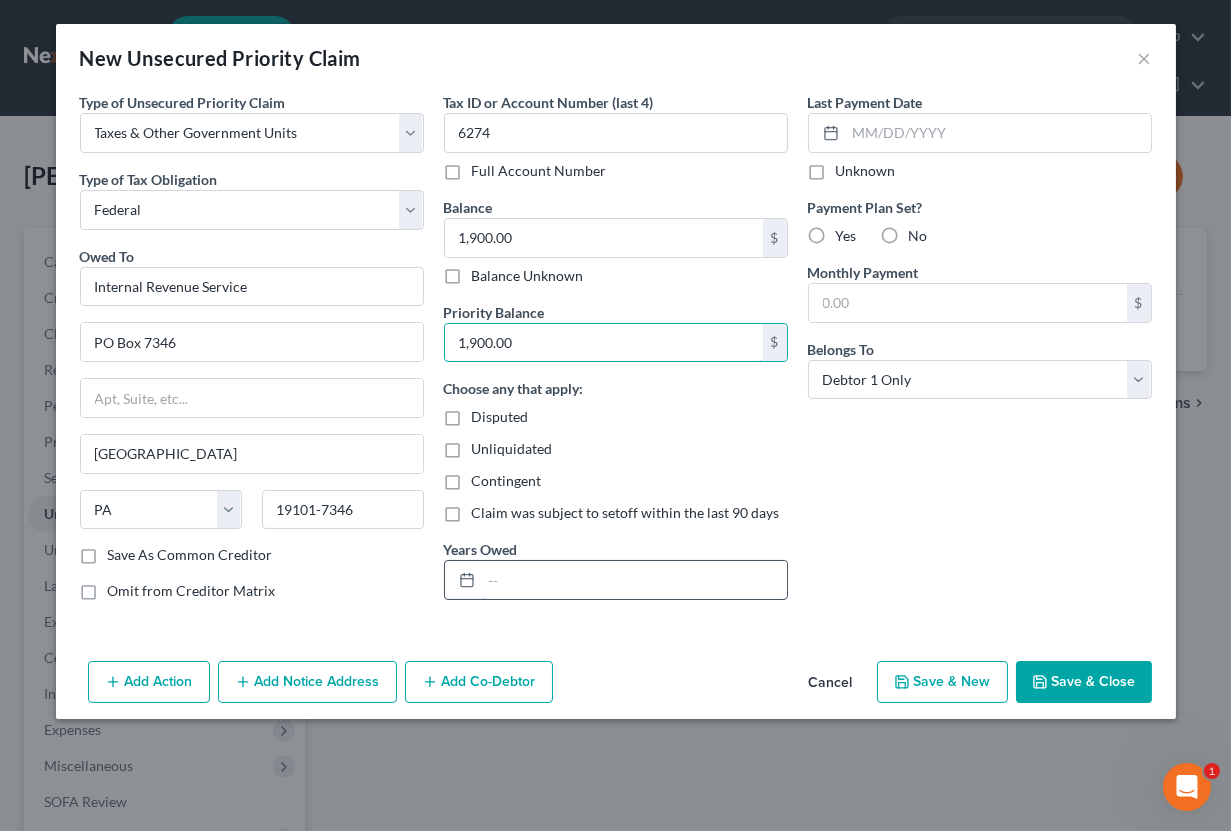 type on "1,900.00" 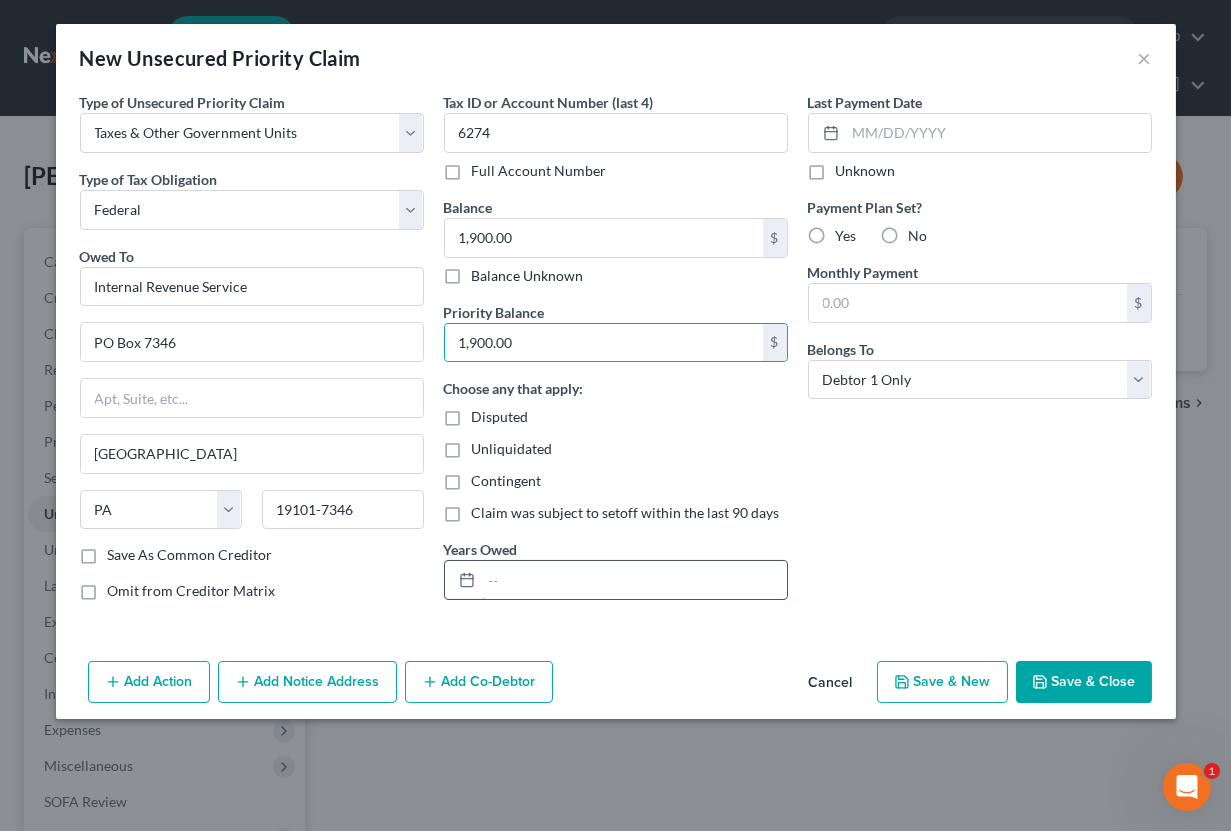 click at bounding box center (634, 580) 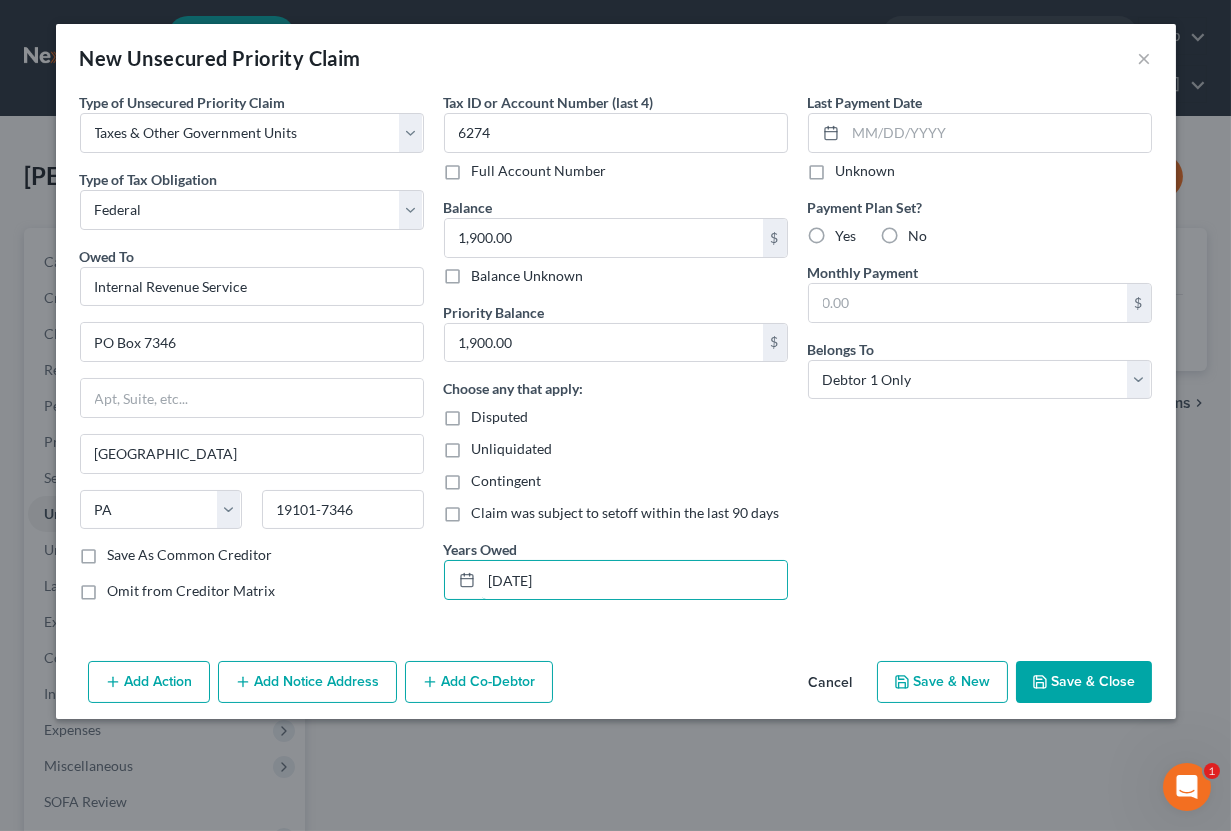 type on "[DATE]" 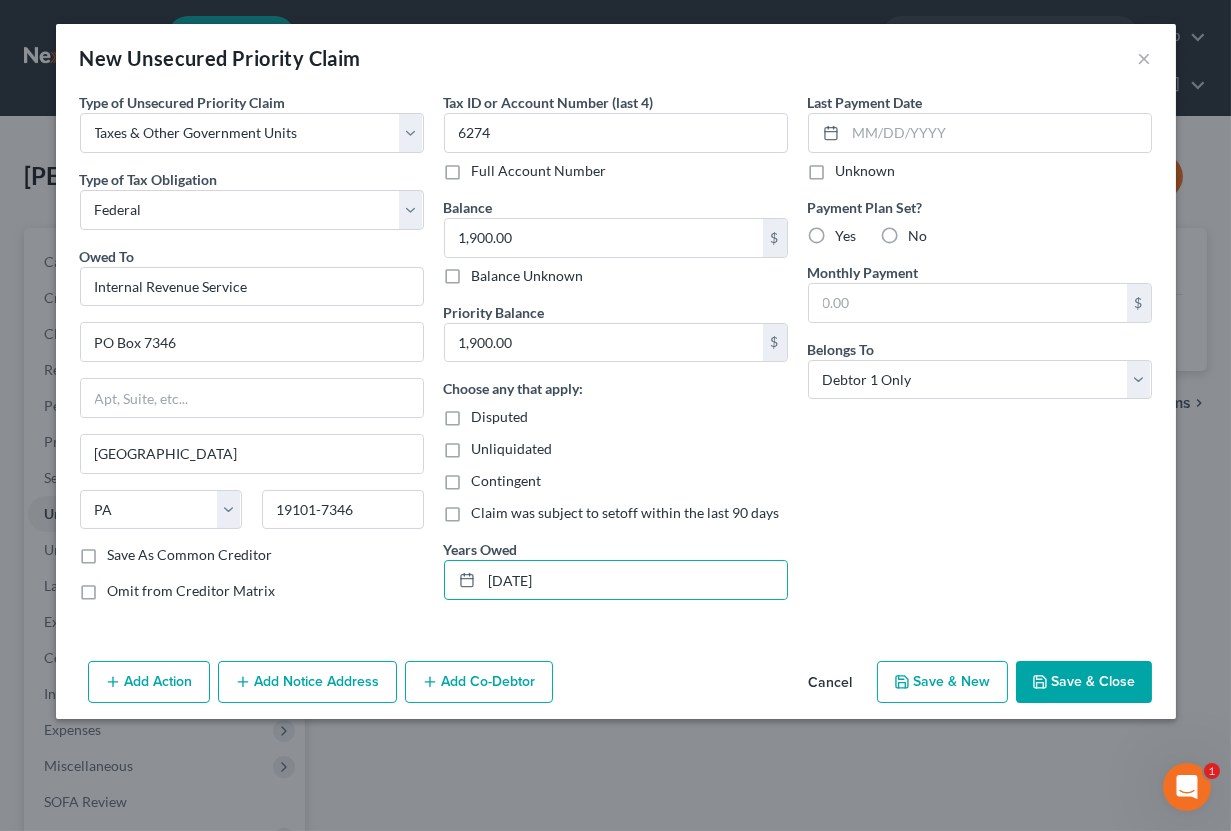 click on "No" at bounding box center [918, 236] 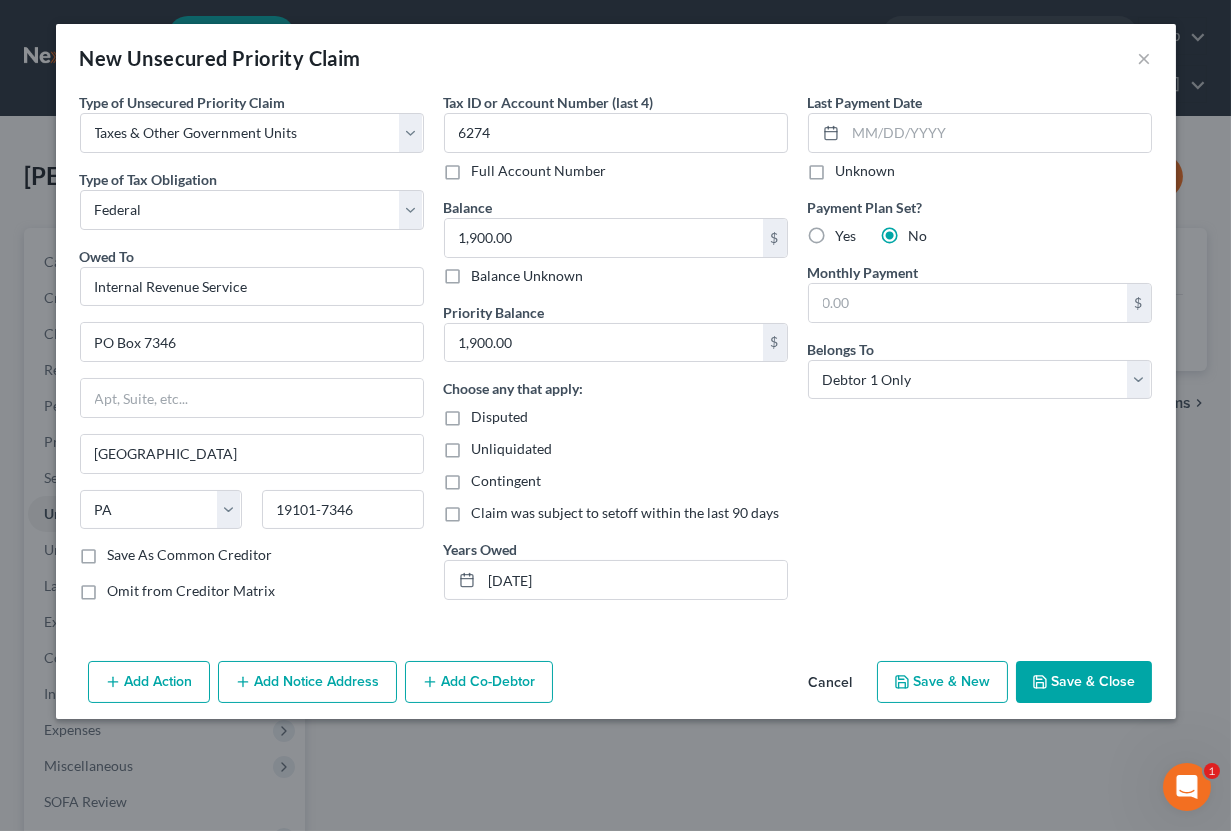 click on "Save & New" at bounding box center (942, 682) 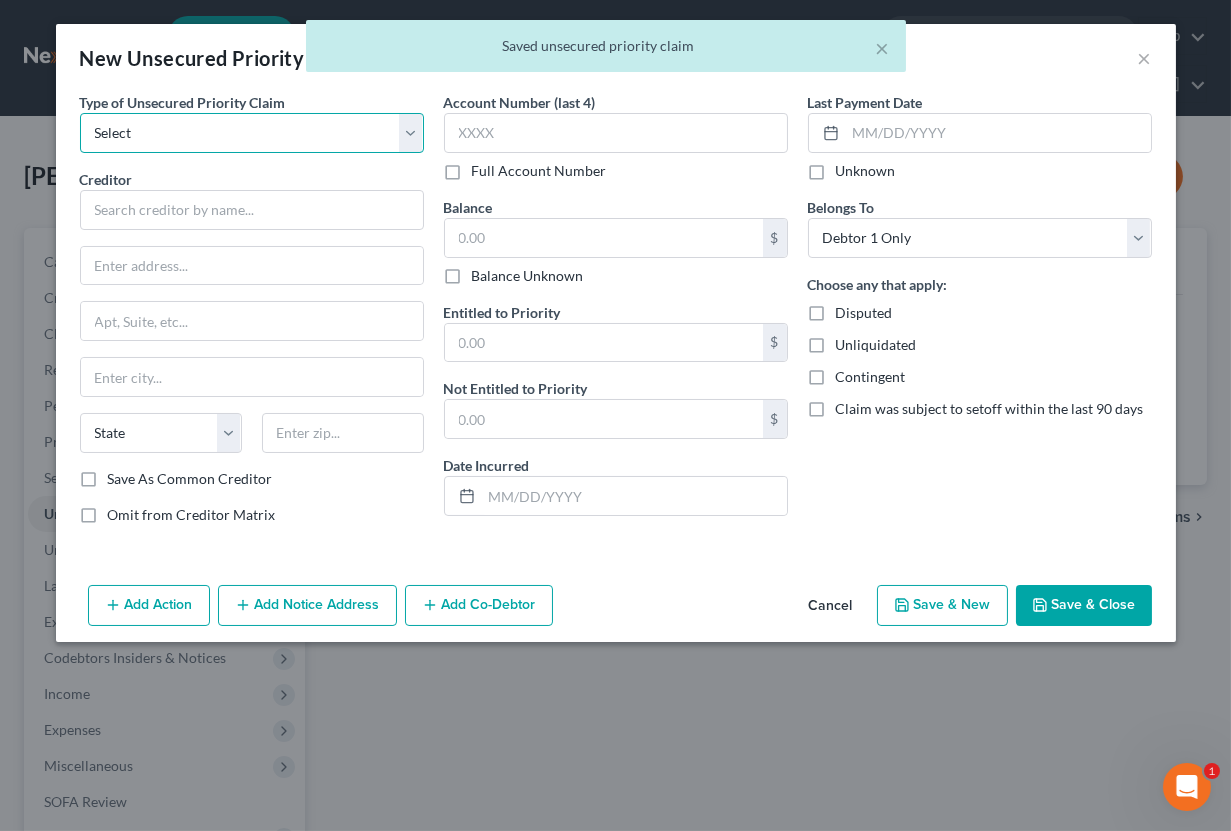 select on "0" 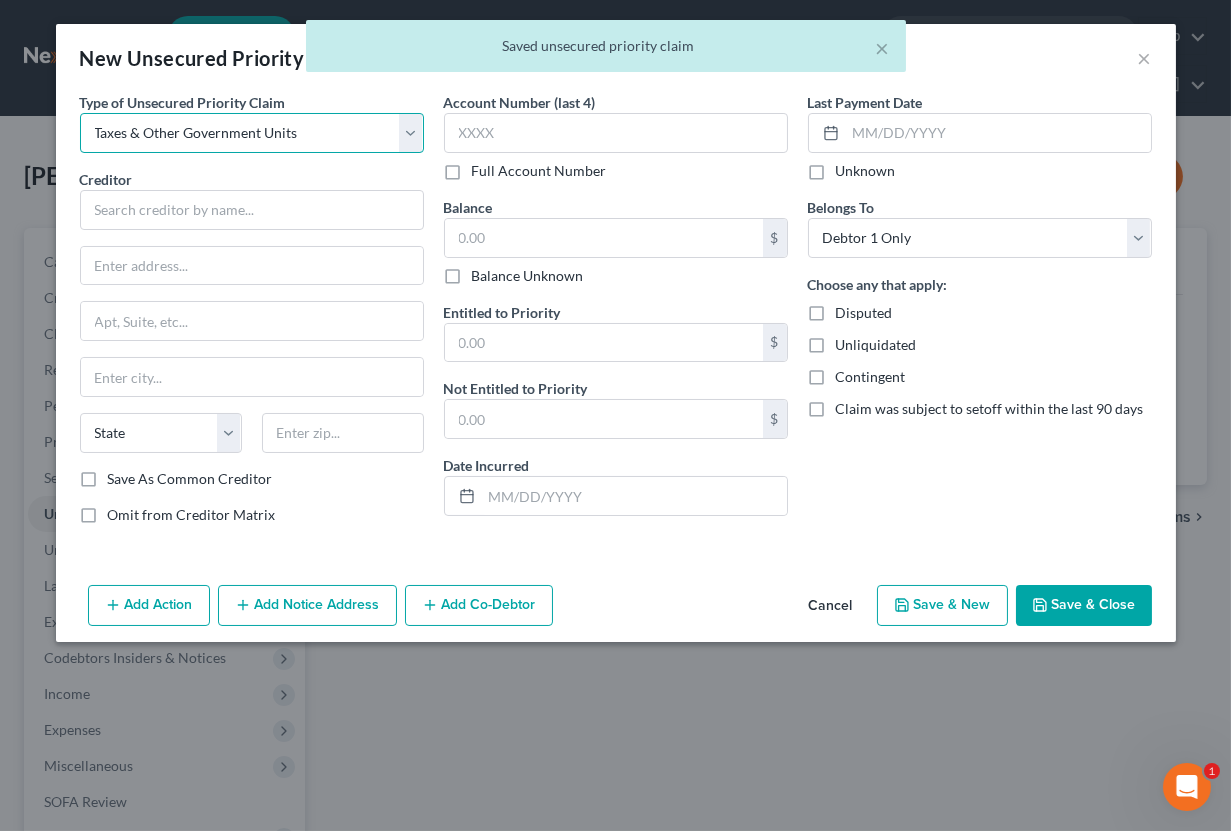 click on "Taxes & Other Government Units" at bounding box center [0, 0] 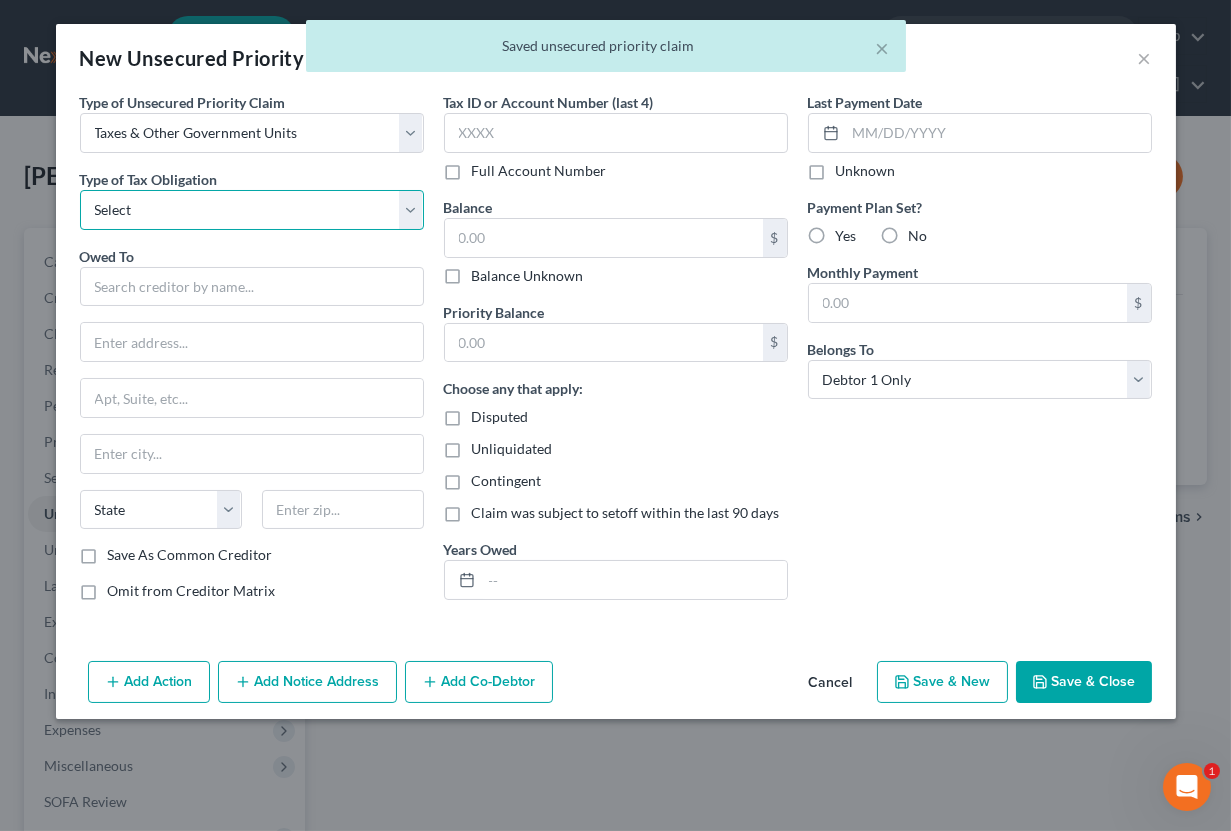 click on "Select Federal City State Franchise Tax Board Other" at bounding box center [252, 210] 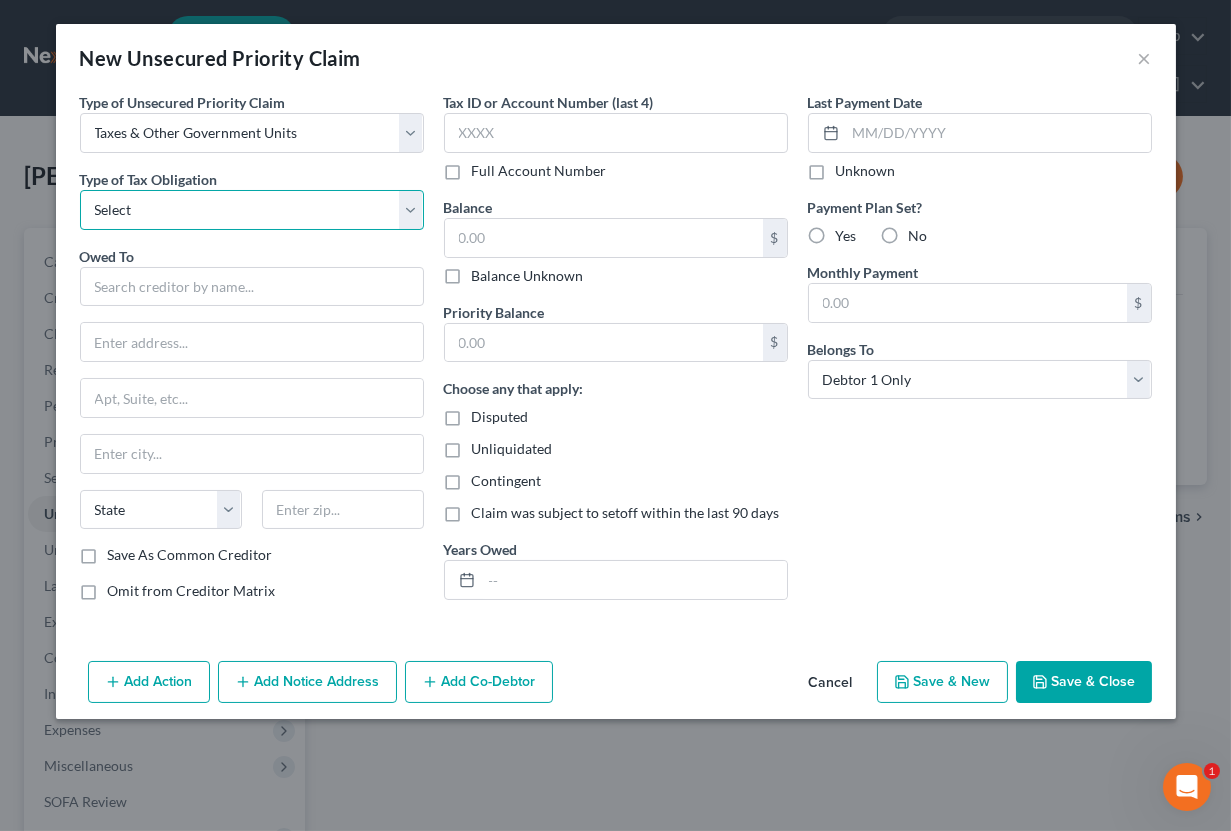 select on "0" 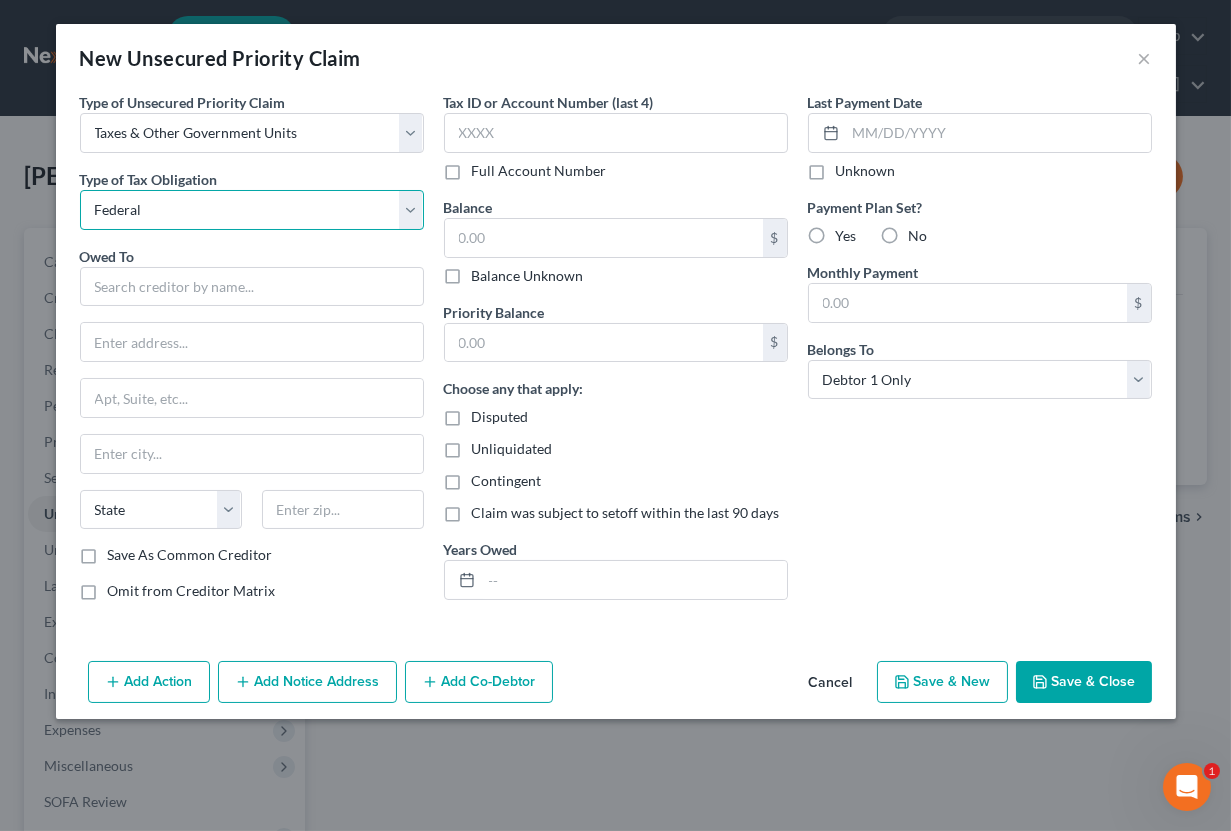 click on "Federal" at bounding box center (0, 0) 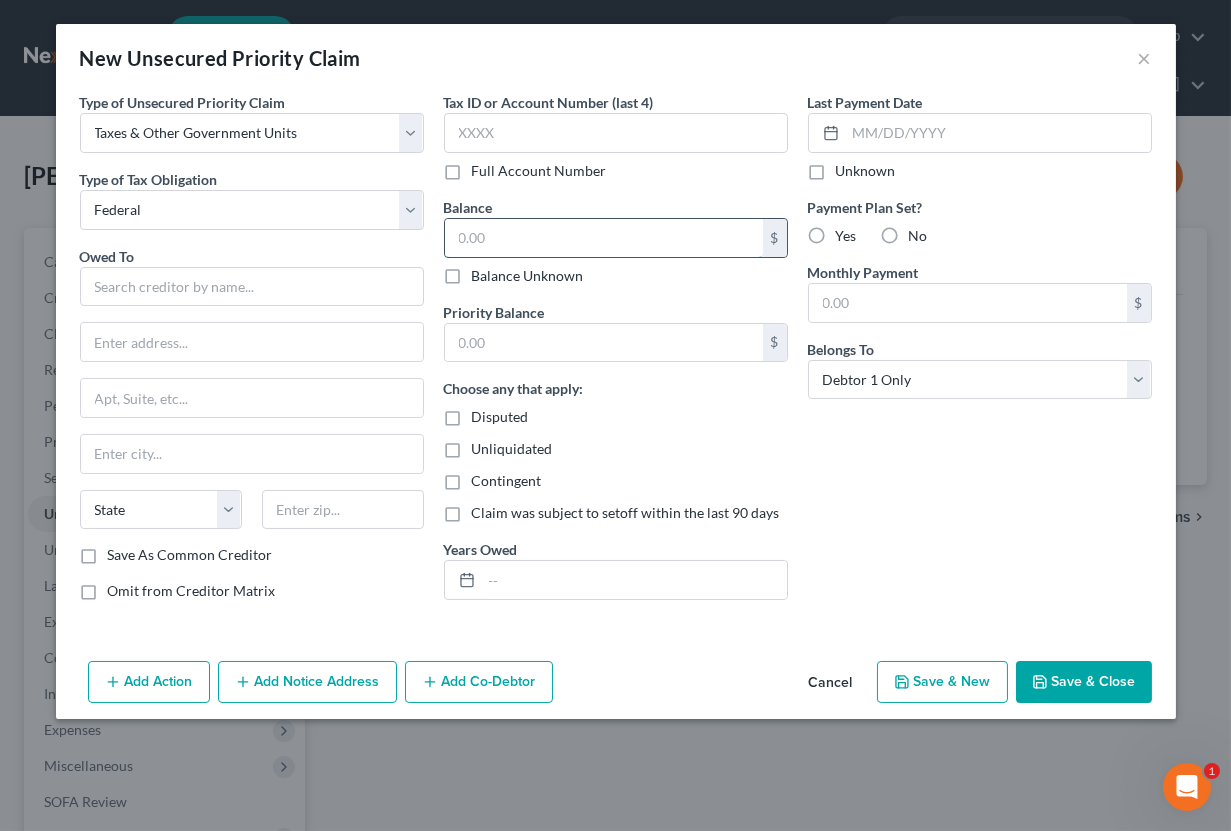click at bounding box center [604, 238] 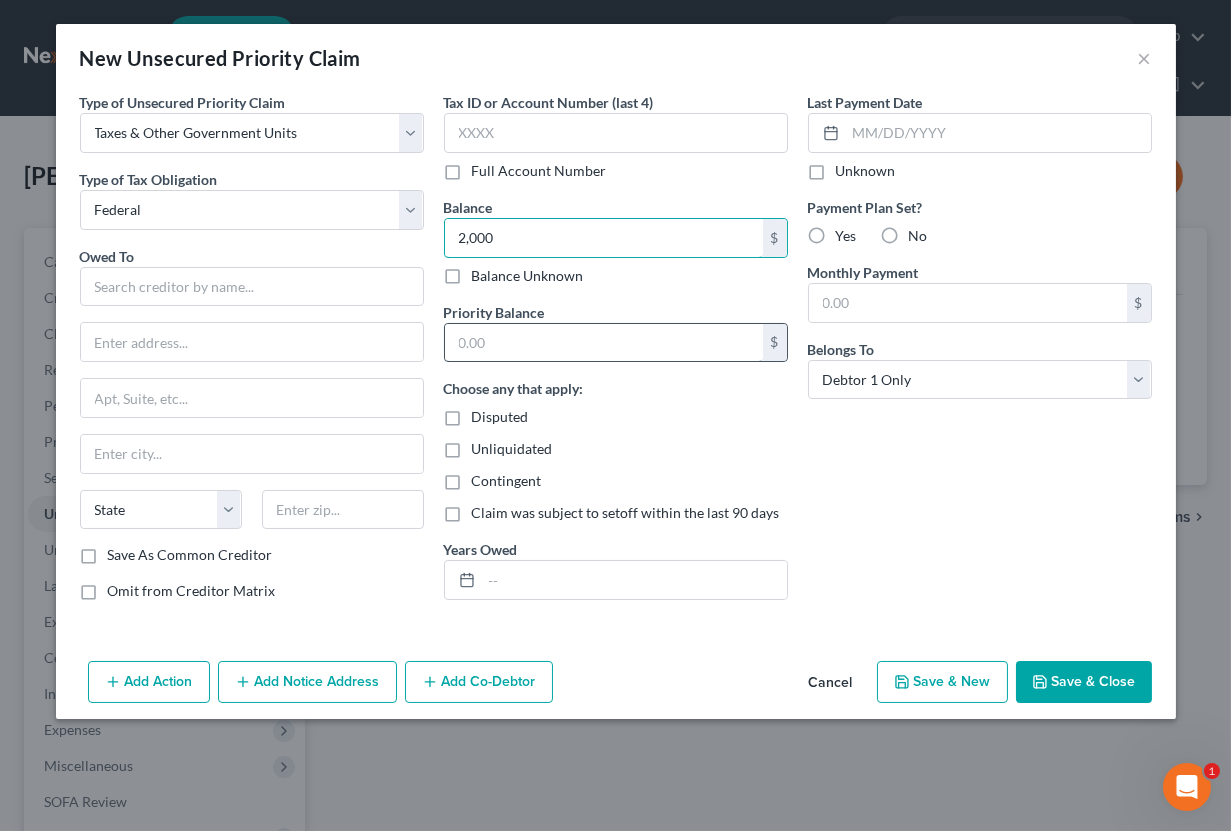 type on "2,000" 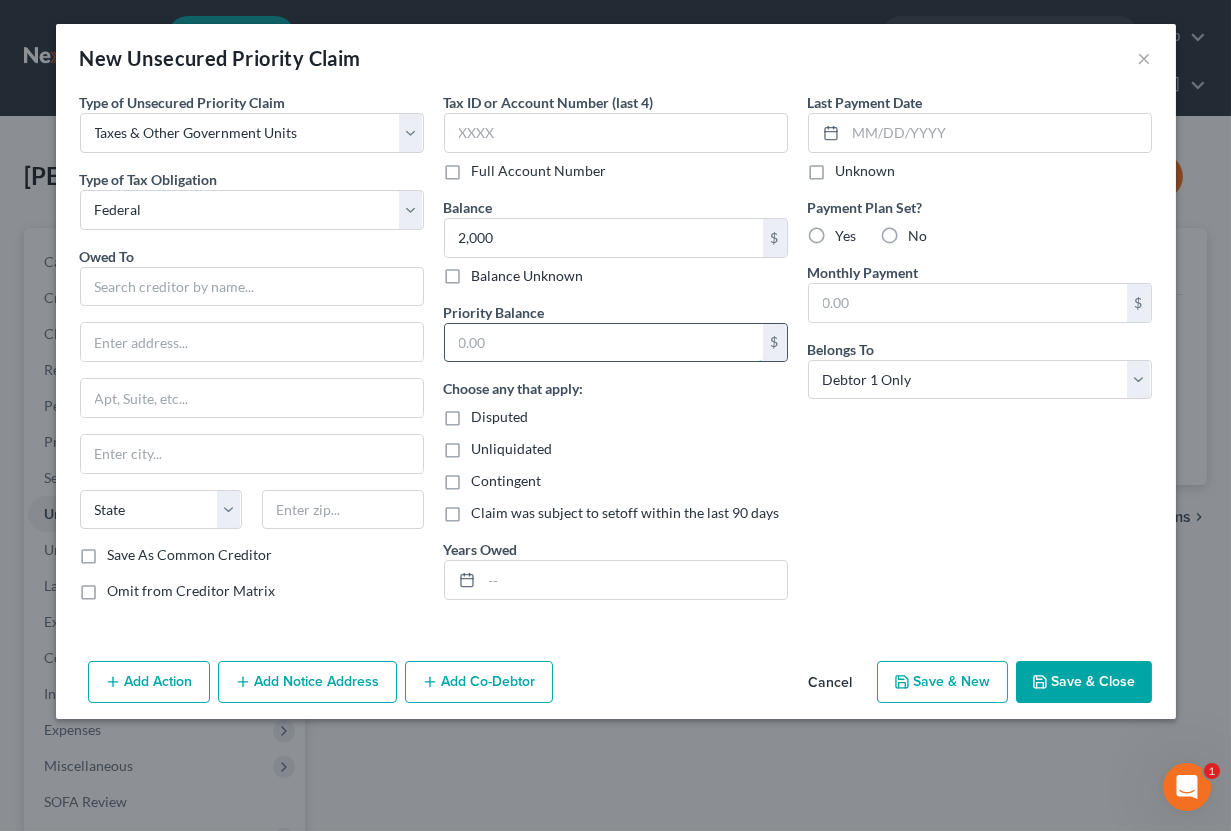 click at bounding box center [604, 343] 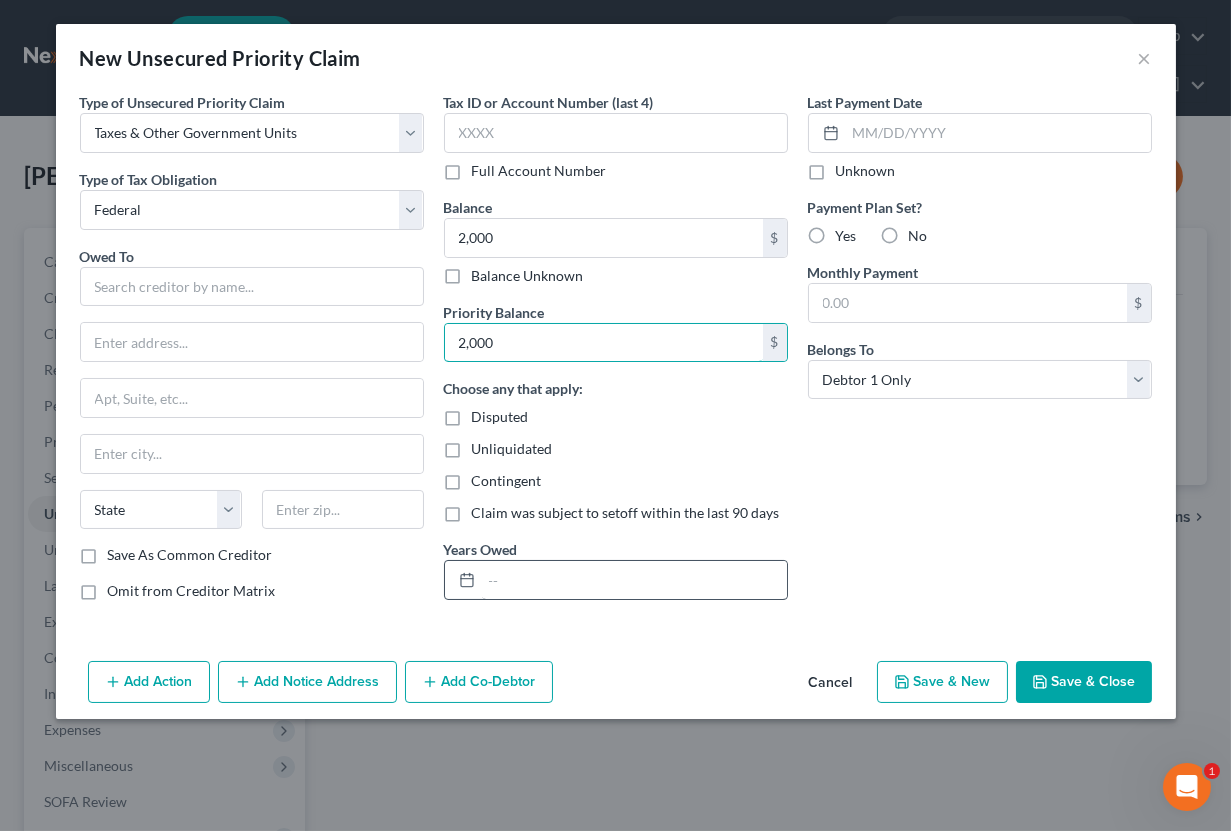 type on "2,000" 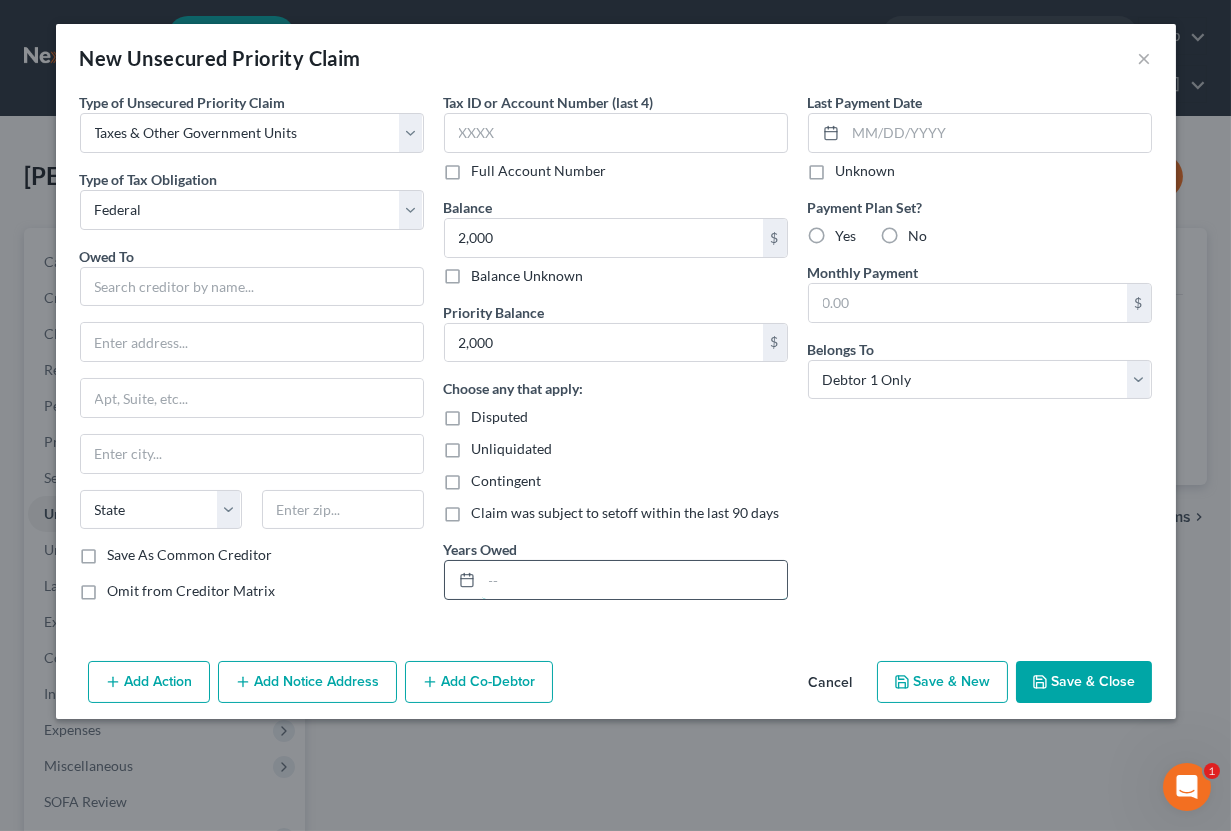 click at bounding box center [634, 580] 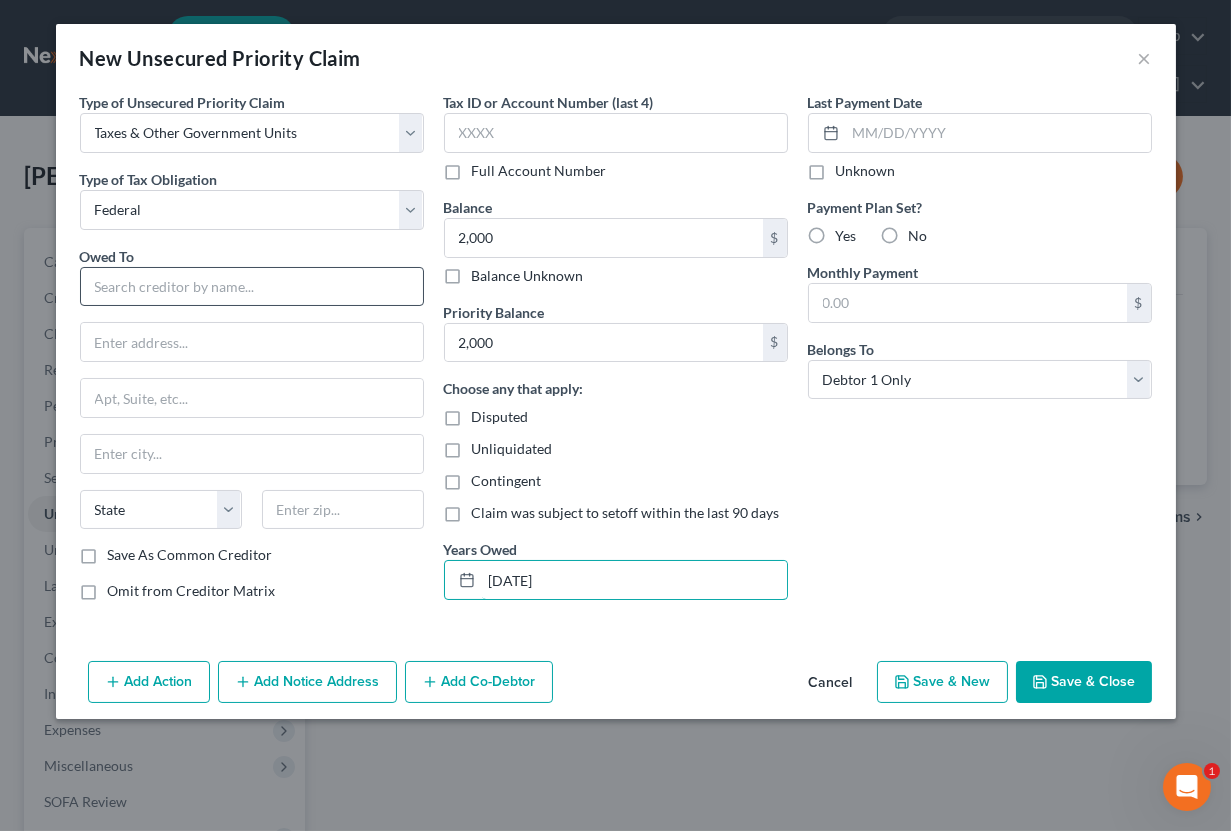 type on "[DATE]" 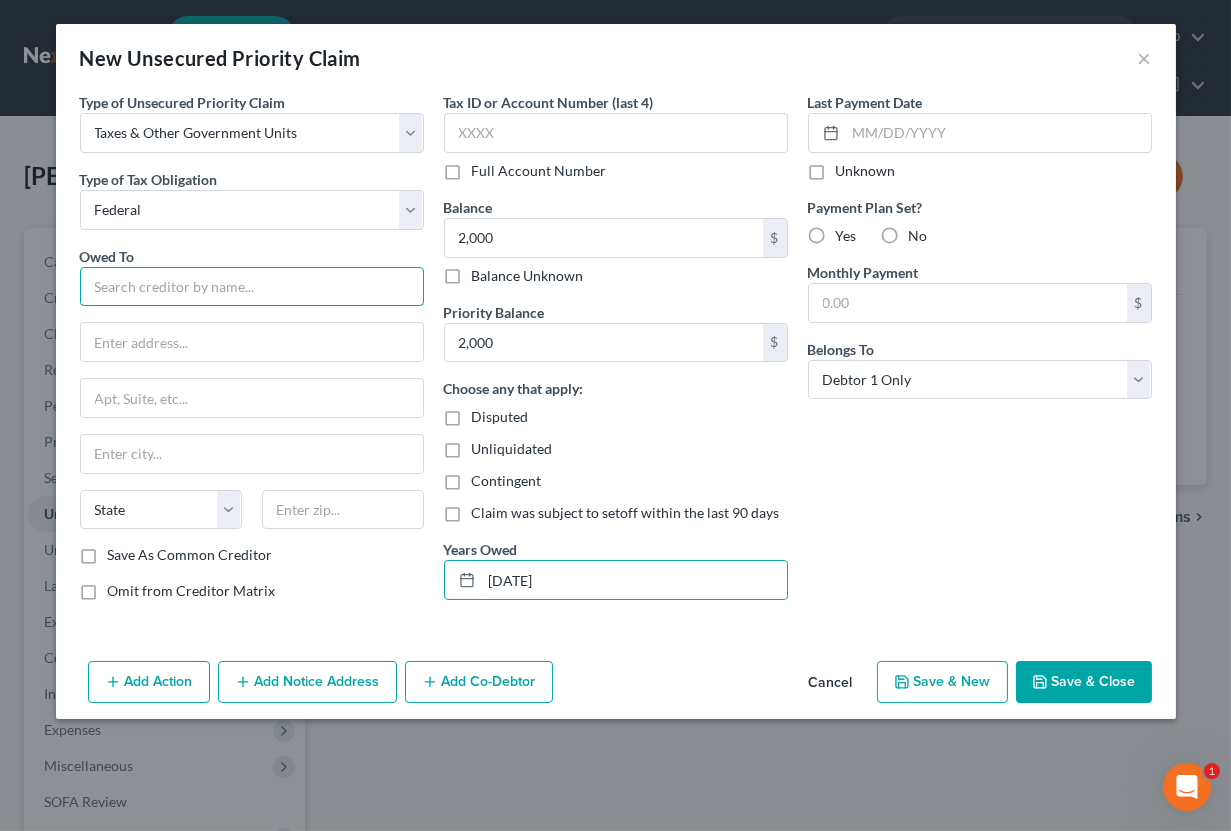 click at bounding box center (252, 287) 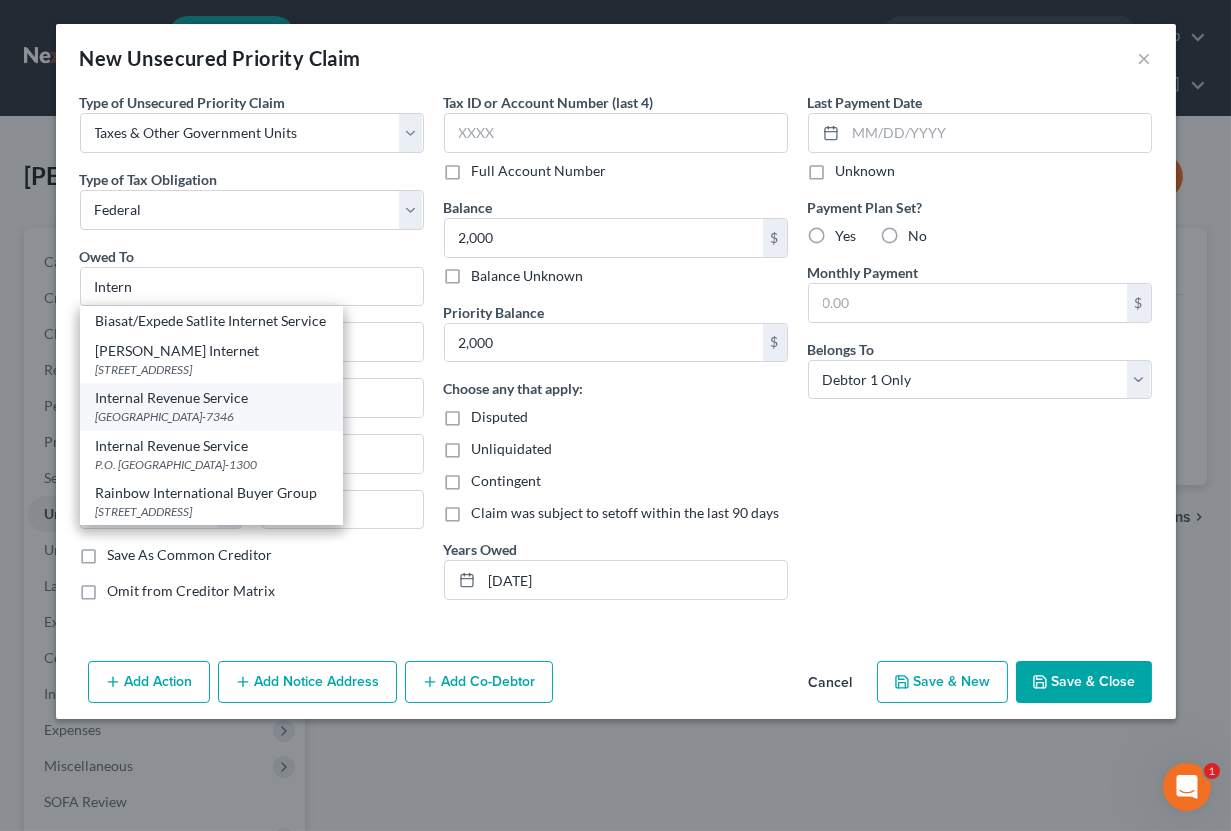 click on "Internal Revenue Service" at bounding box center [211, 398] 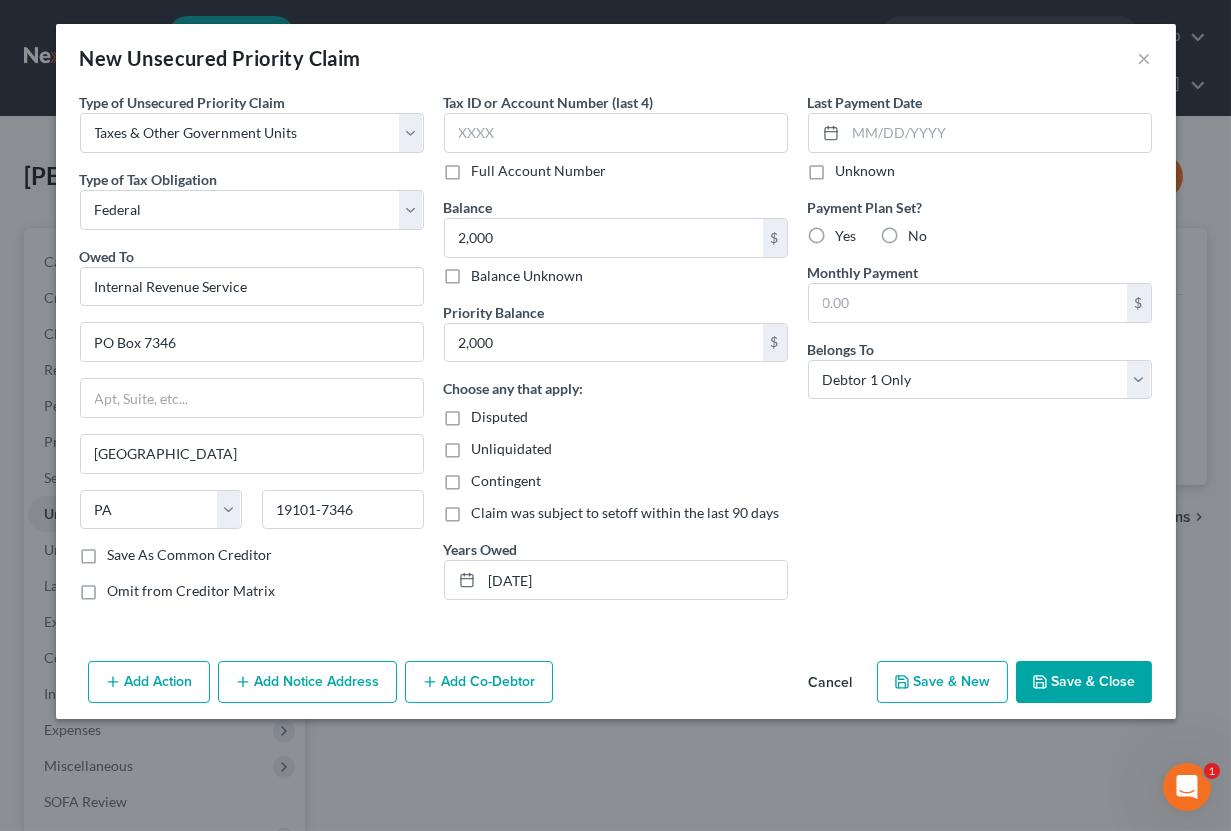 click on "No" at bounding box center (918, 236) 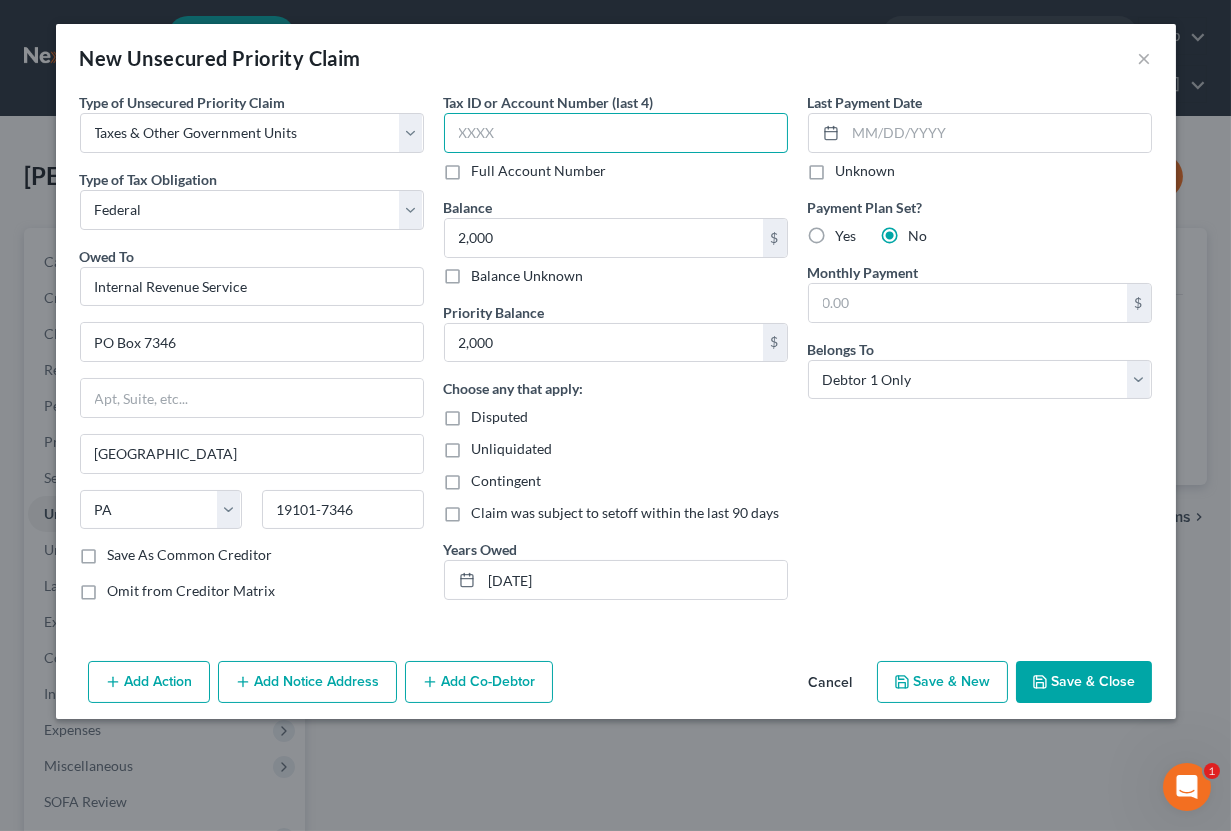 click at bounding box center (616, 133) 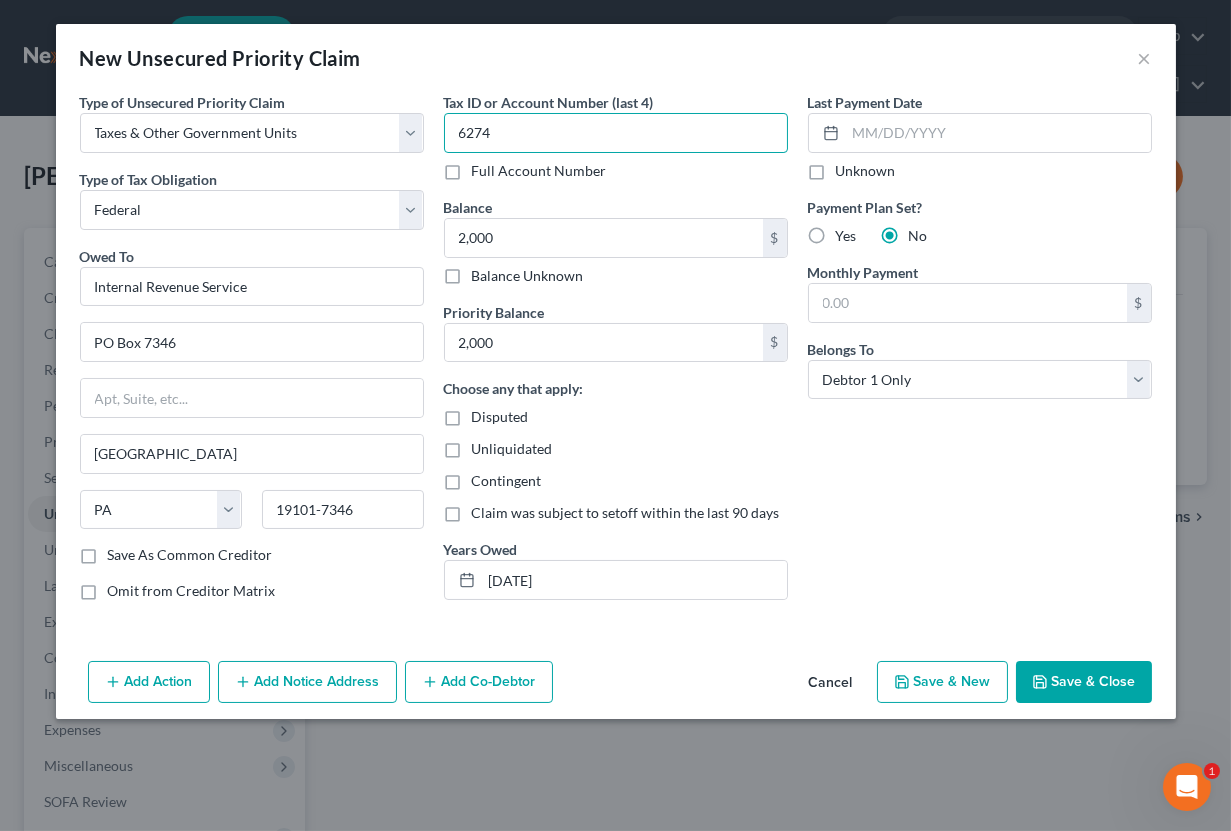 type on "6274" 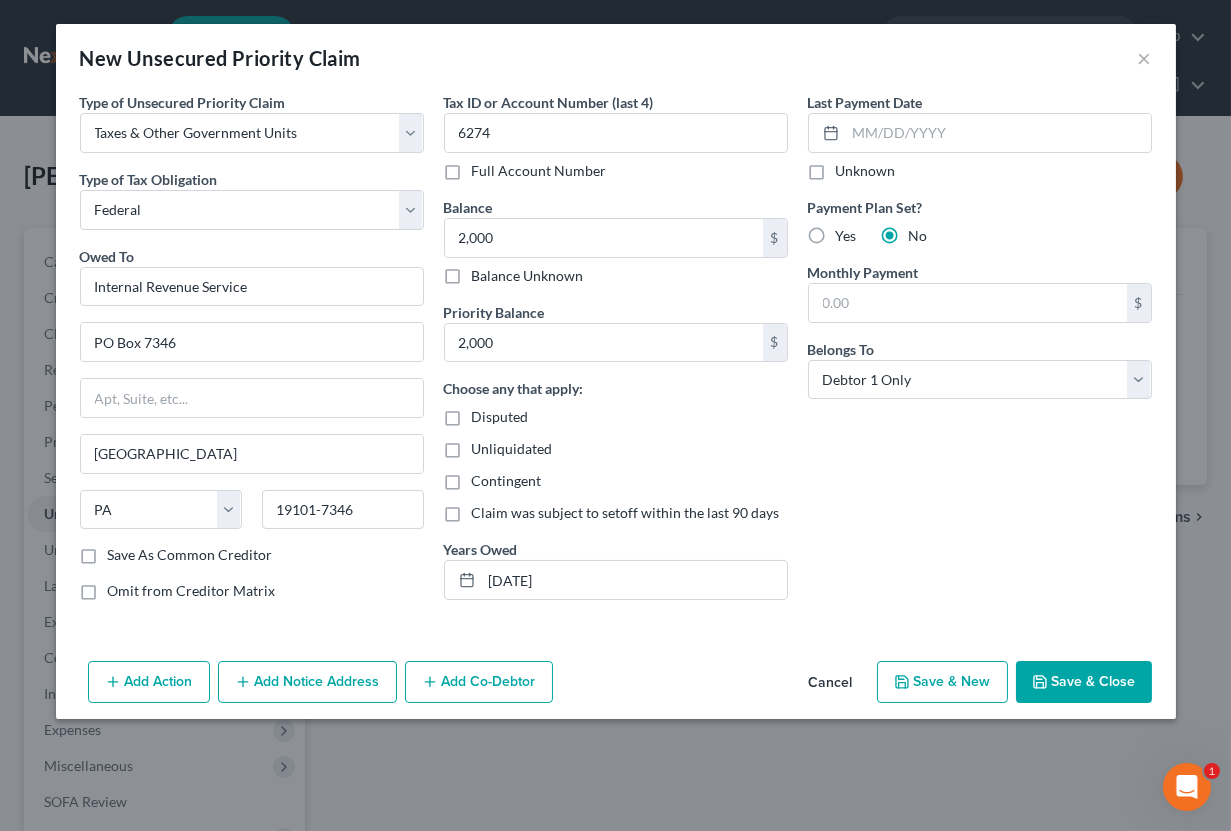 click on "Save & Close" at bounding box center [1084, 682] 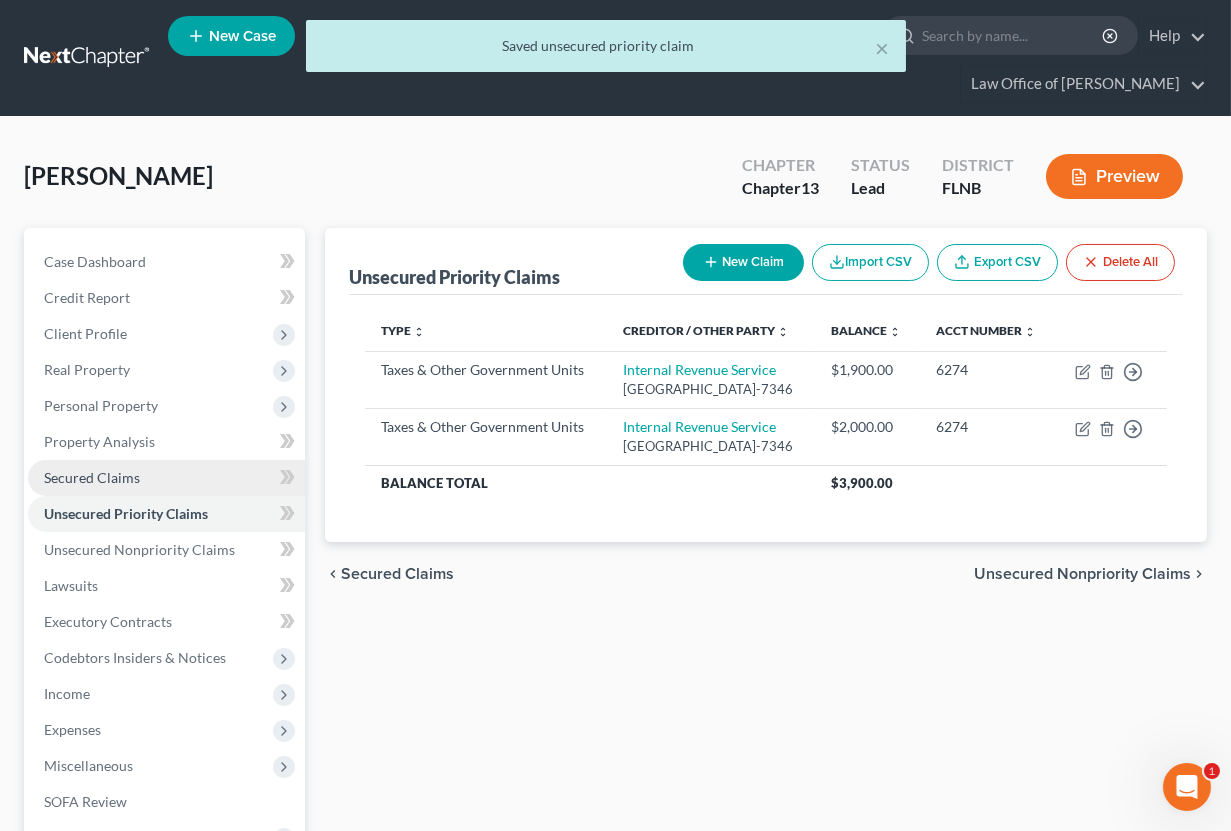 click on "Secured Claims" at bounding box center [166, 478] 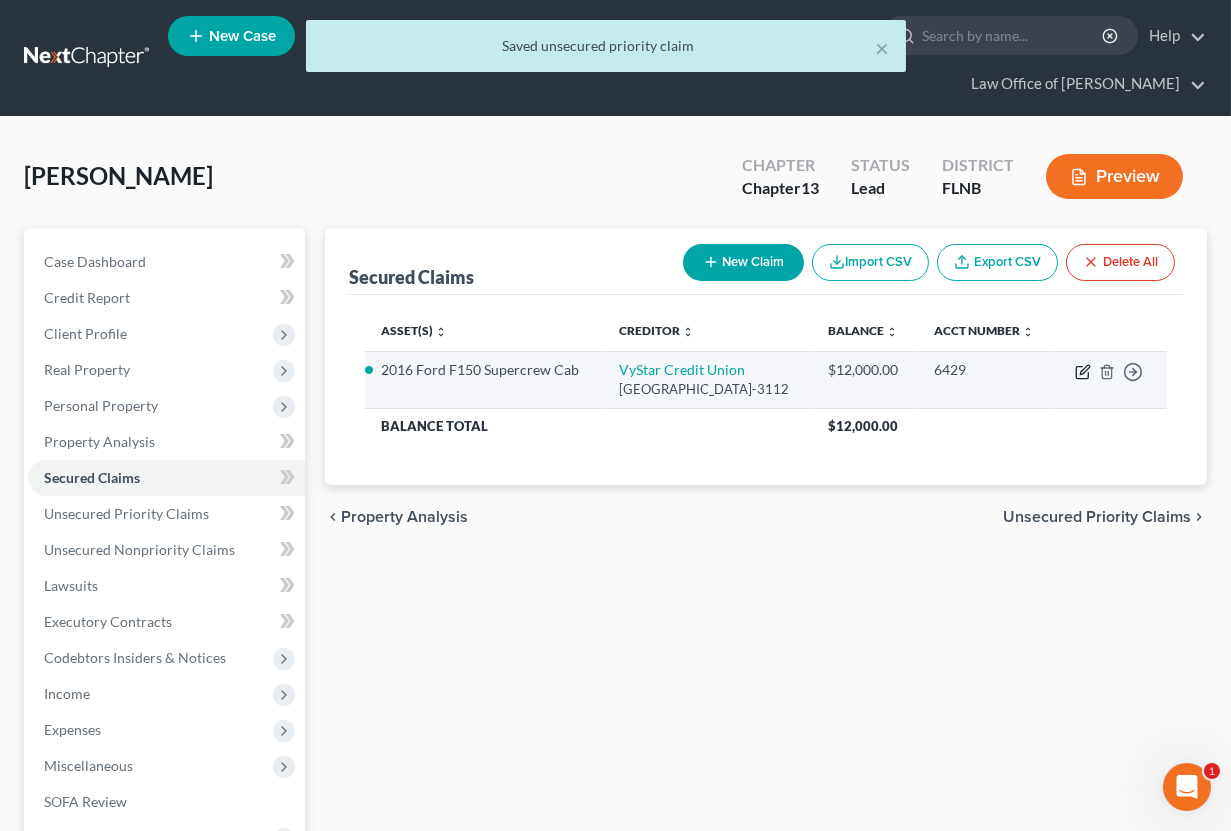 click 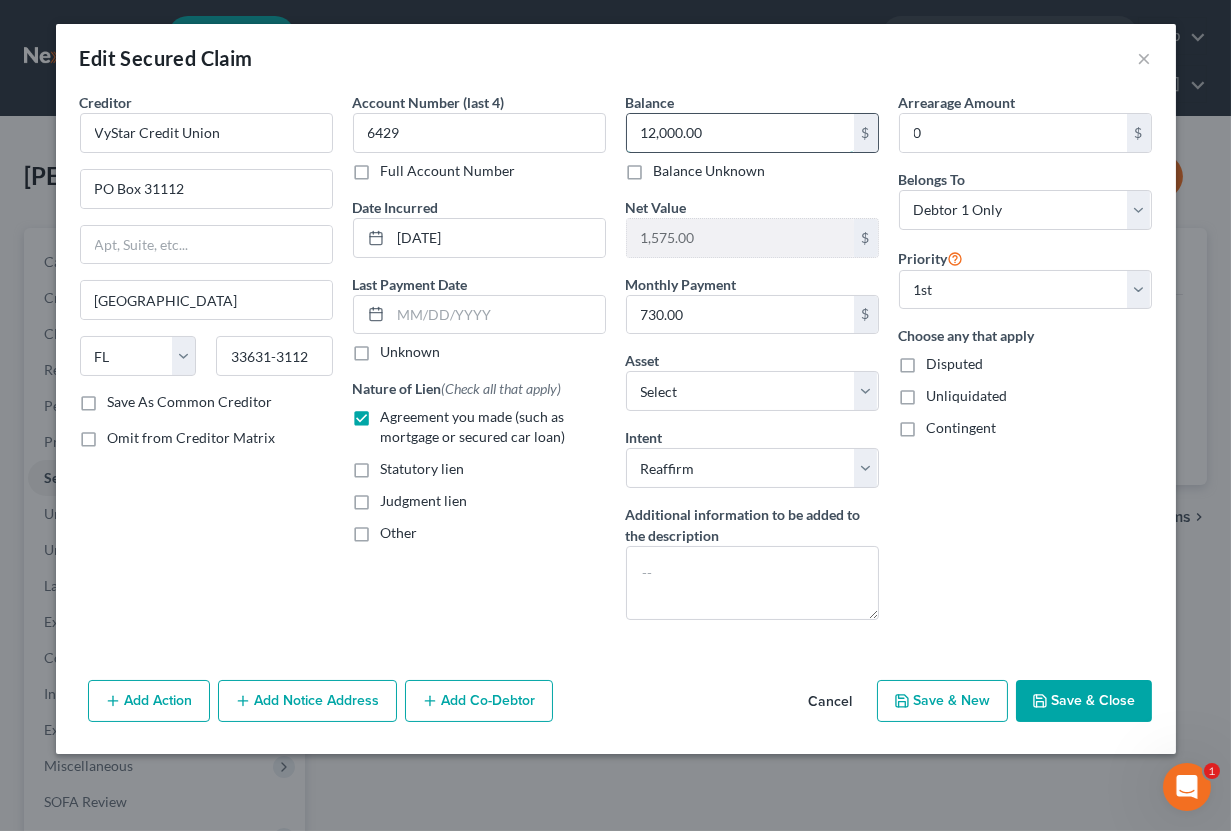 click on "12,000.00" at bounding box center (740, 133) 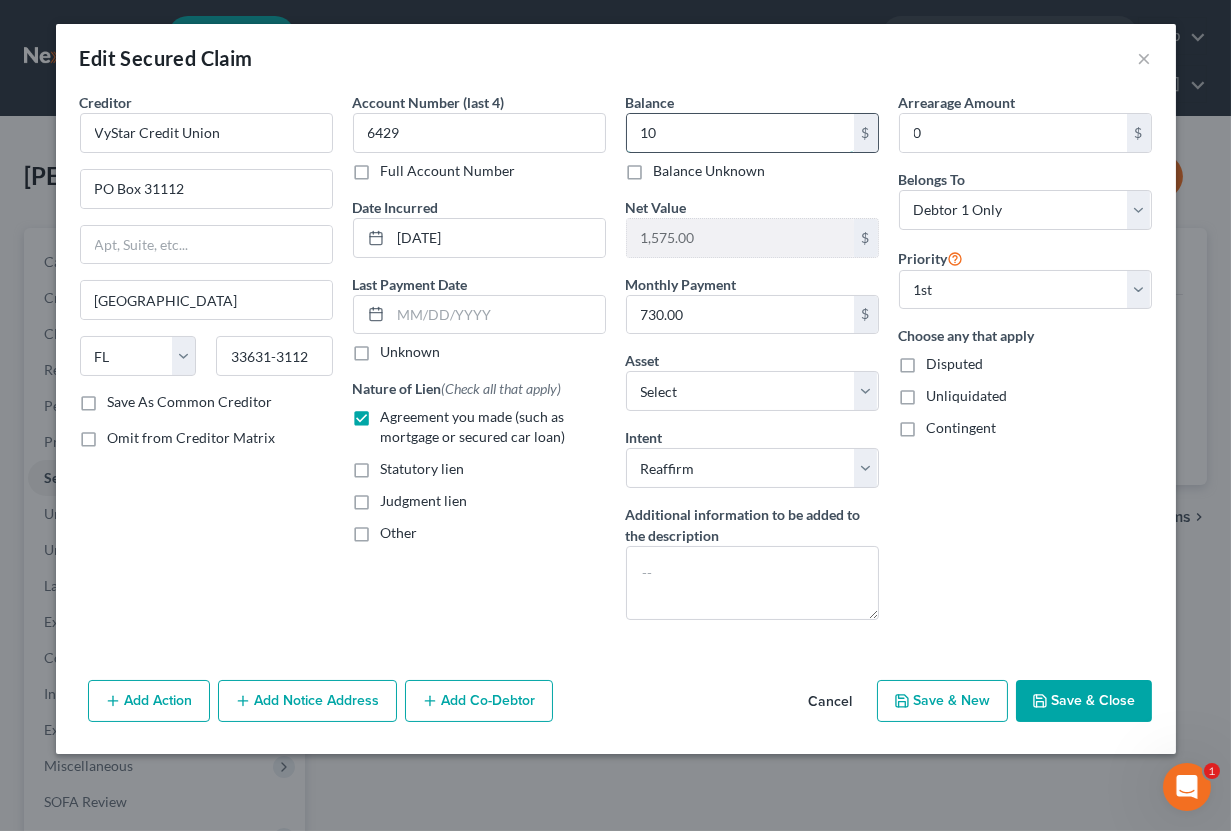 type on "1" 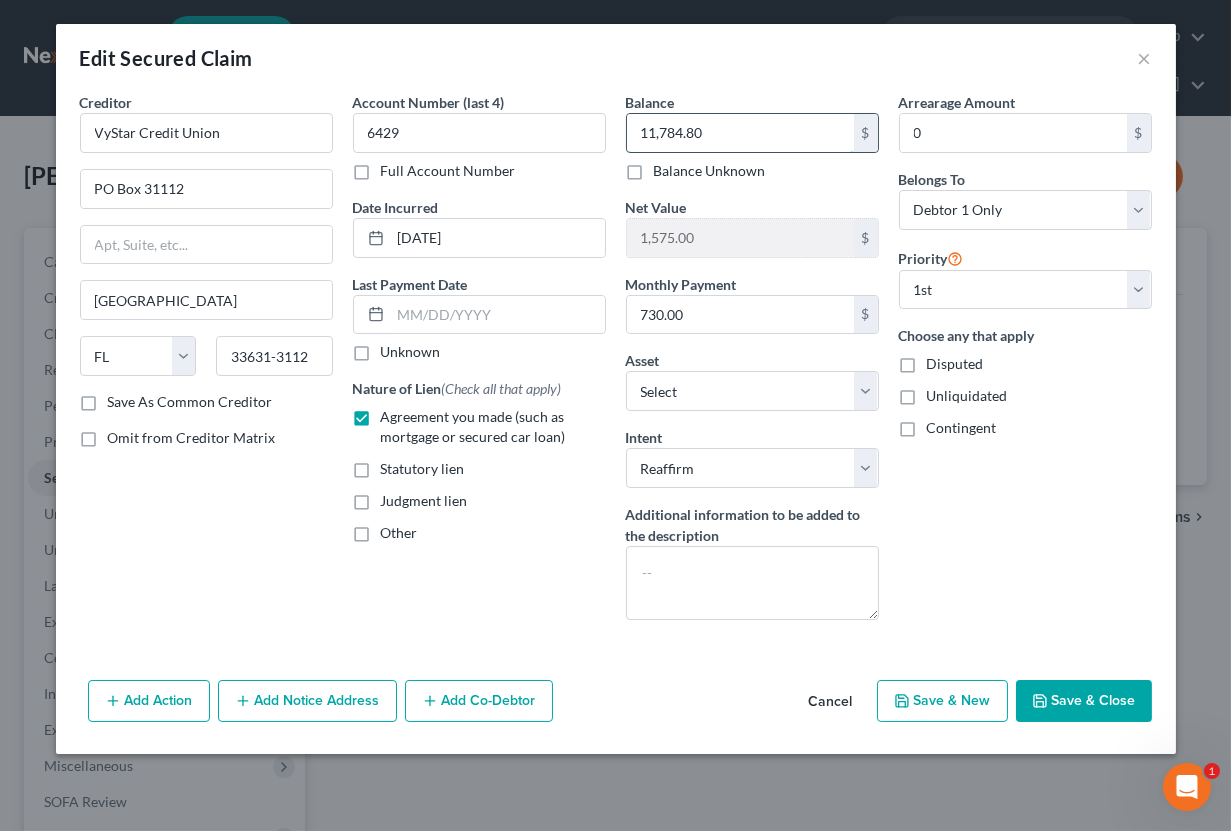 drag, startPoint x: 776, startPoint y: 137, endPoint x: 571, endPoint y: 135, distance: 205.00975 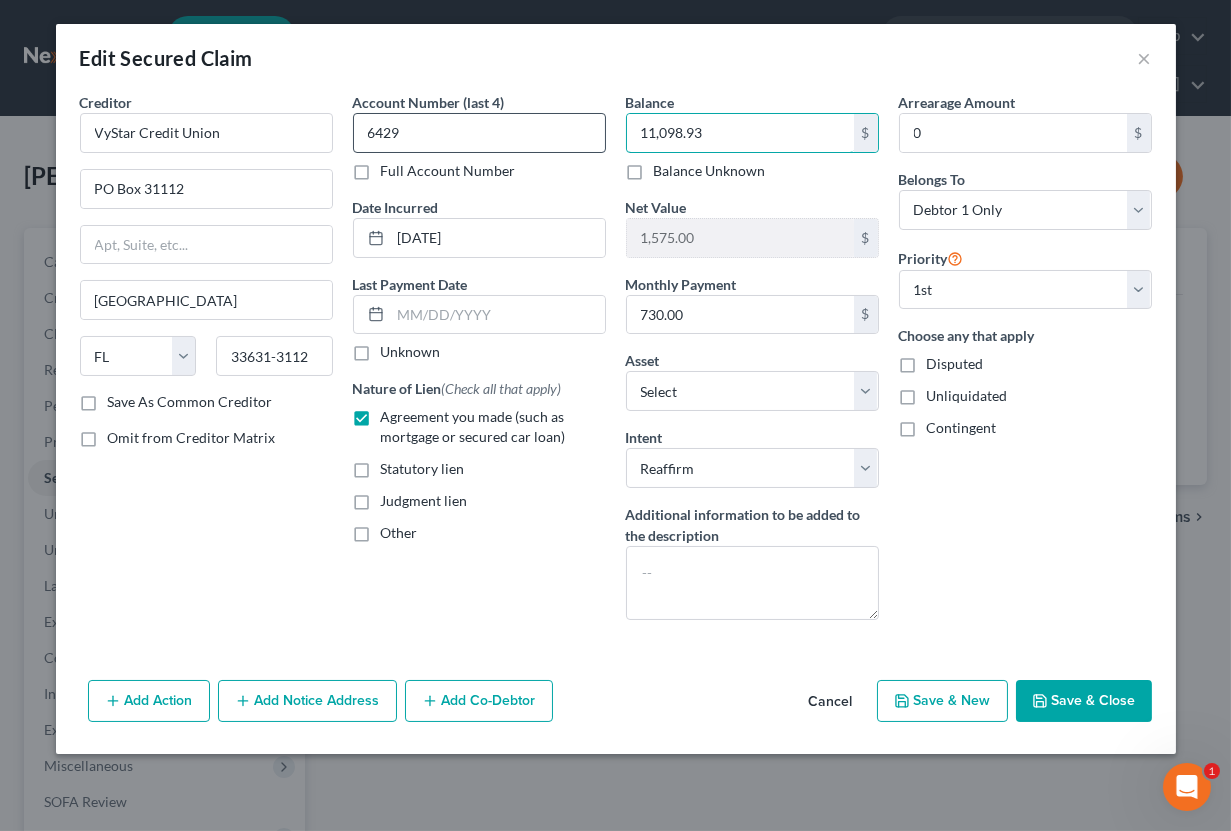 type on "11,098.93" 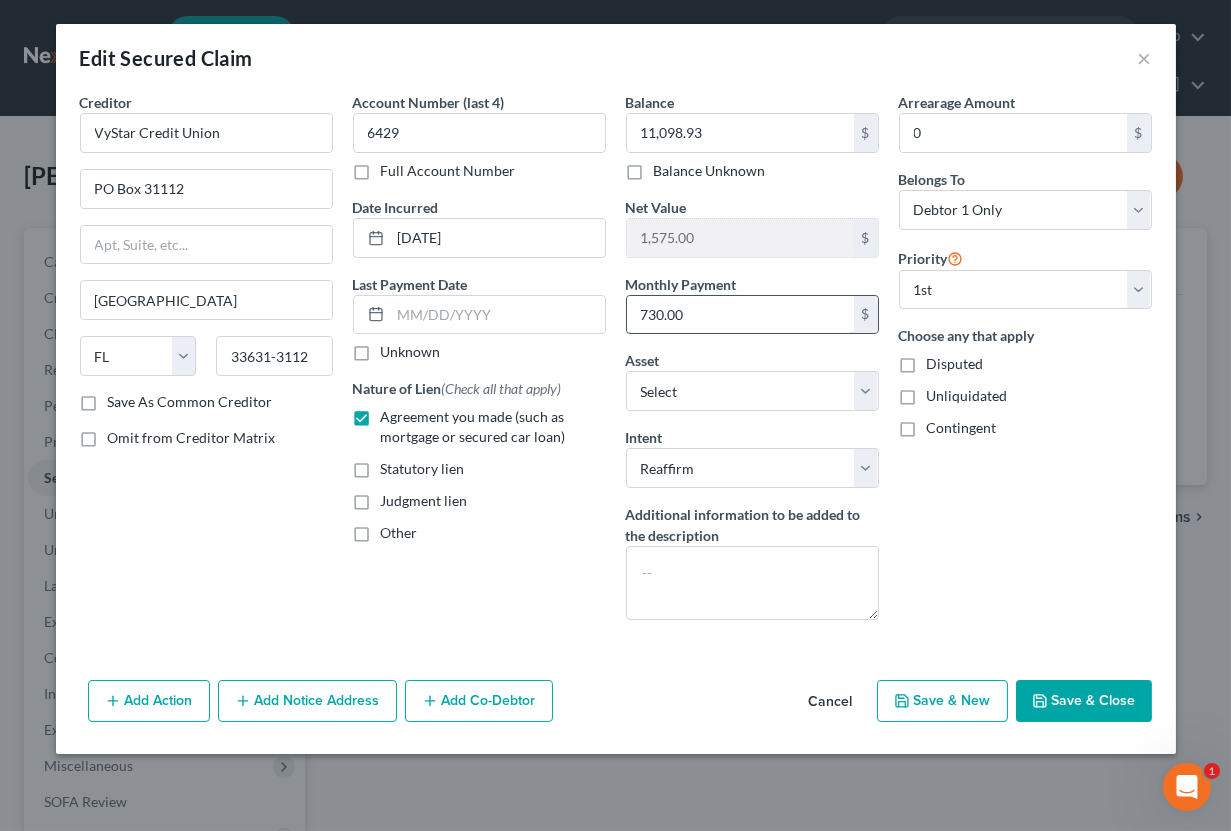 click on "730.00" at bounding box center [740, 315] 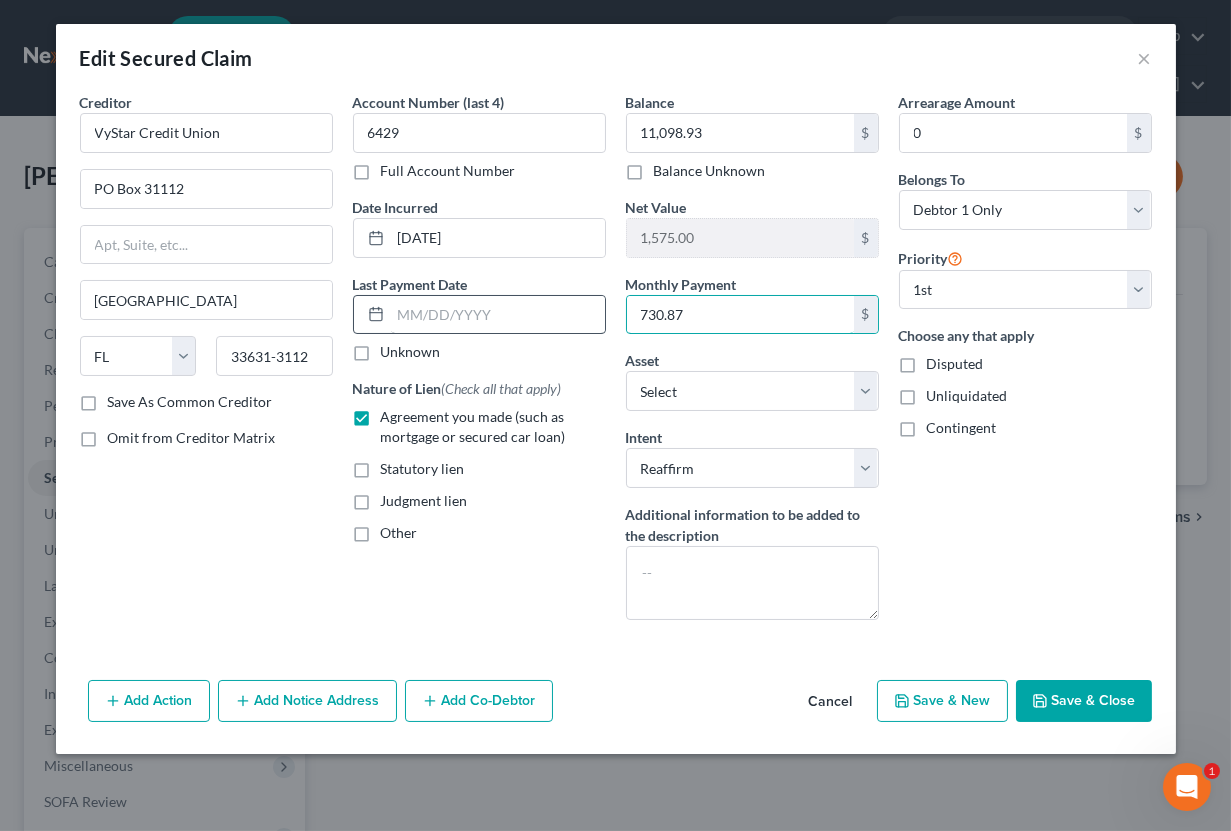 type on "730.87" 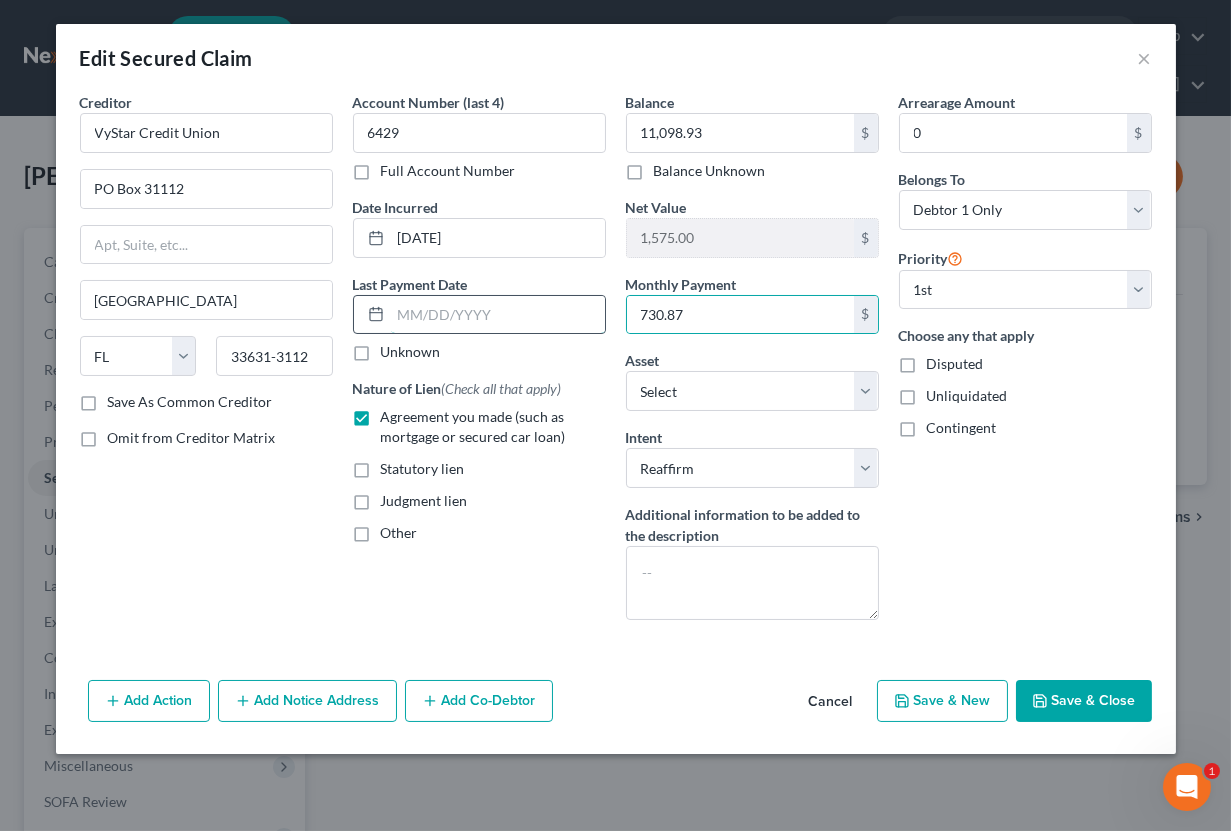 click at bounding box center (498, 315) 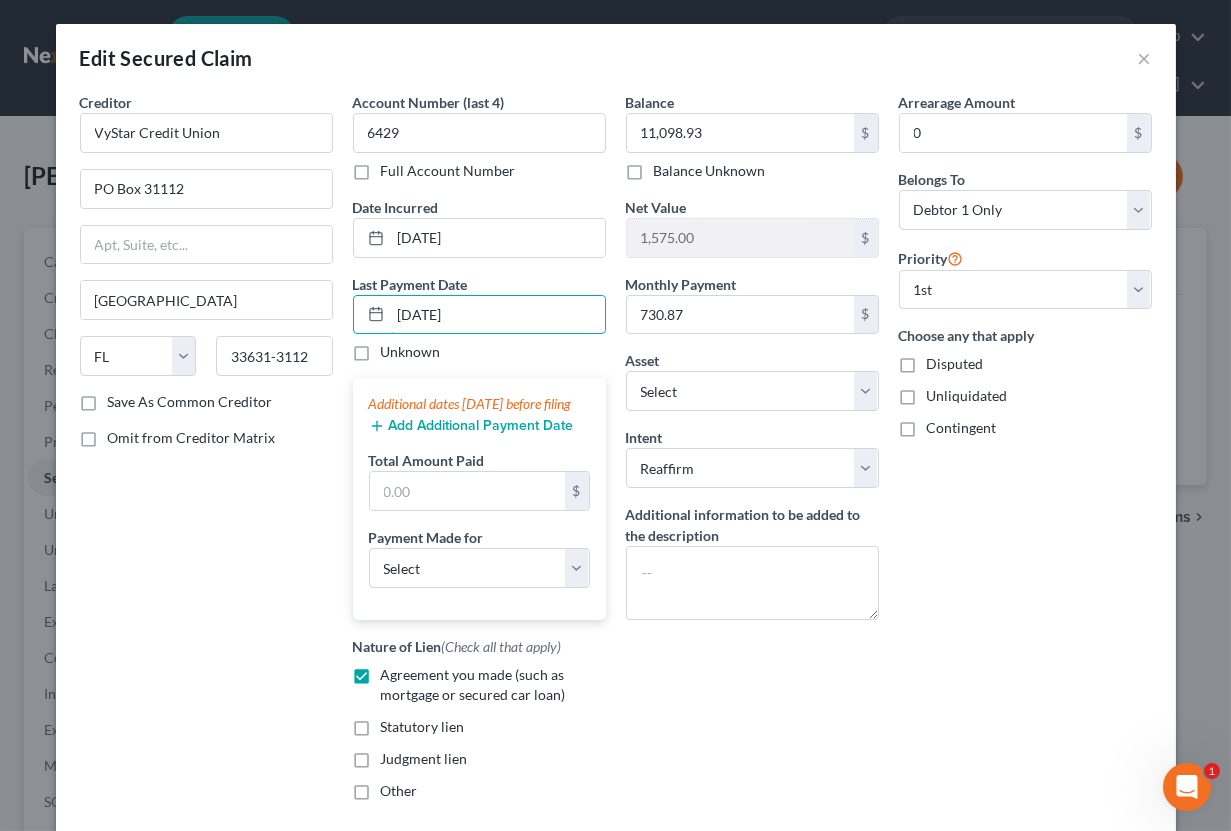 type on "[DATE]" 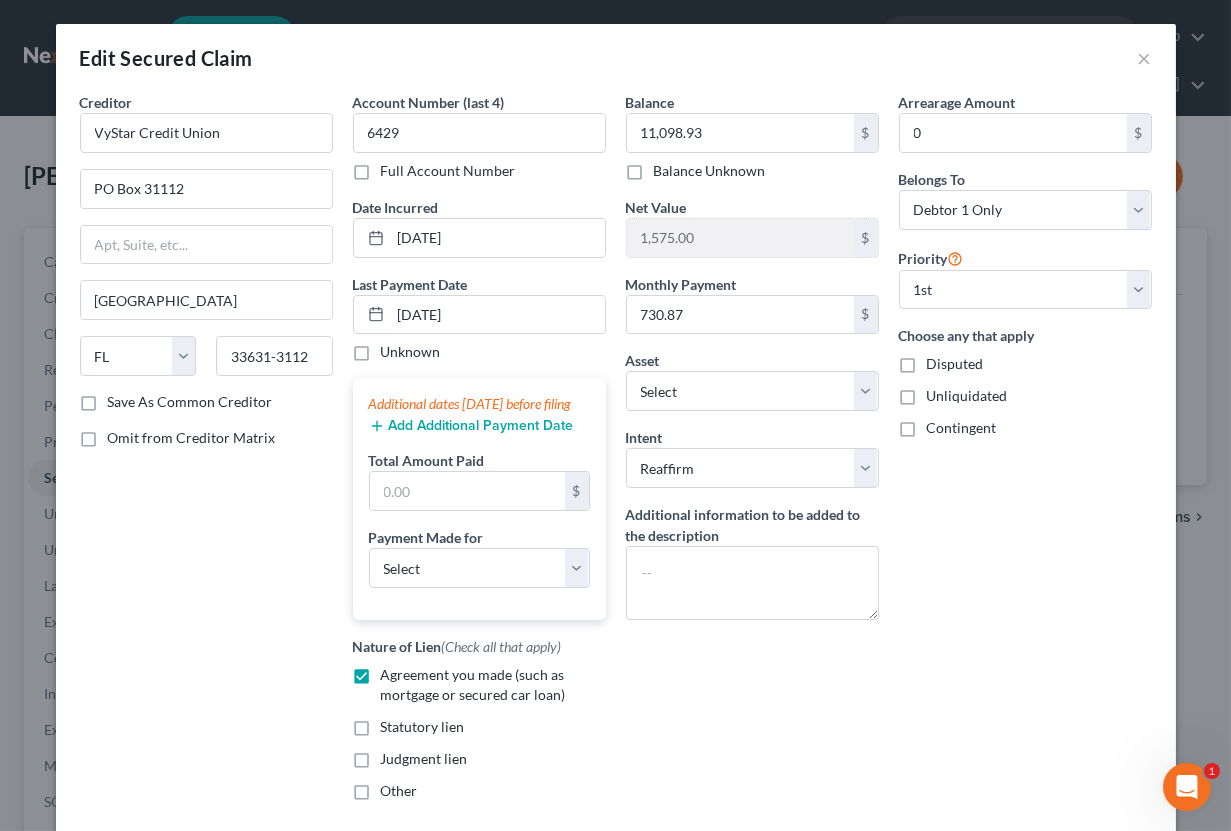 click on "Add Additional Payment Date" at bounding box center (471, 426) 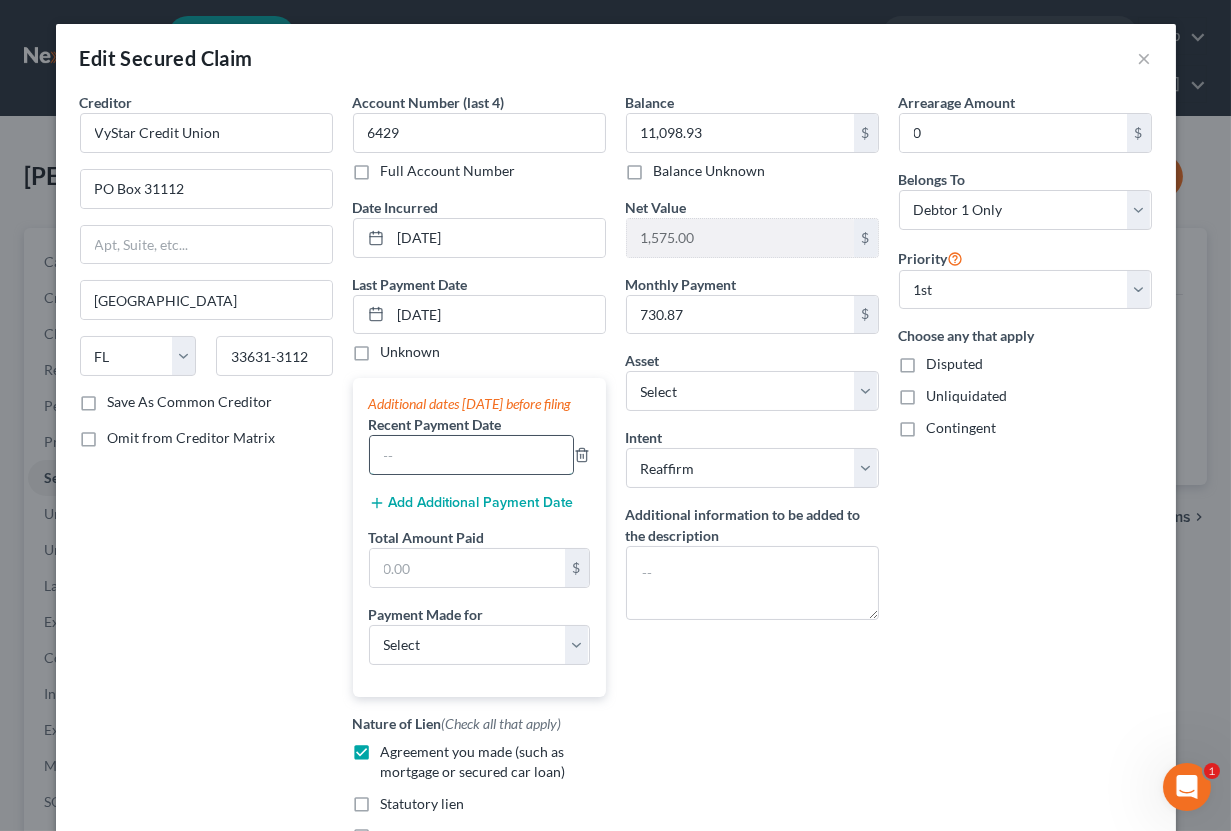 click at bounding box center (471, 455) 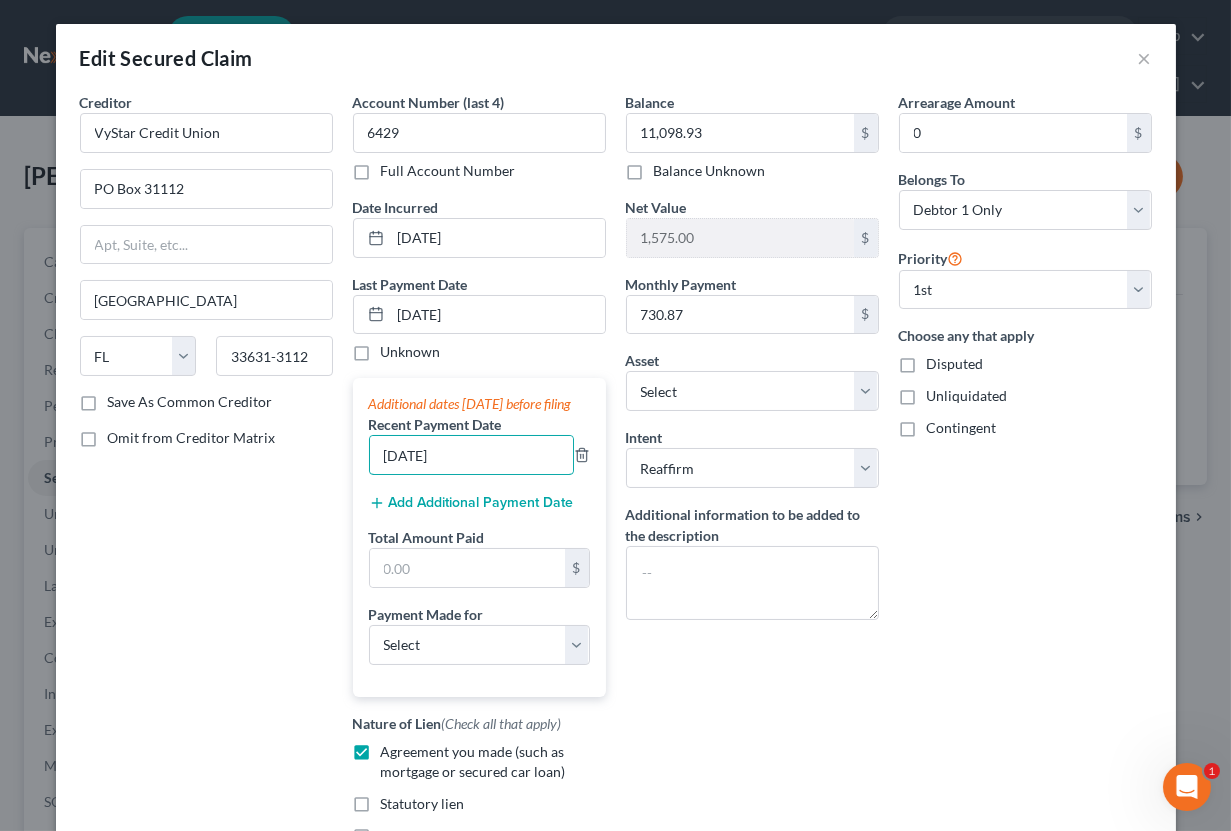 type on "[DATE]" 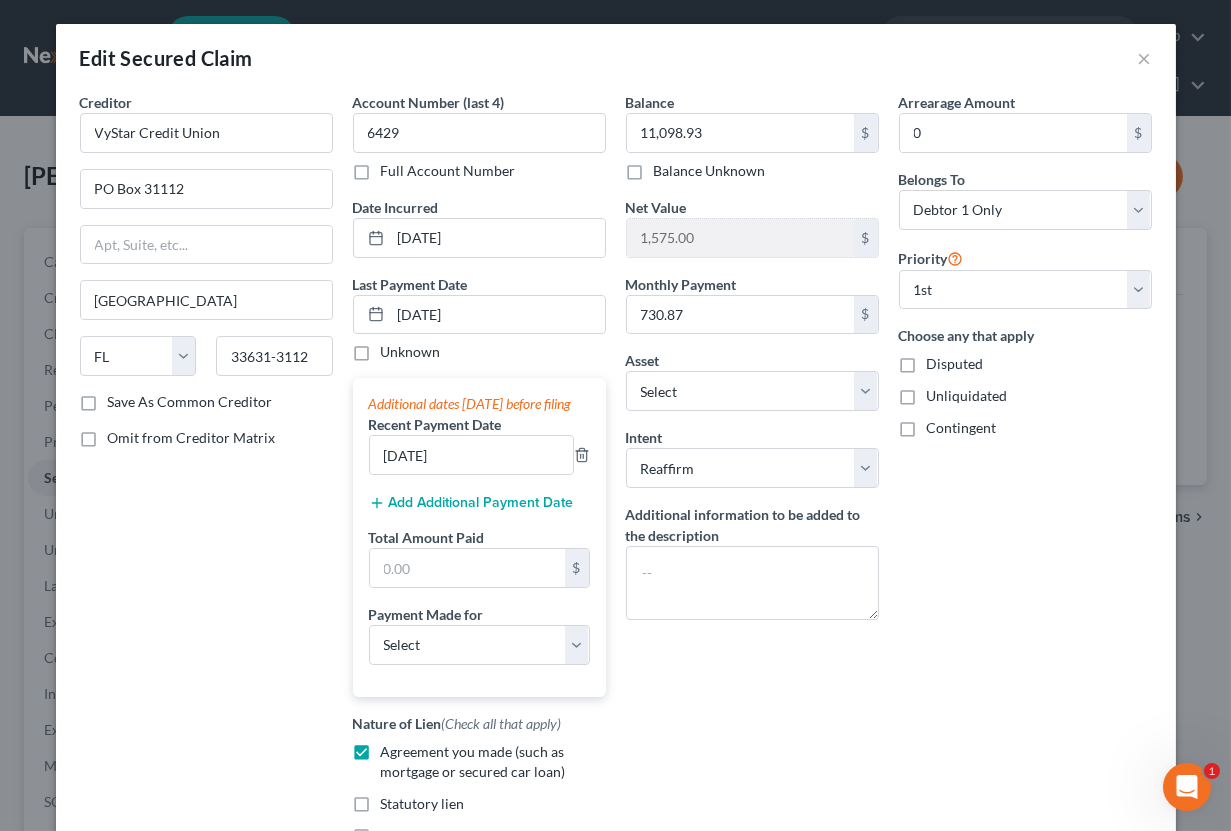 click on "Add Additional Payment Date" at bounding box center [471, 503] 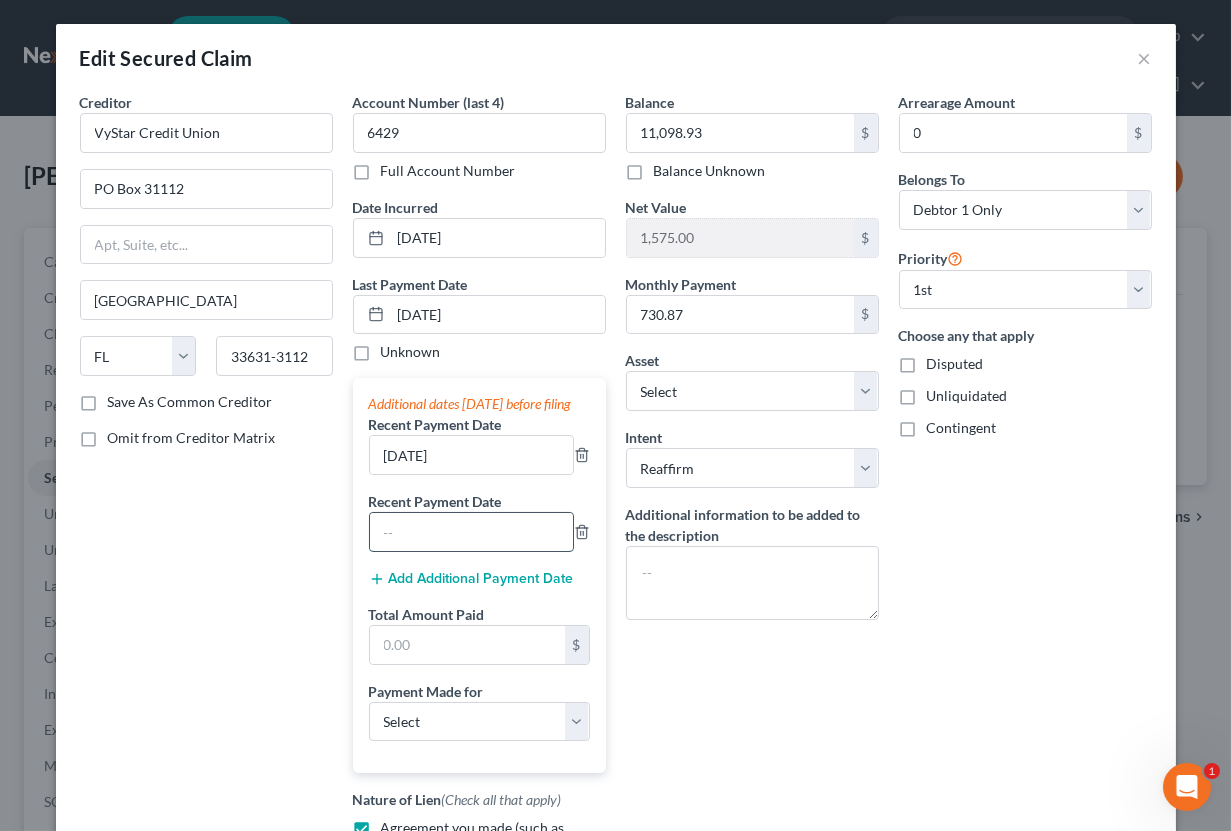 click at bounding box center [471, 532] 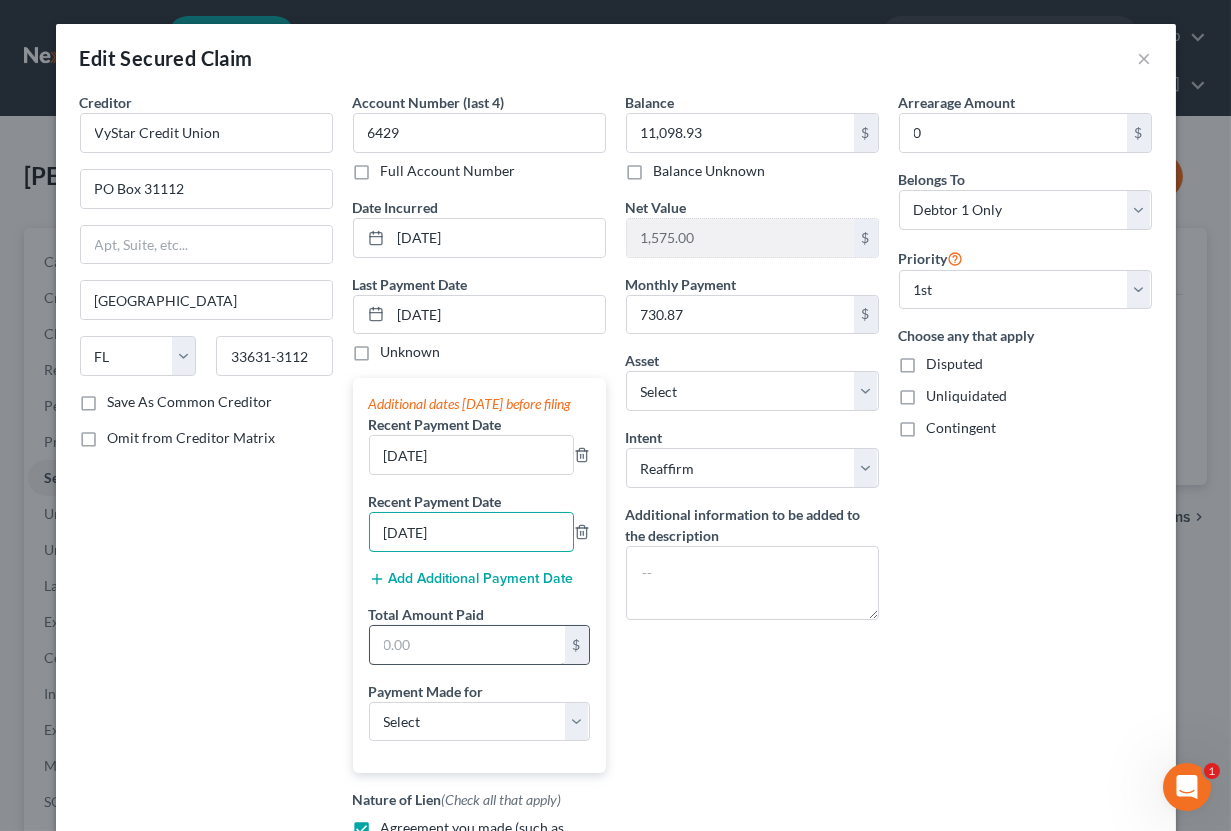 type on "[DATE]" 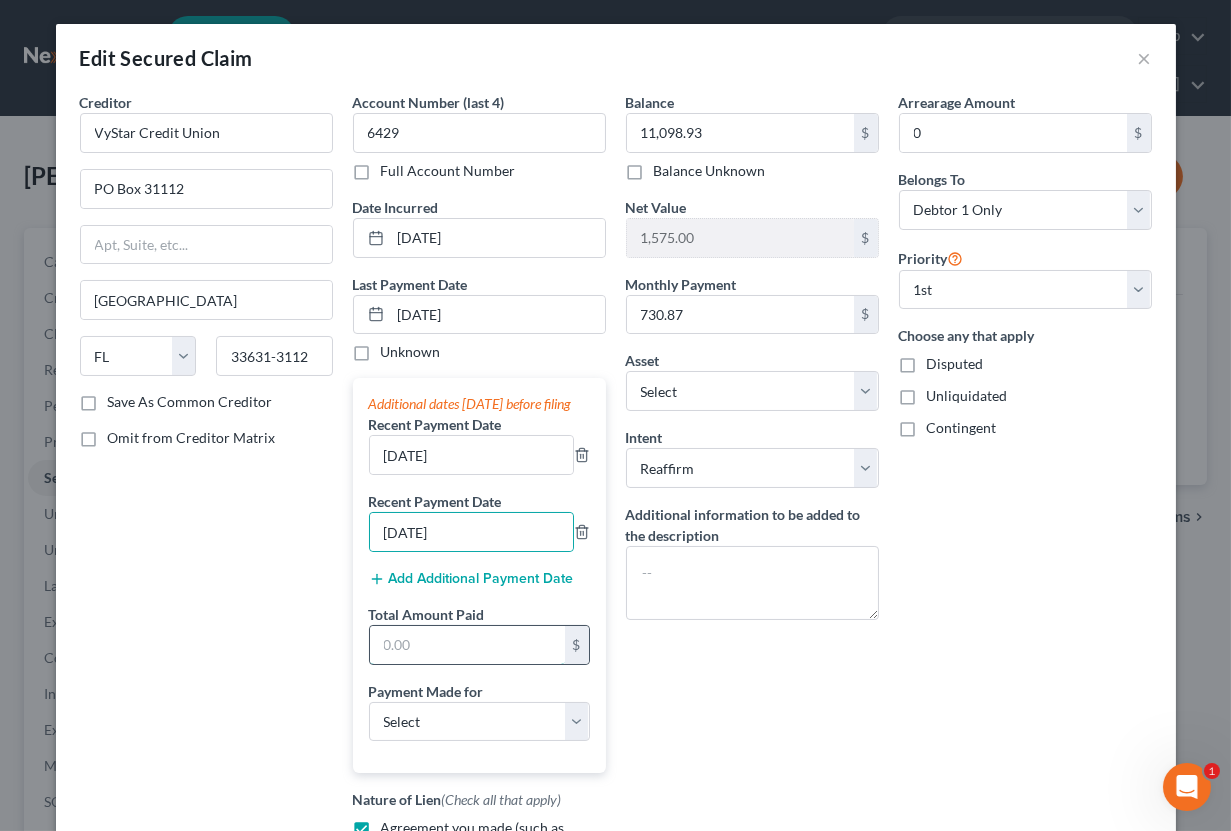 click at bounding box center [467, 645] 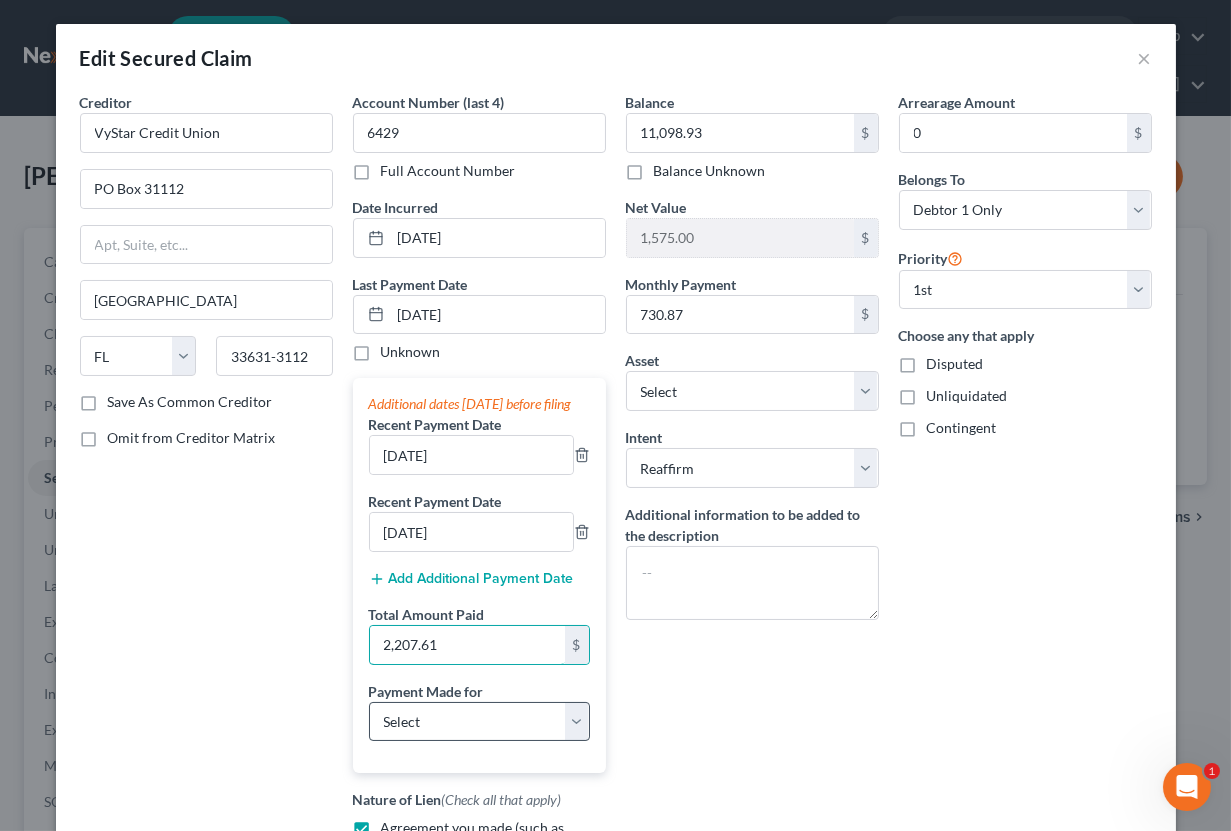 type on "2,207.61" 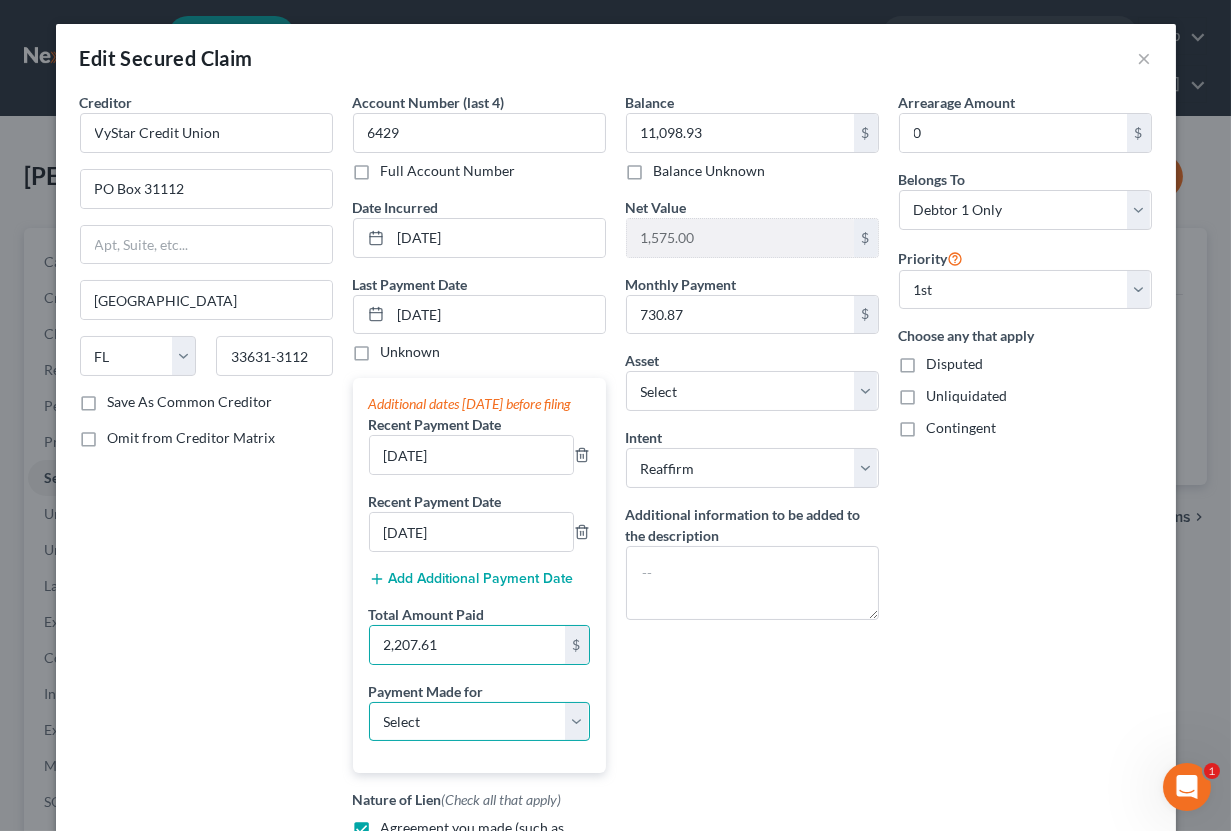click on "Select Car Credit Card Loan Repayment Mortgage Other Suppliers Or Vendors" at bounding box center (479, 722) 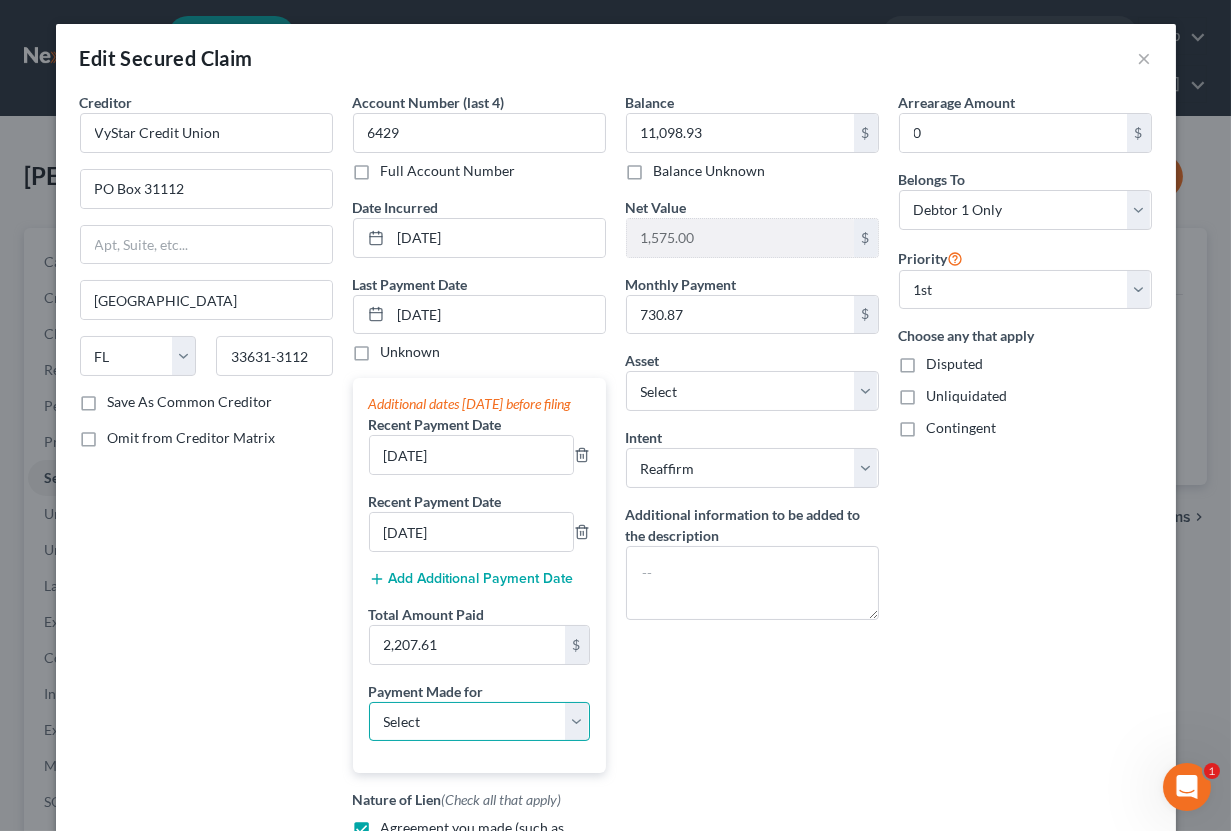 select on "0" 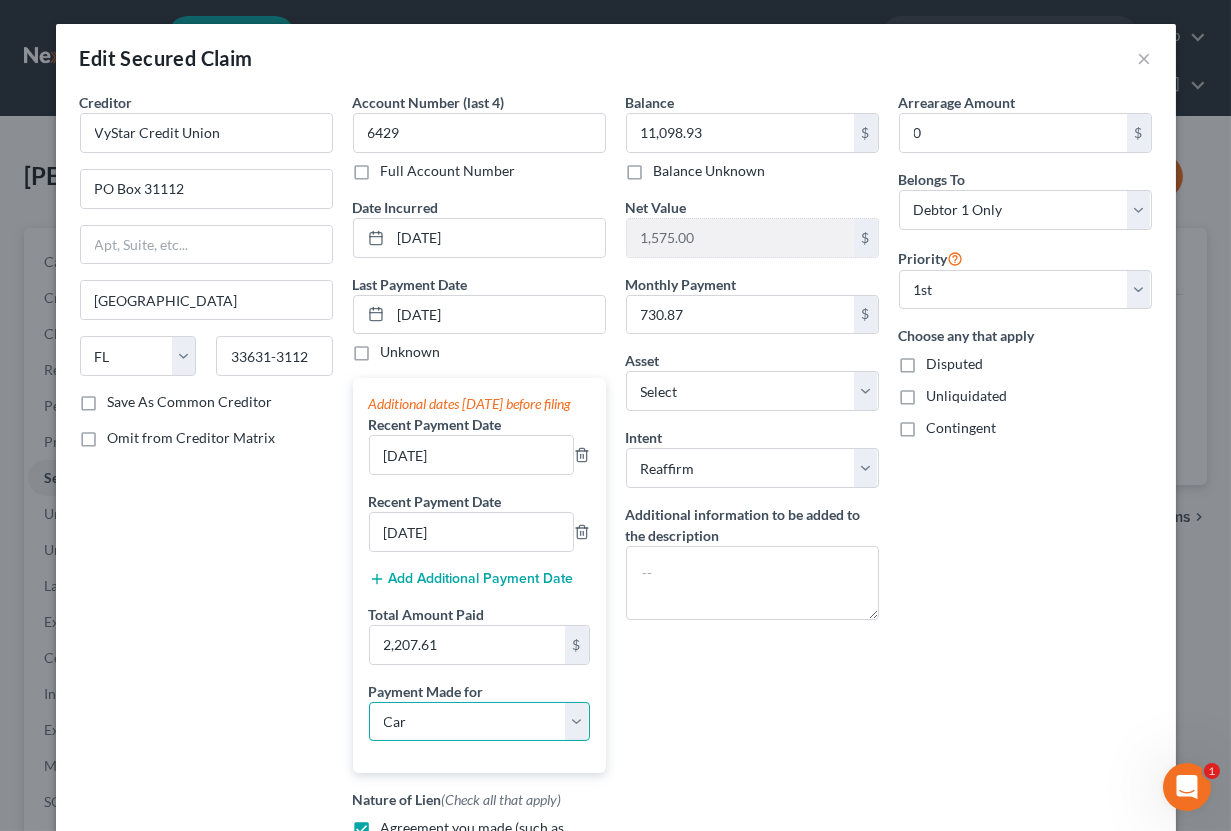 click on "Car" at bounding box center (0, 0) 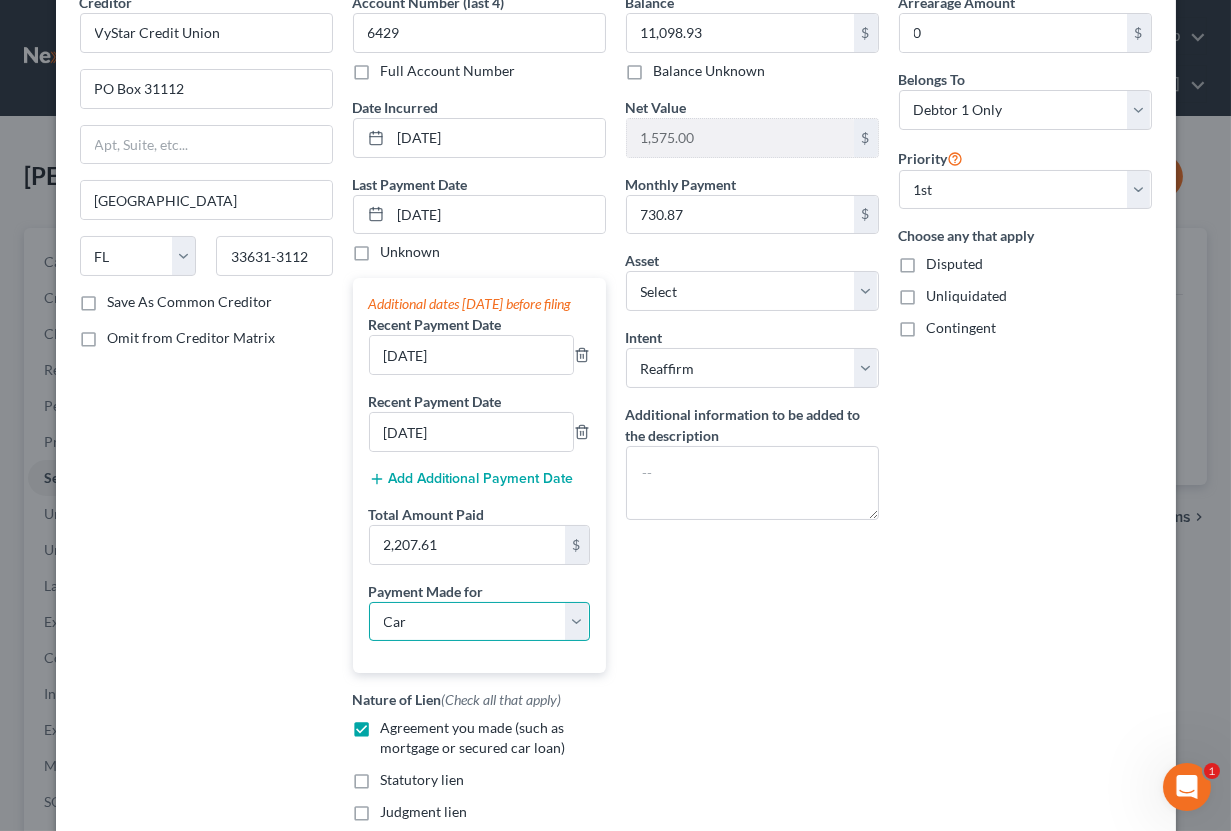 scroll, scrollTop: 300, scrollLeft: 0, axis: vertical 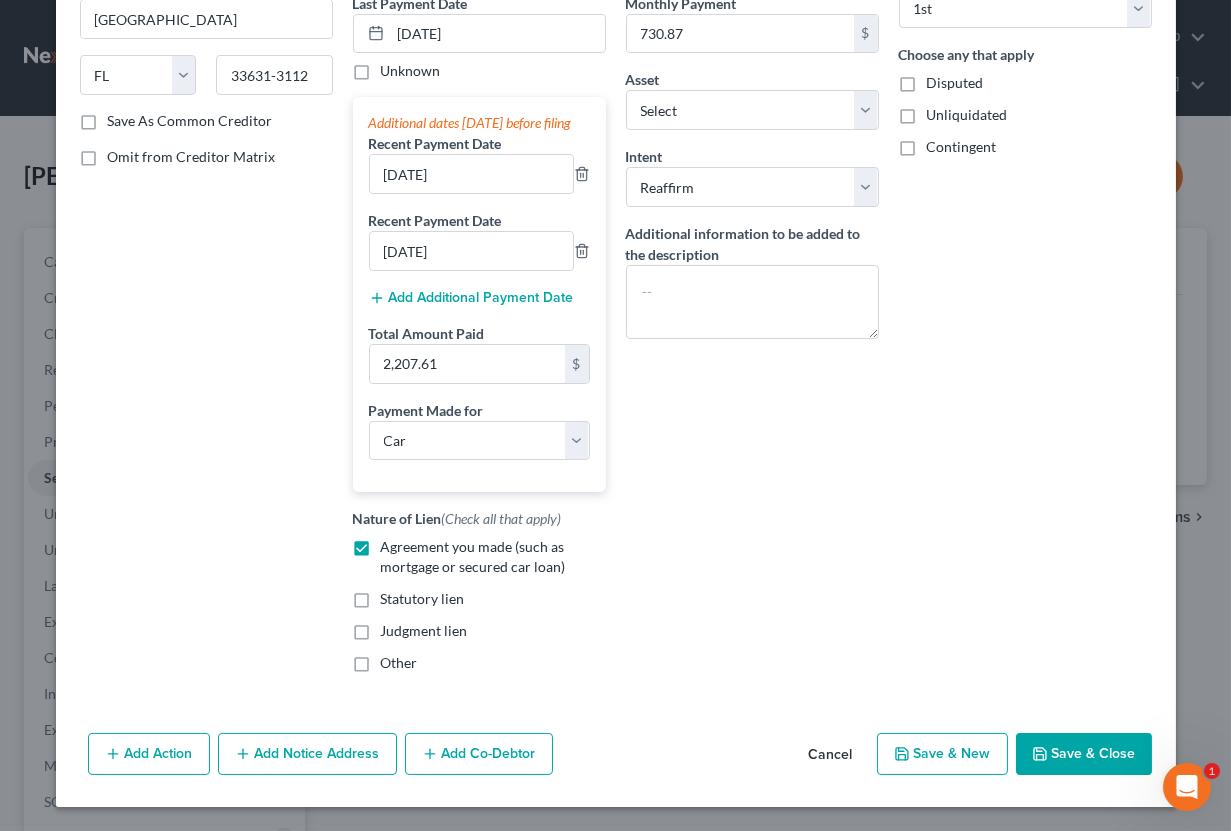 click on "Save & Close" at bounding box center (1084, 754) 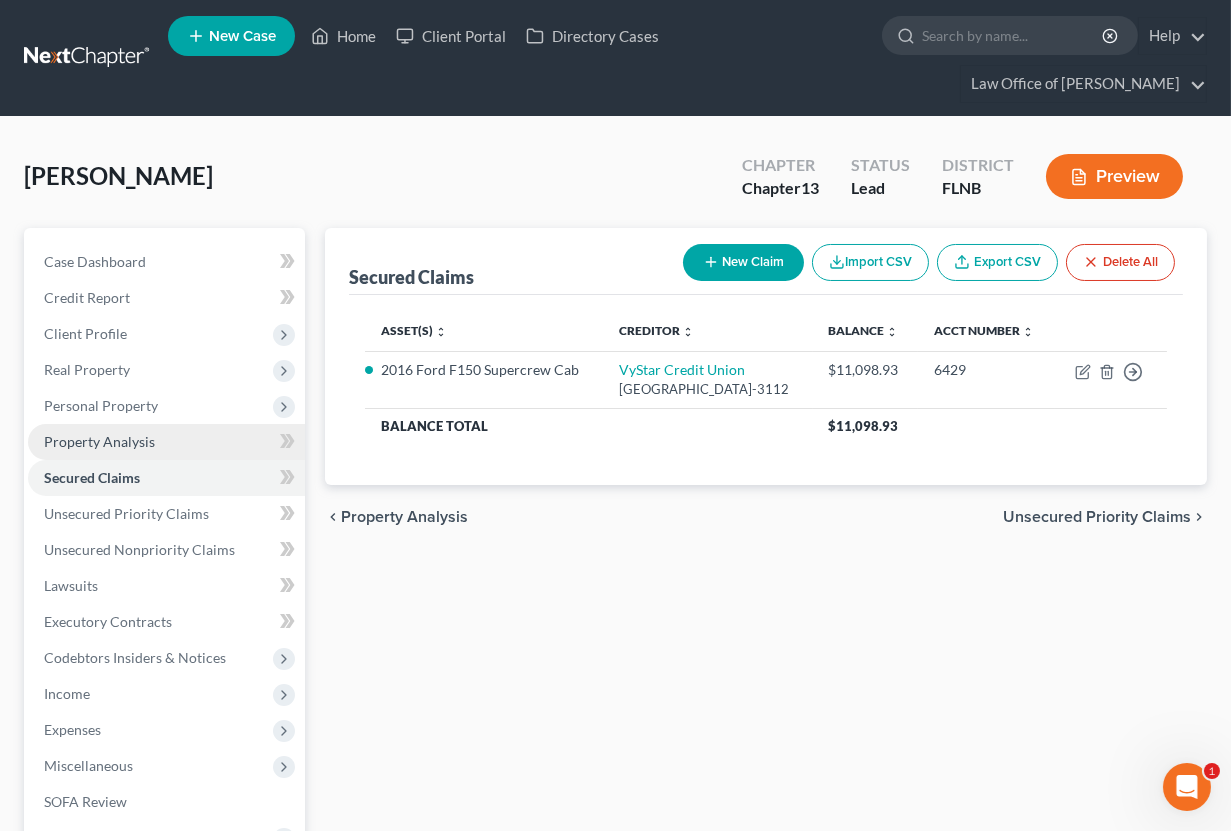 click on "Property Analysis" at bounding box center [166, 442] 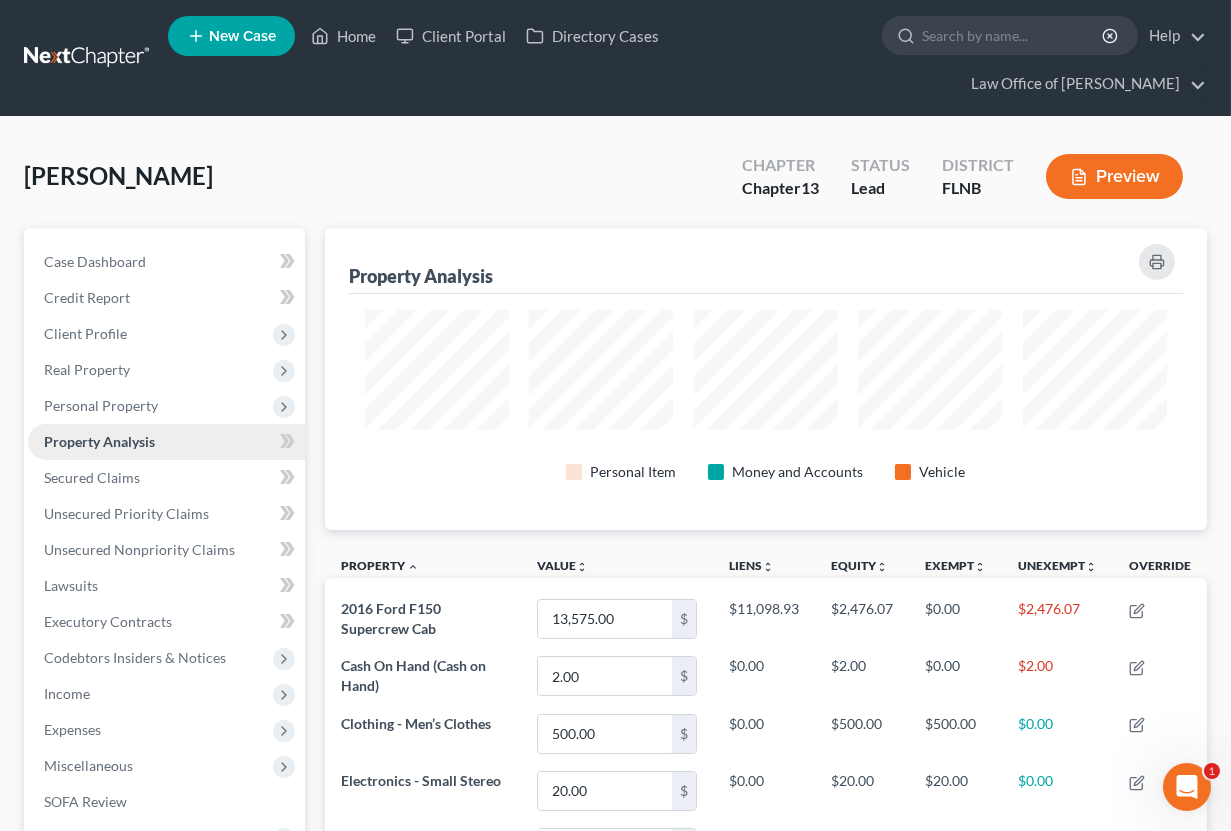 scroll, scrollTop: 999698, scrollLeft: 999117, axis: both 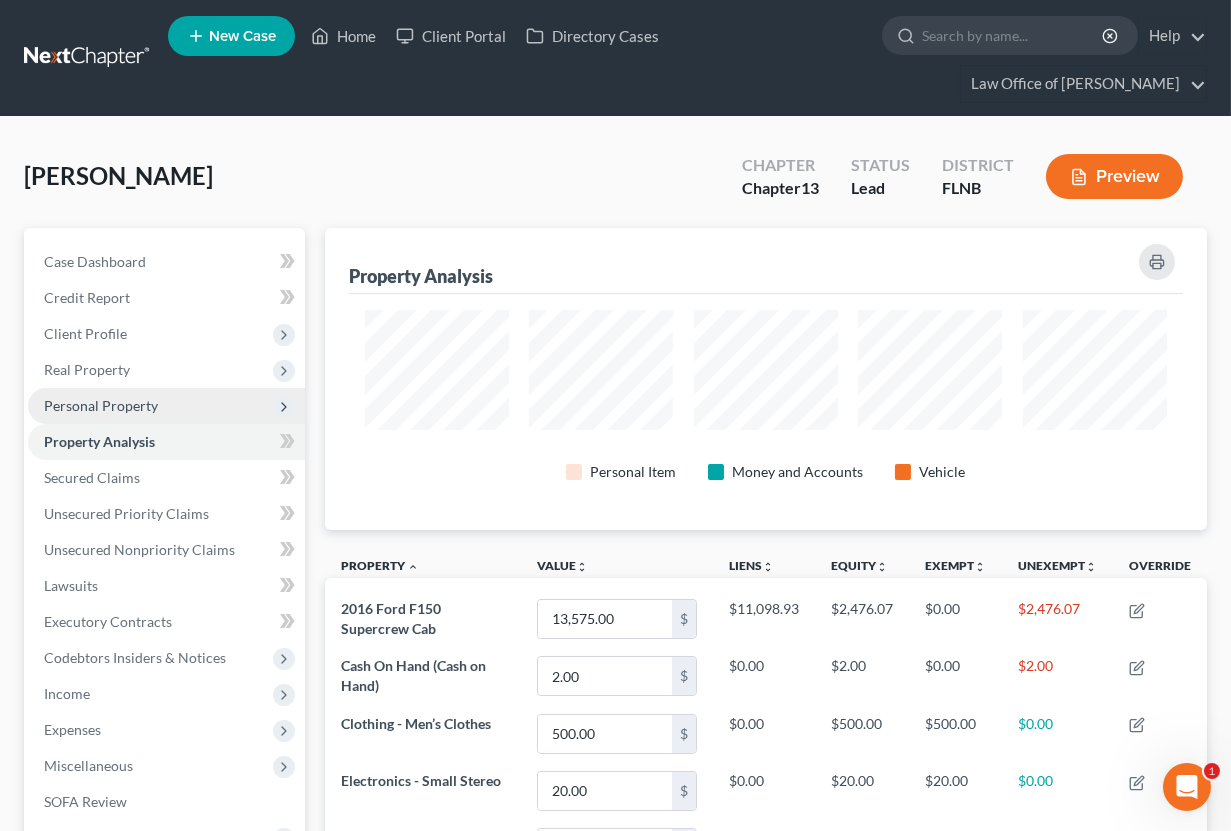 click on "Personal Property" at bounding box center [166, 406] 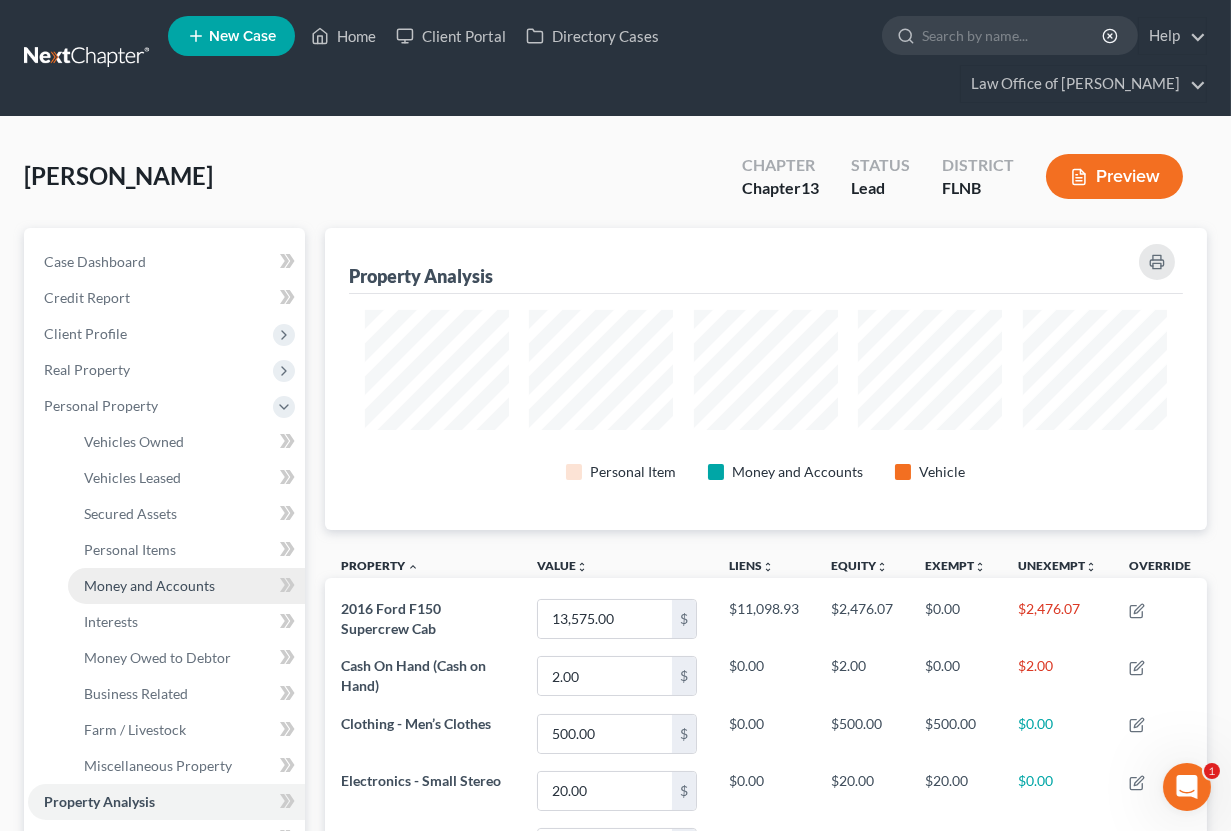 click on "Money and Accounts" at bounding box center [149, 585] 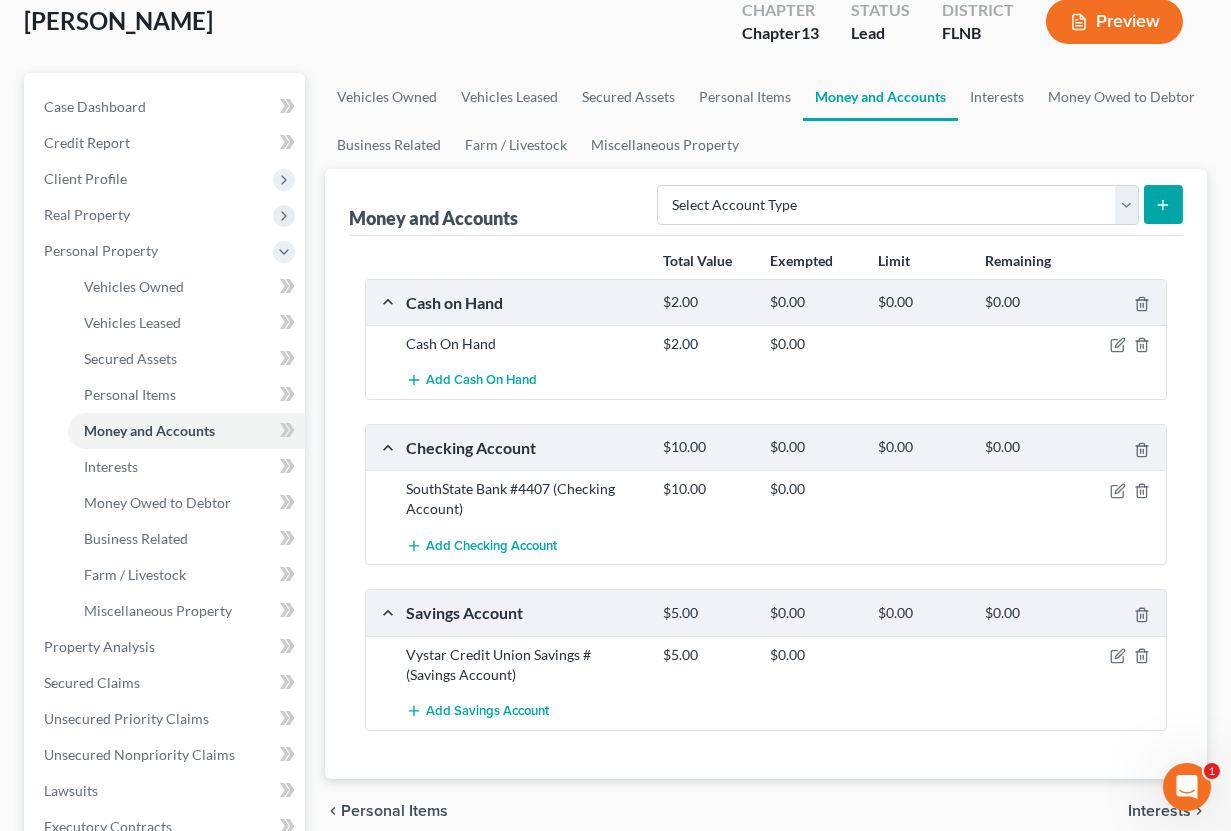 scroll, scrollTop: 220, scrollLeft: 0, axis: vertical 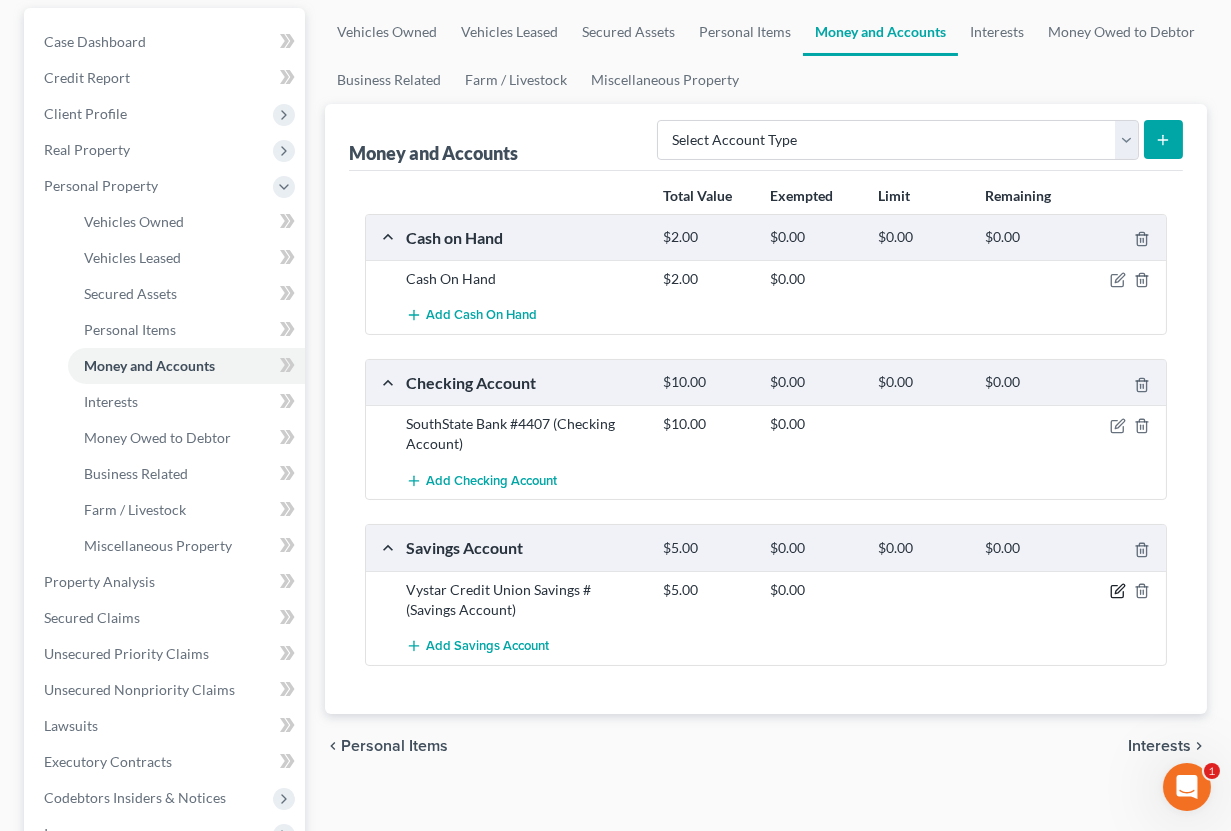 click 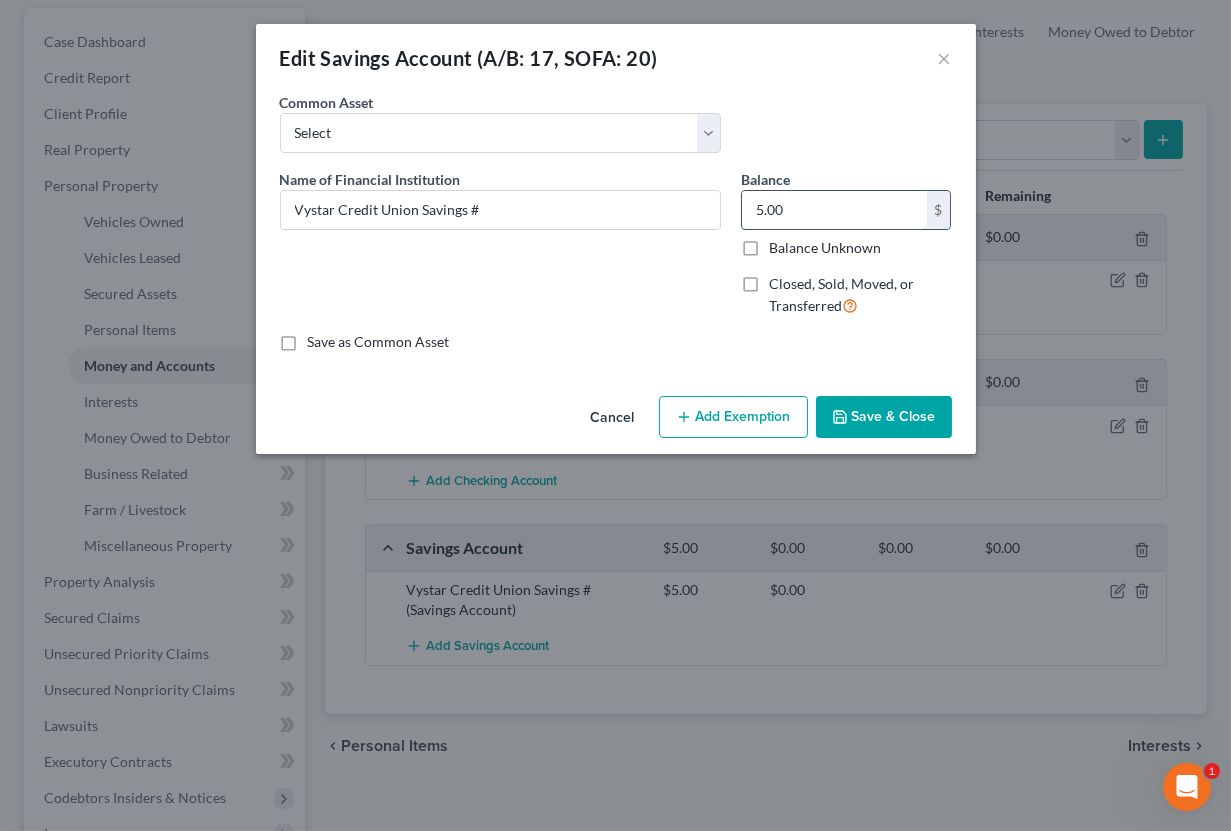 drag, startPoint x: 835, startPoint y: 193, endPoint x: 748, endPoint y: 206, distance: 87.965904 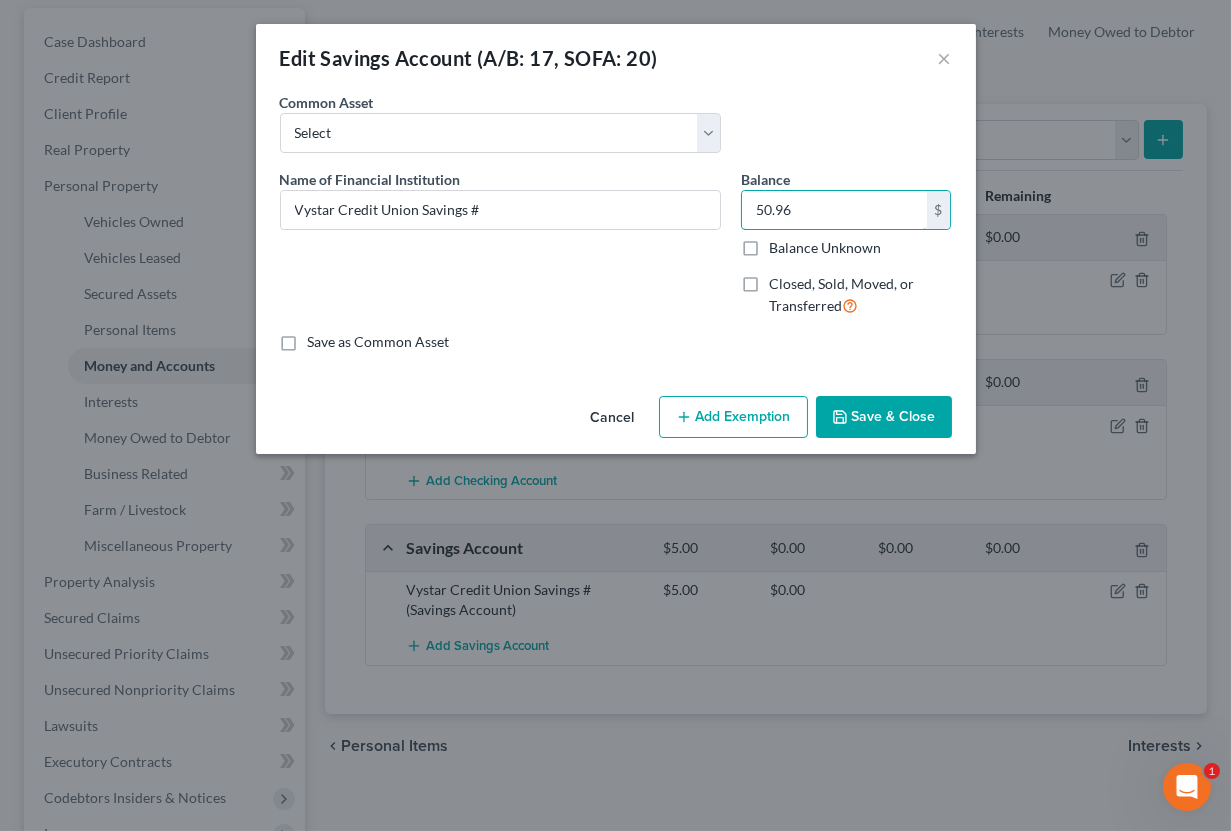 type on "50.96" 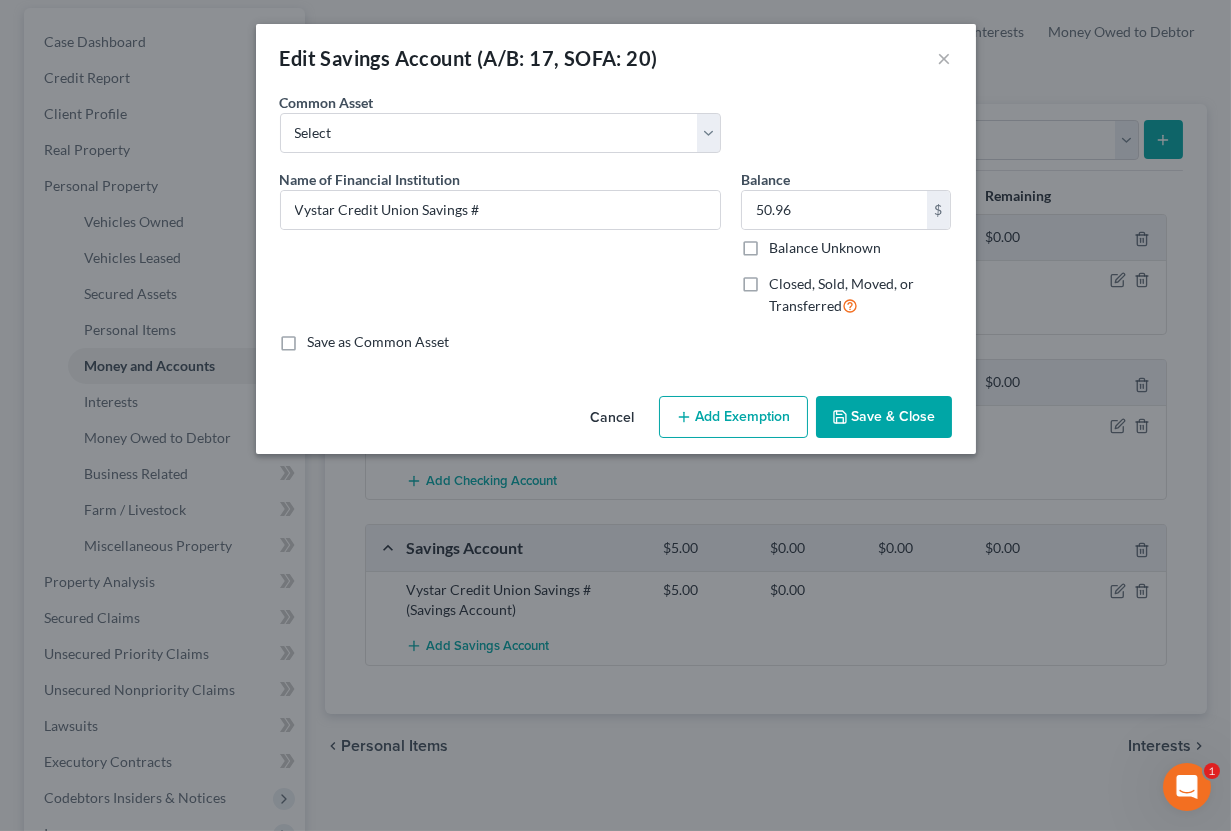 click on "Add Exemption" at bounding box center [733, 417] 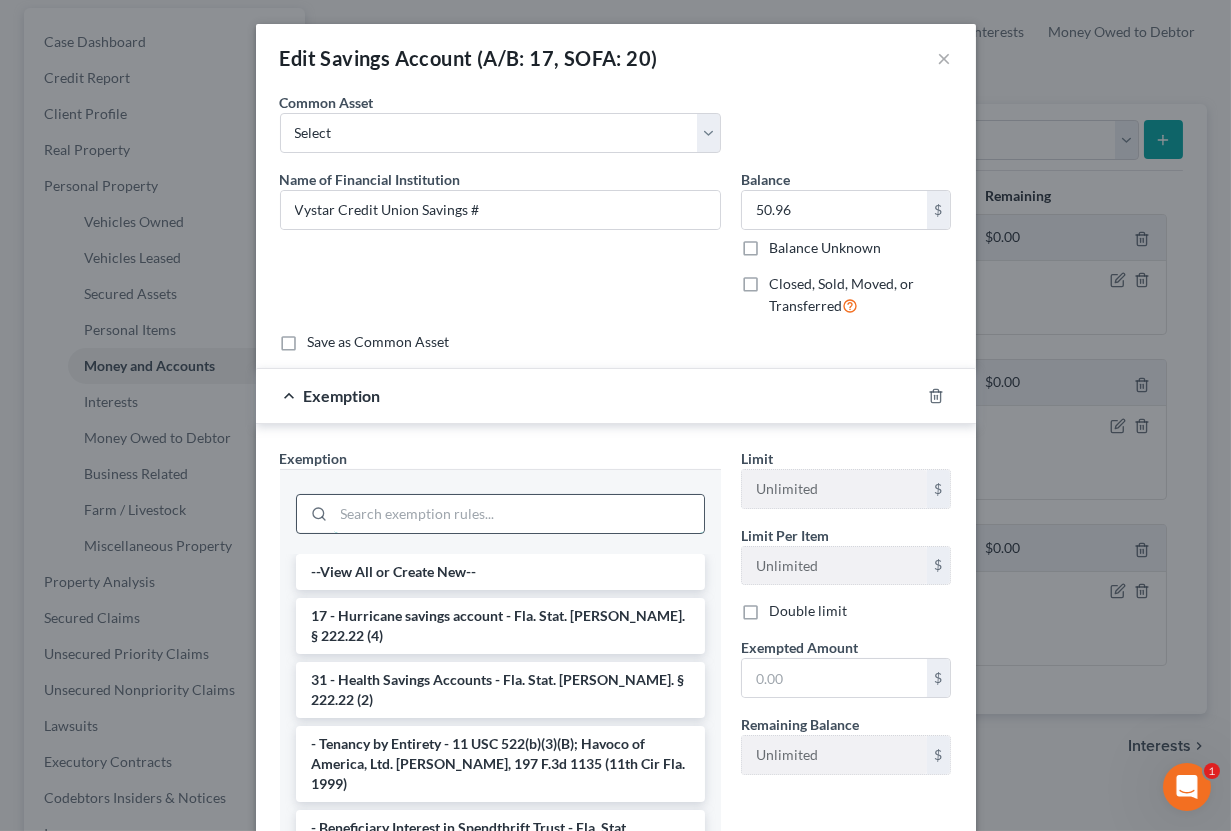 click at bounding box center [519, 514] 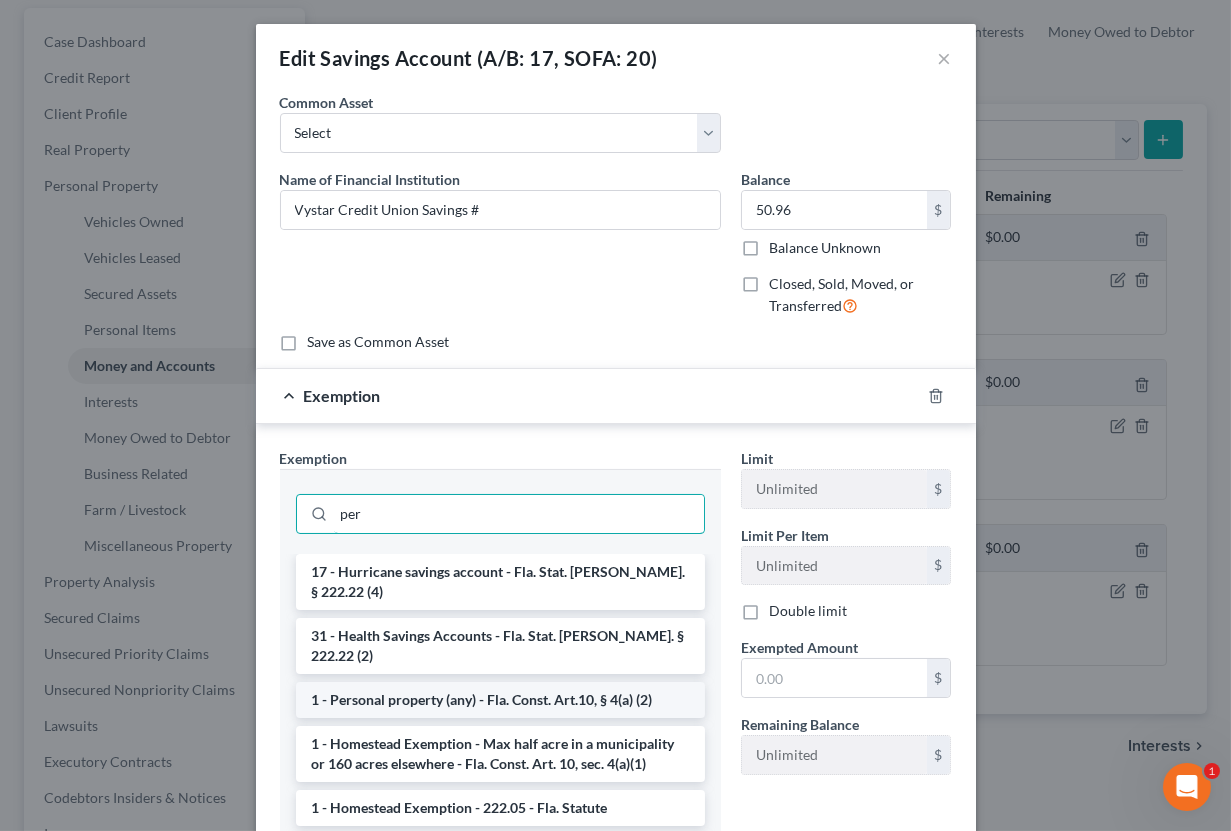 type on "per" 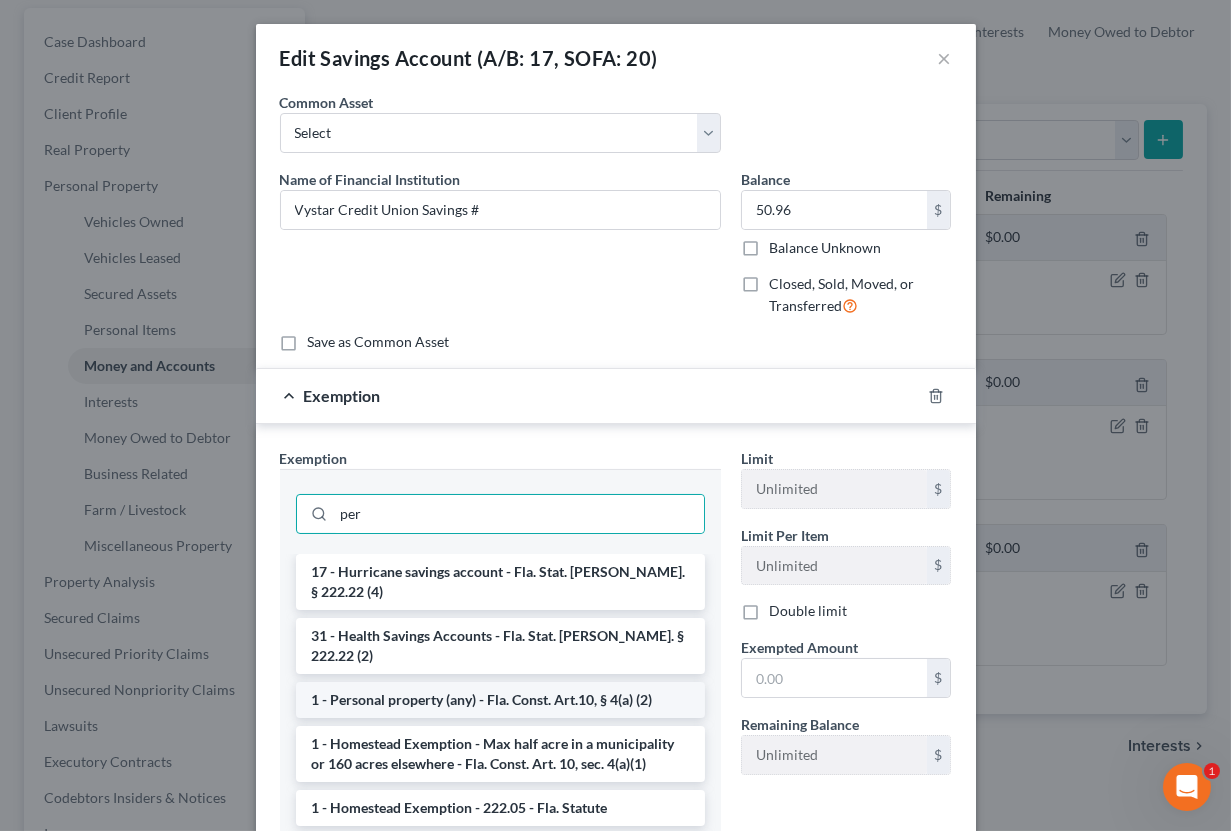 click on "1 - Personal property (any) - Fla. Const. Art.10, § 4(a) (2)" at bounding box center (500, 700) 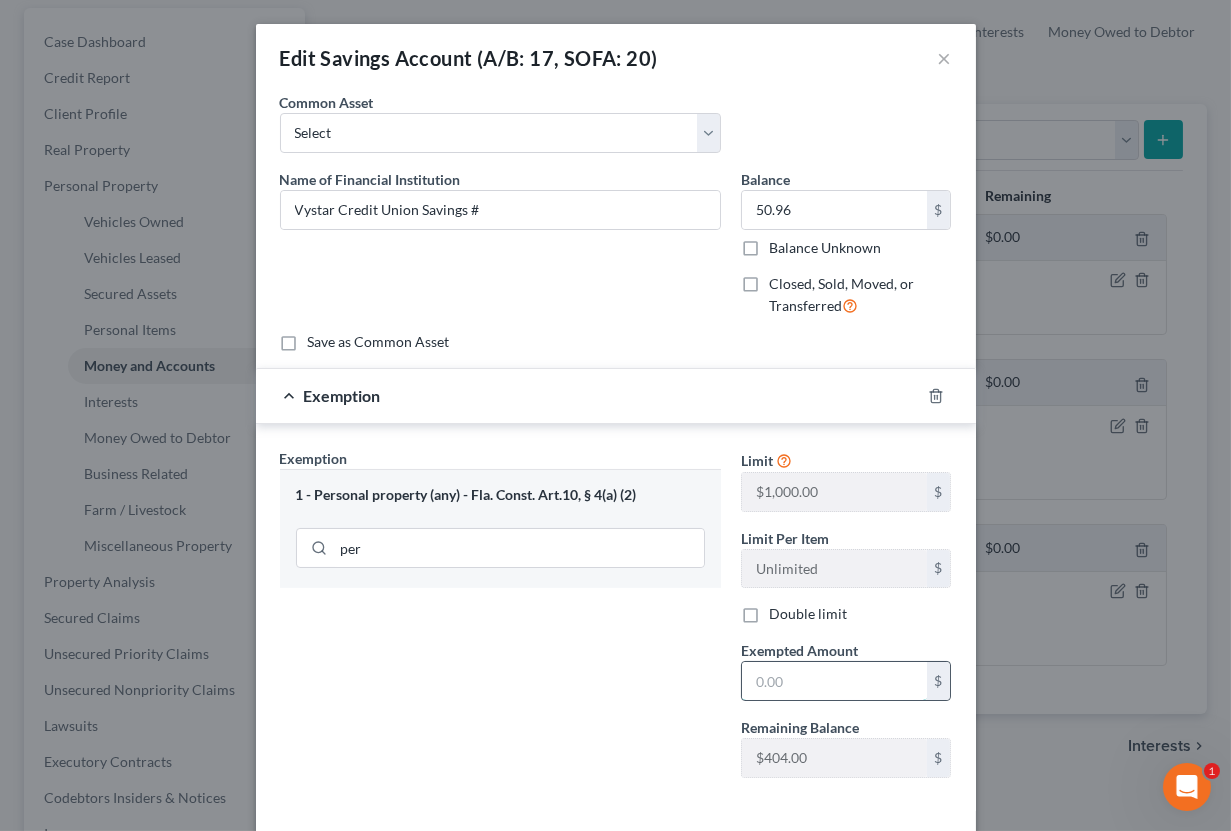 click at bounding box center [834, 681] 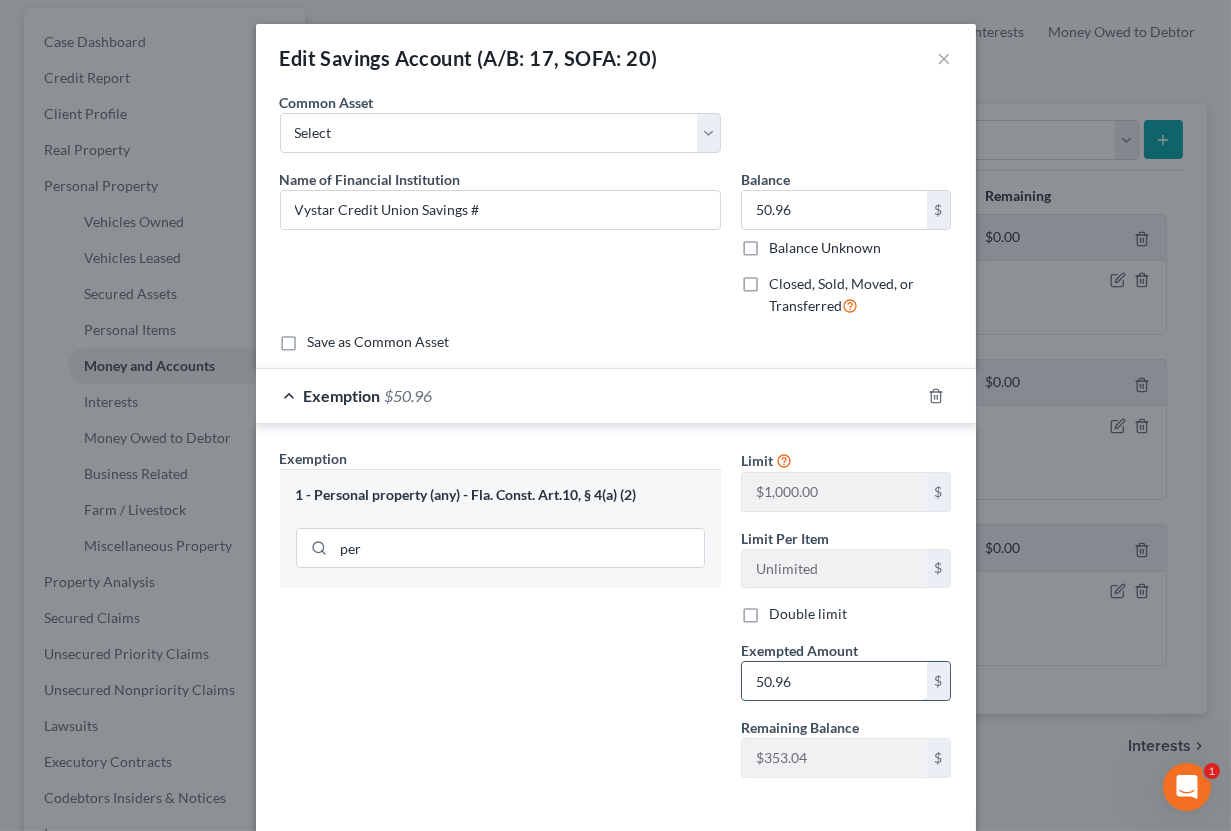 type on "50.96" 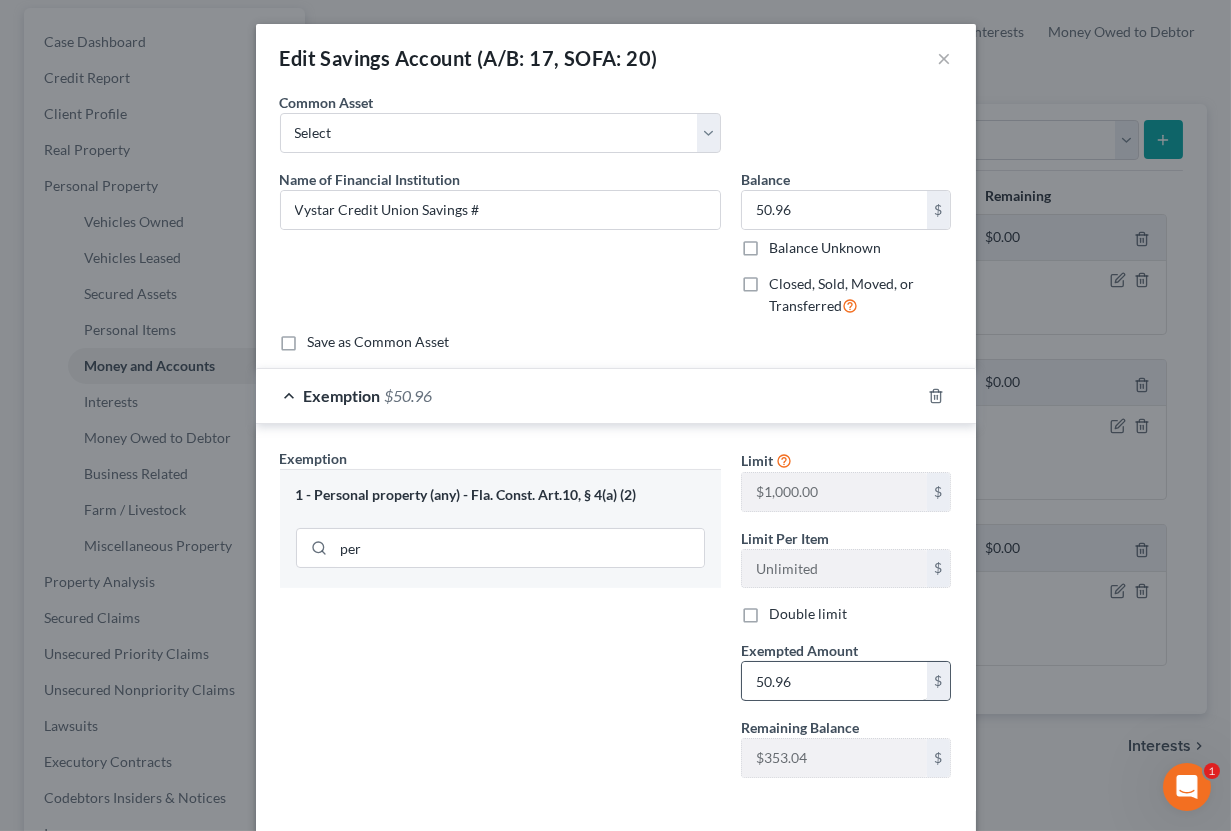 type 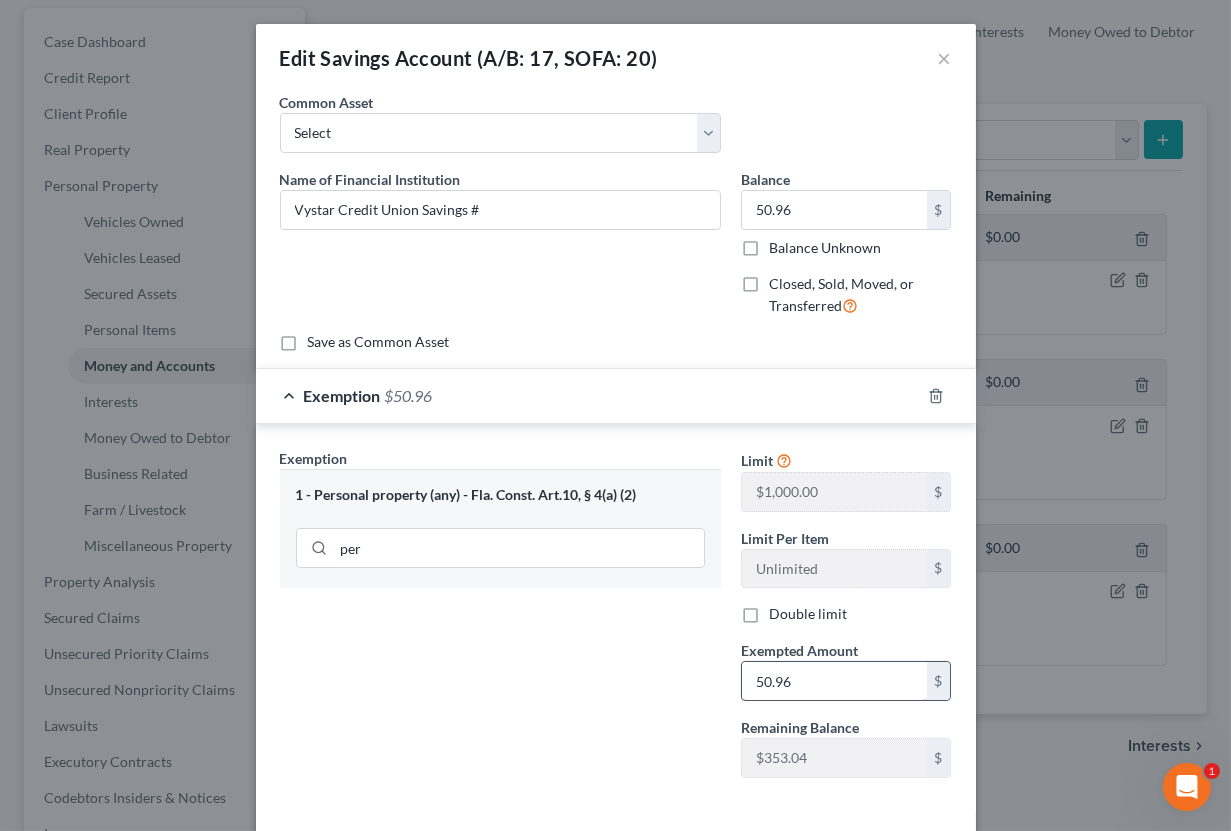 scroll, scrollTop: 88, scrollLeft: 0, axis: vertical 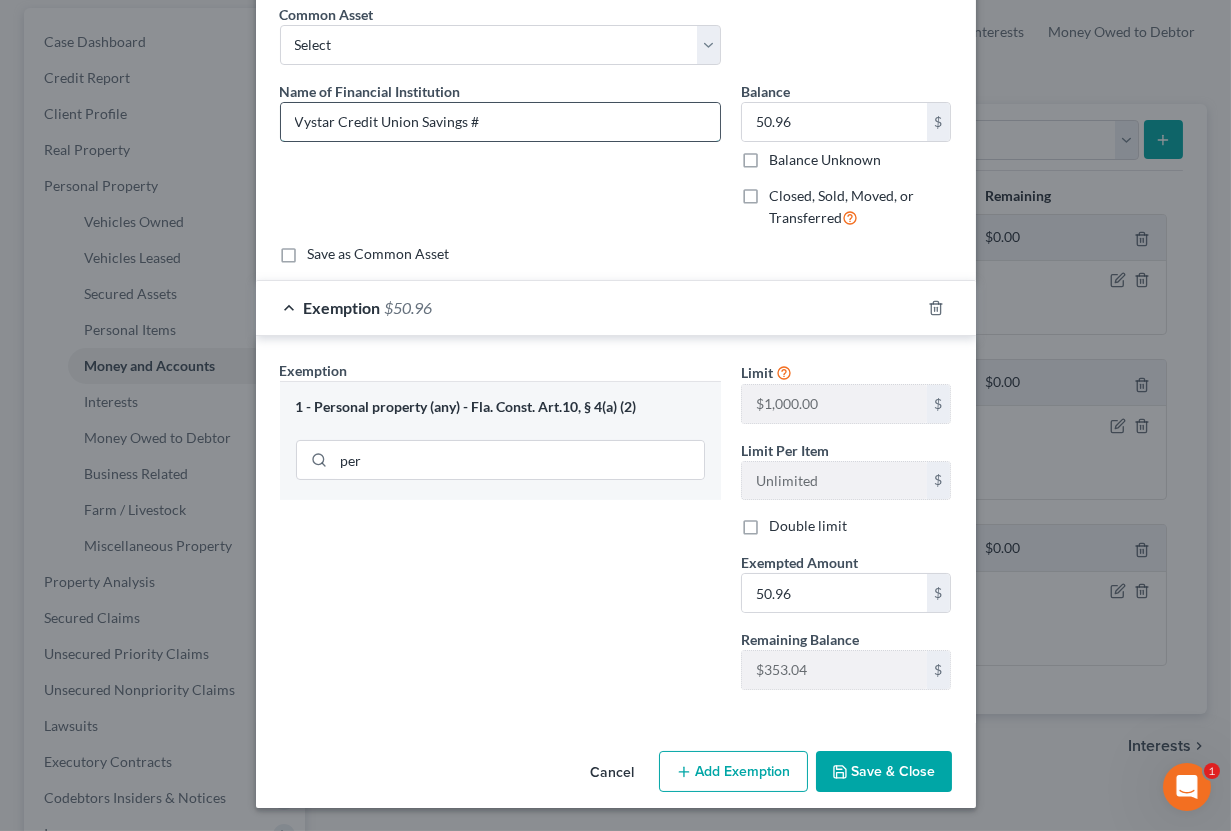 click on "Vystar Credit Union Savings #" at bounding box center (500, 122) 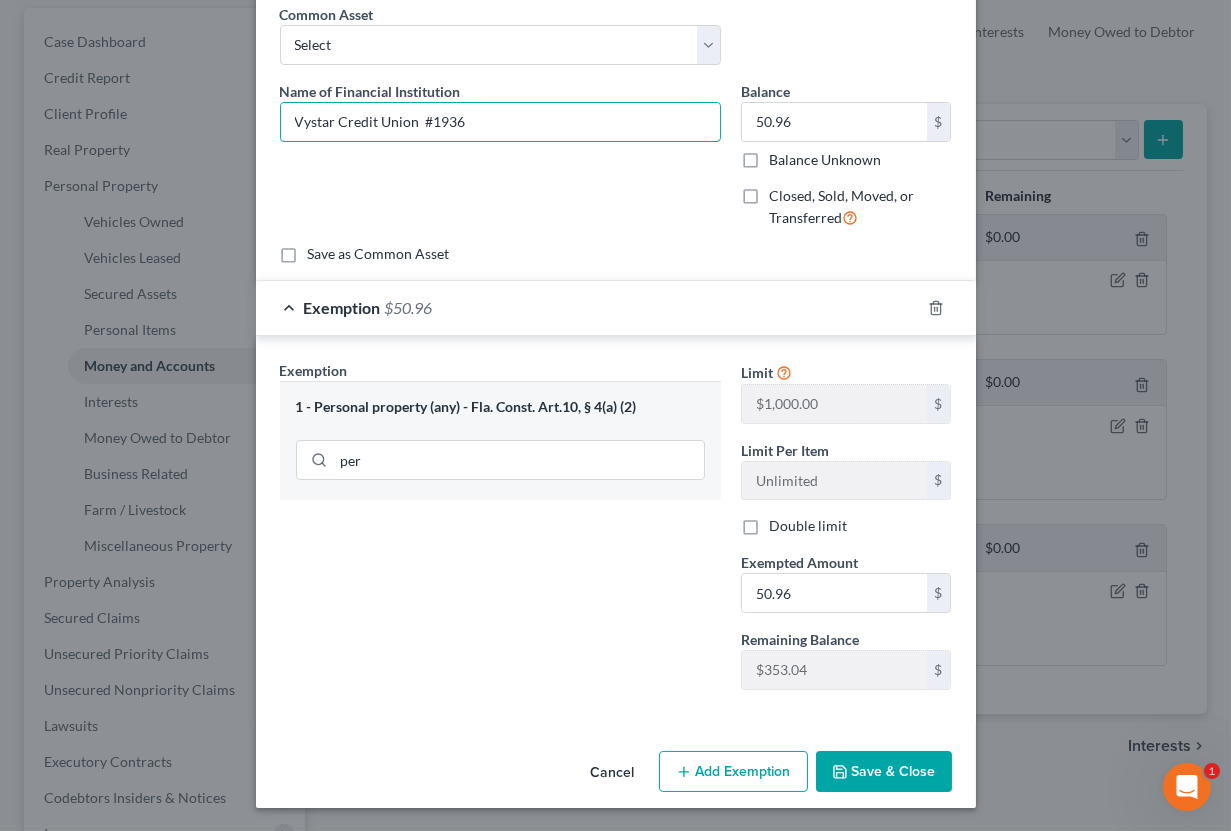 type on "Vystar Credit Union  #1936" 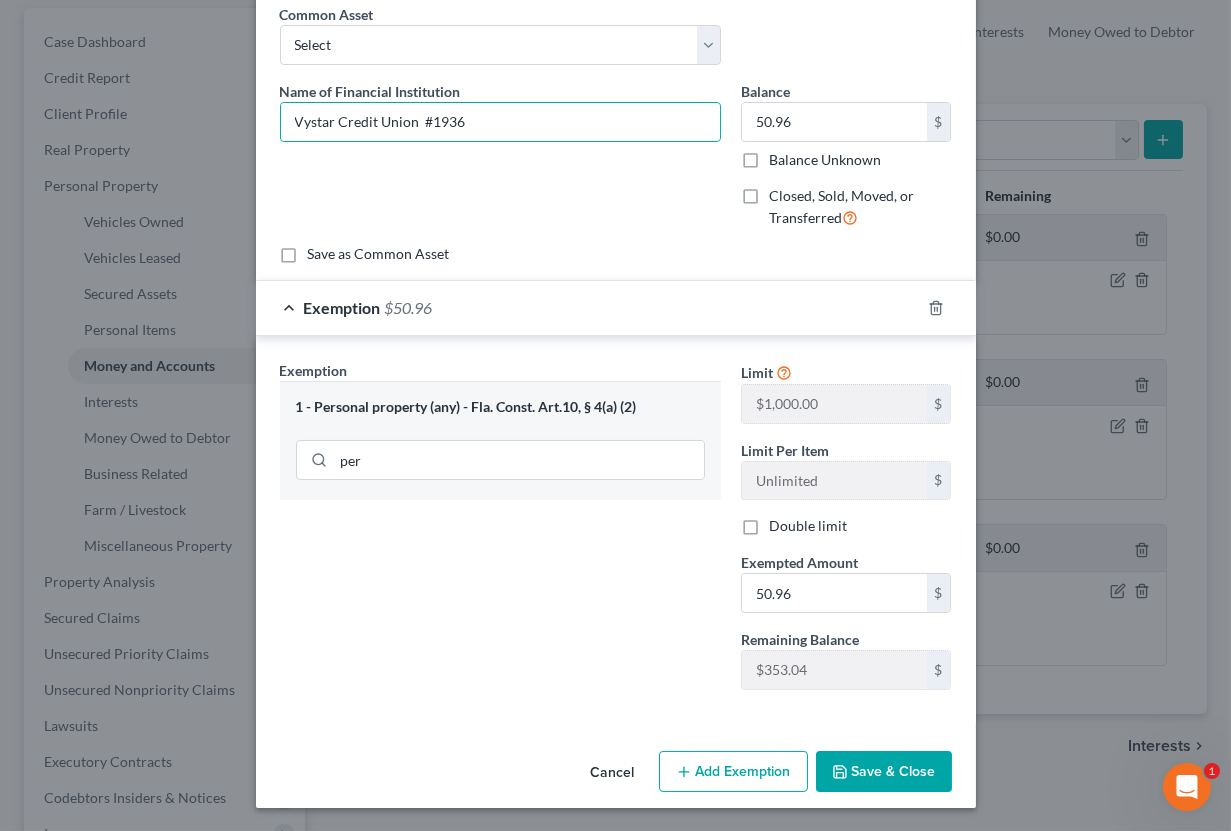 click on "Save & Close" at bounding box center (884, 772) 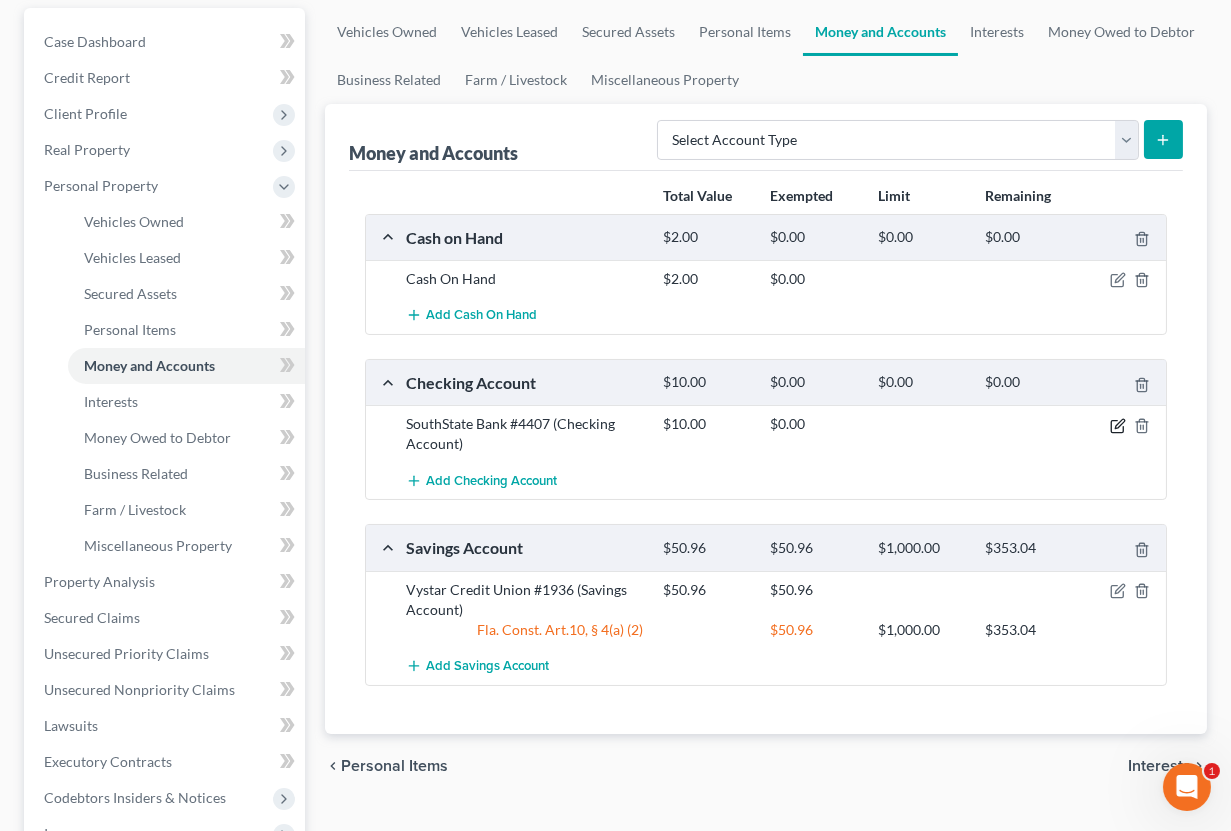 click 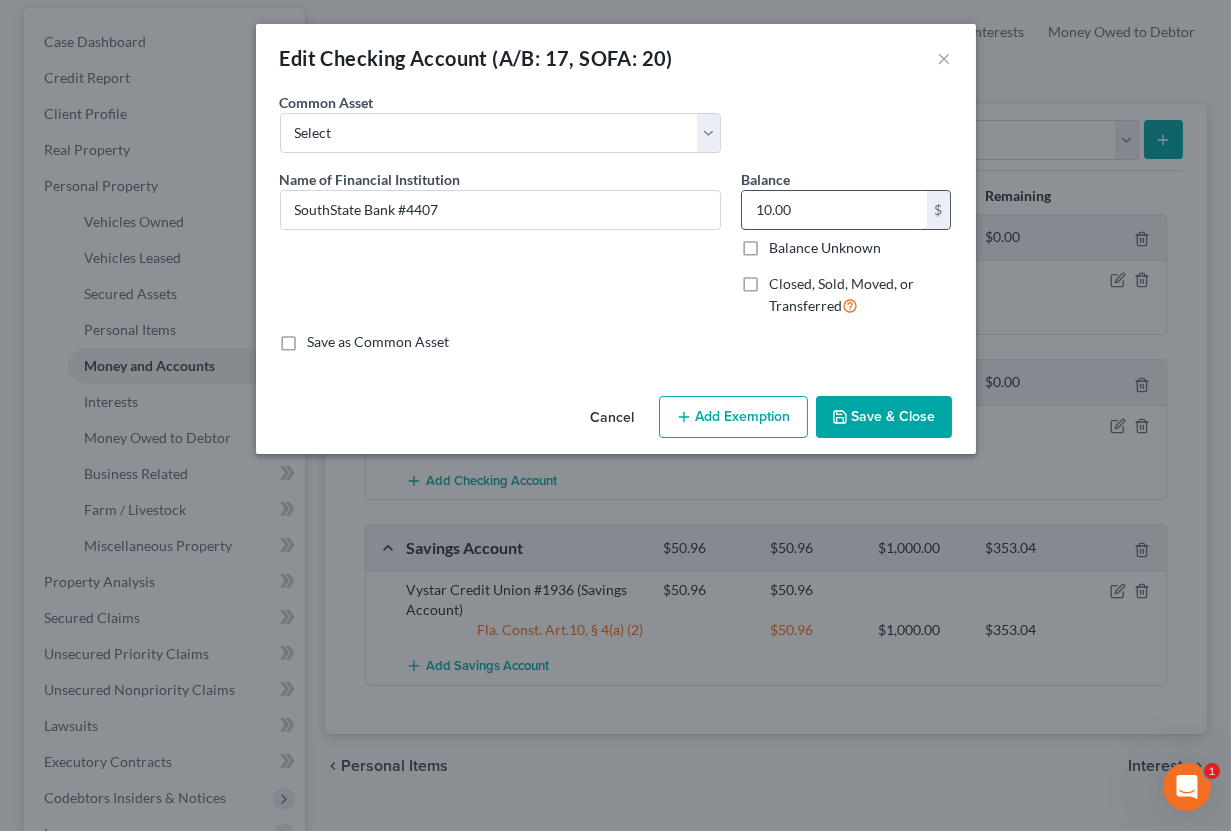 drag, startPoint x: 814, startPoint y: 218, endPoint x: 744, endPoint y: 206, distance: 71.021126 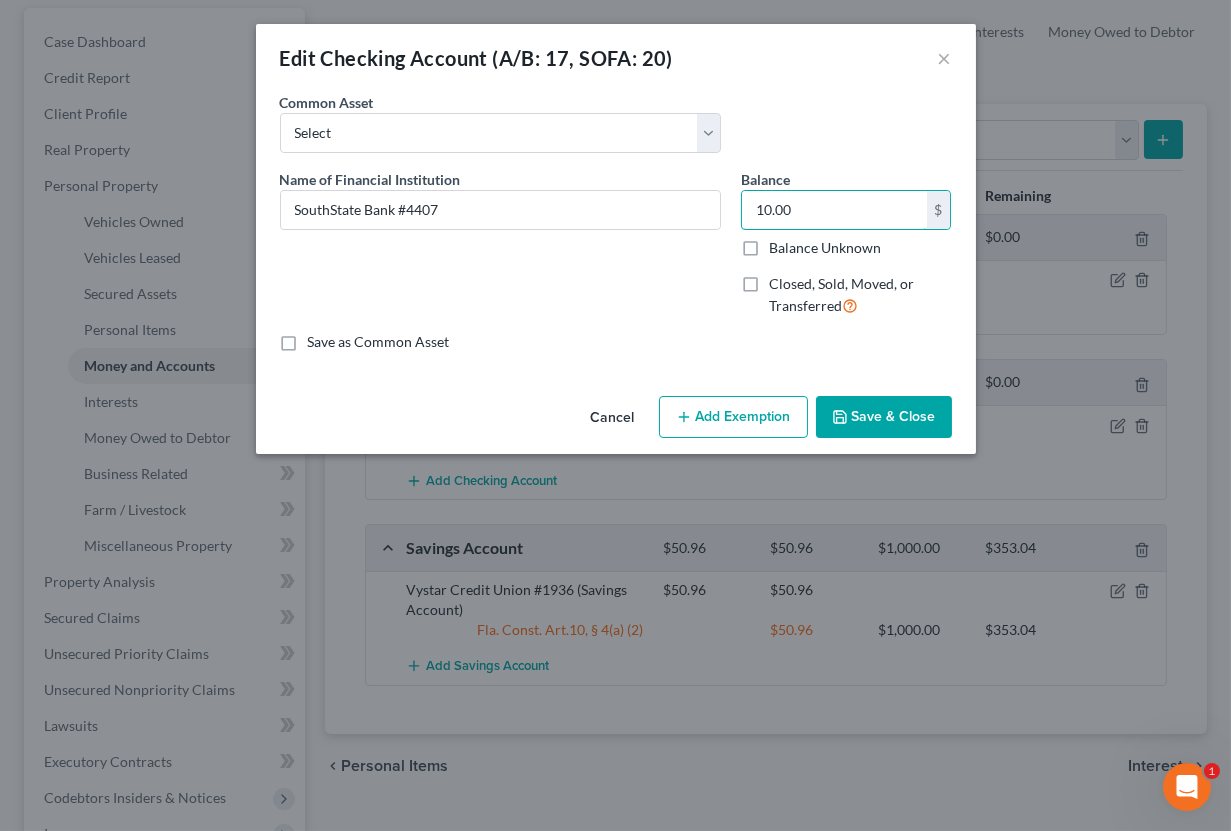 drag, startPoint x: 834, startPoint y: 219, endPoint x: 710, endPoint y: 183, distance: 129.1201 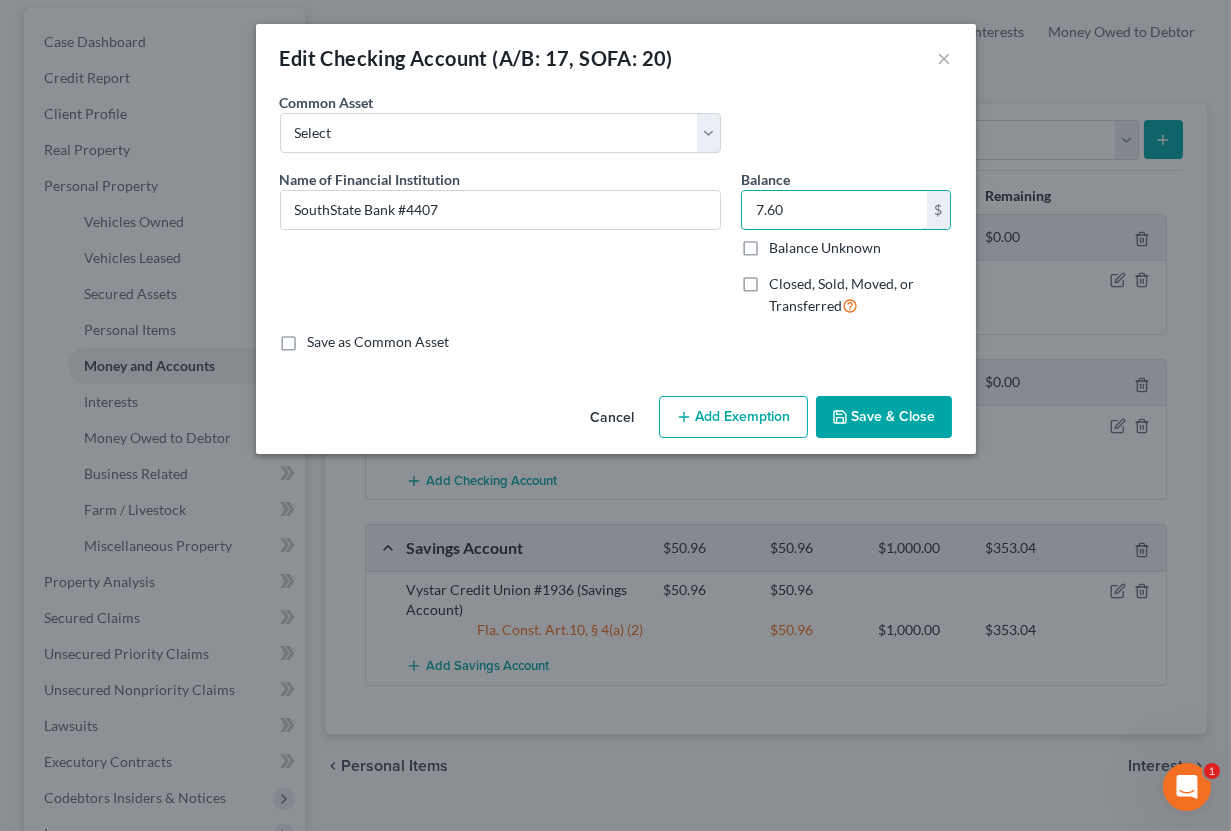 type on "7.60" 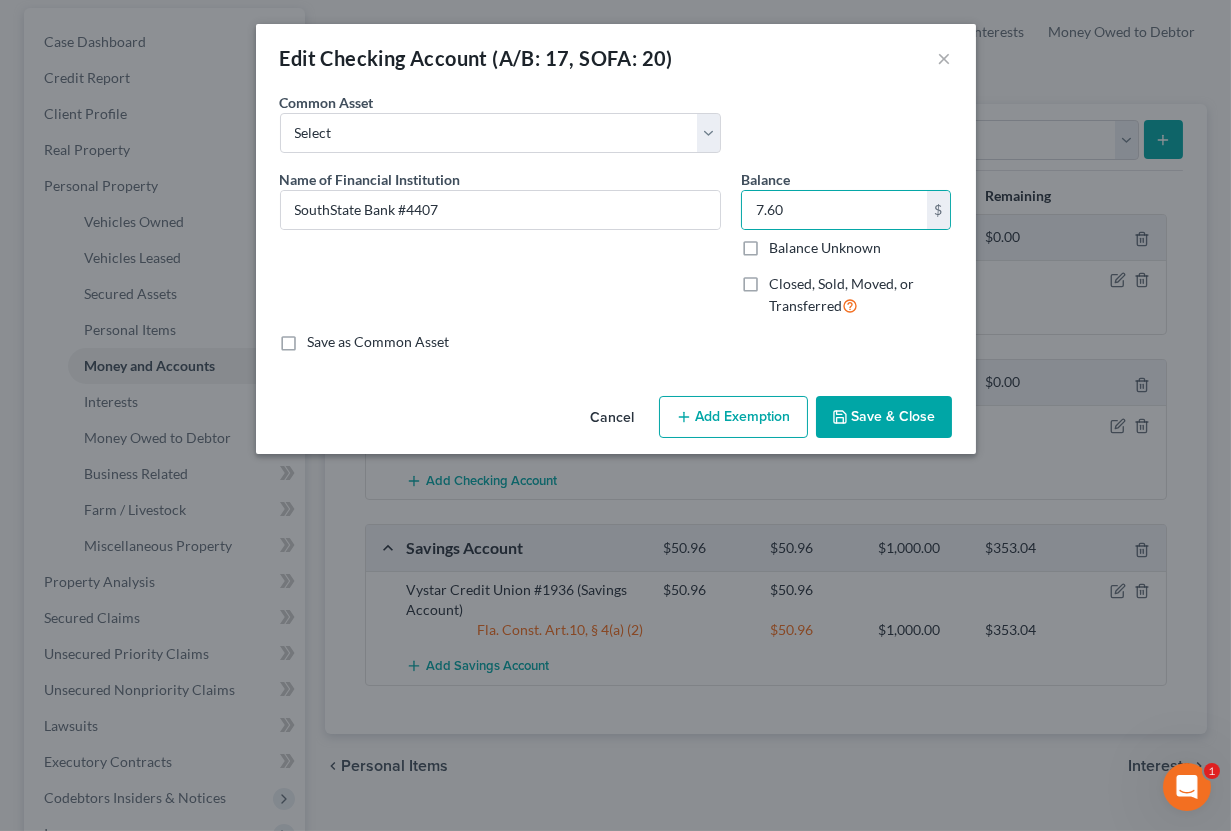 click on "Add Exemption" at bounding box center [733, 417] 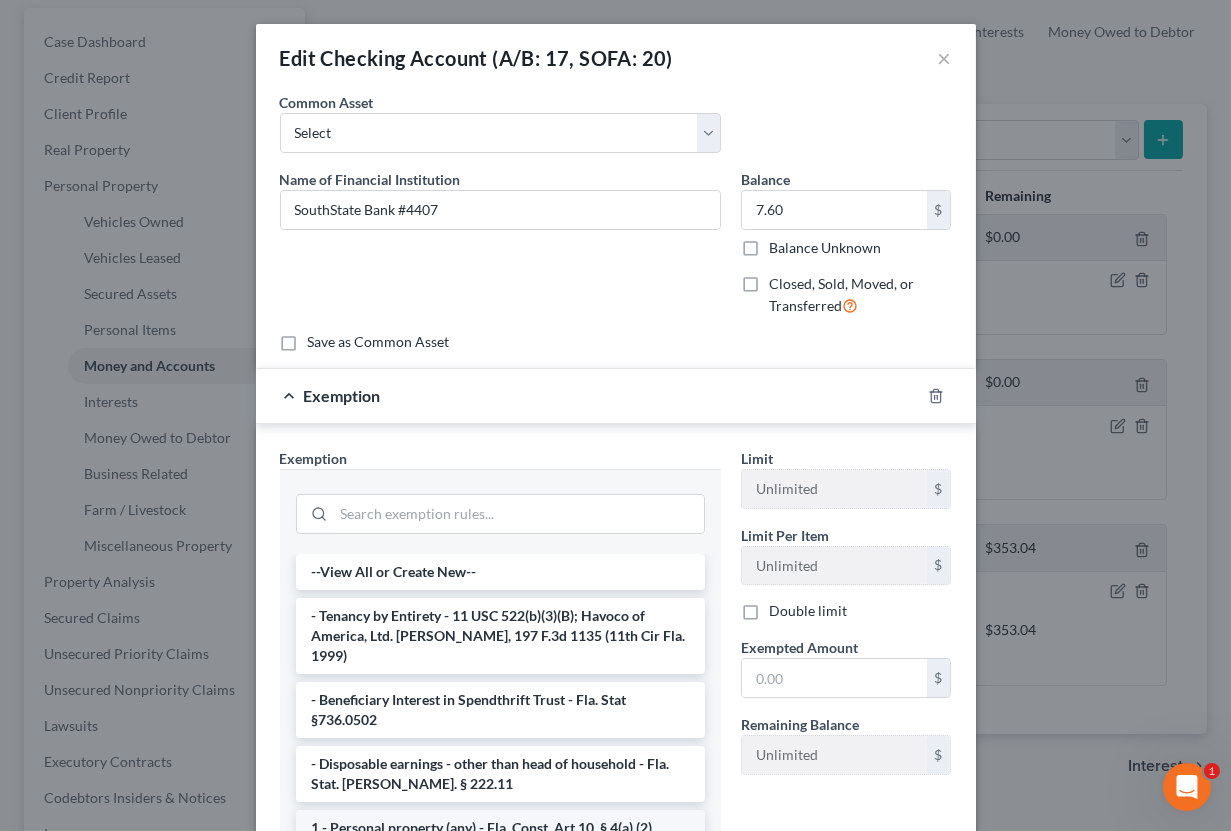 click on "1 - Personal property (any) - Fla. Const. Art.10, § 4(a) (2)" at bounding box center [500, 828] 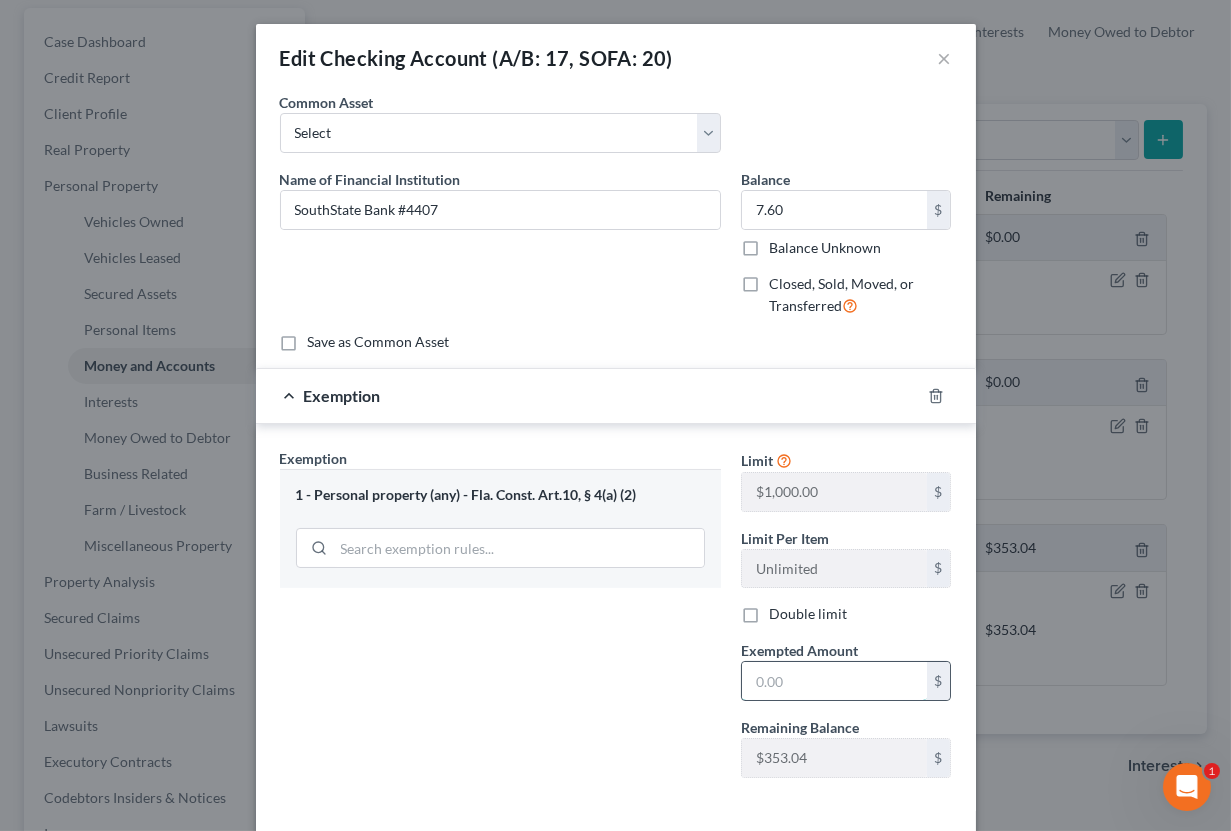 click at bounding box center (834, 681) 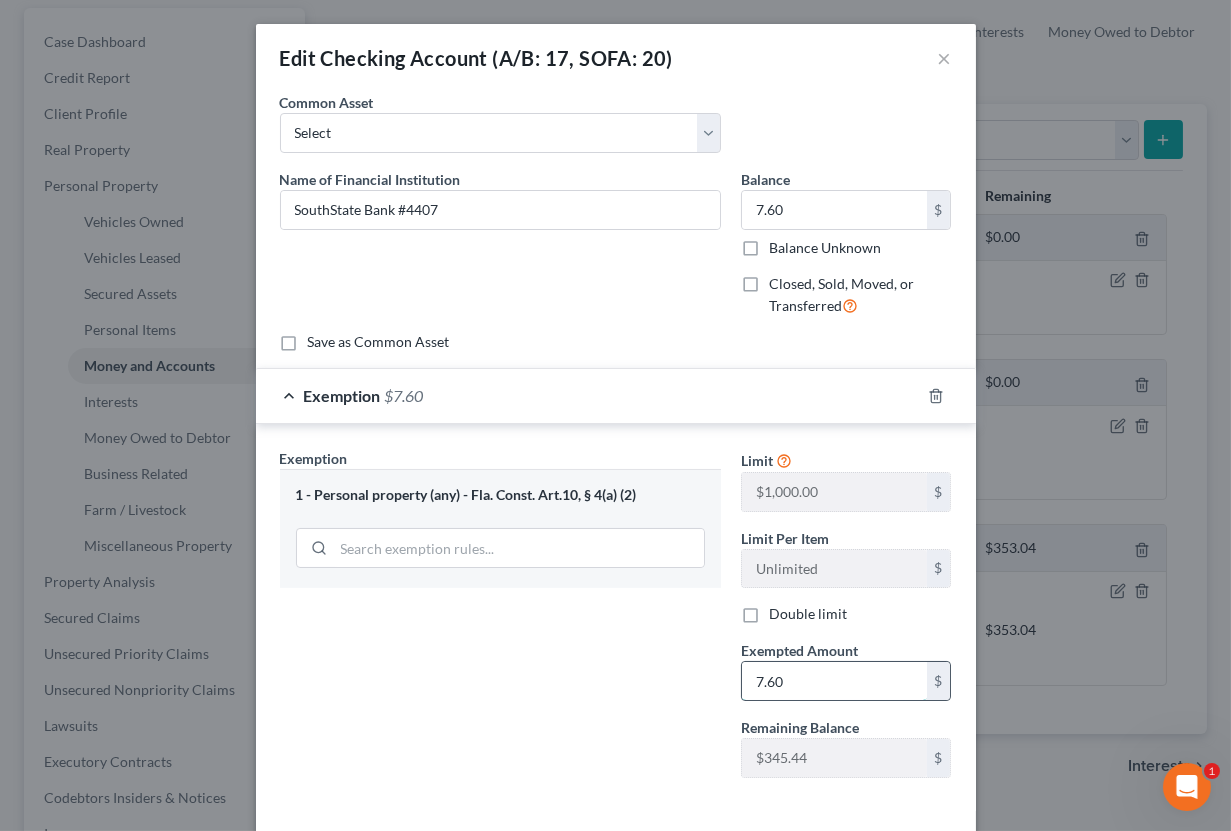 scroll, scrollTop: 88, scrollLeft: 0, axis: vertical 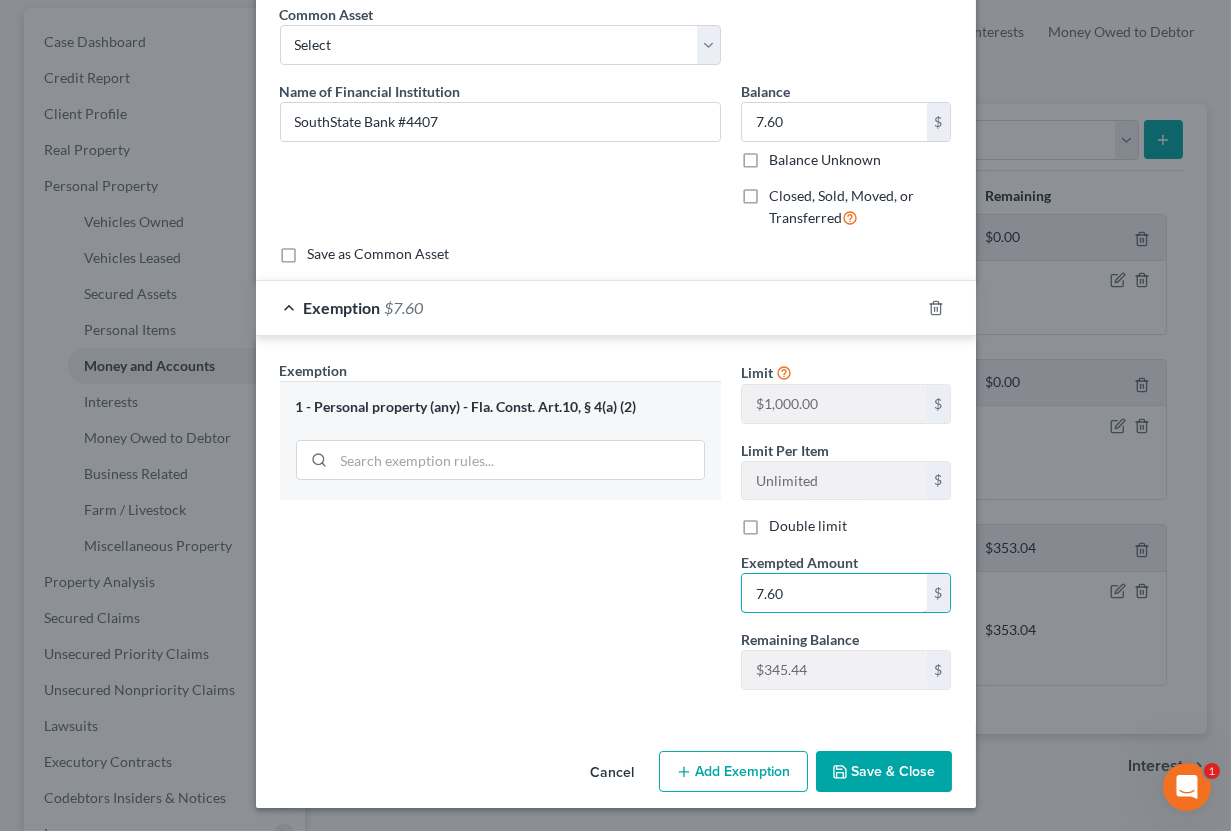 type on "7.60" 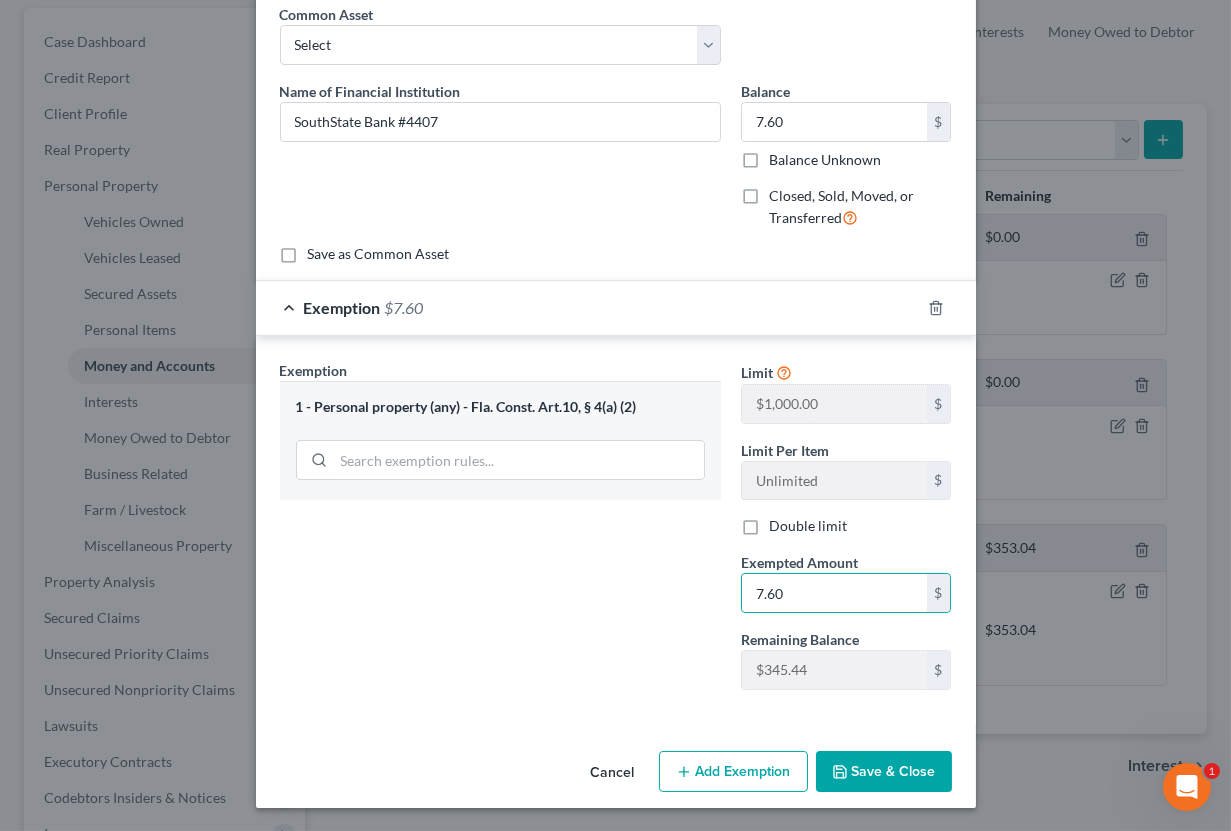 click on "Save & Close" at bounding box center [884, 772] 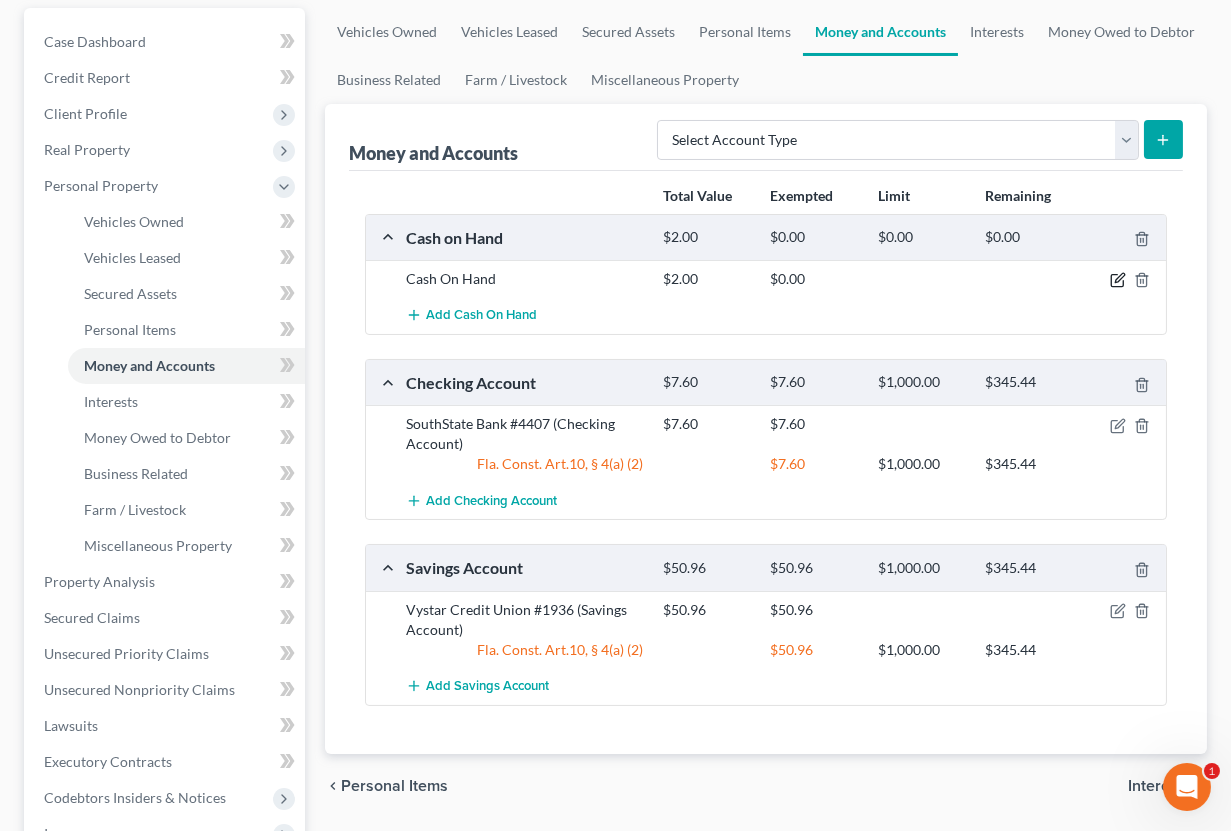 click 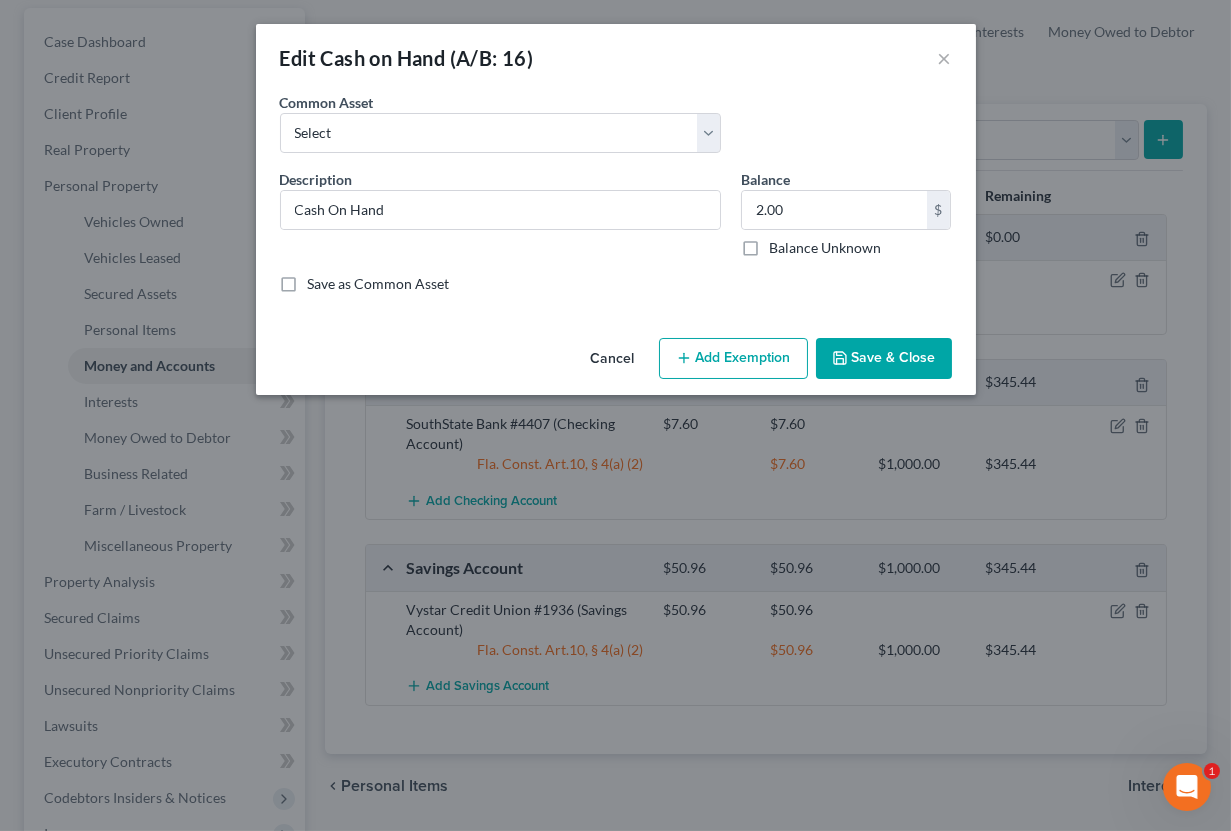 click on "Add Exemption" at bounding box center (733, 359) 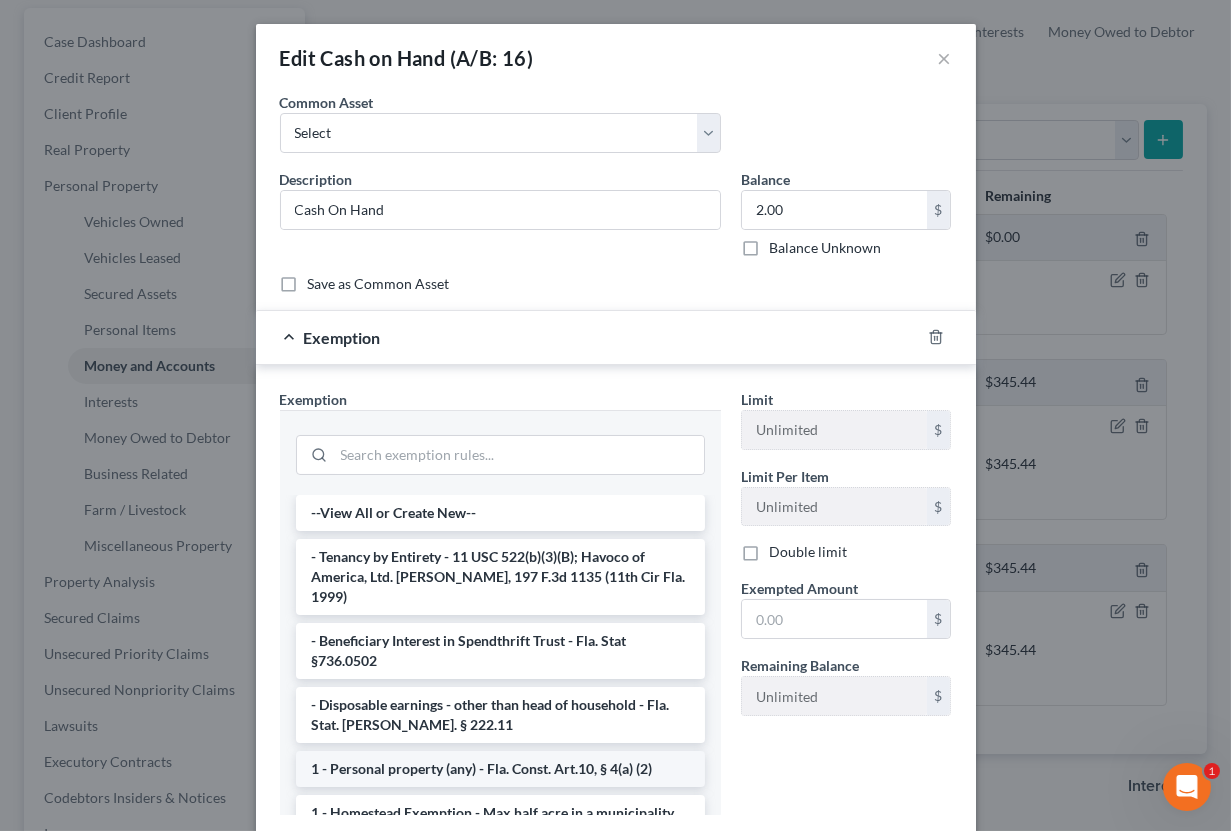 click on "1 - Personal property (any) - Fla. Const. Art.10, § 4(a) (2)" at bounding box center (500, 769) 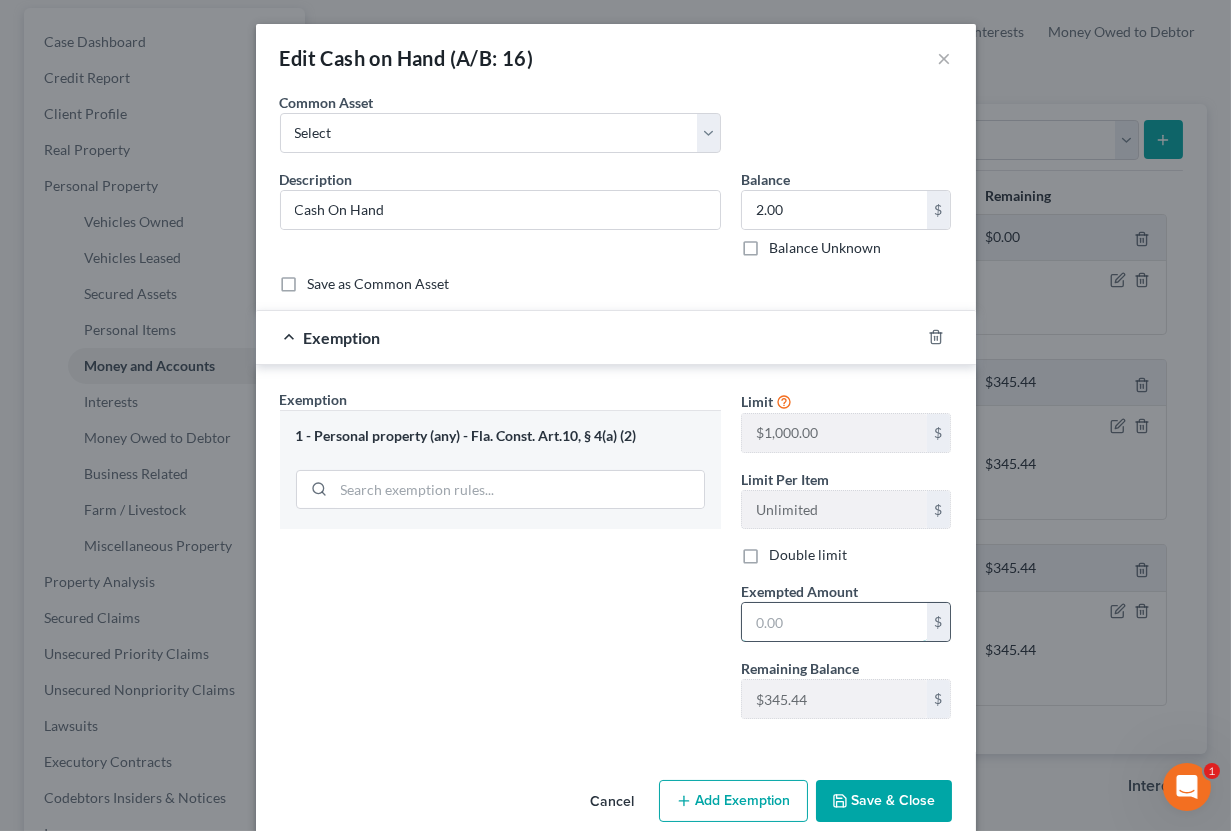click at bounding box center (834, 622) 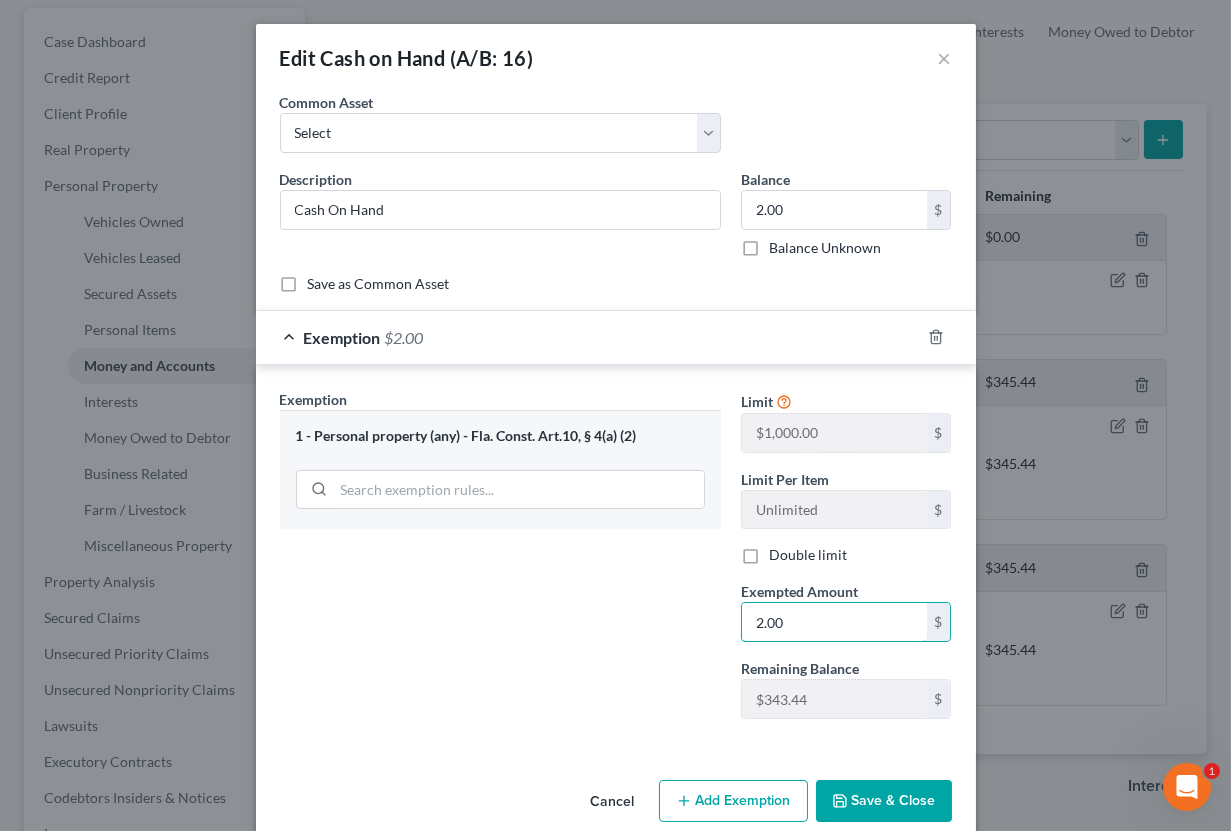type on "2.00" 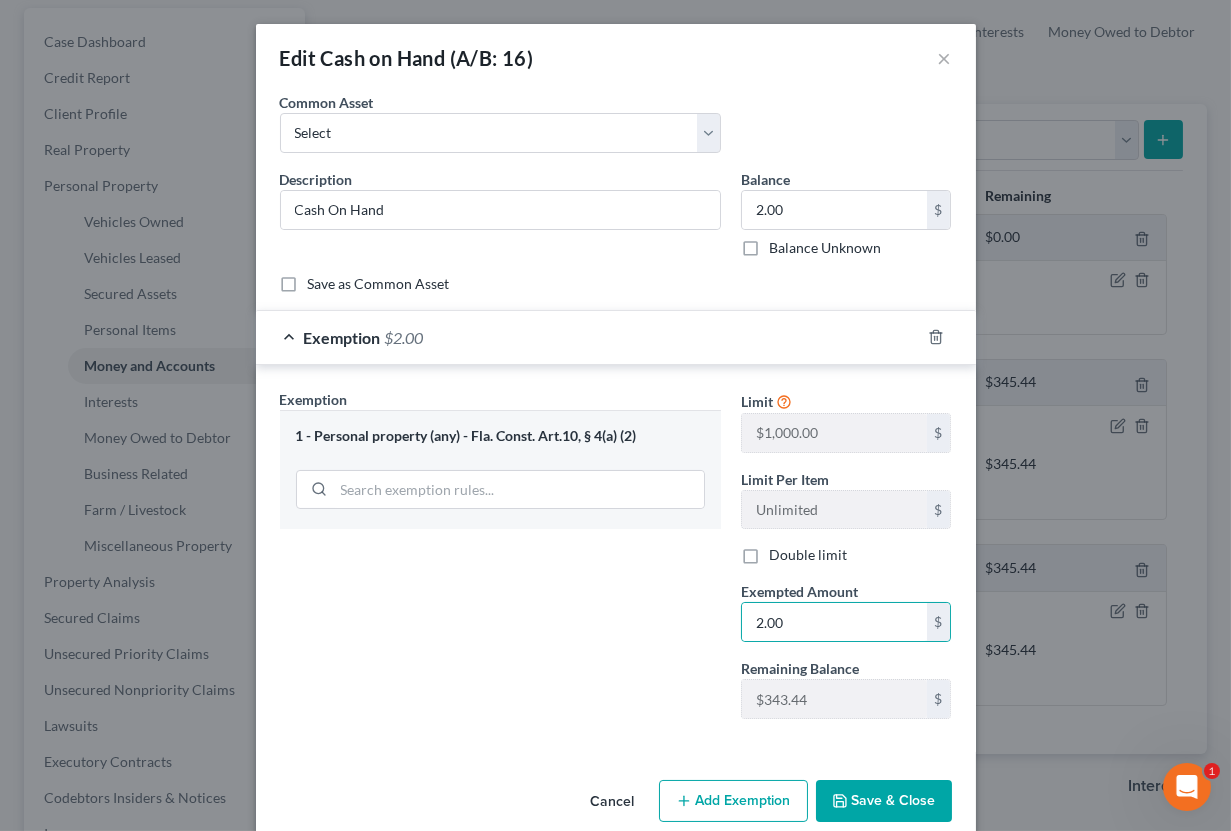 click on "Save & Close" at bounding box center (884, 801) 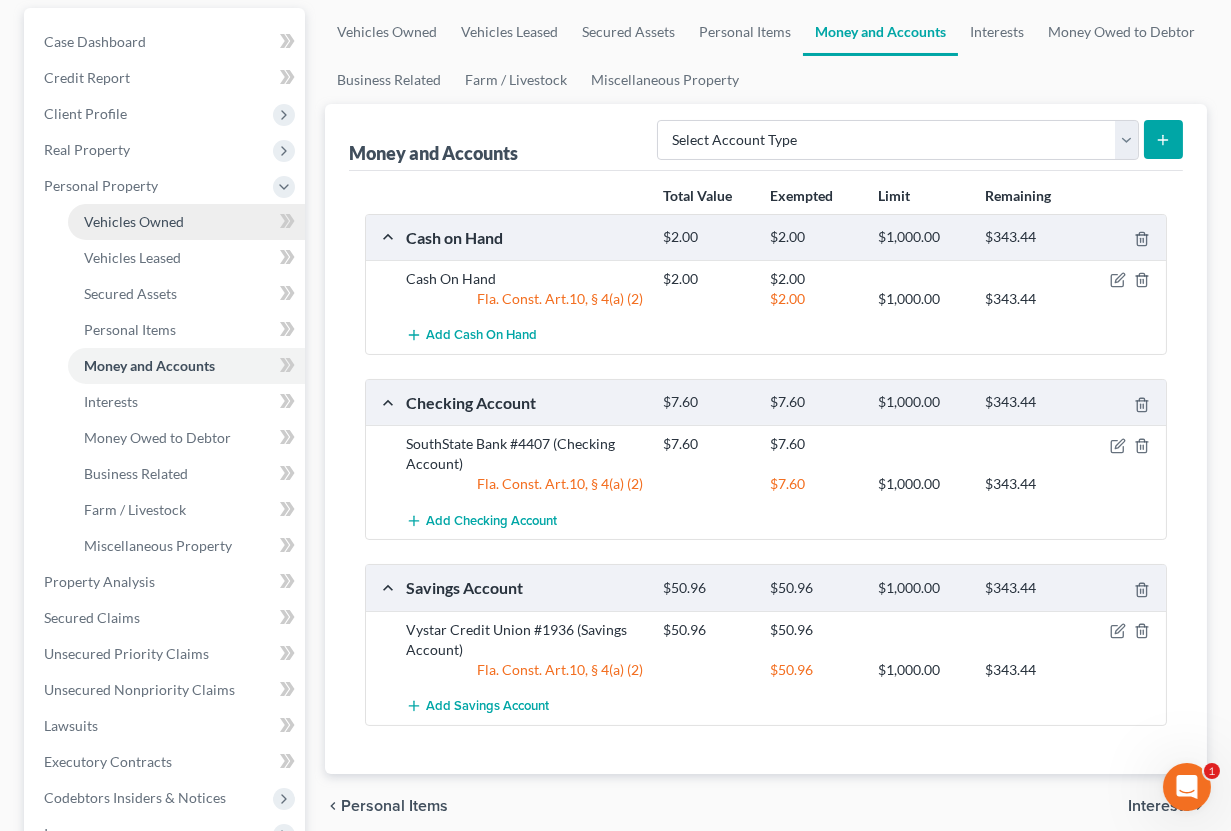 click on "Vehicles Owned" at bounding box center [134, 221] 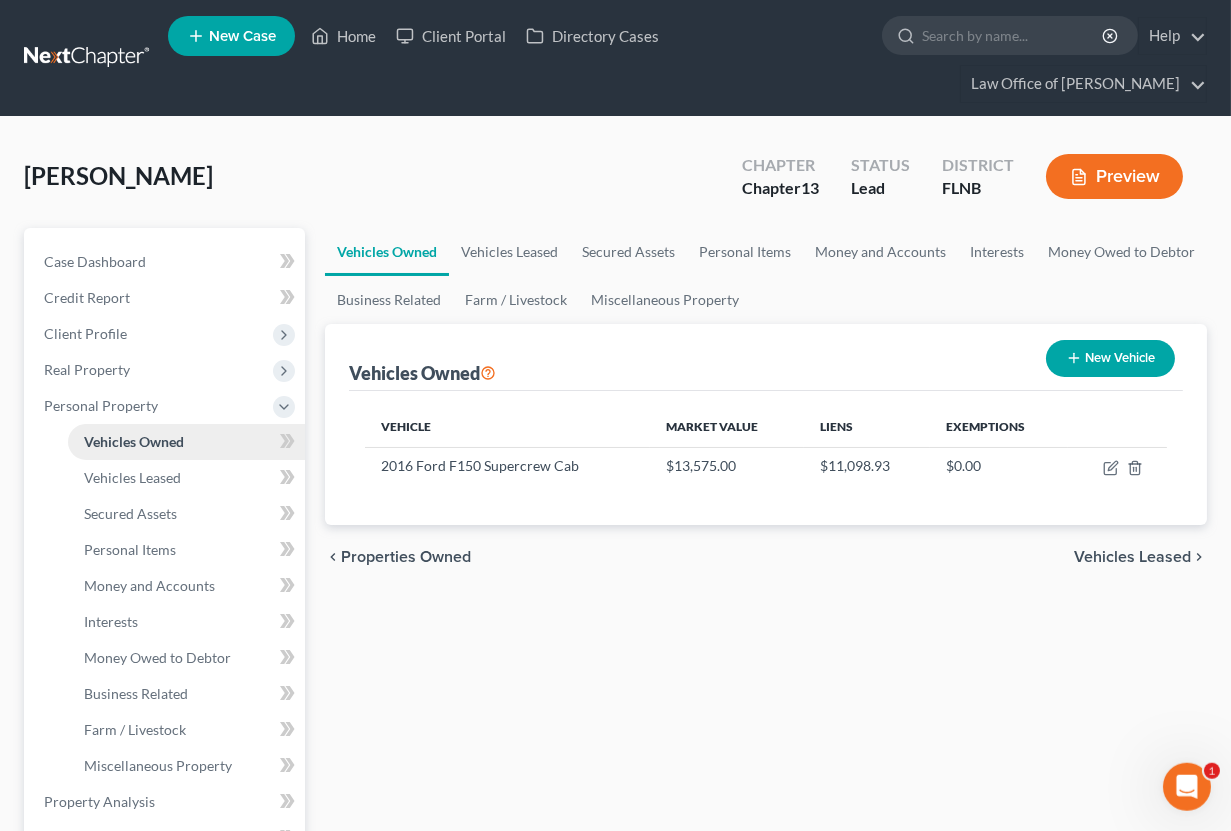 scroll, scrollTop: 0, scrollLeft: 0, axis: both 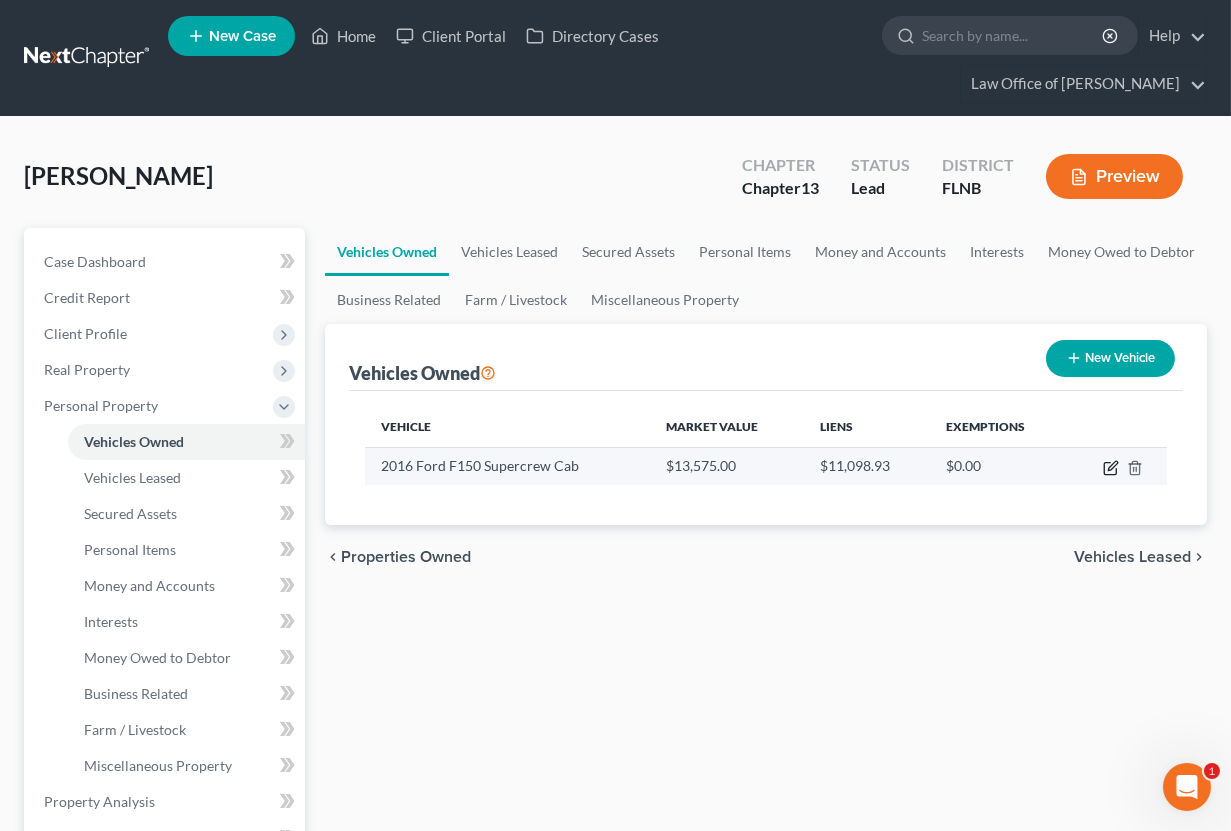 click 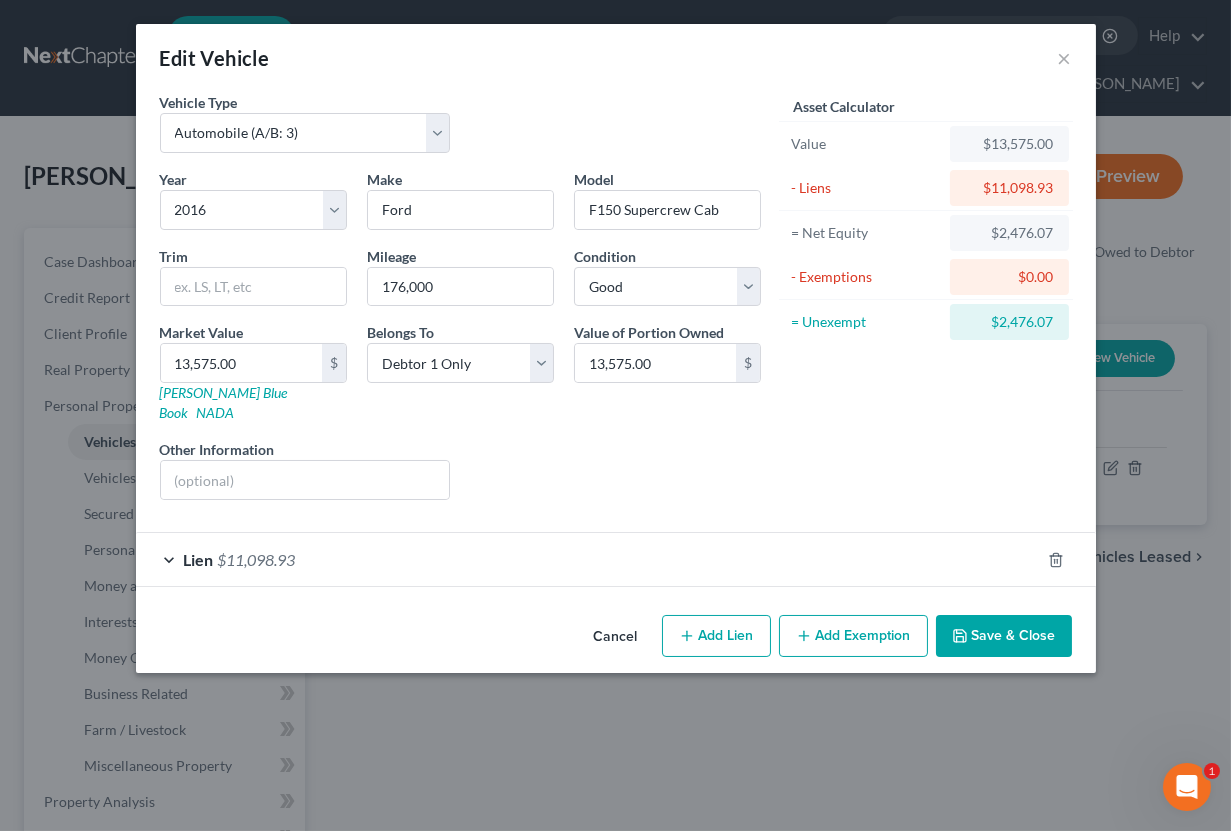 click on "Add Exemption" at bounding box center (853, 636) 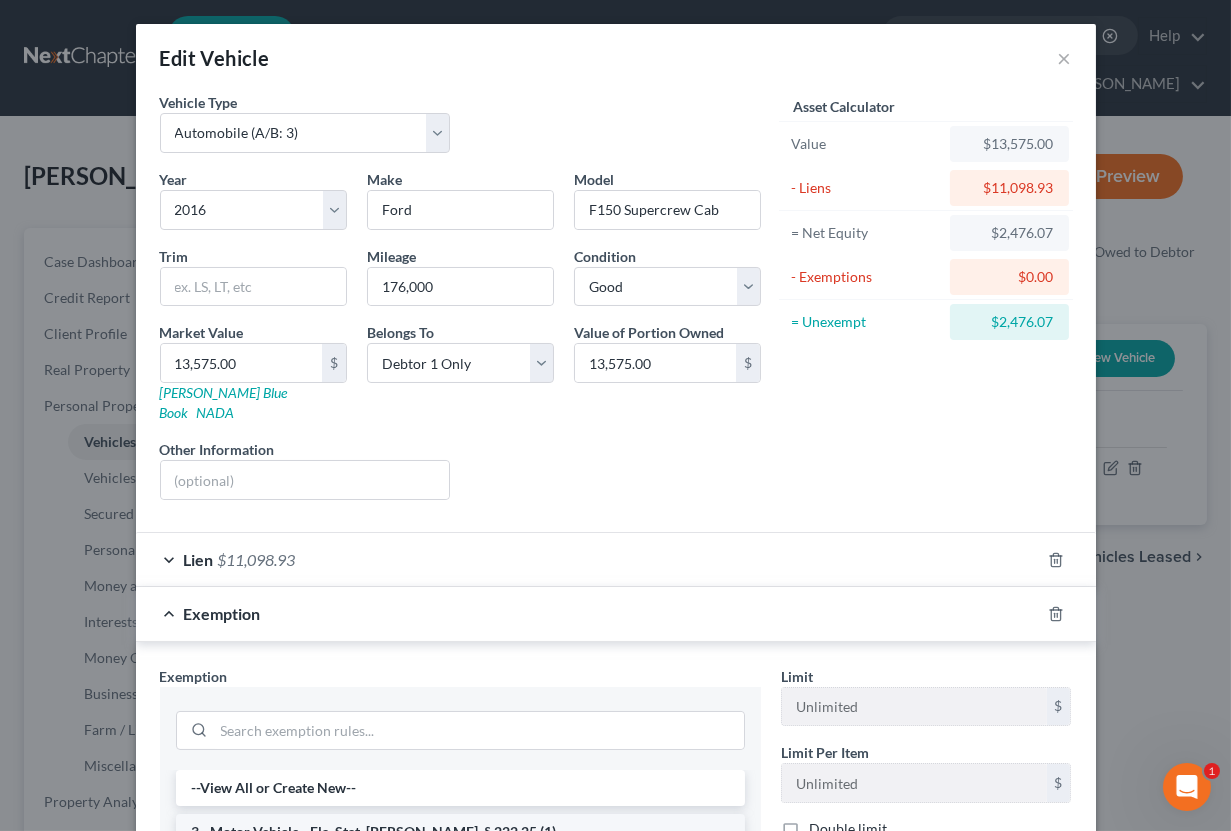 click on "3 - Motor Vehicle - Fla. Stat. [PERSON_NAME]. § 222.25 (1)" at bounding box center (460, 832) 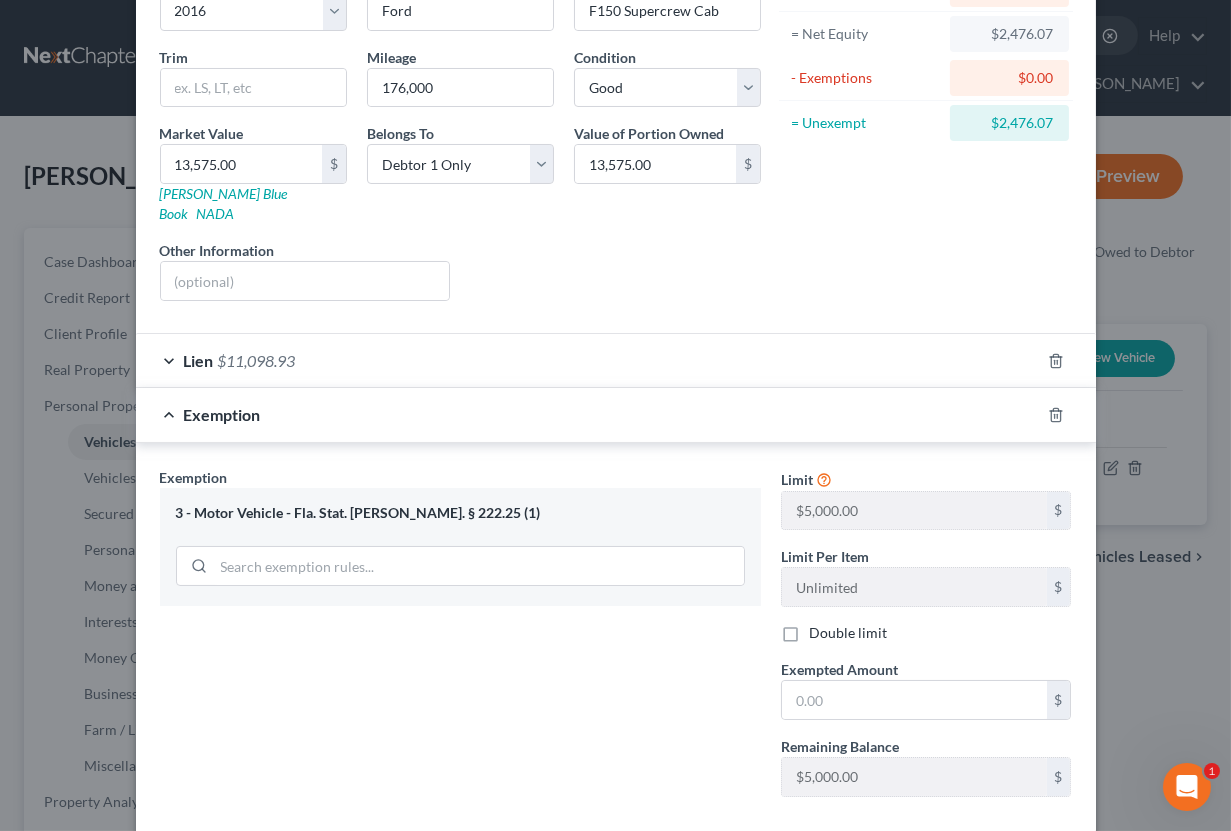 scroll, scrollTop: 285, scrollLeft: 0, axis: vertical 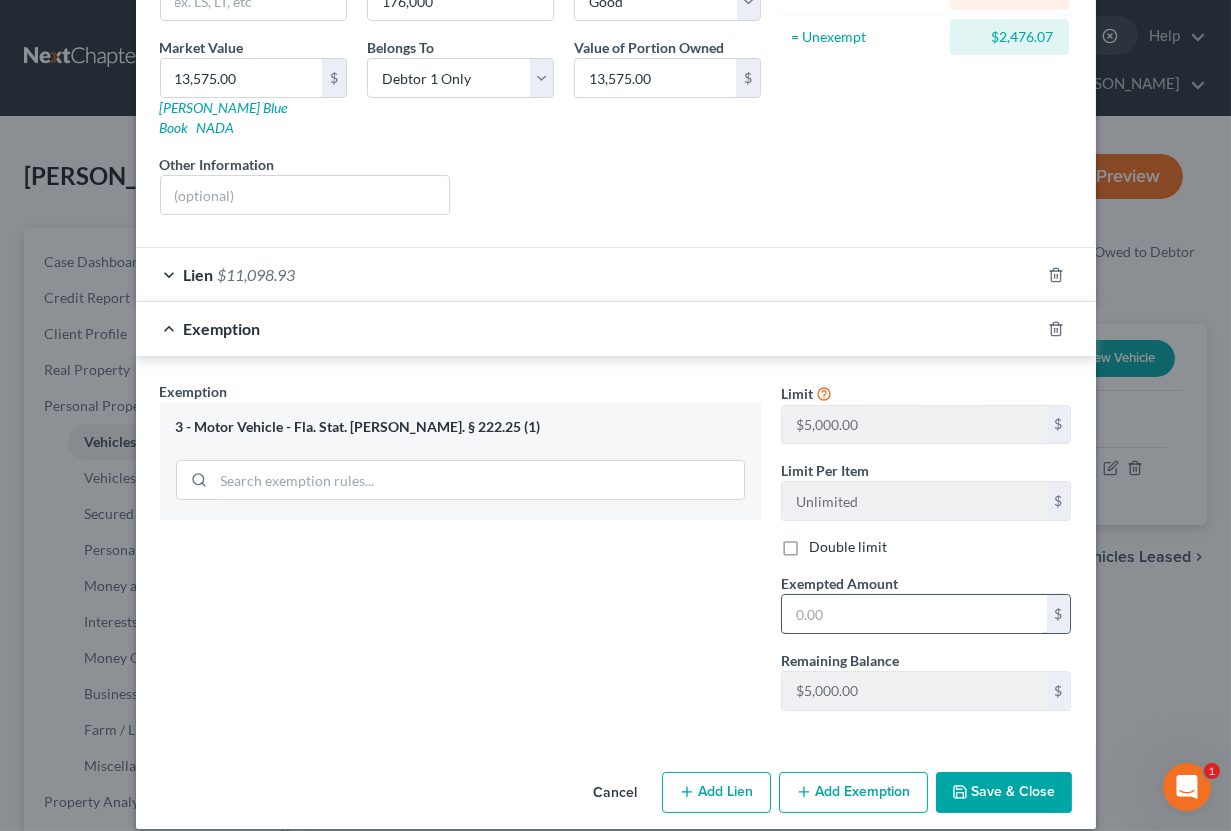 click at bounding box center [914, 614] 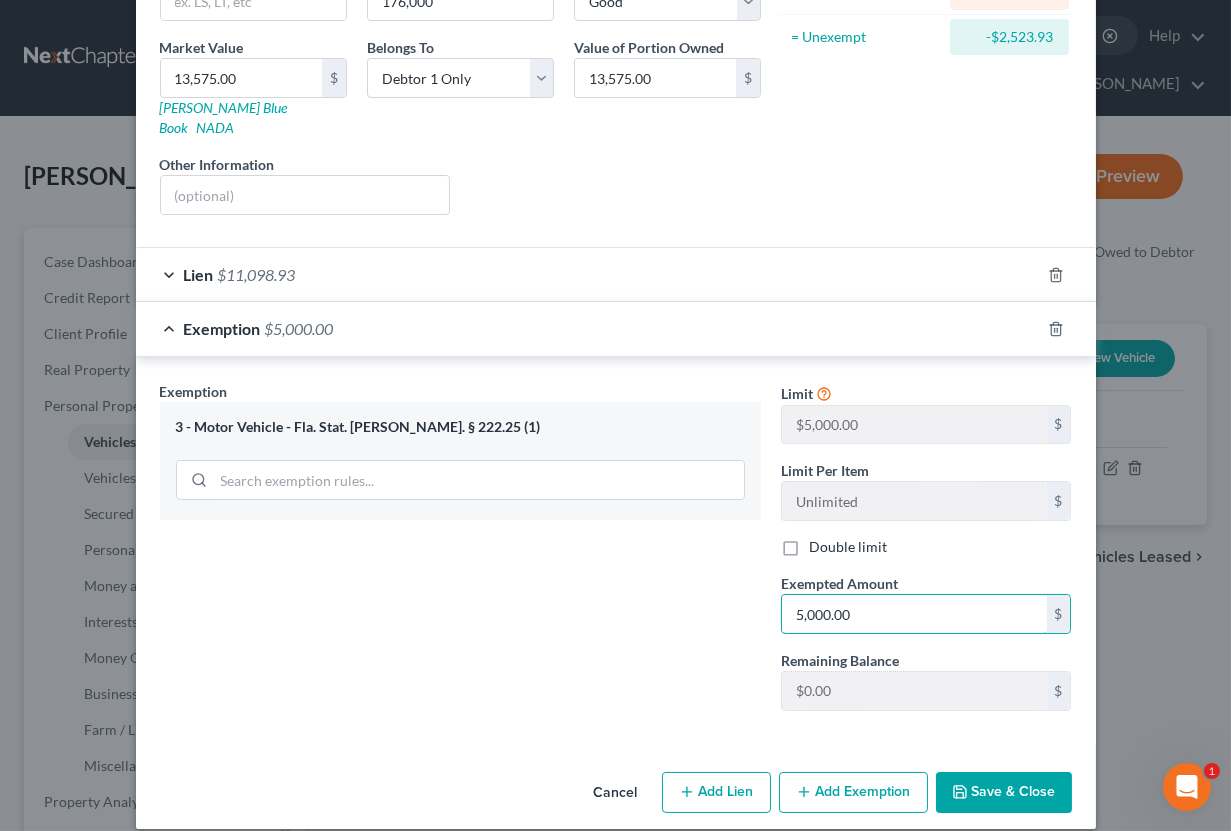 type on "5,000.00" 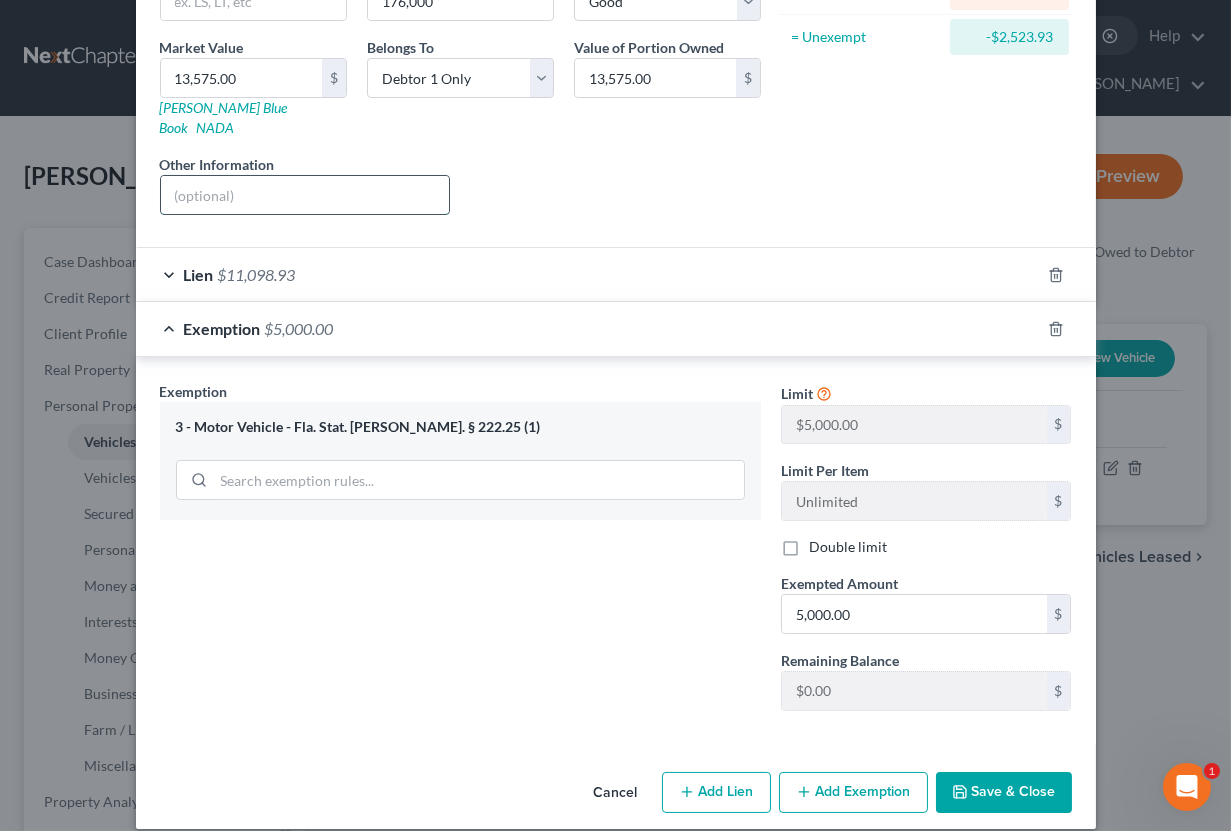 click at bounding box center (305, 195) 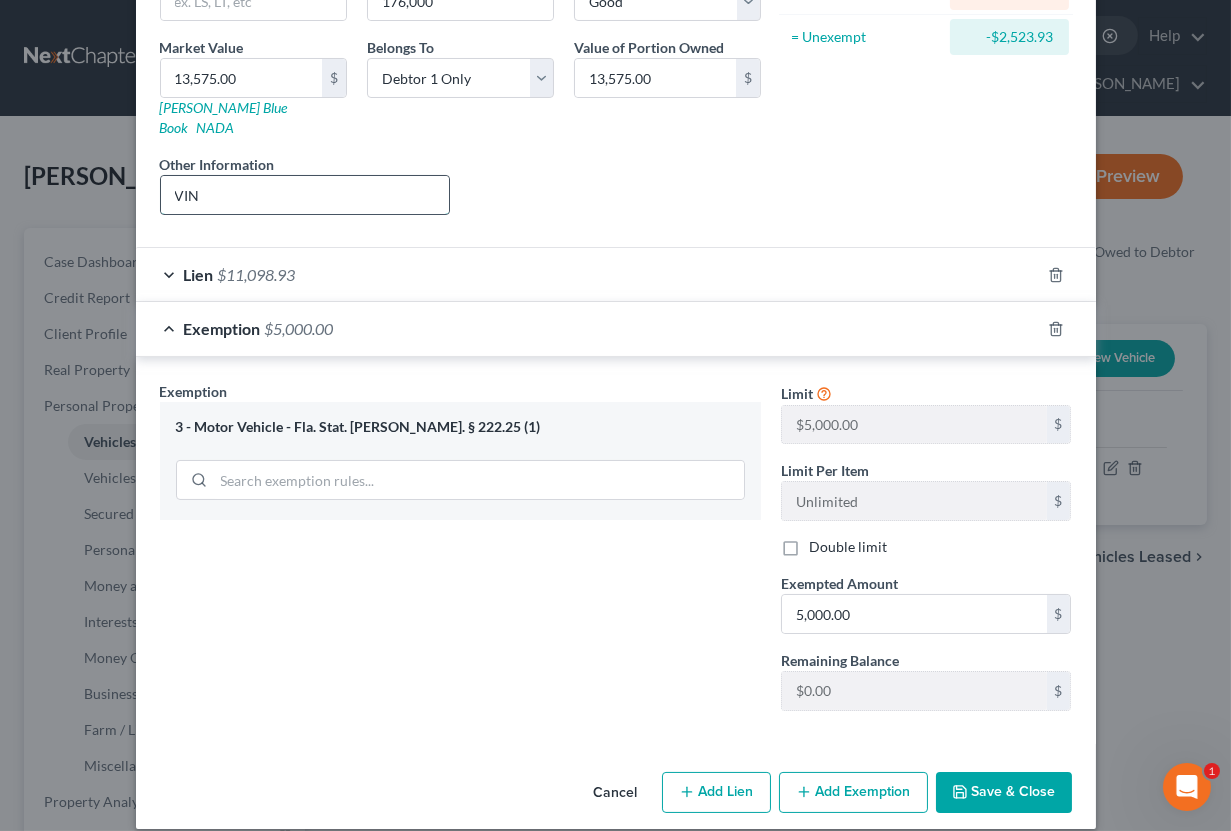 paste on "1 FTEW1 EF8GKF02258" 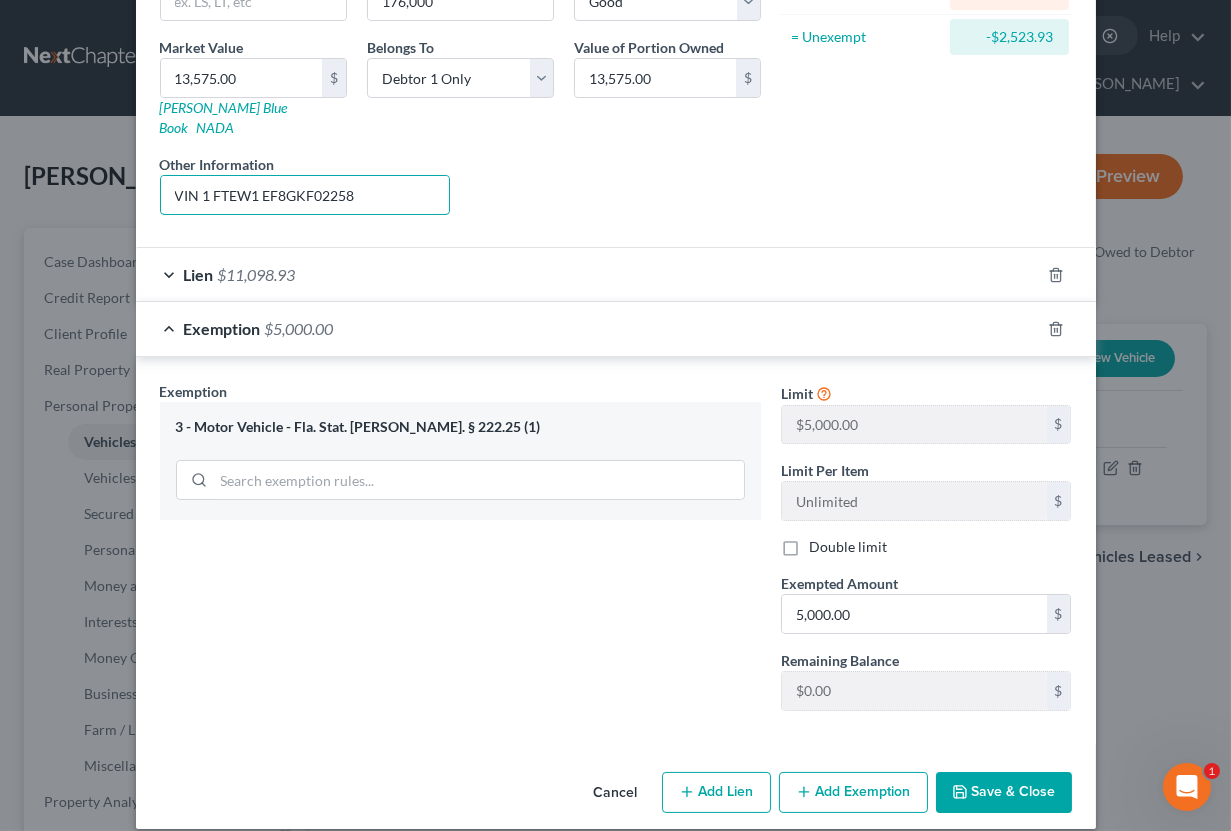 type on "VIN 1 FTEW1 EF8GKF02258" 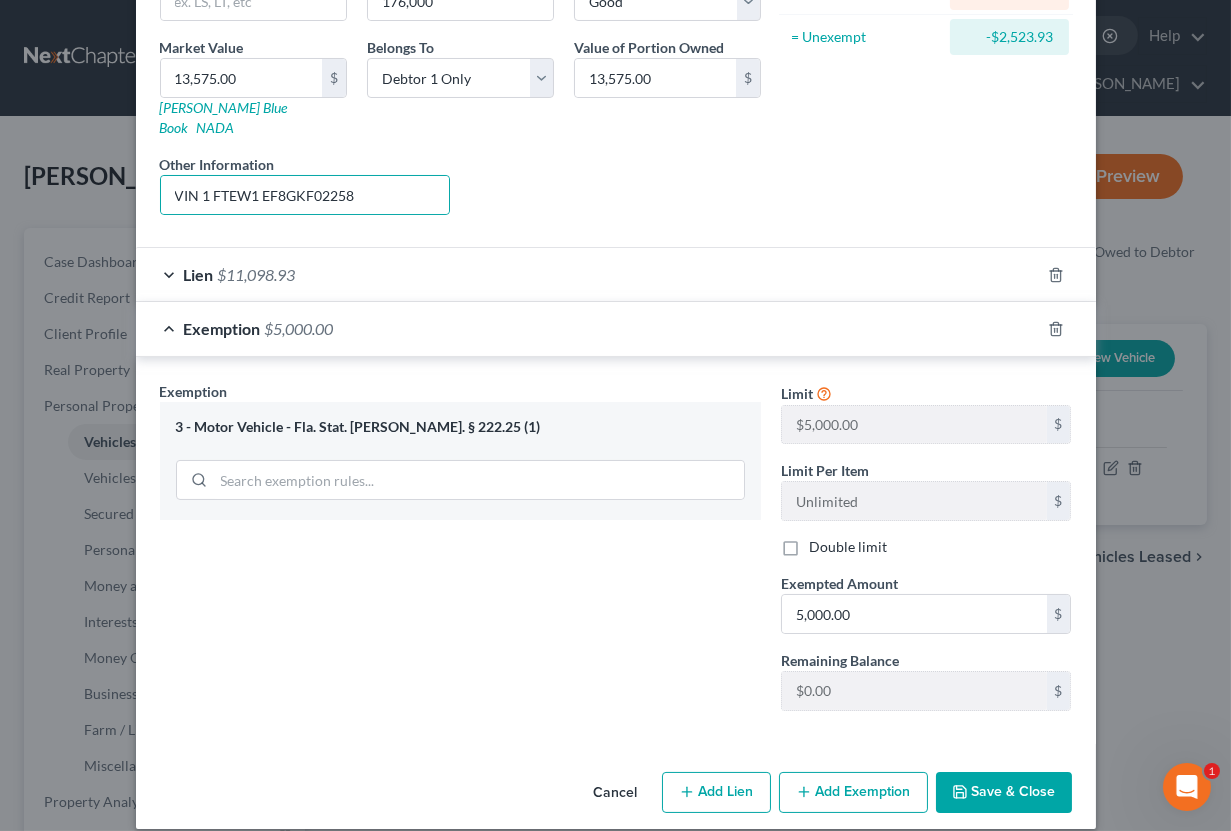 click on "Save & Close" at bounding box center (1004, 793) 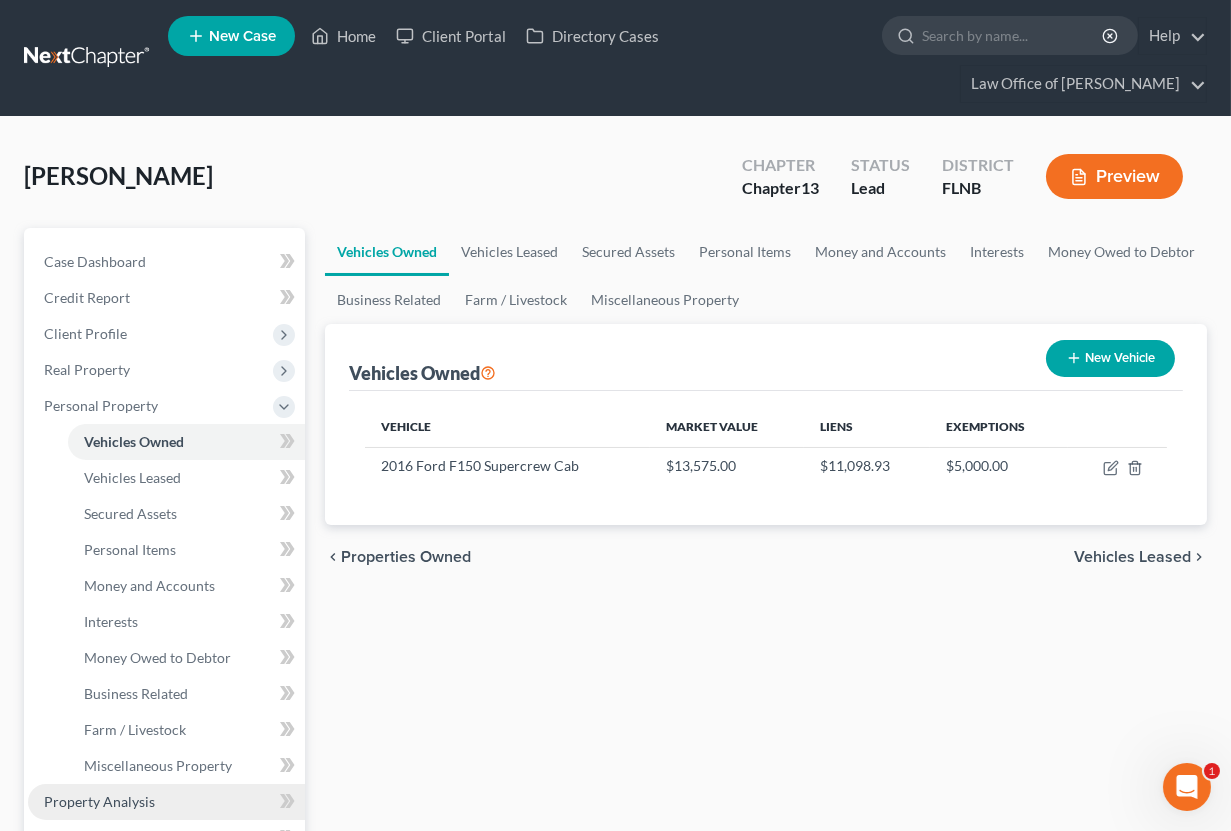 click on "Property Analysis" at bounding box center [99, 801] 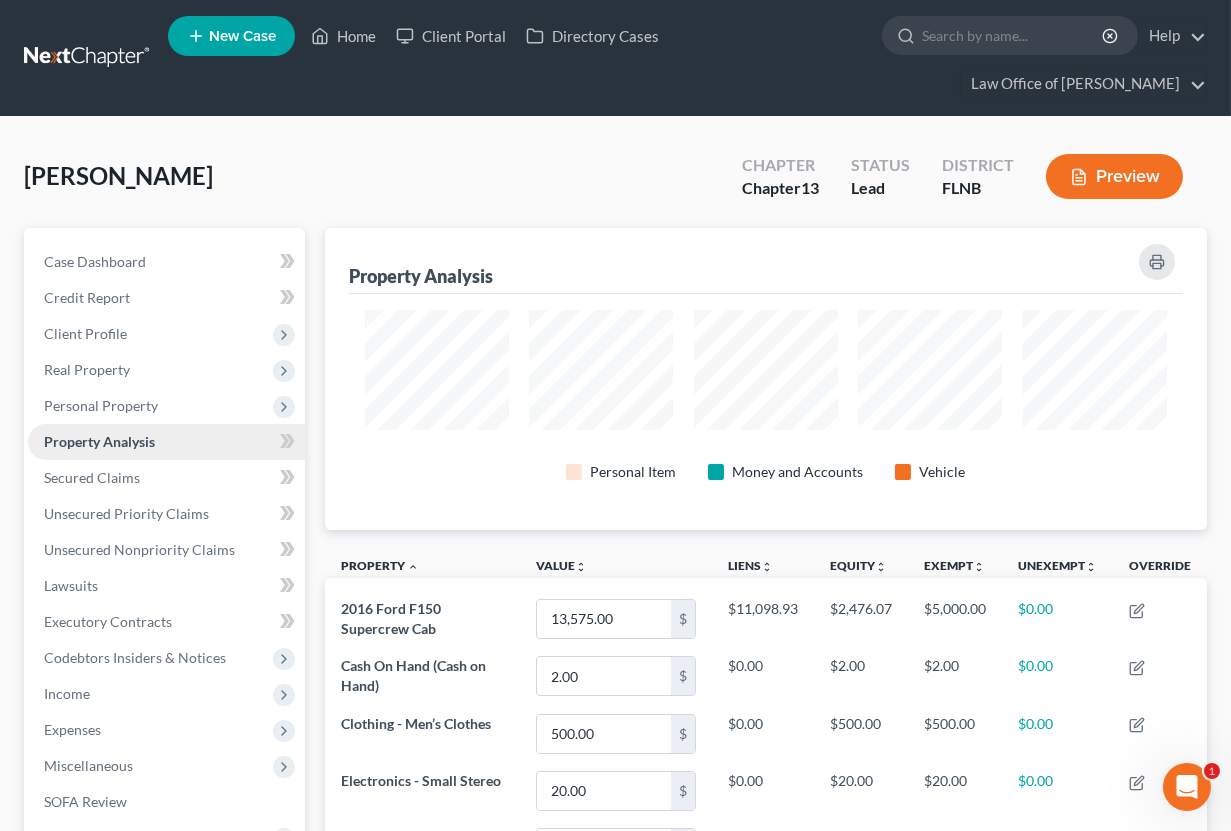 scroll, scrollTop: 999698, scrollLeft: 999117, axis: both 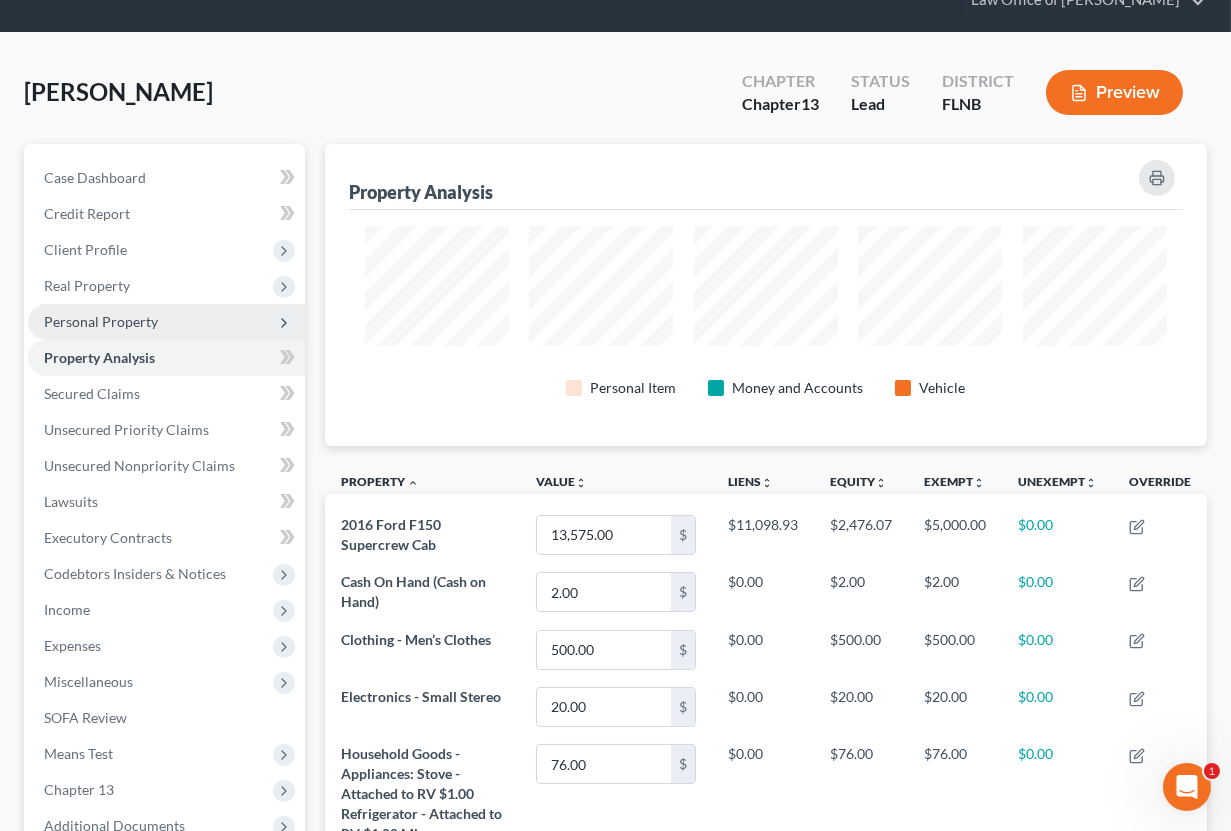 click on "Personal Property" at bounding box center (101, 321) 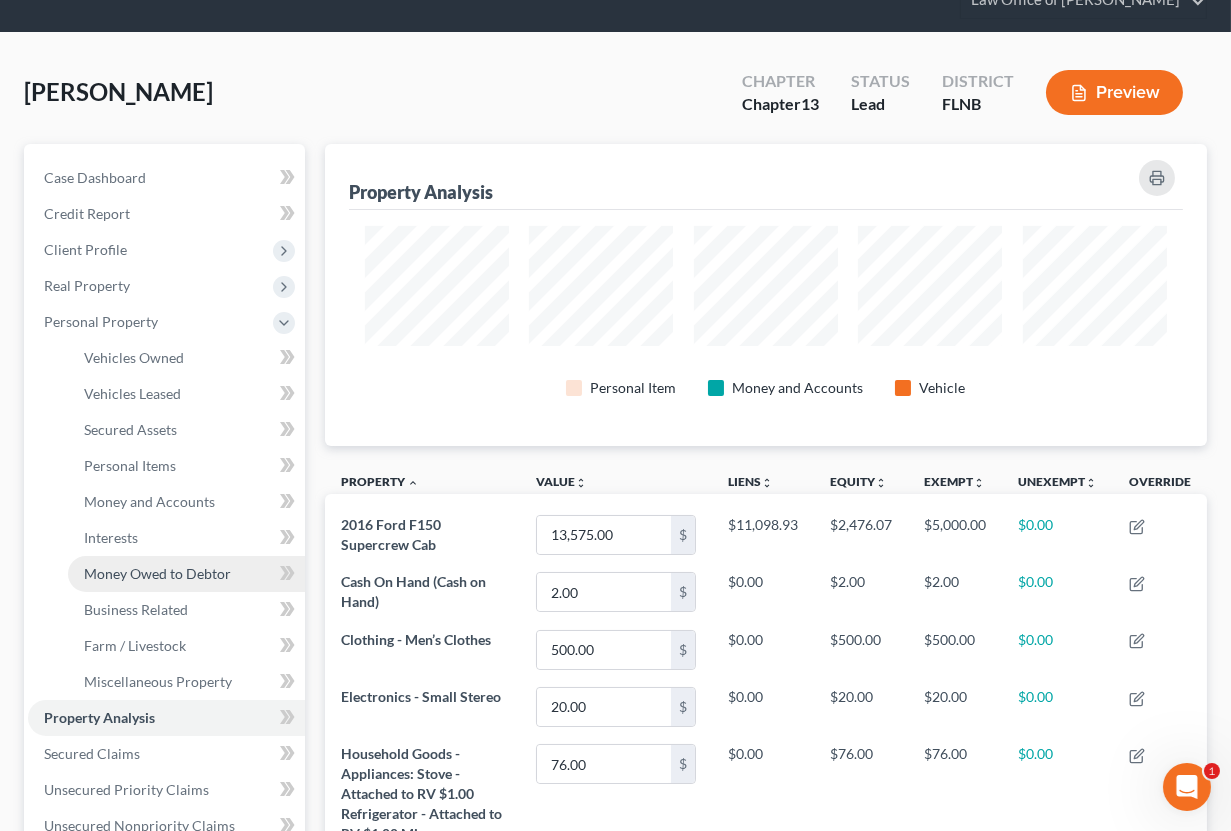 click on "Money Owed to Debtor" at bounding box center [157, 573] 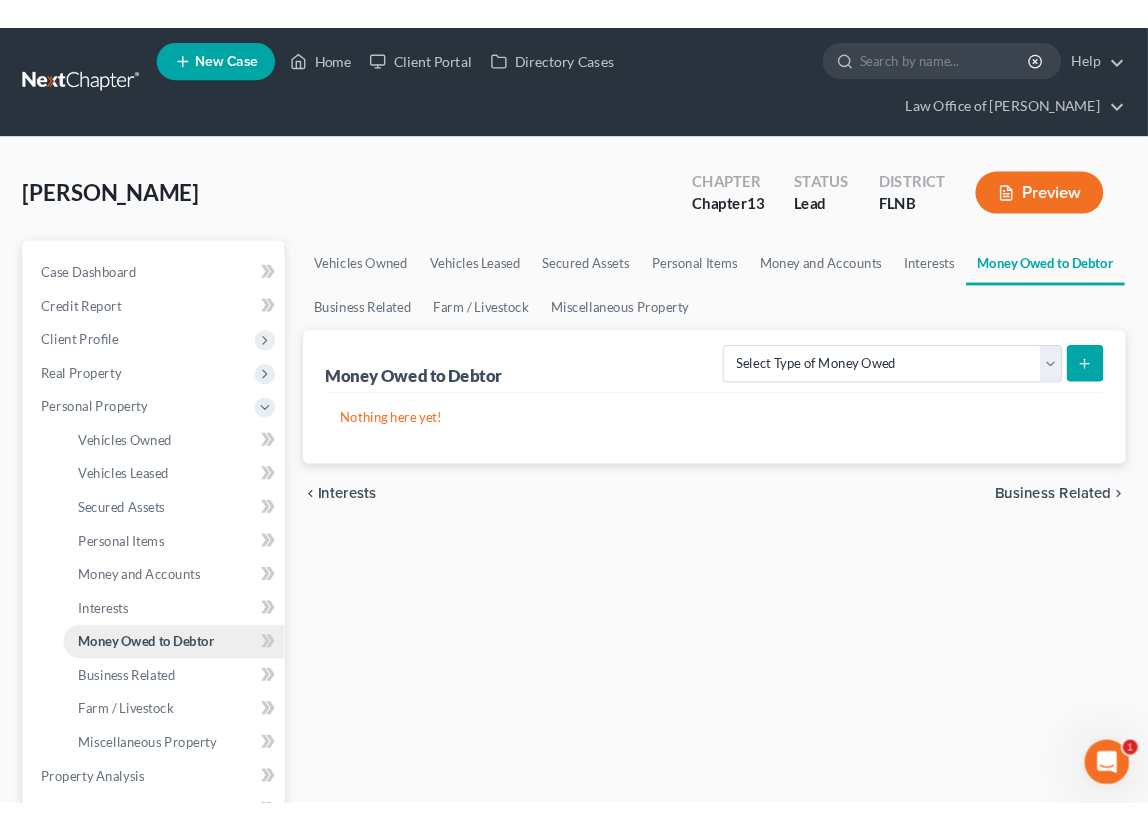 scroll, scrollTop: 0, scrollLeft: 0, axis: both 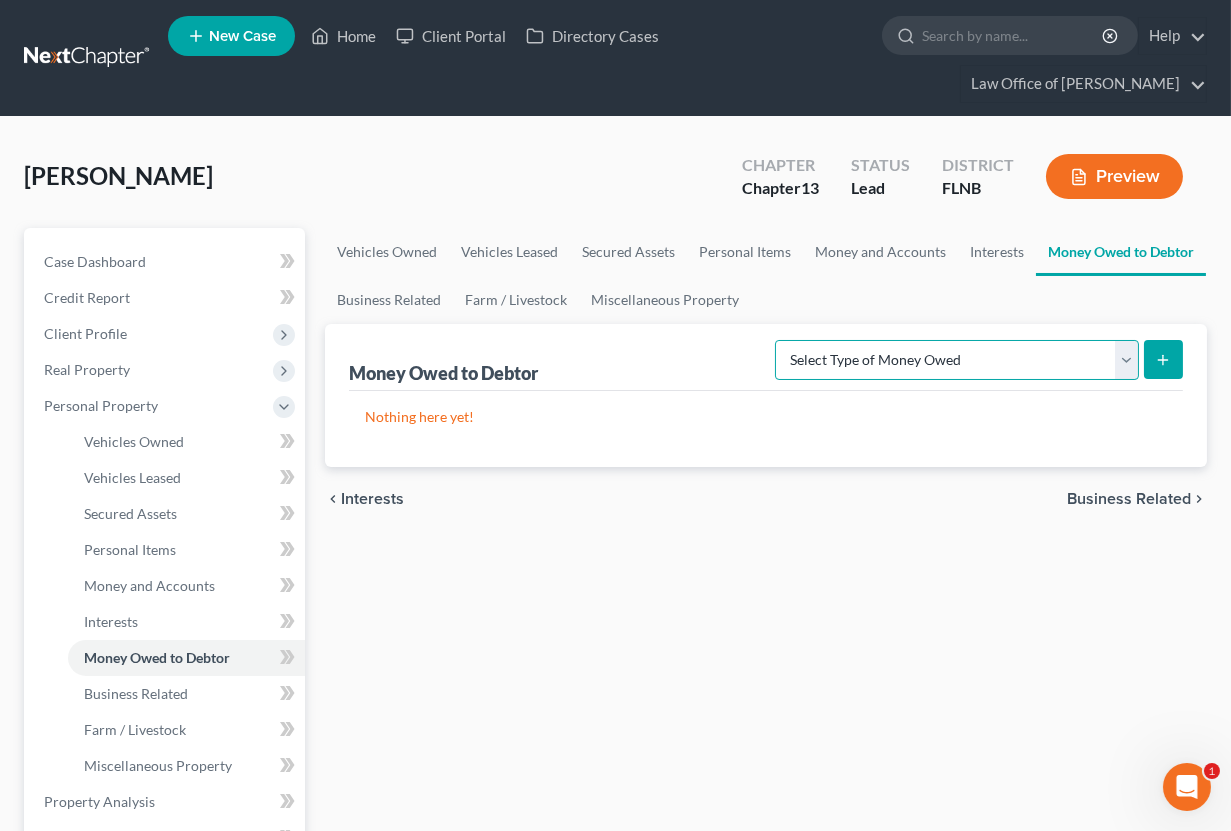 select on "expected_tax_refund" 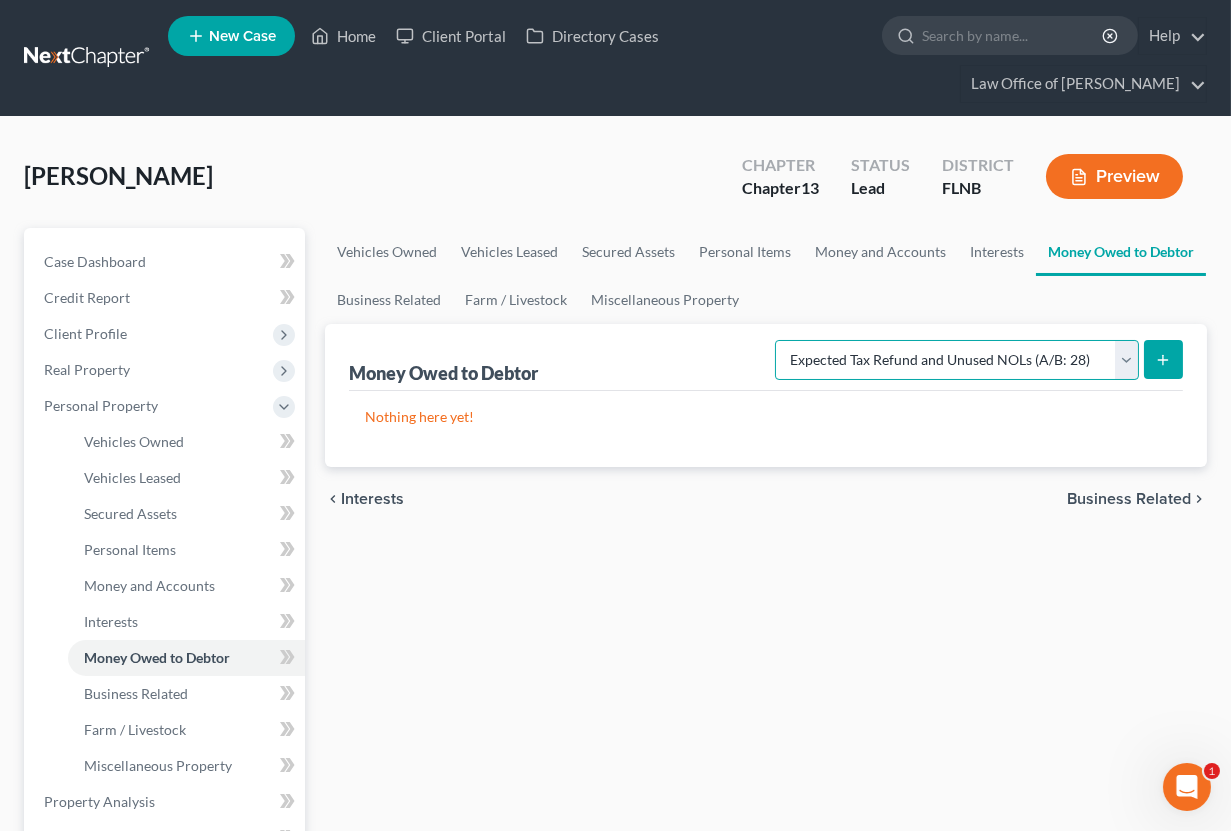 click on "Expected Tax Refund and Unused NOLs (A/B: 28)" at bounding box center [0, 0] 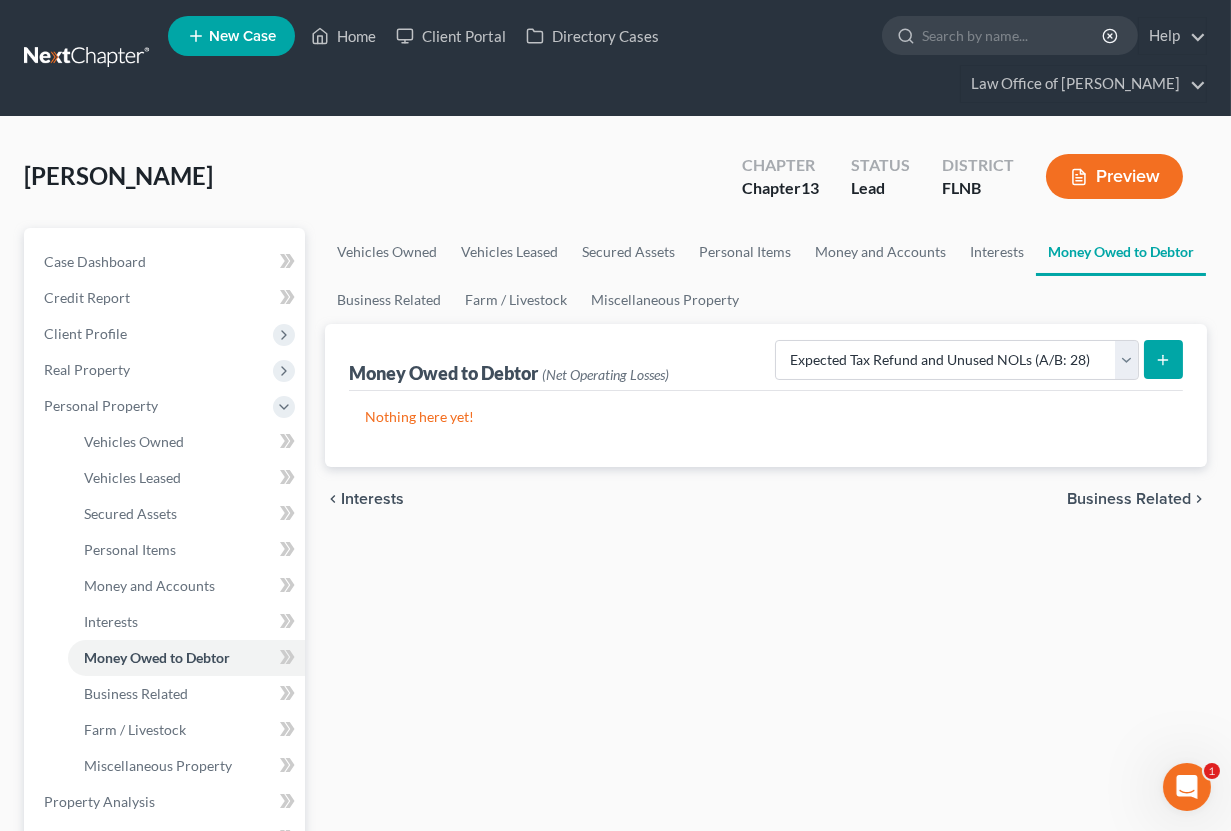 click 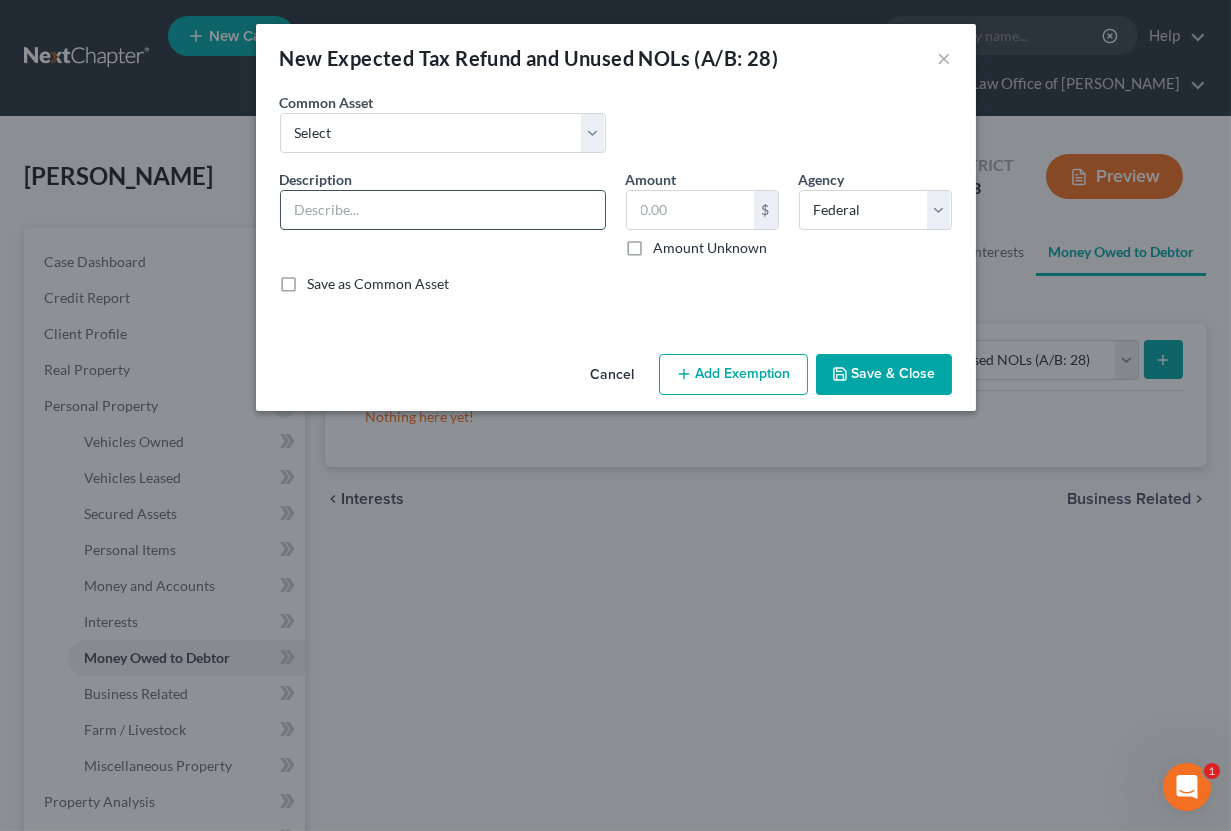 click at bounding box center (443, 210) 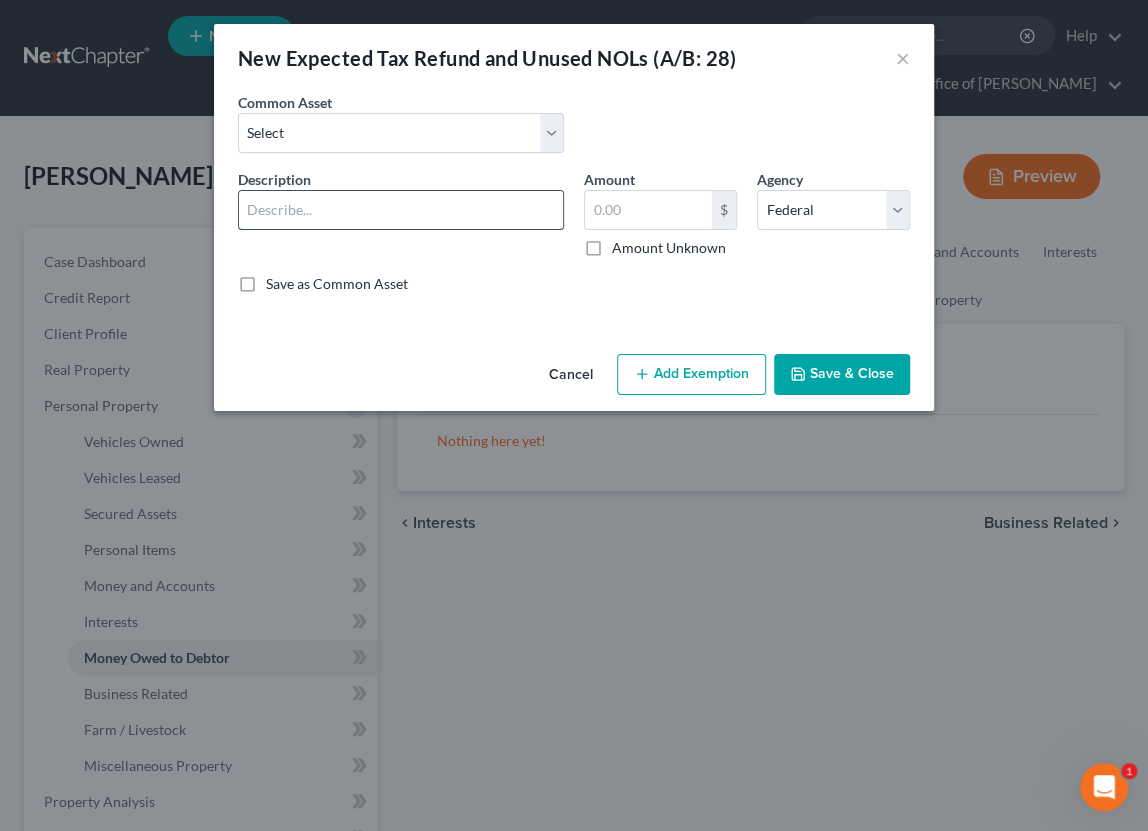 click at bounding box center (401, 210) 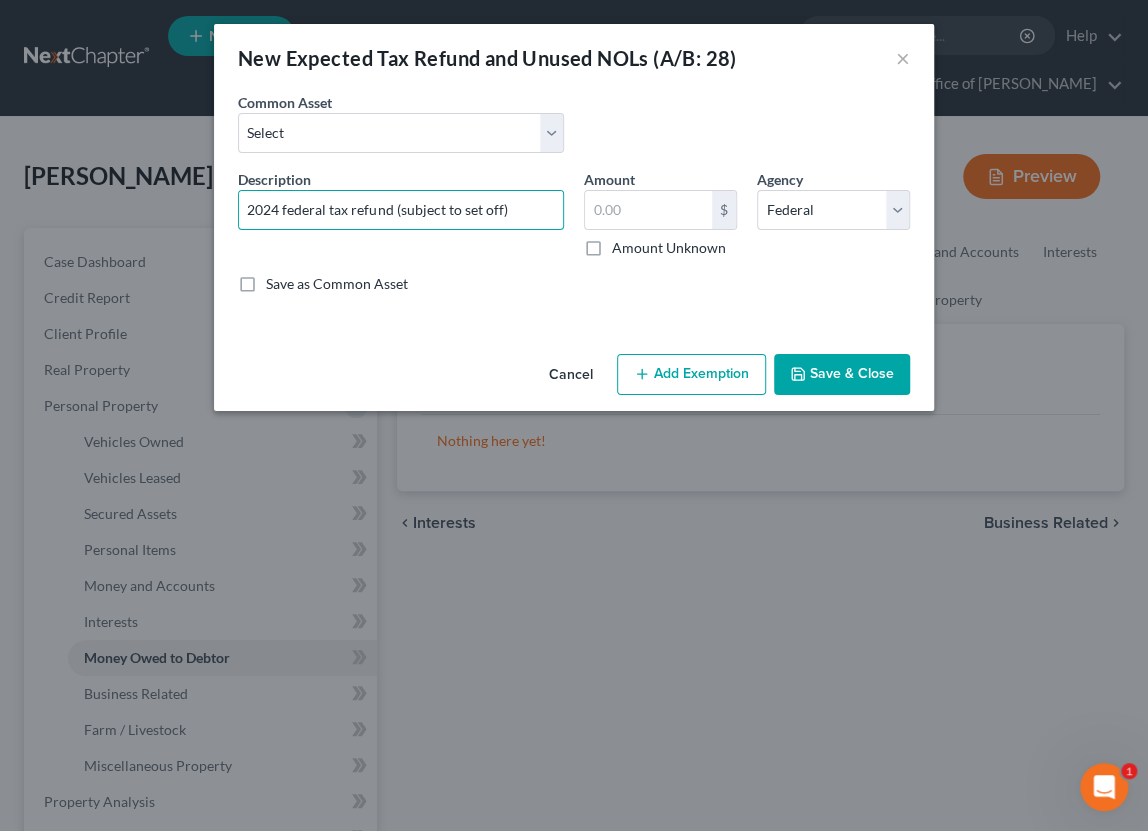 type on "2024 federal tax refund (subject to set off)" 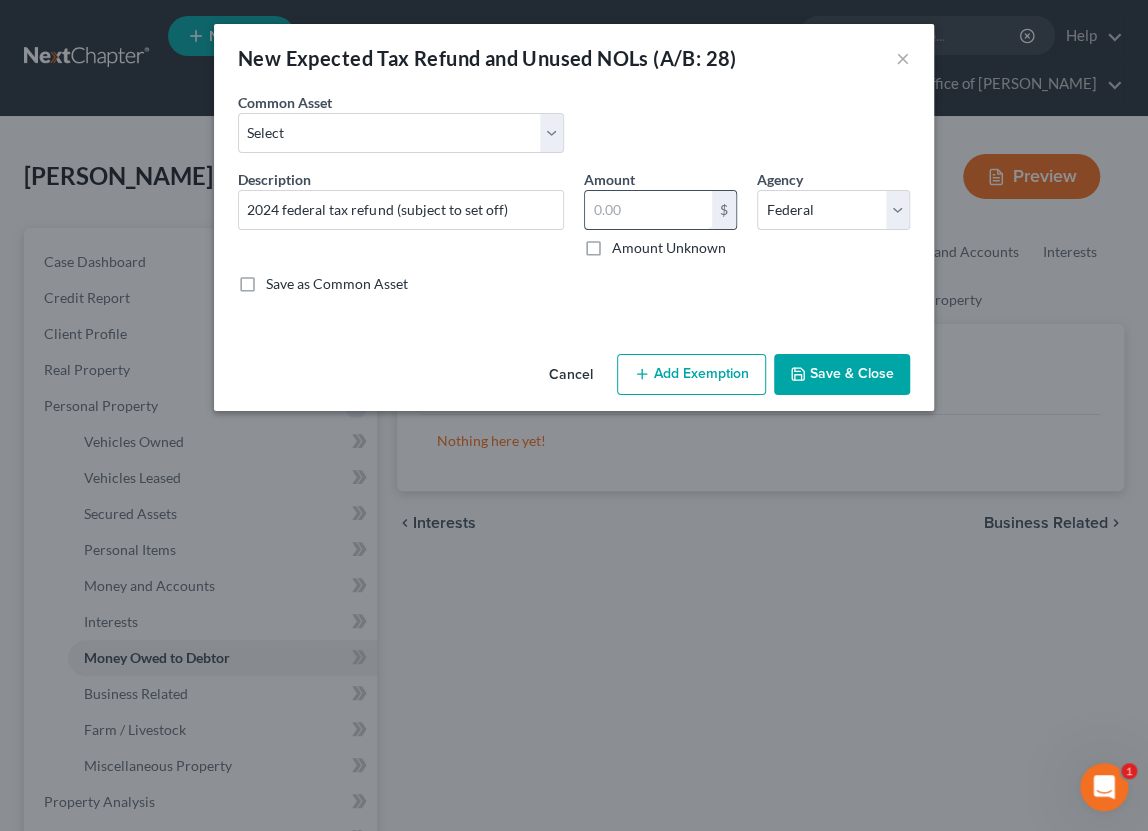 click at bounding box center [648, 210] 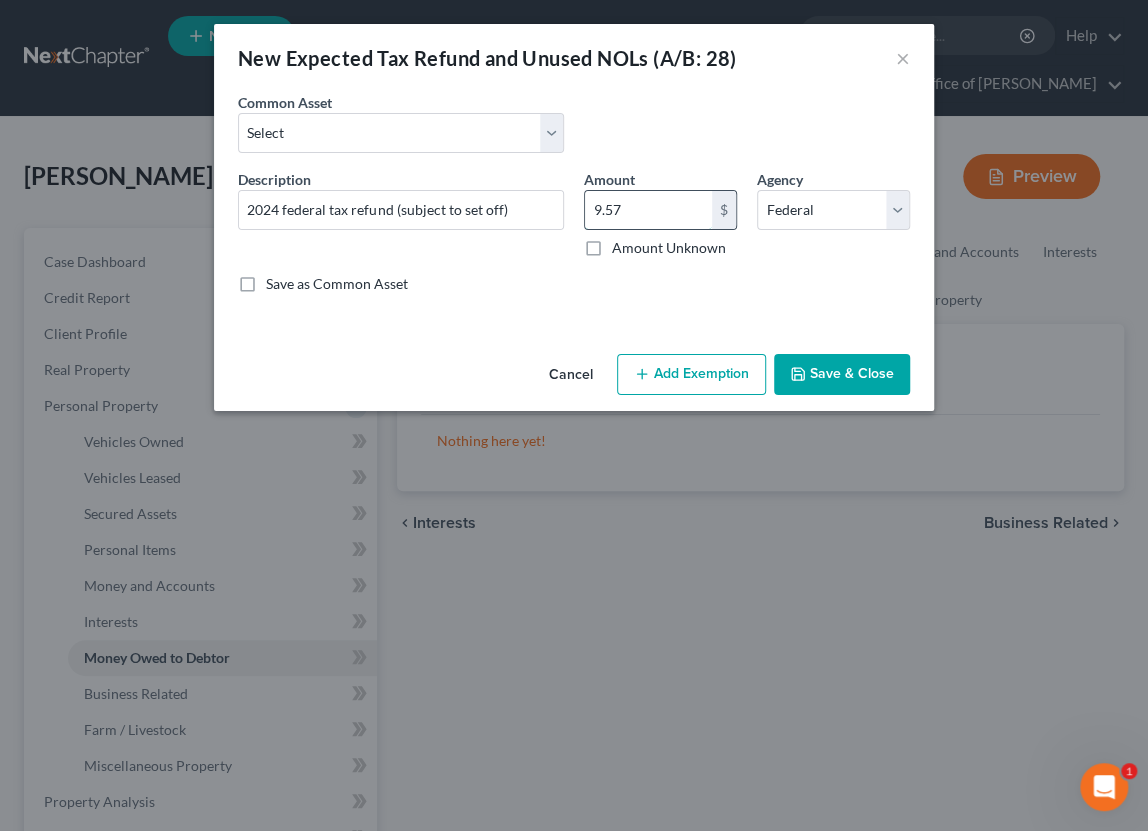 type on "9.57" 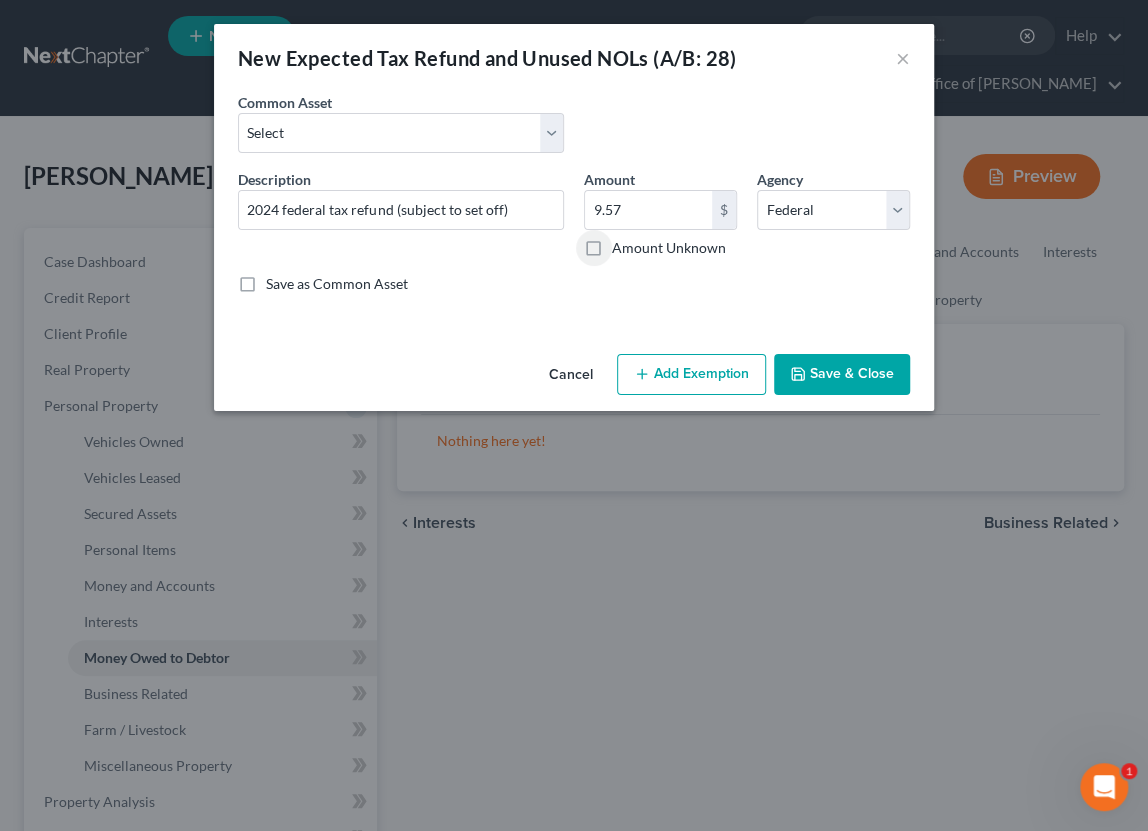 click on "Add Exemption" at bounding box center (691, 375) 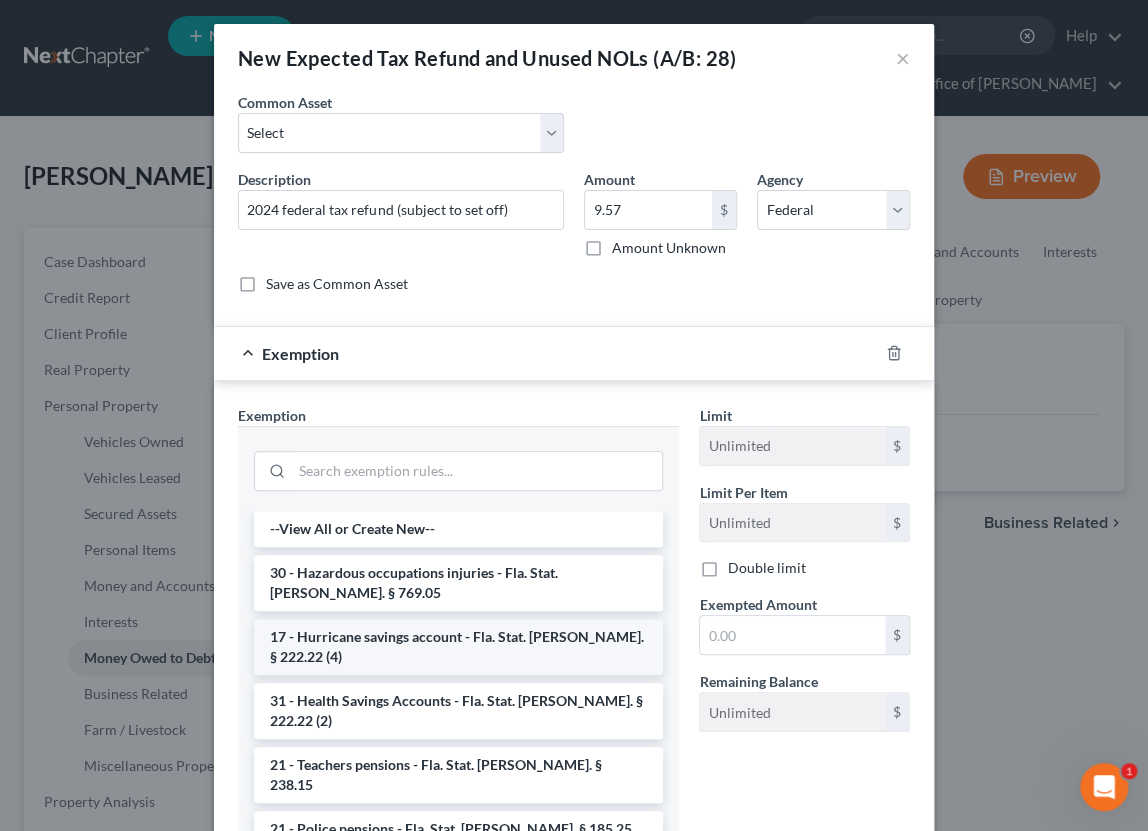 scroll, scrollTop: 297, scrollLeft: 0, axis: vertical 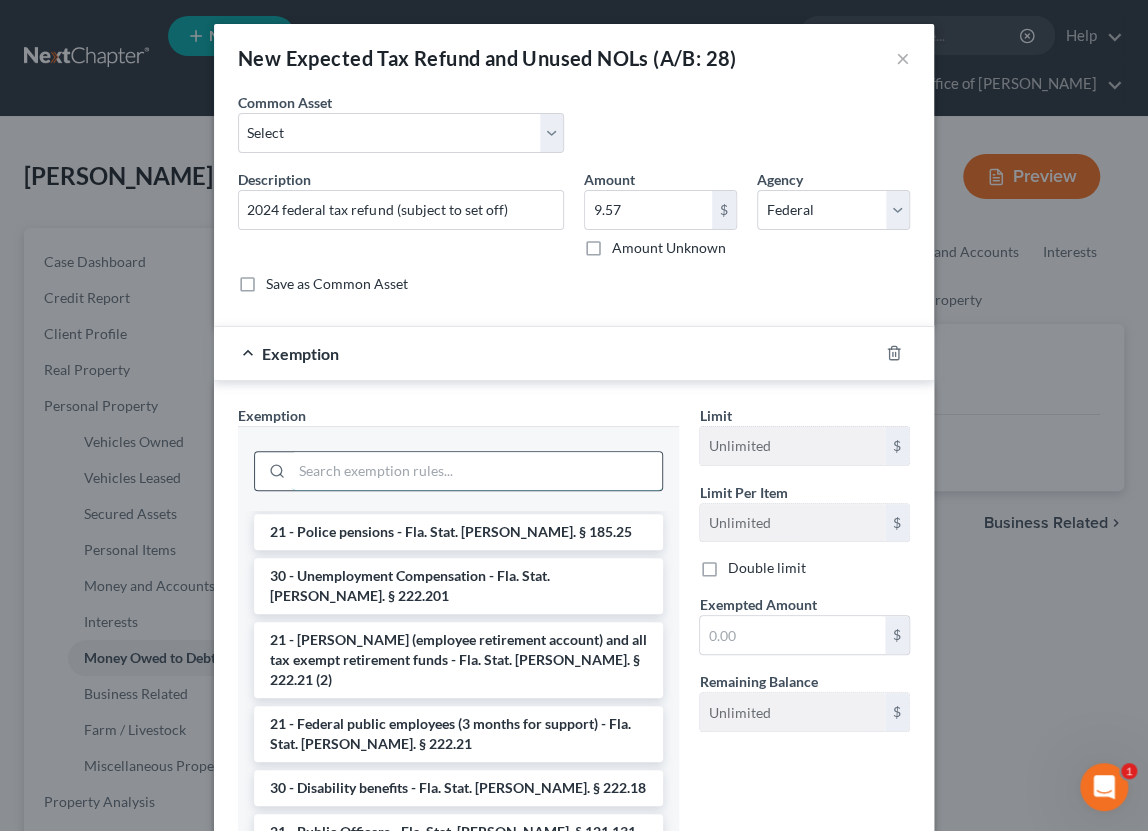 click at bounding box center [477, 471] 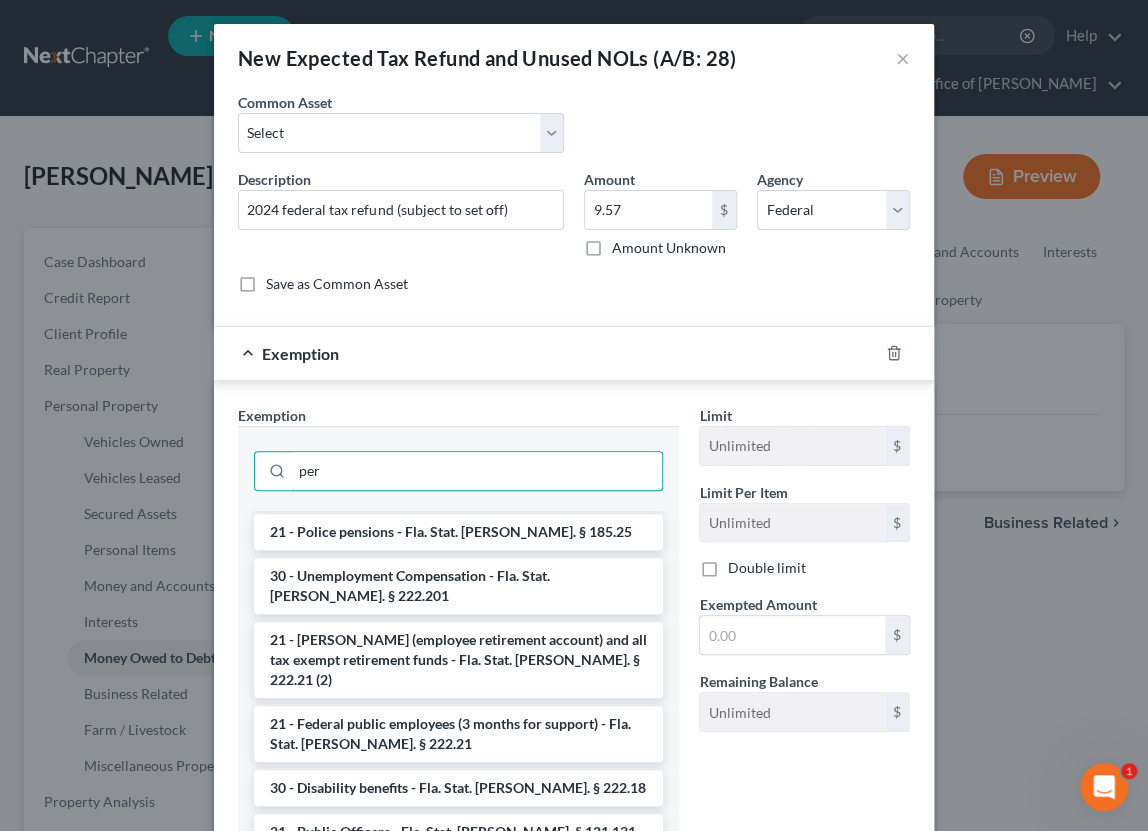 scroll, scrollTop: 0, scrollLeft: 0, axis: both 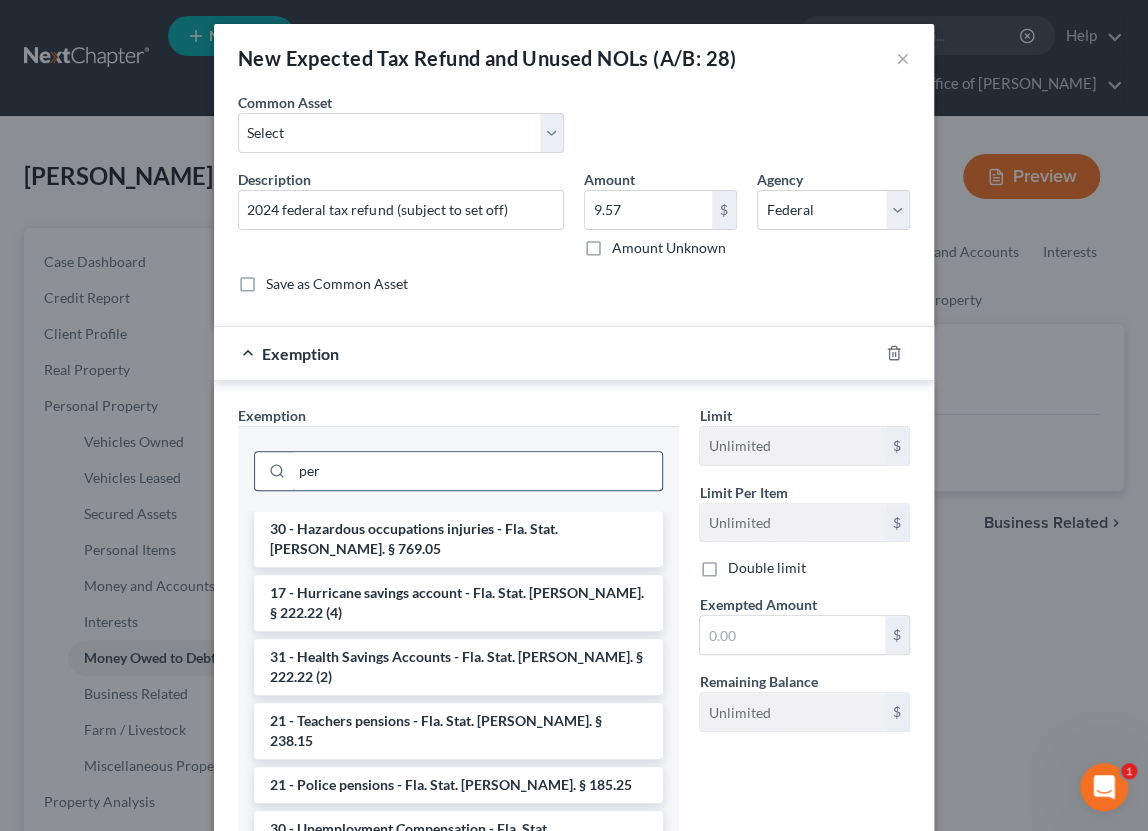 click on "per" at bounding box center (477, 471) 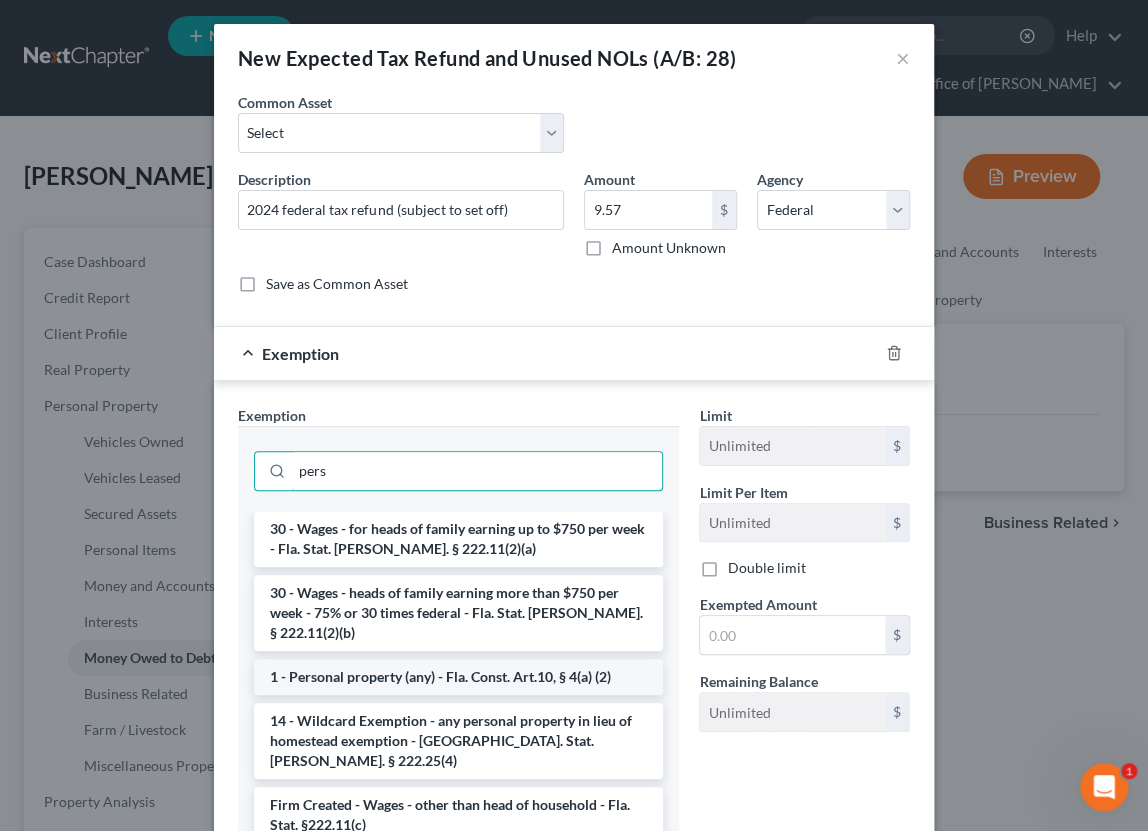 type on "pers" 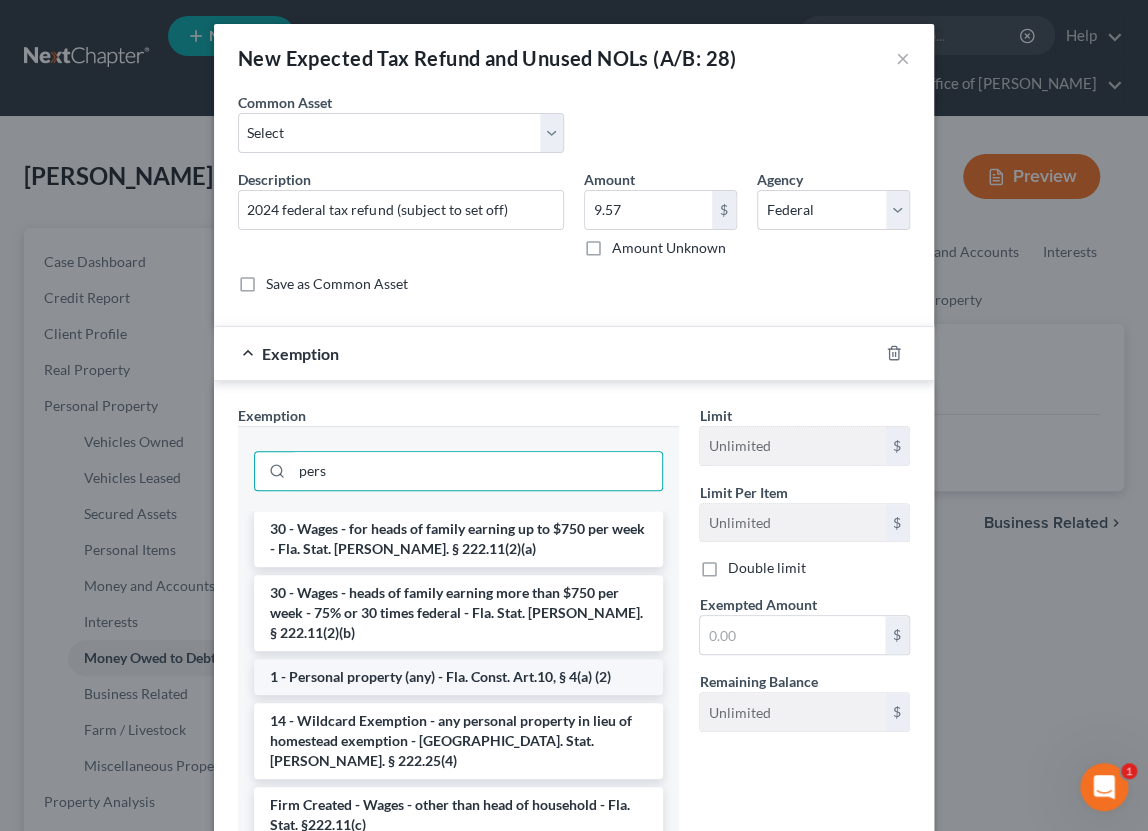 click on "1 - Personal property (any) - Fla. Const. Art.10, § 4(a) (2)" at bounding box center [458, 677] 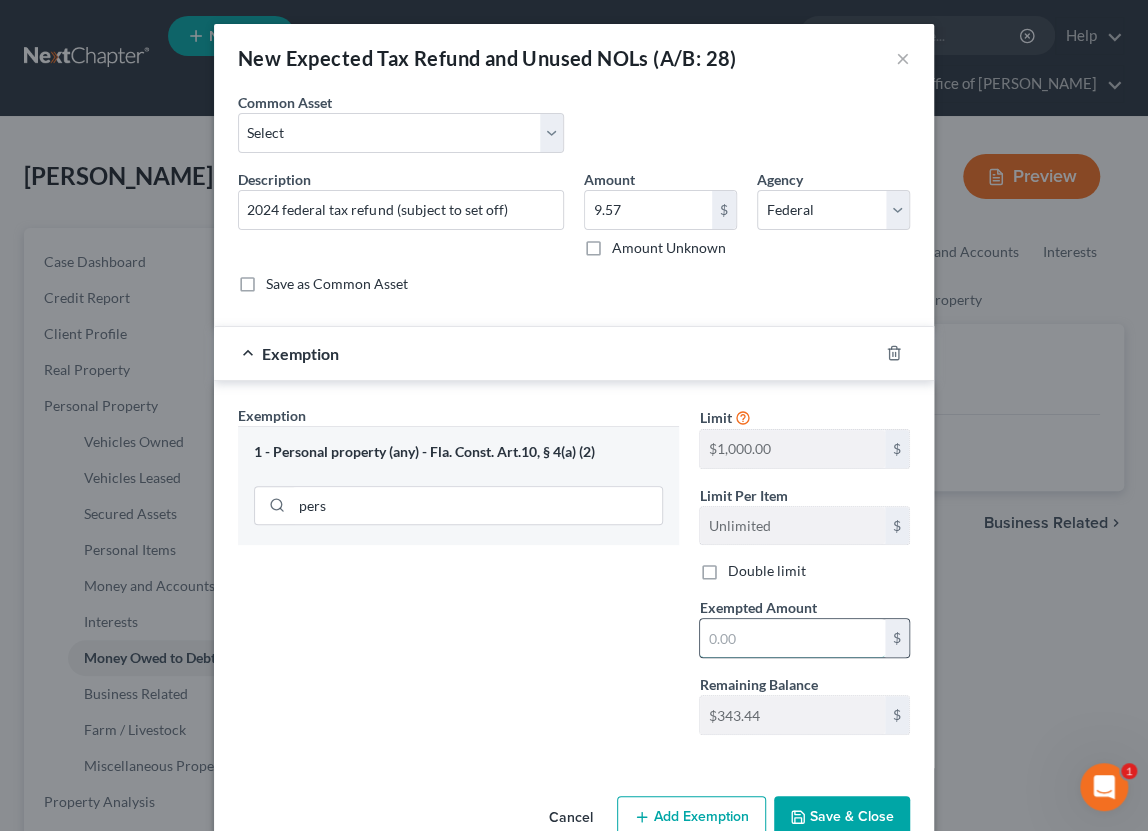 click at bounding box center [792, 638] 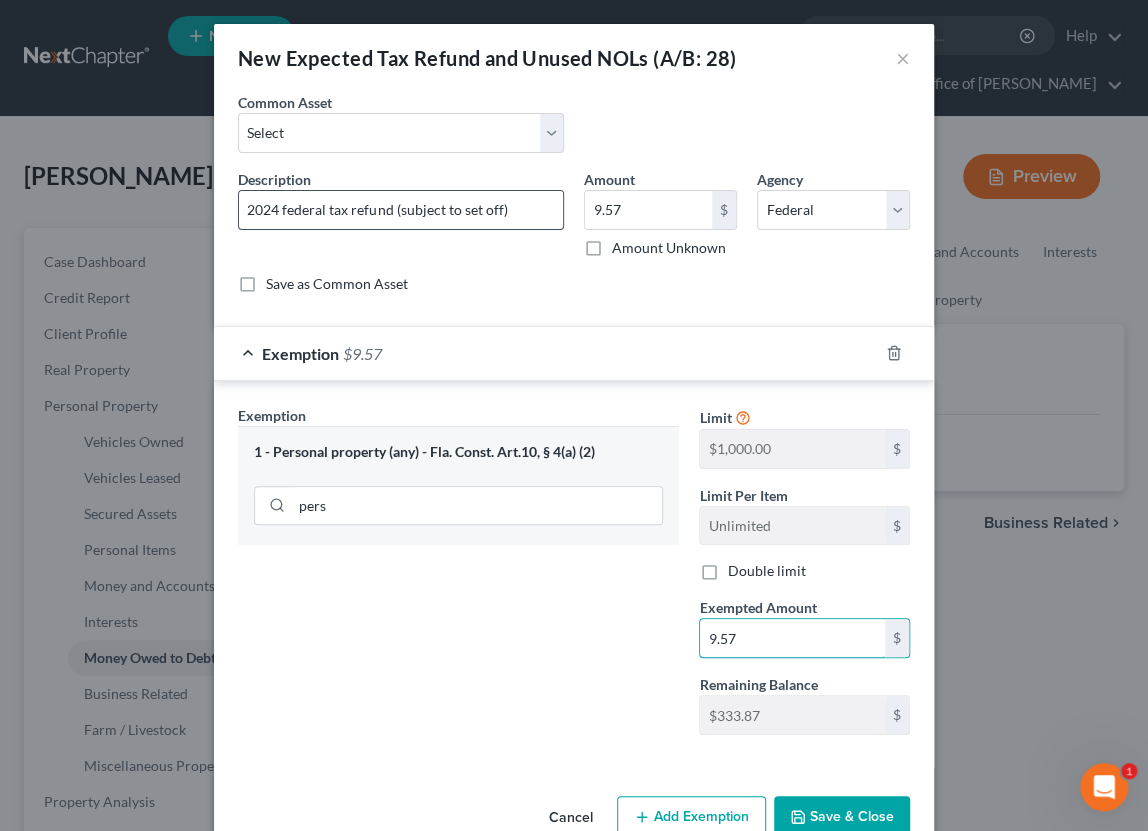 type on "9.57" 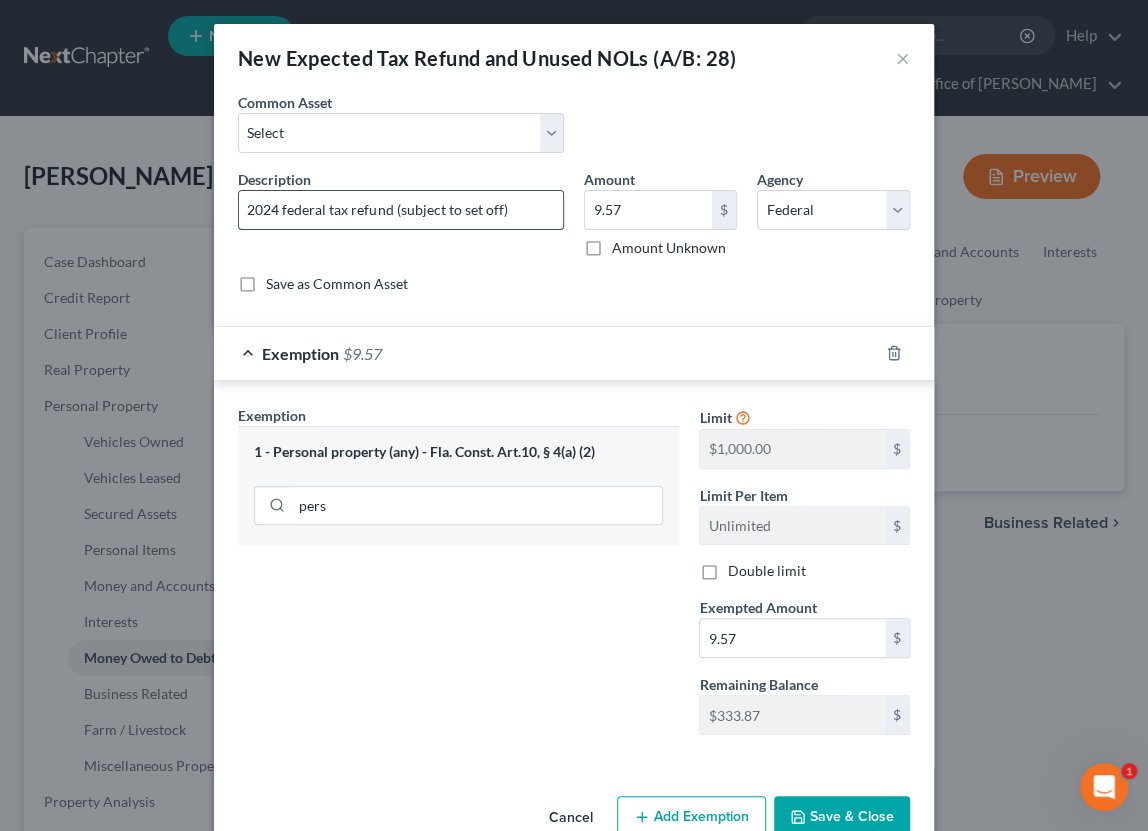 drag, startPoint x: 524, startPoint y: 215, endPoint x: 224, endPoint y: 194, distance: 300.7341 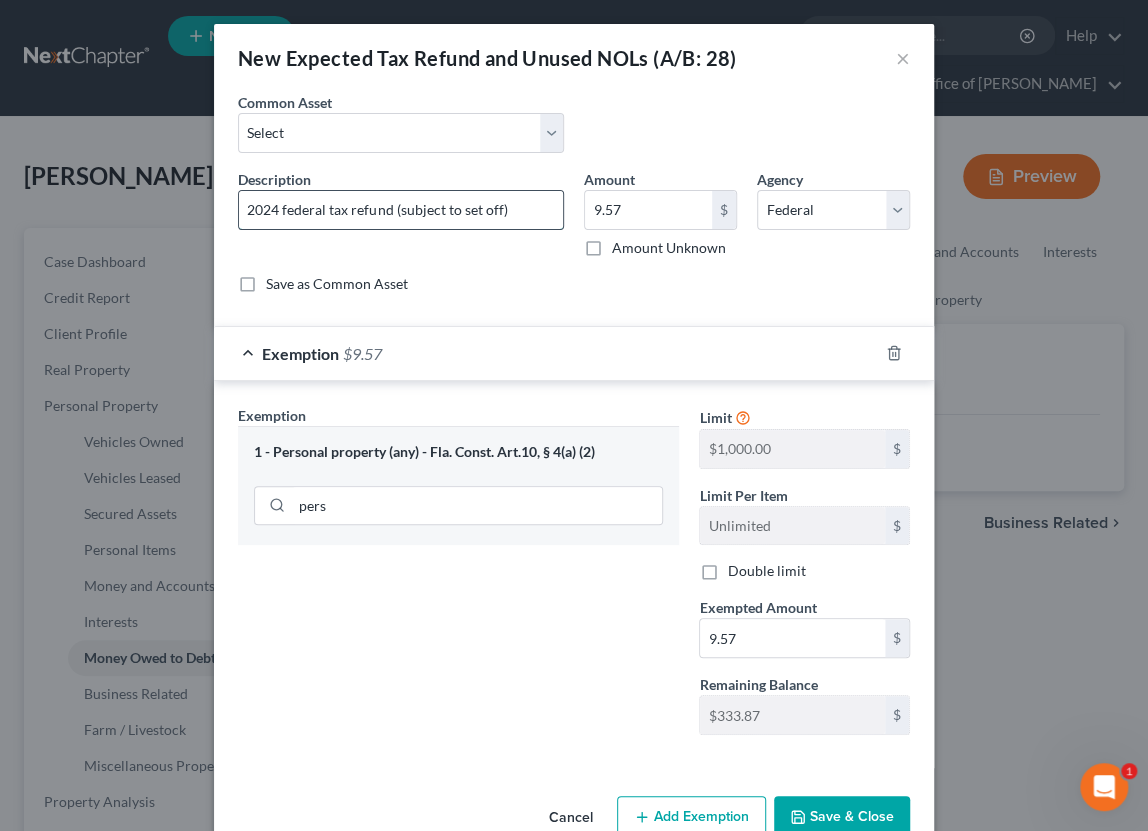 click on "2024 federal tax refund (subject to set off)" at bounding box center [401, 210] 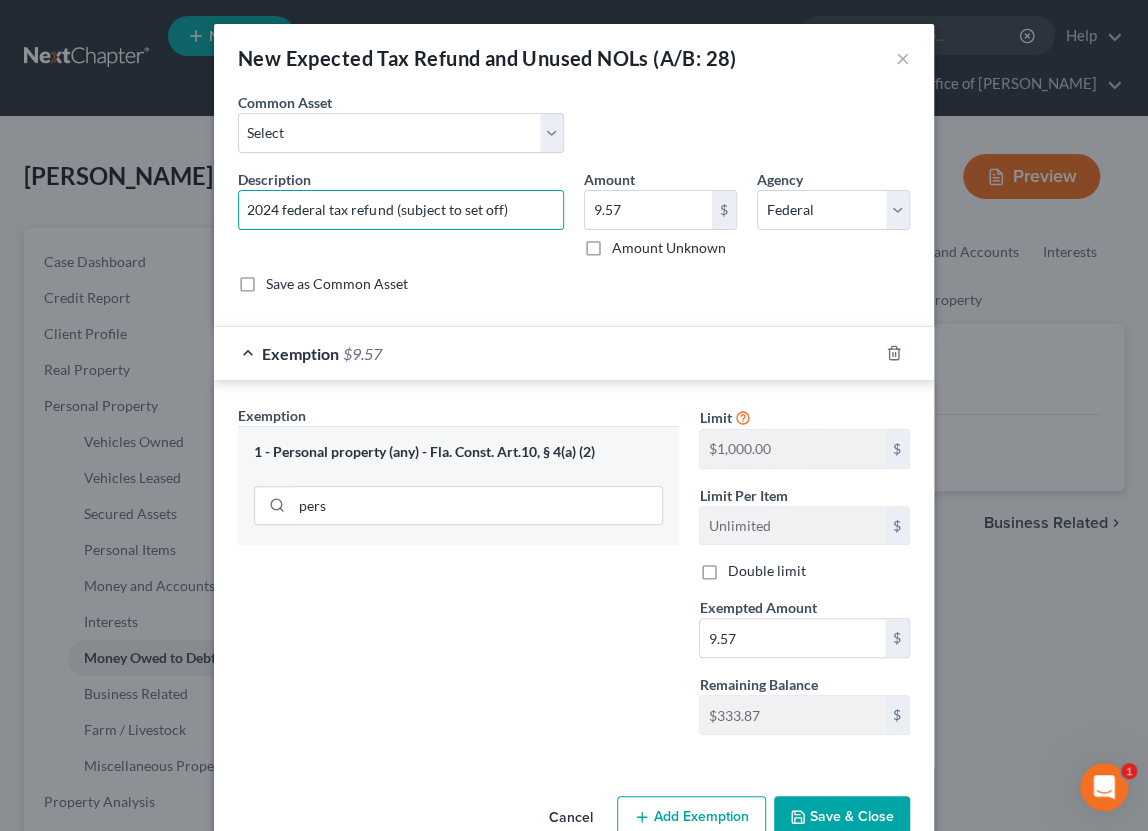 click on "Save & Close" at bounding box center [842, 817] 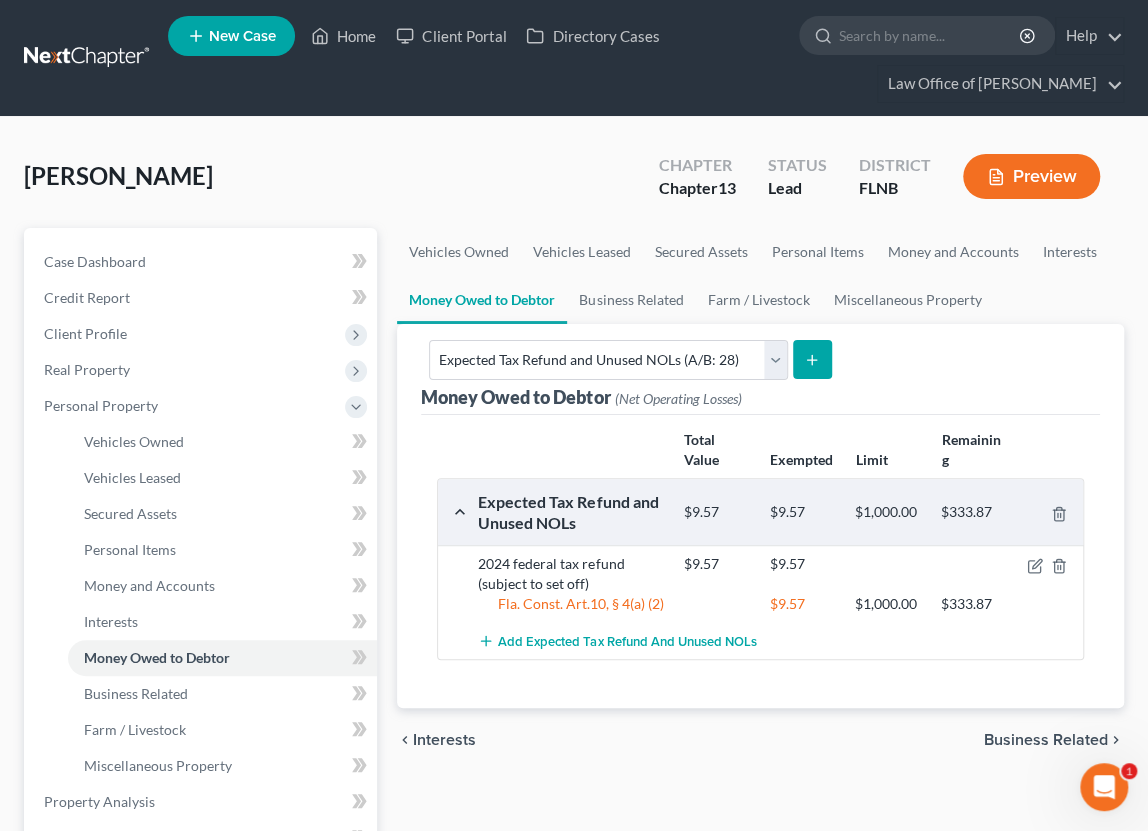 click at bounding box center [812, 359] 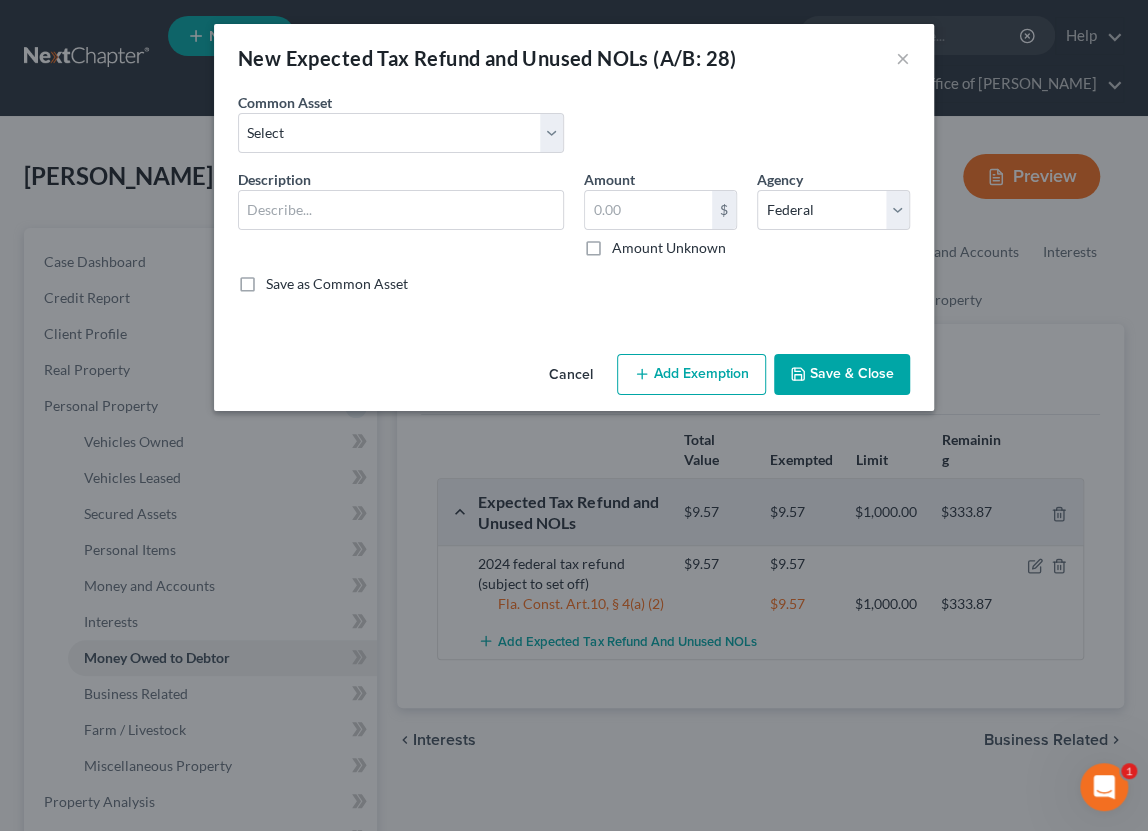 click on "Common Asset Select Tax Refunds Owed" at bounding box center (574, 130) 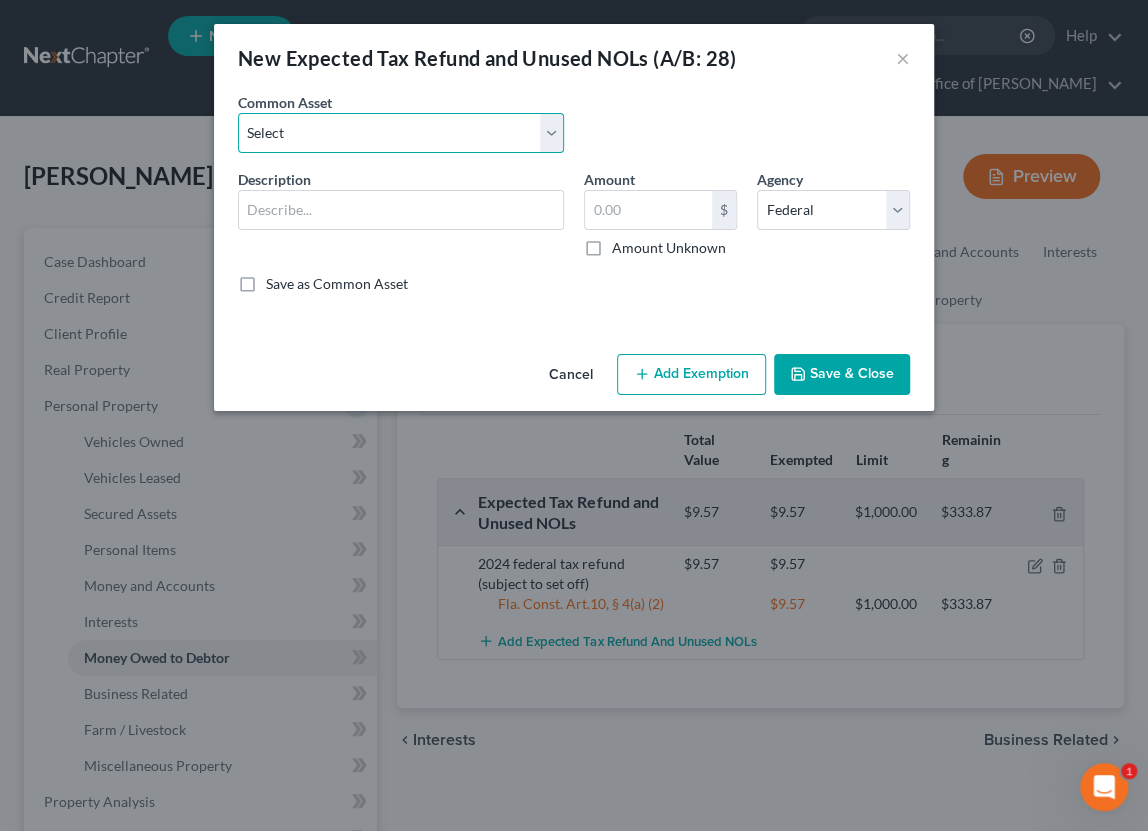 click on "Select Tax Refunds Owed" at bounding box center [401, 133] 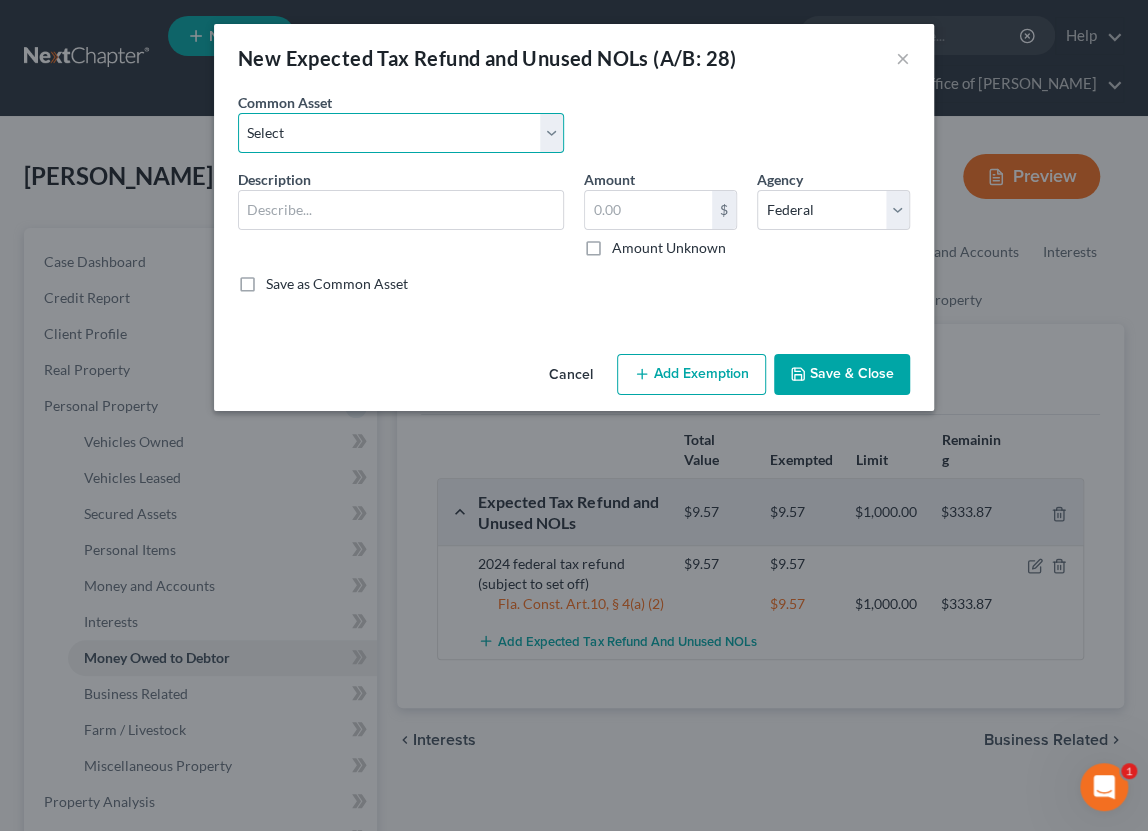 select on "0" 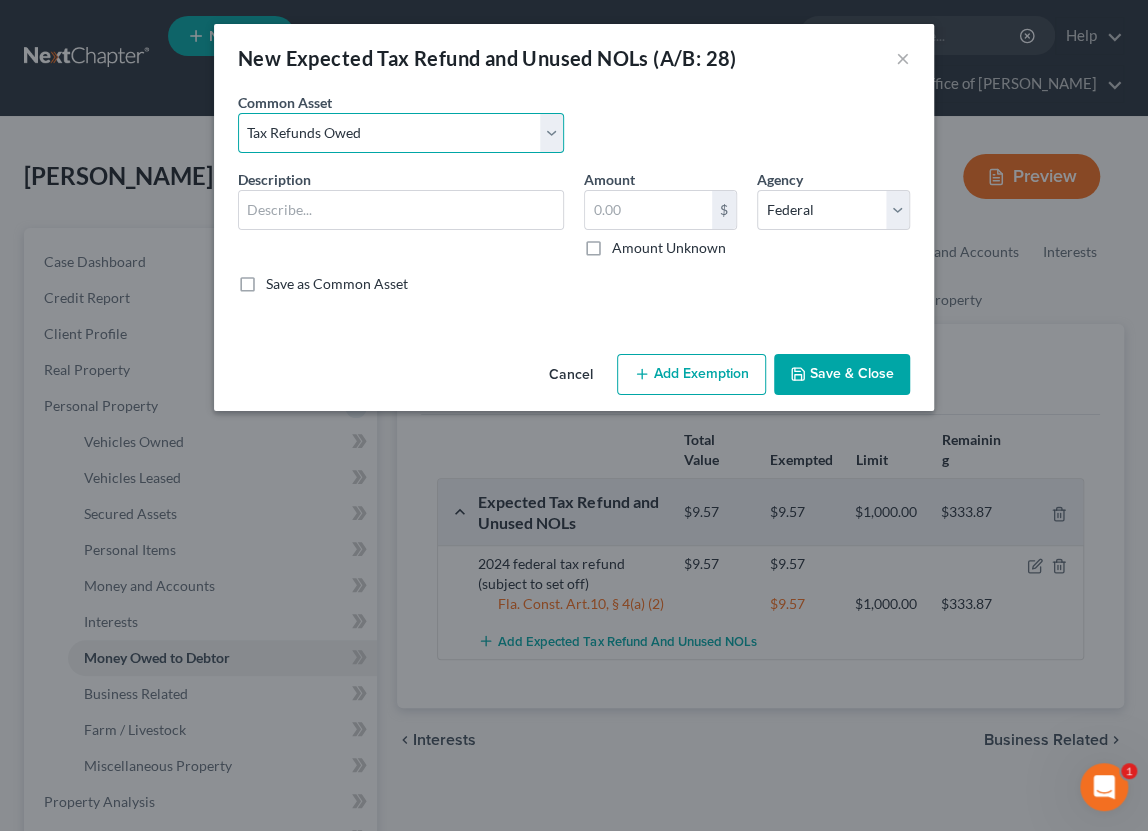 click on "Tax Refunds Owed" at bounding box center [0, 0] 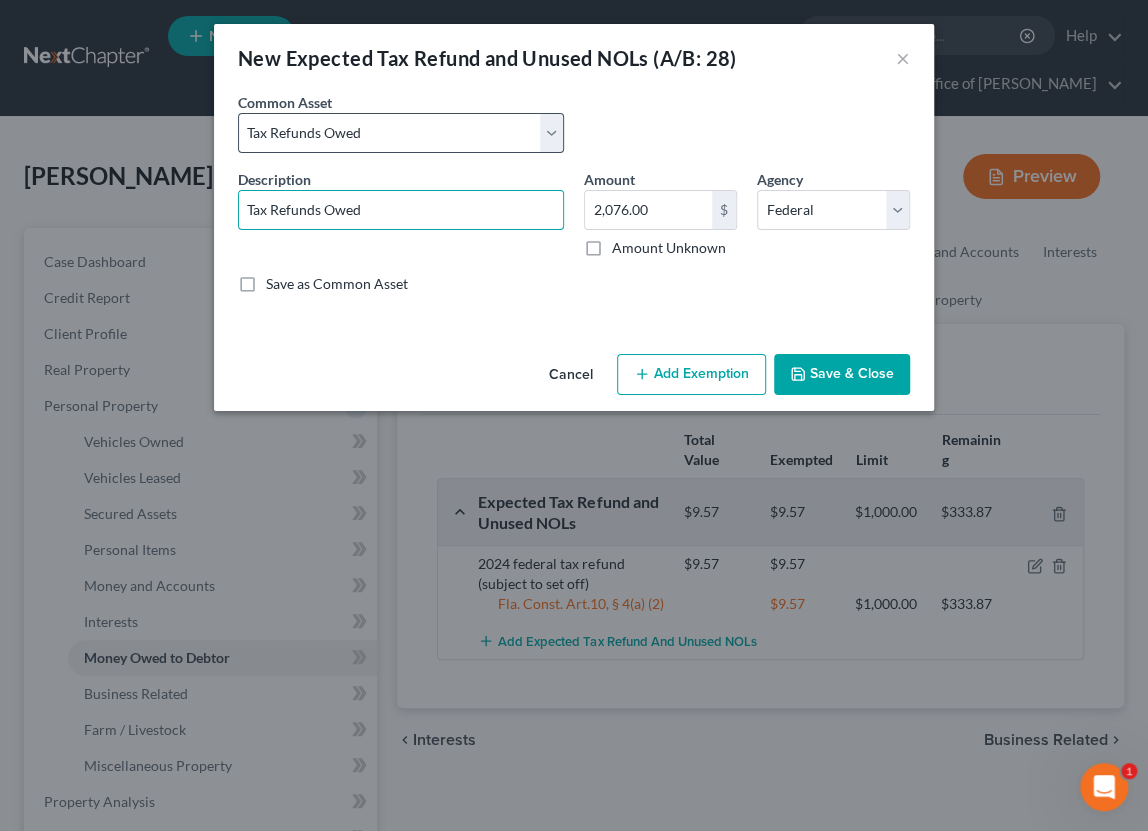 click on "Tax Refunds Owed" at bounding box center [401, 210] 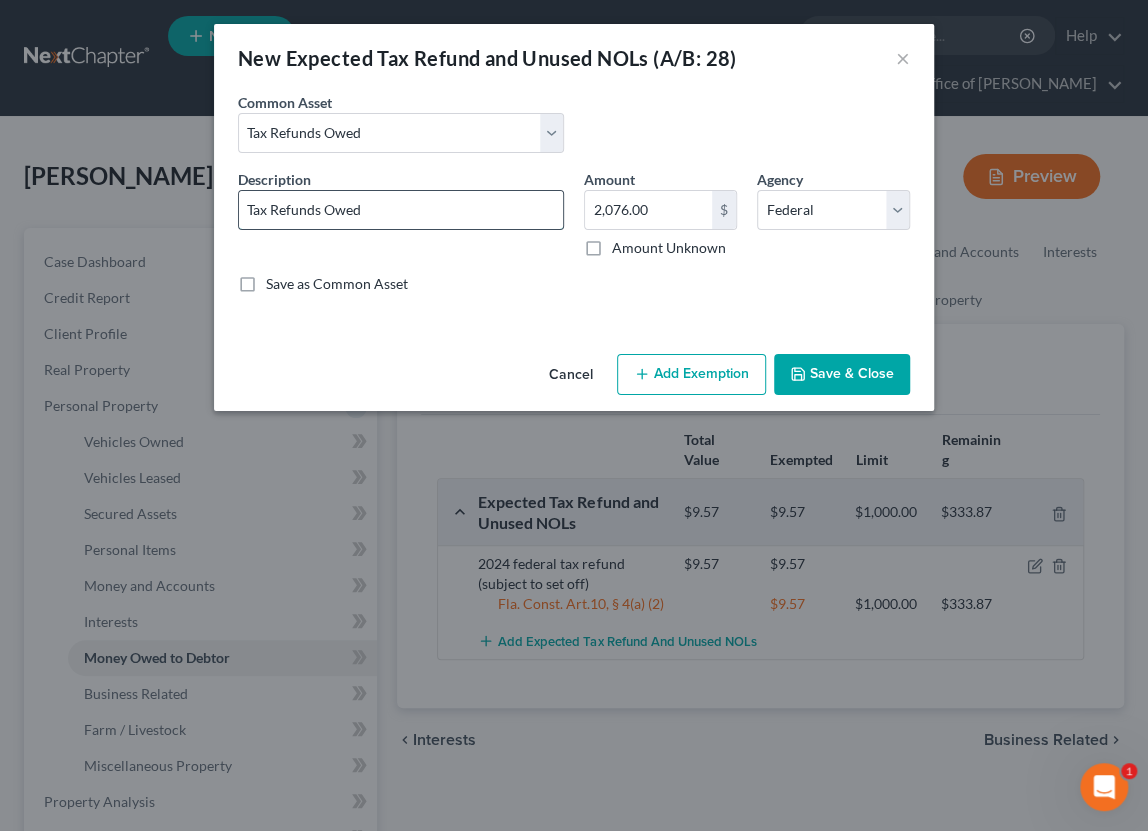 drag, startPoint x: 477, startPoint y: 146, endPoint x: 217, endPoint y: 215, distance: 269 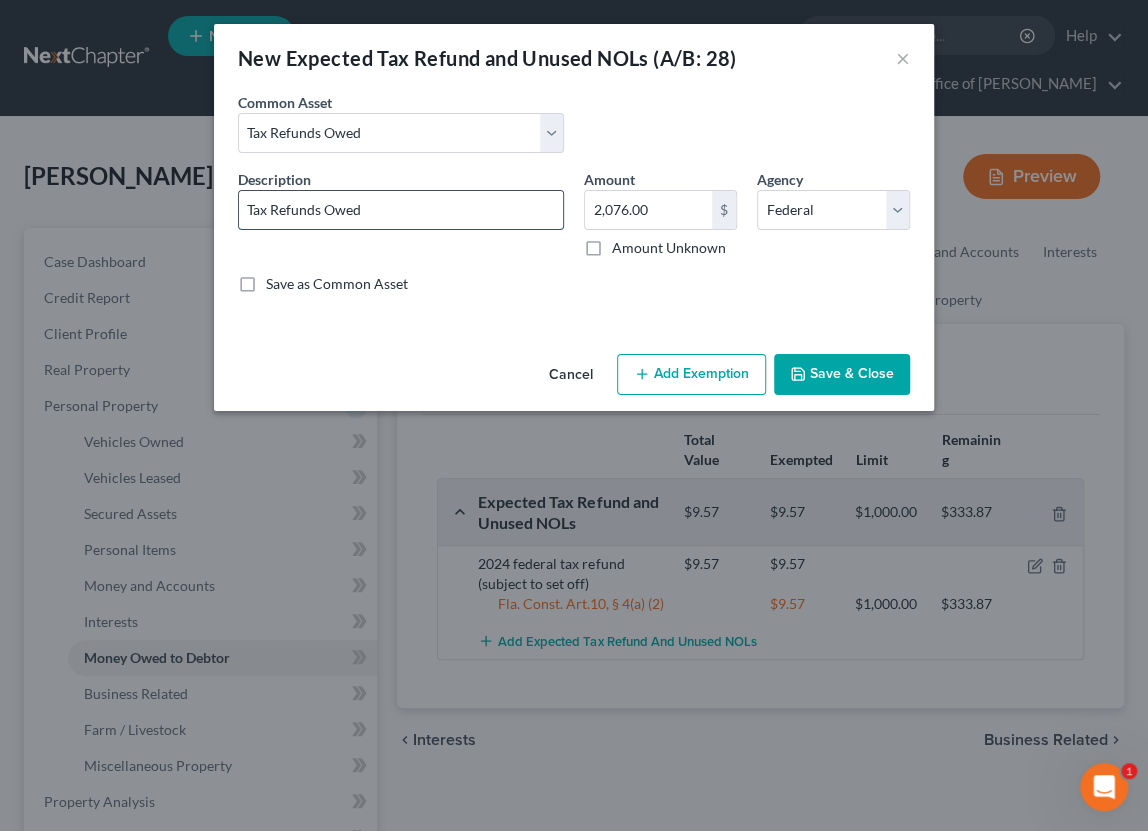click on "Tax Refunds Owed" at bounding box center (401, 210) 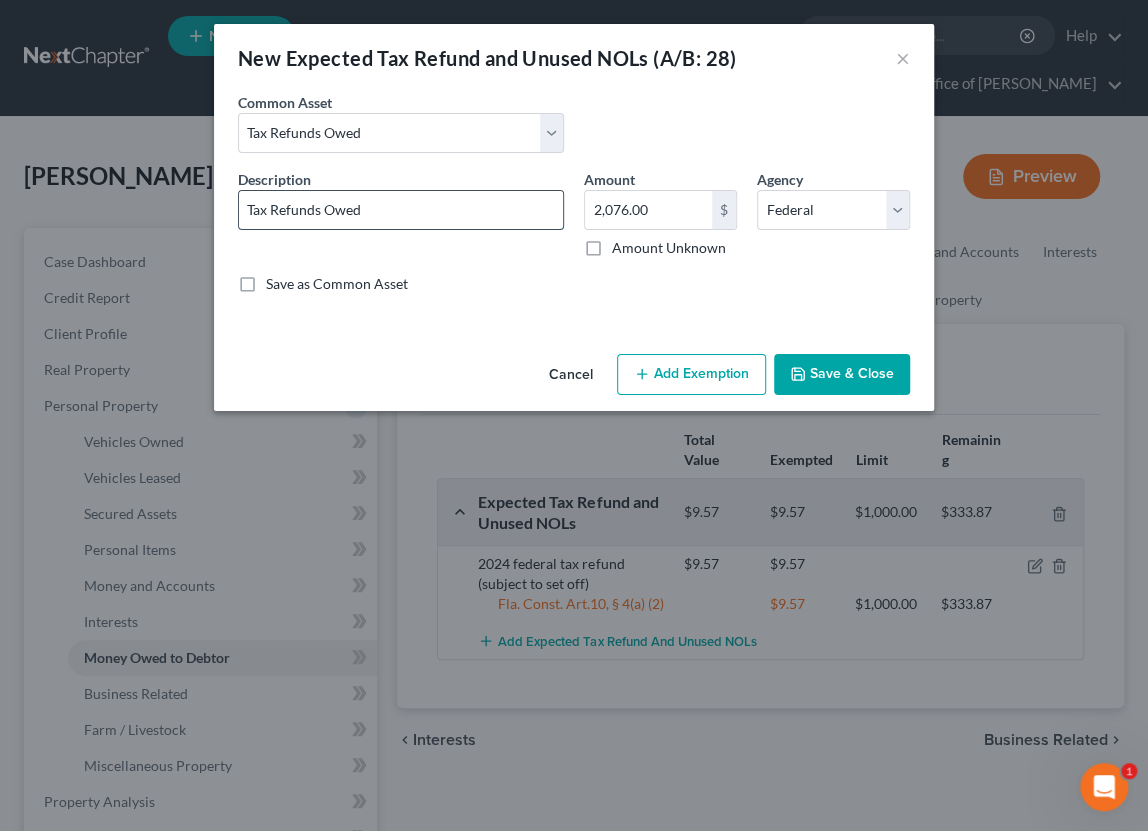 paste on "2024 federal tax refund (subject to set off)" 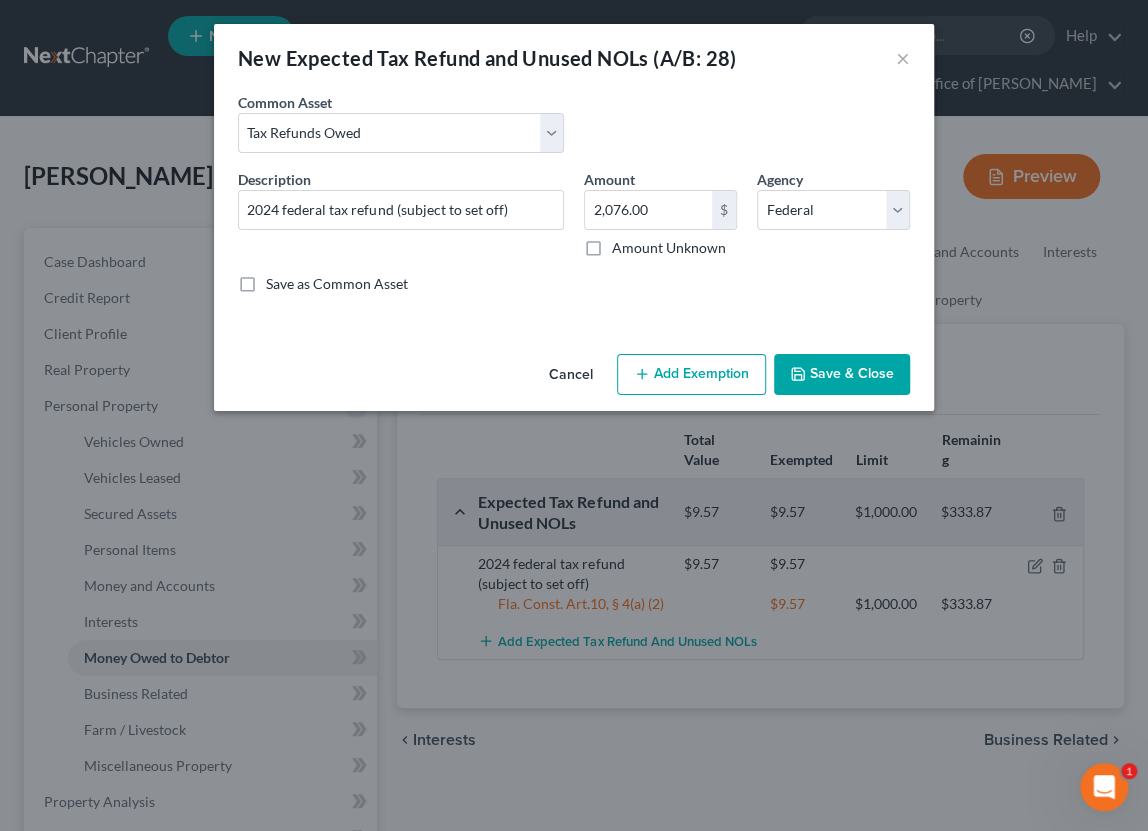 click on "Common Asset Select Tax Refunds Owed" at bounding box center (574, 130) 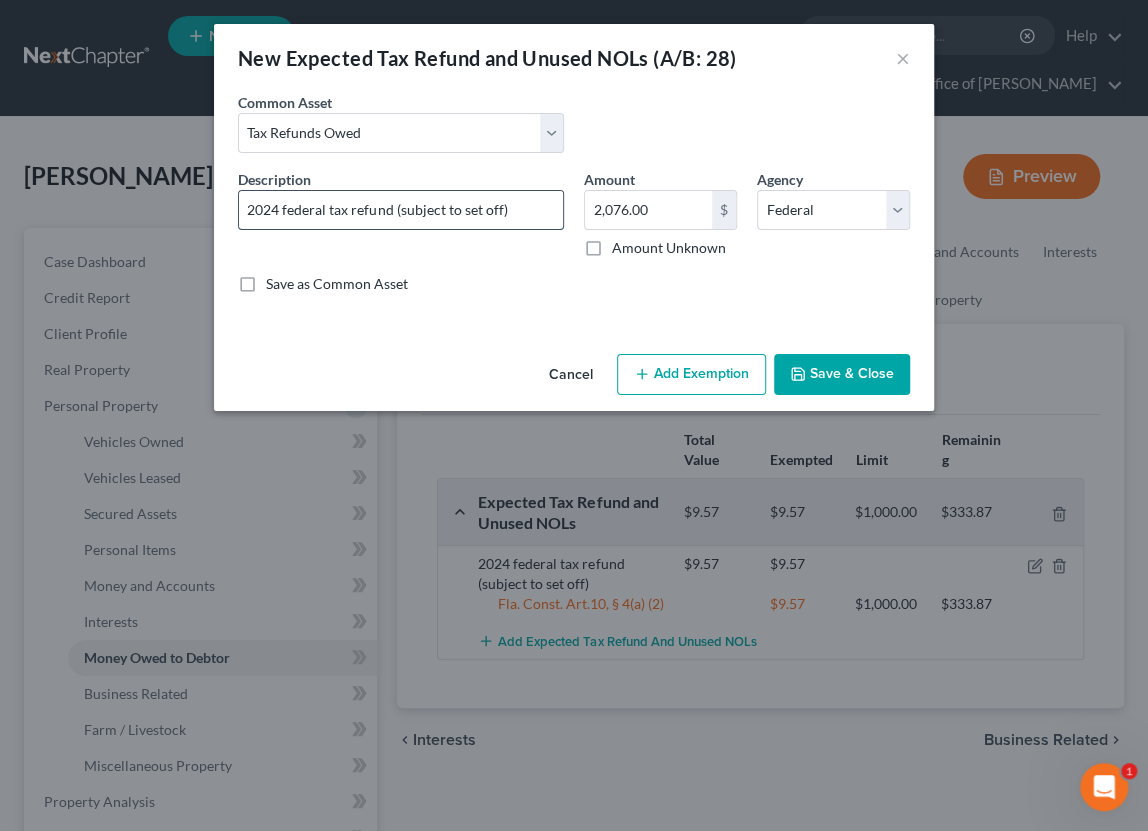 click on "2024 federal tax refund (subject to set off)" at bounding box center [401, 210] 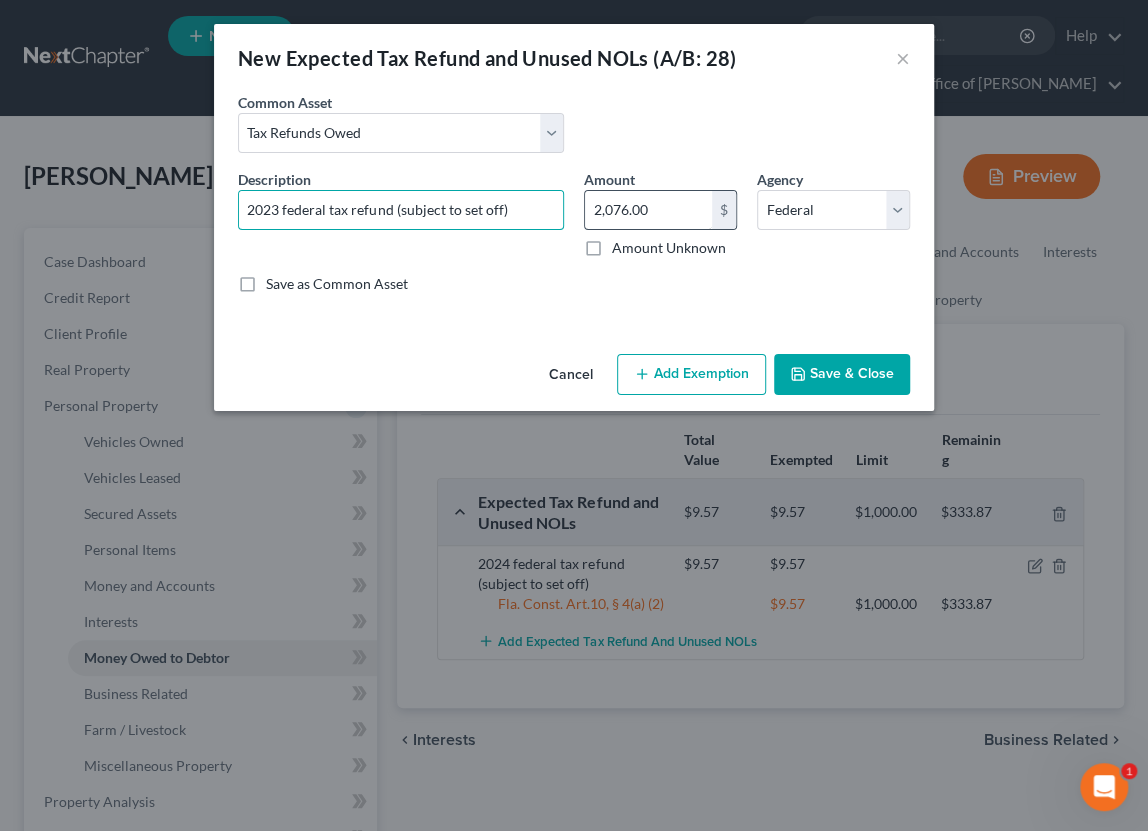 type on "2023 federal tax refund (subject to set off)" 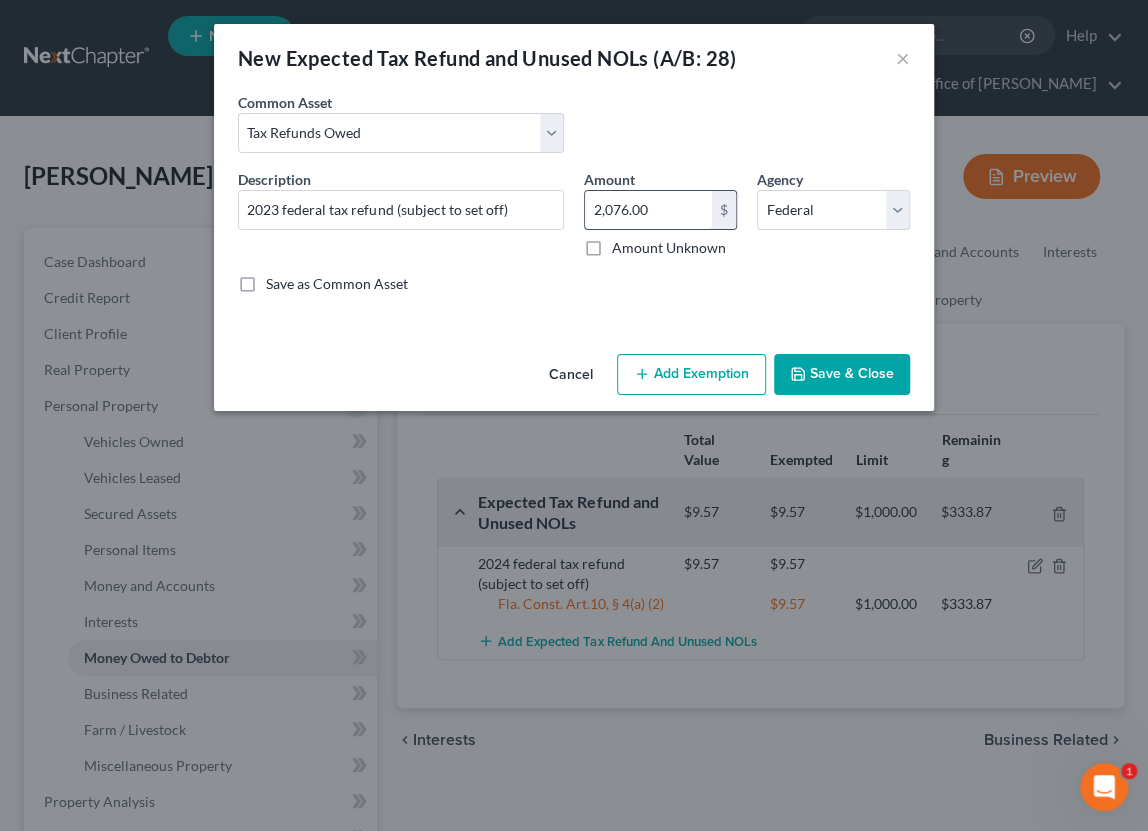 click on "2,076.00" at bounding box center (648, 210) 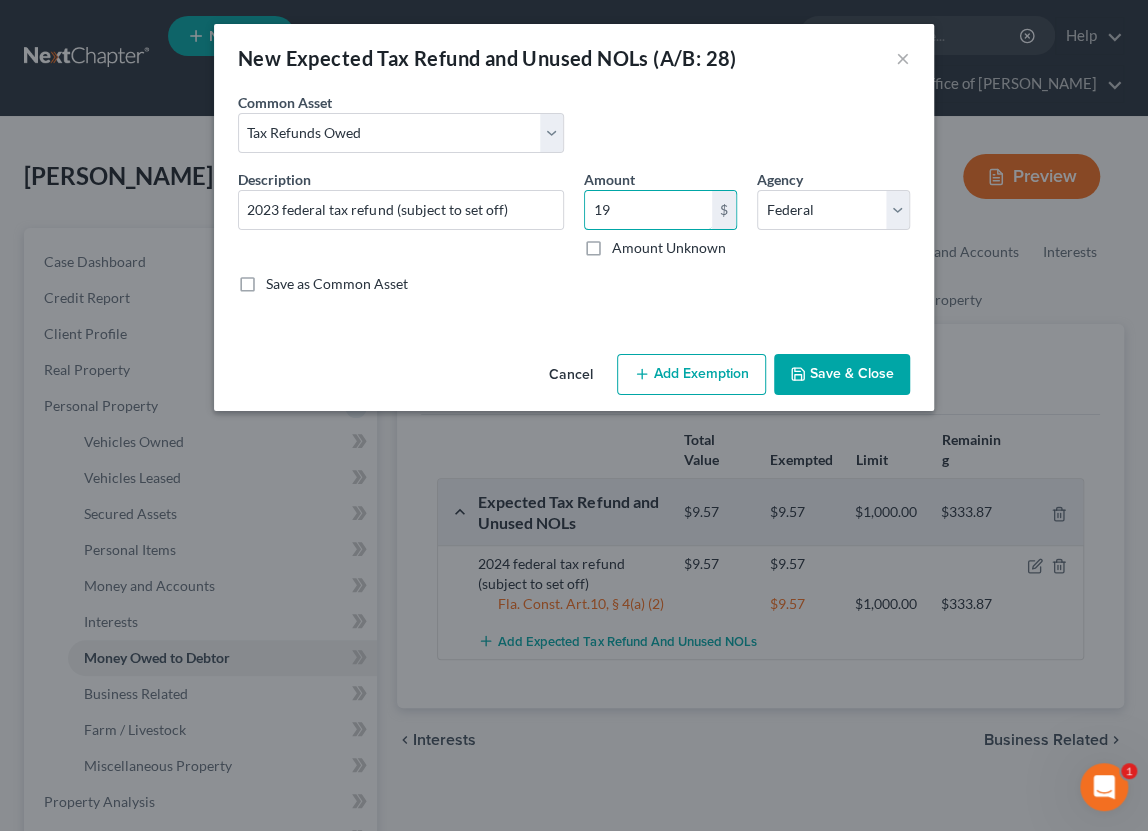 type on "19" 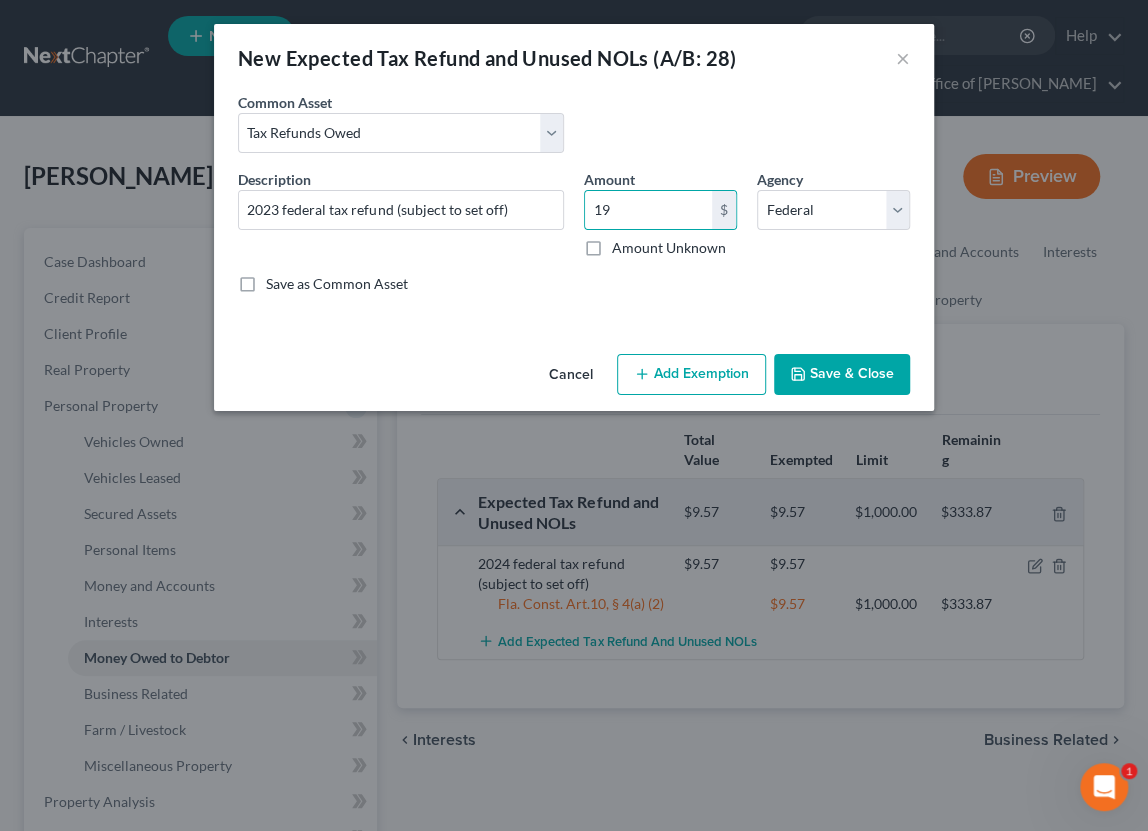 click on "Add Exemption" at bounding box center [691, 375] 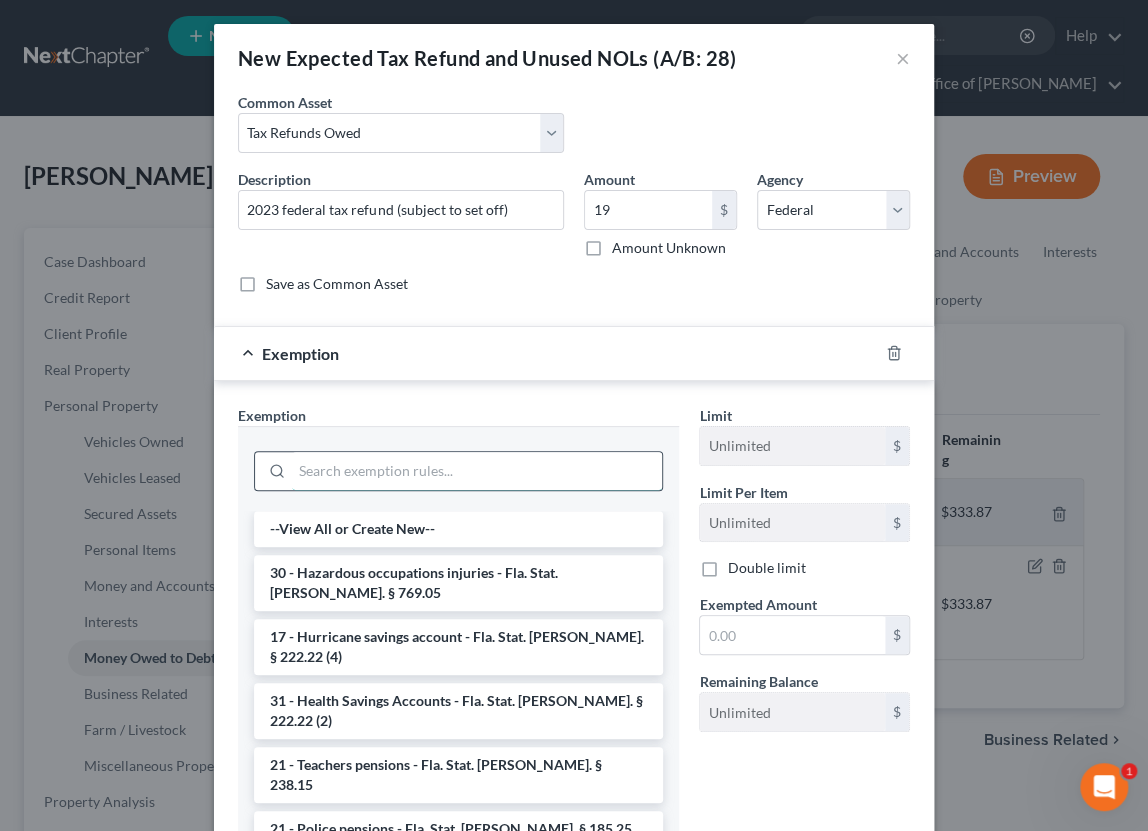 click at bounding box center [477, 471] 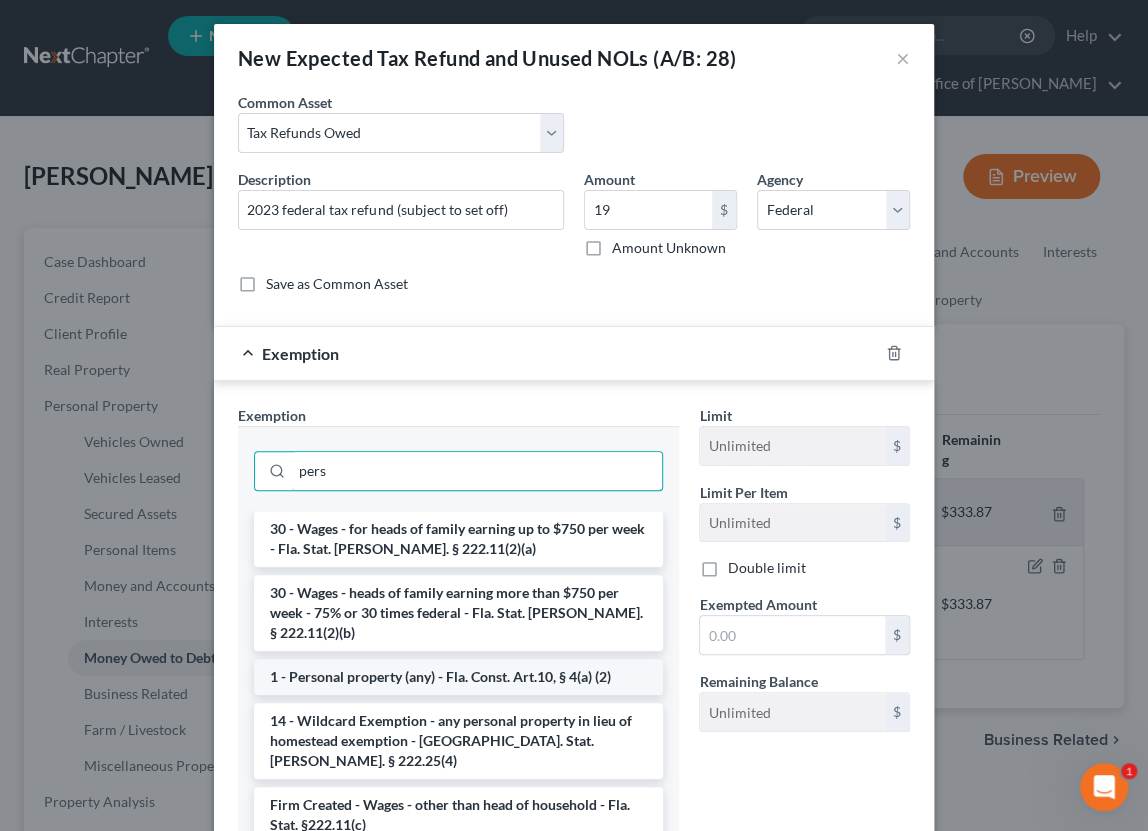 type on "pers" 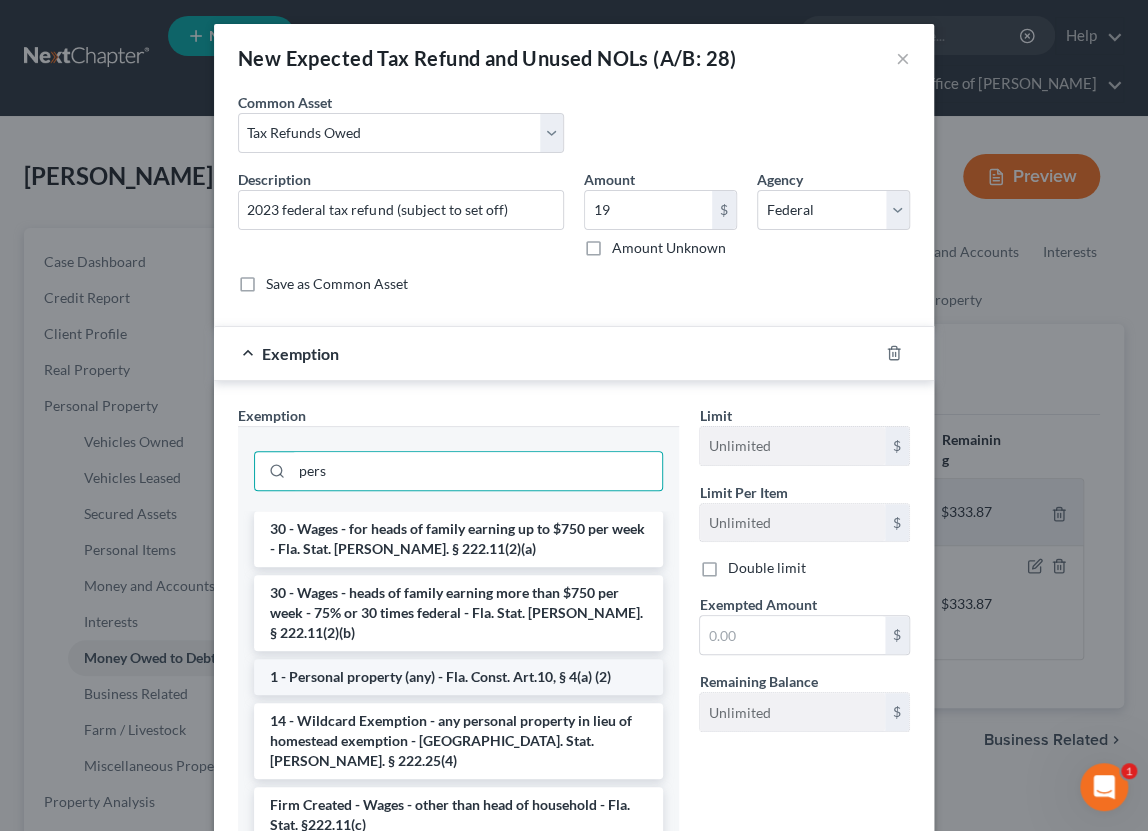click on "1 - Personal property (any) - Fla. Const. Art.10, § 4(a) (2)" at bounding box center [458, 677] 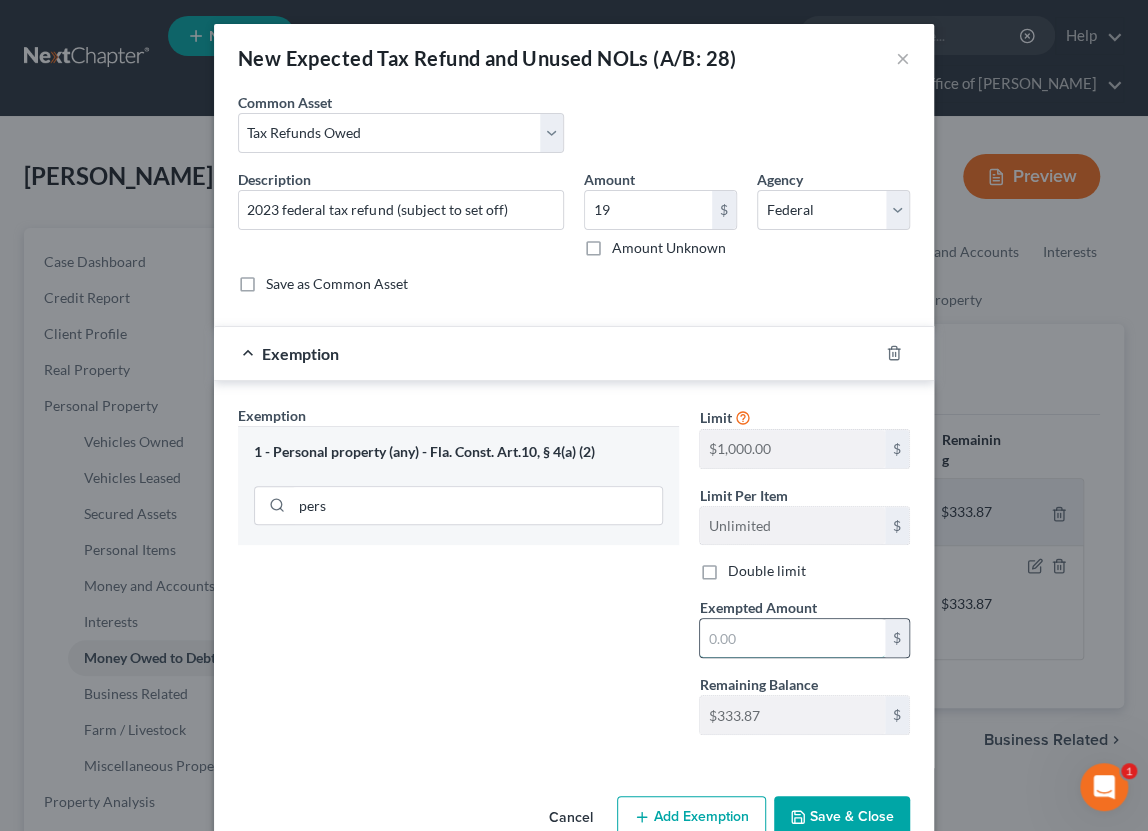 click at bounding box center [792, 638] 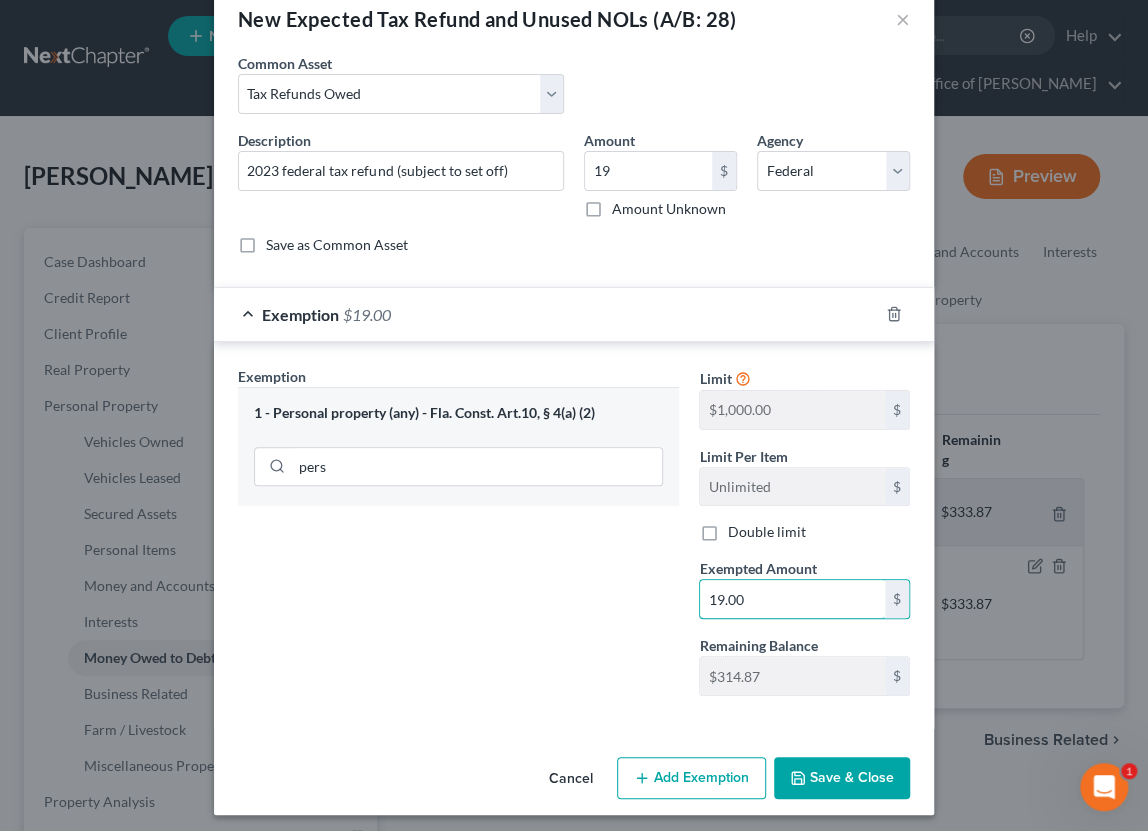 scroll, scrollTop: 45, scrollLeft: 0, axis: vertical 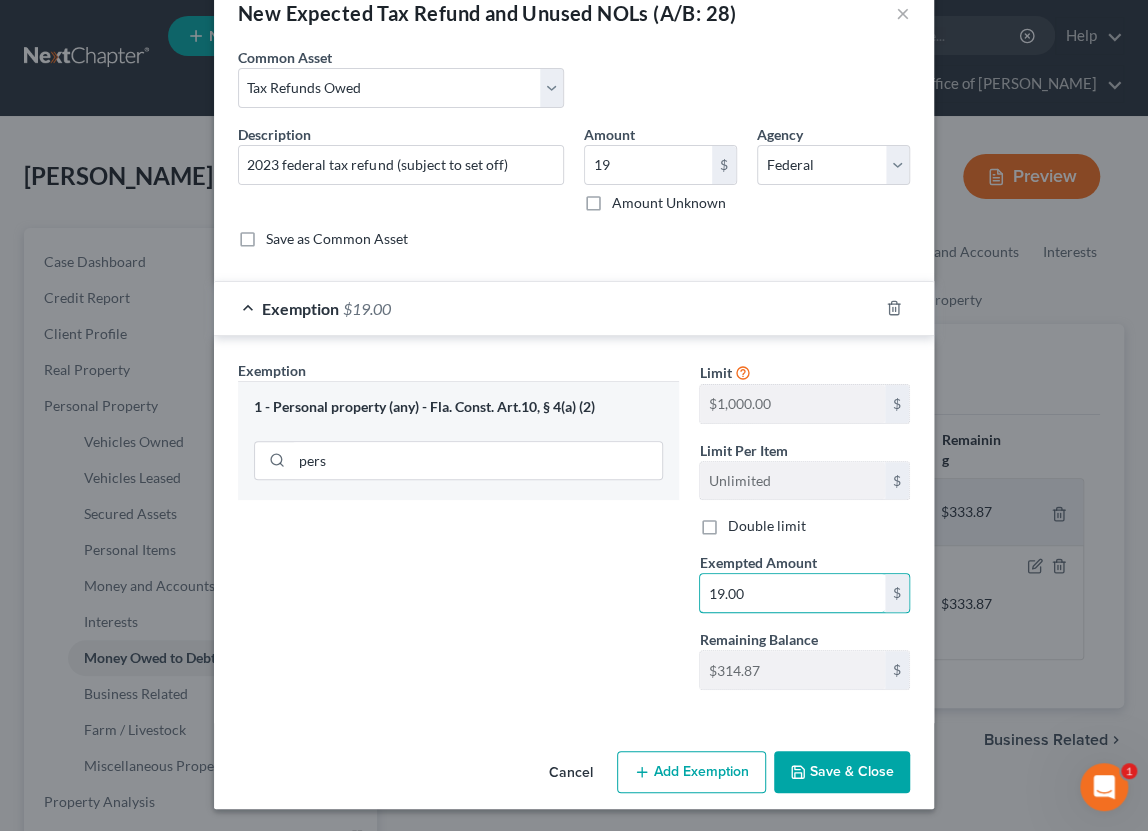 type on "19.00" 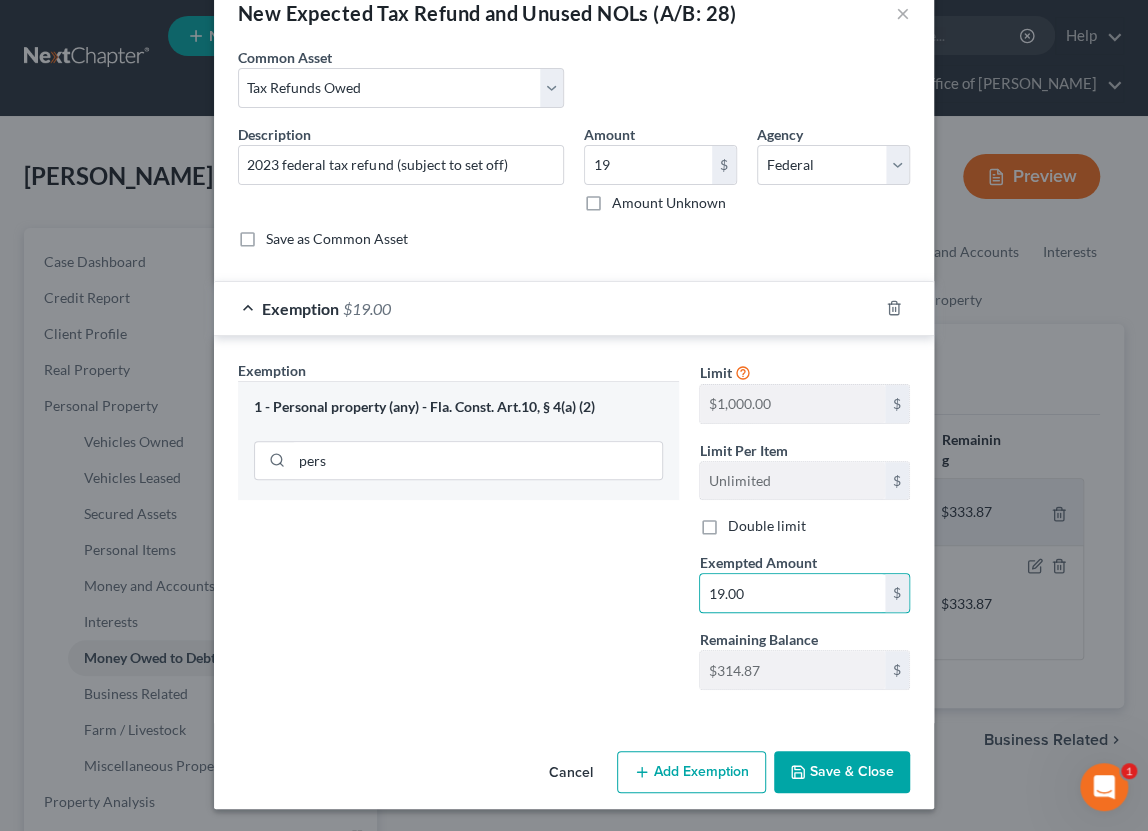 click on "Save & Close" at bounding box center (842, 772) 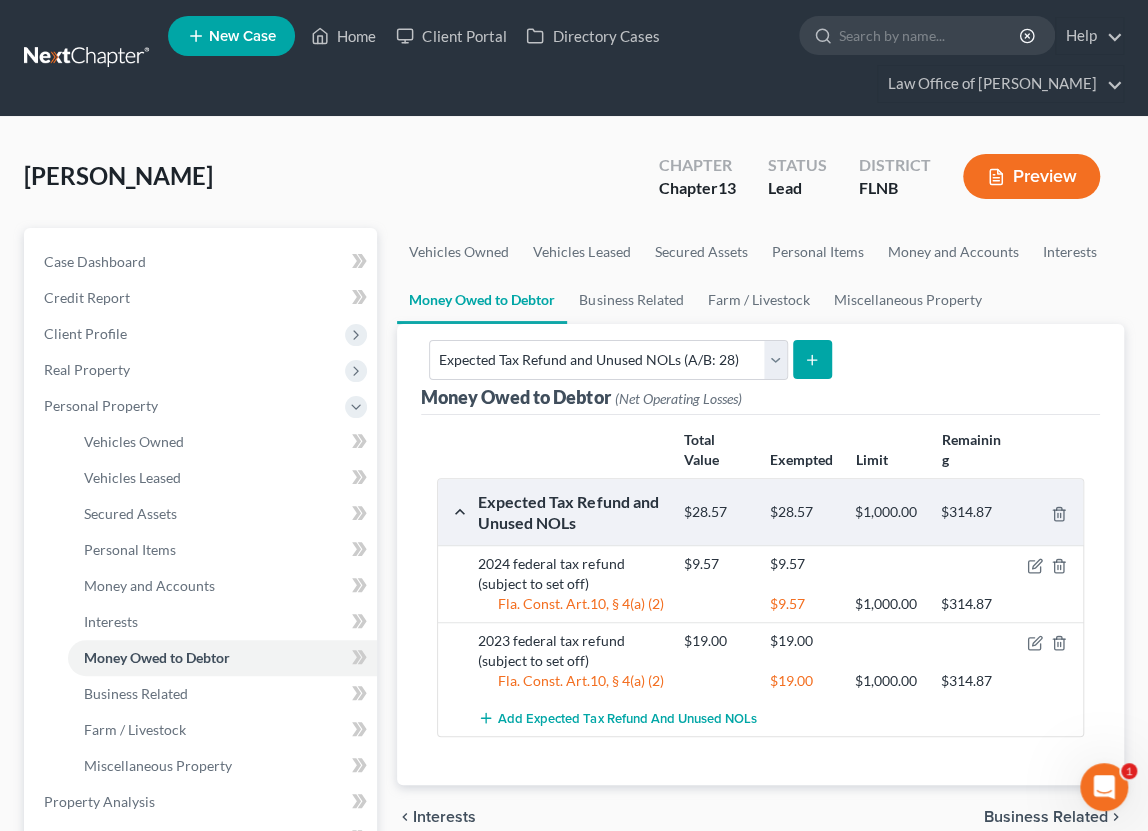 scroll, scrollTop: 440, scrollLeft: 0, axis: vertical 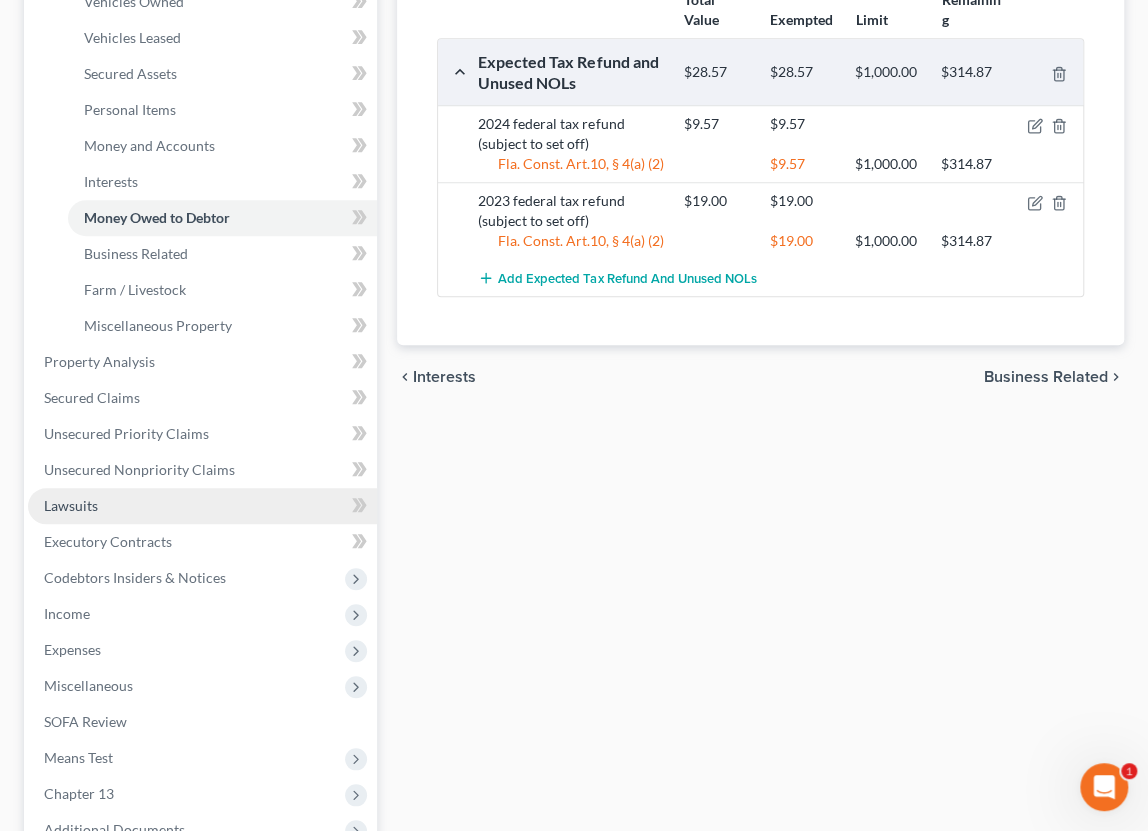 click on "Lawsuits" at bounding box center [202, 506] 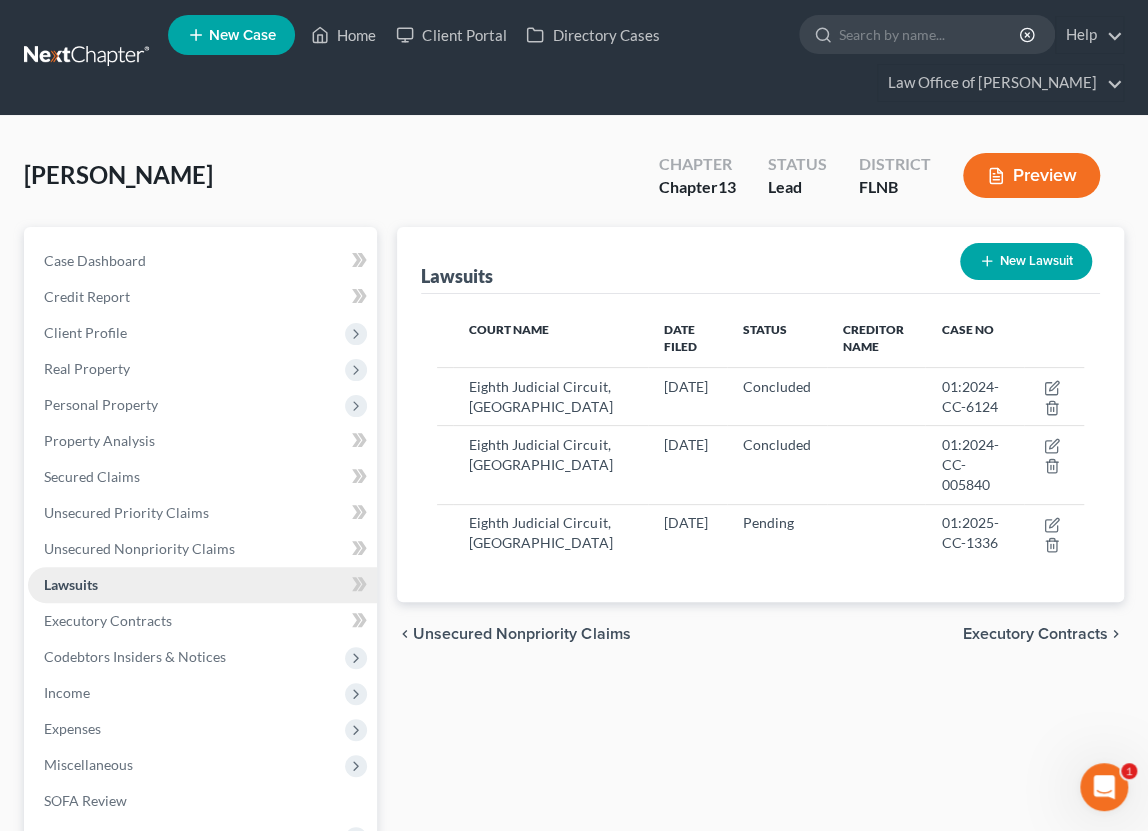 scroll, scrollTop: 0, scrollLeft: 0, axis: both 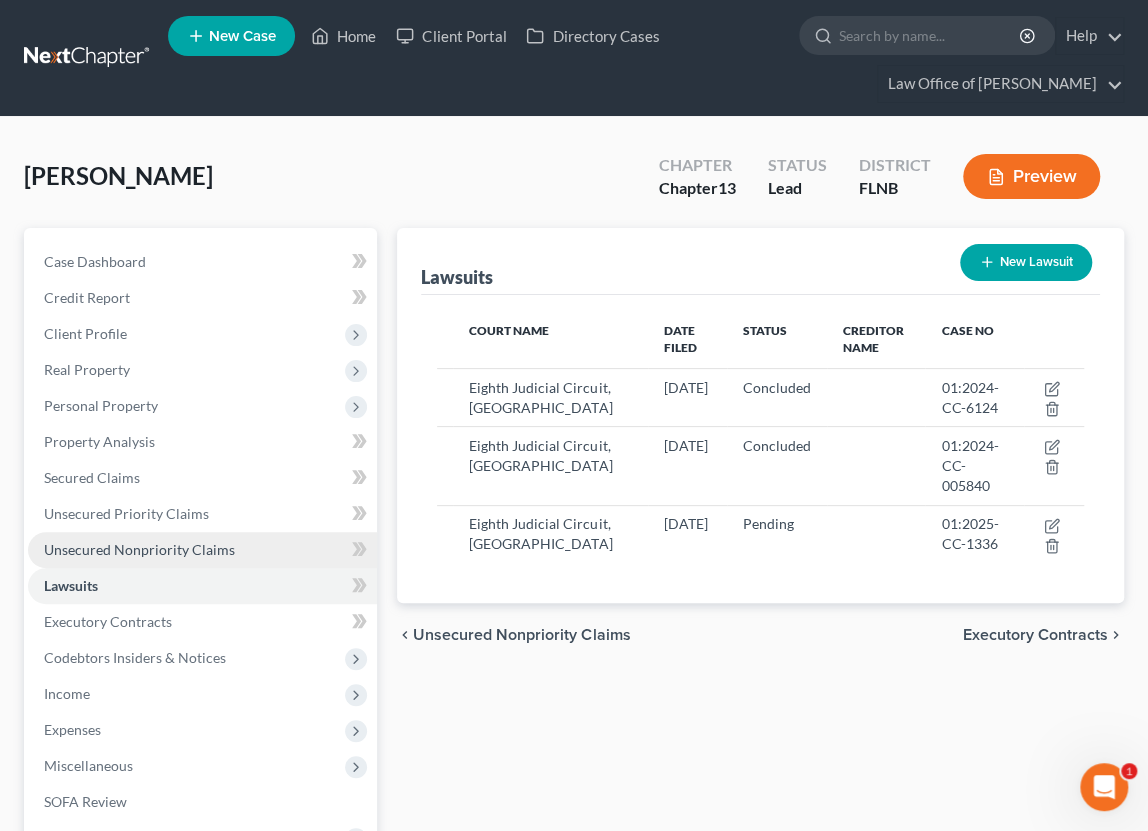 click on "Unsecured Nonpriority Claims" at bounding box center (139, 549) 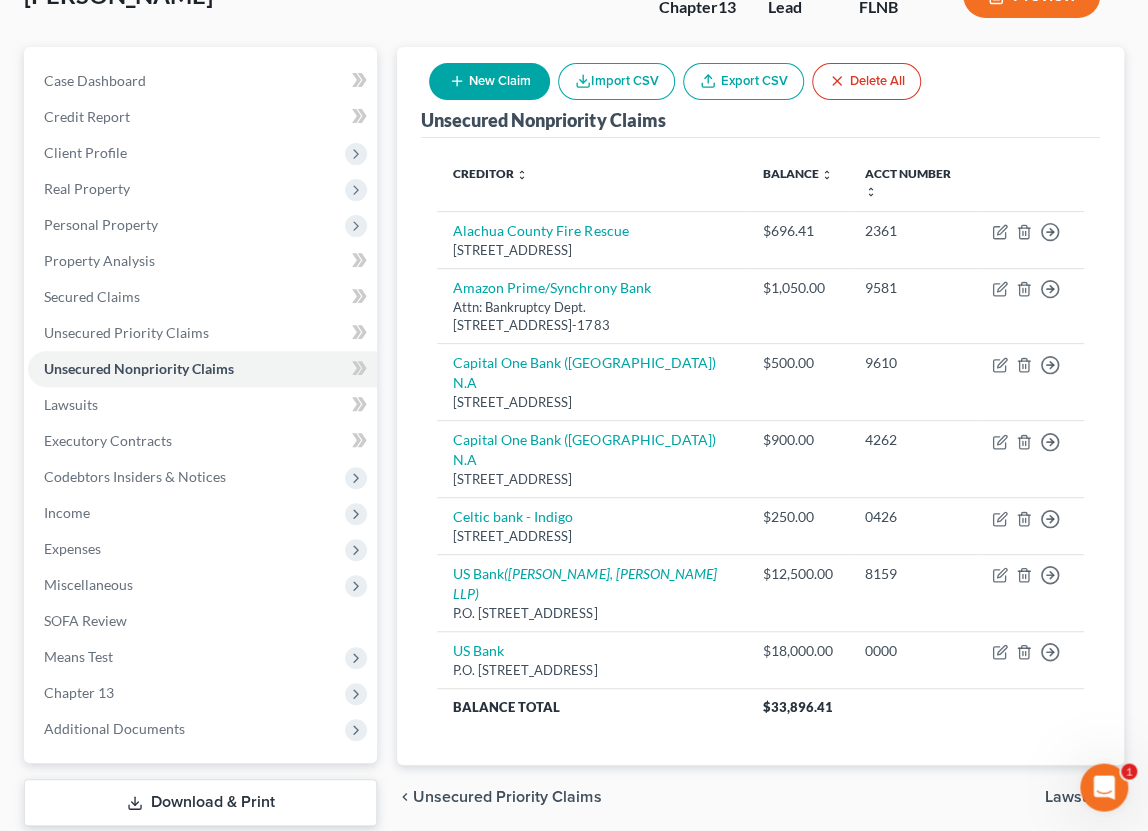 scroll, scrollTop: 220, scrollLeft: 0, axis: vertical 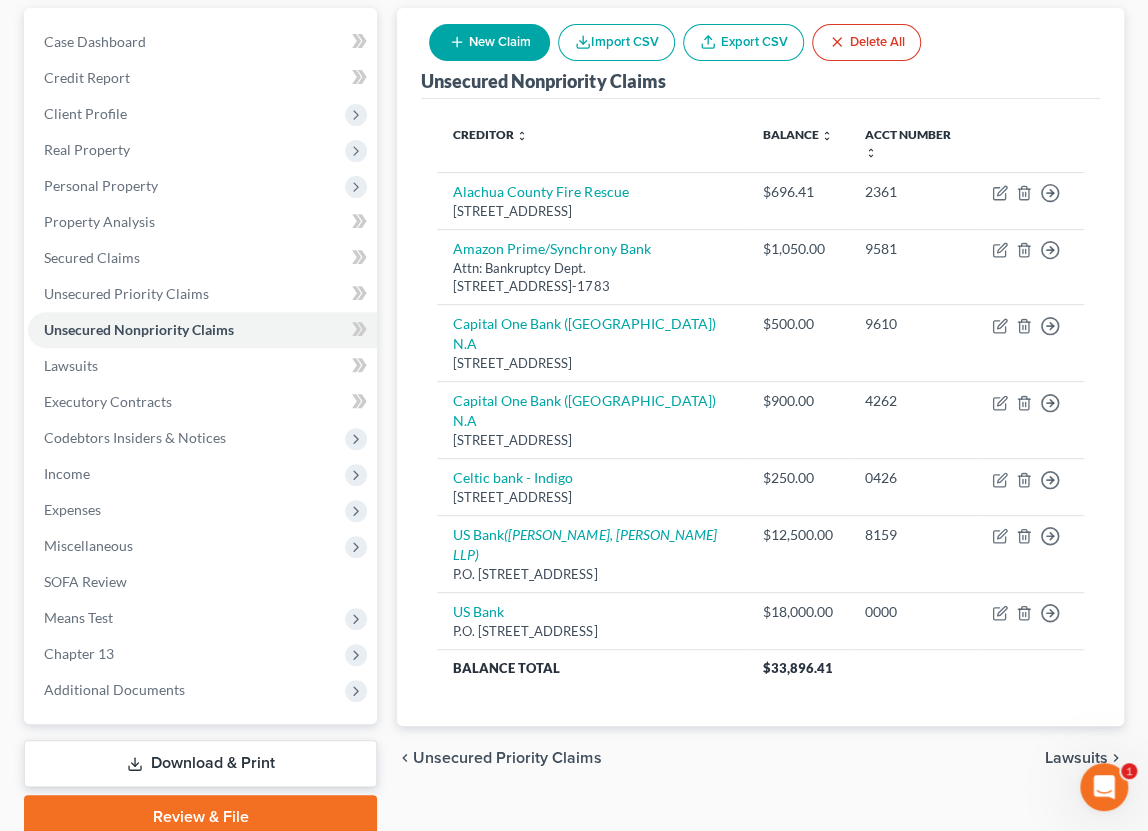 click on "Download & Print" at bounding box center [200, 763] 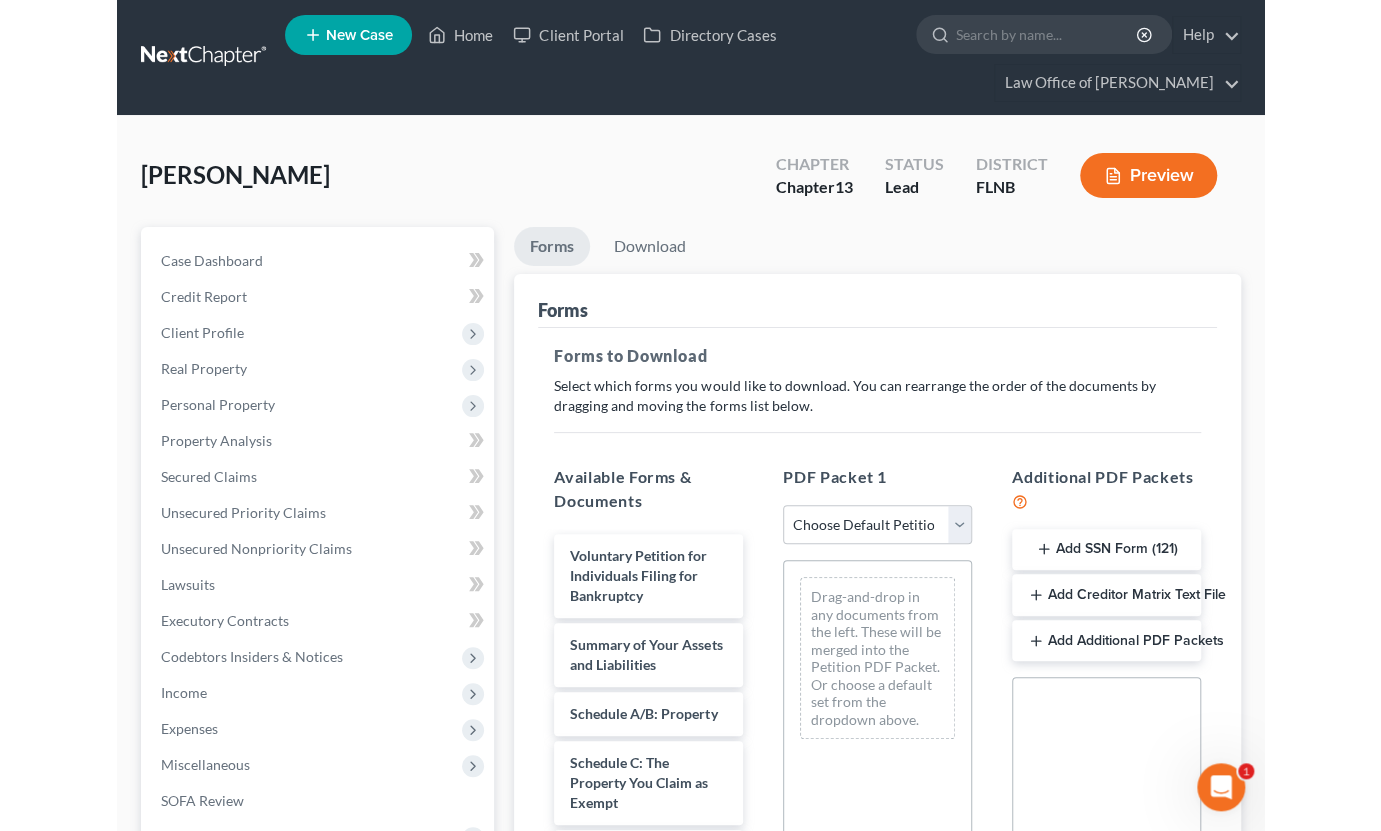 scroll, scrollTop: 0, scrollLeft: 0, axis: both 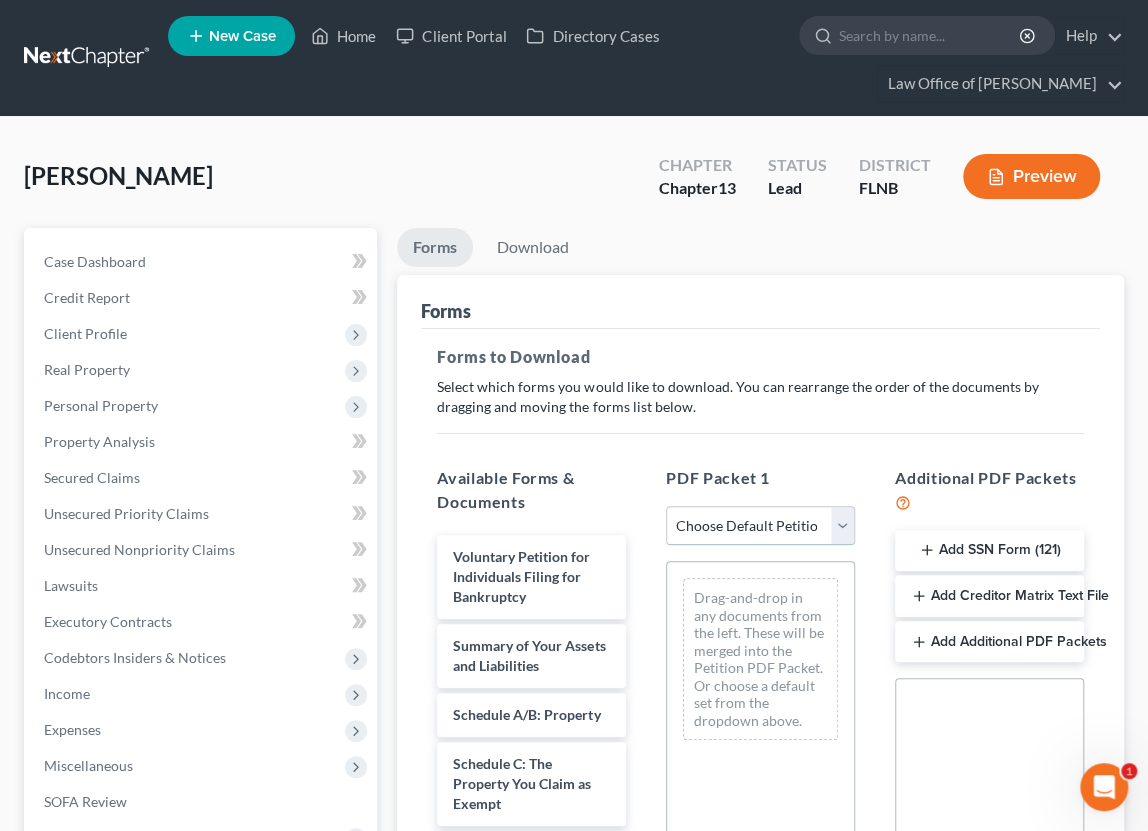 select on "0" 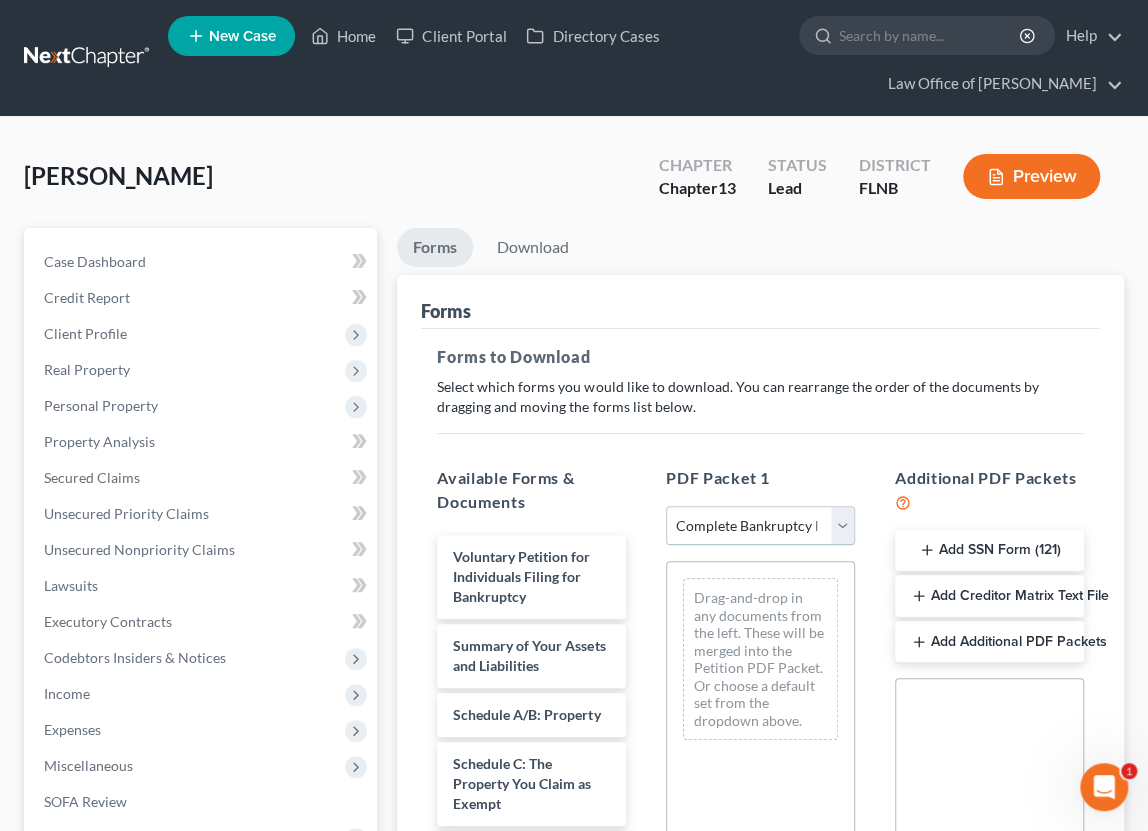 click on "Complete Bankruptcy Petition (all forms and schedules)" at bounding box center (0, 0) 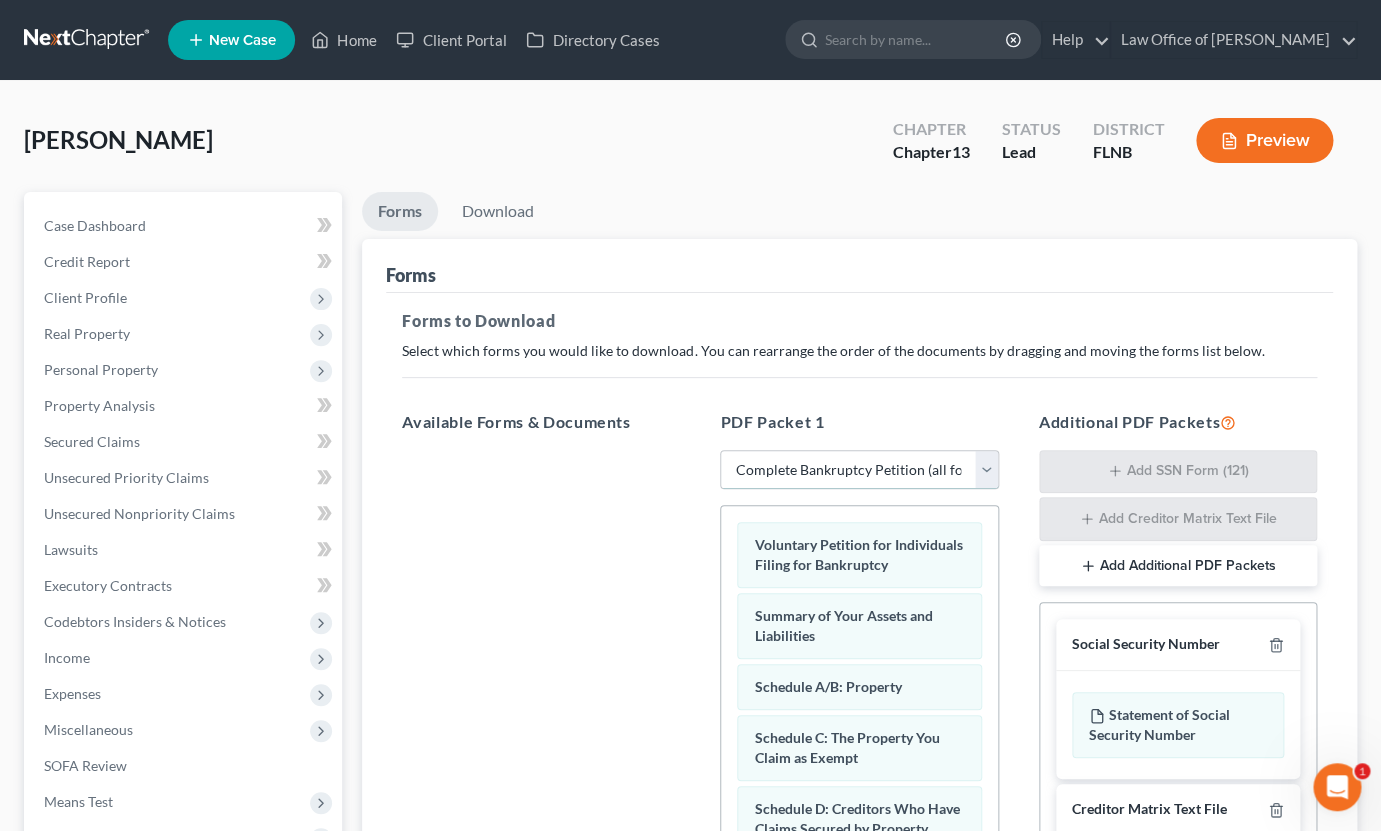 scroll, scrollTop: 330, scrollLeft: 0, axis: vertical 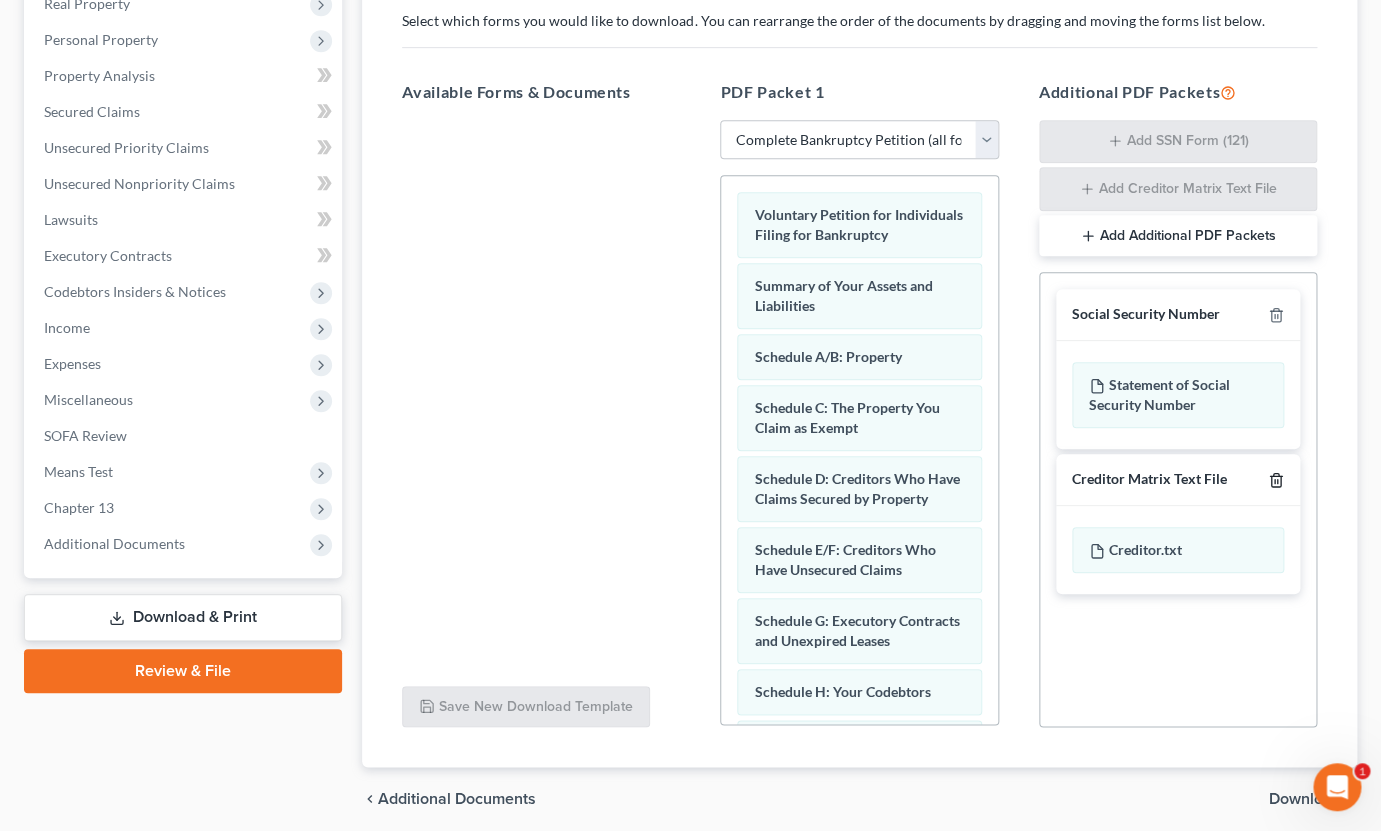click 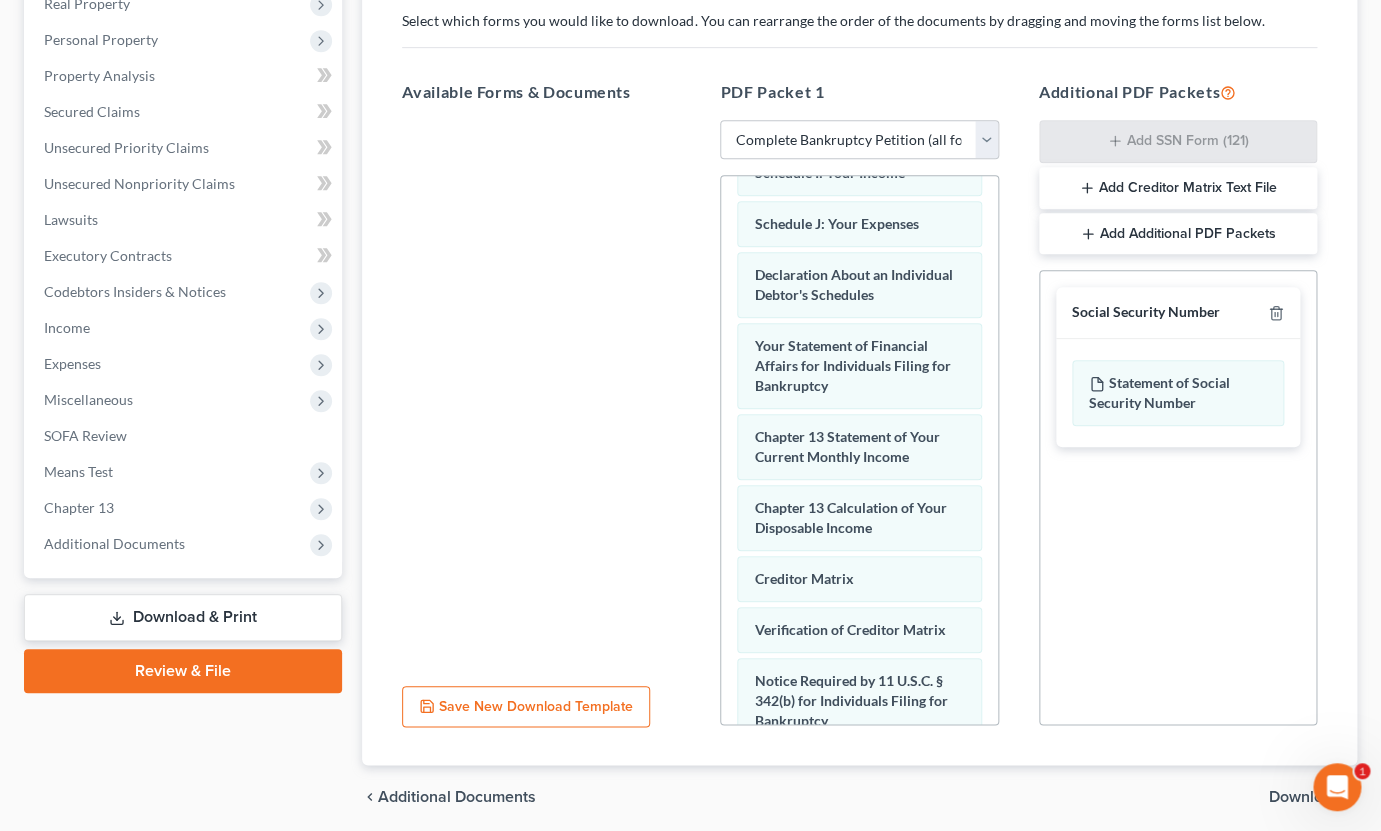 scroll, scrollTop: 773, scrollLeft: 0, axis: vertical 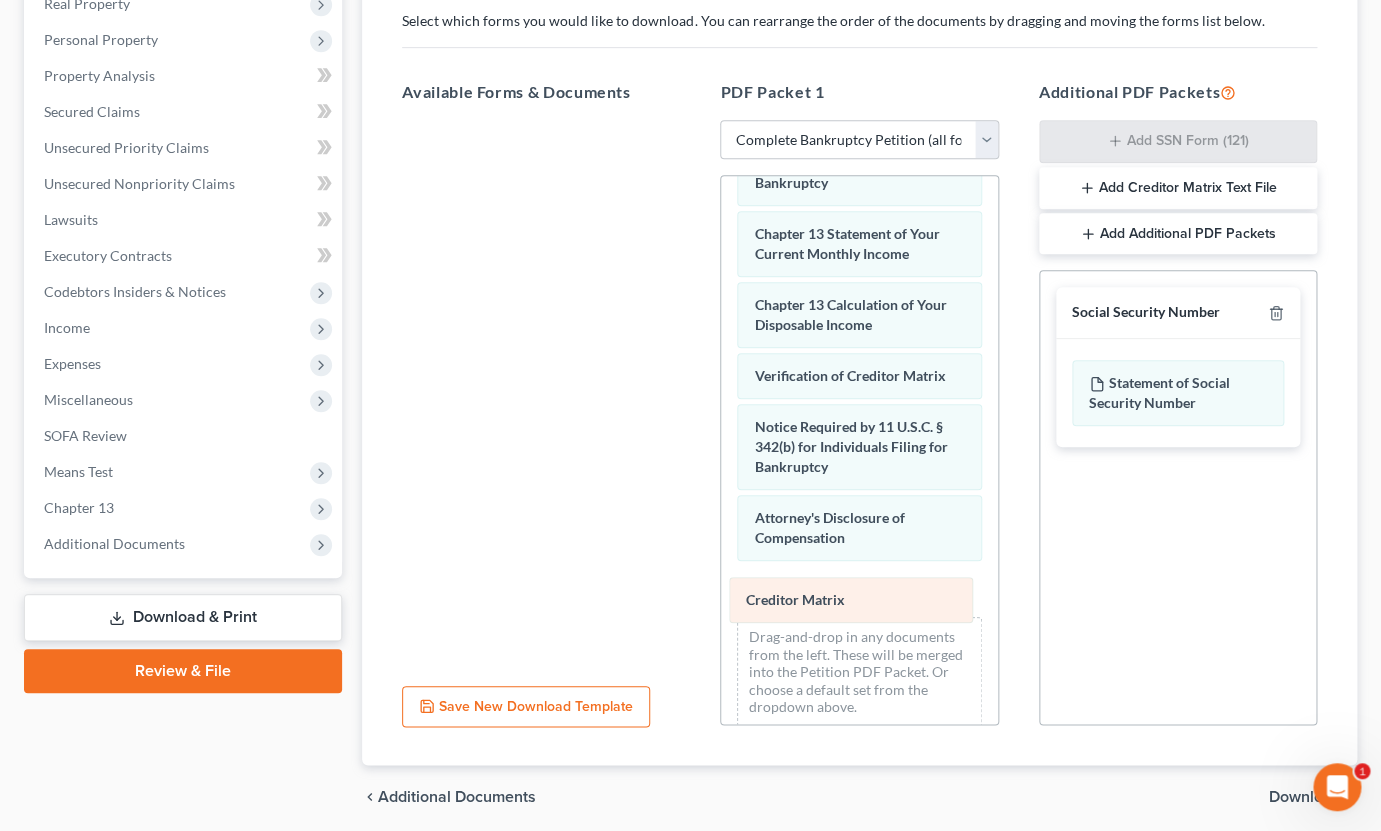 drag, startPoint x: 854, startPoint y: 380, endPoint x: 846, endPoint y: 607, distance: 227.14093 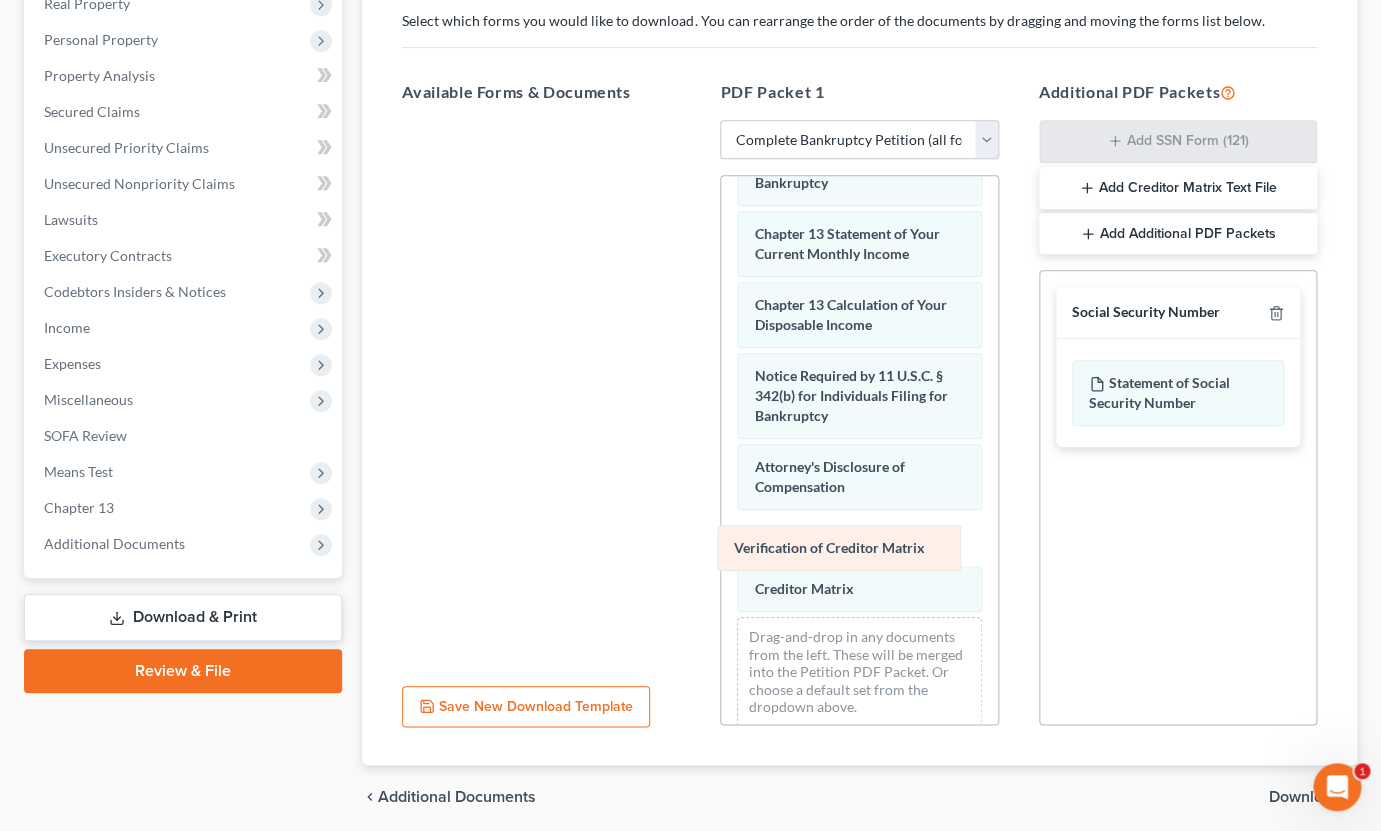 drag, startPoint x: 855, startPoint y: 367, endPoint x: 835, endPoint y: 543, distance: 177.13272 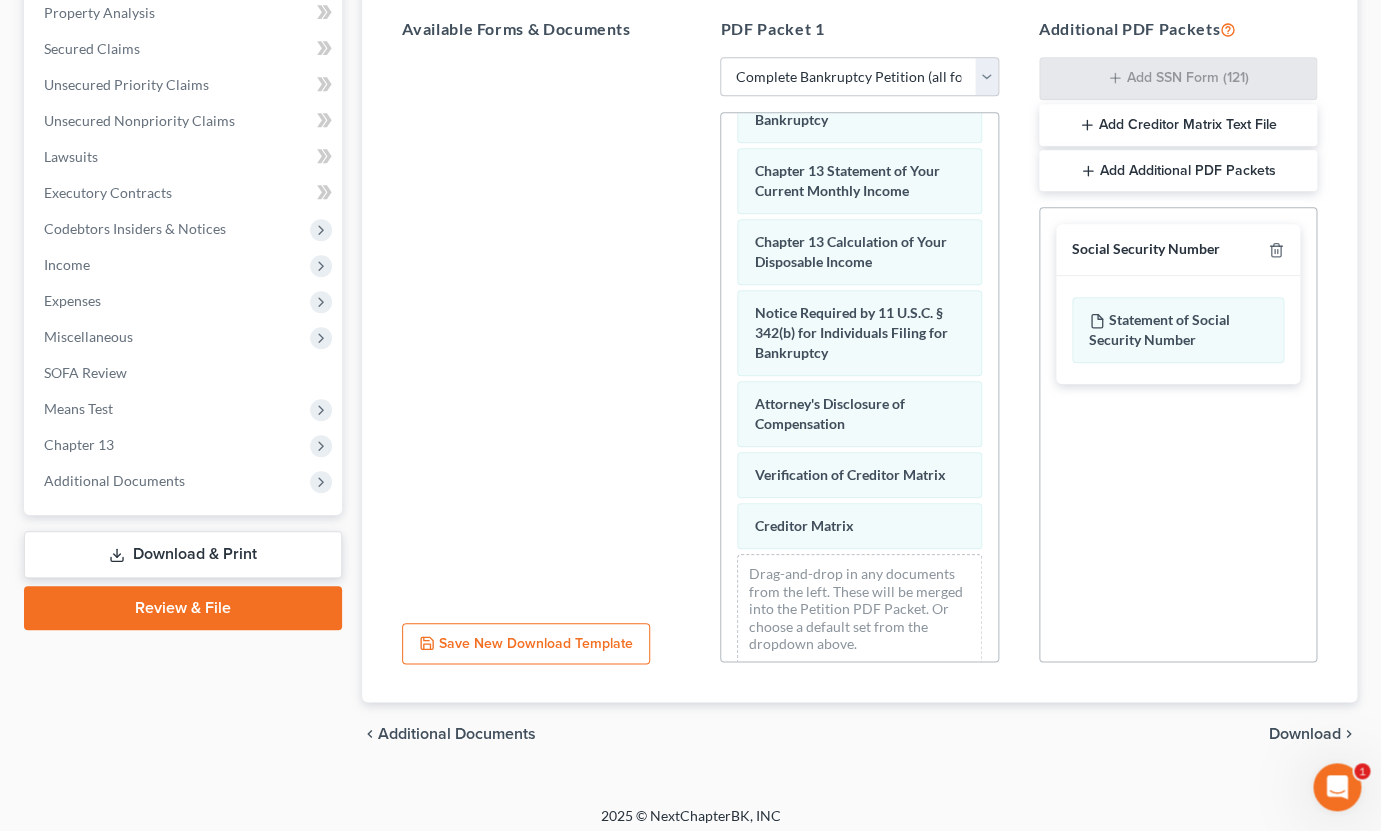 scroll, scrollTop: 402, scrollLeft: 0, axis: vertical 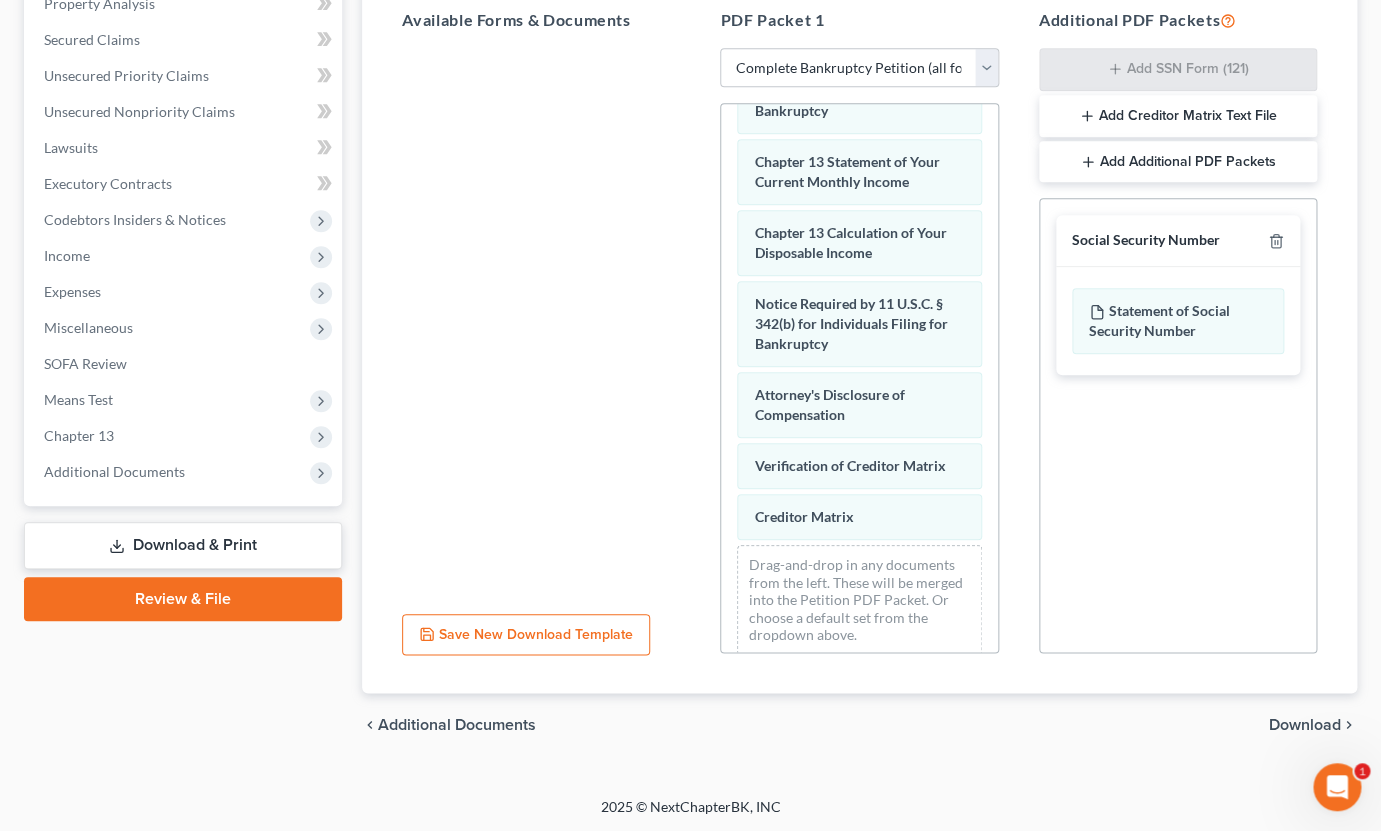 click on "Download" at bounding box center [1305, 725] 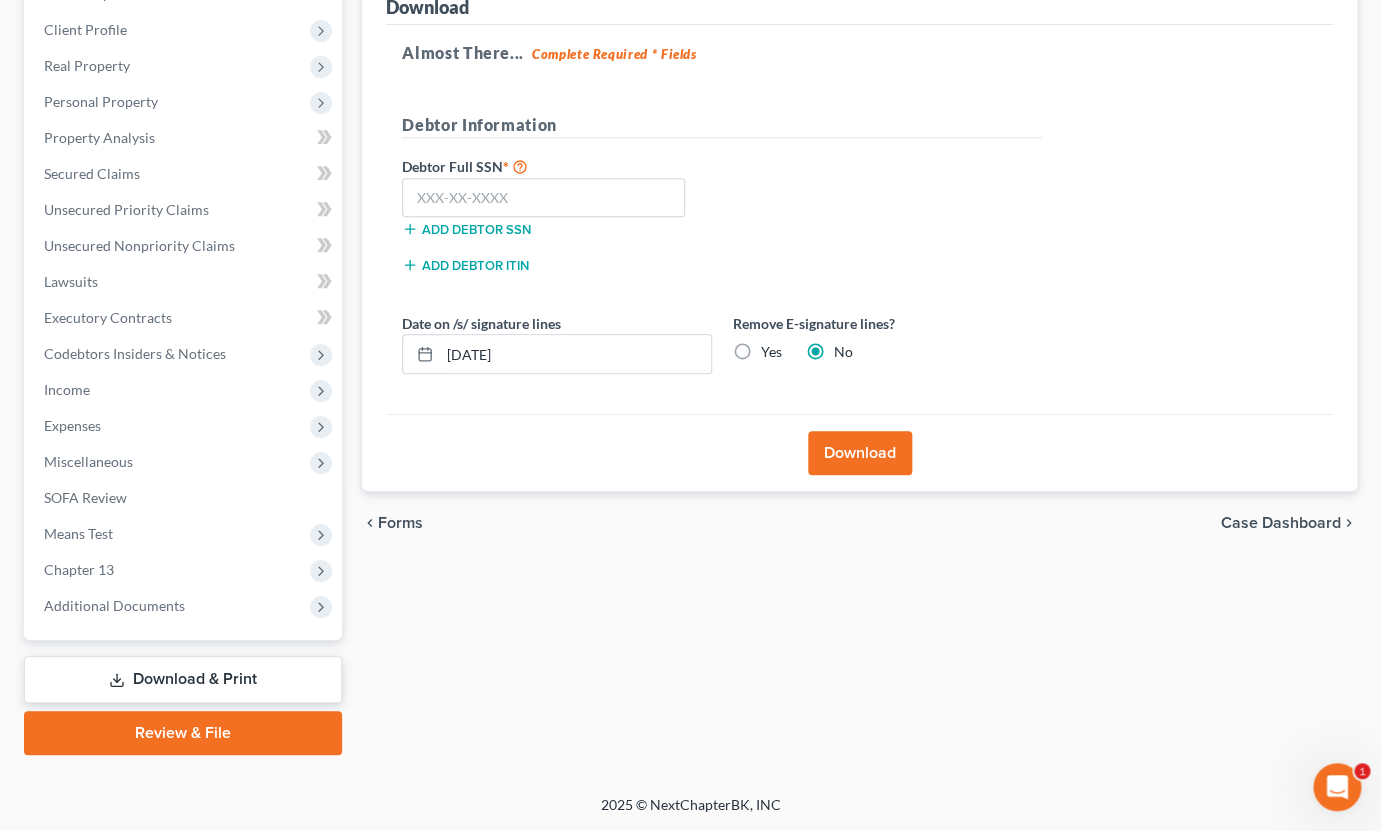 scroll, scrollTop: 264, scrollLeft: 0, axis: vertical 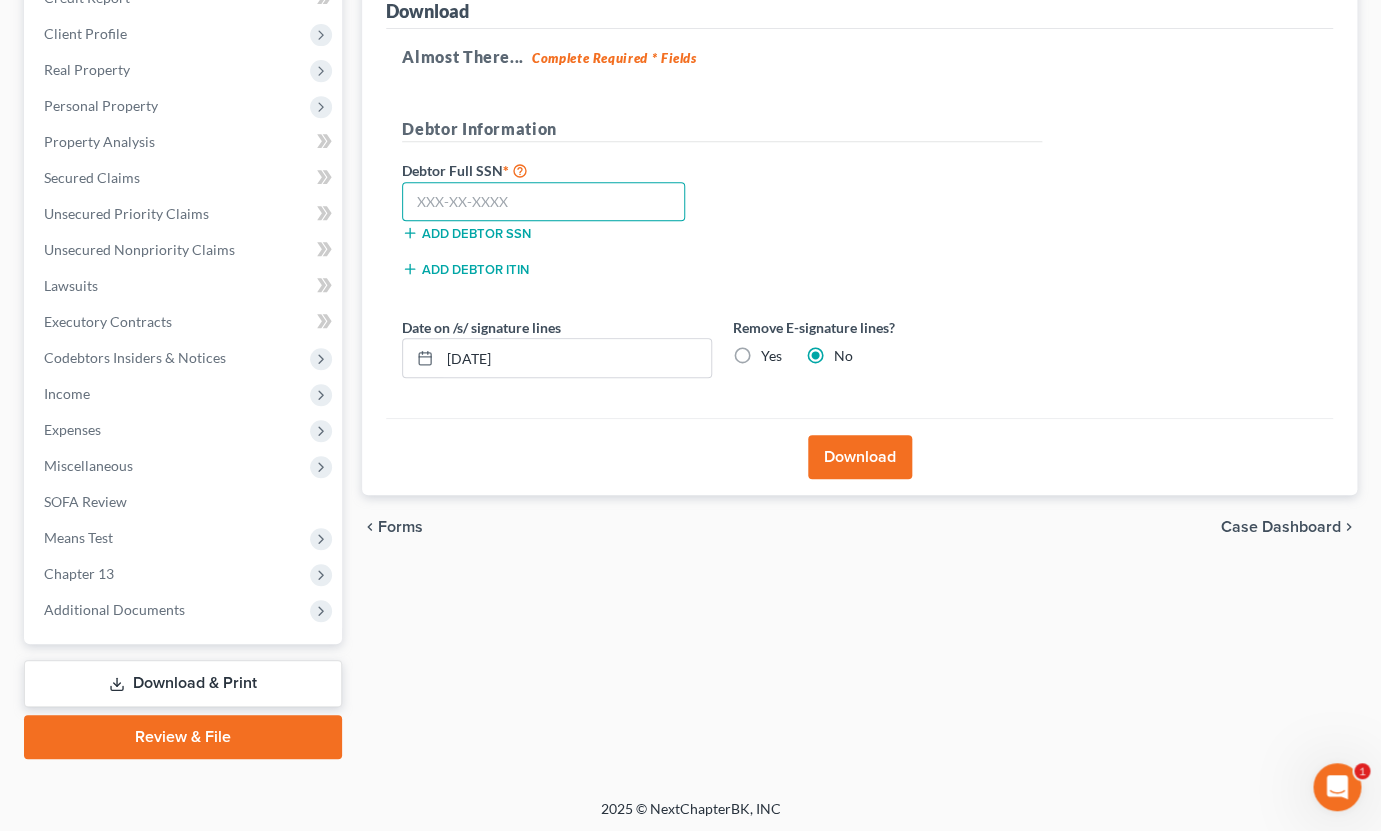 click at bounding box center [543, 202] 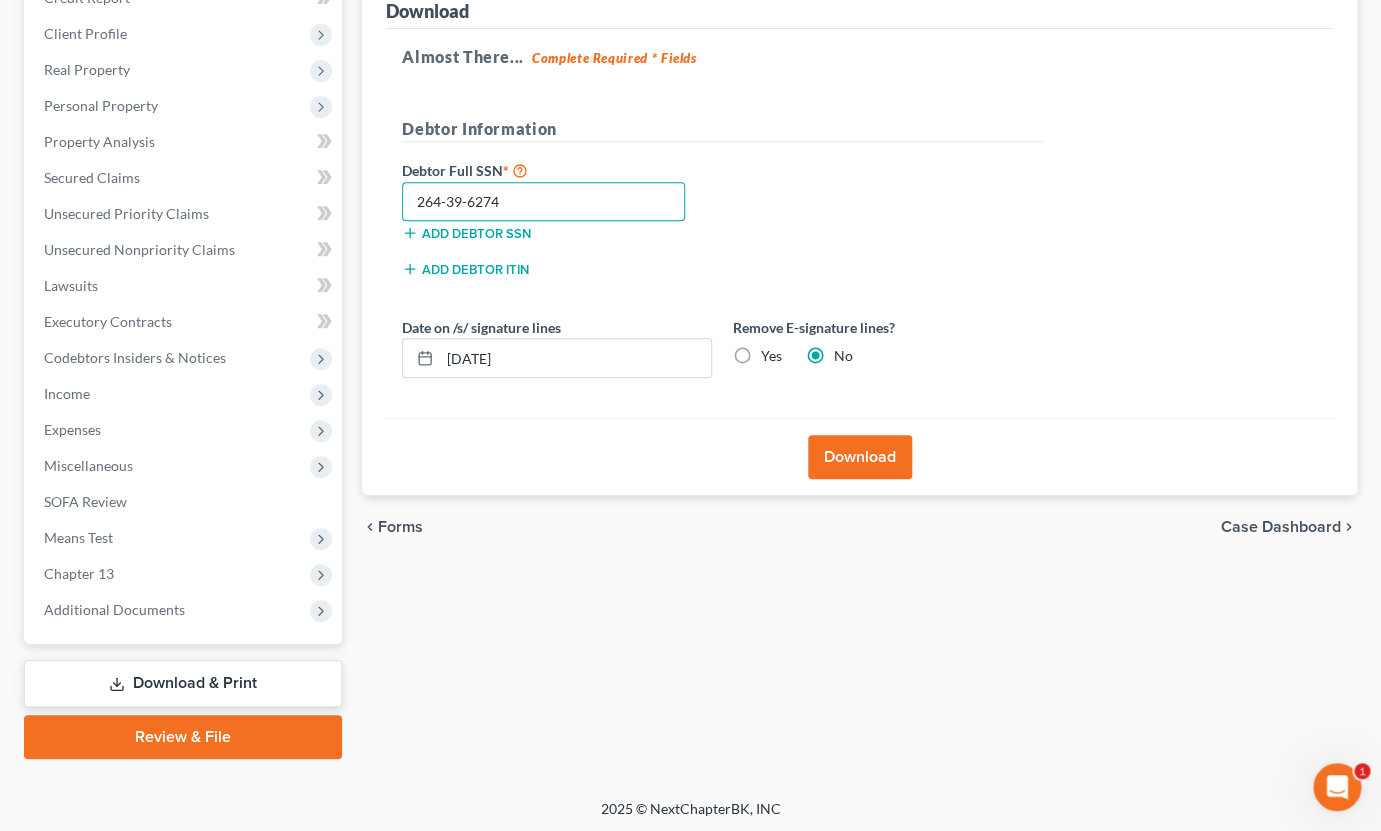 type on "264-39-6274" 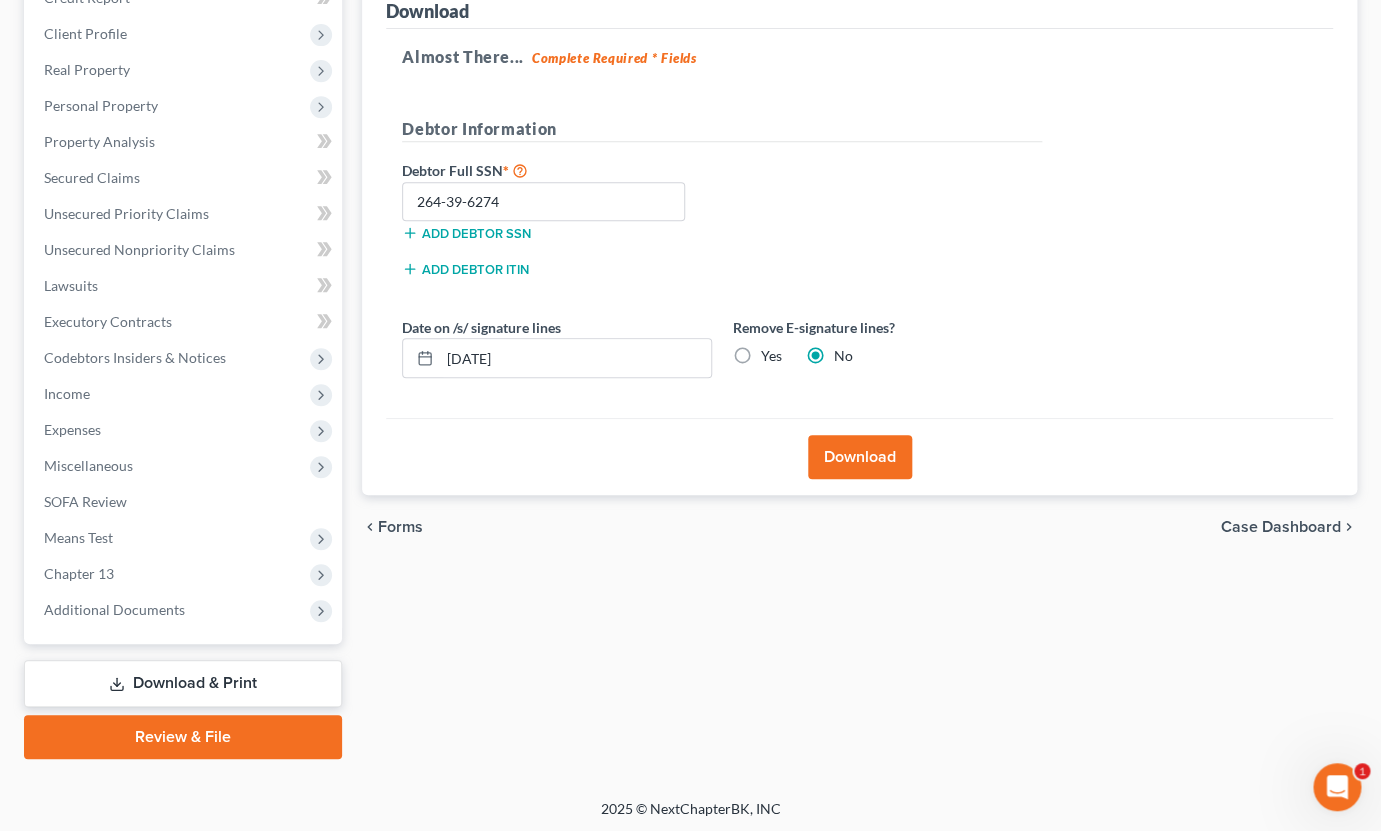 click on "Yes" at bounding box center (770, 356) 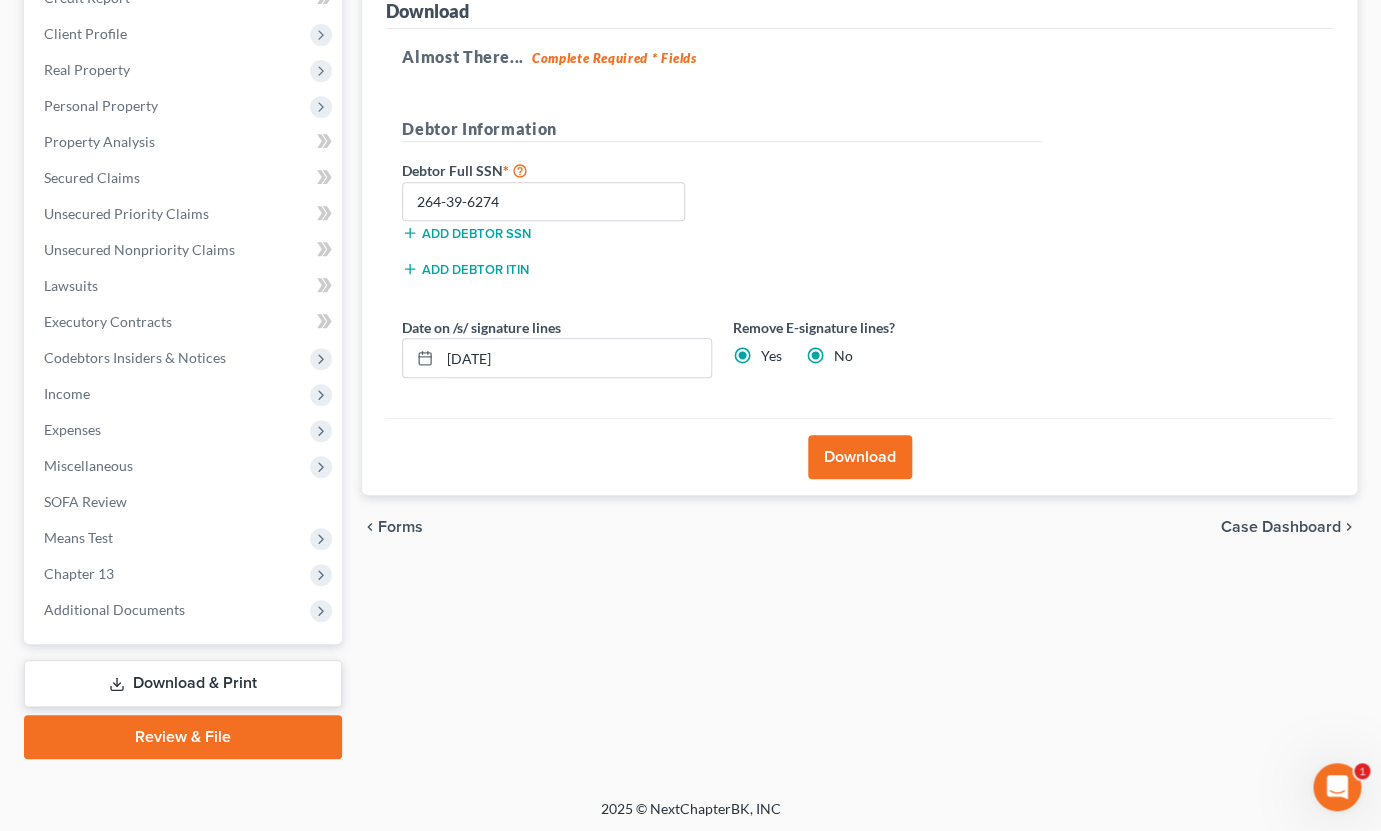radio on "false" 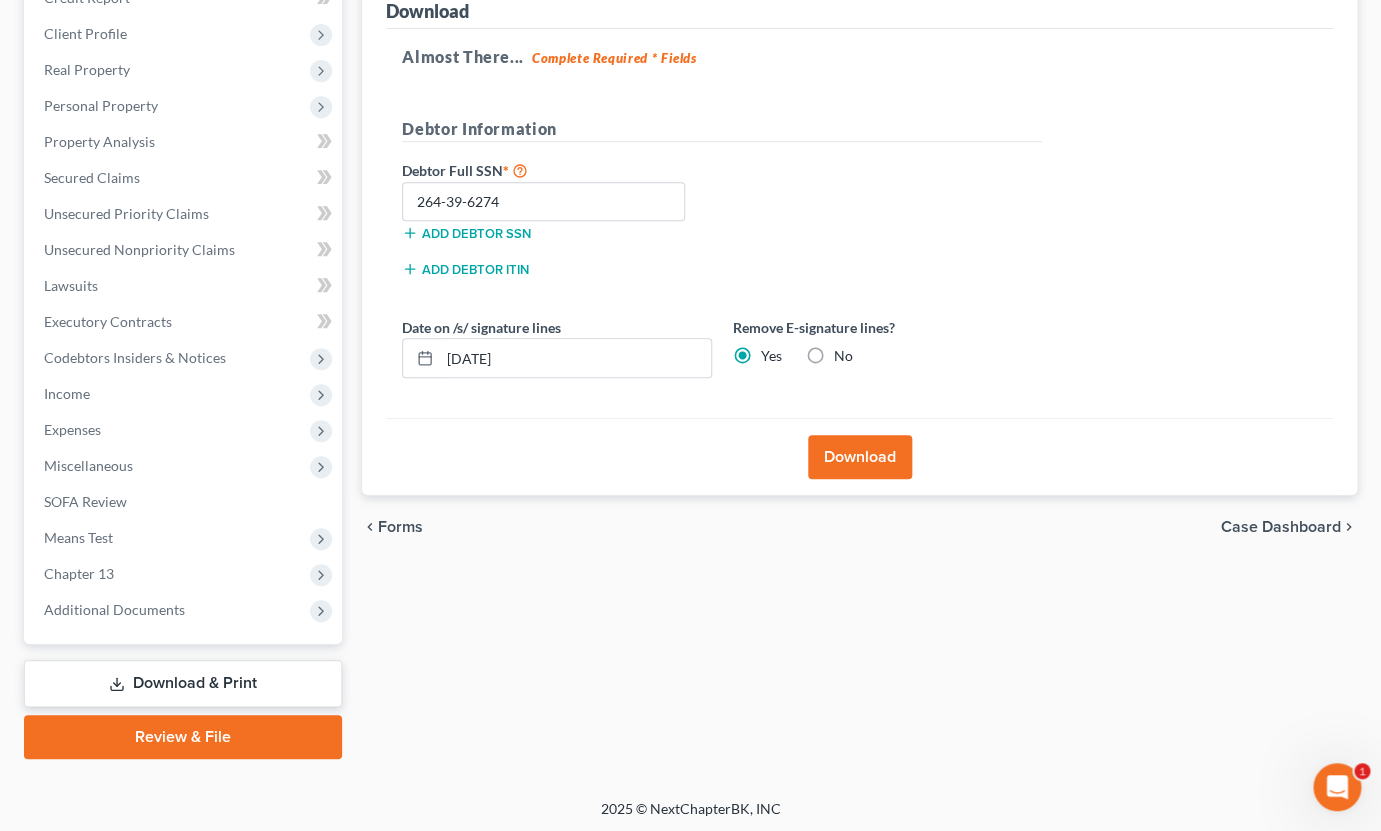 click on "Download" at bounding box center (860, 457) 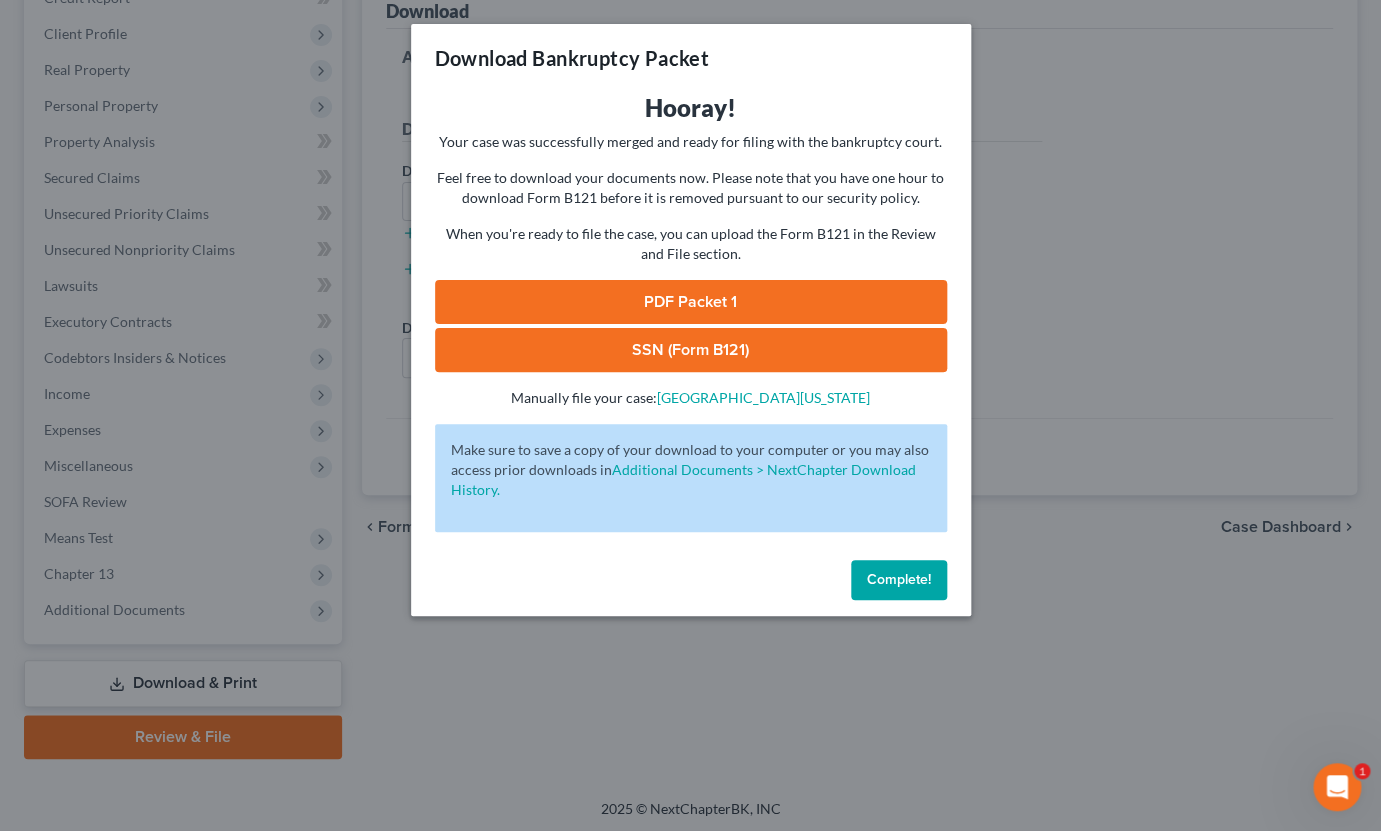 click on "SSN (Form B121)" at bounding box center [691, 350] 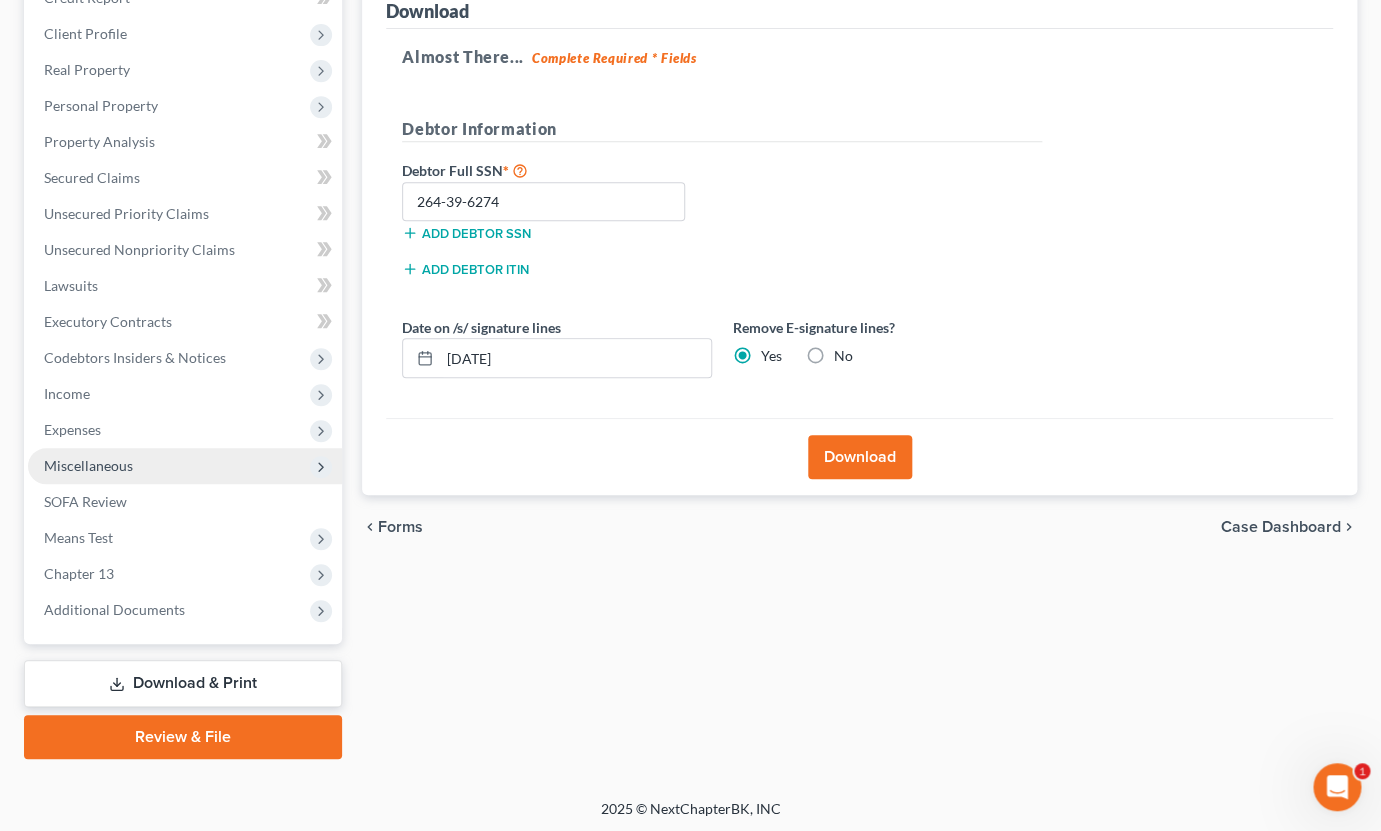 click on "Miscellaneous" at bounding box center (185, 466) 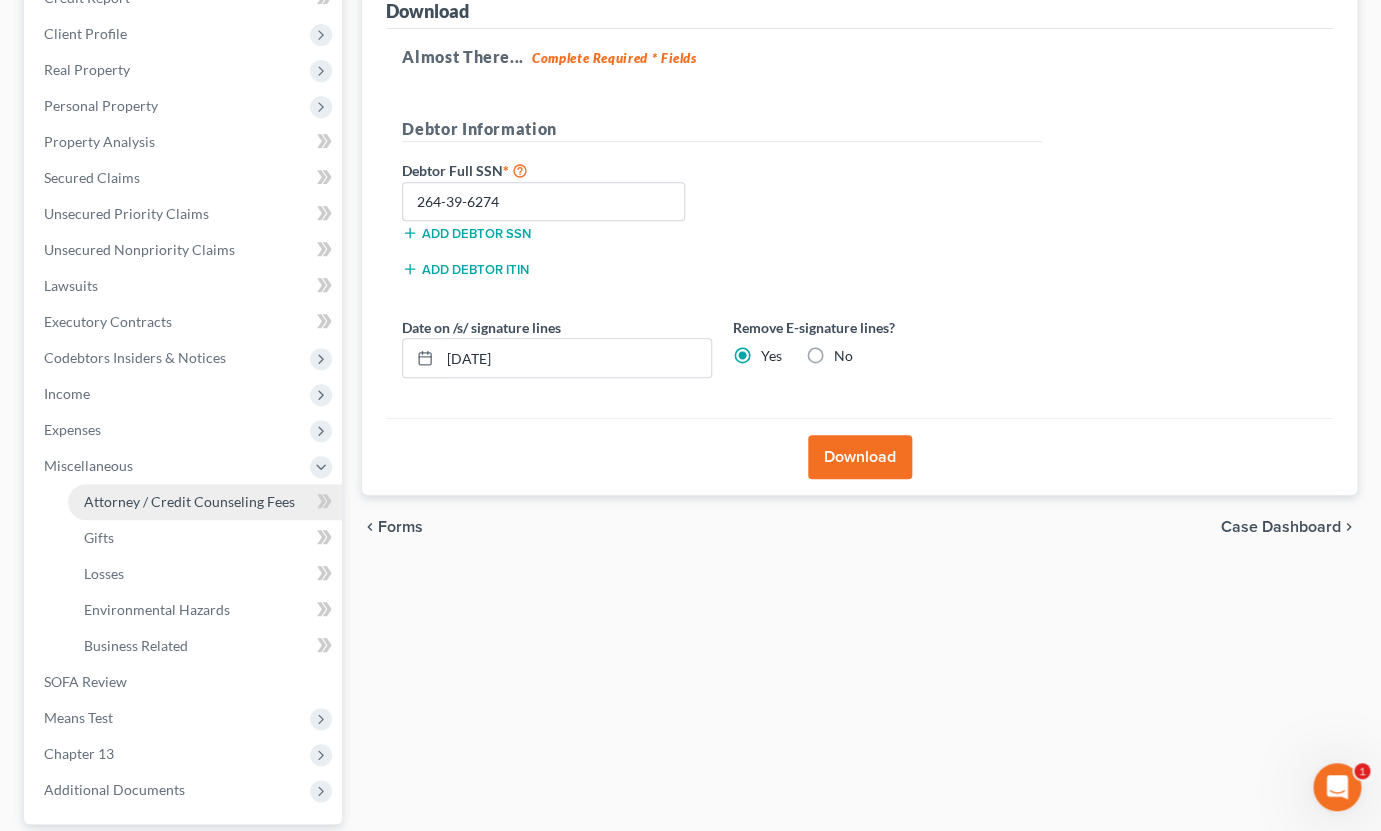 click on "Attorney / Credit Counseling Fees" at bounding box center [189, 501] 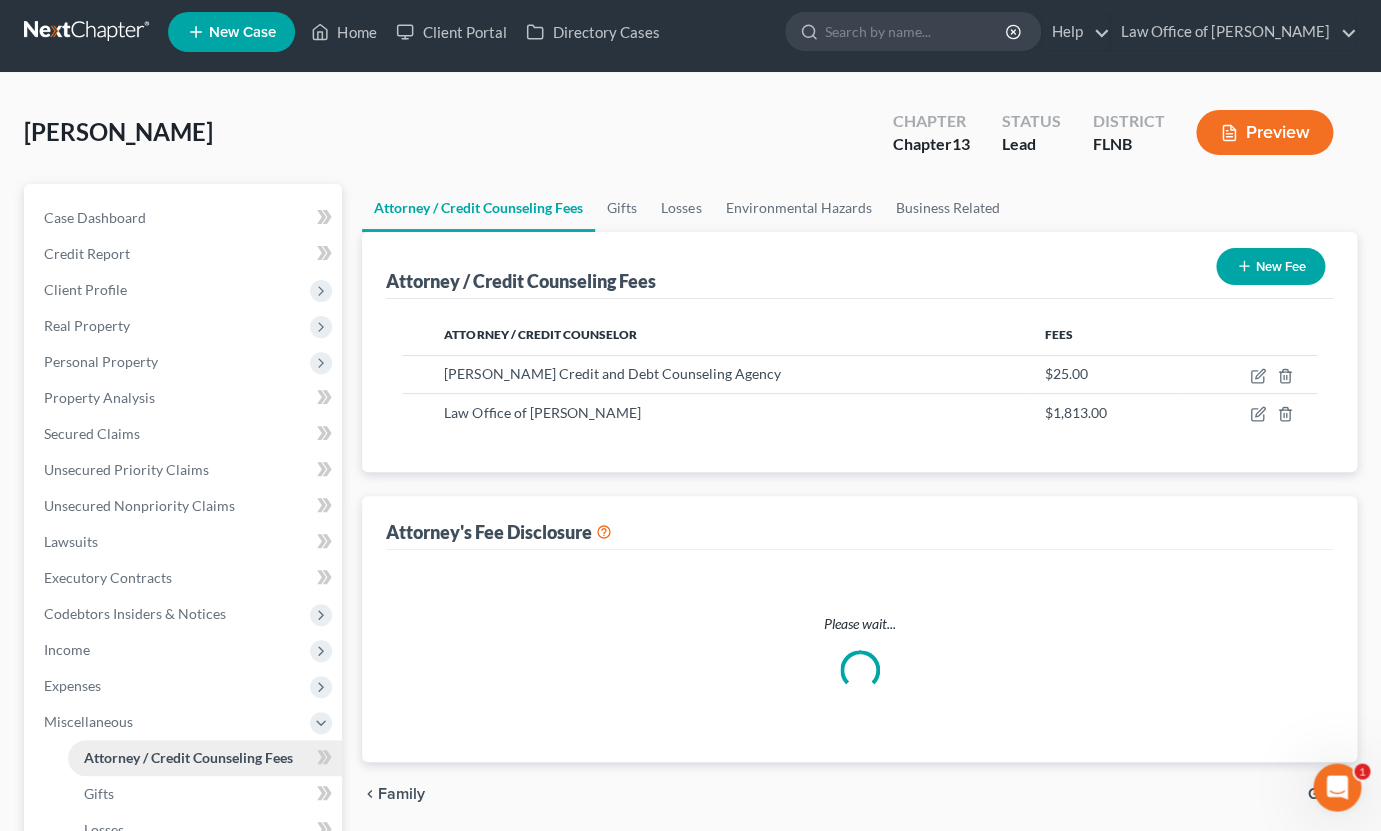 scroll, scrollTop: 1, scrollLeft: 0, axis: vertical 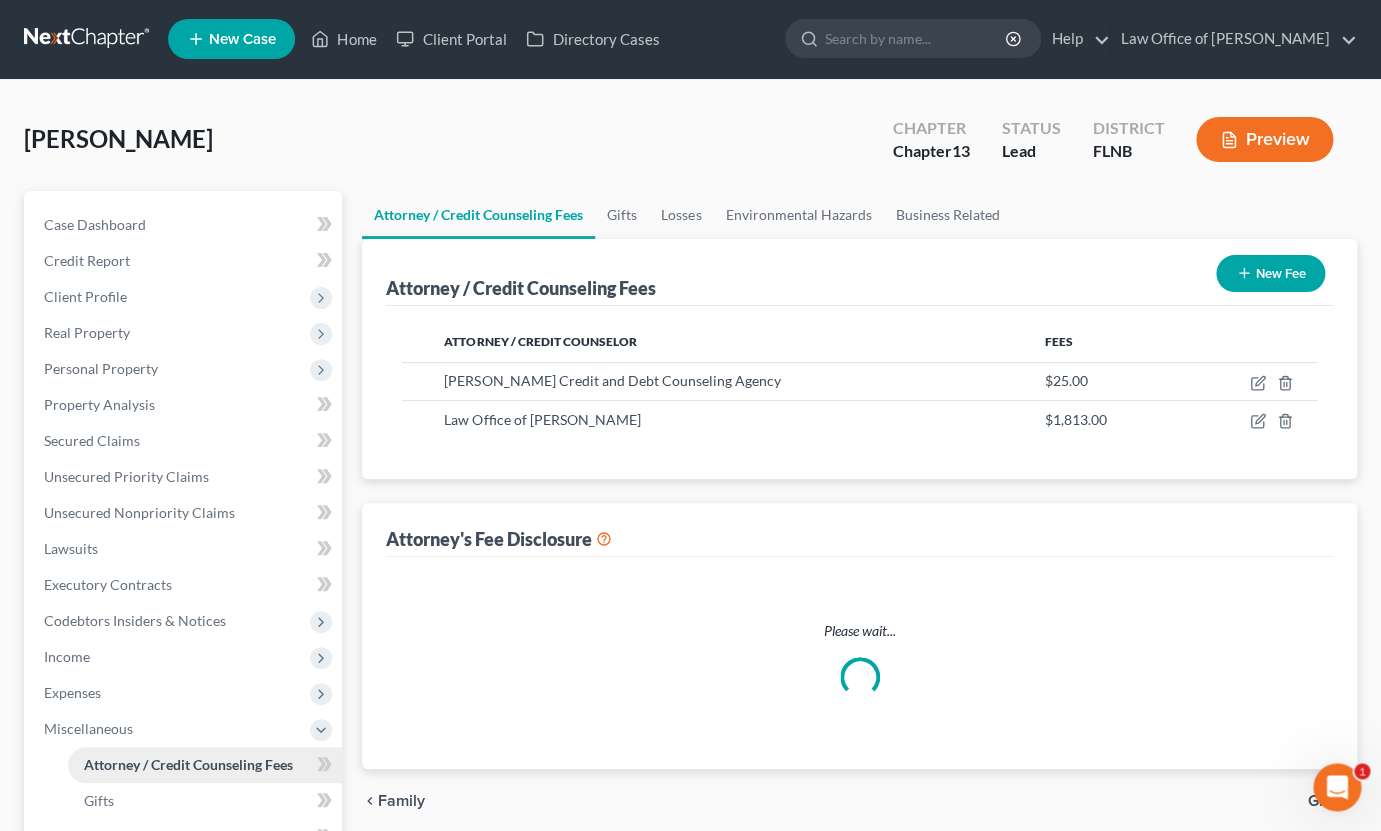 select on "6" 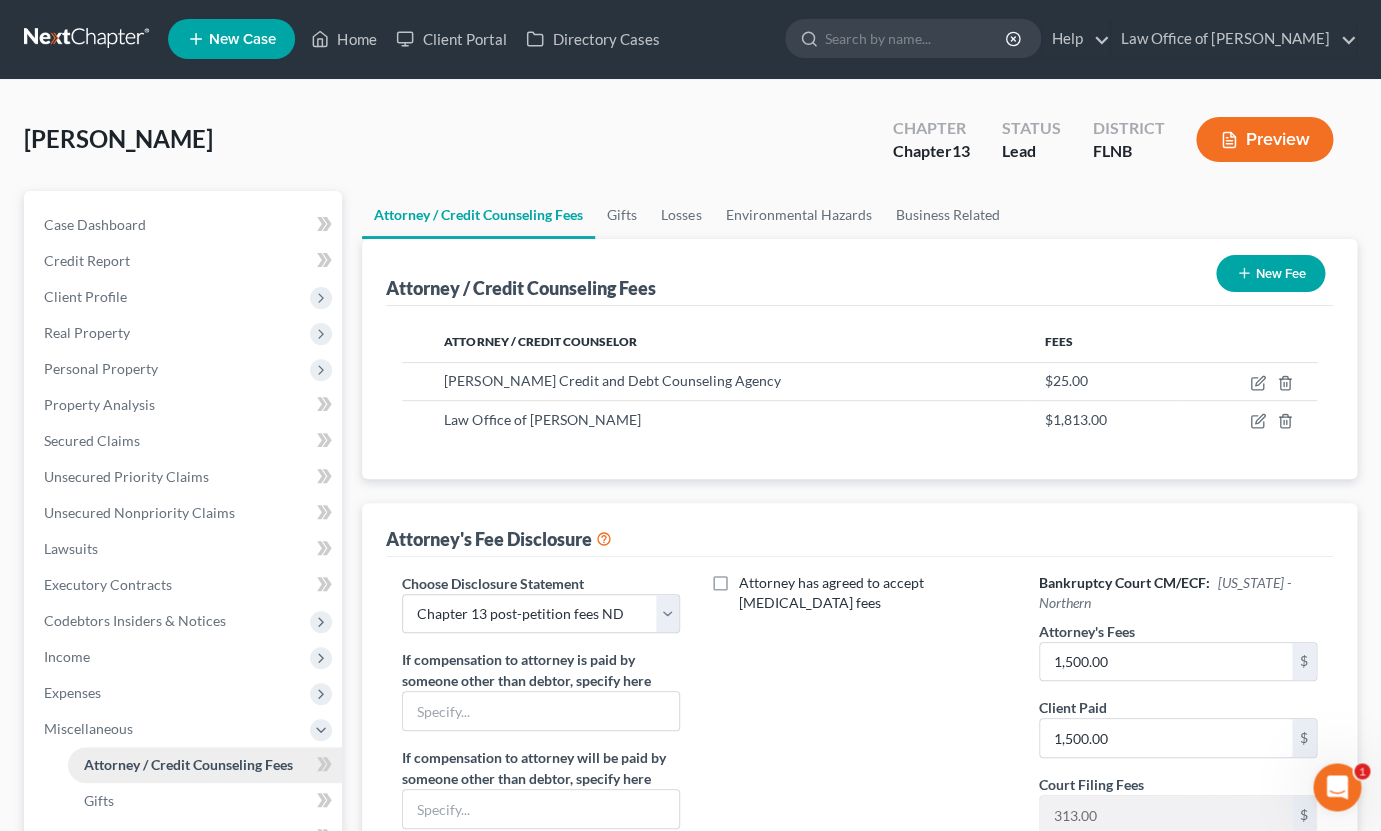 scroll, scrollTop: 0, scrollLeft: 0, axis: both 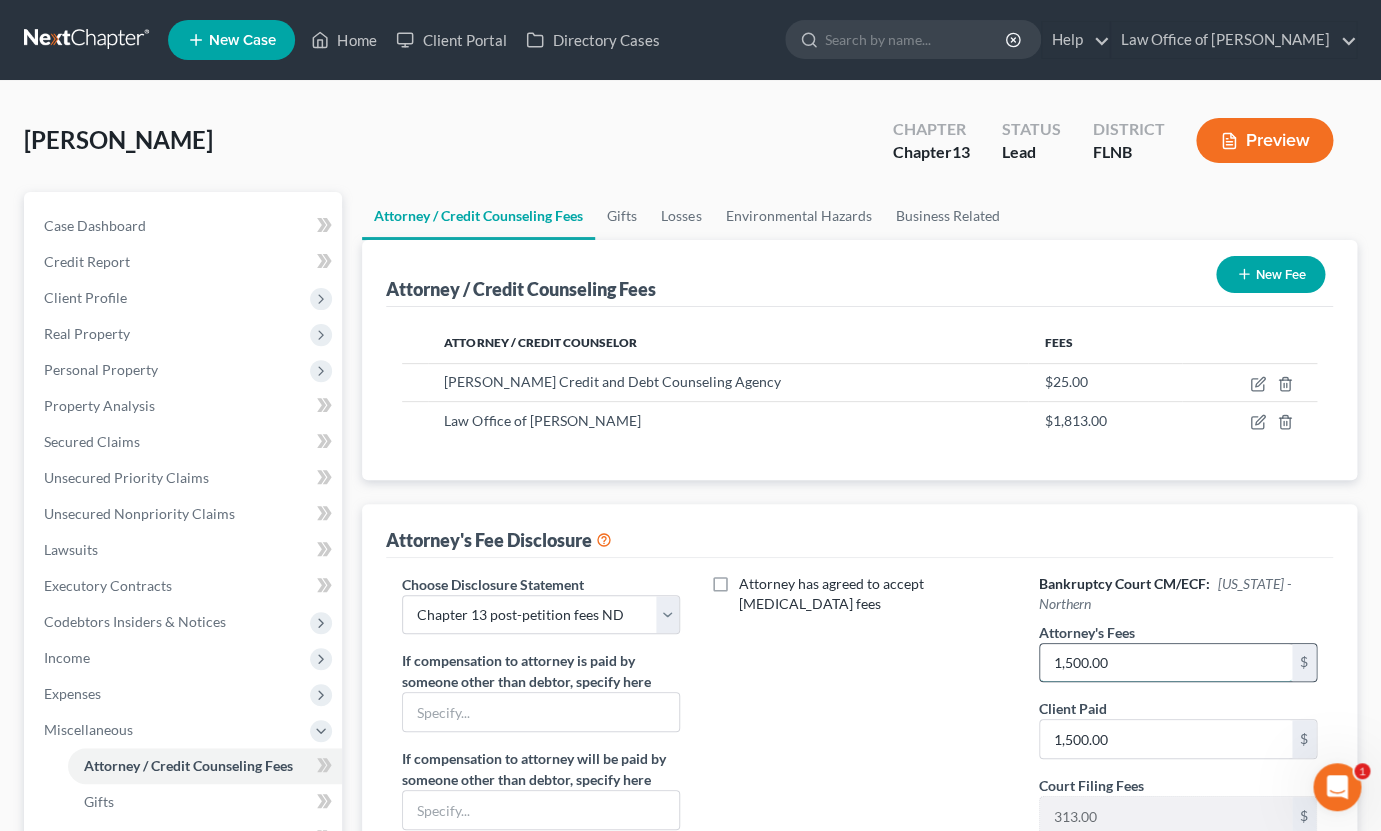 drag, startPoint x: 1165, startPoint y: 661, endPoint x: 1001, endPoint y: 642, distance: 165.09694 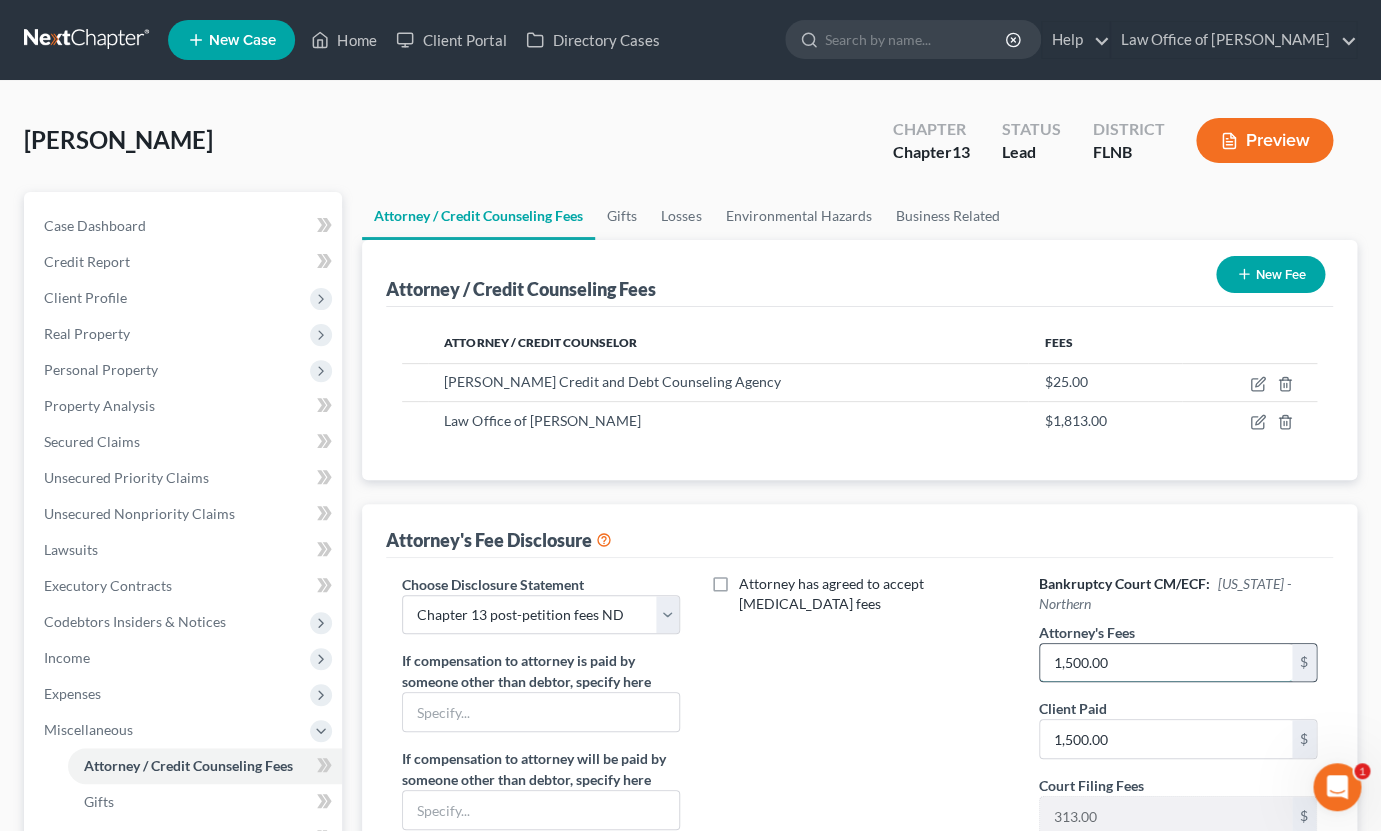 drag, startPoint x: 1051, startPoint y: 658, endPoint x: 1230, endPoint y: 673, distance: 179.6274 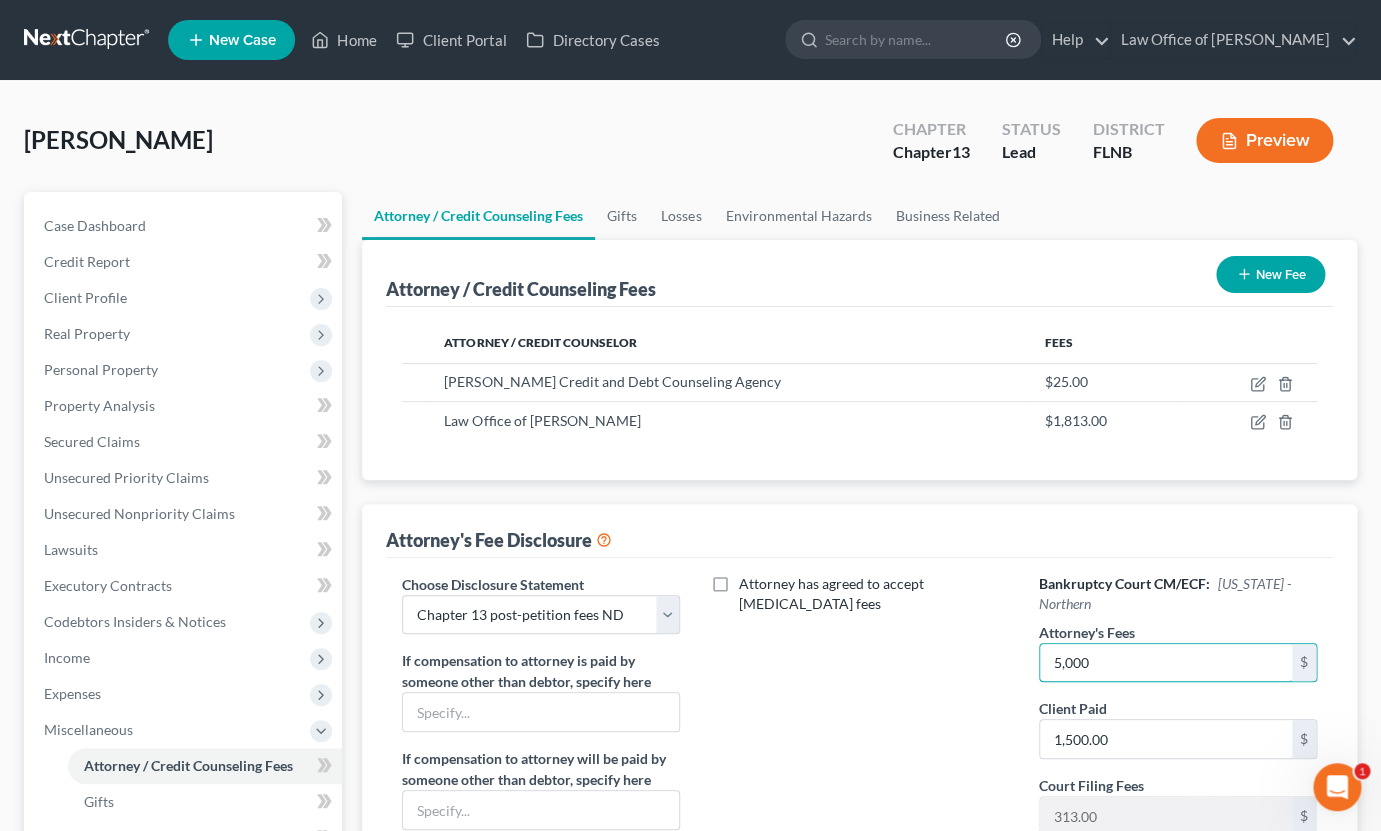 type on "5,000" 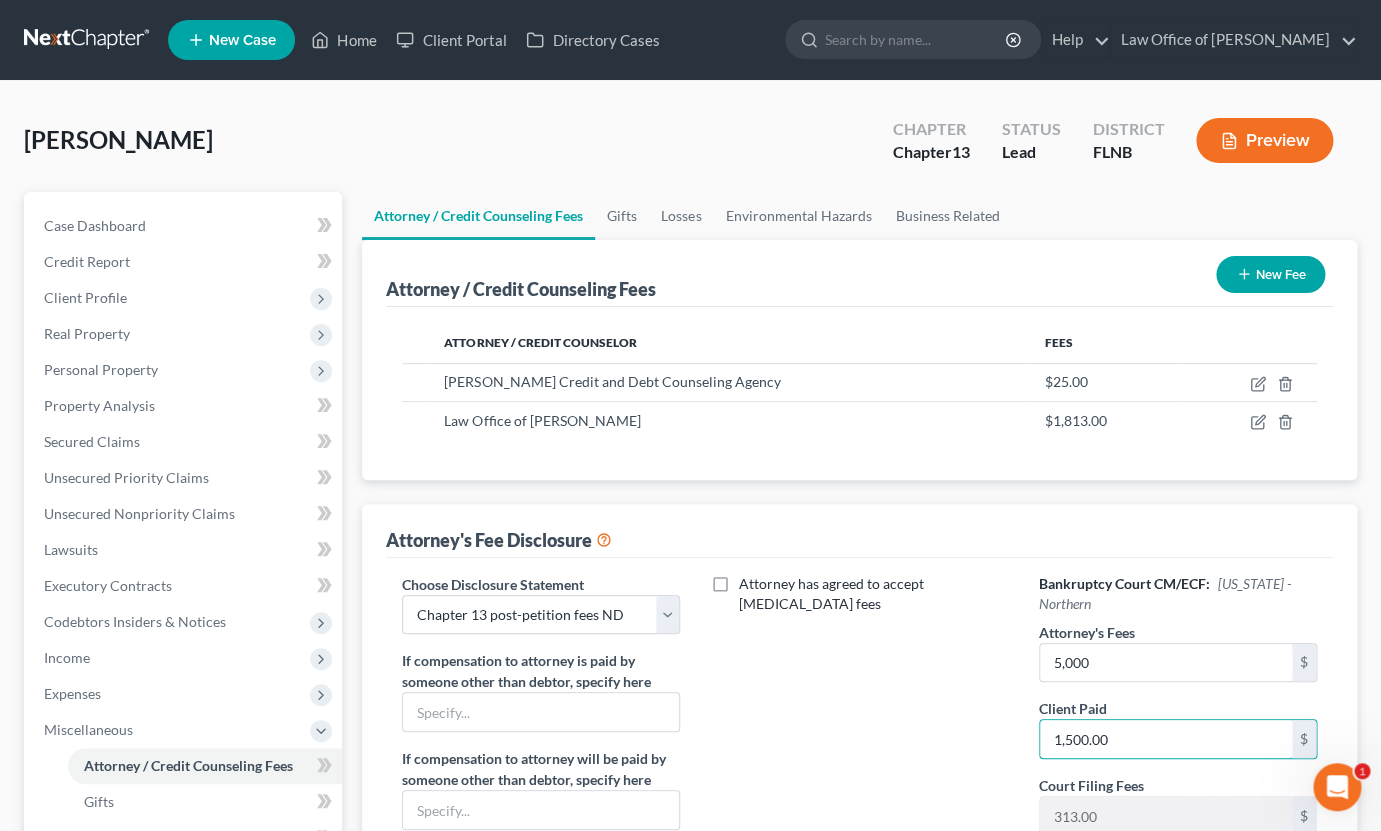 scroll, scrollTop: 440, scrollLeft: 0, axis: vertical 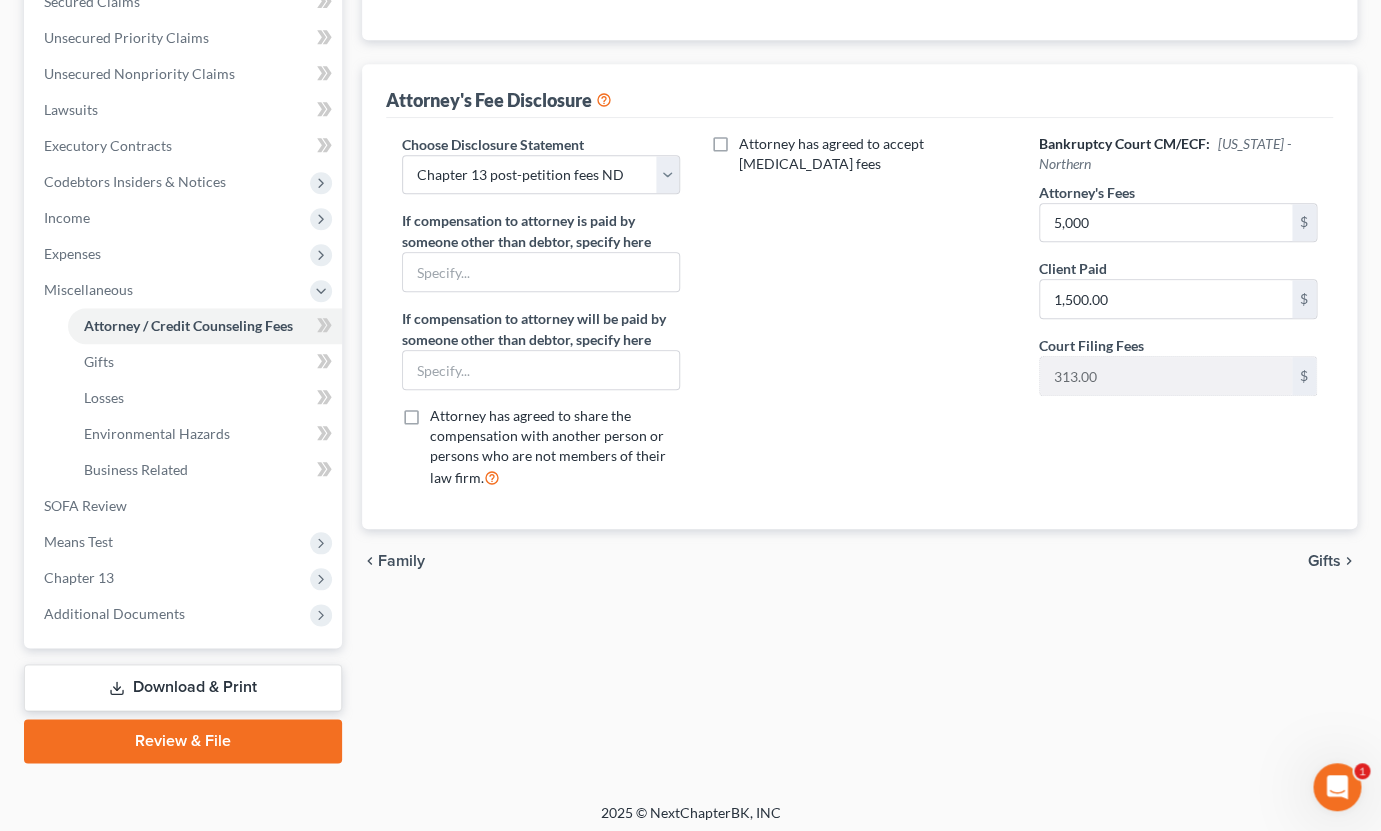 click on "Gifts" at bounding box center [1324, 561] 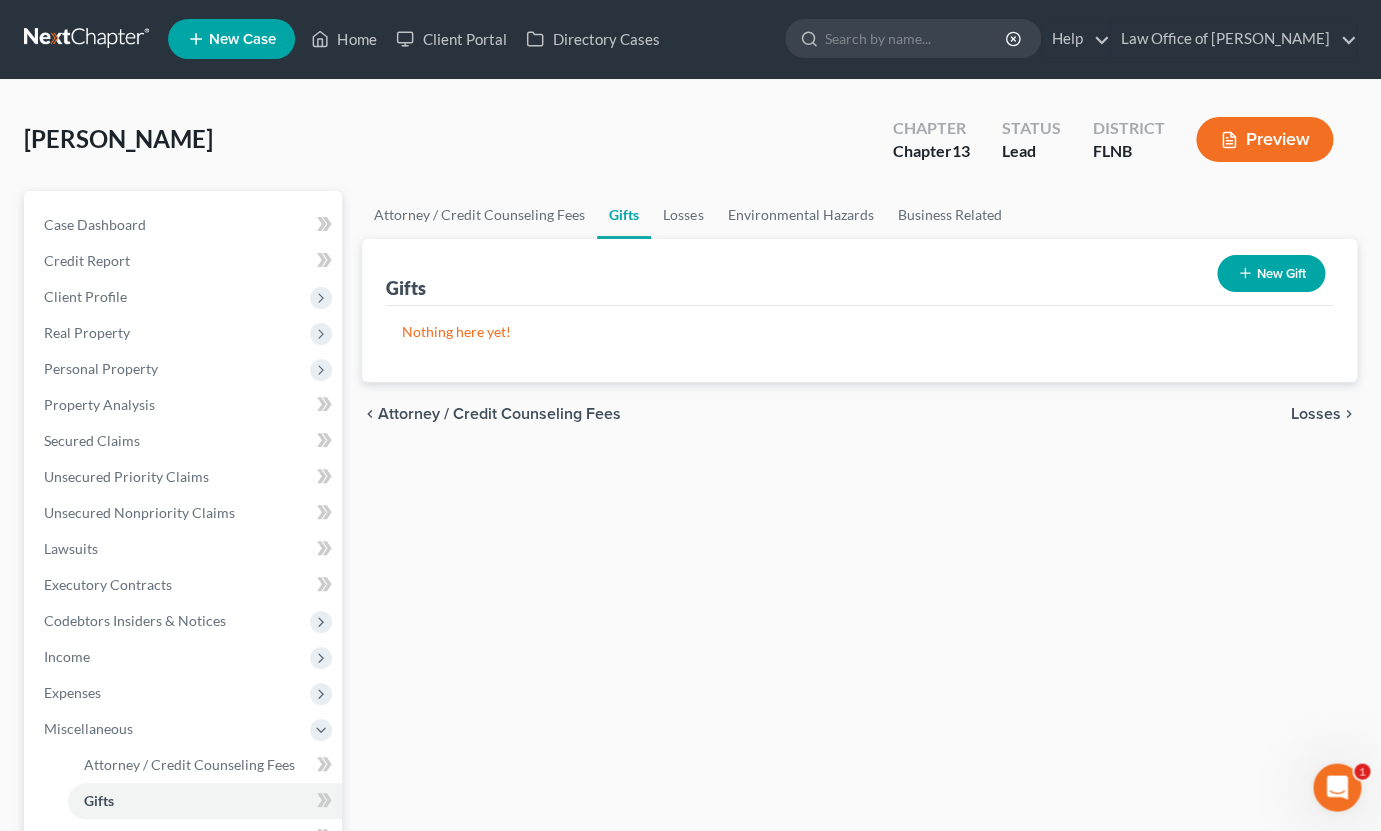scroll, scrollTop: 0, scrollLeft: 0, axis: both 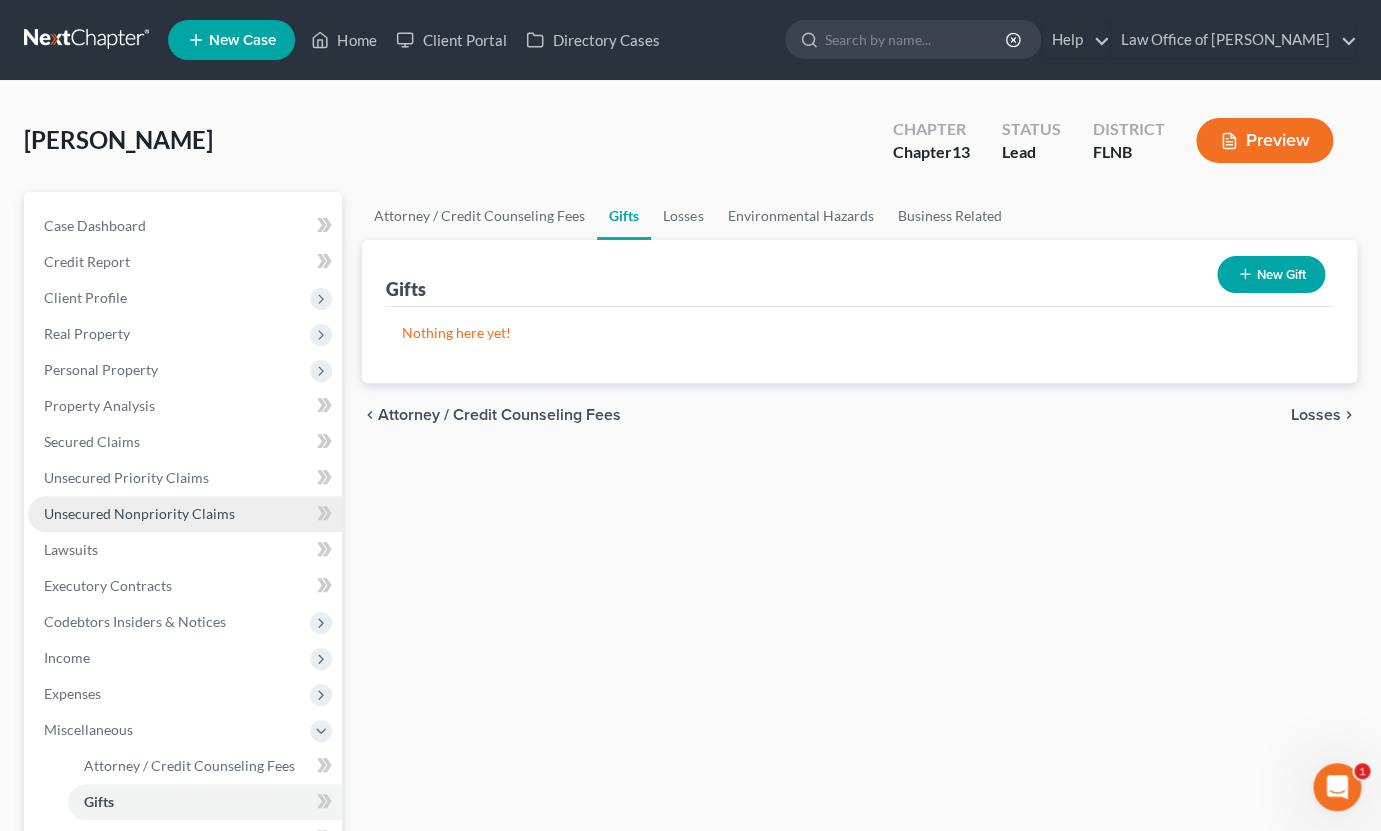 click on "Unsecured Nonpriority Claims" at bounding box center [185, 514] 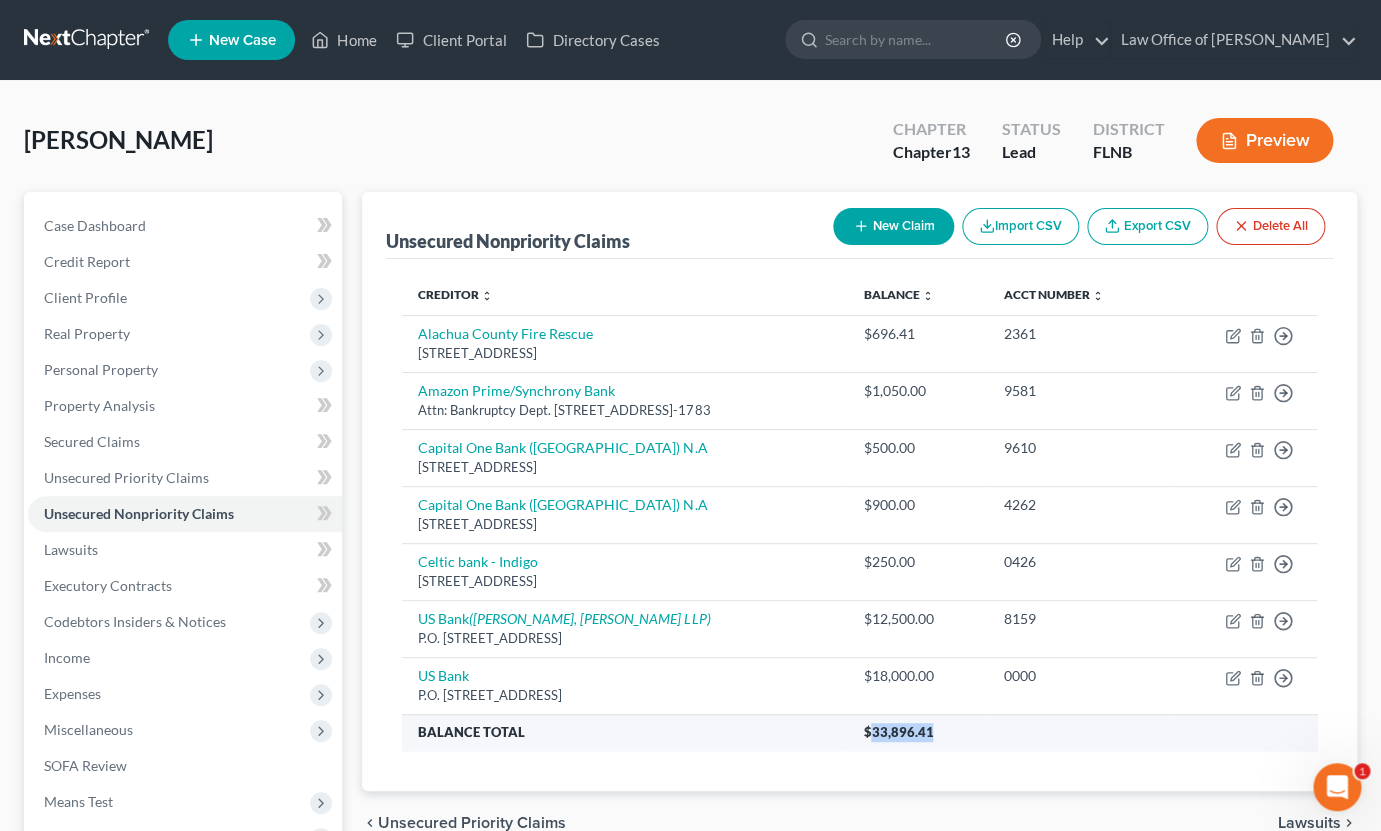 drag, startPoint x: 931, startPoint y: 730, endPoint x: 989, endPoint y: 732, distance: 58.034473 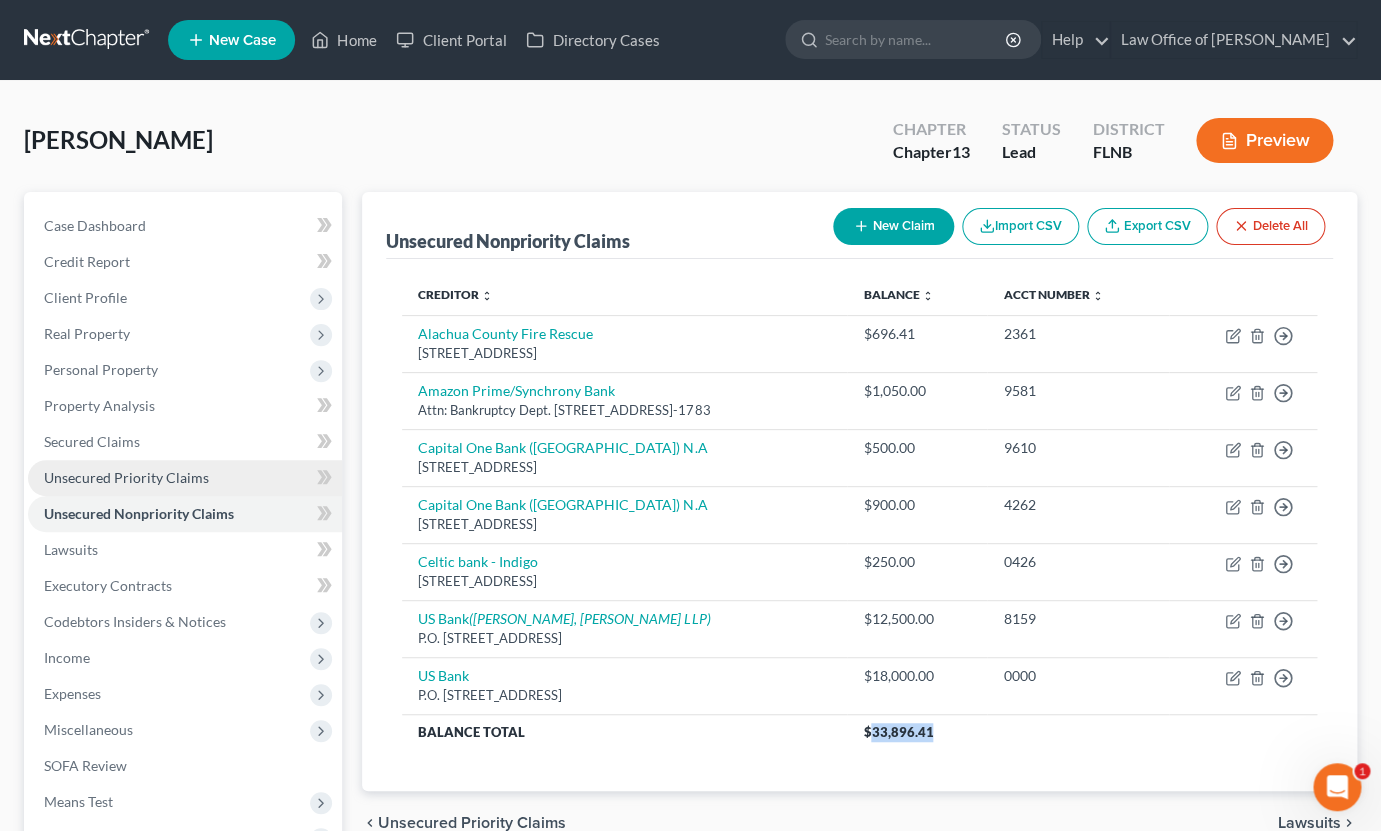 scroll, scrollTop: 264, scrollLeft: 0, axis: vertical 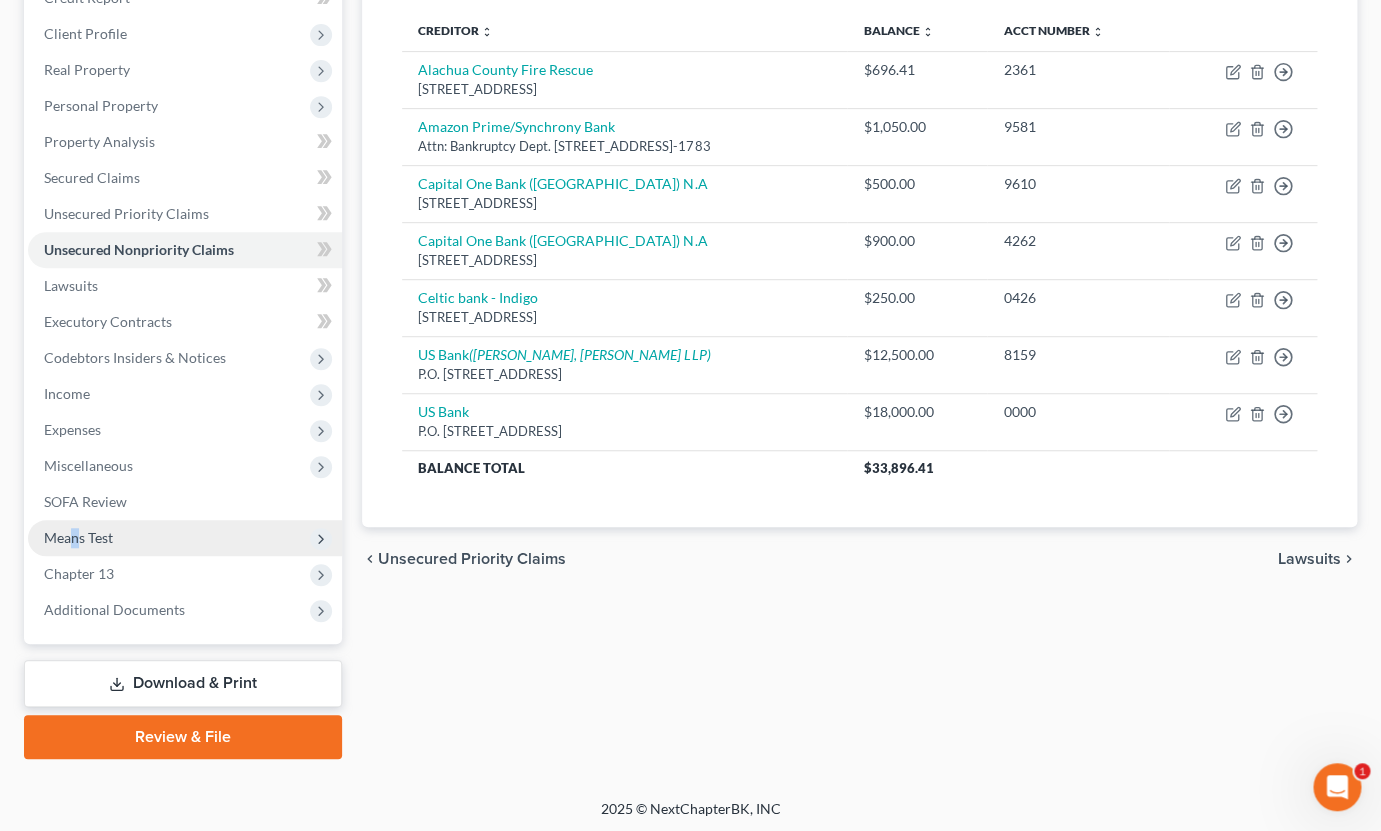 click on "Means Test" at bounding box center [78, 537] 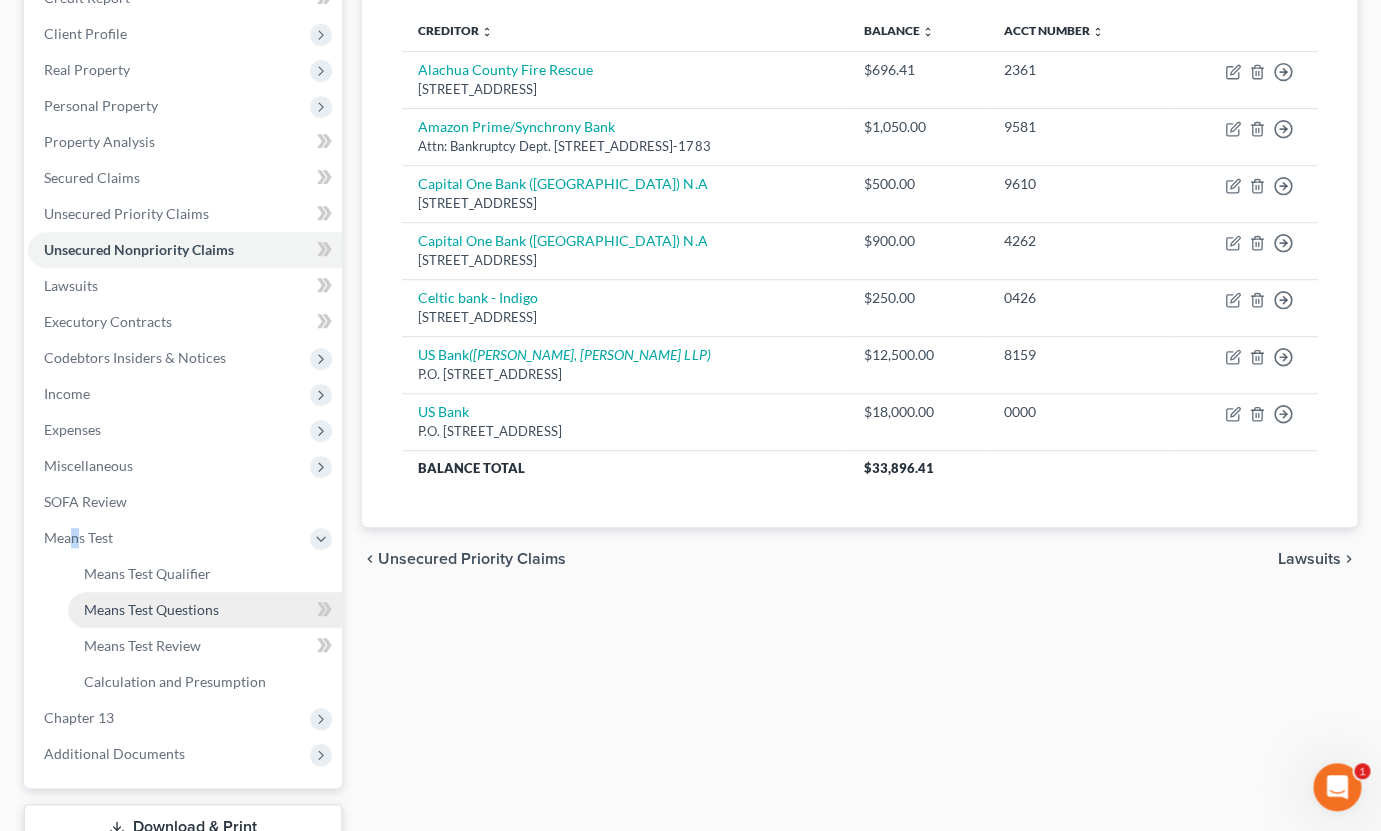 click on "Means Test Questions" at bounding box center [151, 609] 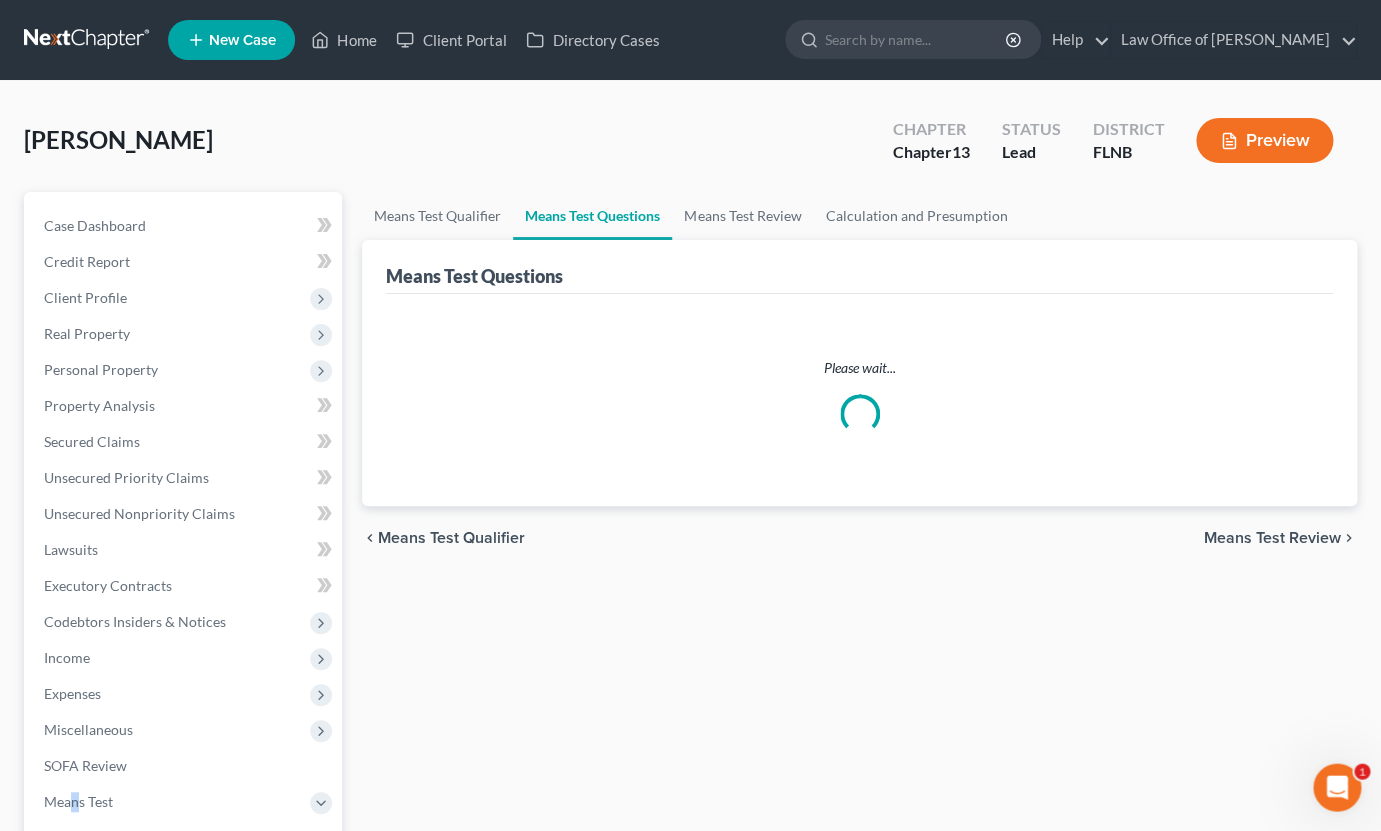 scroll, scrollTop: 0, scrollLeft: 0, axis: both 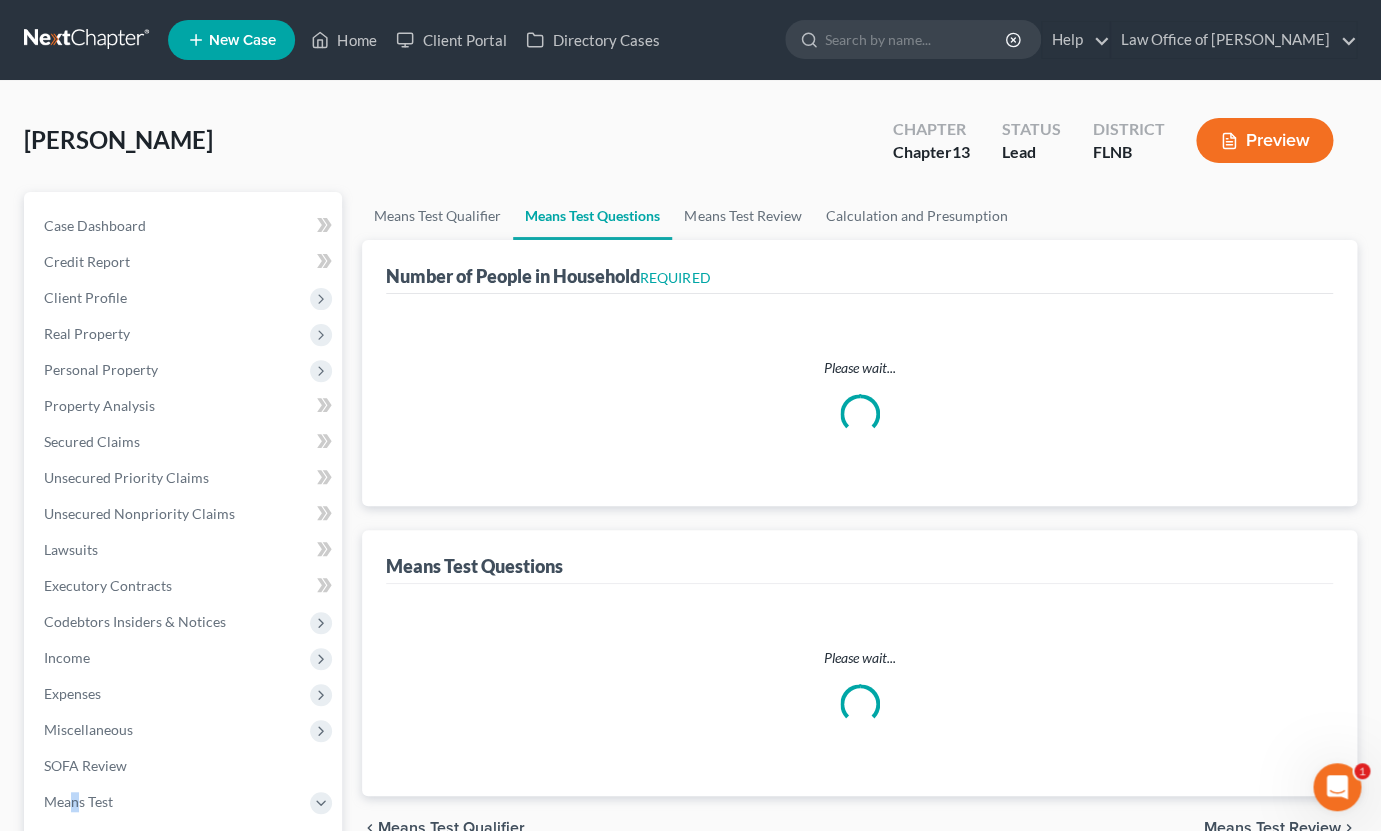 select on "1" 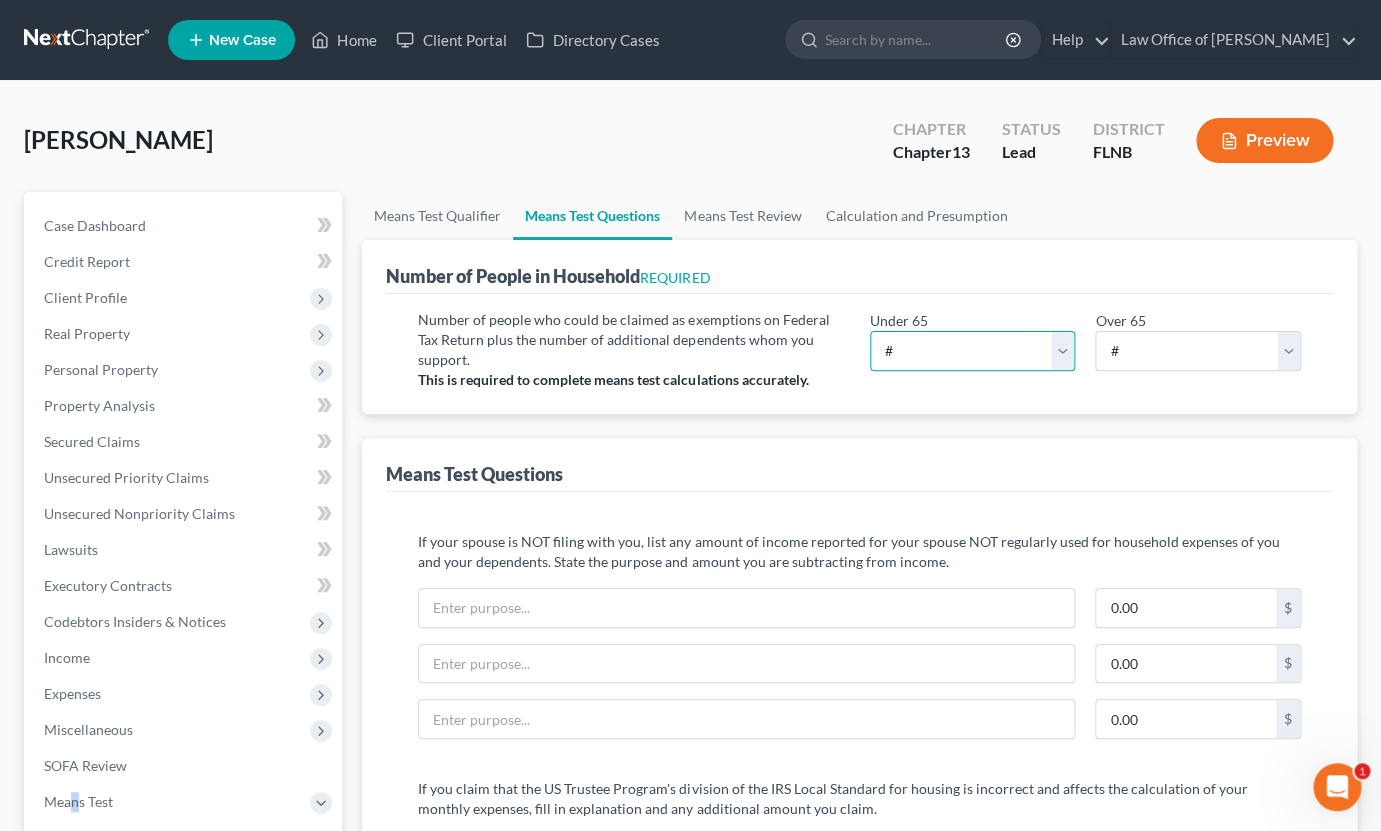 select on "1" 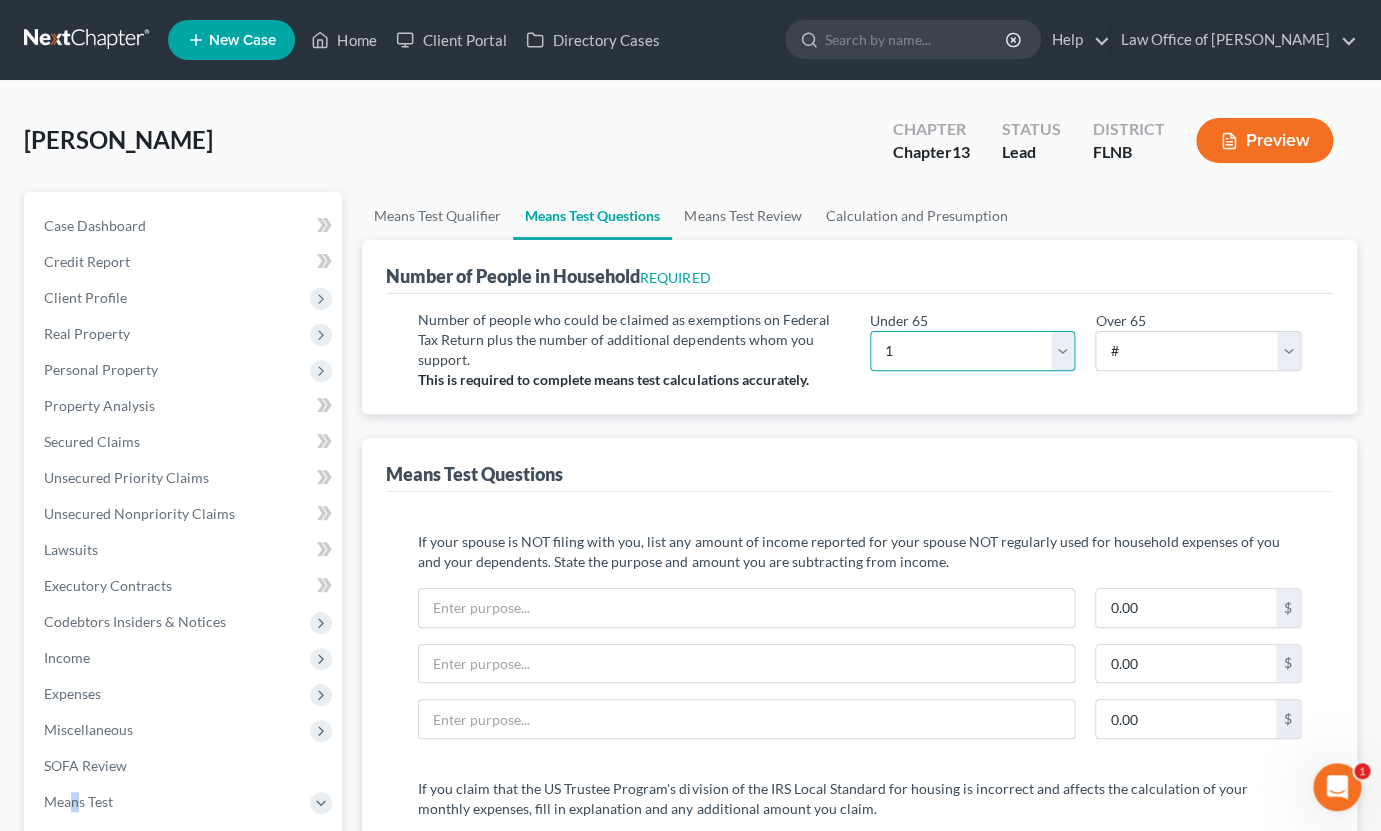 click on "1" at bounding box center (0, 0) 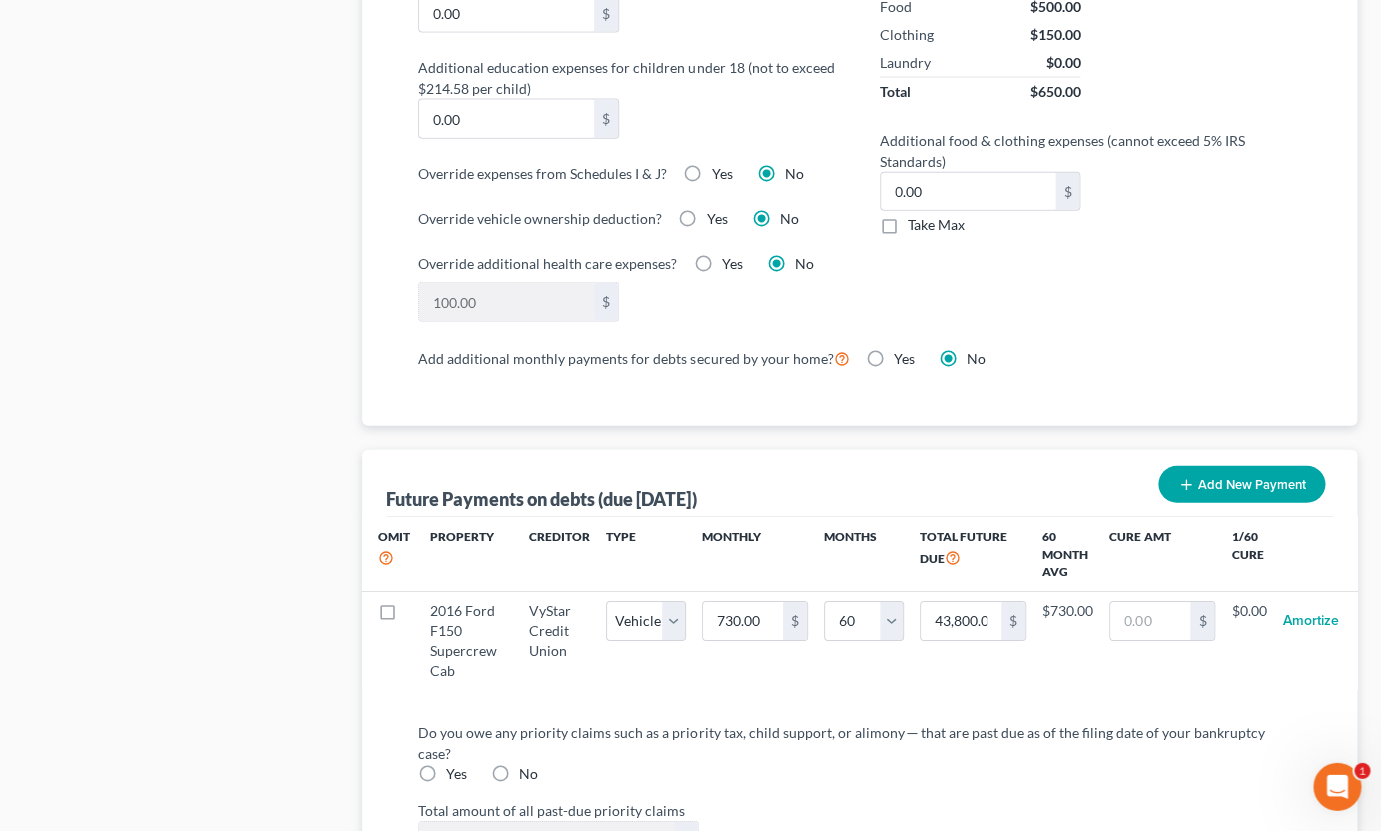 scroll, scrollTop: 1650, scrollLeft: 0, axis: vertical 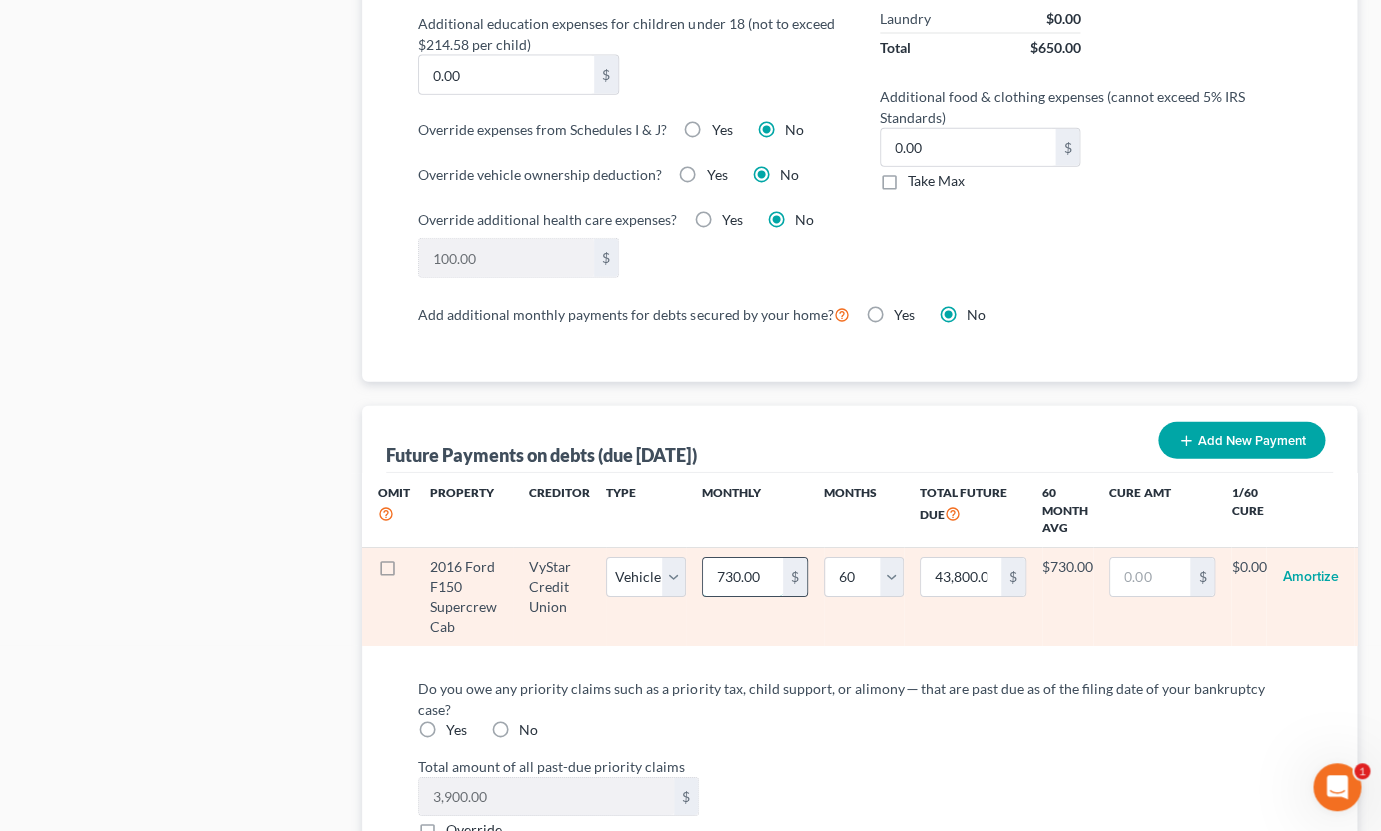 click on "730.00" at bounding box center [743, 577] 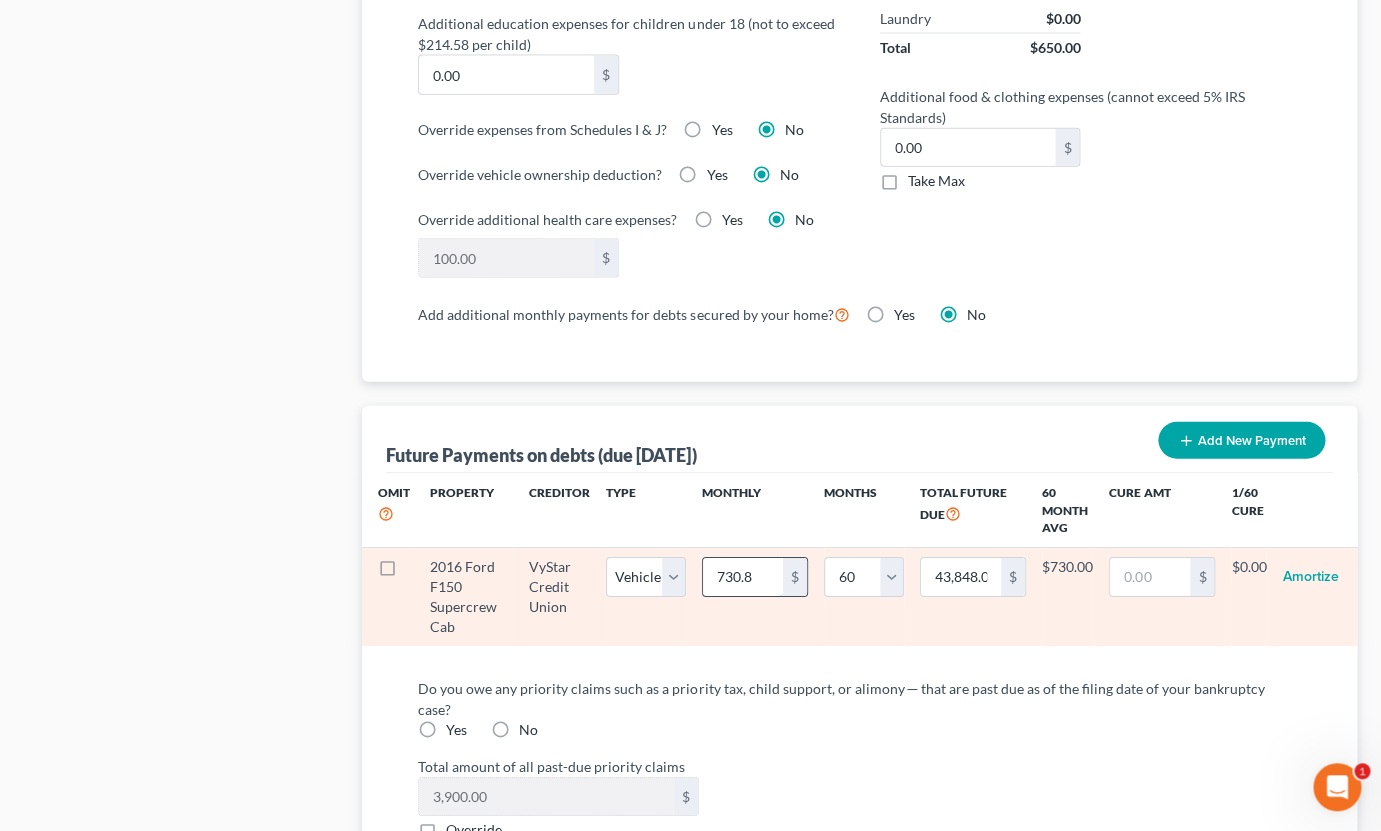 type on "730.87" 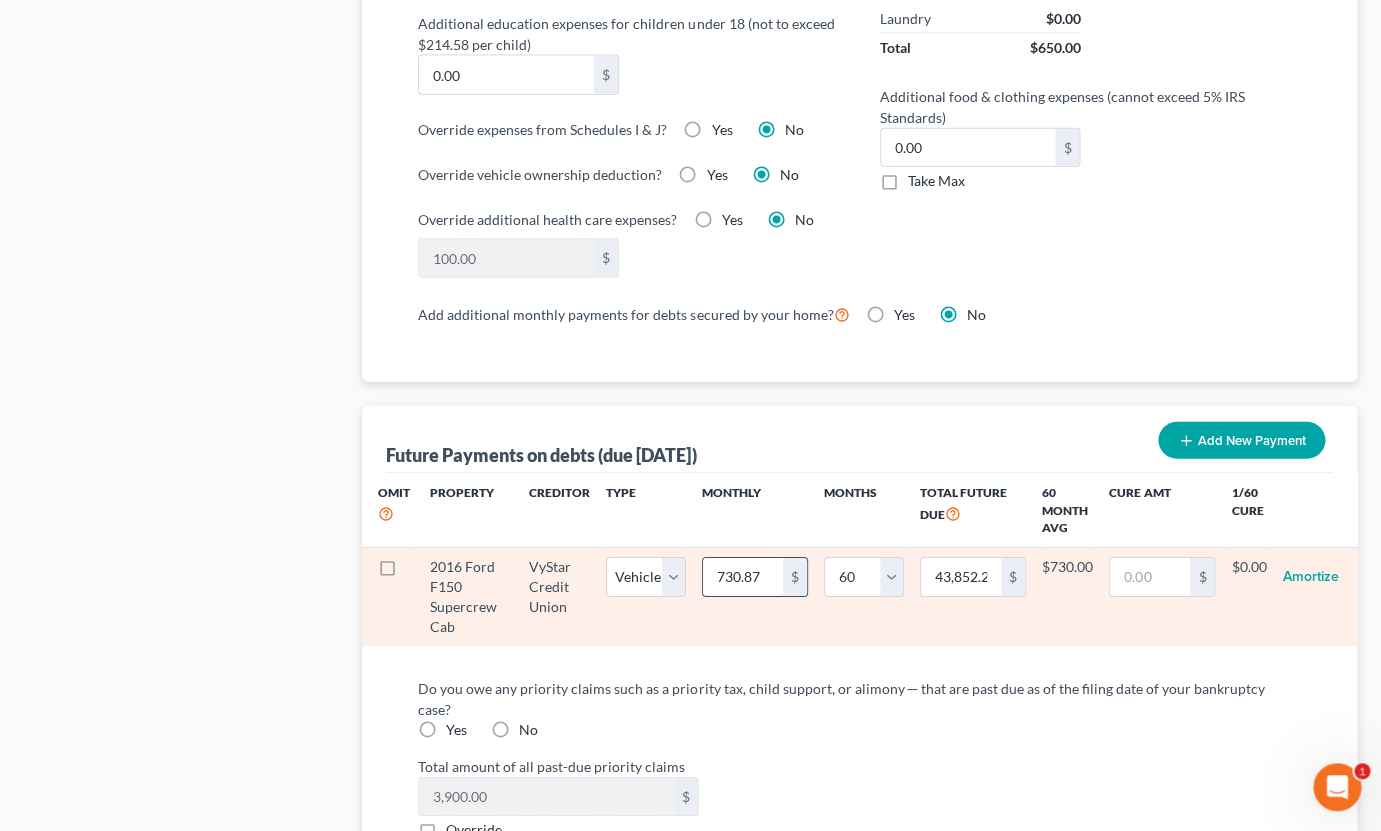 select on "1" 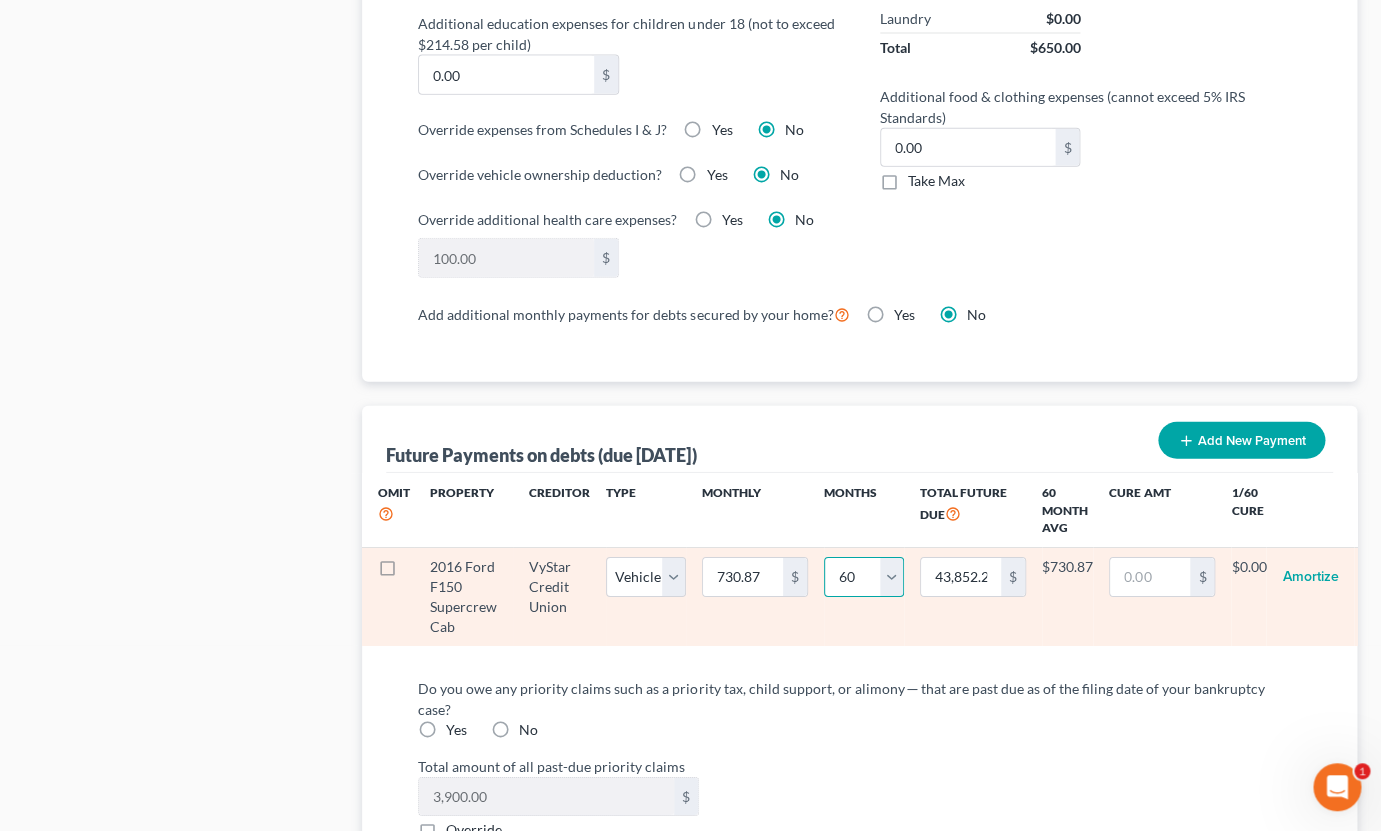 click on "0 1 2 3 4 5 6 7 8 9 10 11 12 13 14 15 16 17 18 19 20 21 22 23 24 25 26 27 28 29 30 31 32 33 34 35 36 37 38 39 40 41 42 43 44 45 46 47 48 49 50 51 52 53 54 55 56 57 58 59 60 61 62 63 64 65 66 67 68 69 70 71 72 73 74 75 76 77 78 79 80 81 82 83 84 85 86 87 88 89 90" at bounding box center (864, 577) 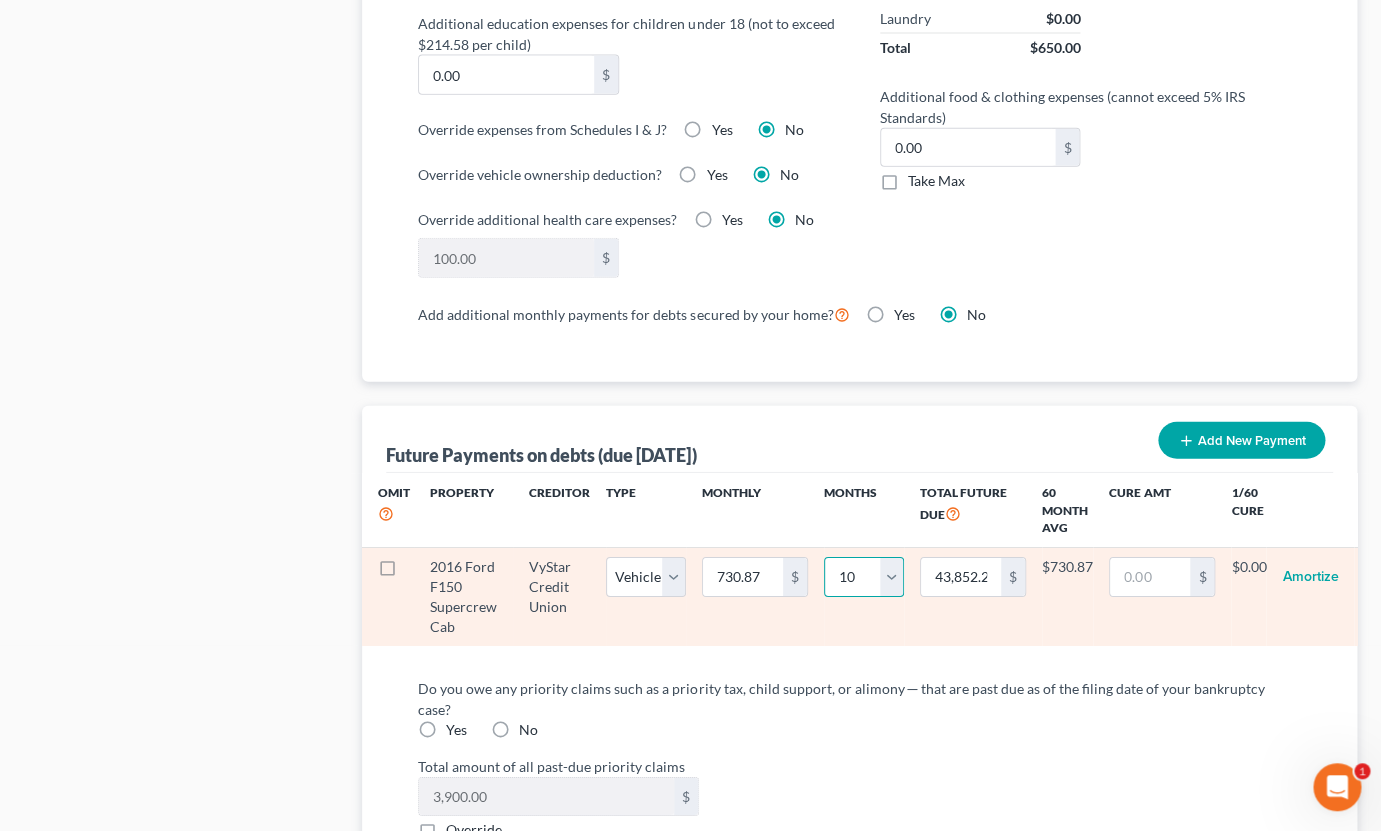 click on "10" at bounding box center [0, 0] 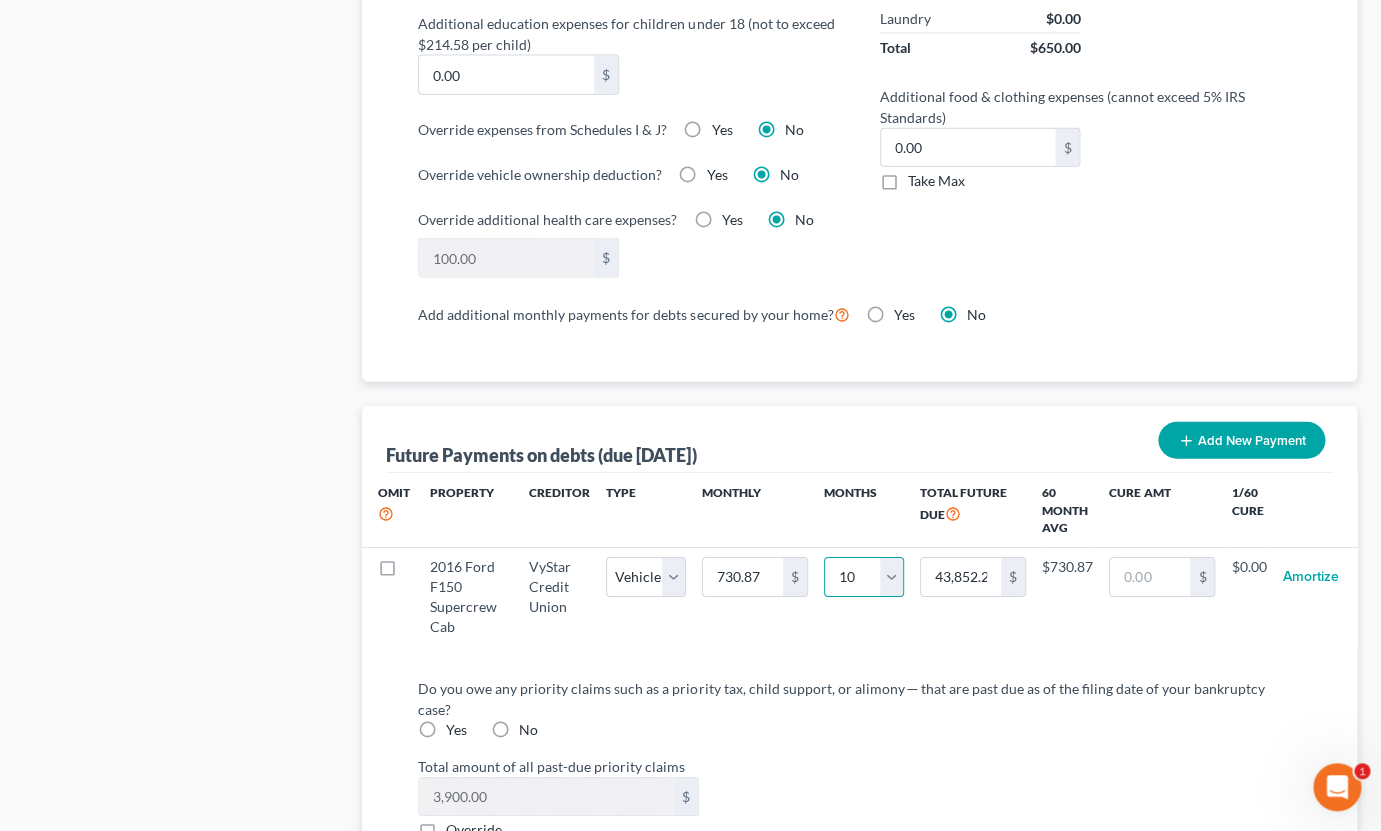 select on "1" 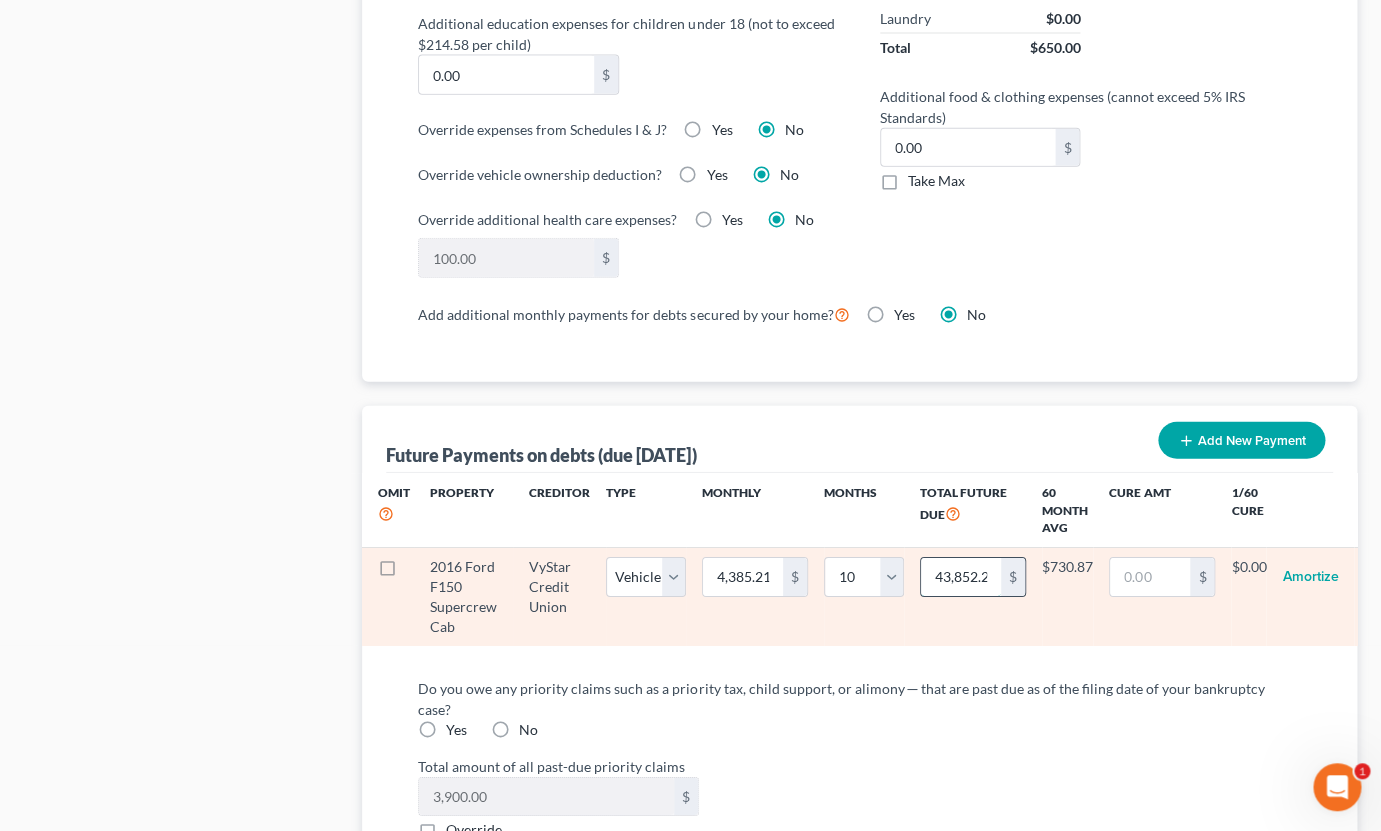 click on "43,852.20" at bounding box center [961, 577] 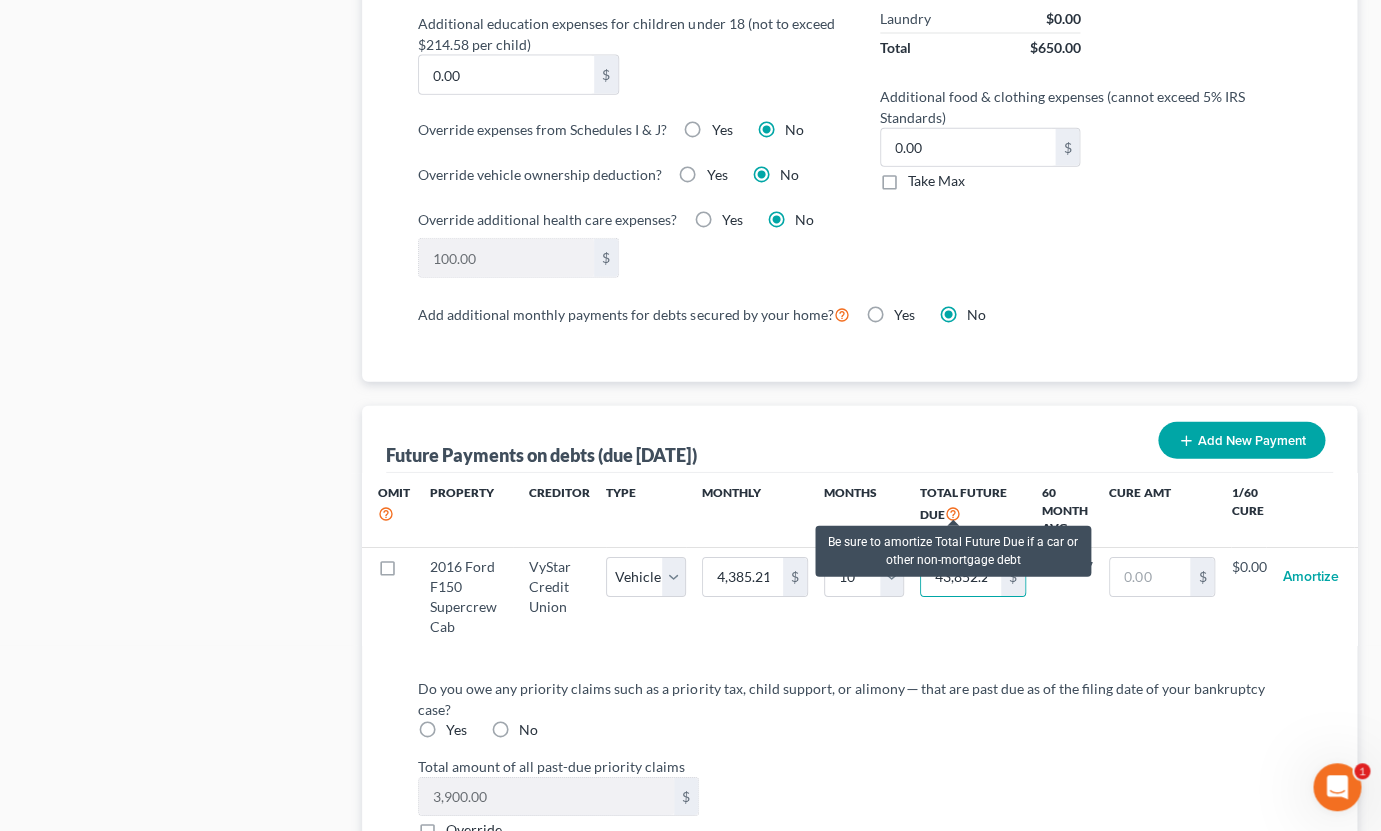 click at bounding box center (953, 512) 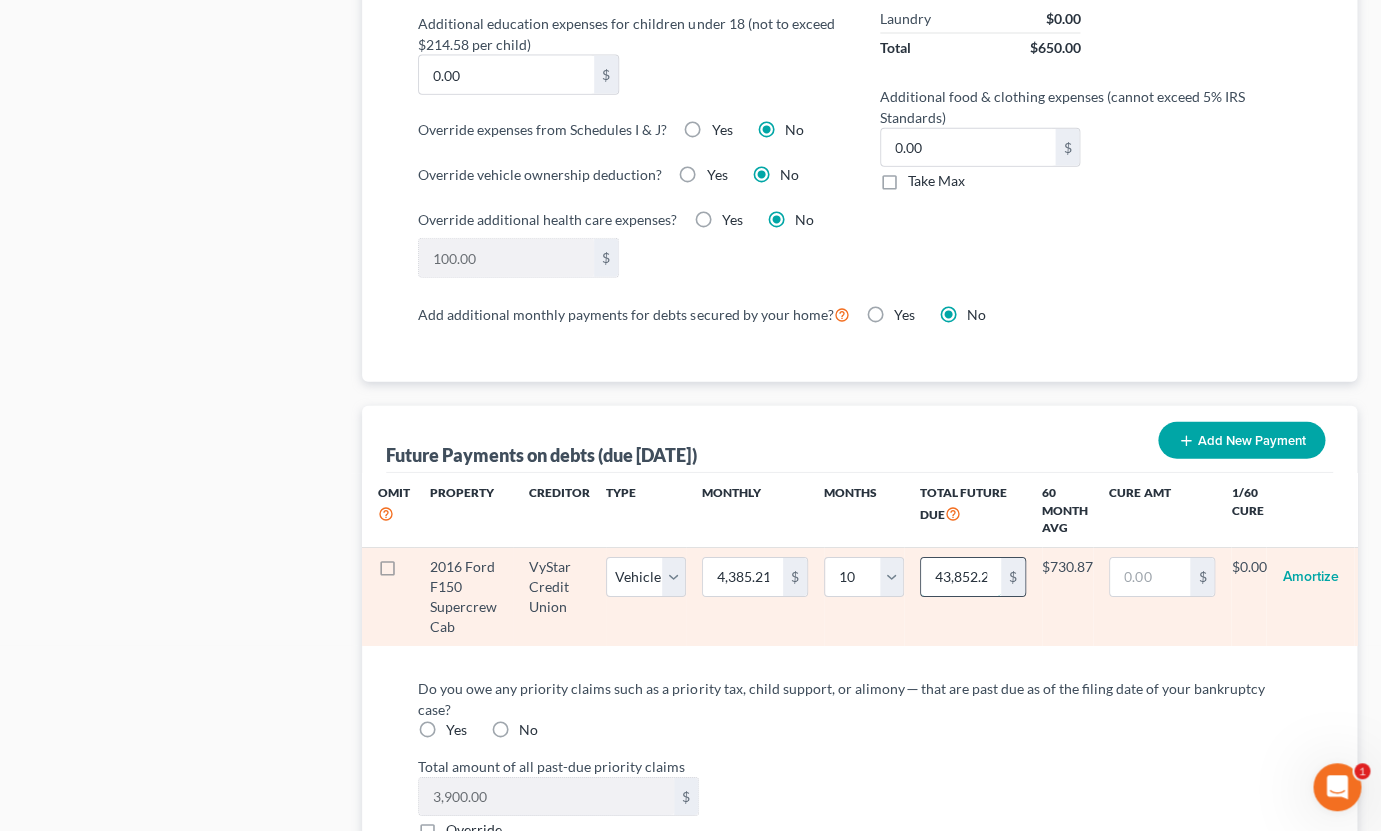 click on "43,852.20" at bounding box center (961, 577) 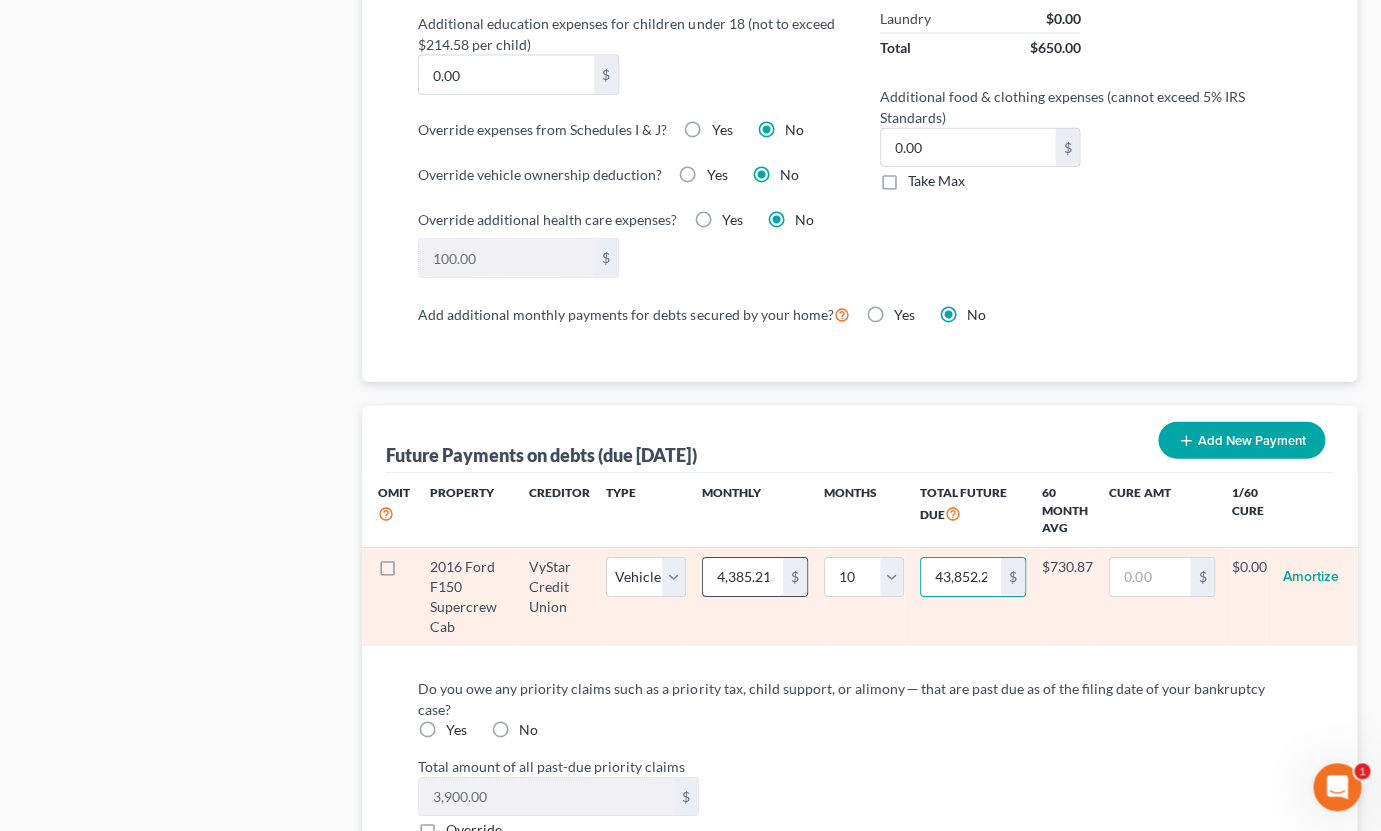 click on "4,385.21" at bounding box center (743, 577) 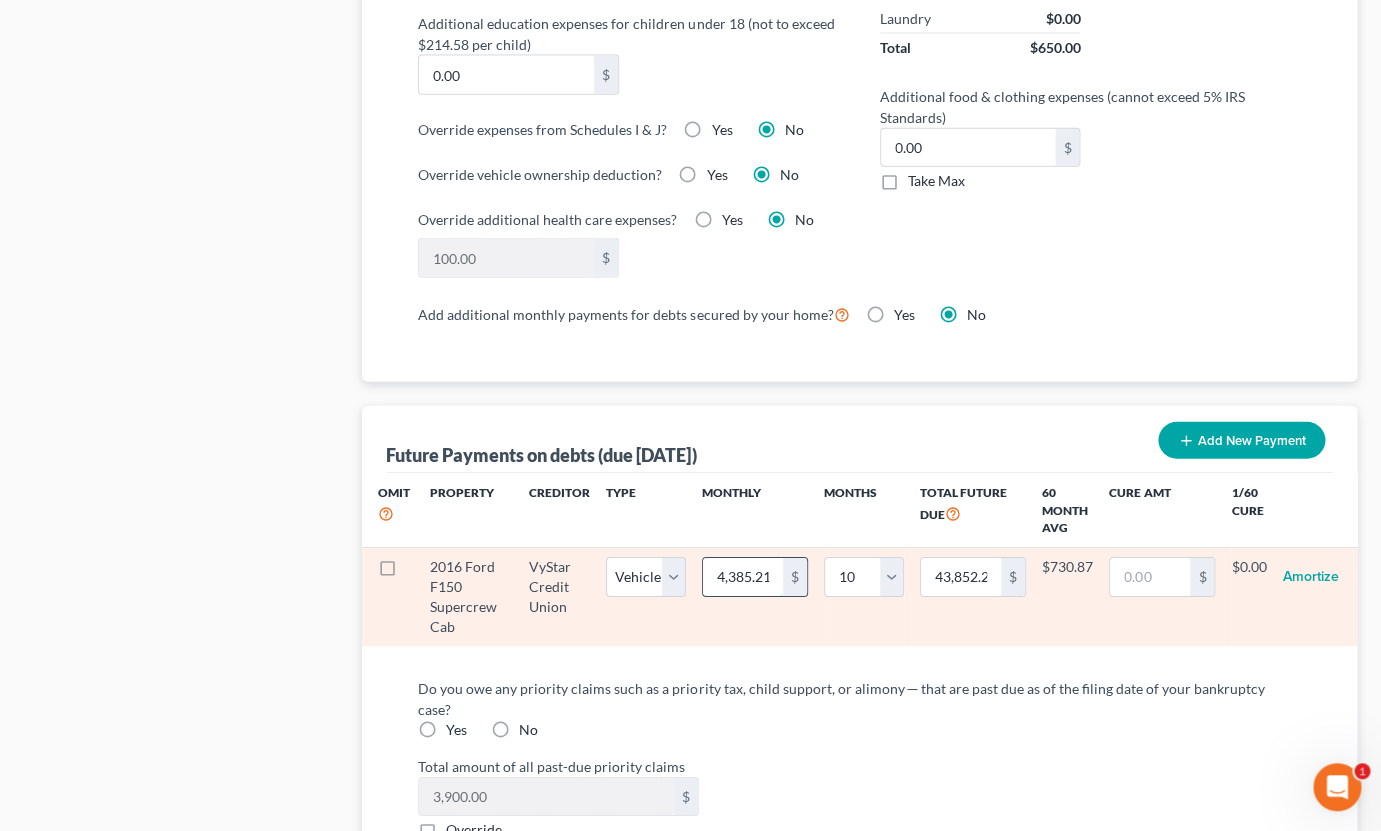 type on "7" 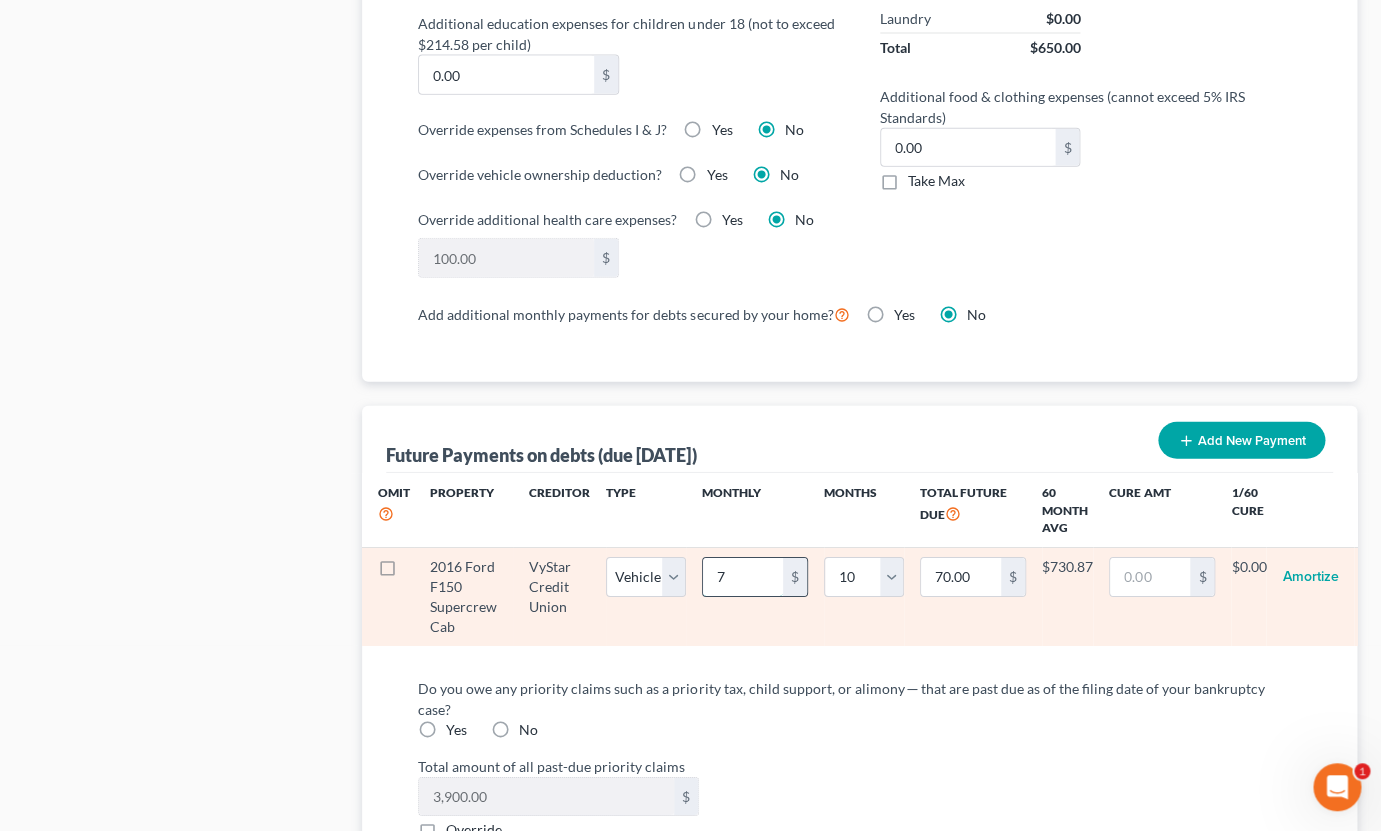 type on "73" 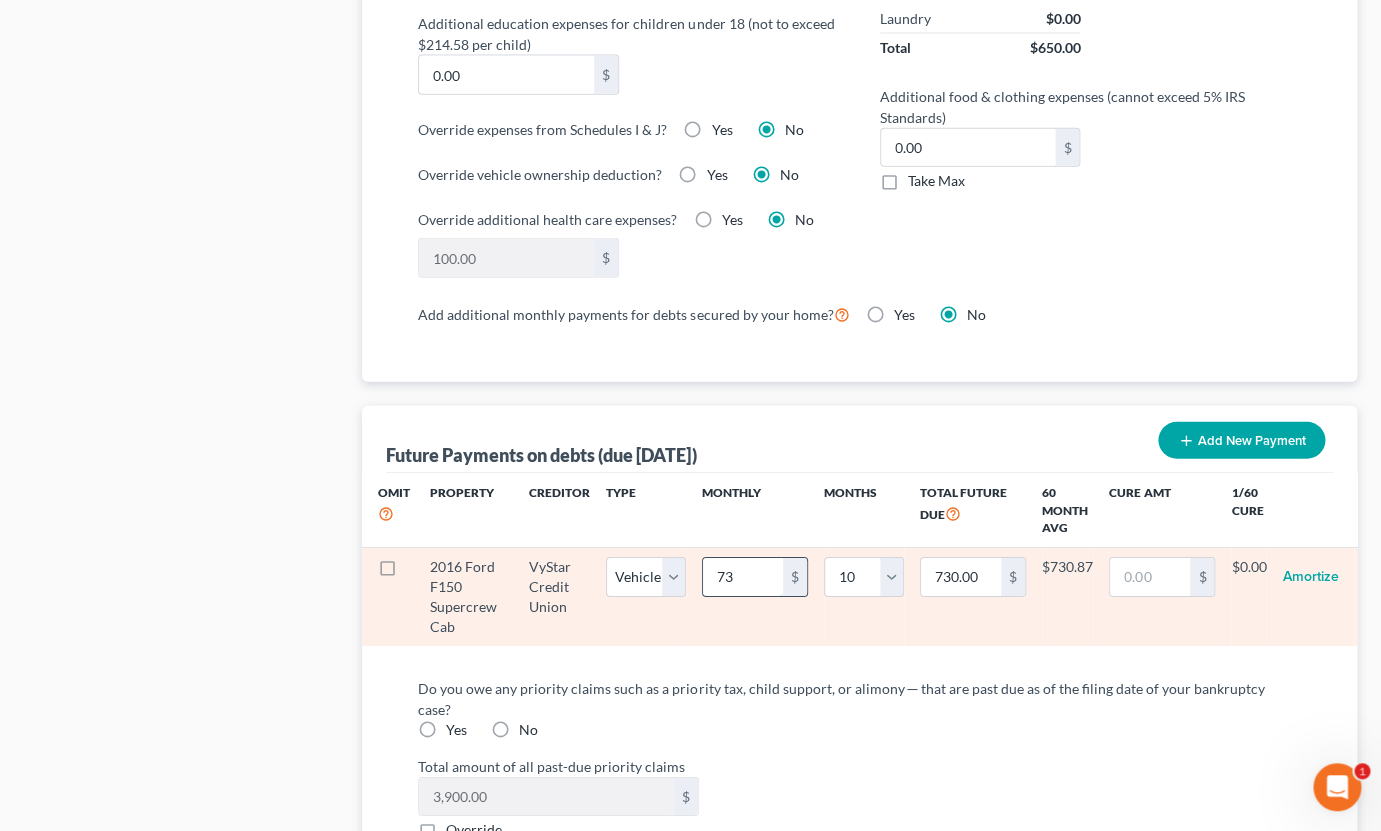 type on "730" 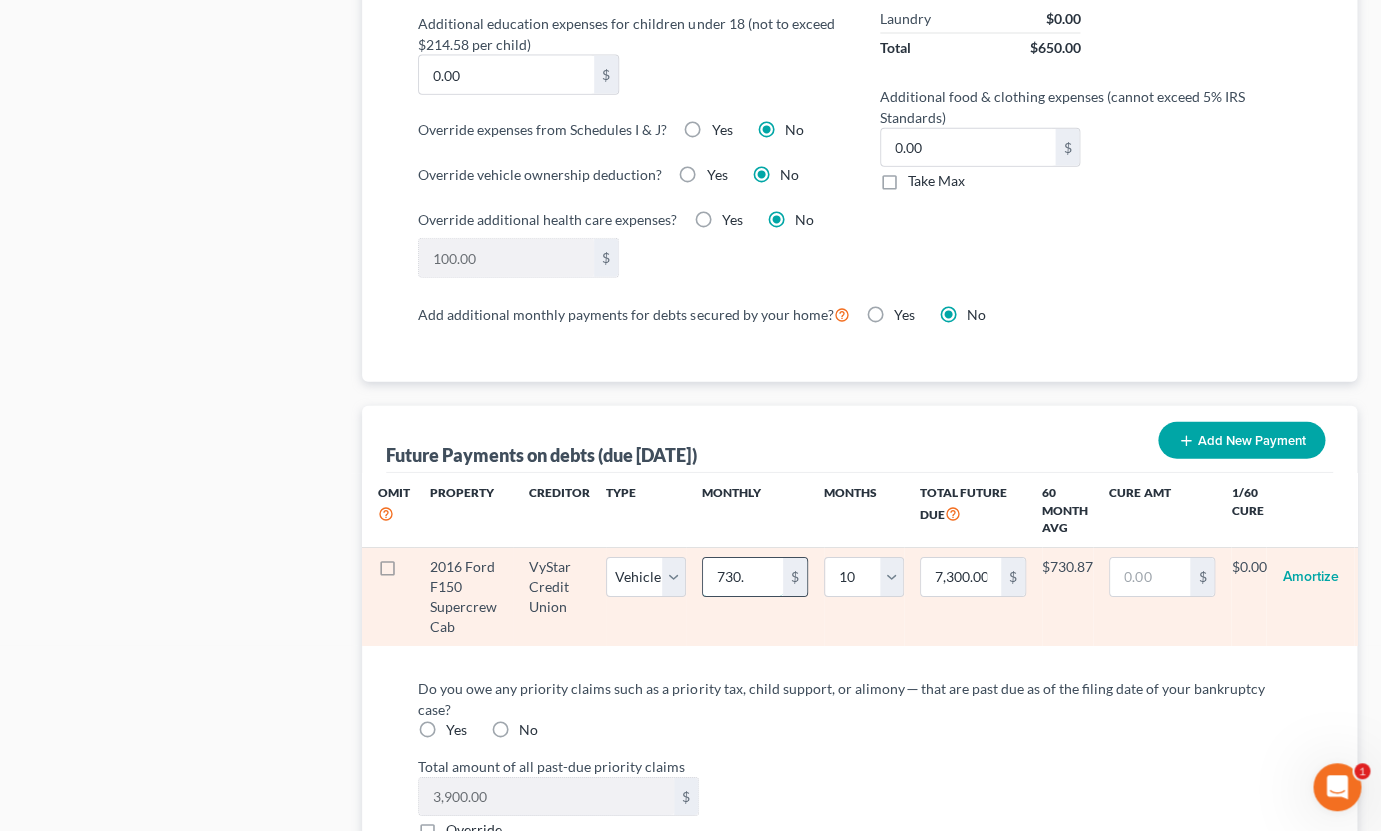 type on "730.8" 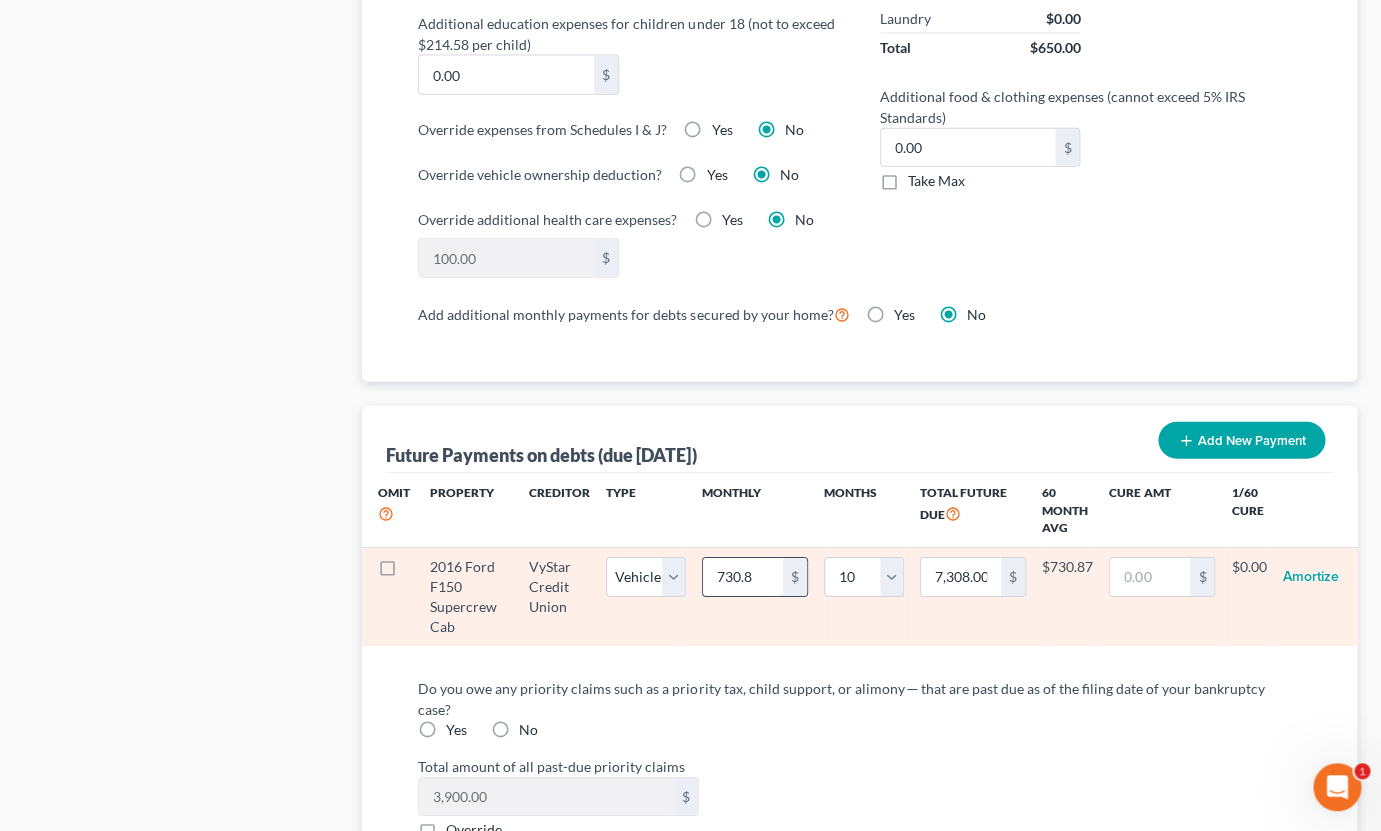 select on "1" 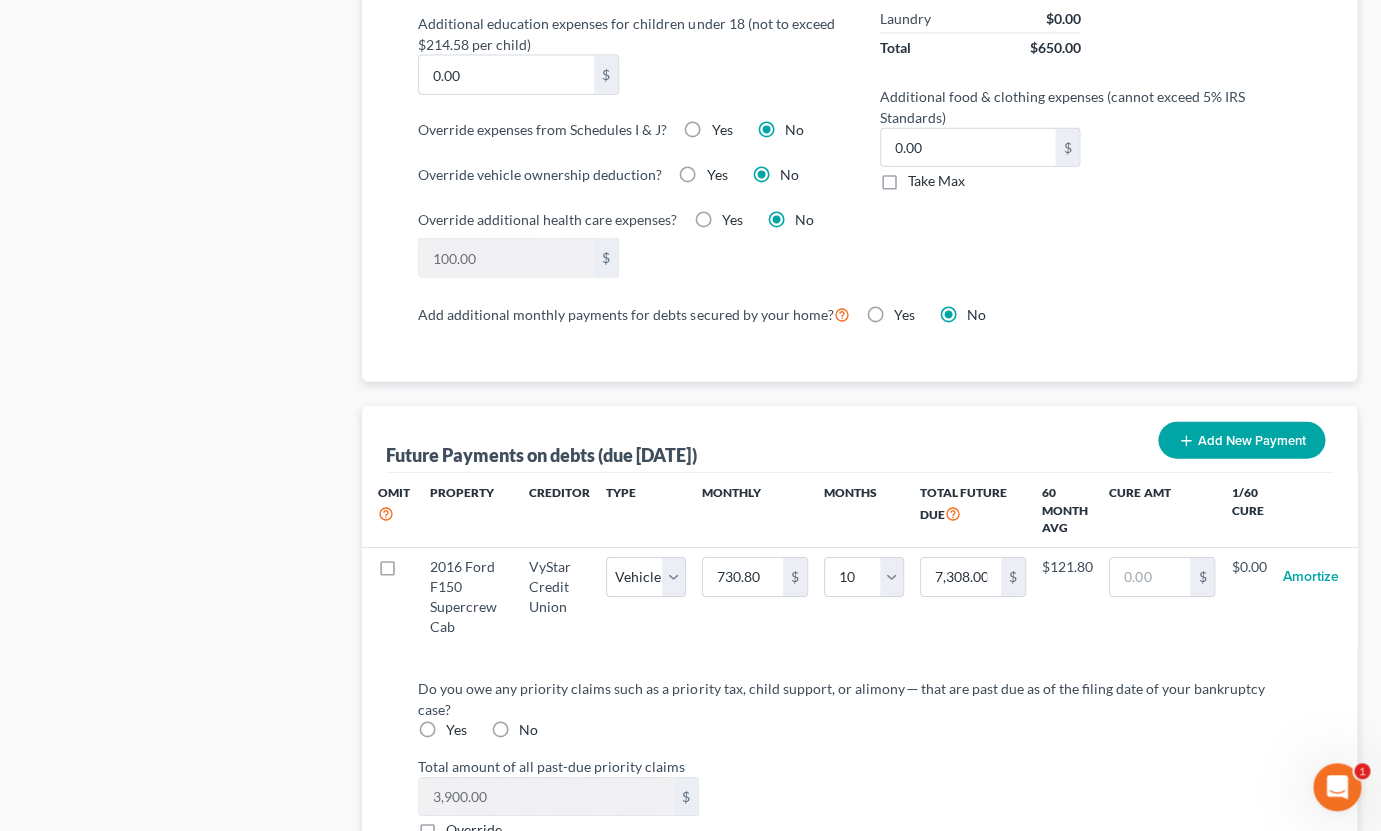 select on "1" 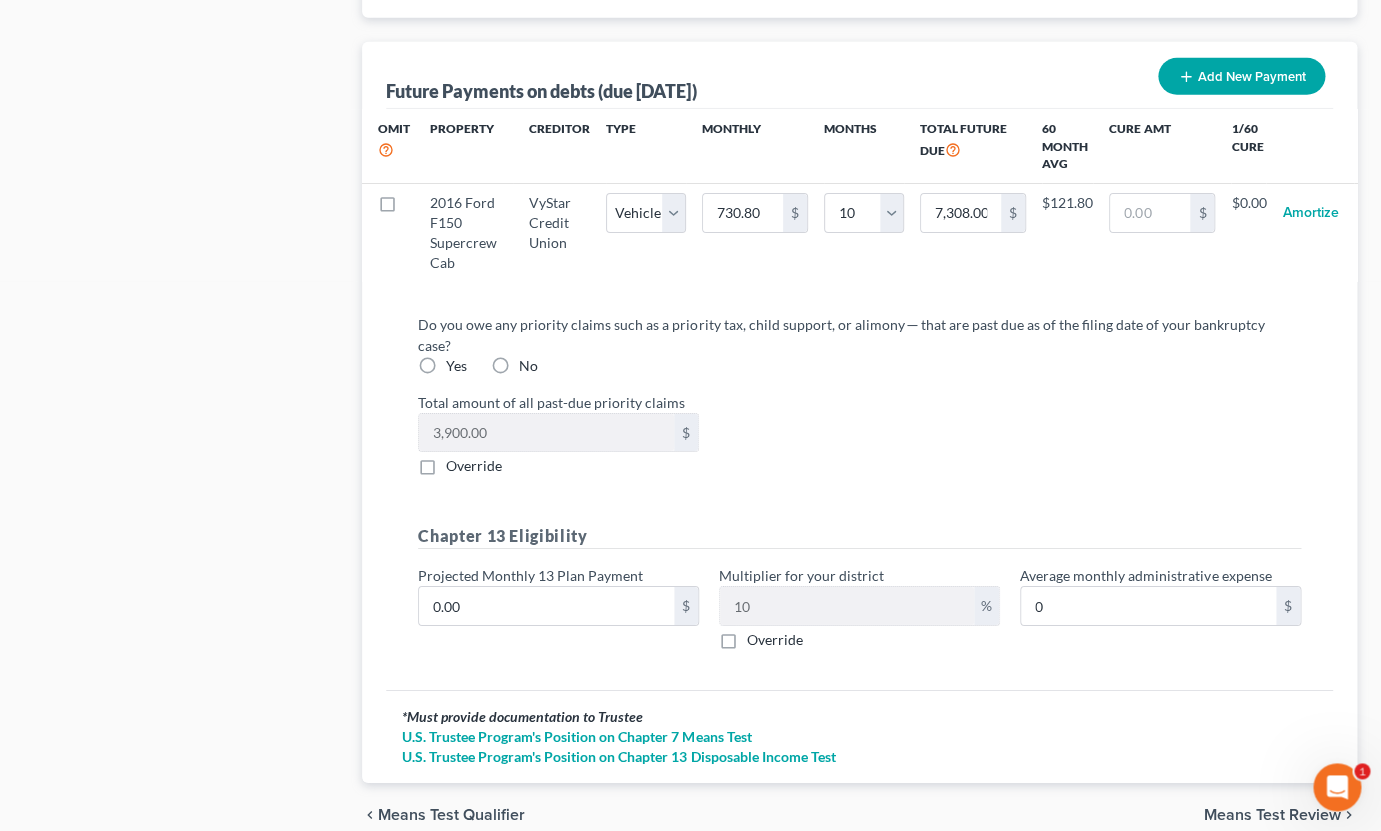 scroll, scrollTop: 2077, scrollLeft: 0, axis: vertical 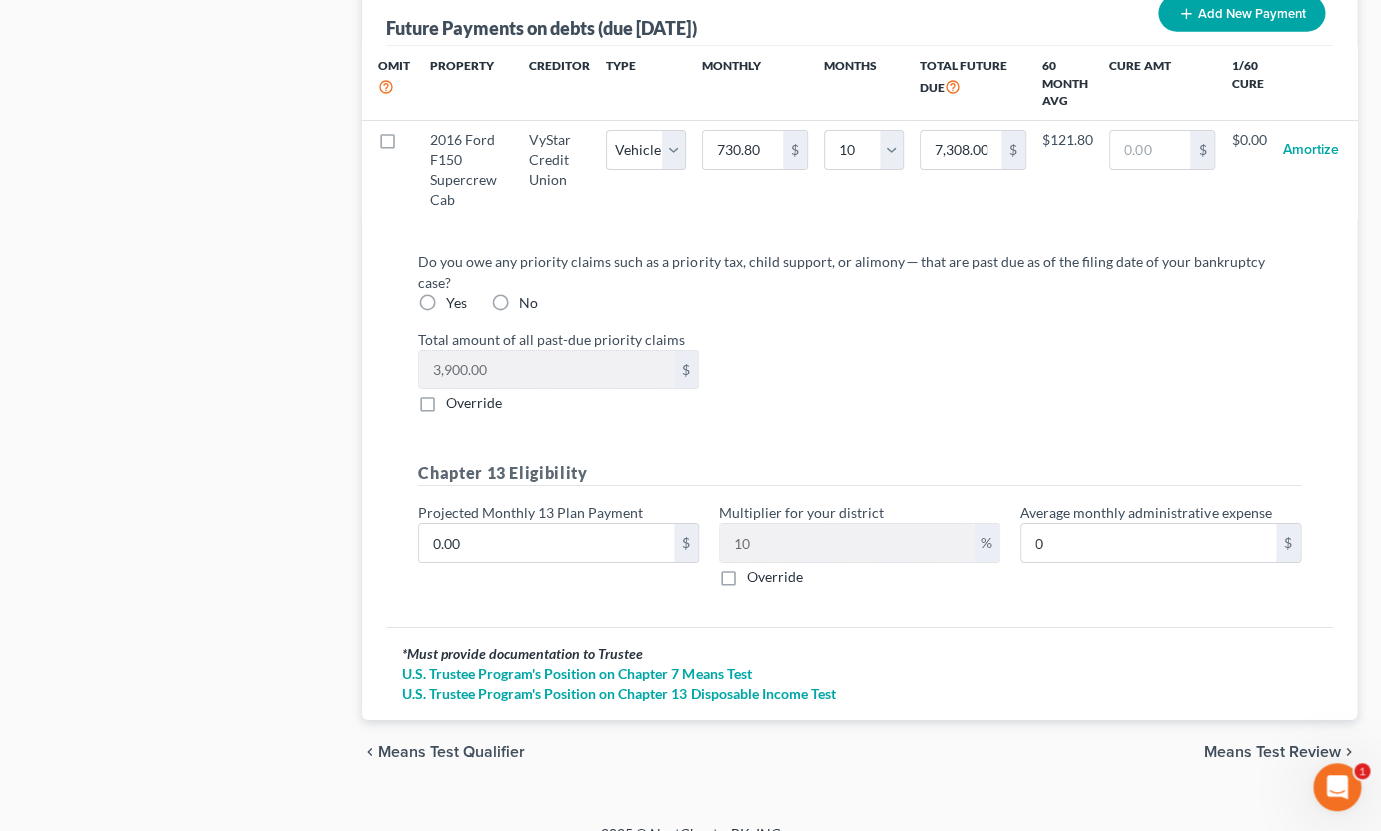 click on "Override" at bounding box center [474, 403] 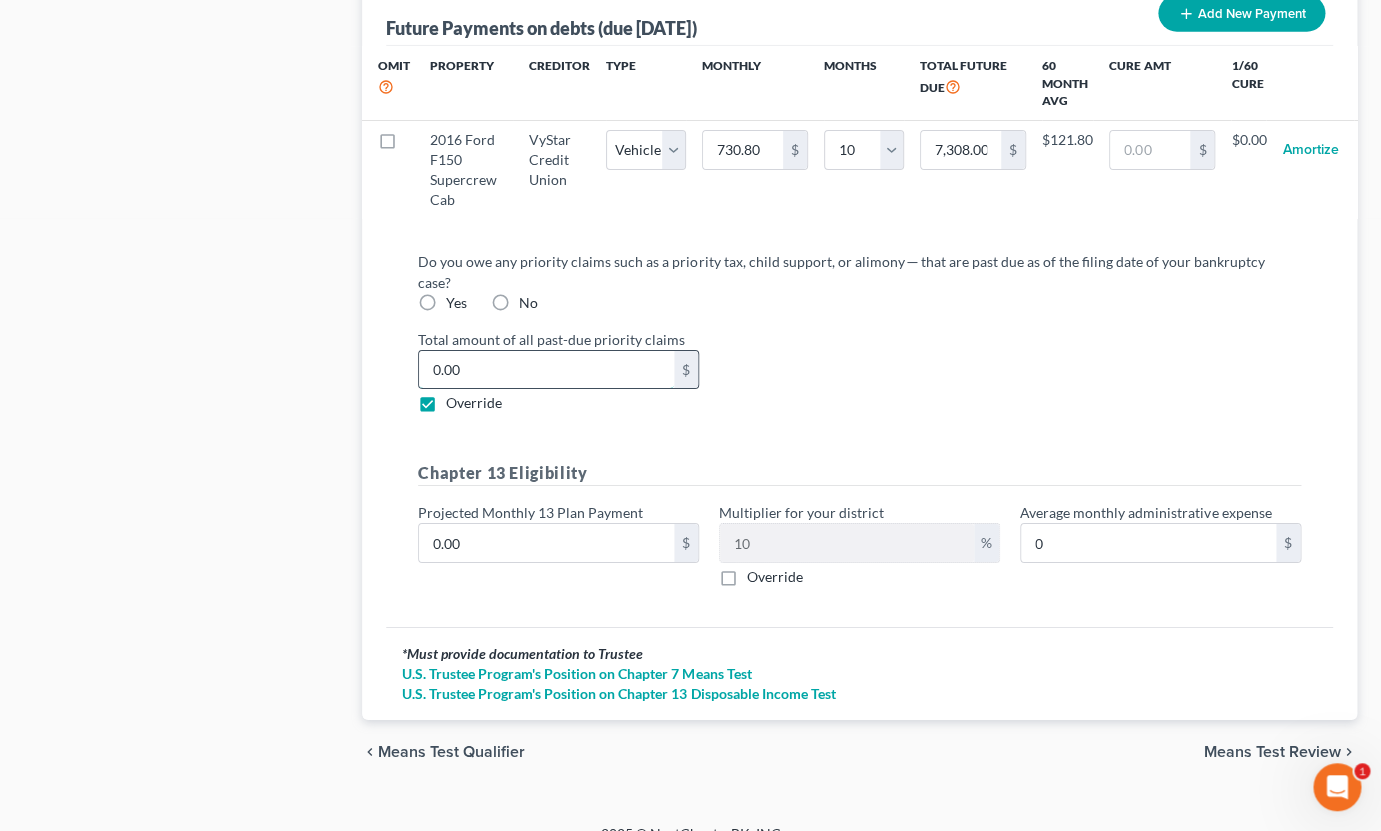 click on "0.00" at bounding box center [546, 370] 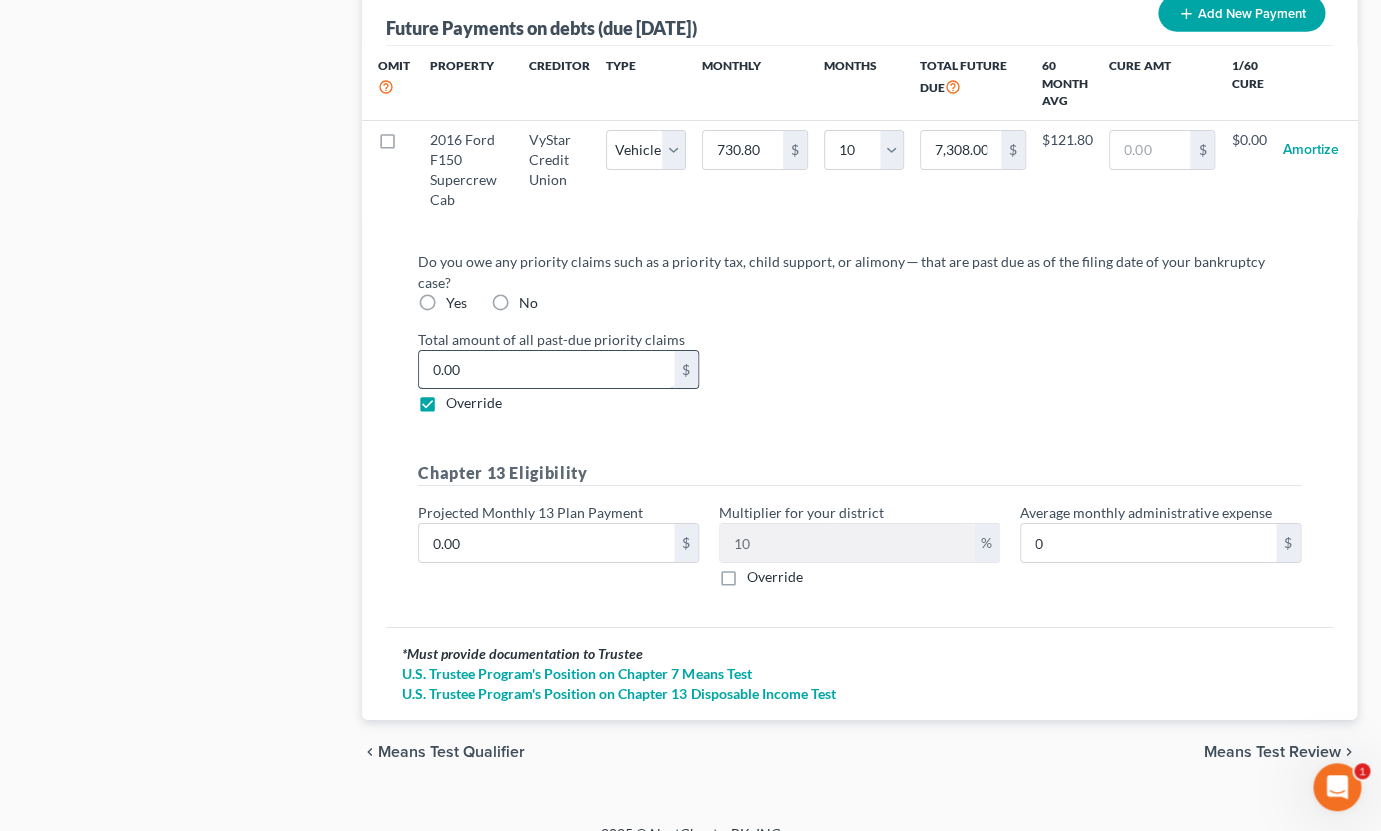 click on "0.00" at bounding box center (546, 370) 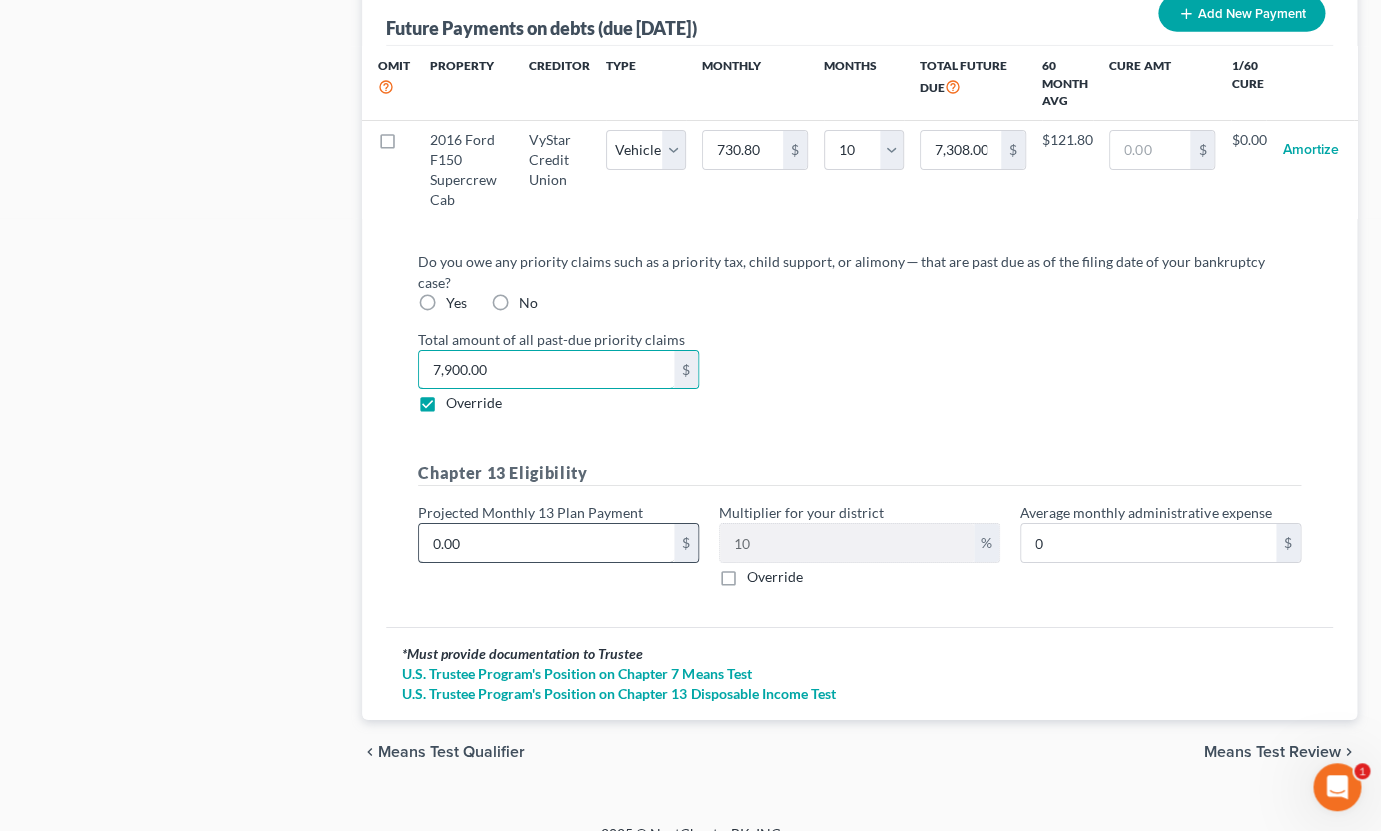 type on "7,900.00" 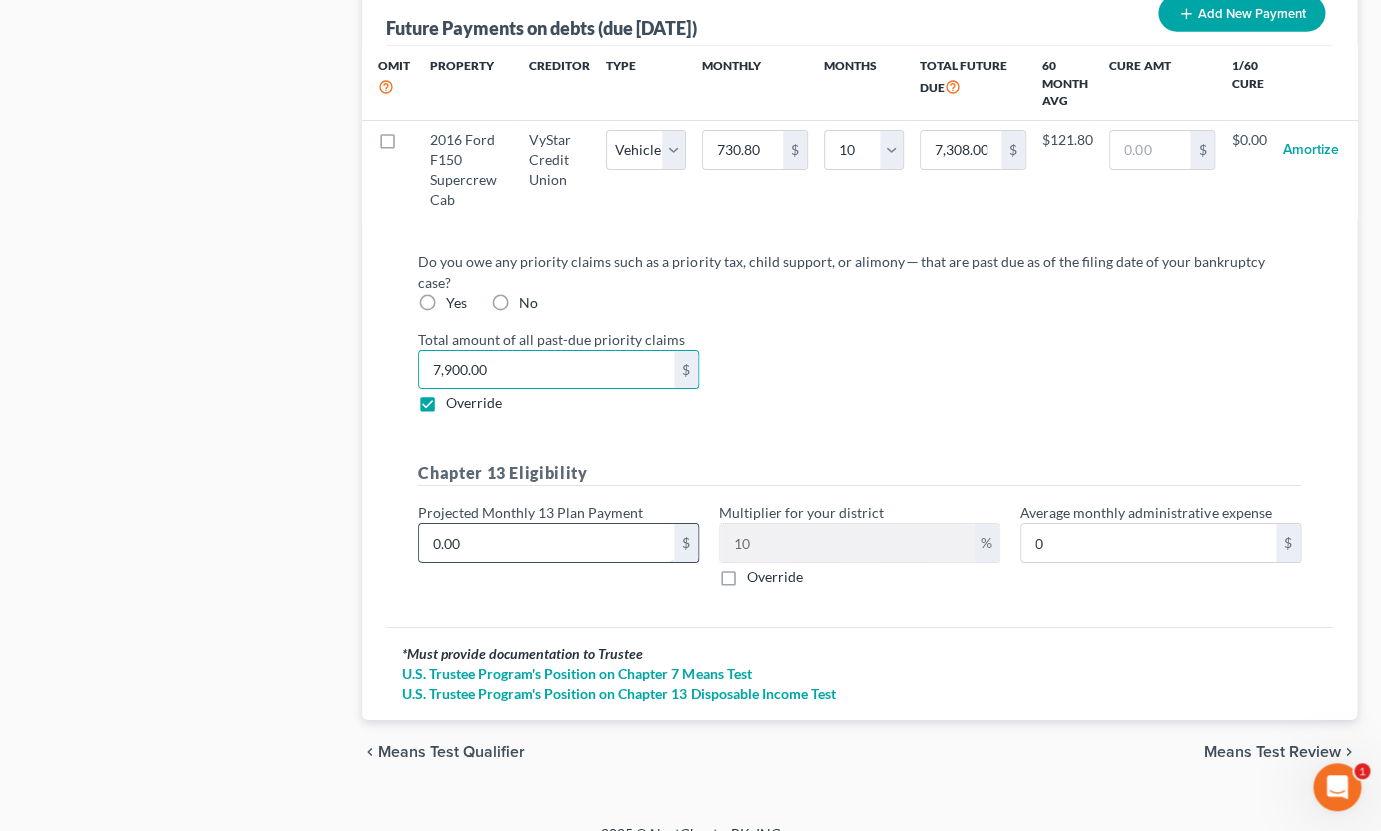 click on "0.00" at bounding box center [546, 543] 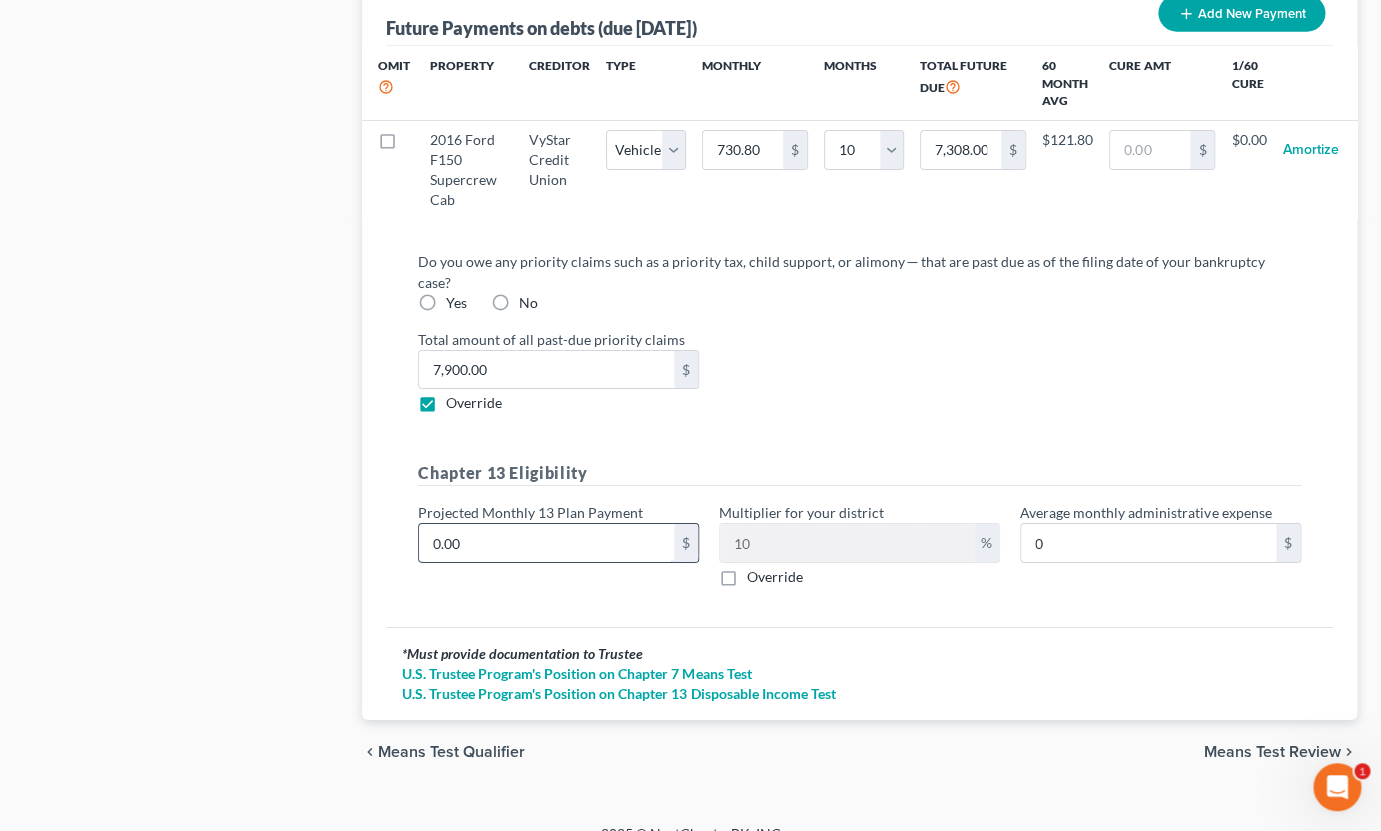 click on "0.00" at bounding box center [546, 543] 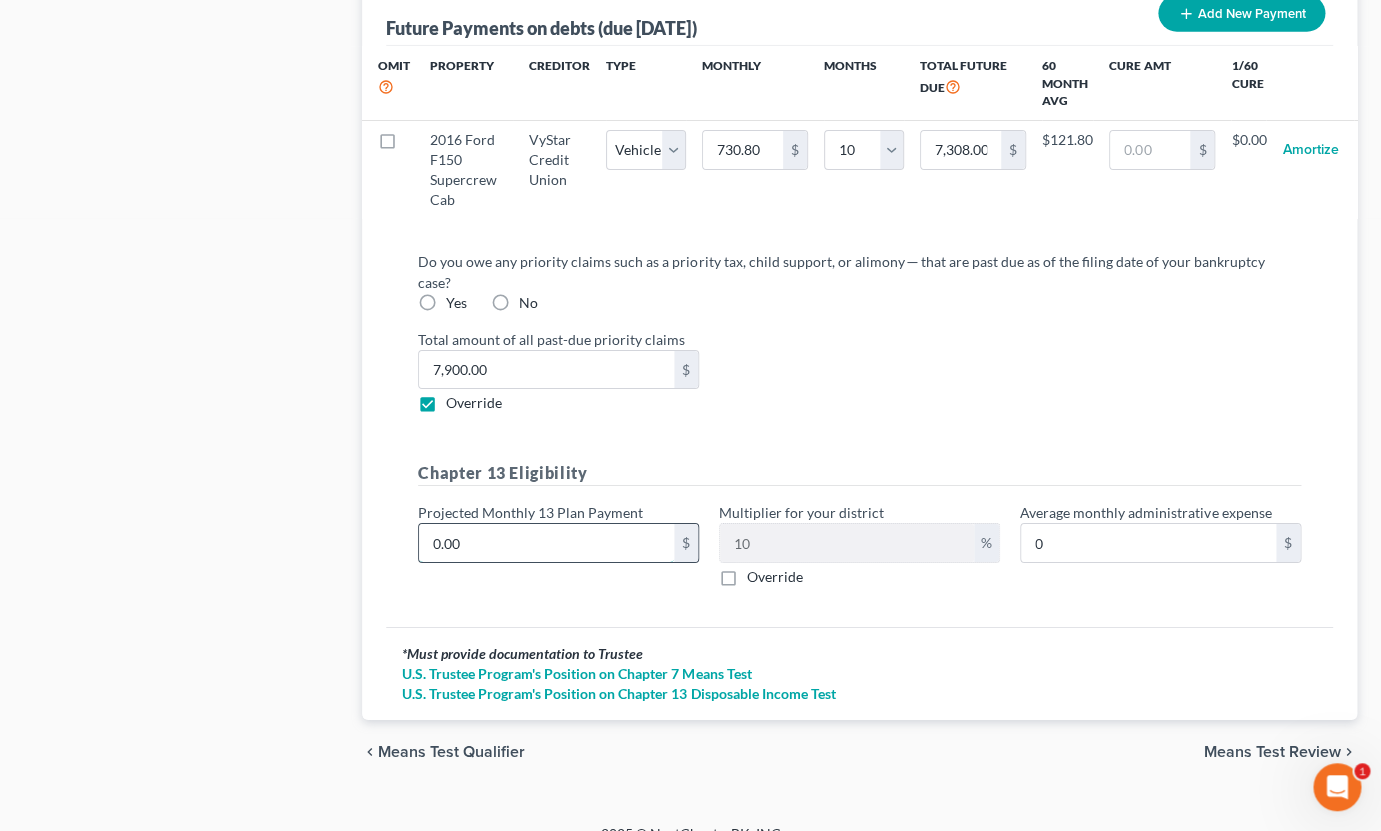 drag, startPoint x: 428, startPoint y: 511, endPoint x: 498, endPoint y: 508, distance: 70.064255 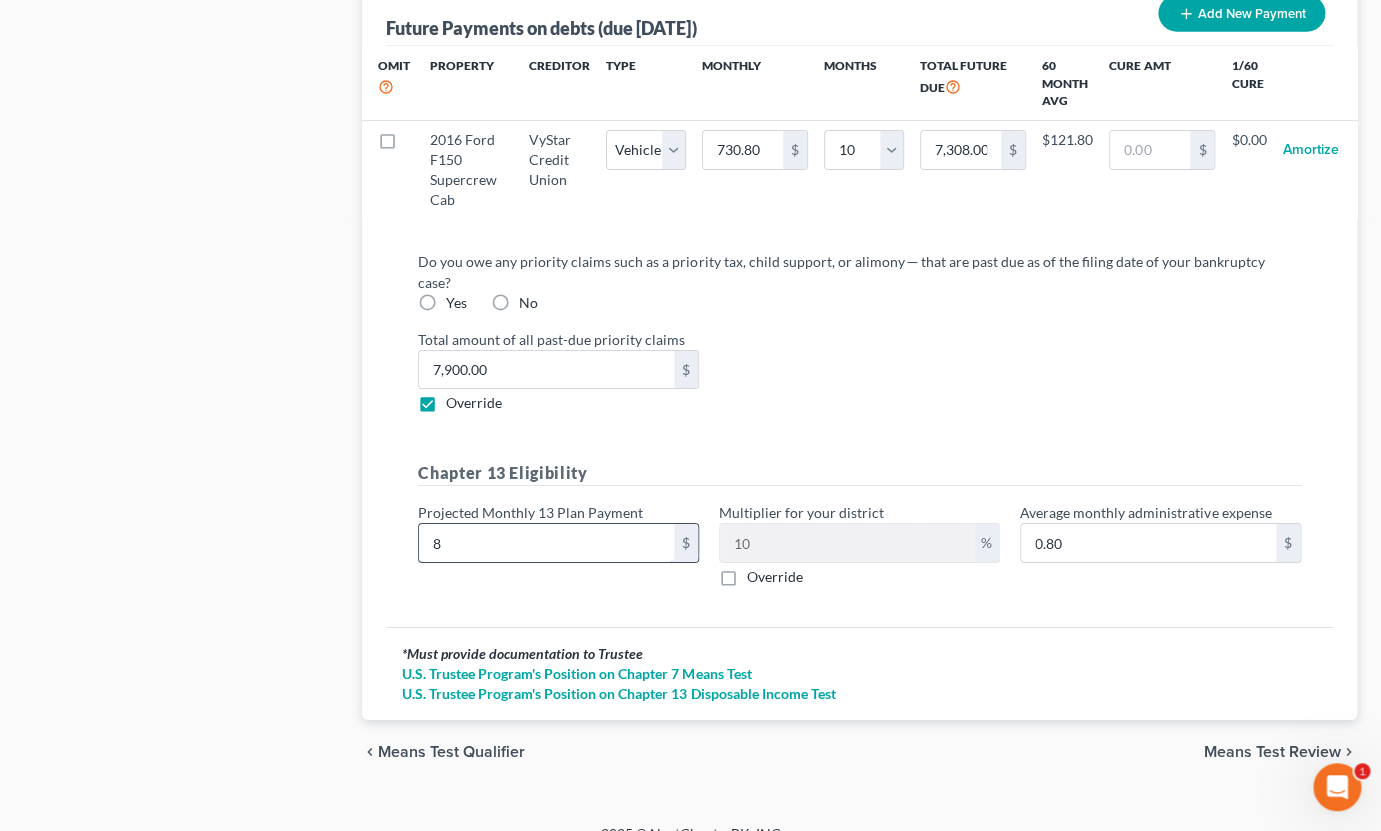 type on "87" 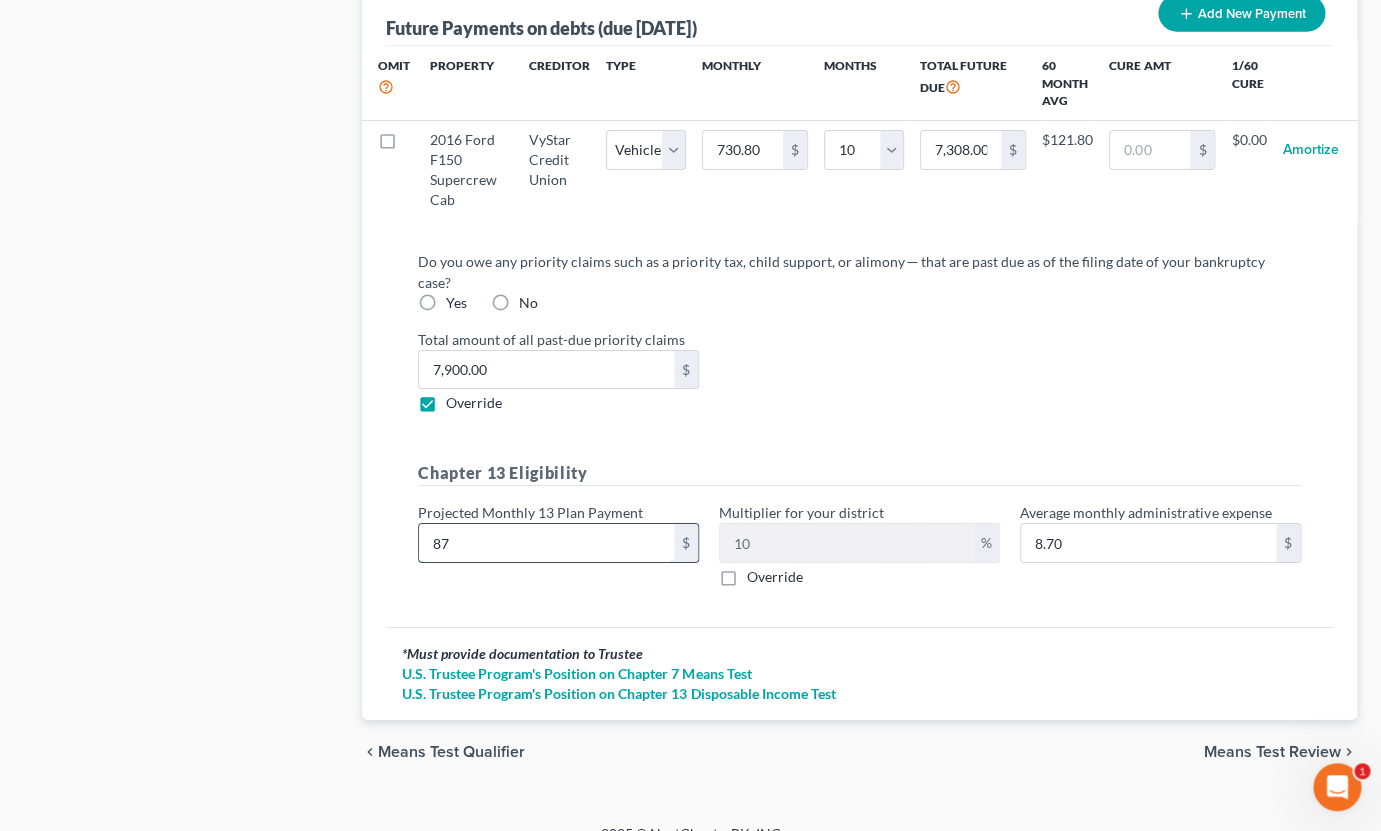 type on "875" 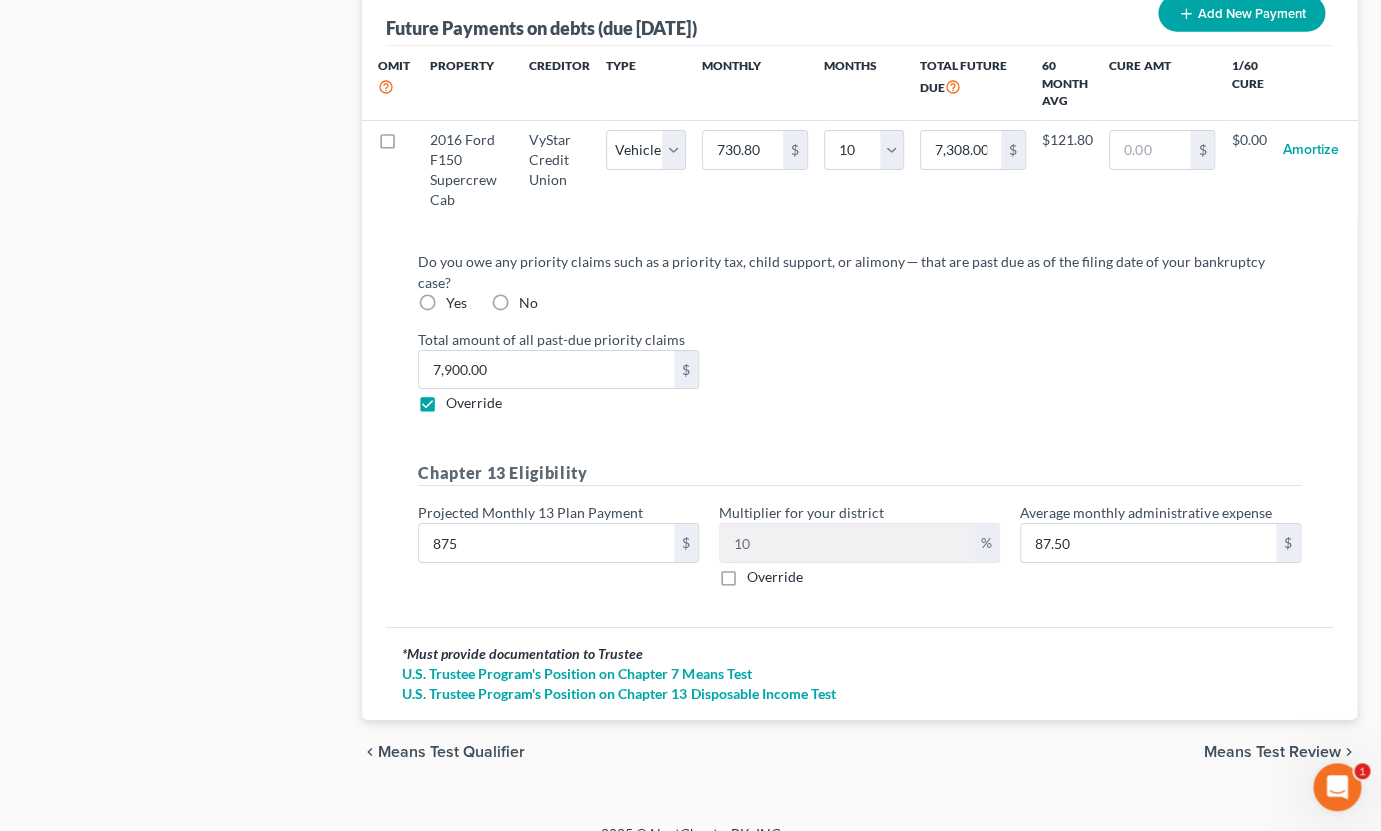 click on "Means Test Review" at bounding box center (1272, 752) 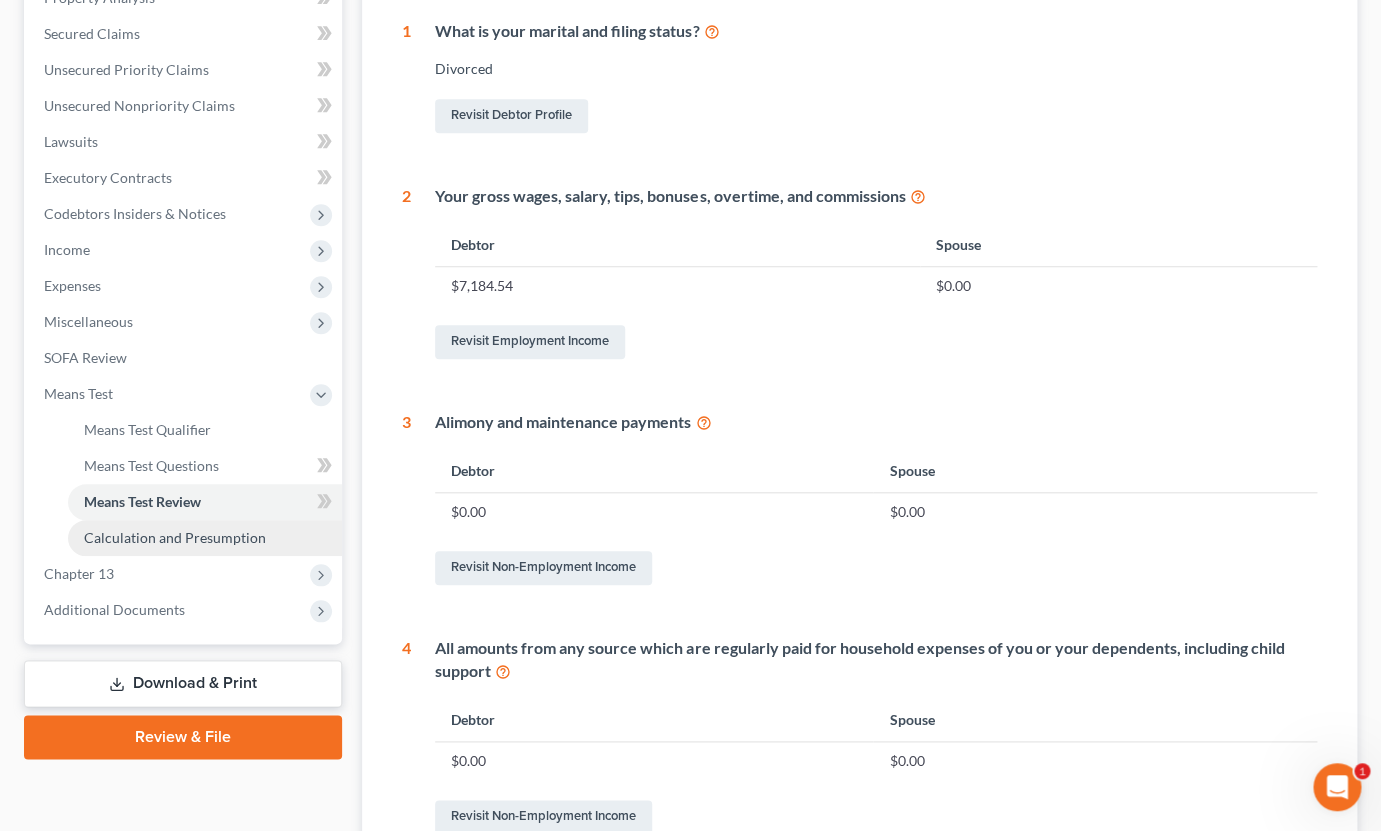 click on "Calculation and Presumption" at bounding box center [175, 537] 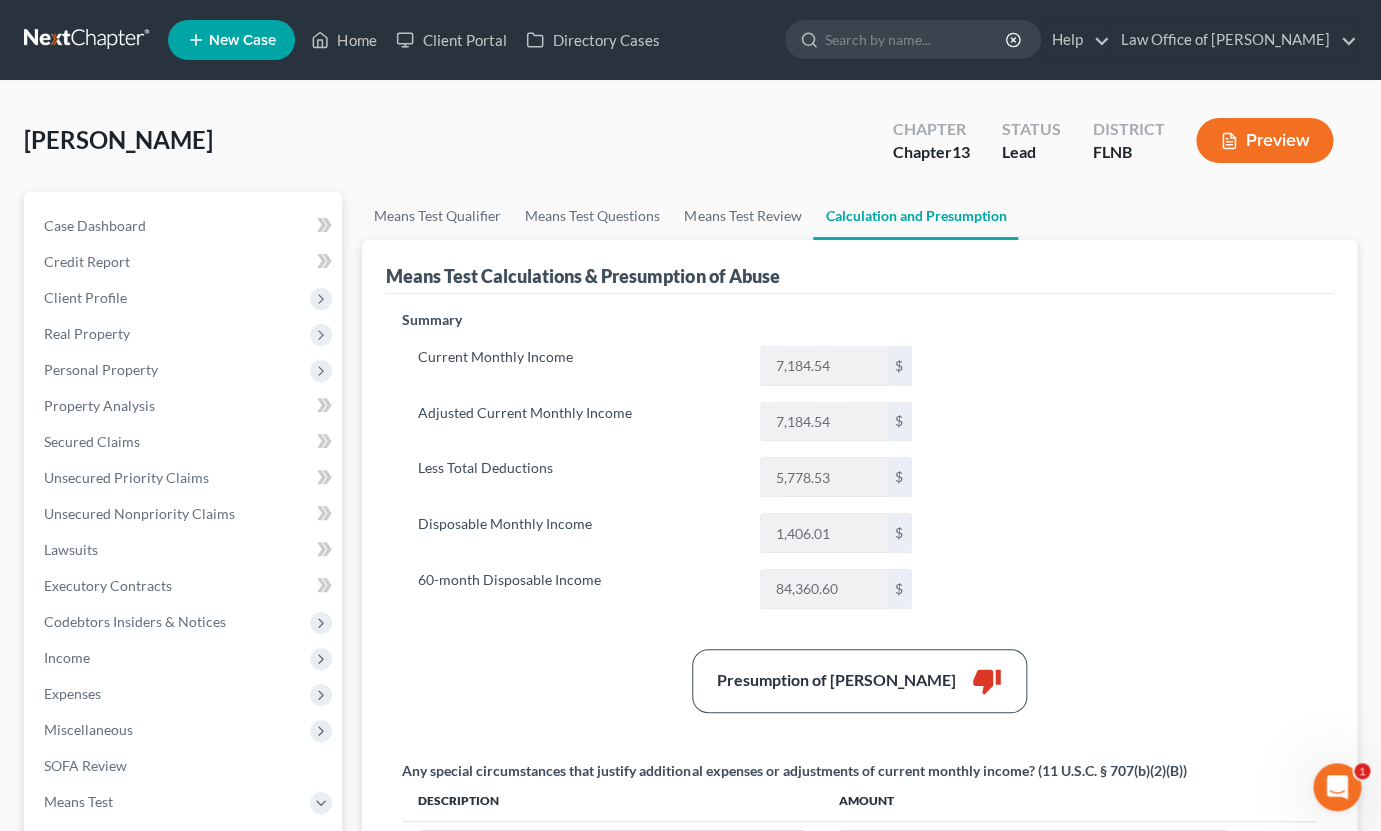 scroll, scrollTop: 440, scrollLeft: 0, axis: vertical 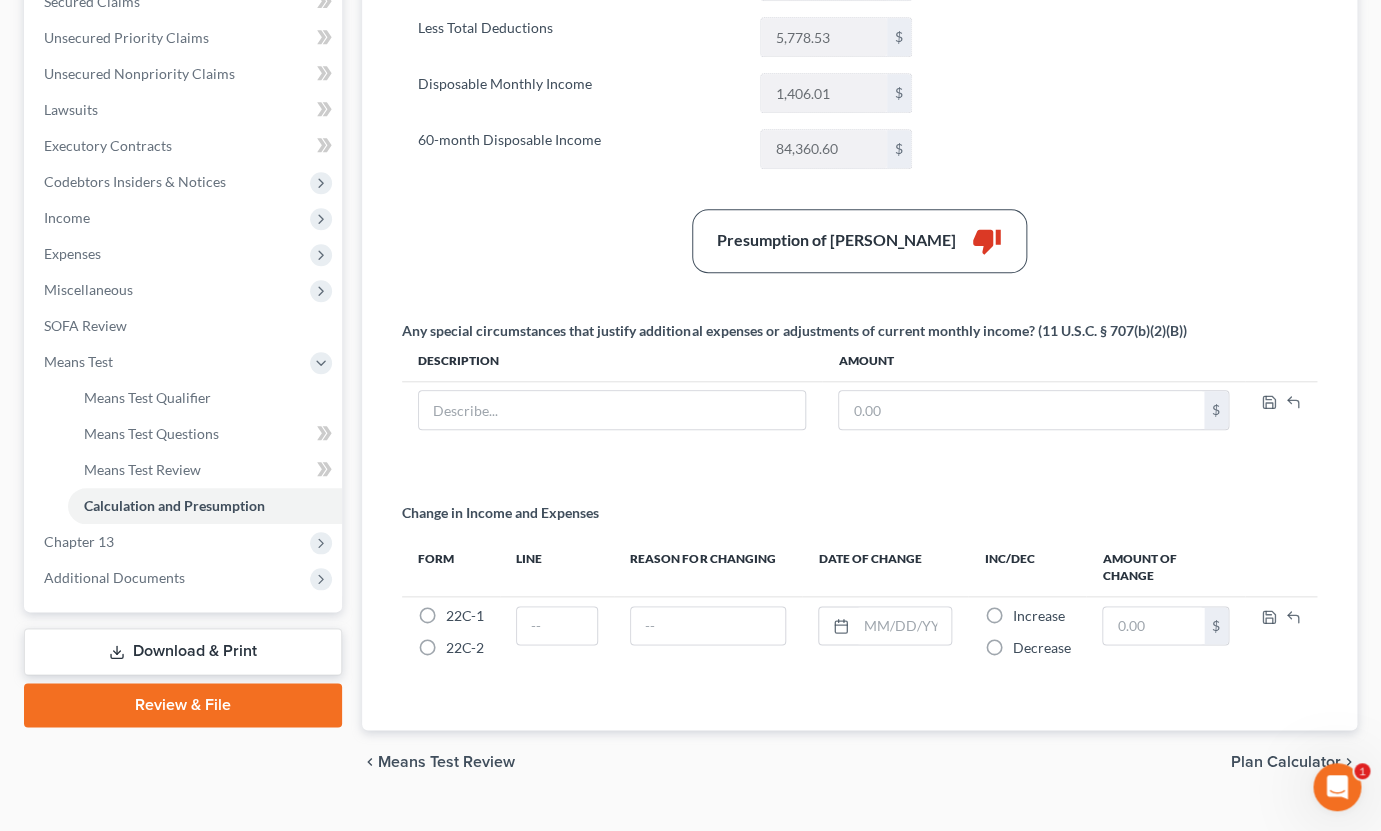 click on "Download & Print" at bounding box center [183, 651] 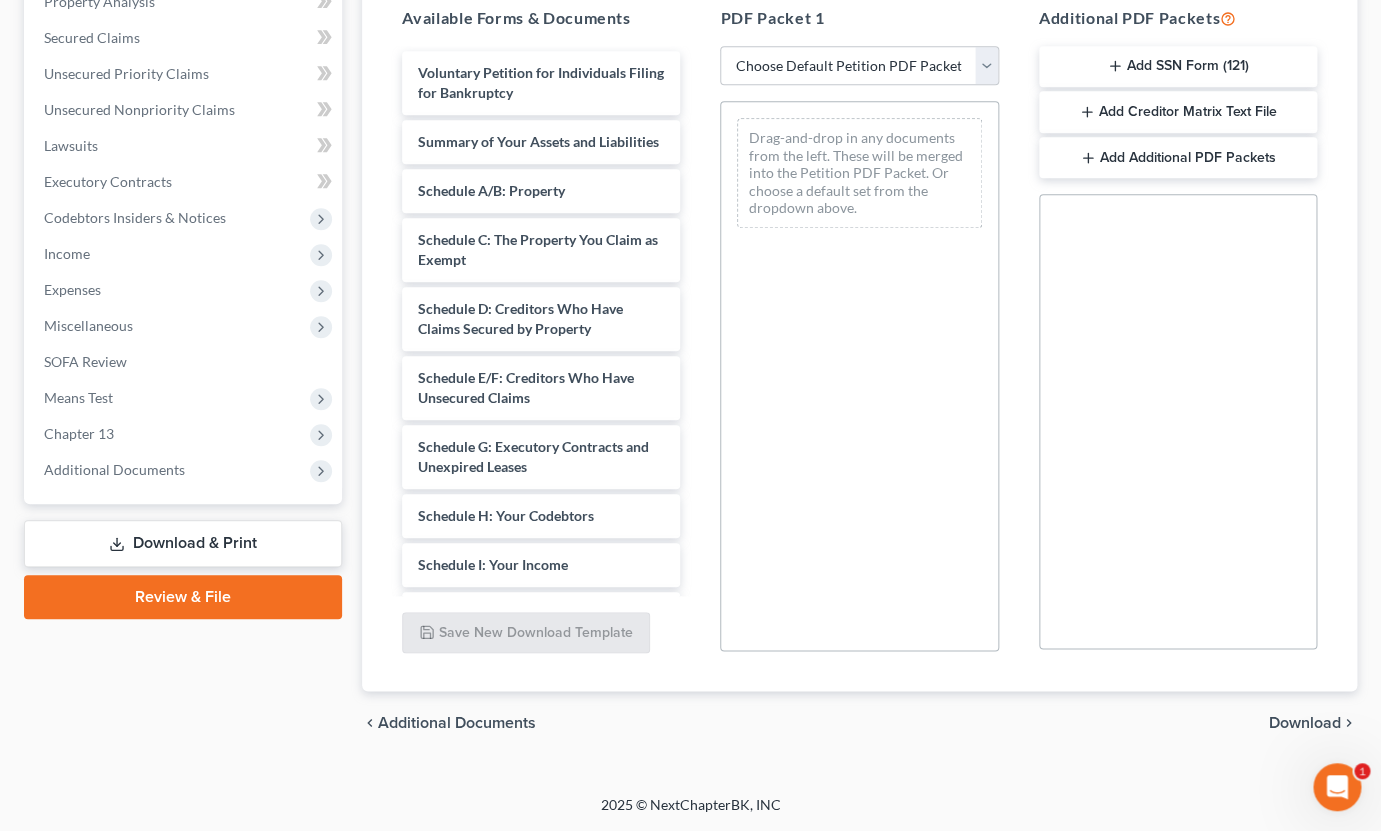 scroll, scrollTop: 402, scrollLeft: 0, axis: vertical 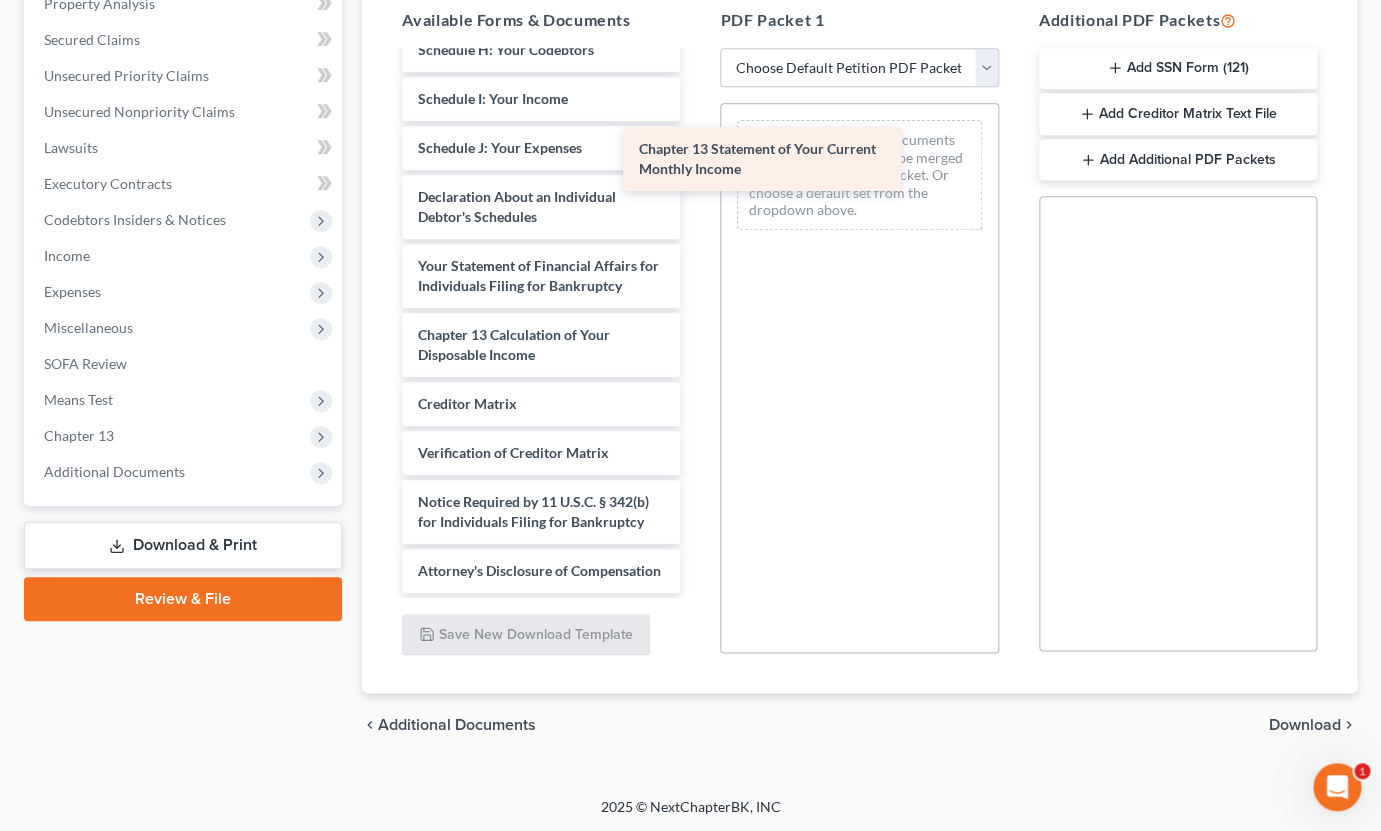 drag, startPoint x: 557, startPoint y: 331, endPoint x: 808, endPoint y: 139, distance: 316.01425 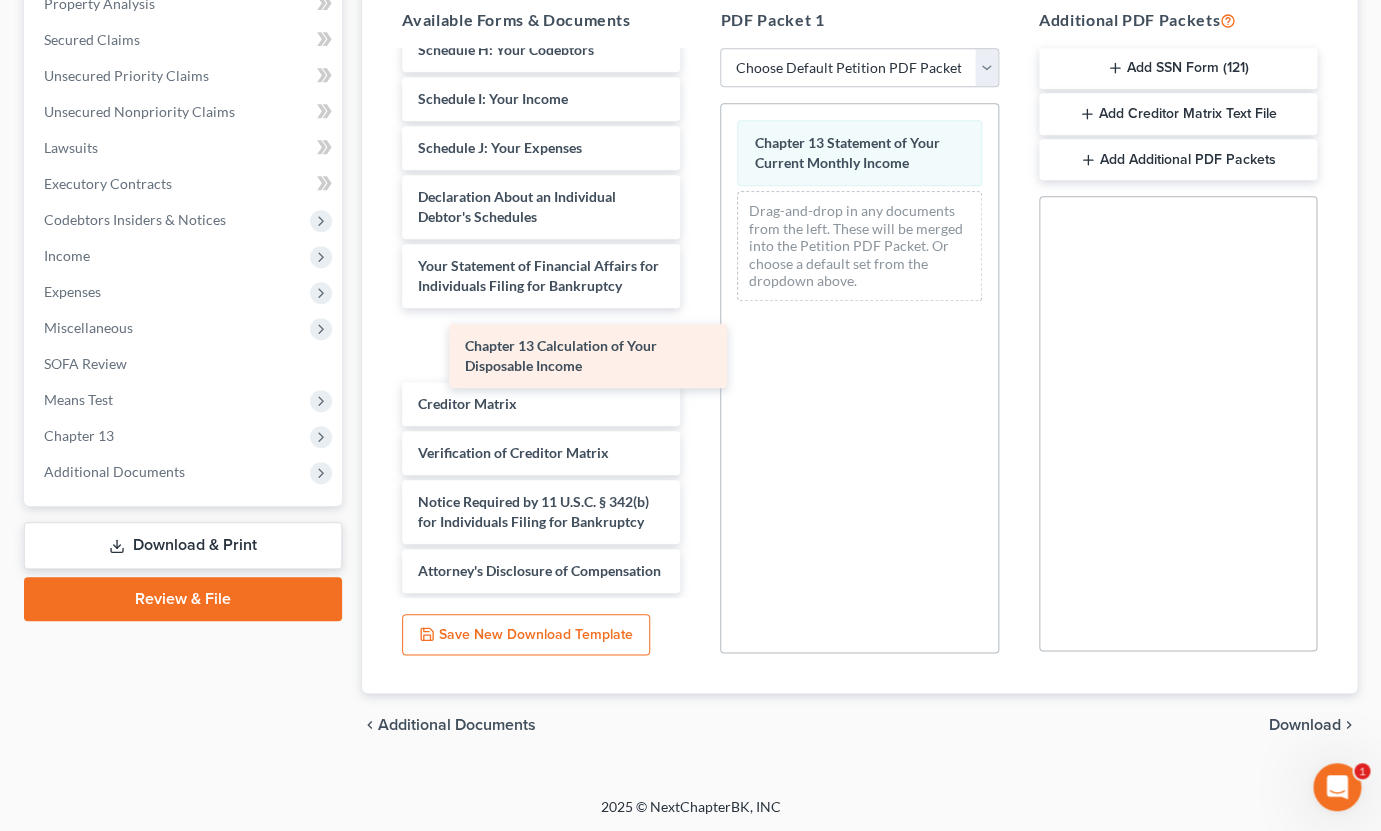 scroll, scrollTop: 399, scrollLeft: 0, axis: vertical 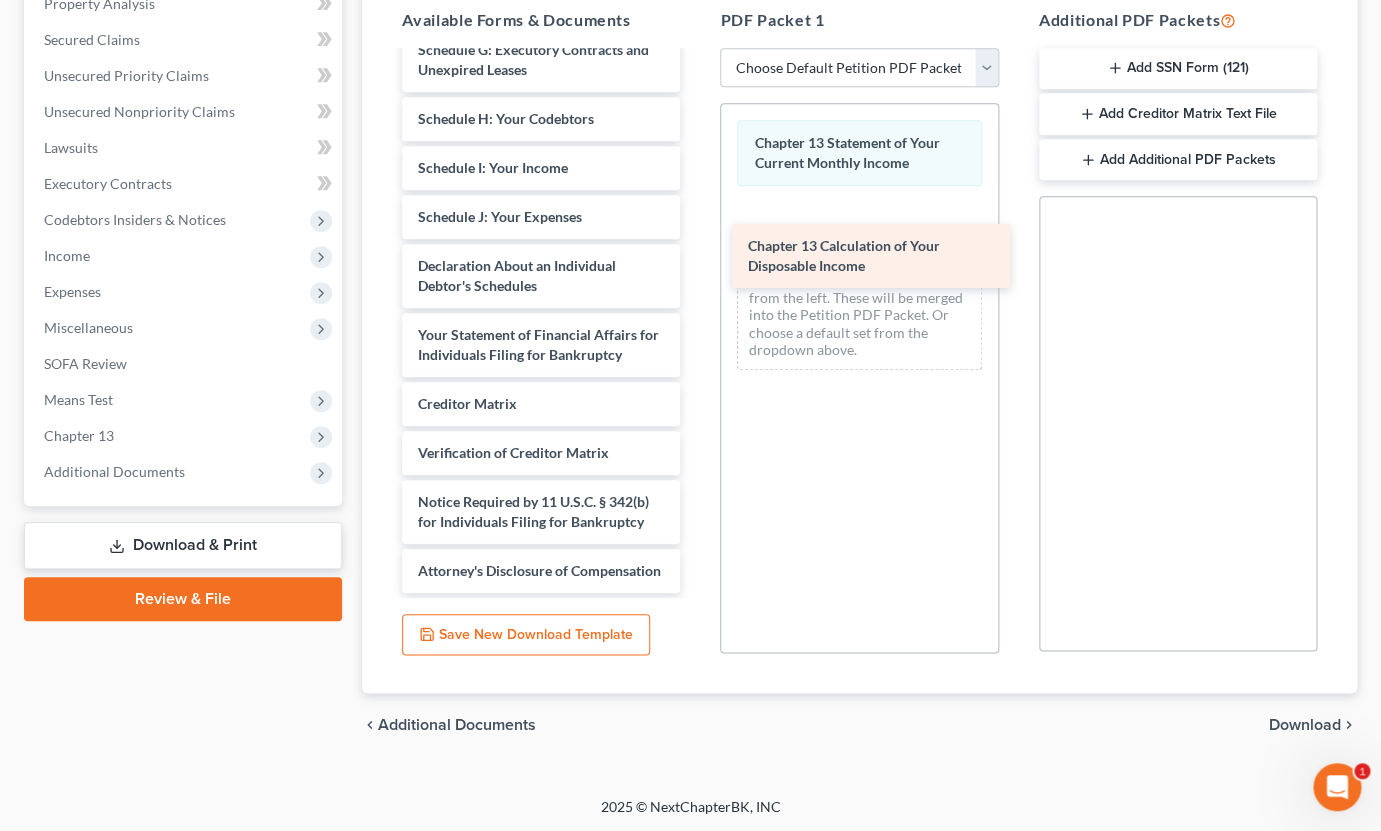 drag, startPoint x: 523, startPoint y: 321, endPoint x: 862, endPoint y: 226, distance: 352.05966 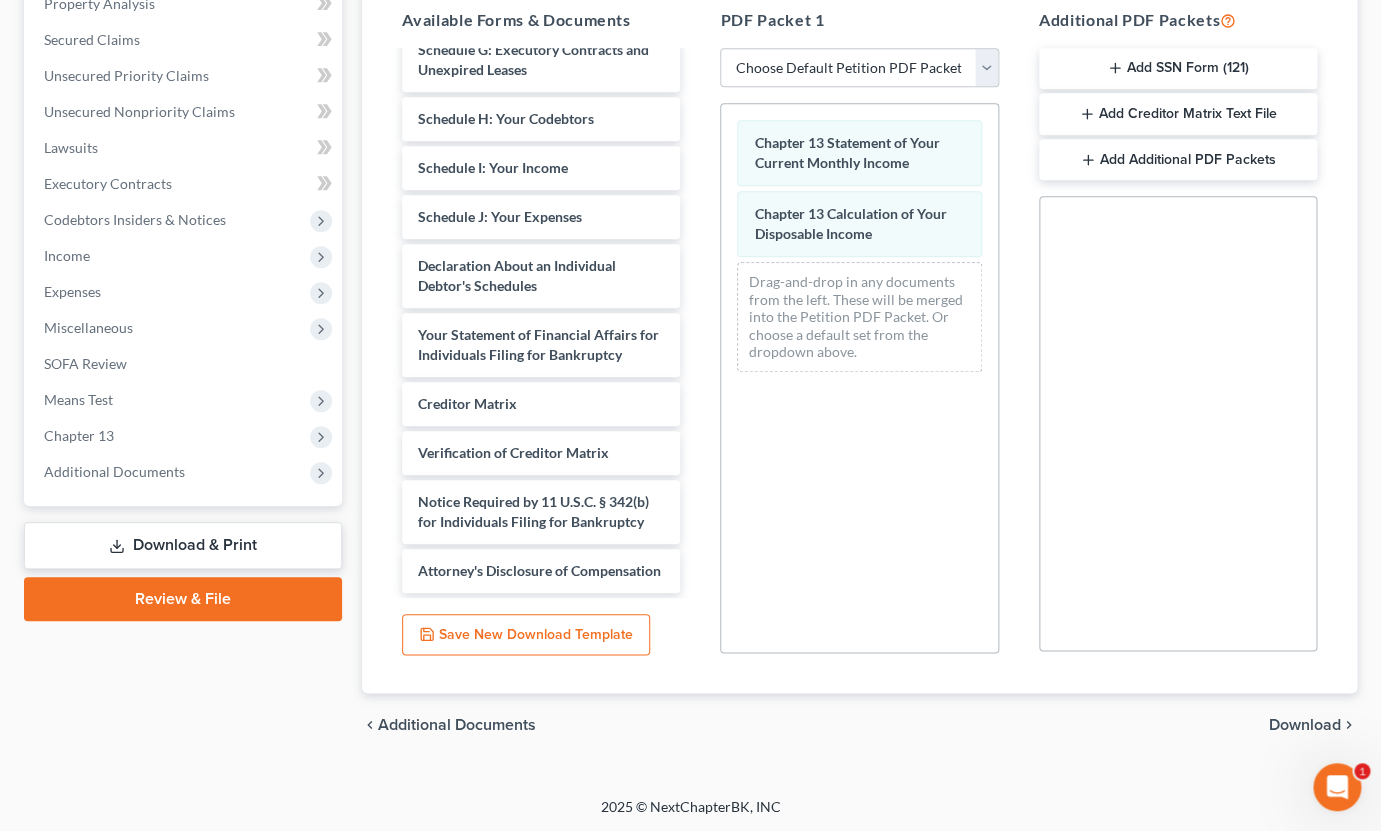click on "Download" at bounding box center [1305, 725] 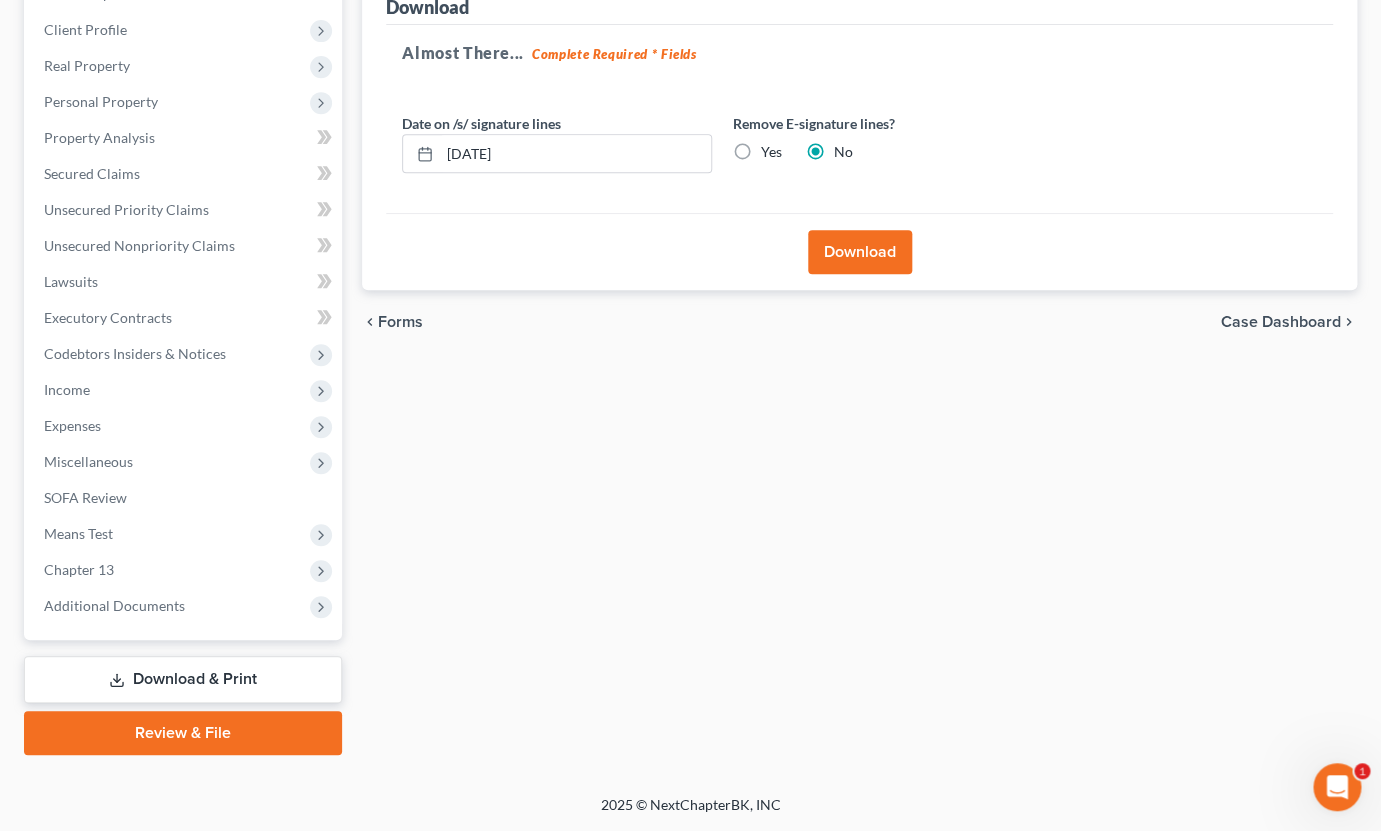 scroll, scrollTop: 264, scrollLeft: 0, axis: vertical 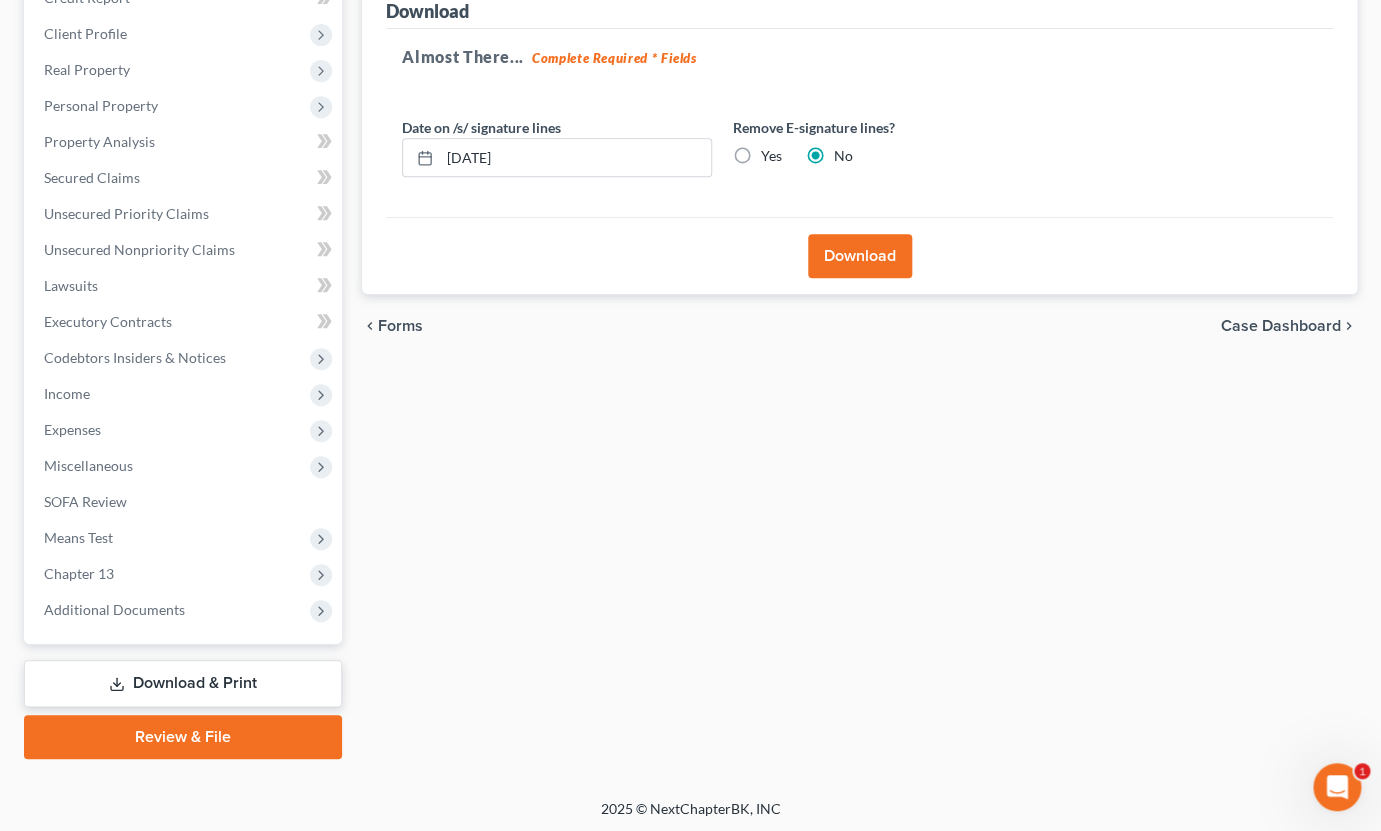 click on "Yes" at bounding box center [770, 156] 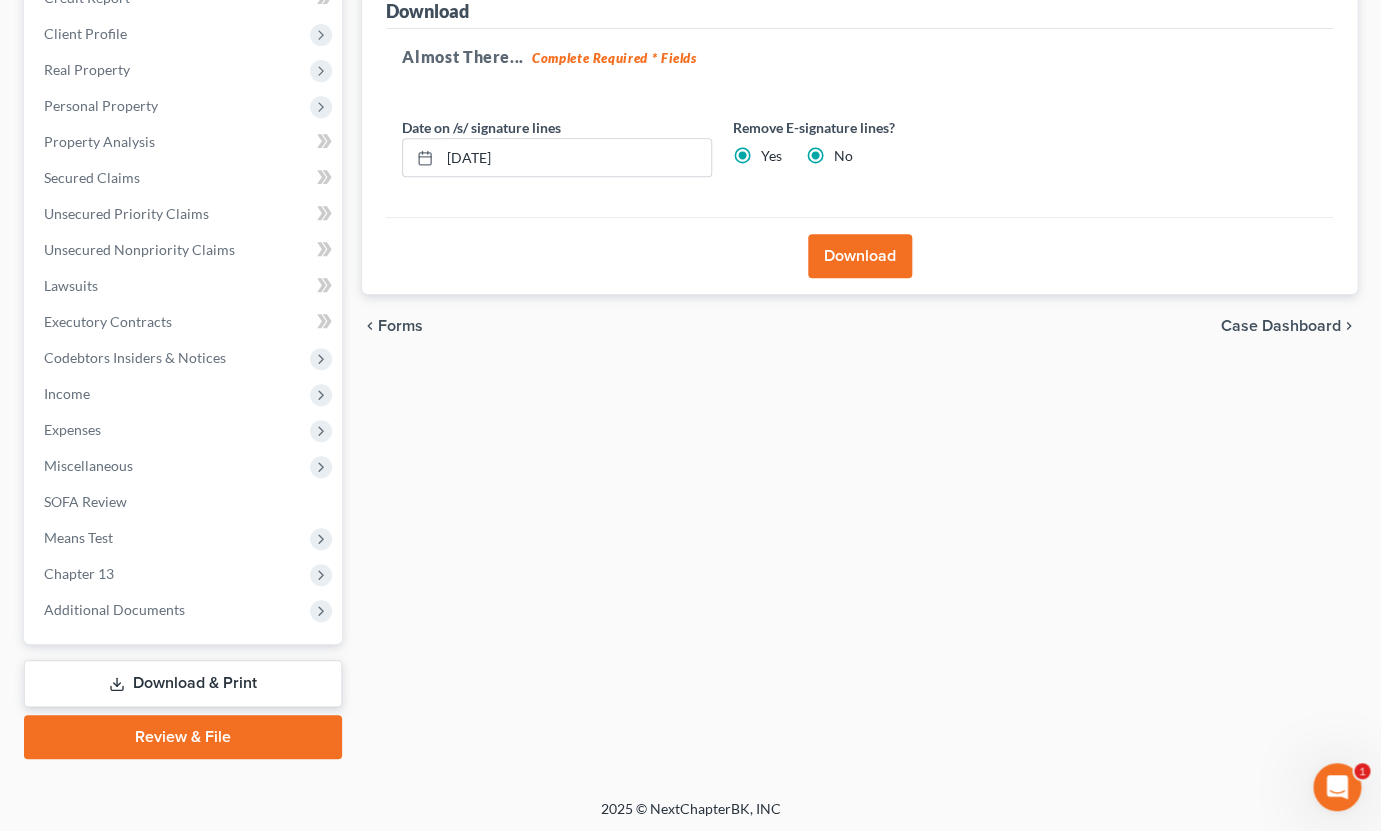radio on "false" 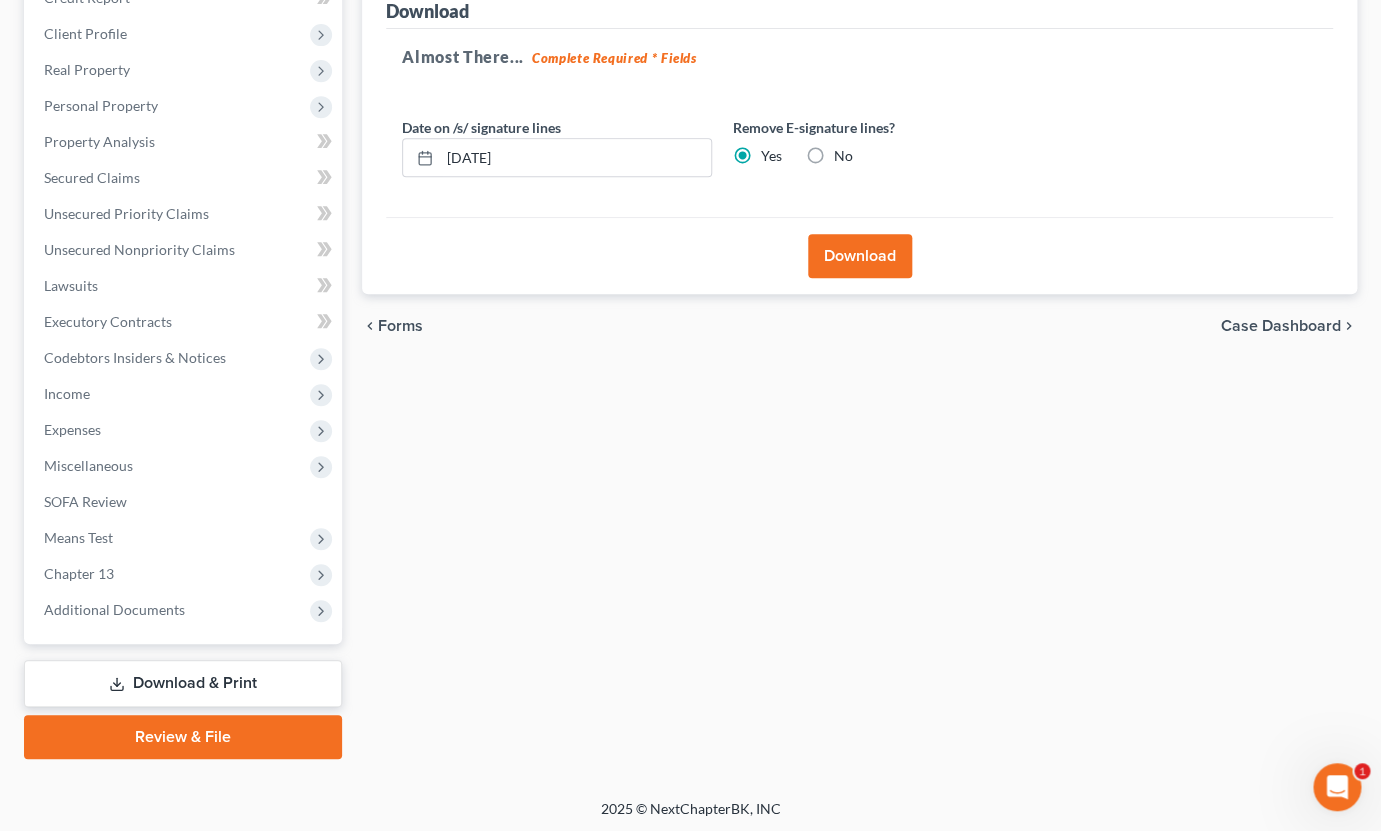 click on "Download" at bounding box center [860, 256] 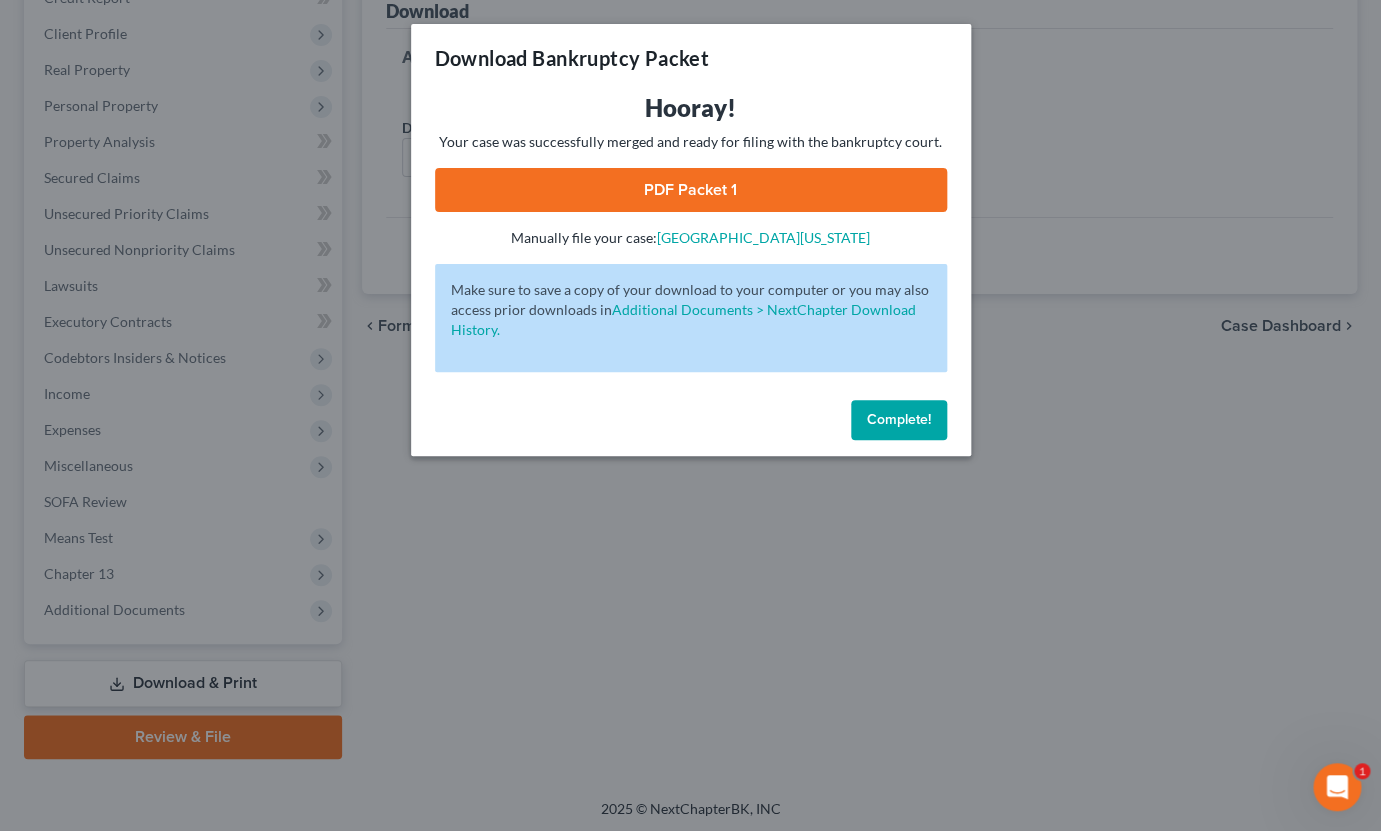 click on "PDF Packet 1" at bounding box center (691, 190) 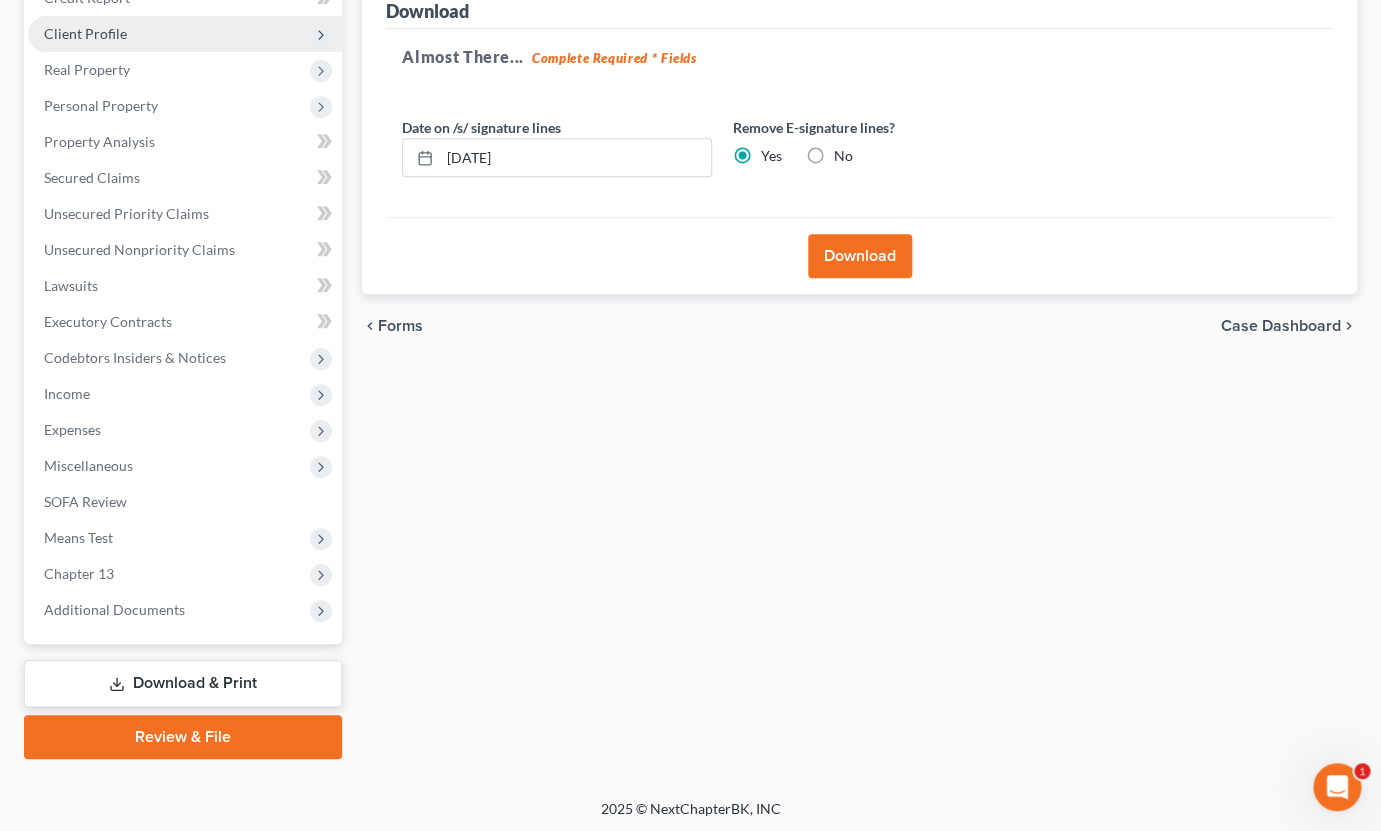 click on "Client Profile" at bounding box center (185, 34) 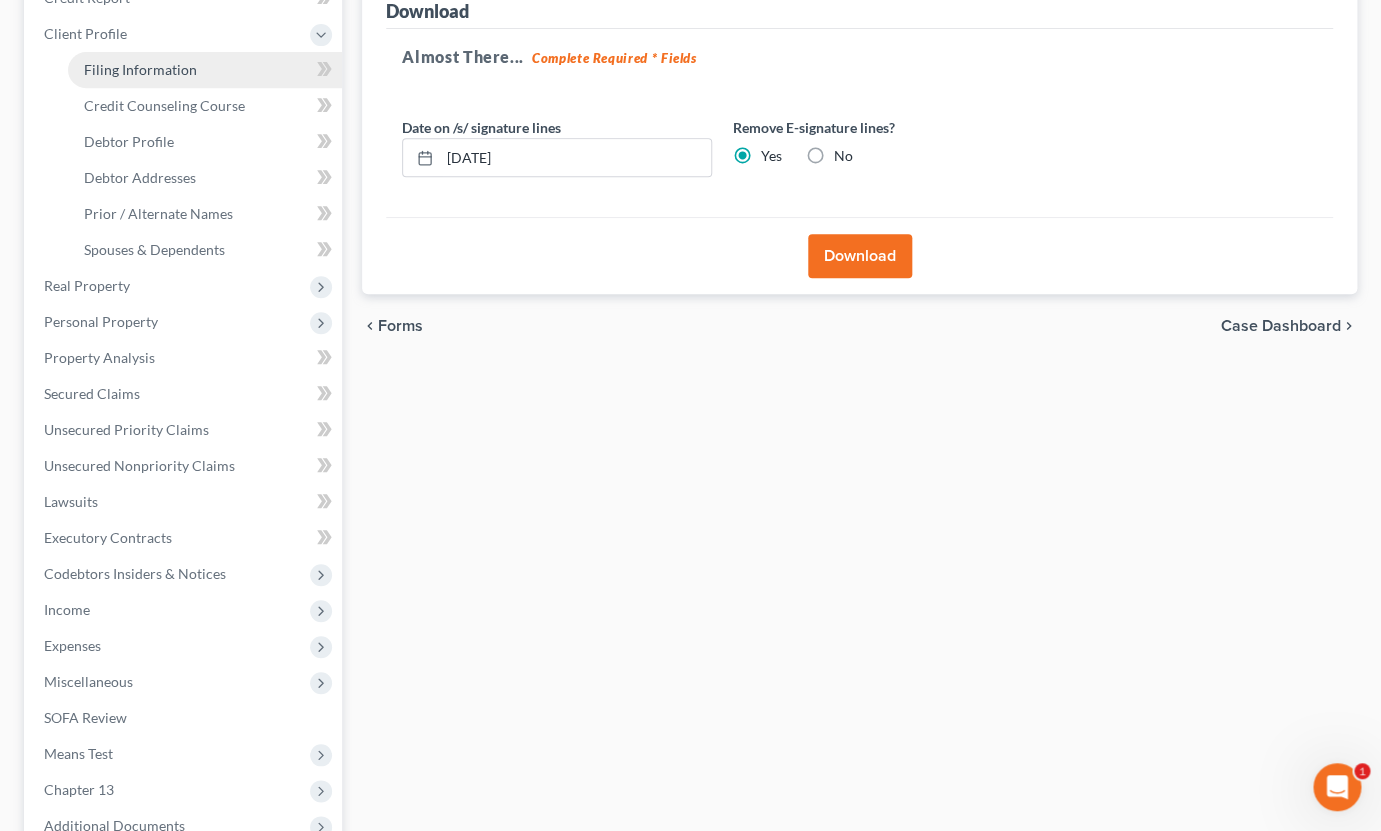click on "Filing Information" at bounding box center (205, 70) 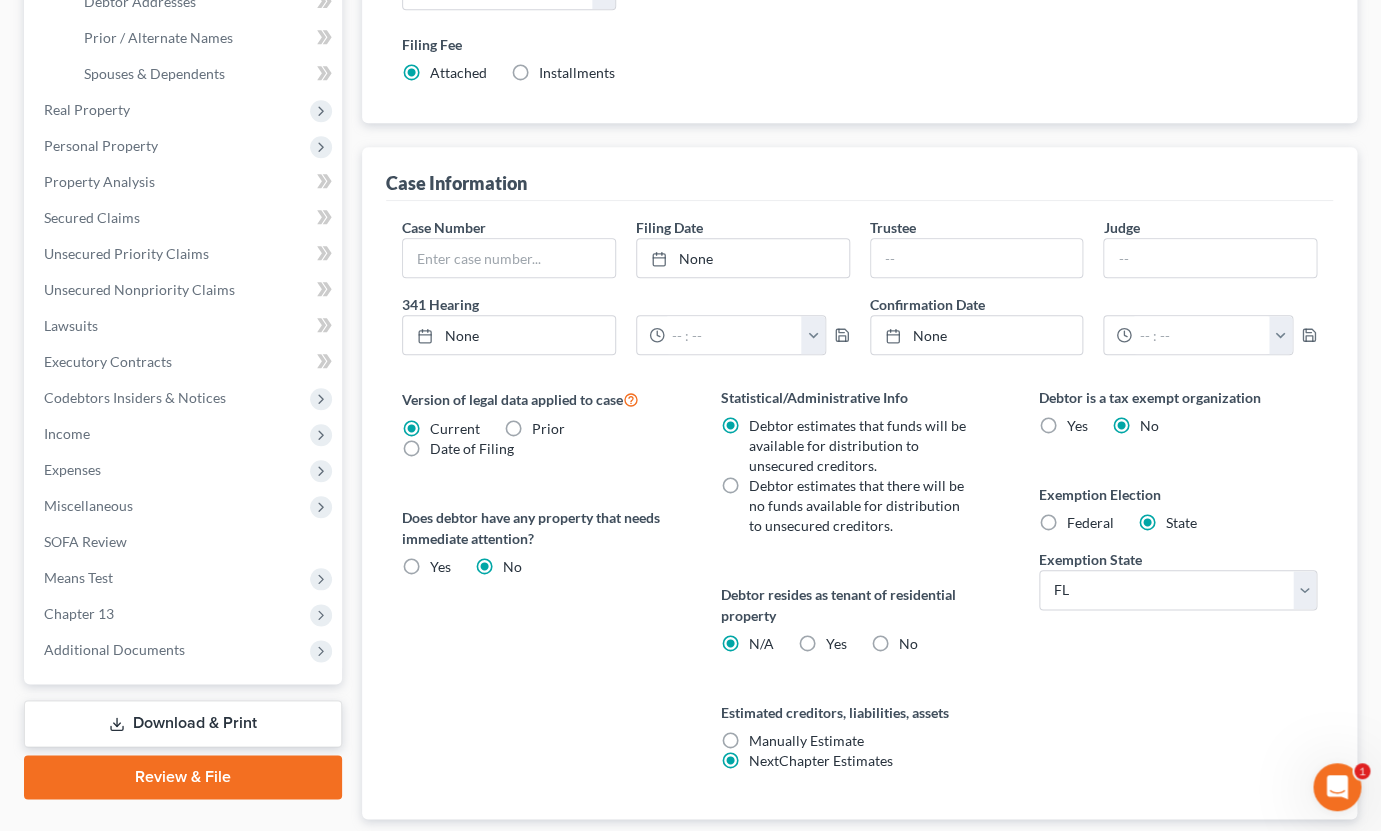 scroll, scrollTop: 565, scrollLeft: 0, axis: vertical 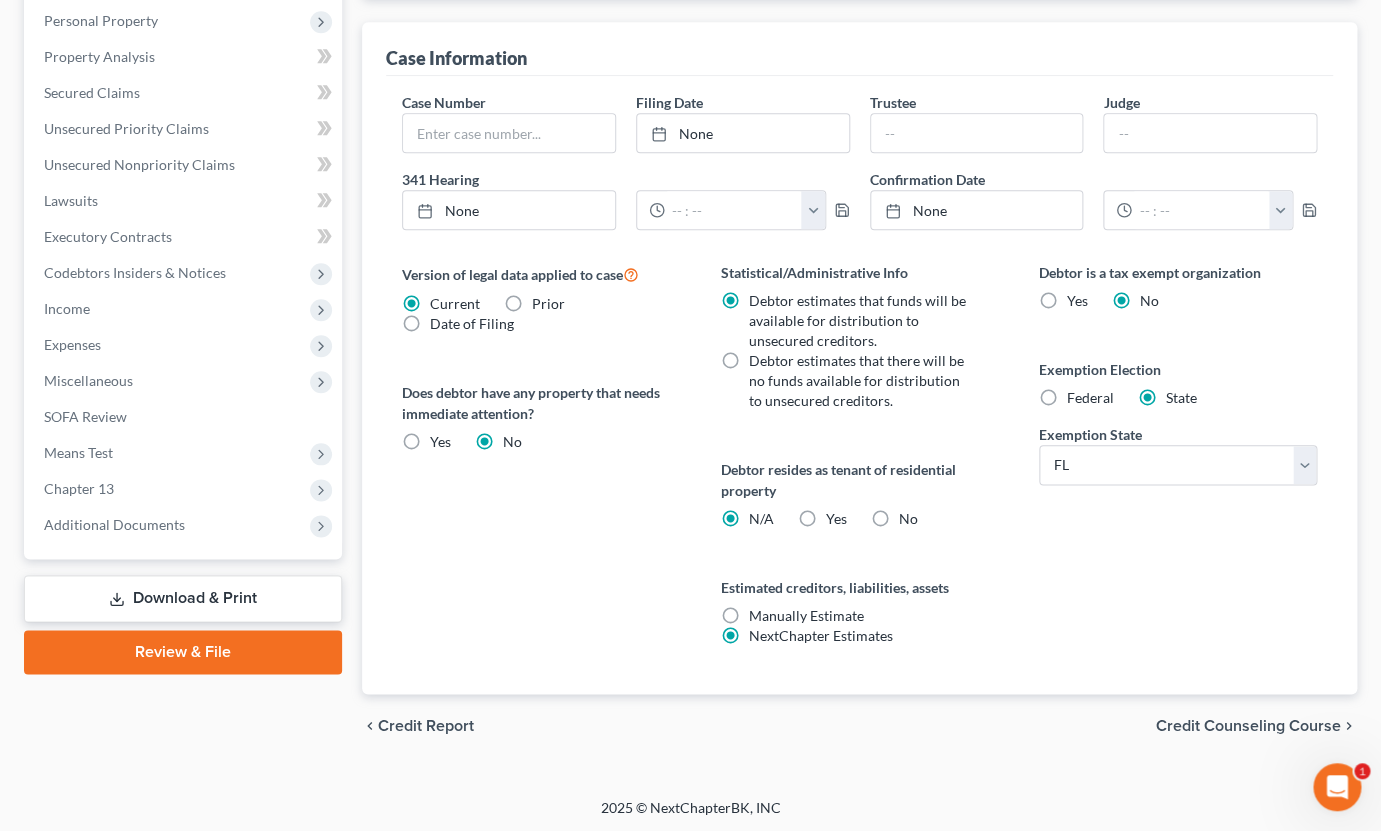 click on "Yes Yes" at bounding box center (835, 519) 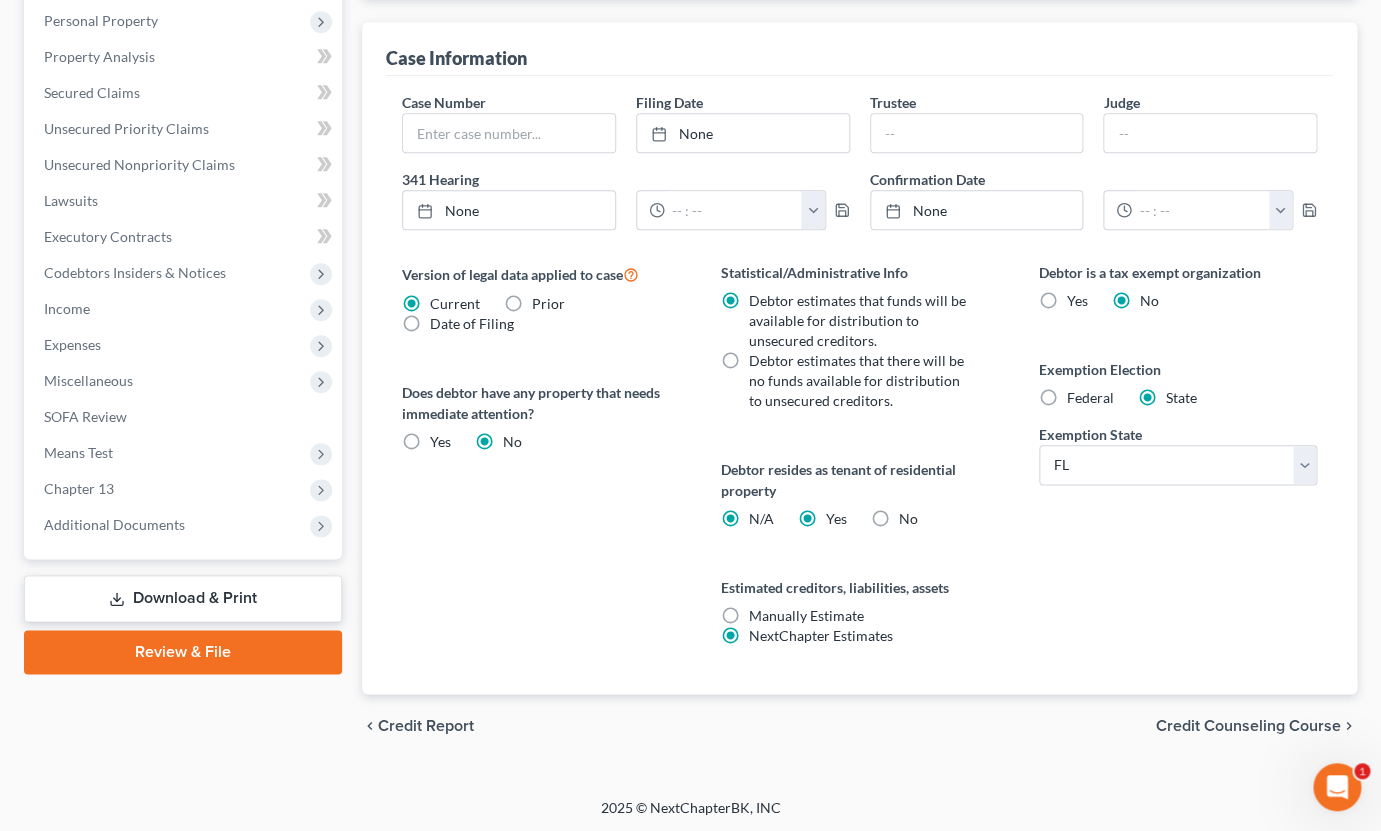 radio on "false" 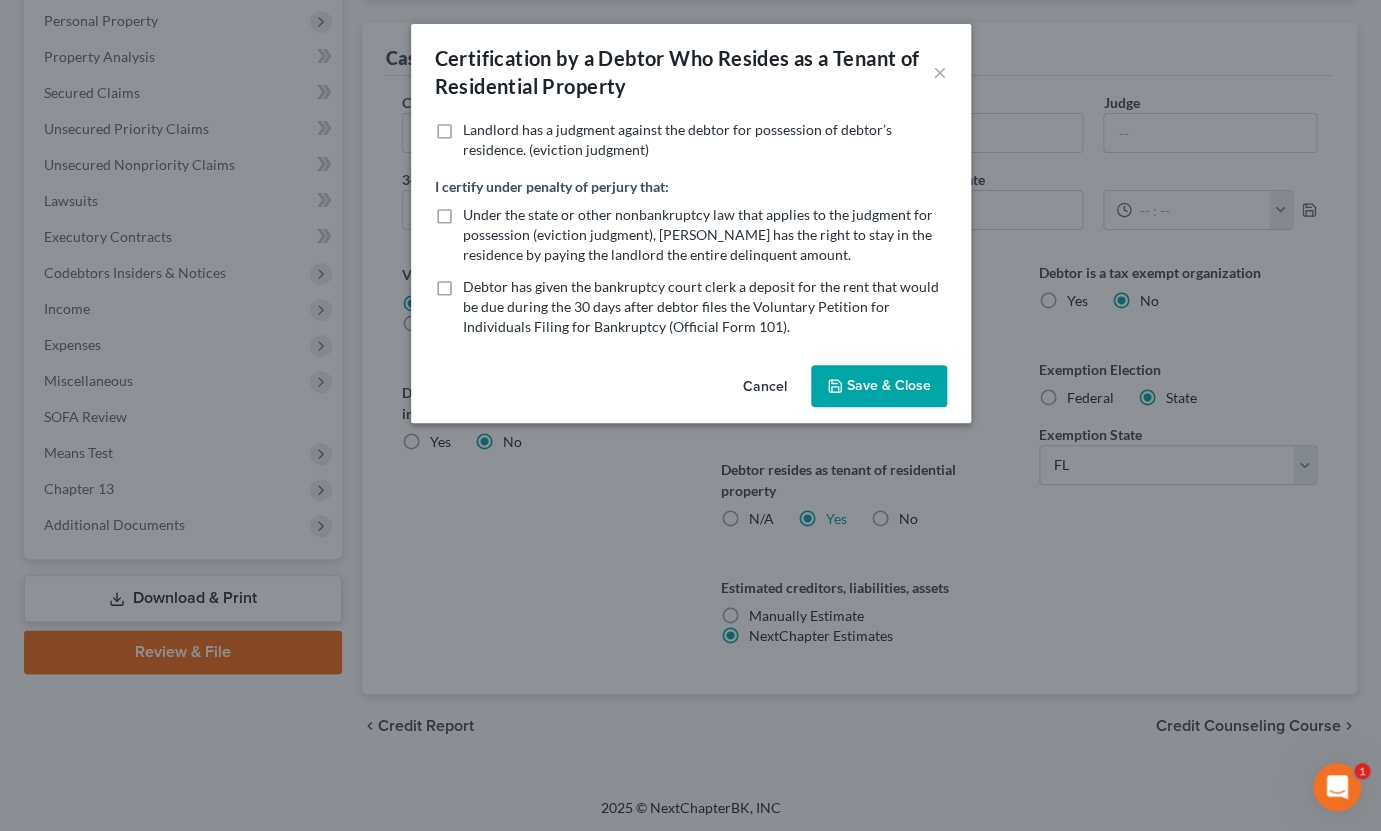 click on "Save & Close" at bounding box center (879, 386) 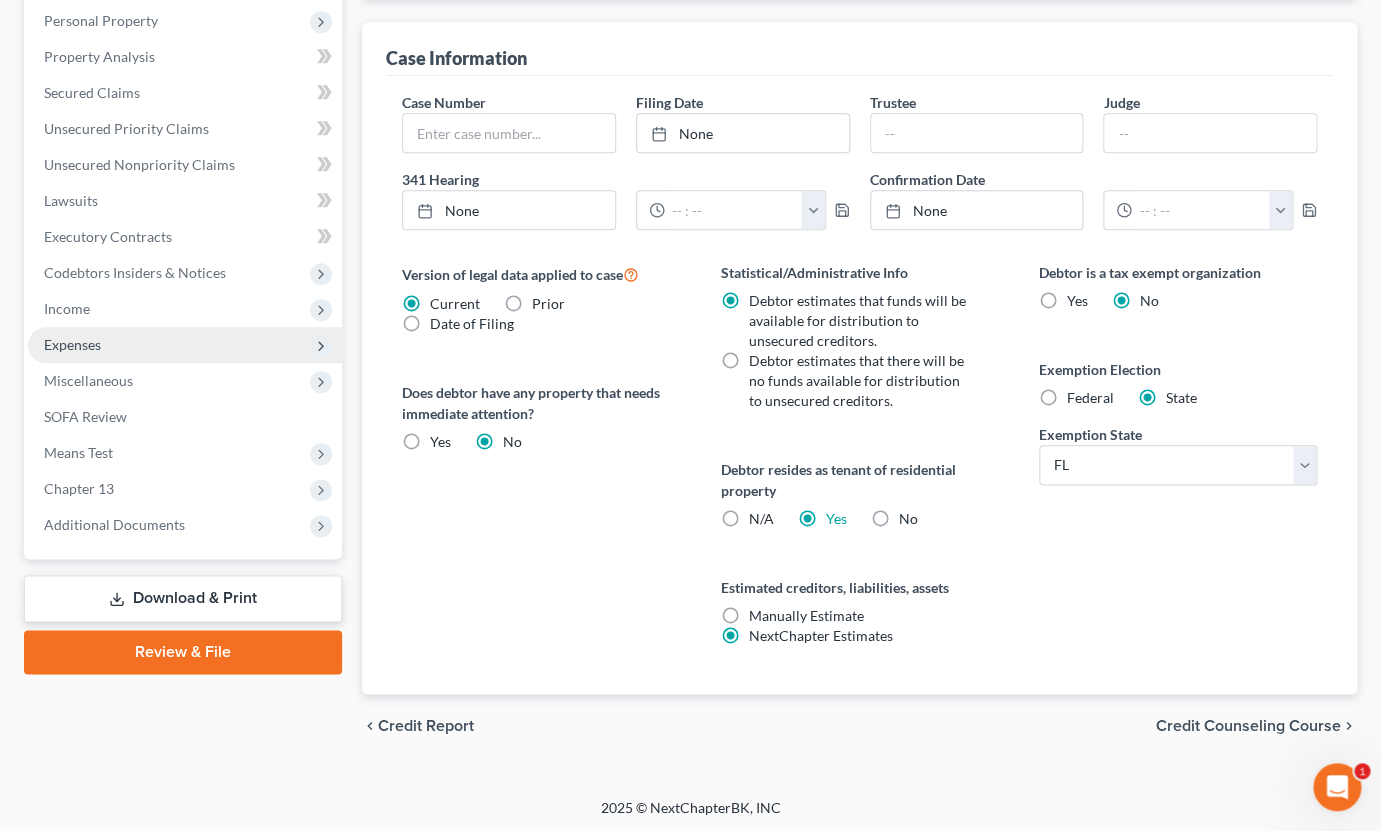 click on "Expenses" at bounding box center [185, 345] 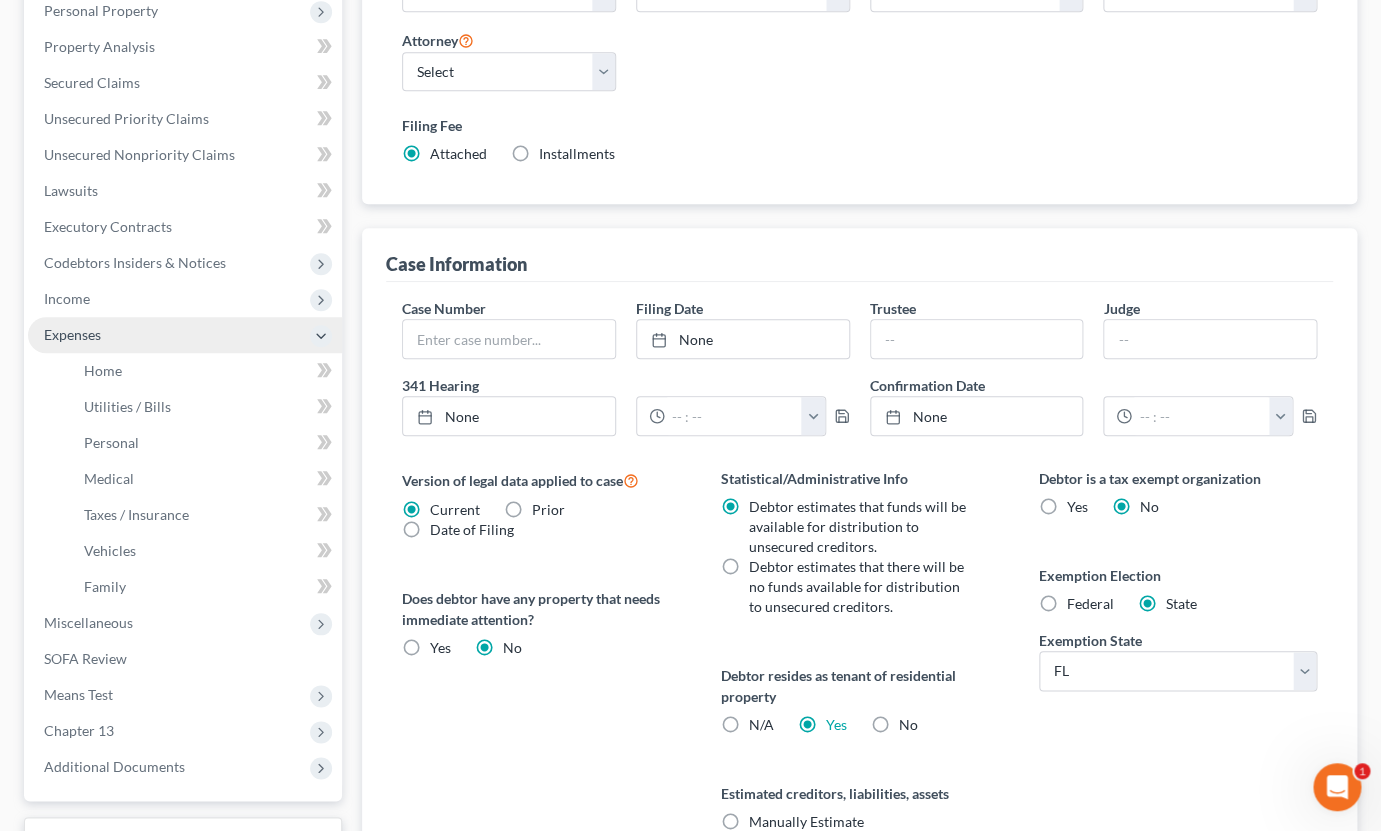 scroll, scrollTop: 349, scrollLeft: 0, axis: vertical 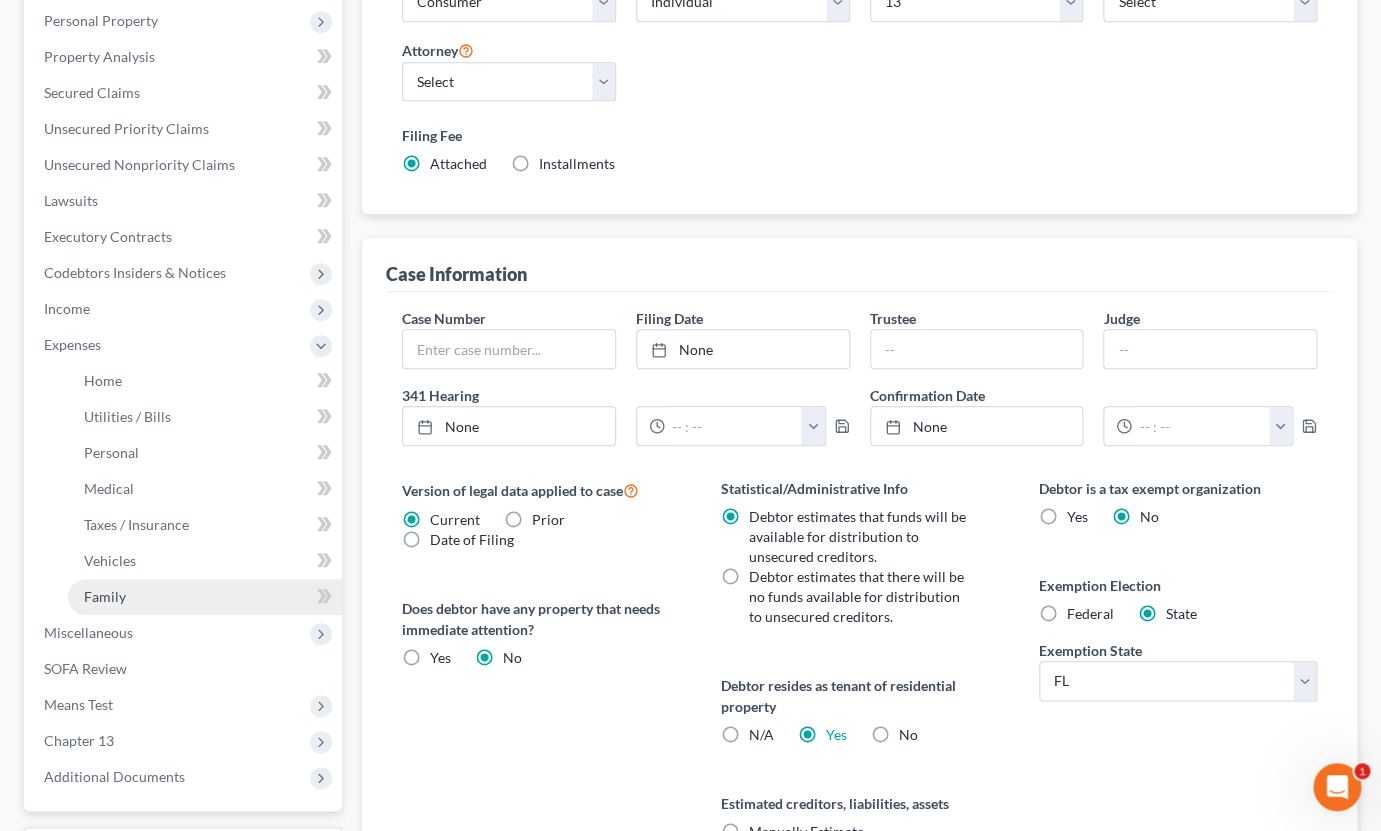 click on "Family" at bounding box center (105, 596) 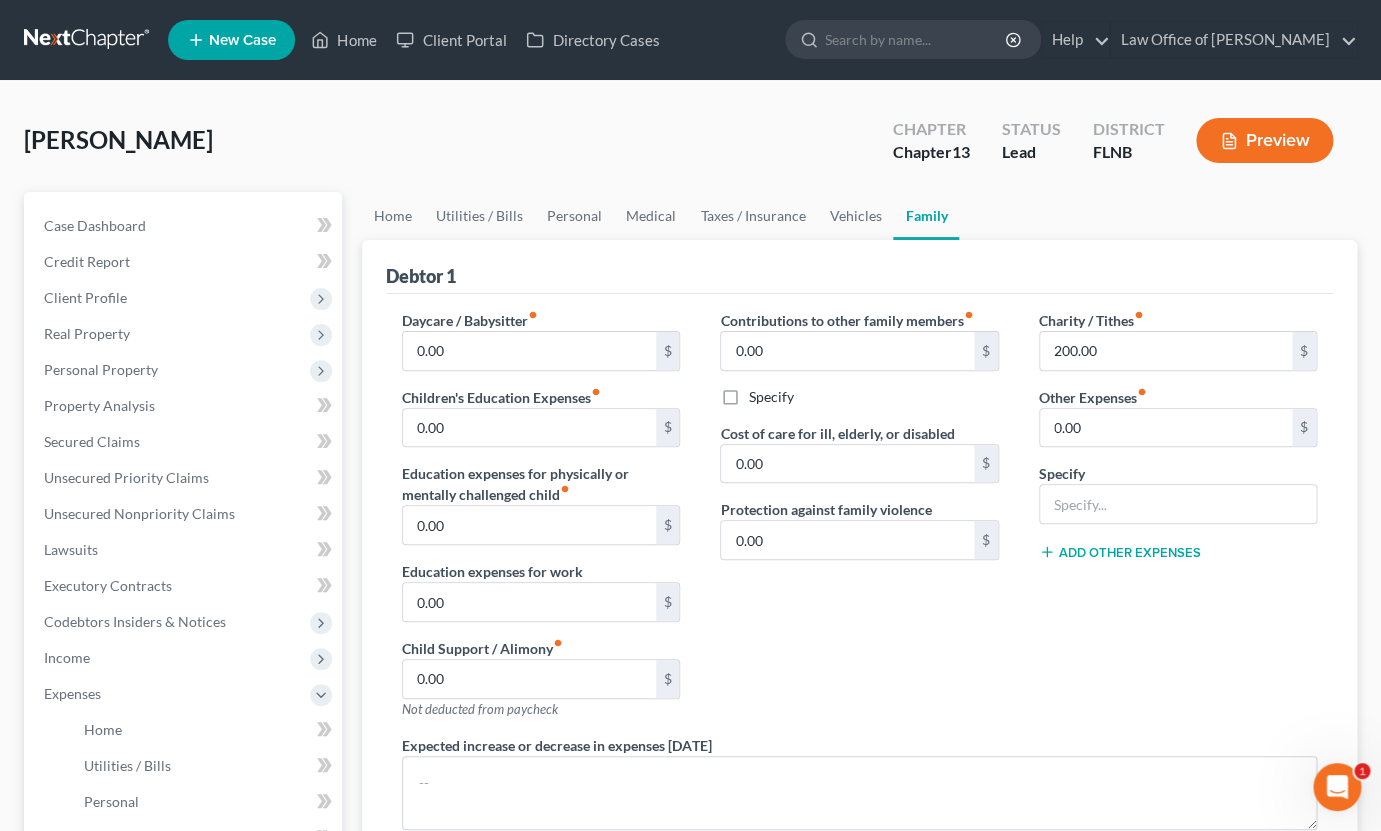 scroll, scrollTop: 0, scrollLeft: 0, axis: both 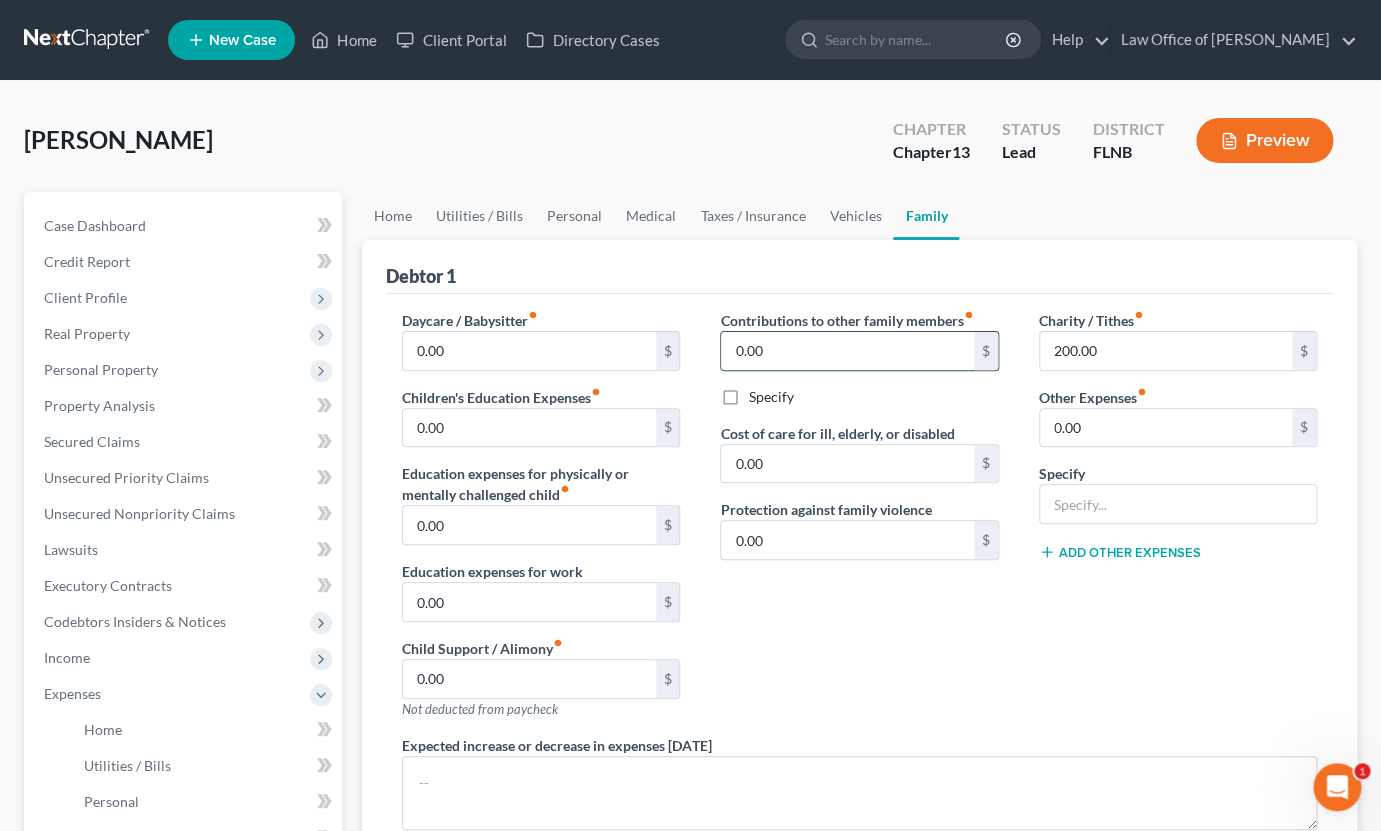 click on "0.00" at bounding box center (847, 351) 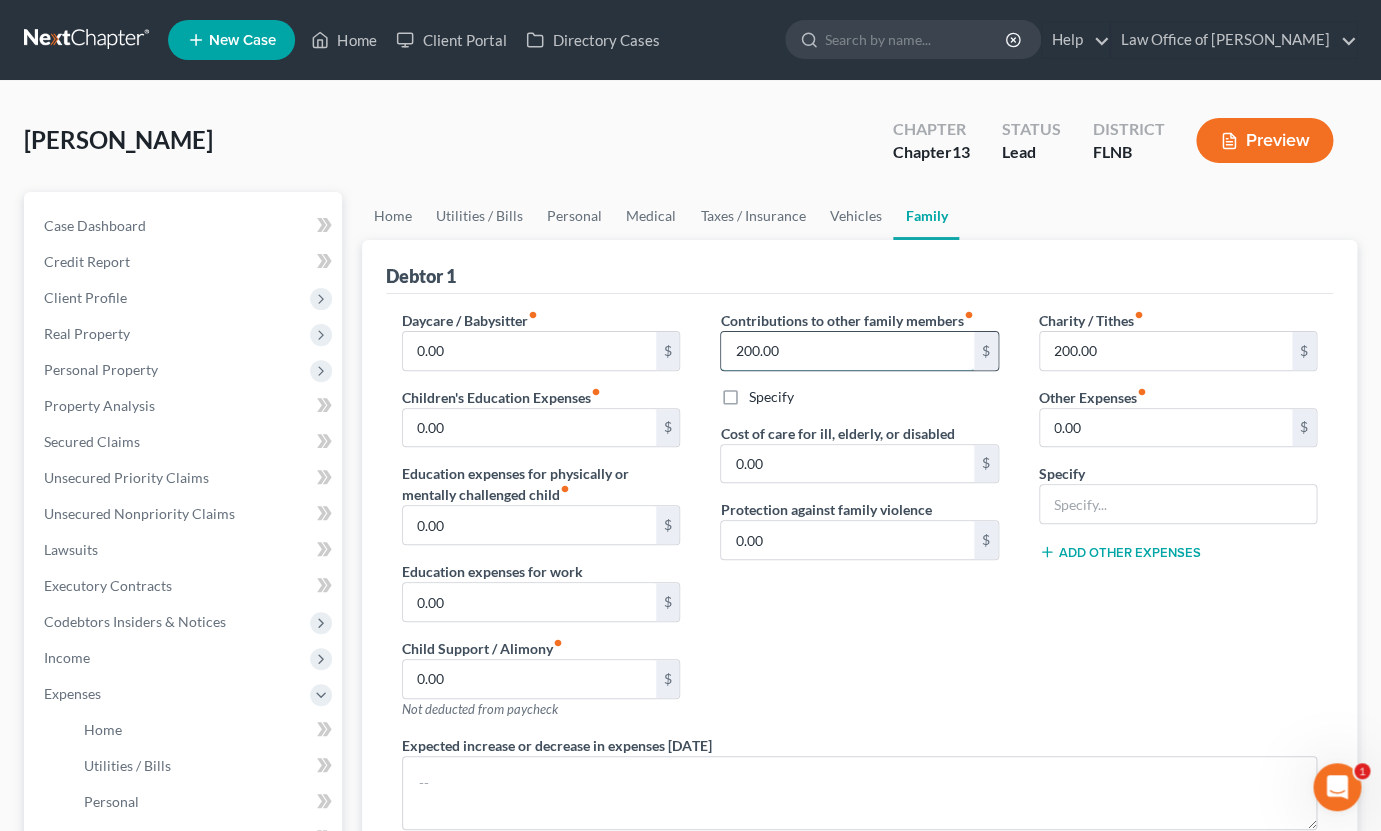 drag, startPoint x: 733, startPoint y: 347, endPoint x: 821, endPoint y: 350, distance: 88.051125 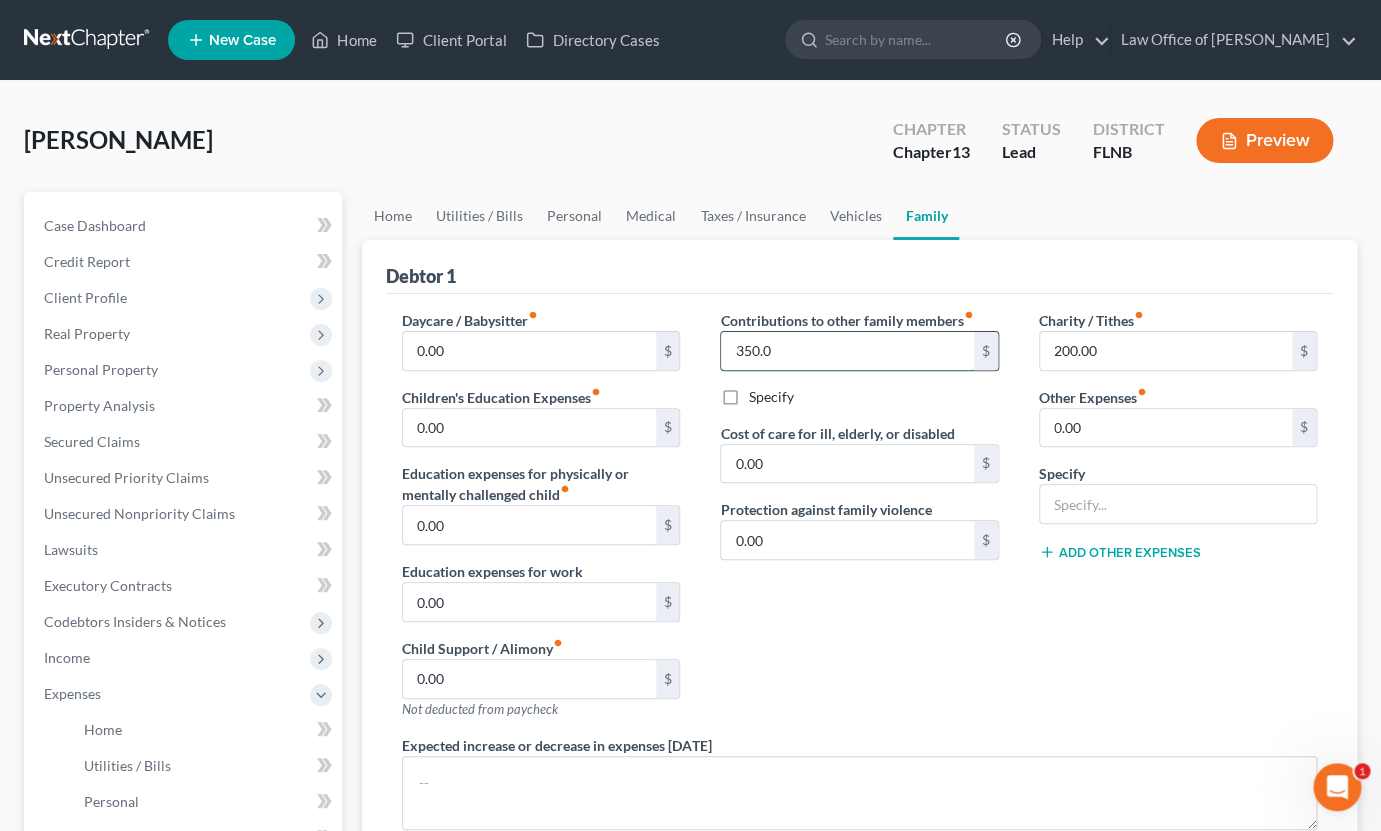 type on "350.00" 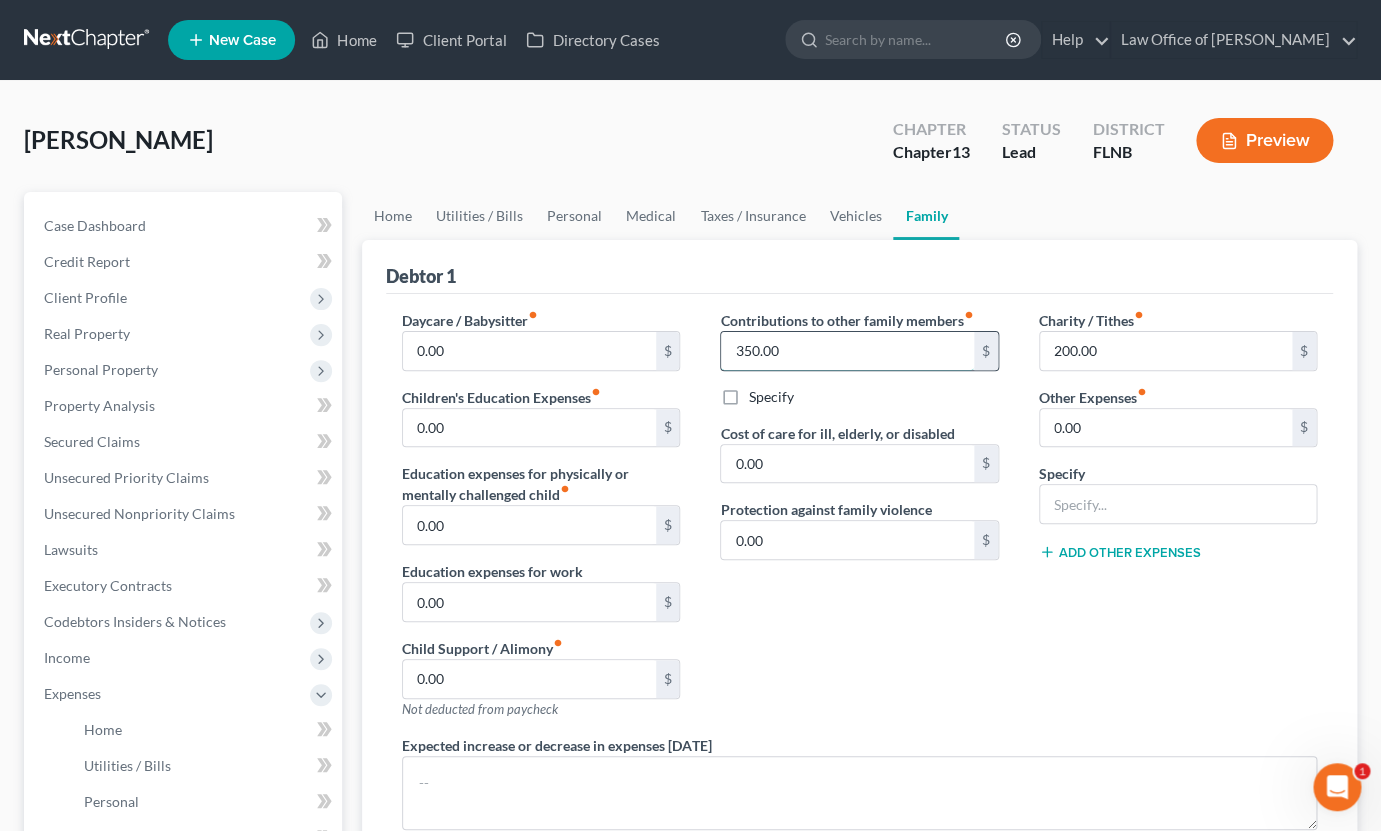 drag, startPoint x: 813, startPoint y: 354, endPoint x: 738, endPoint y: 344, distance: 75.66373 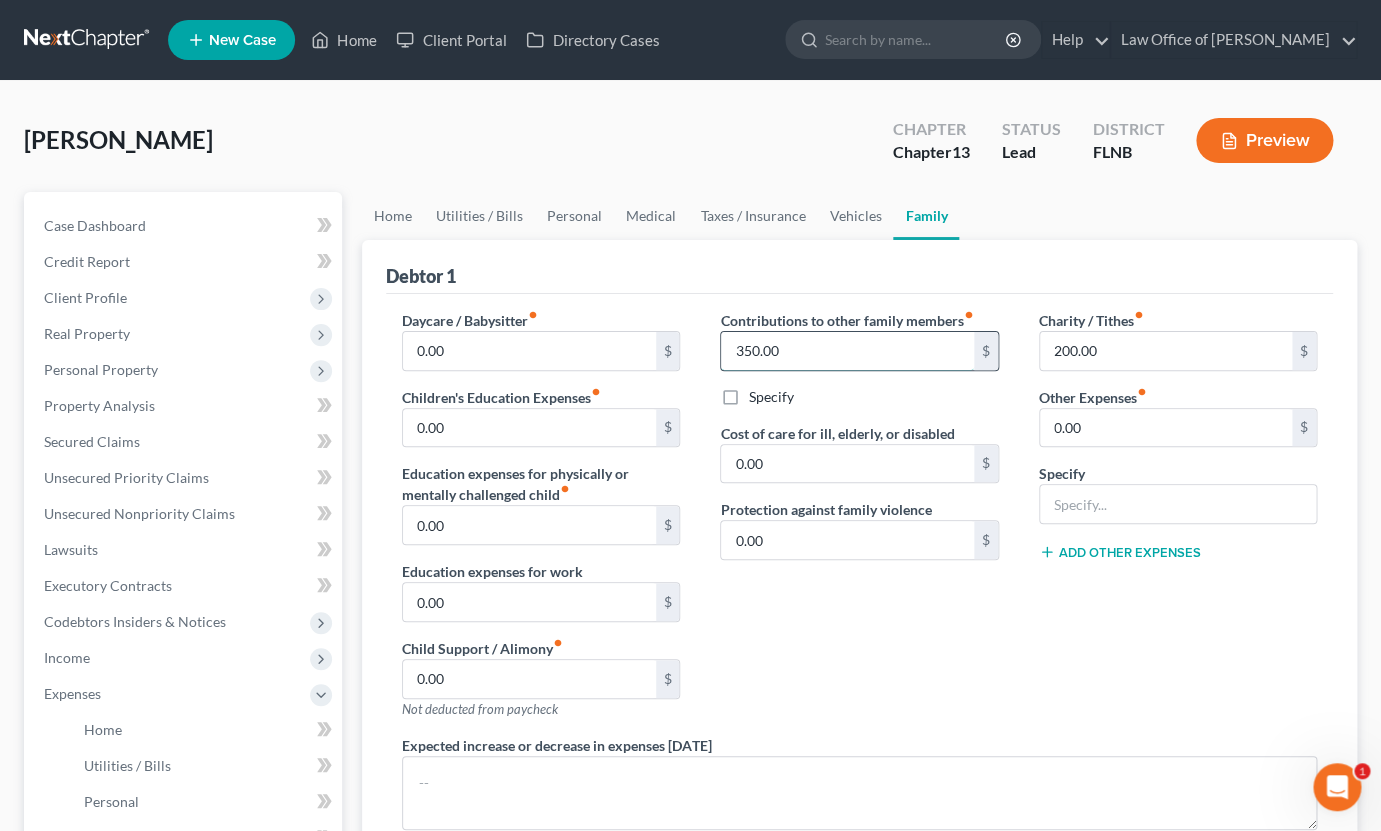 click on "350.00" at bounding box center (847, 351) 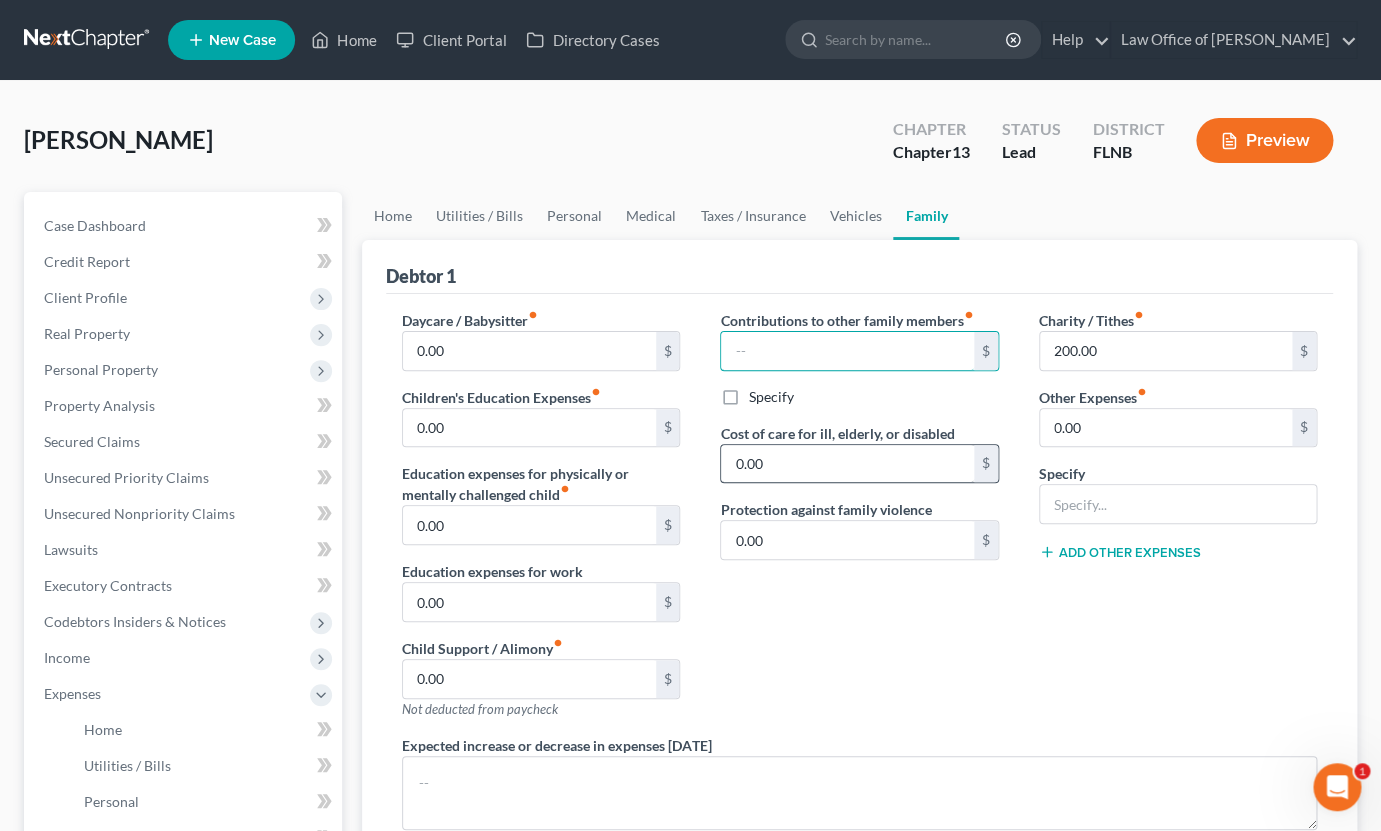 type 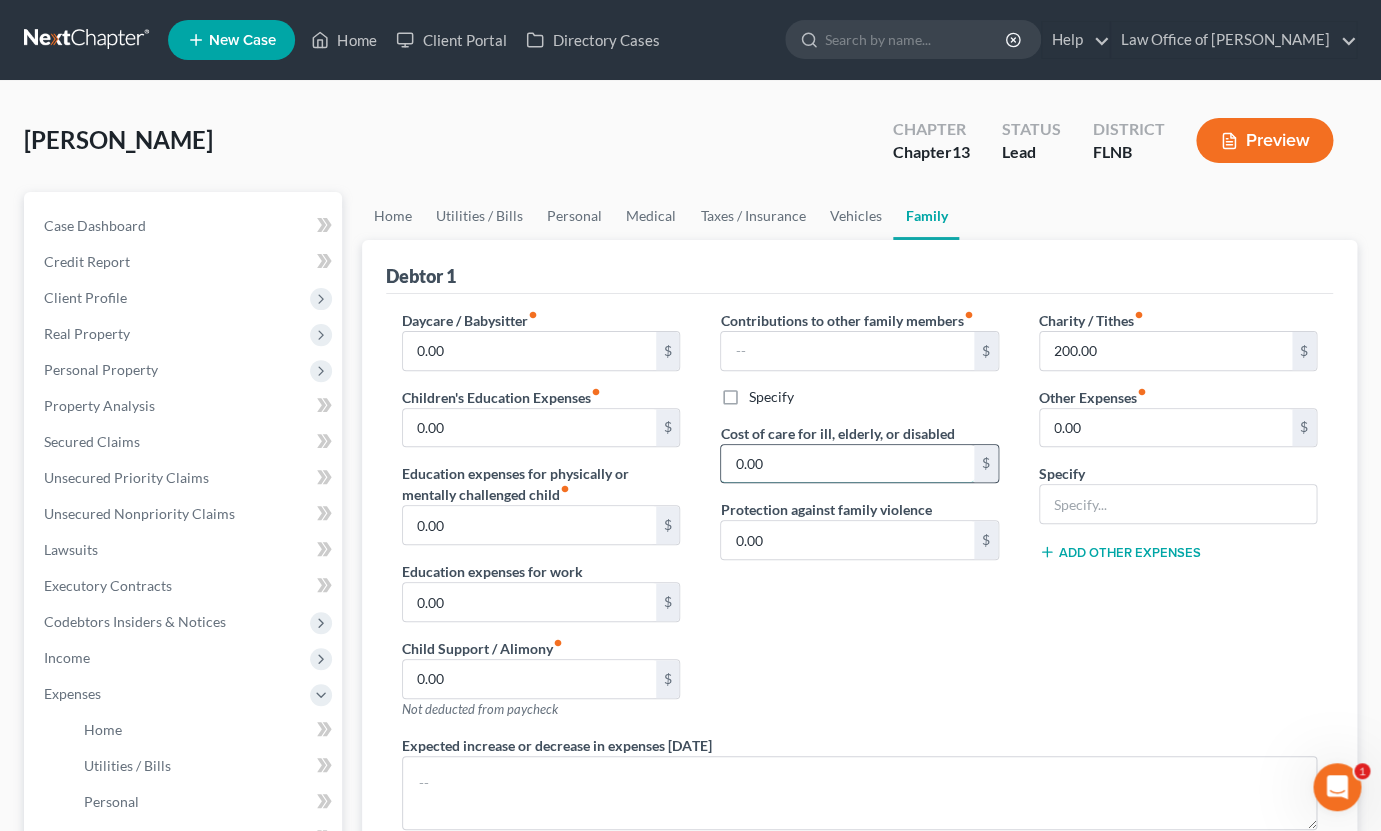 drag, startPoint x: 733, startPoint y: 462, endPoint x: 803, endPoint y: 462, distance: 70 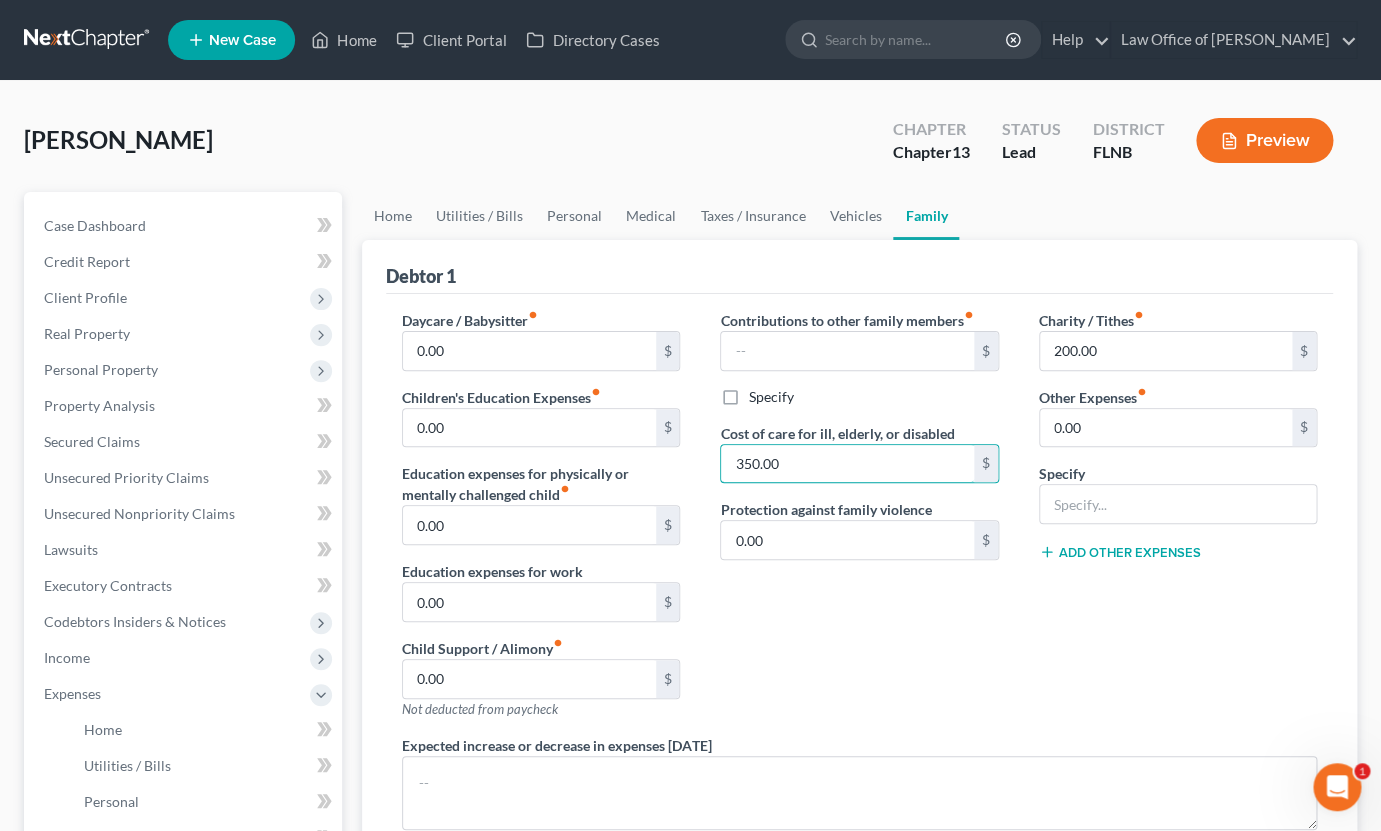 type on "350.00" 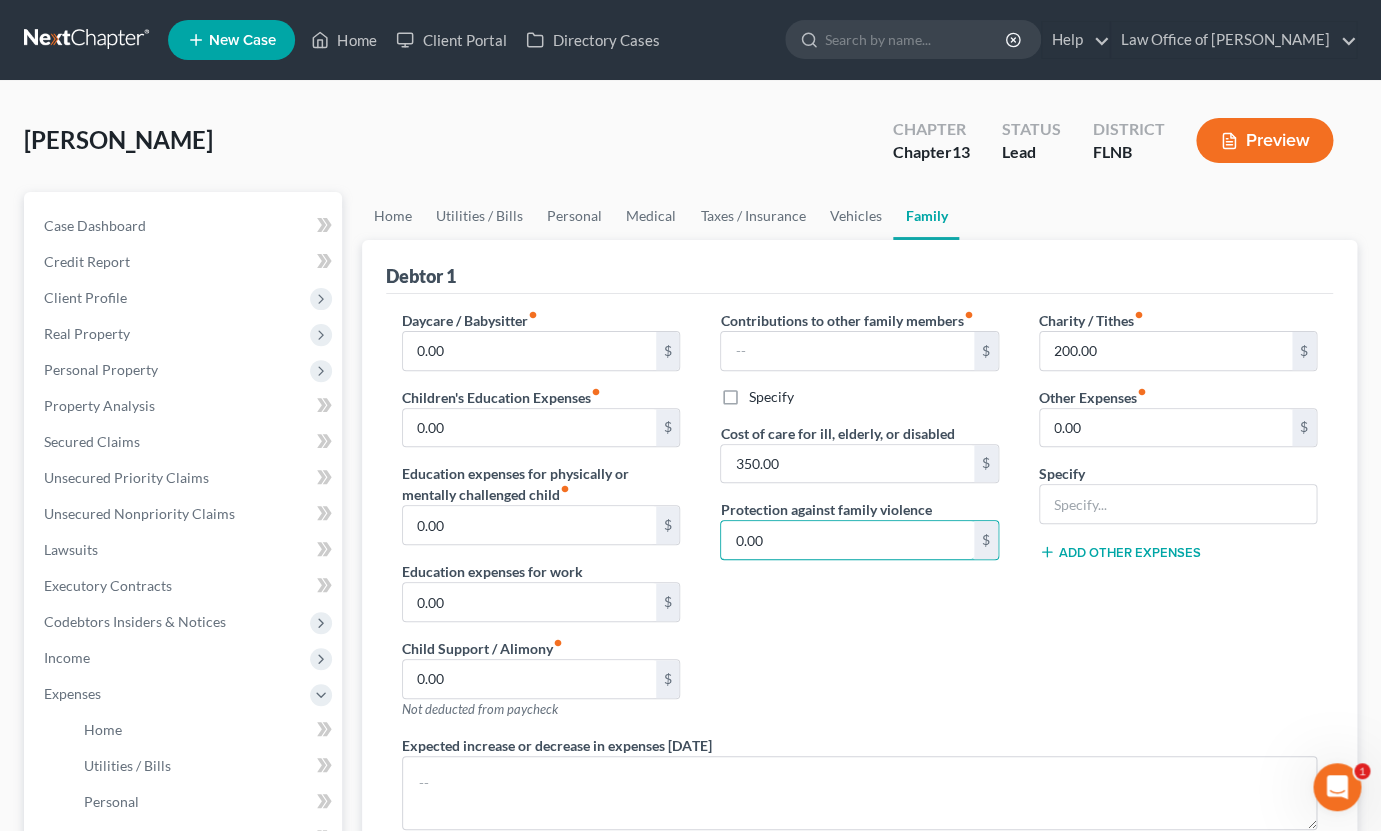 scroll, scrollTop: 330, scrollLeft: 0, axis: vertical 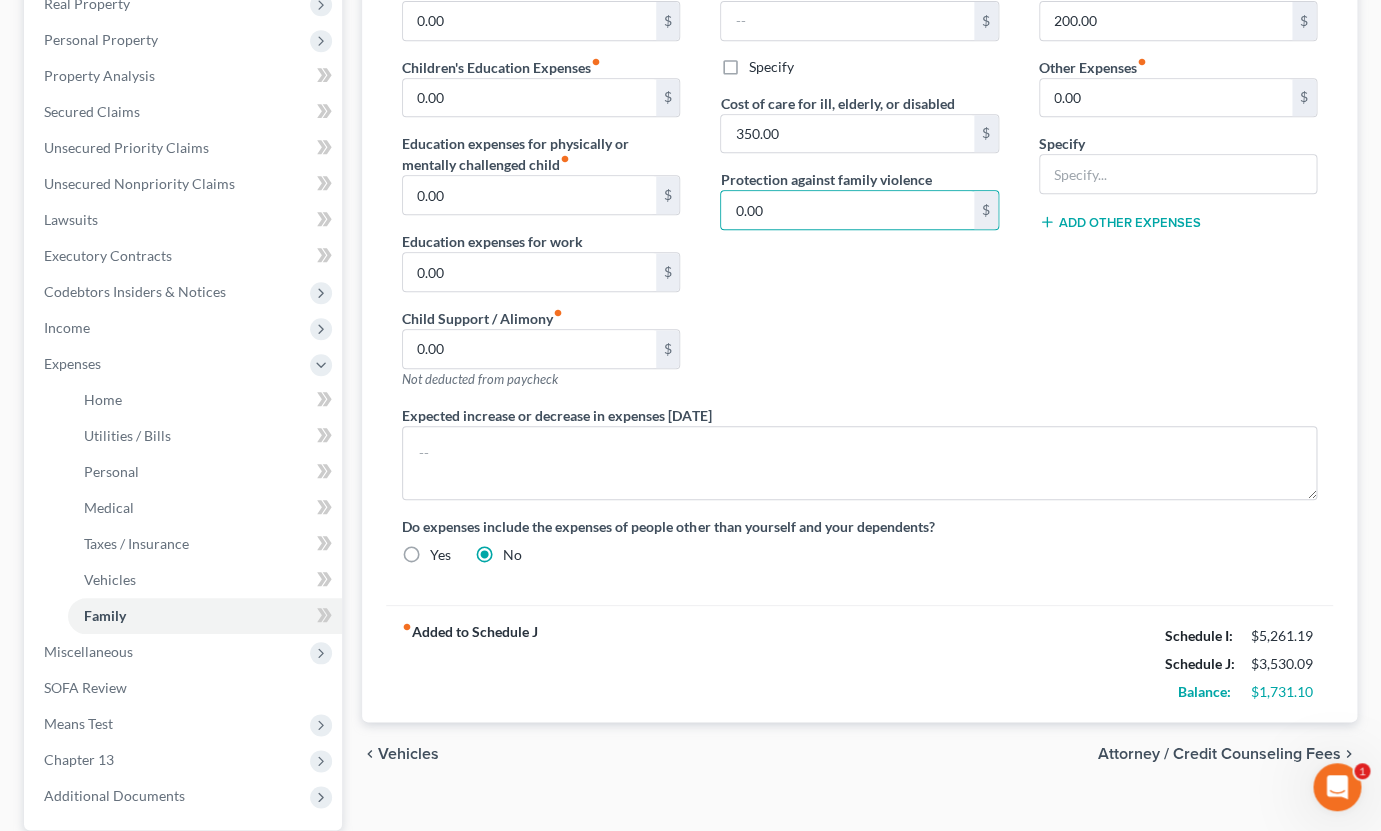 click on "Vehicles" at bounding box center (408, 754) 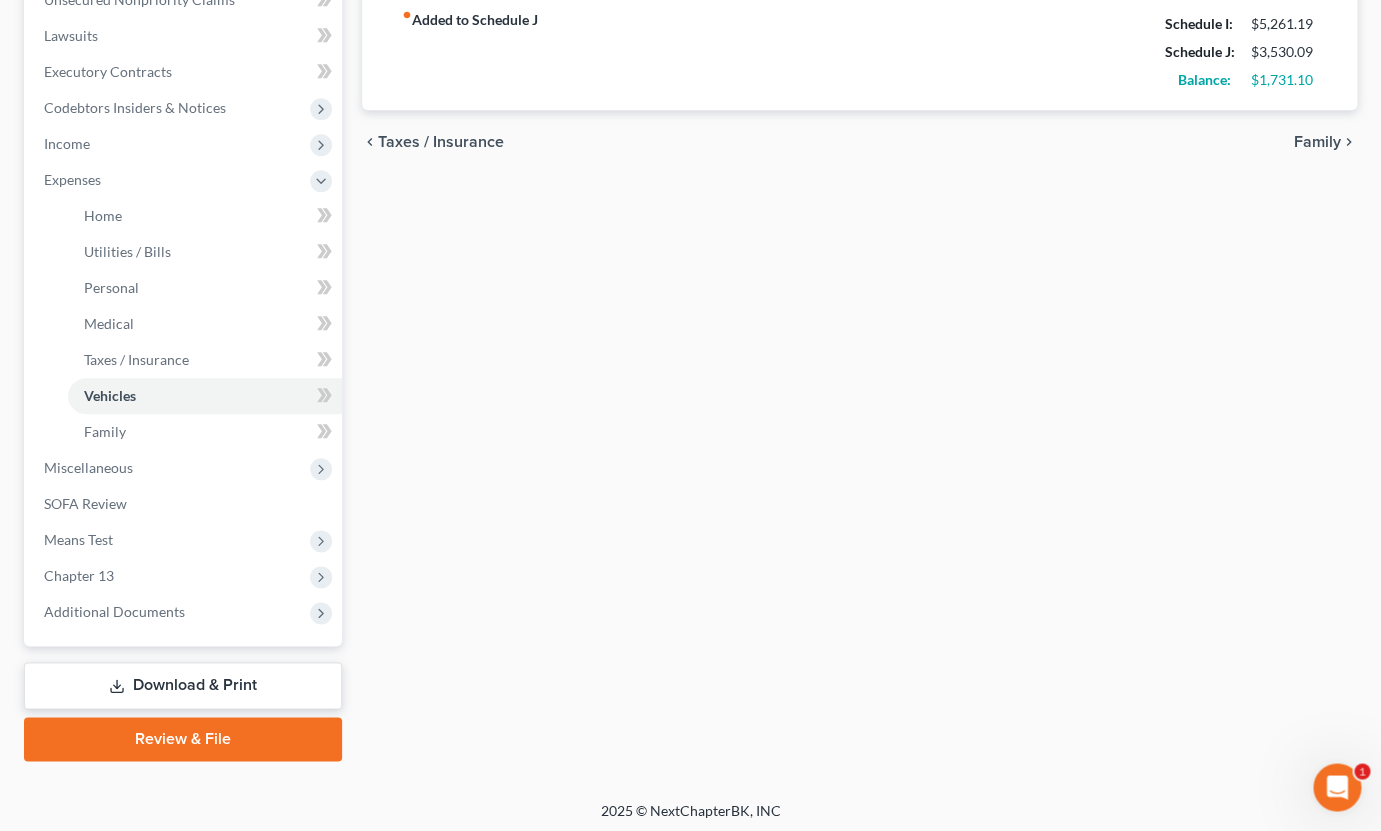 scroll, scrollTop: 187, scrollLeft: 0, axis: vertical 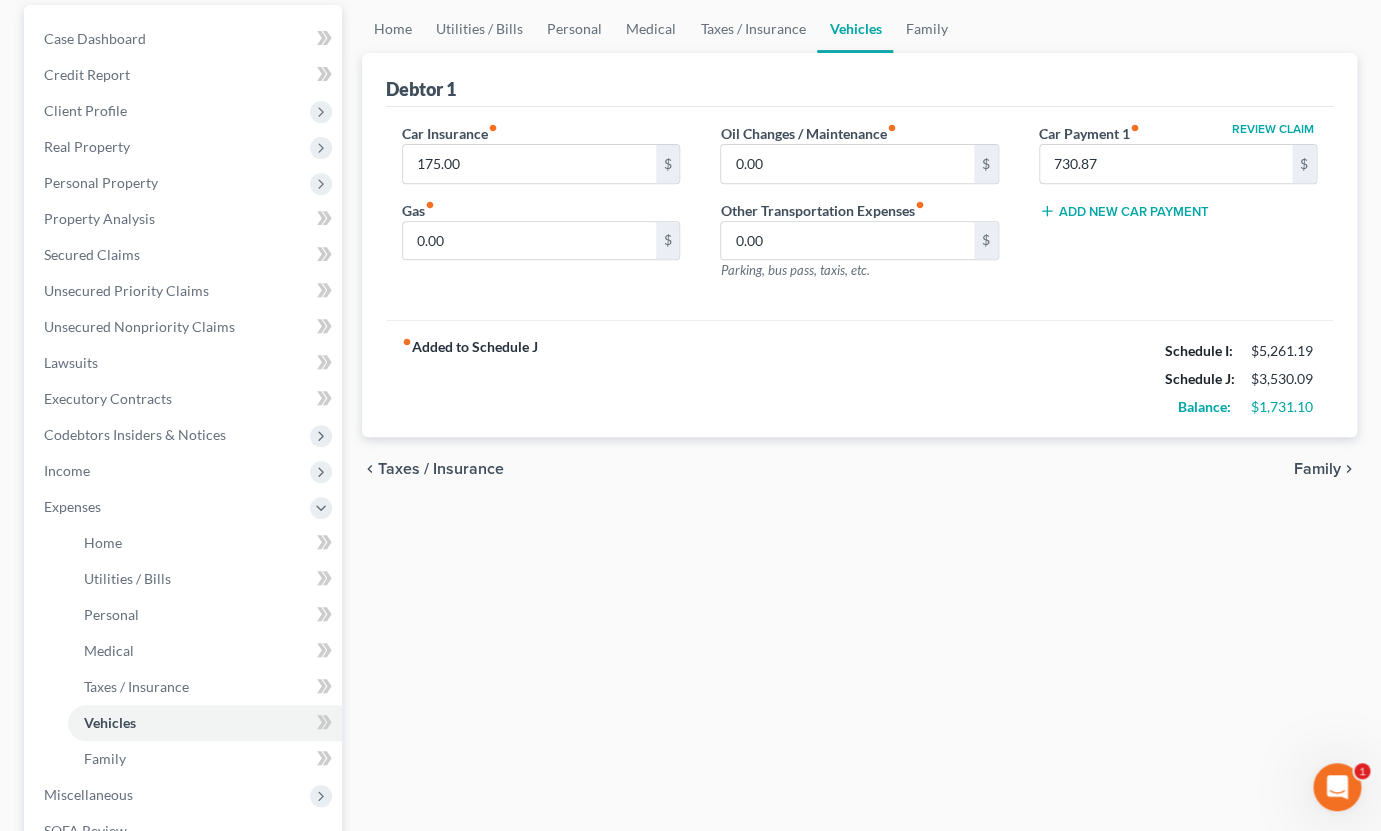 click on "Taxes / Insurance" at bounding box center [441, 469] 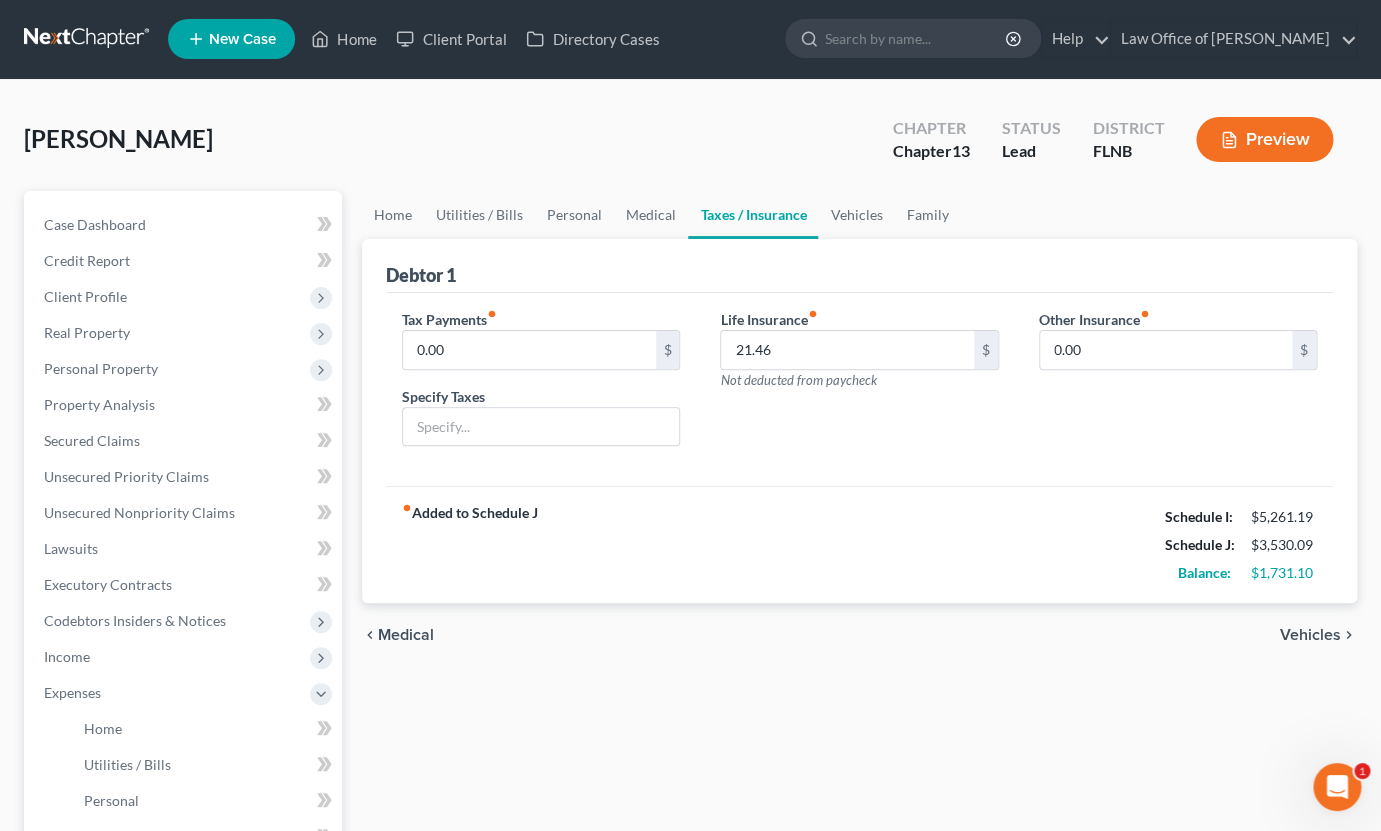 scroll, scrollTop: 0, scrollLeft: 0, axis: both 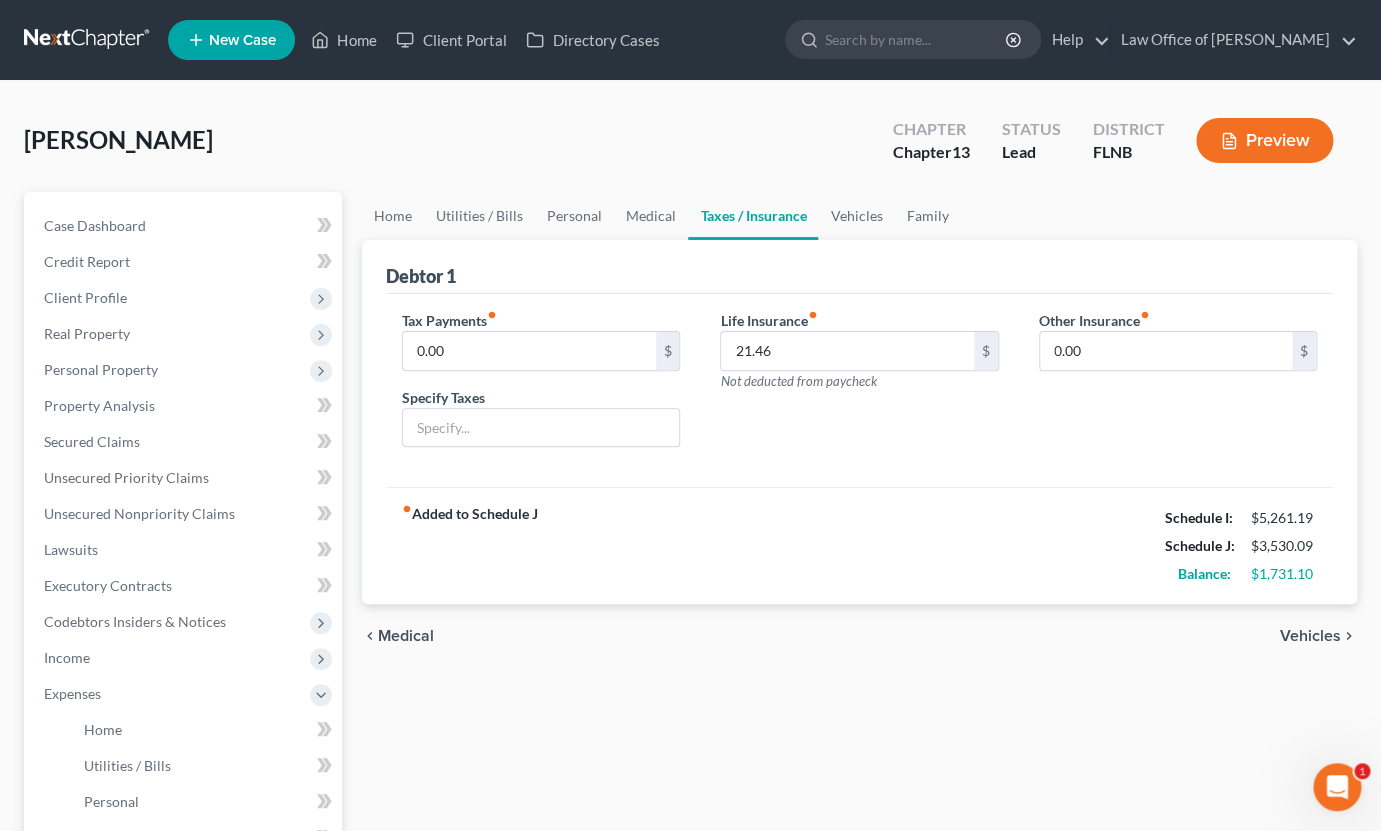 click on "Medical" at bounding box center [406, 636] 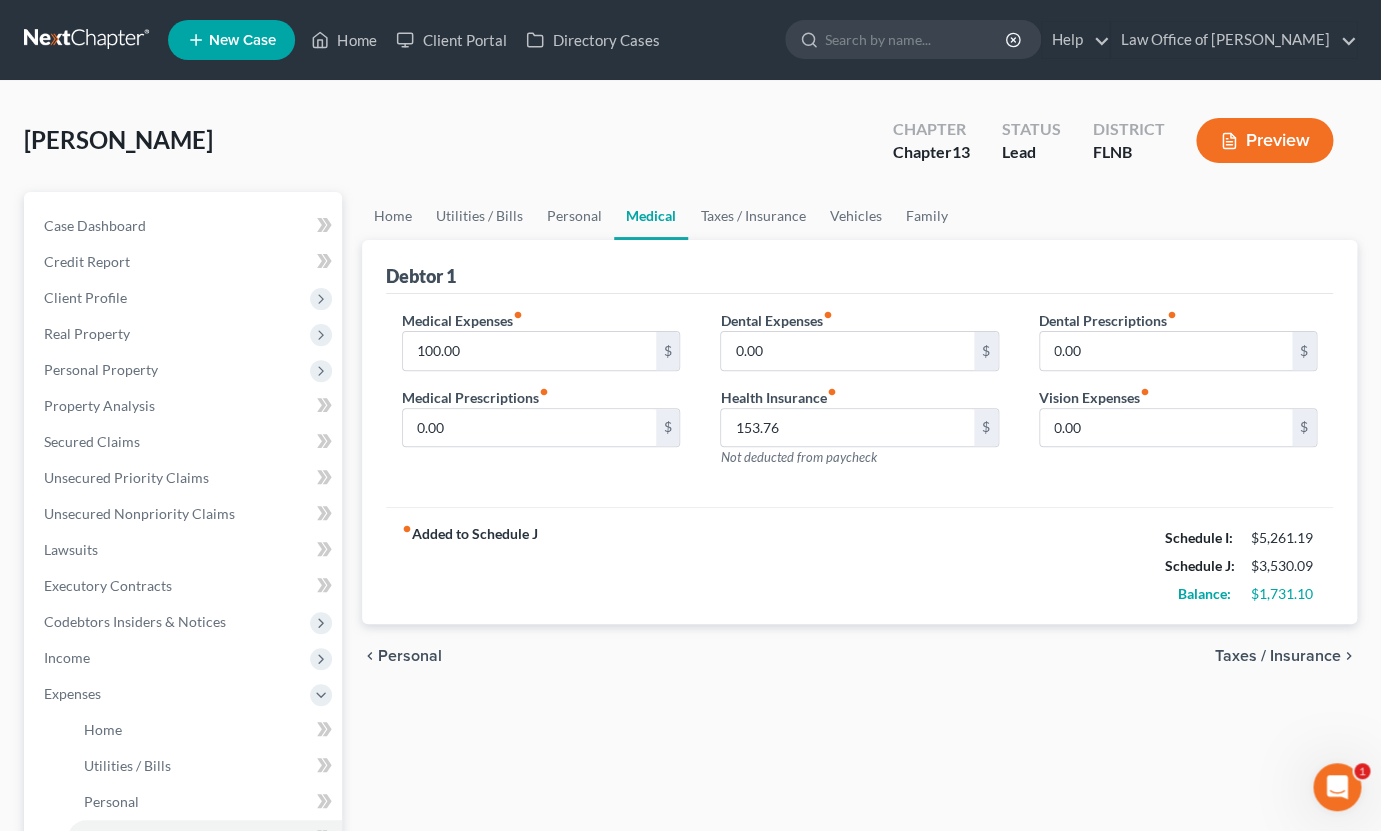 click on "Personal" at bounding box center (410, 656) 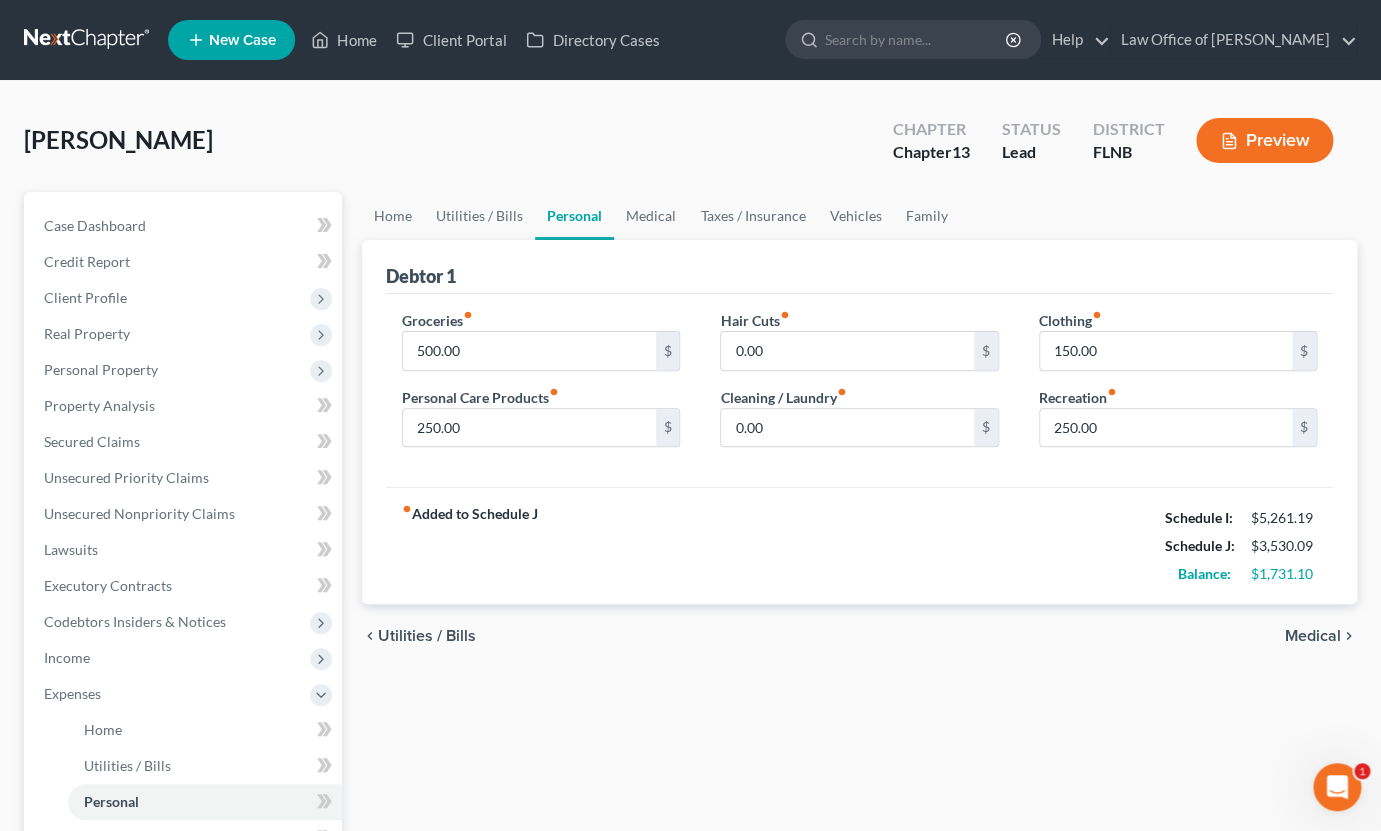 click on "Utilities / Bills" at bounding box center [427, 636] 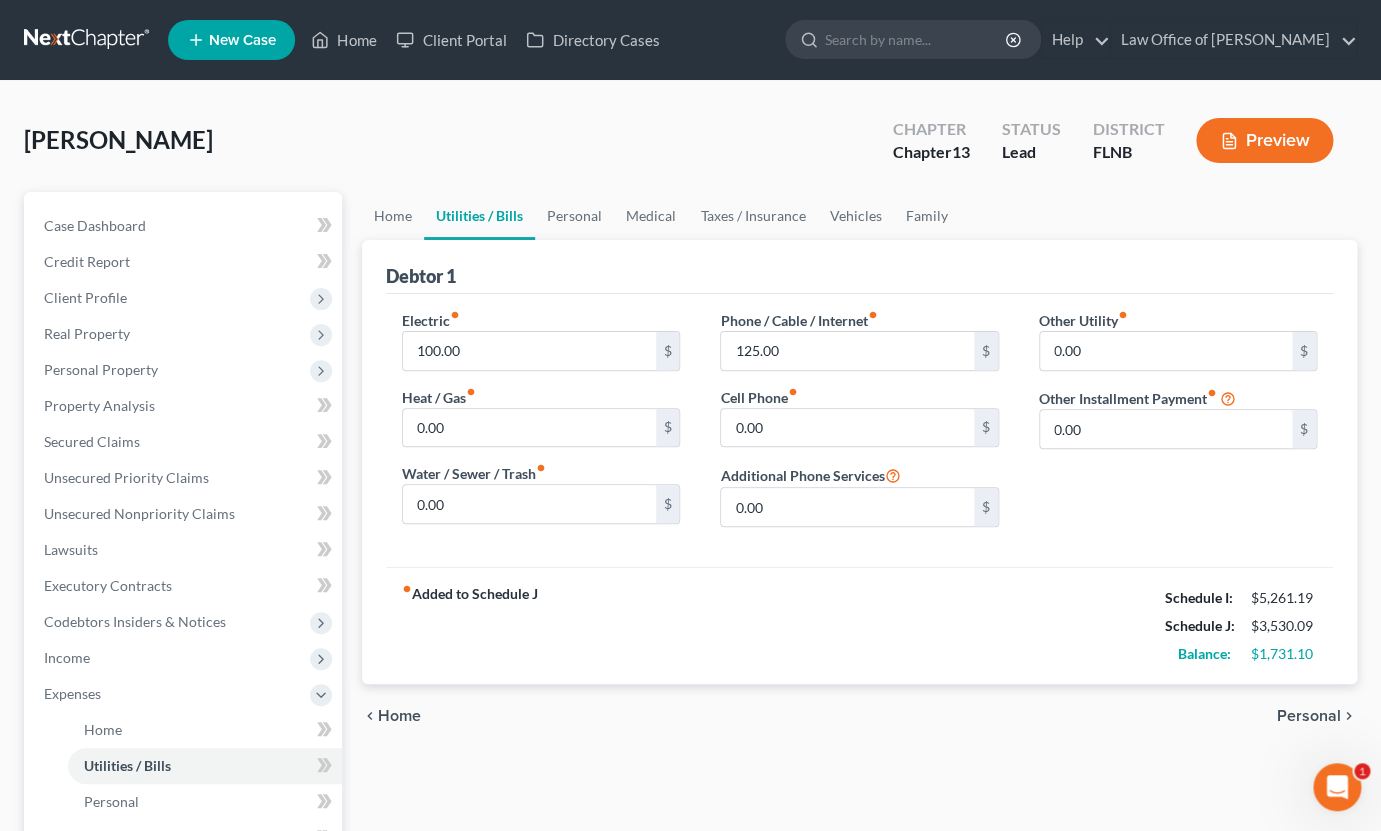 click on "Home" at bounding box center [399, 716] 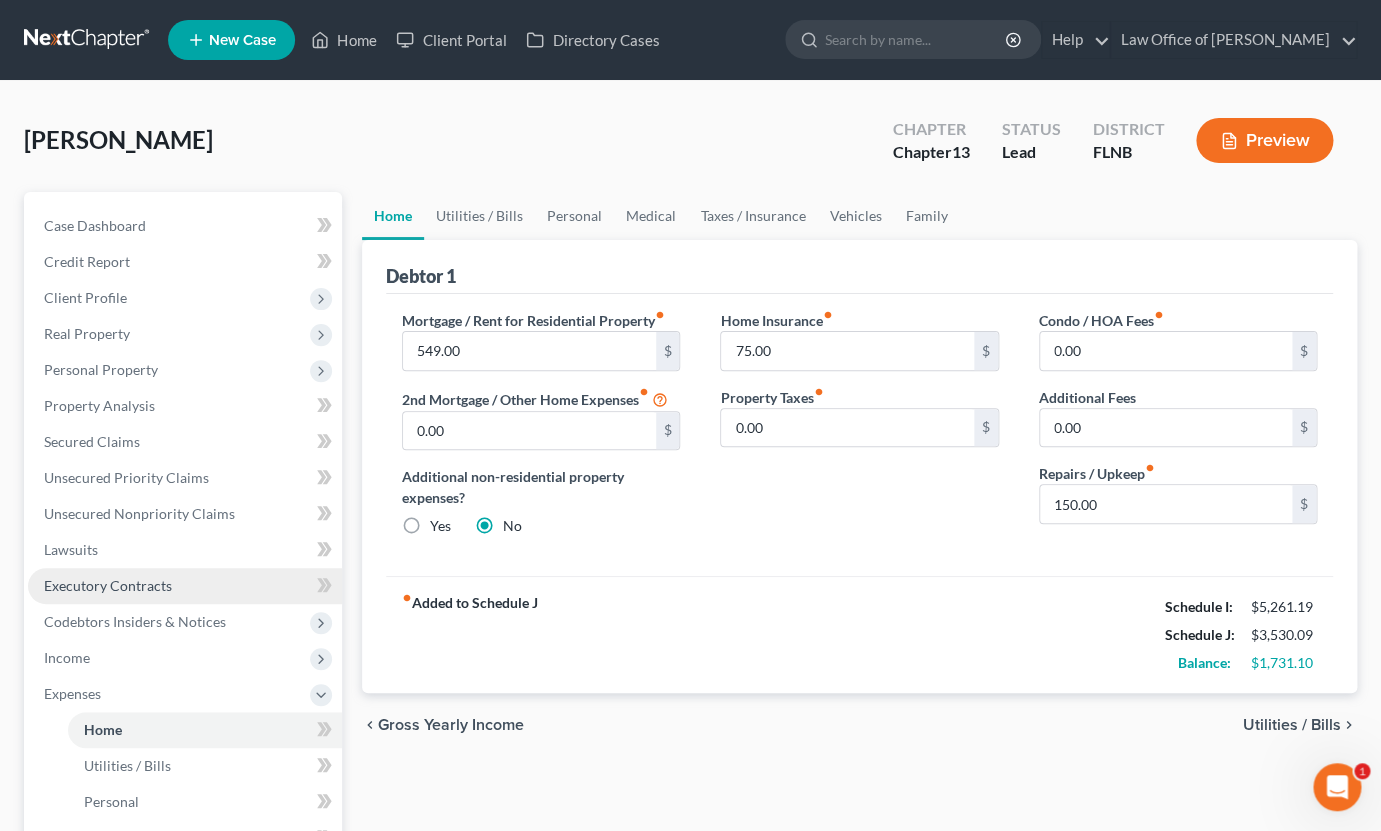 scroll, scrollTop: 220, scrollLeft: 0, axis: vertical 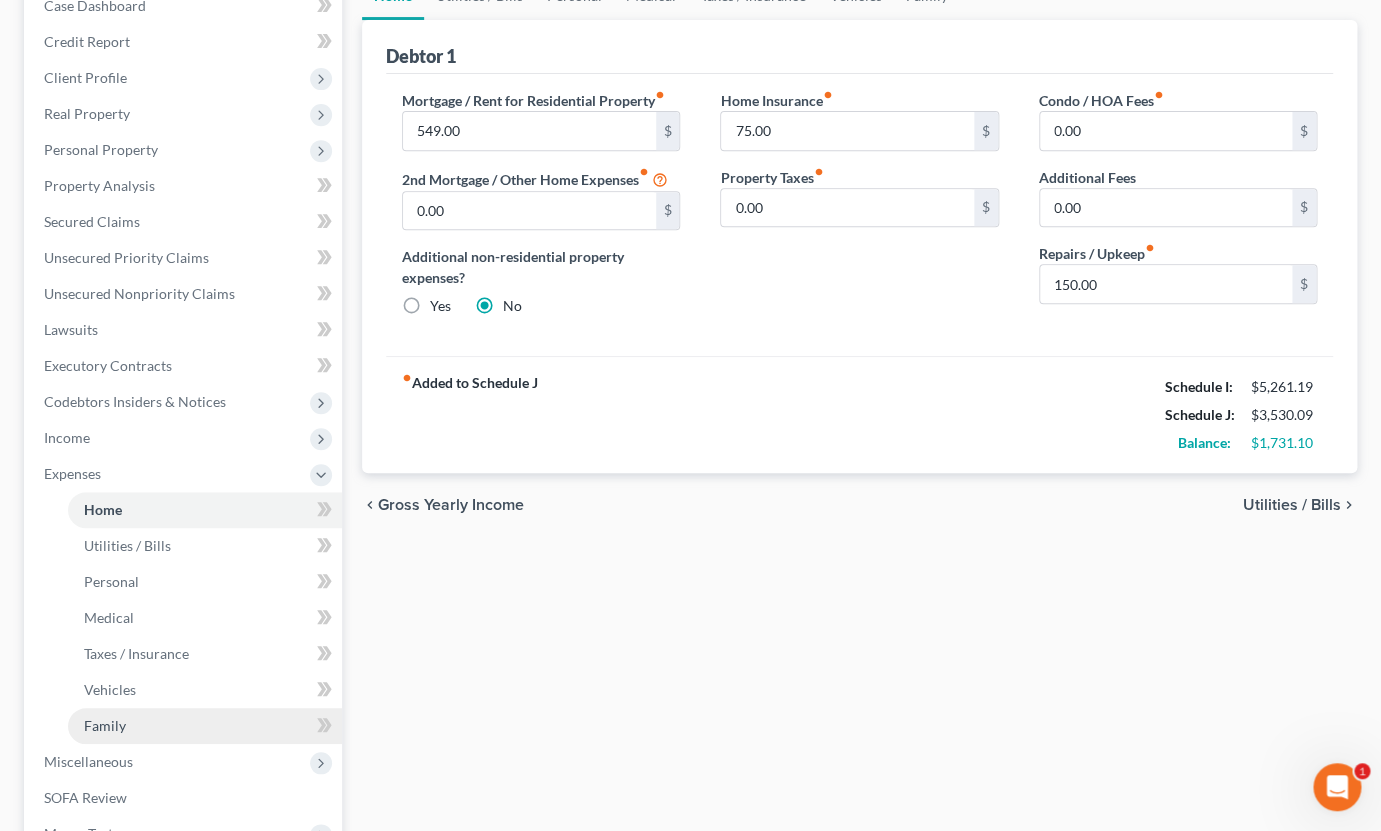 click on "Family" at bounding box center (205, 726) 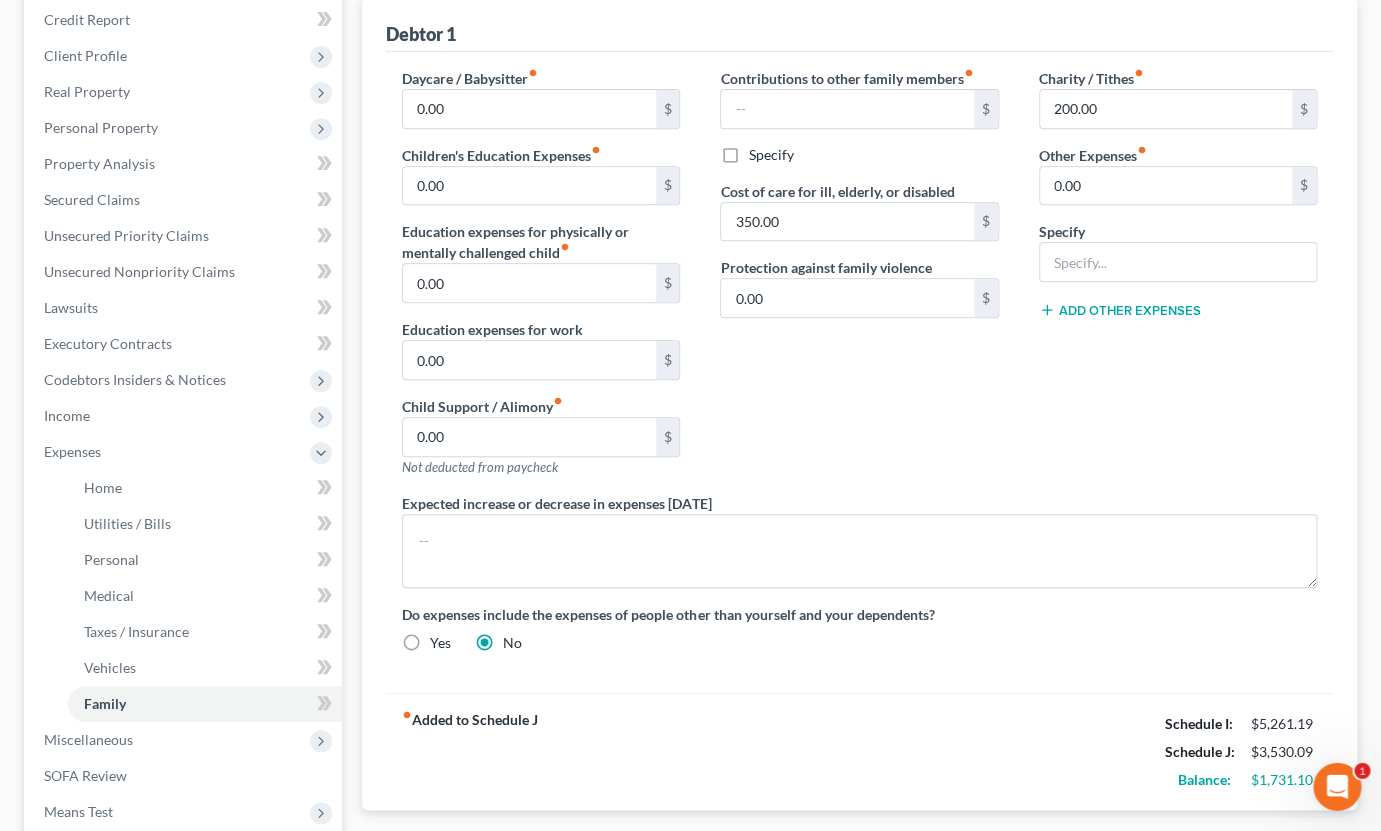 scroll, scrollTop: 330, scrollLeft: 0, axis: vertical 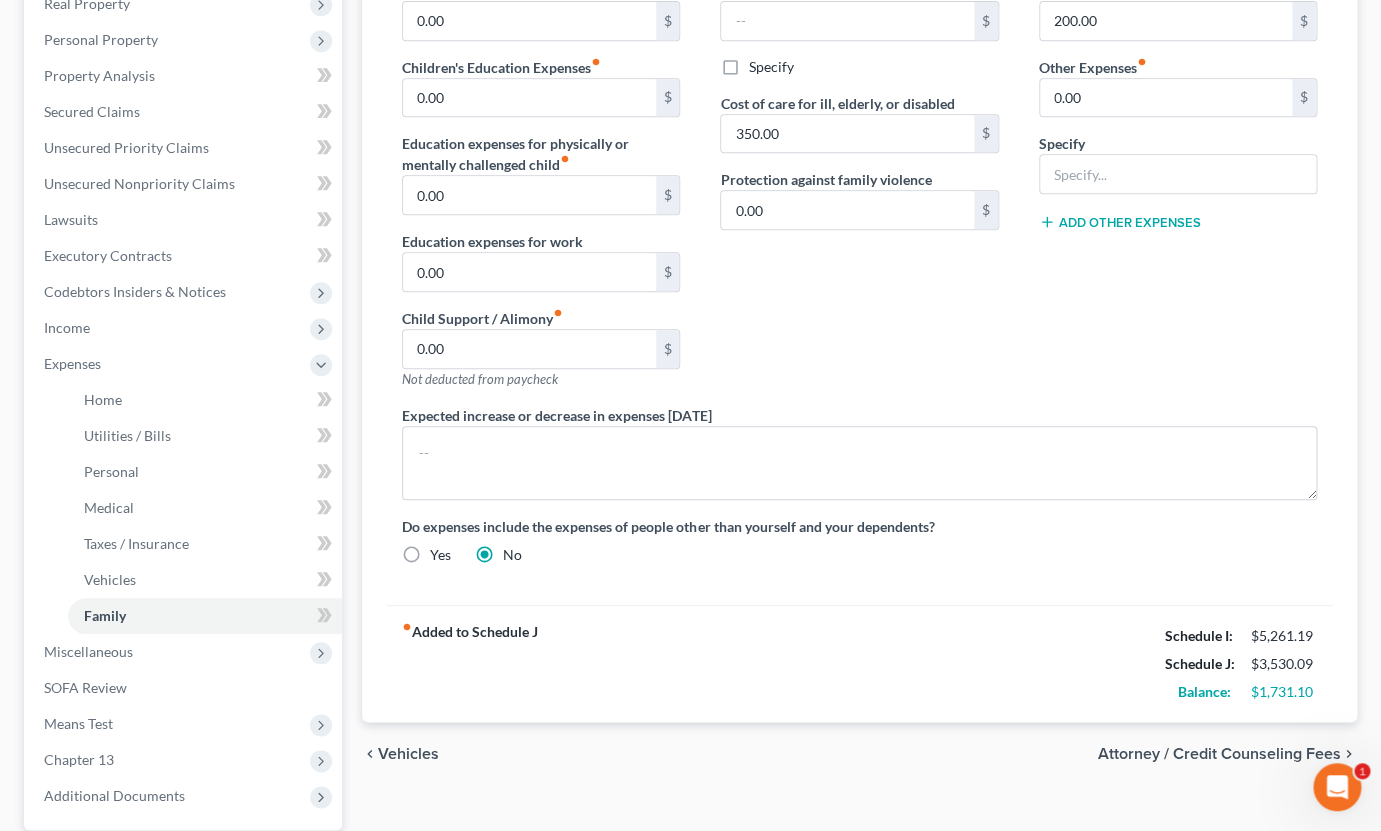 click on "Attorney / Credit Counseling Fees" at bounding box center [1219, 754] 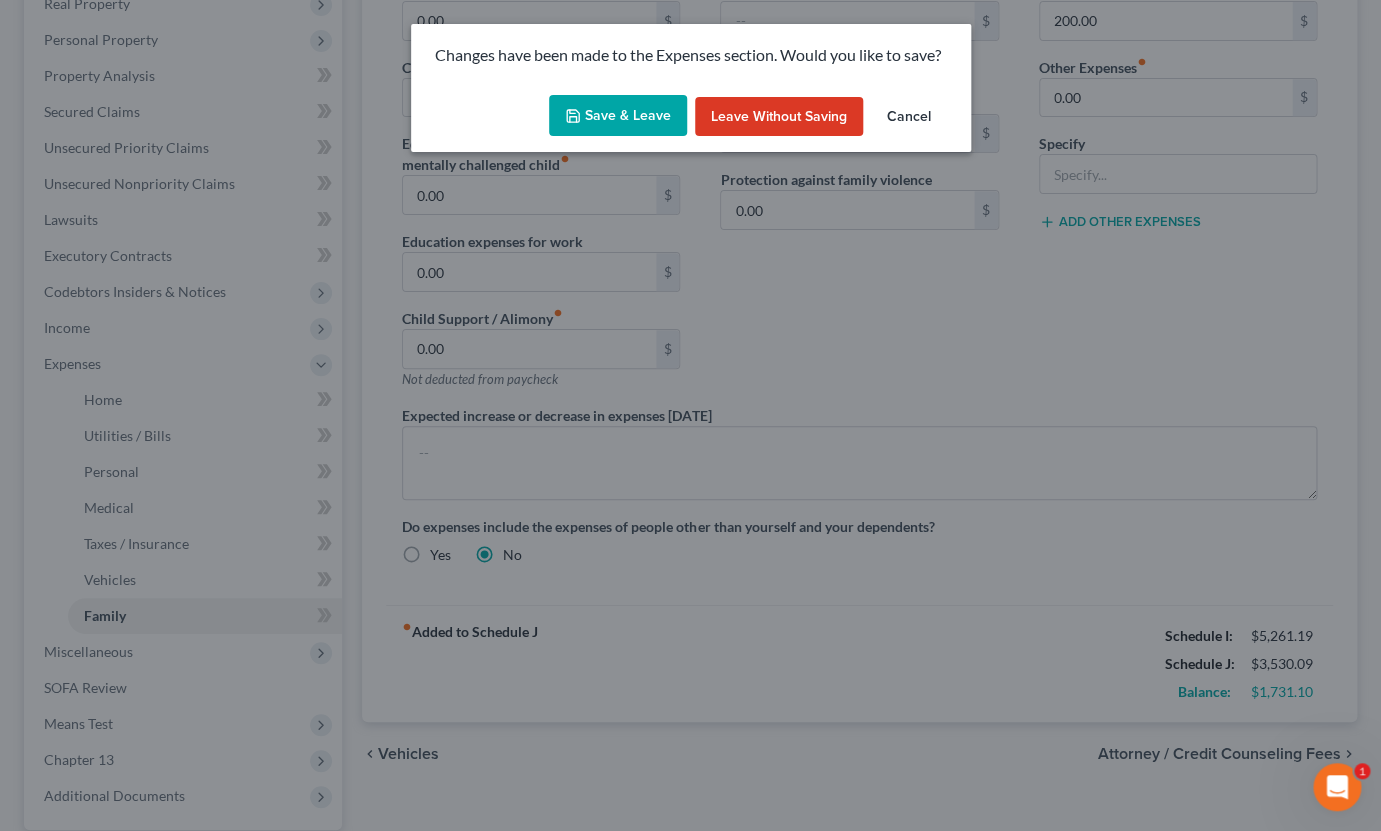click on "Save & Leave" at bounding box center (618, 116) 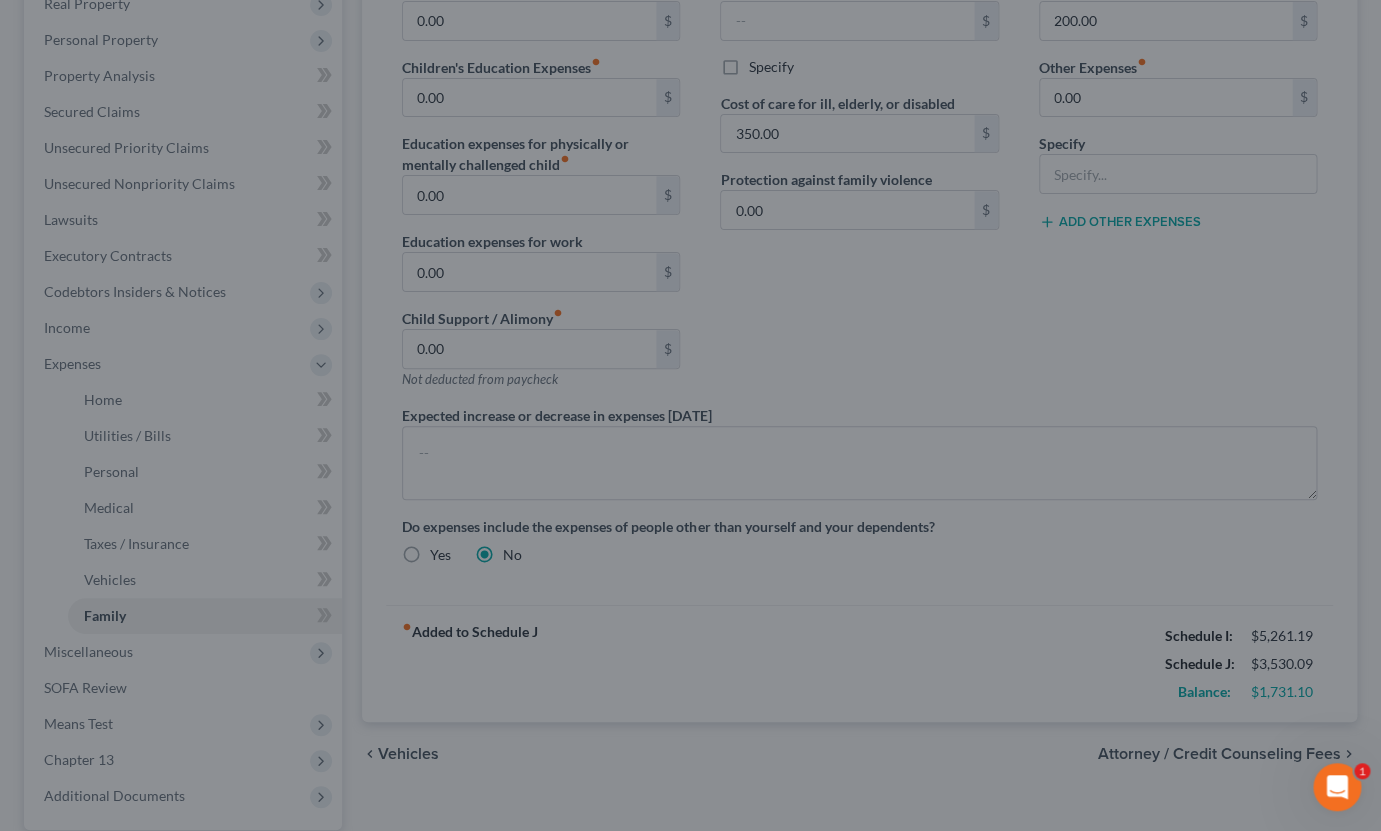 select on "6" 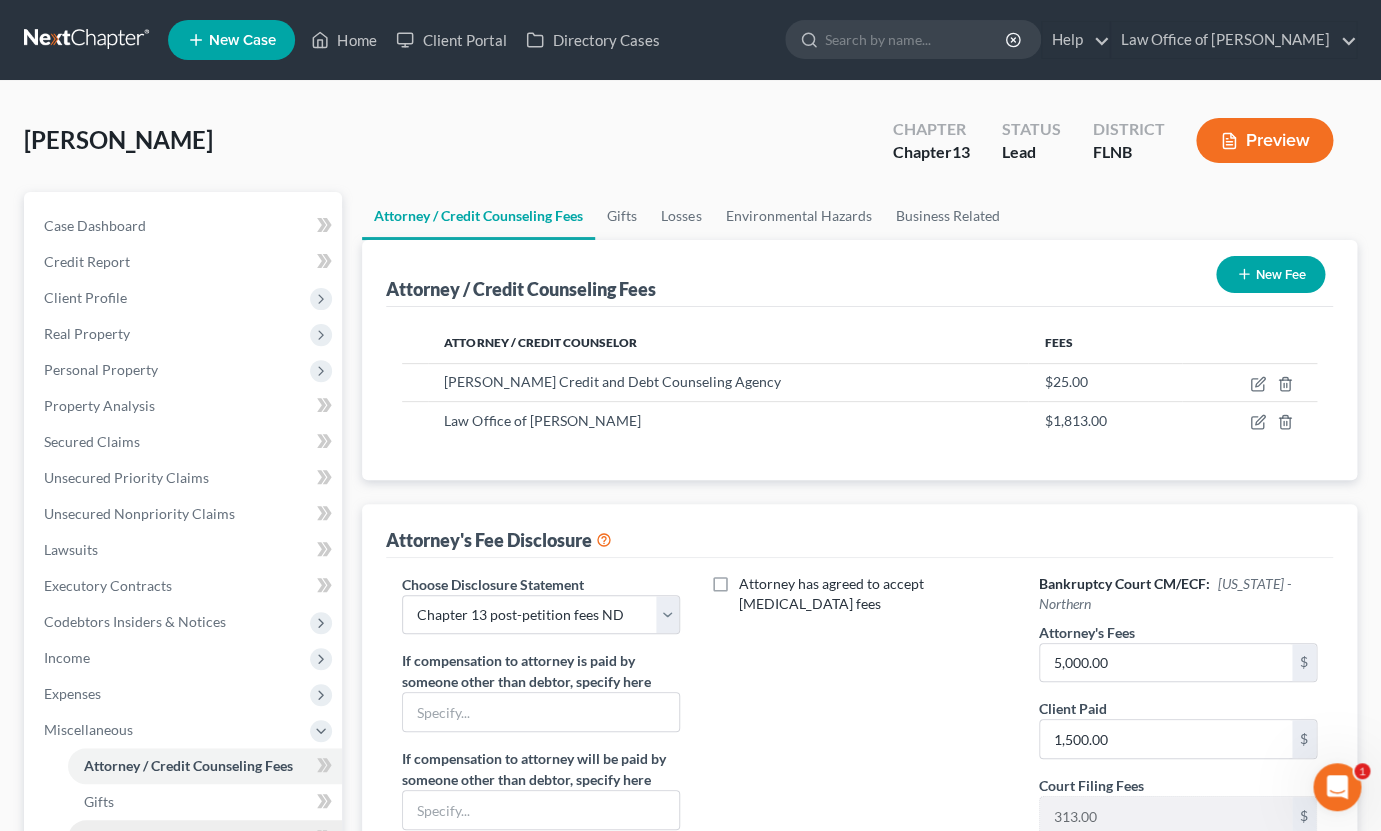 scroll, scrollTop: 444, scrollLeft: 0, axis: vertical 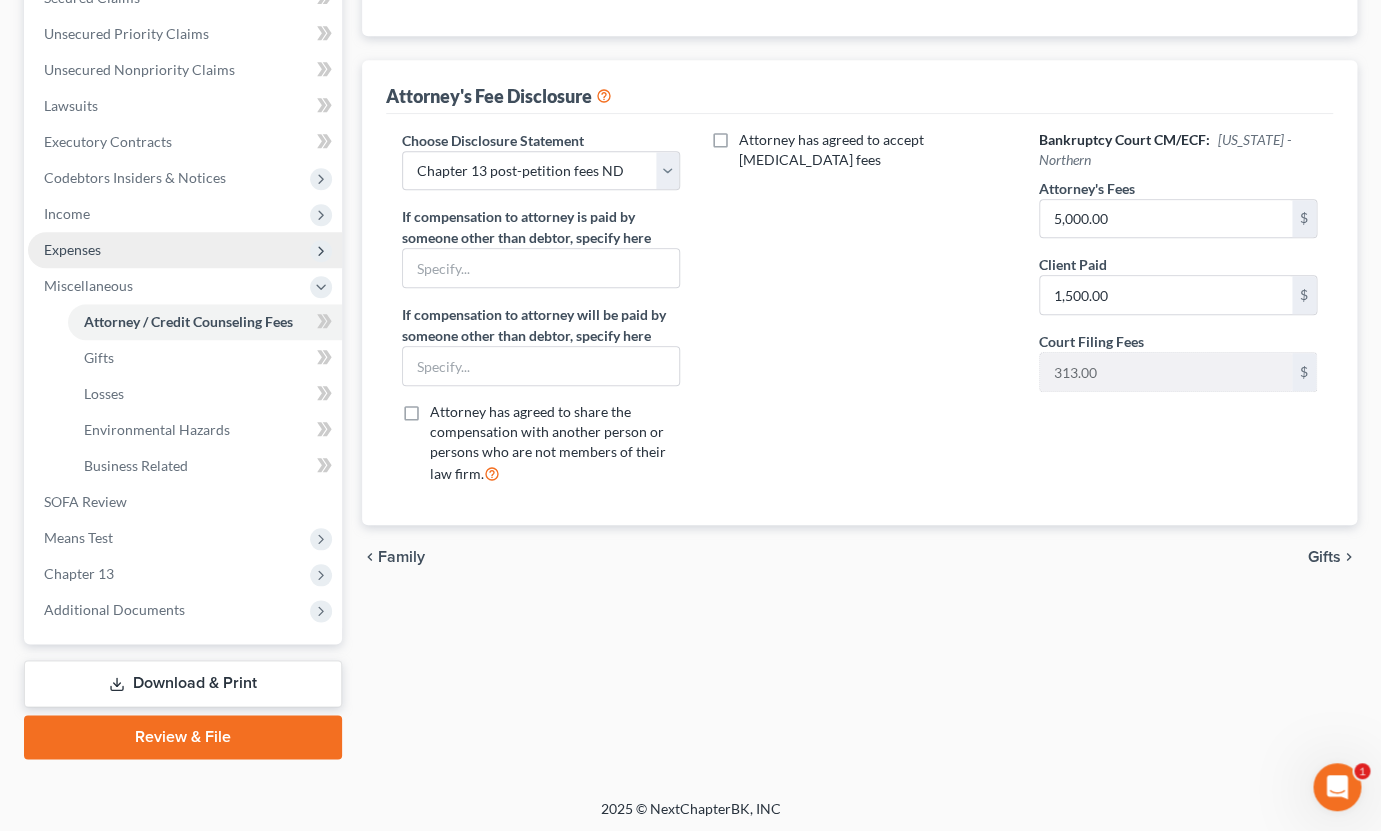 click on "Expenses" at bounding box center [185, 250] 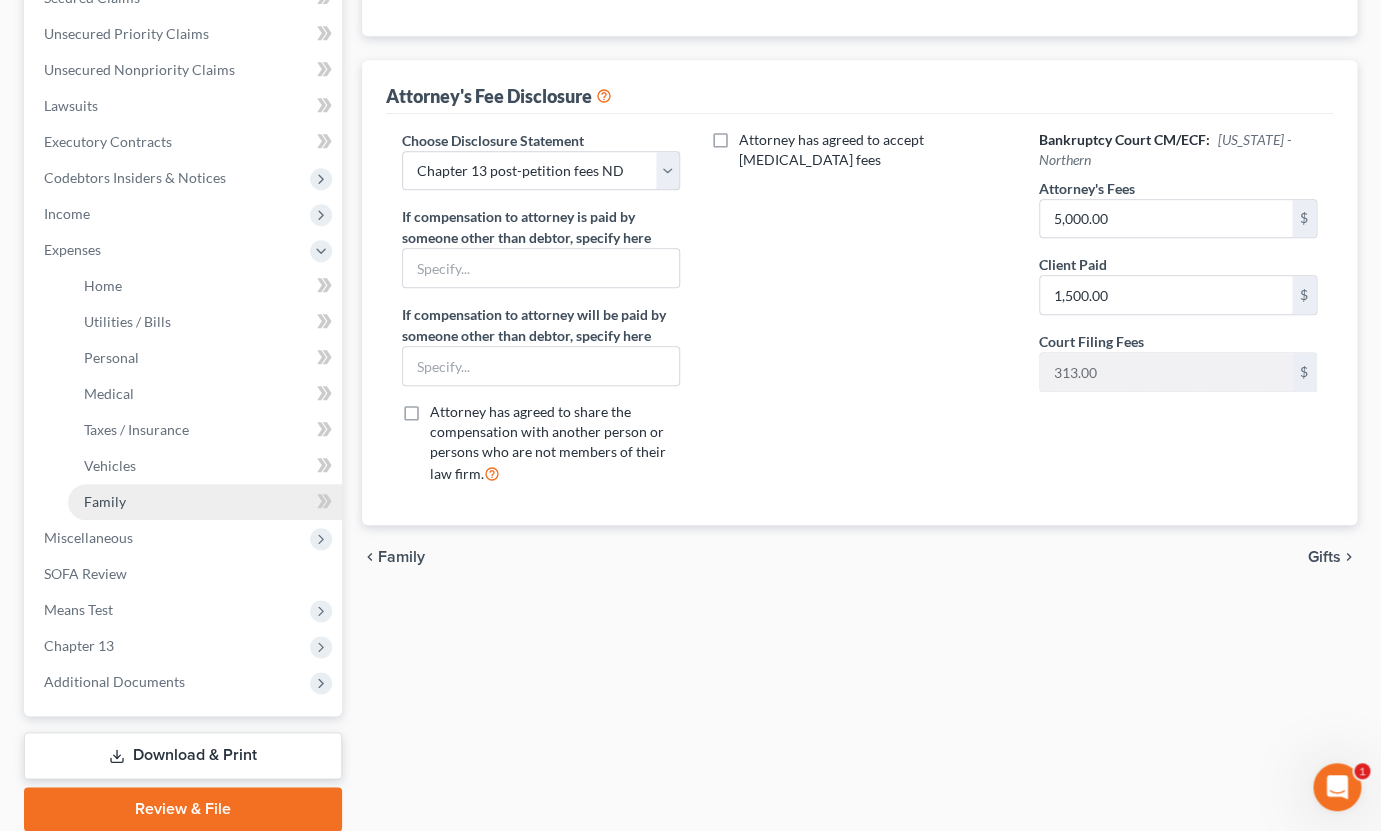 click on "Family" at bounding box center [205, 502] 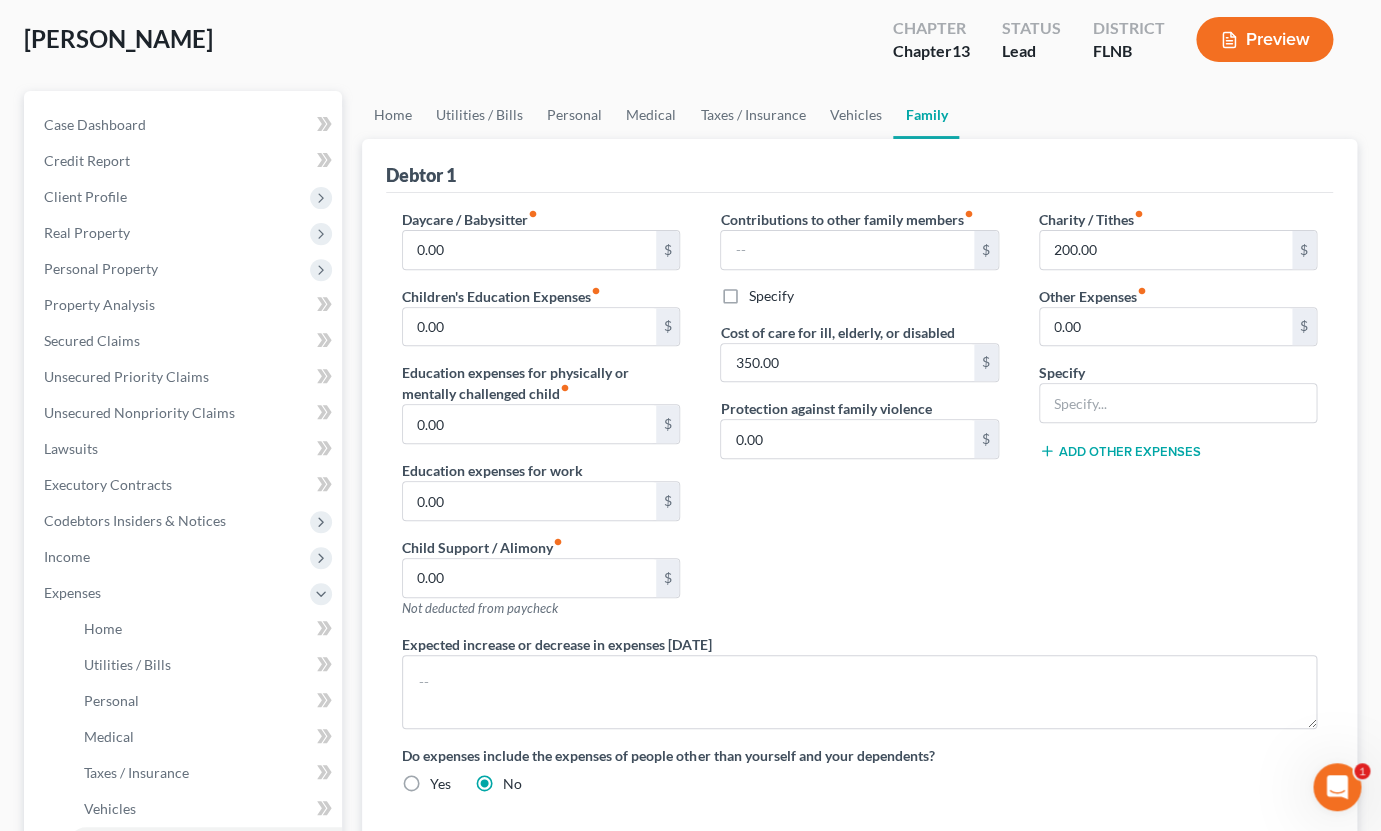 scroll, scrollTop: 0, scrollLeft: 0, axis: both 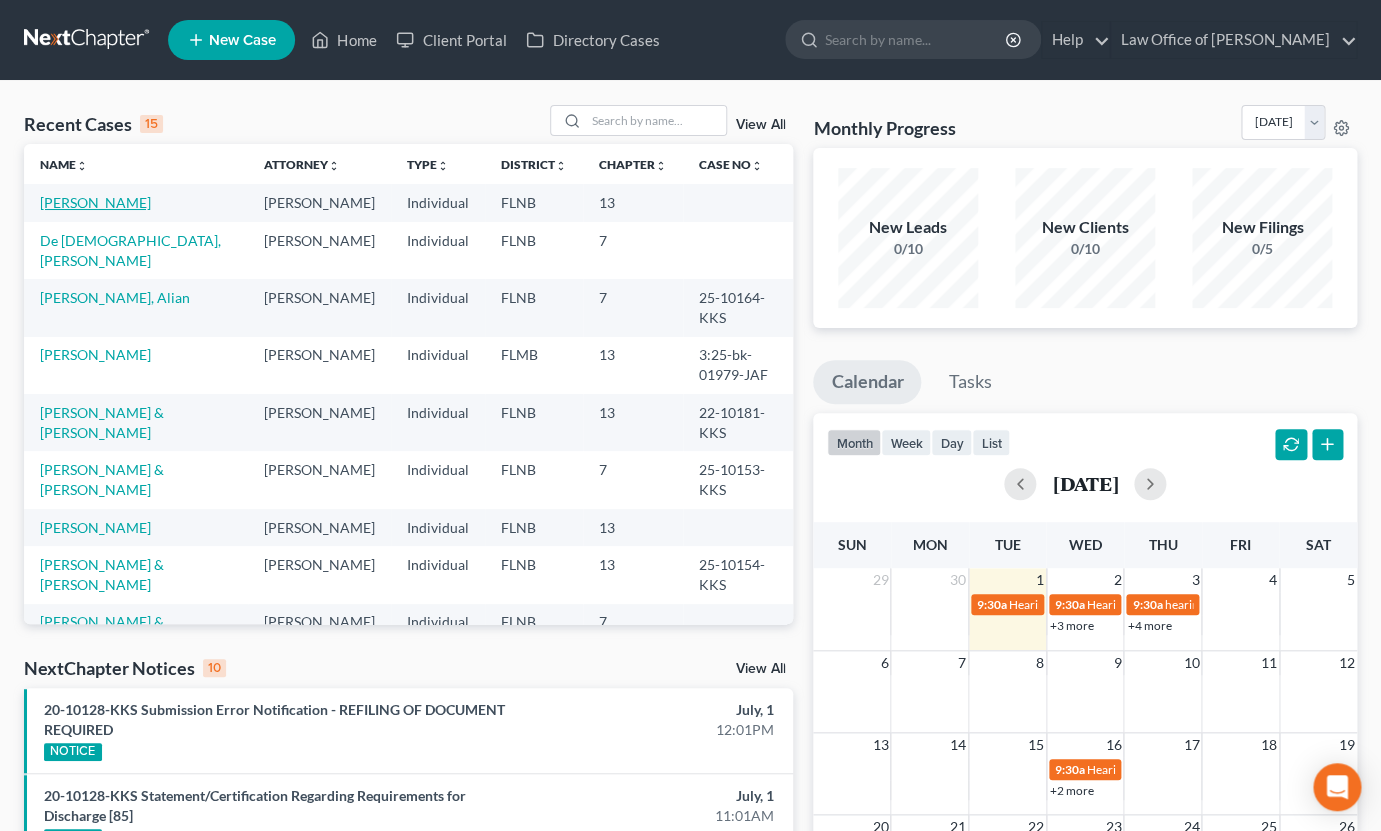 click on "[PERSON_NAME]" at bounding box center [95, 202] 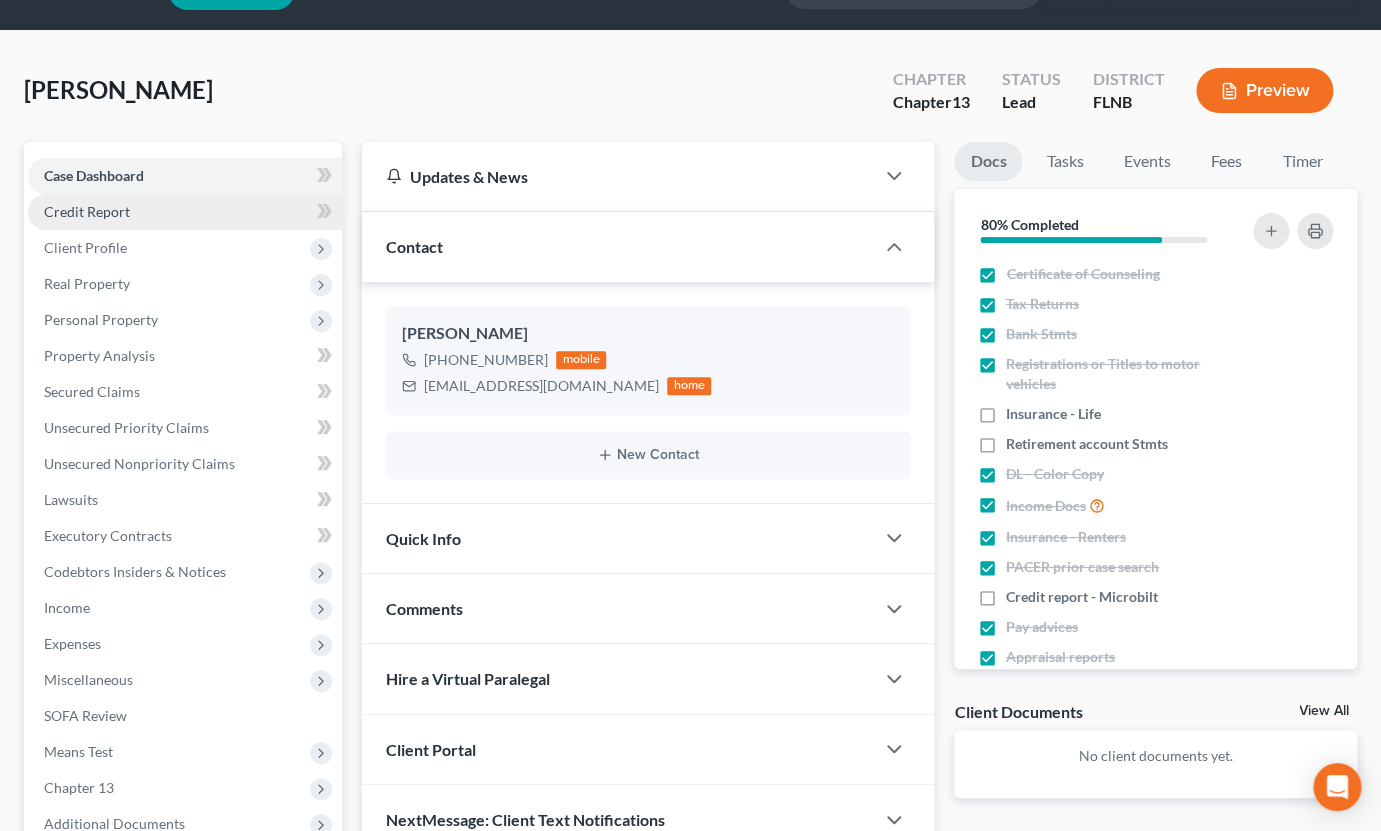 scroll, scrollTop: 264, scrollLeft: 0, axis: vertical 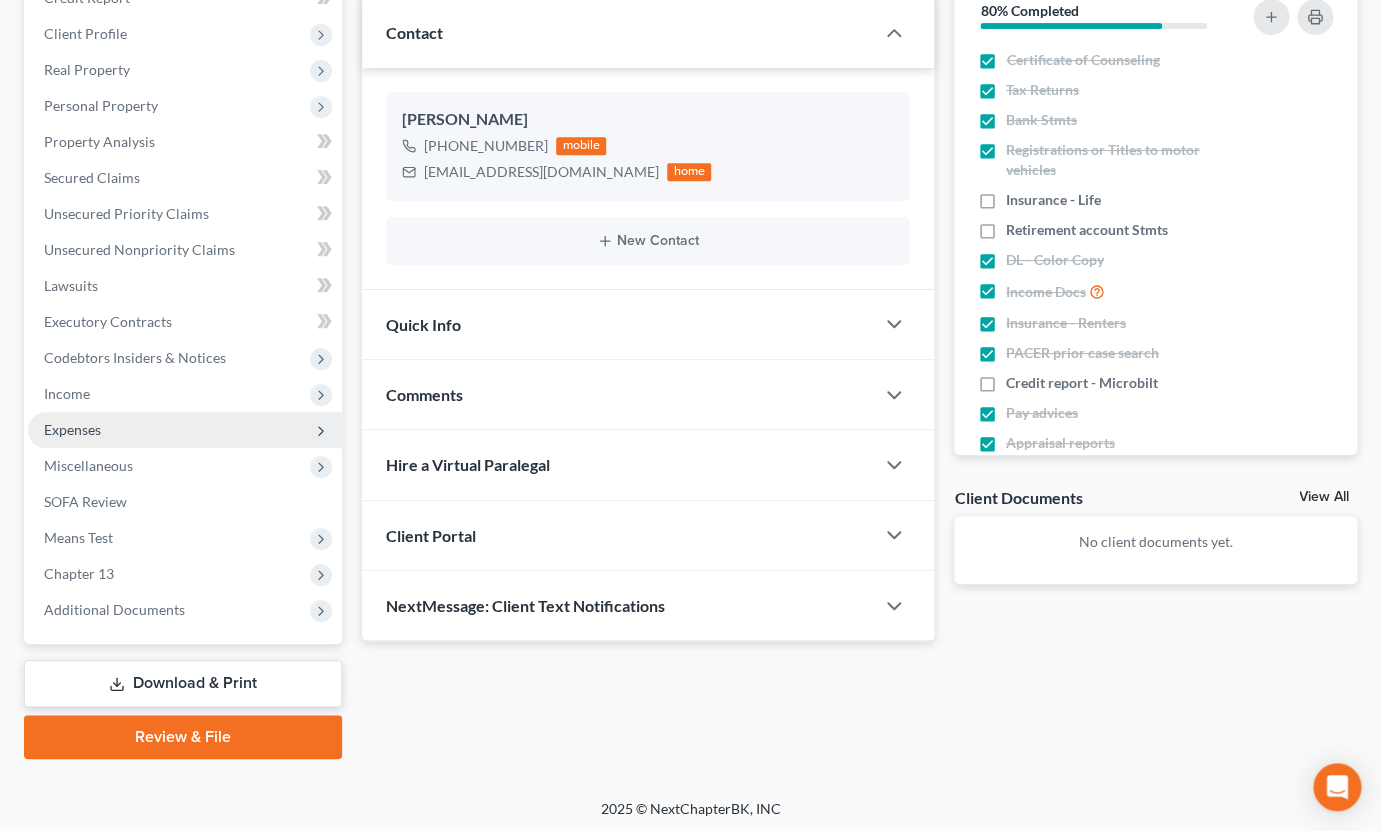 click on "Expenses" at bounding box center (185, 430) 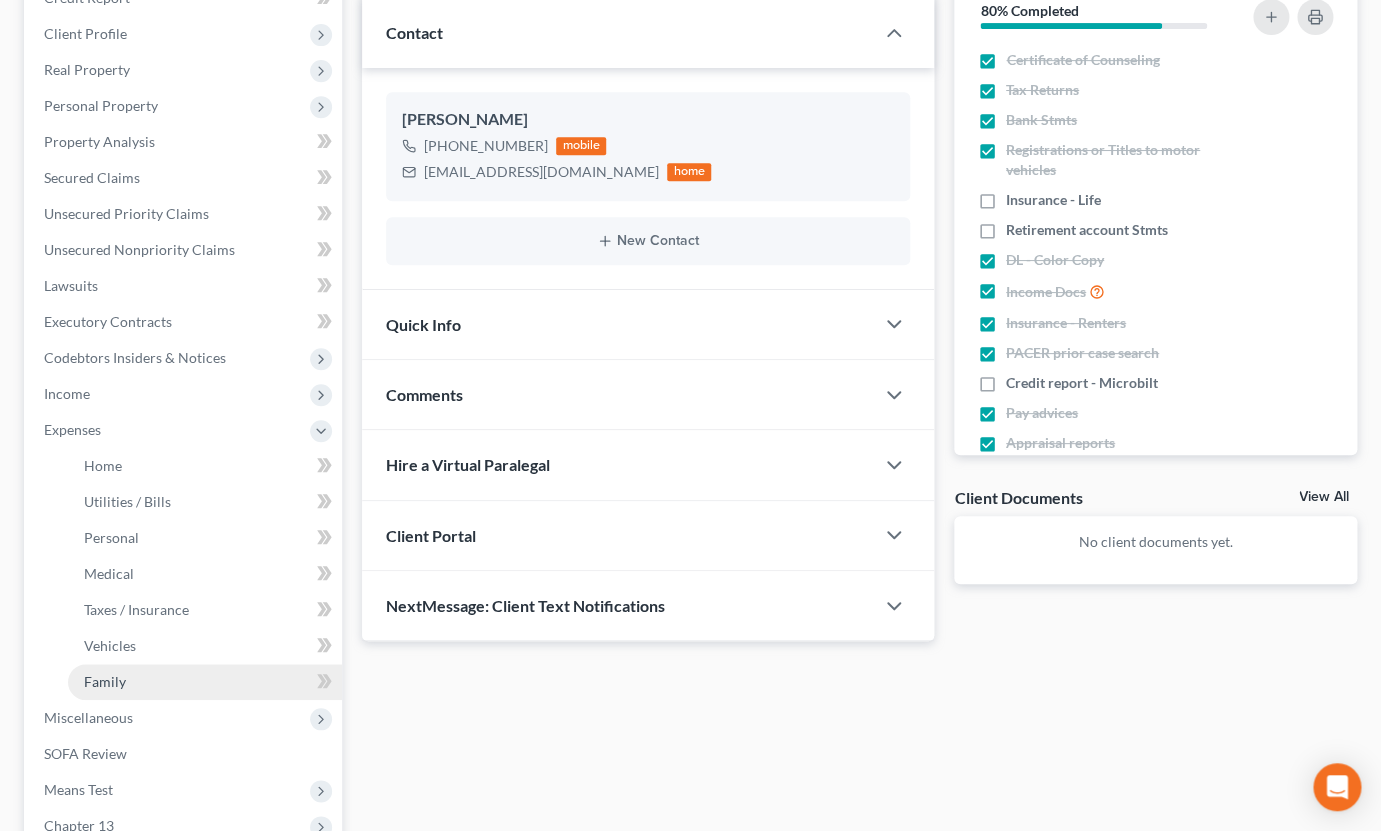 click on "Family" at bounding box center [205, 682] 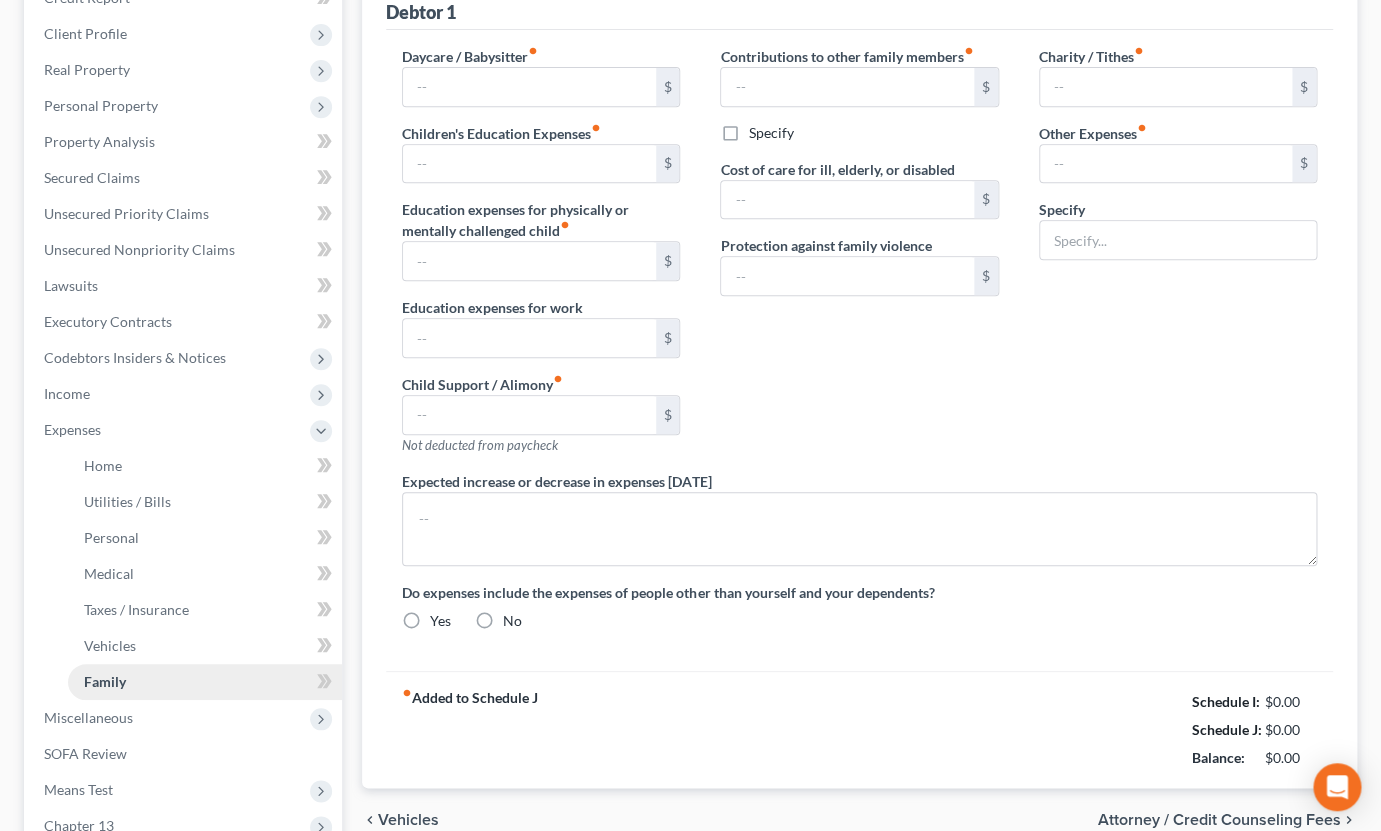 type on "0.00" 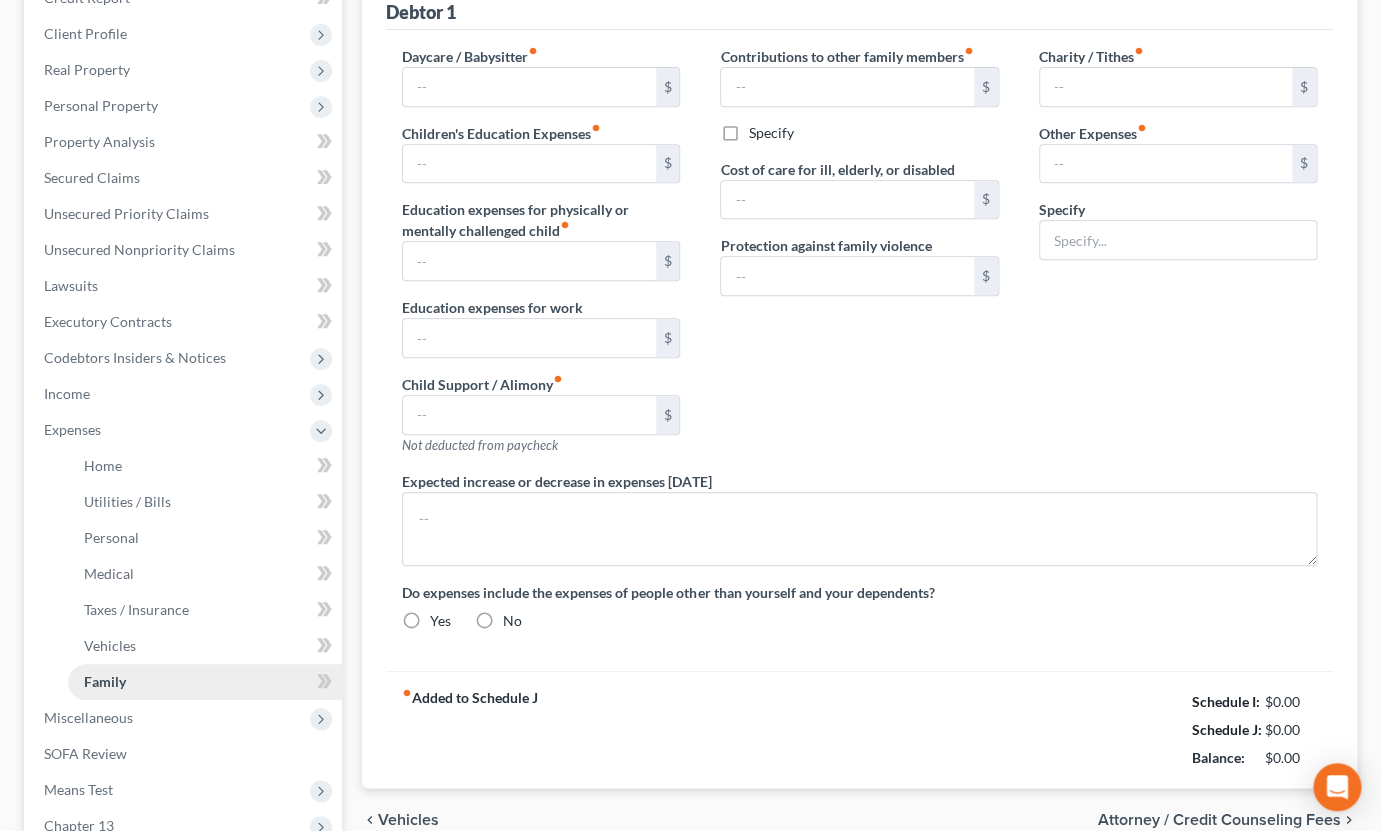 type on "0.00" 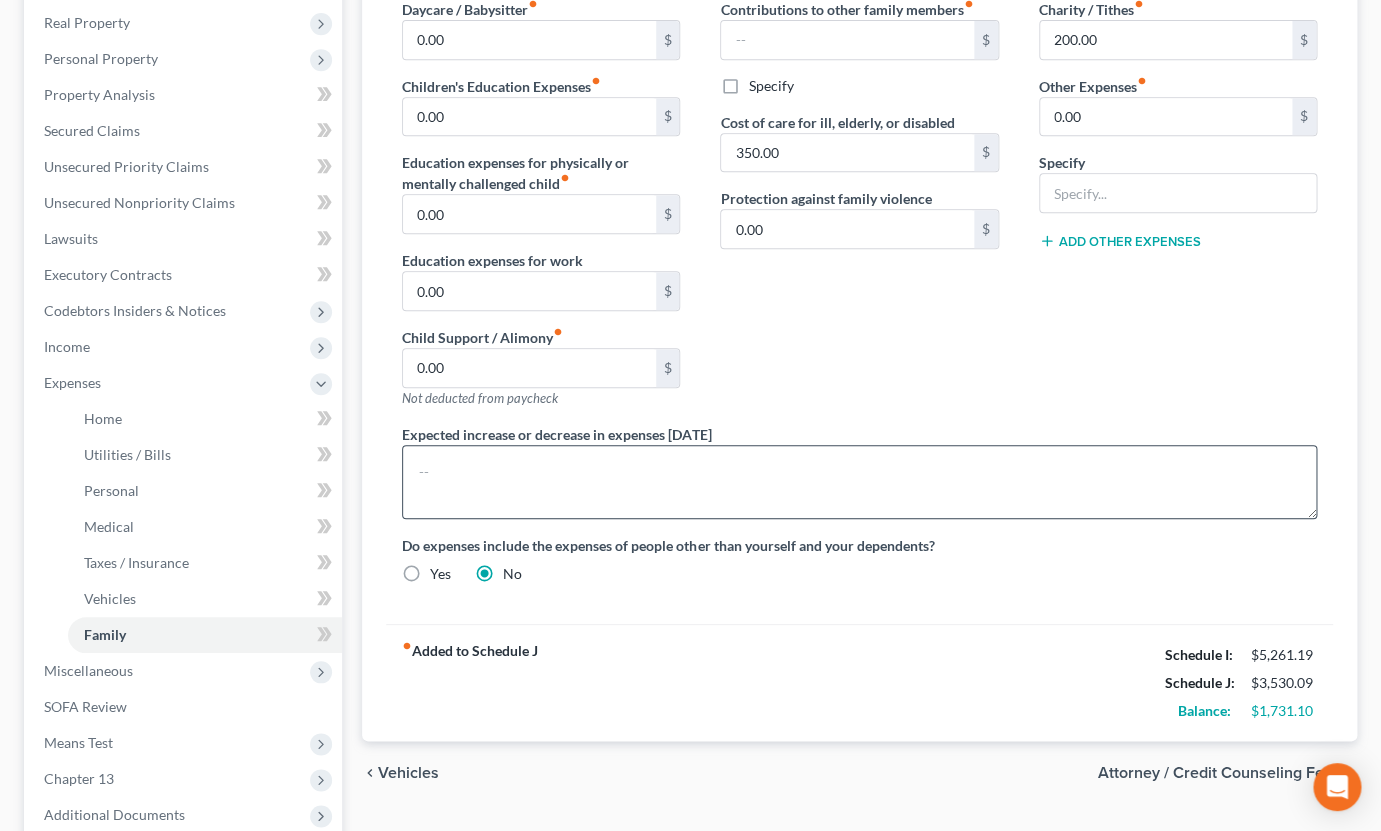 scroll, scrollTop: 330, scrollLeft: 0, axis: vertical 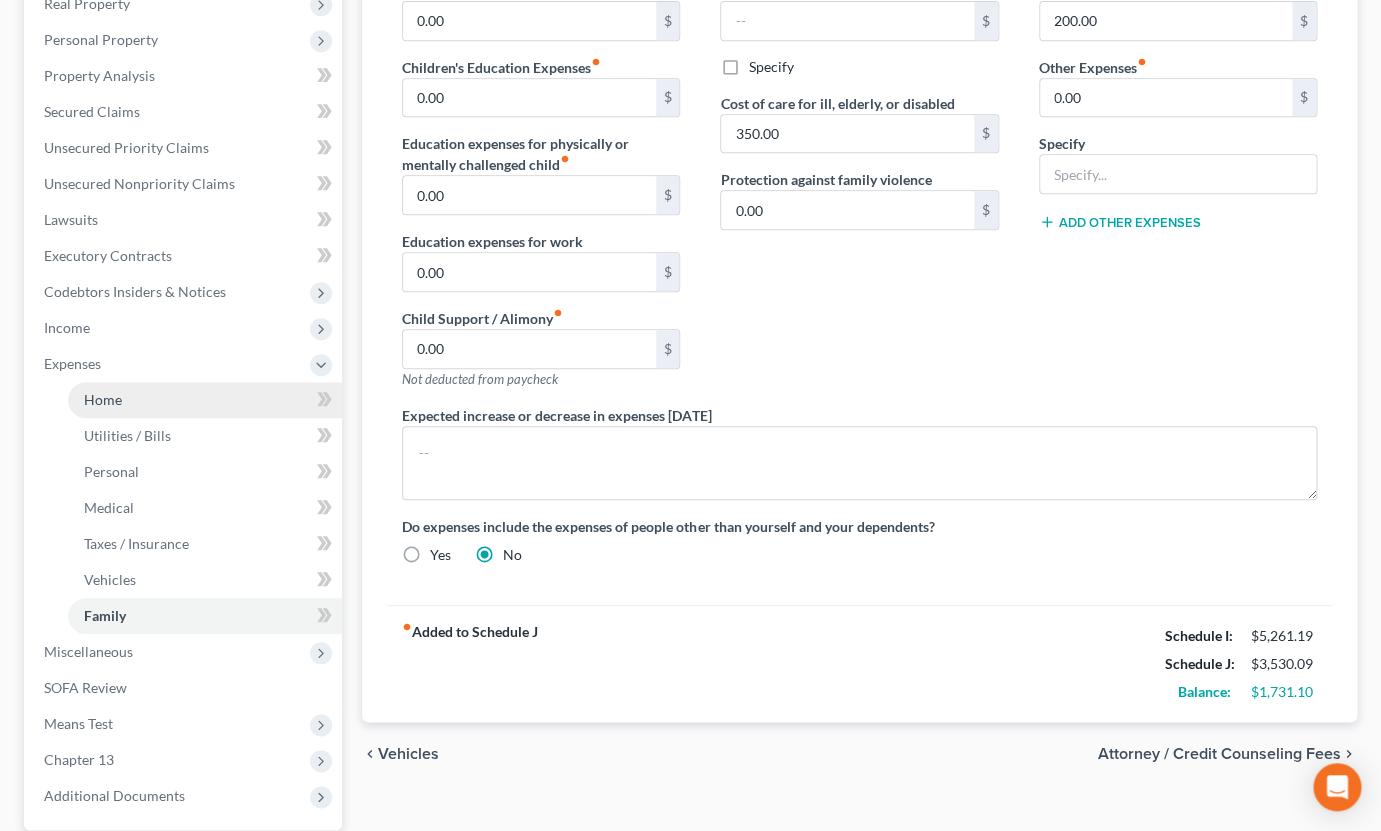 click on "Home" at bounding box center (103, 399) 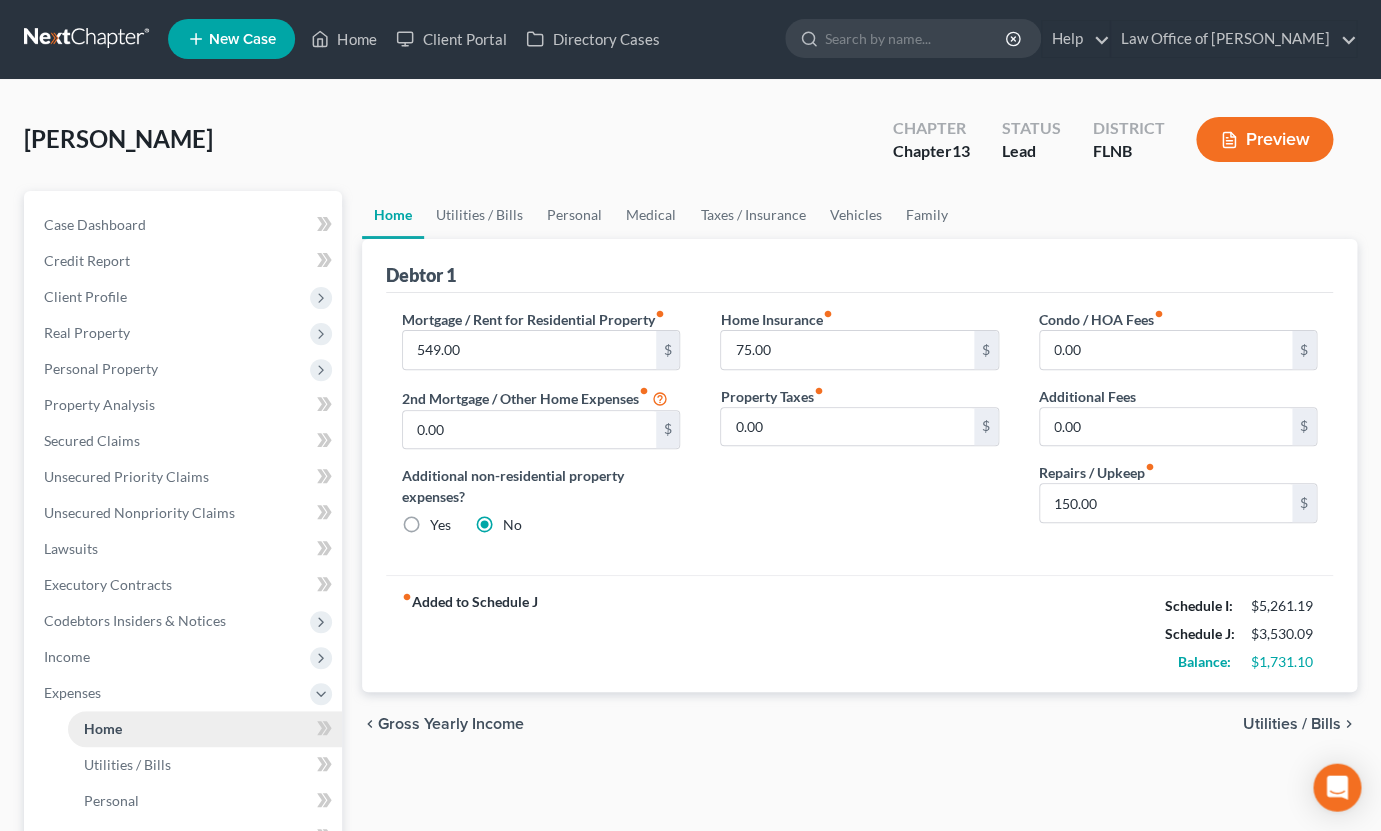 scroll, scrollTop: 0, scrollLeft: 0, axis: both 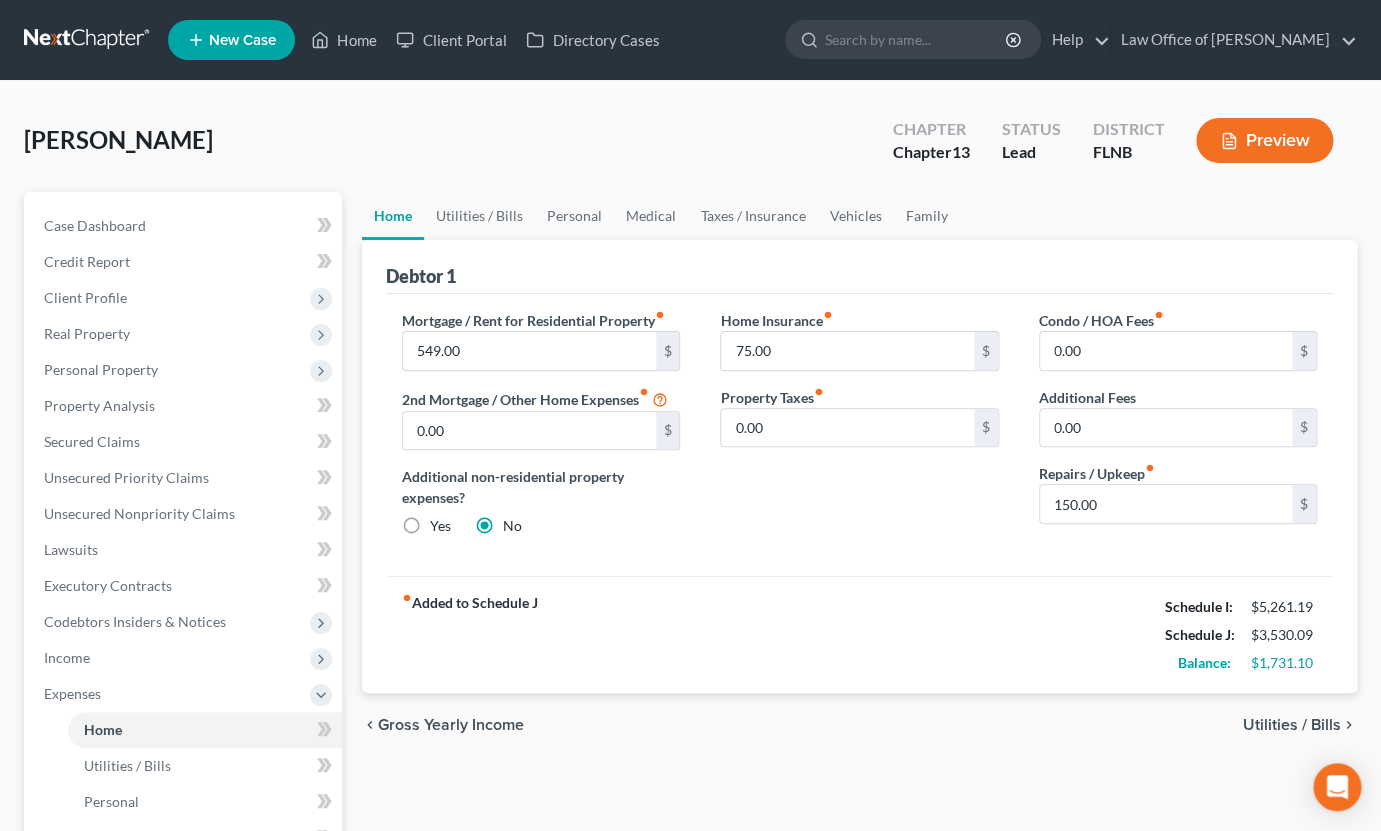 click on "Utilities / Bills" at bounding box center (1292, 725) 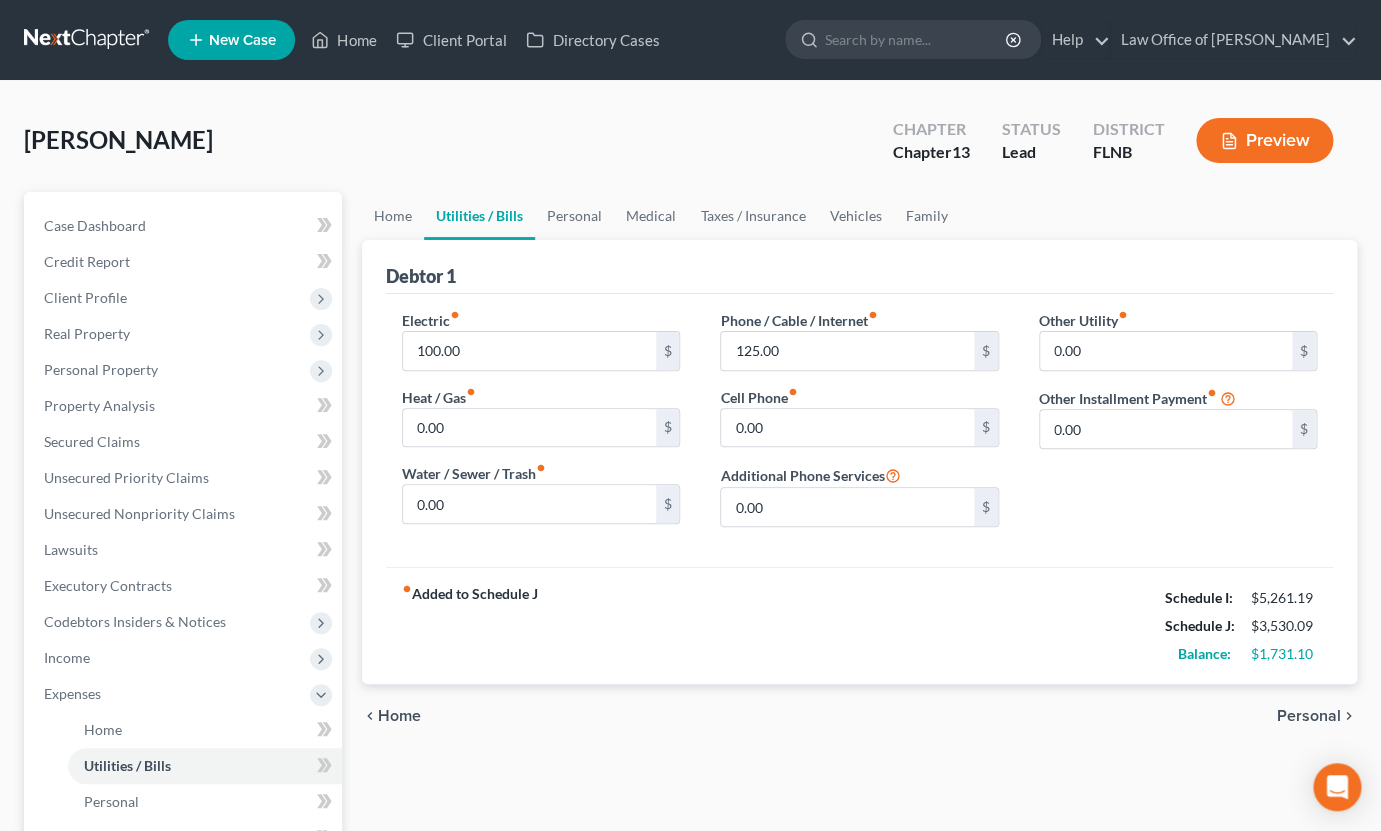 click on "Personal" at bounding box center (1309, 716) 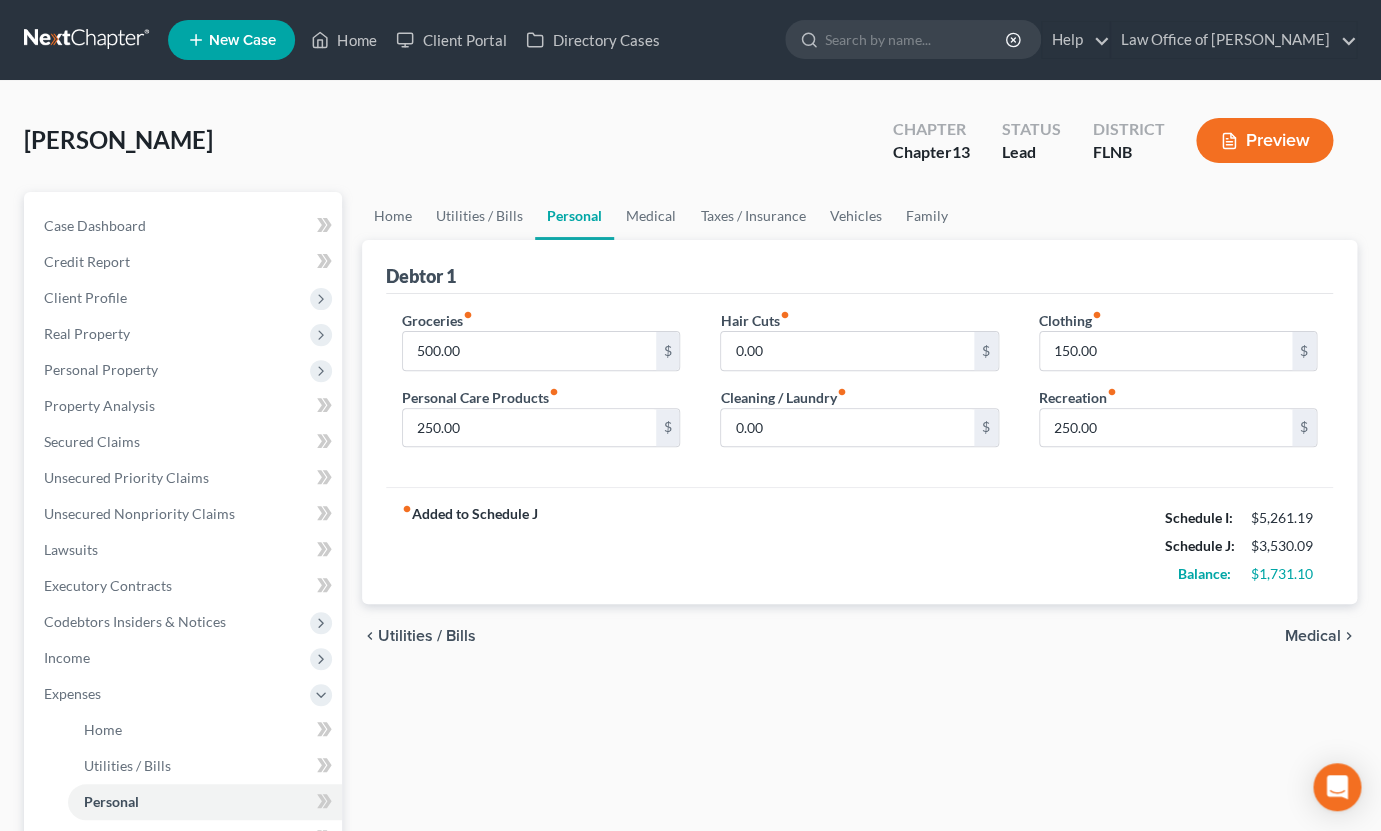 click on "Medical" at bounding box center [1313, 636] 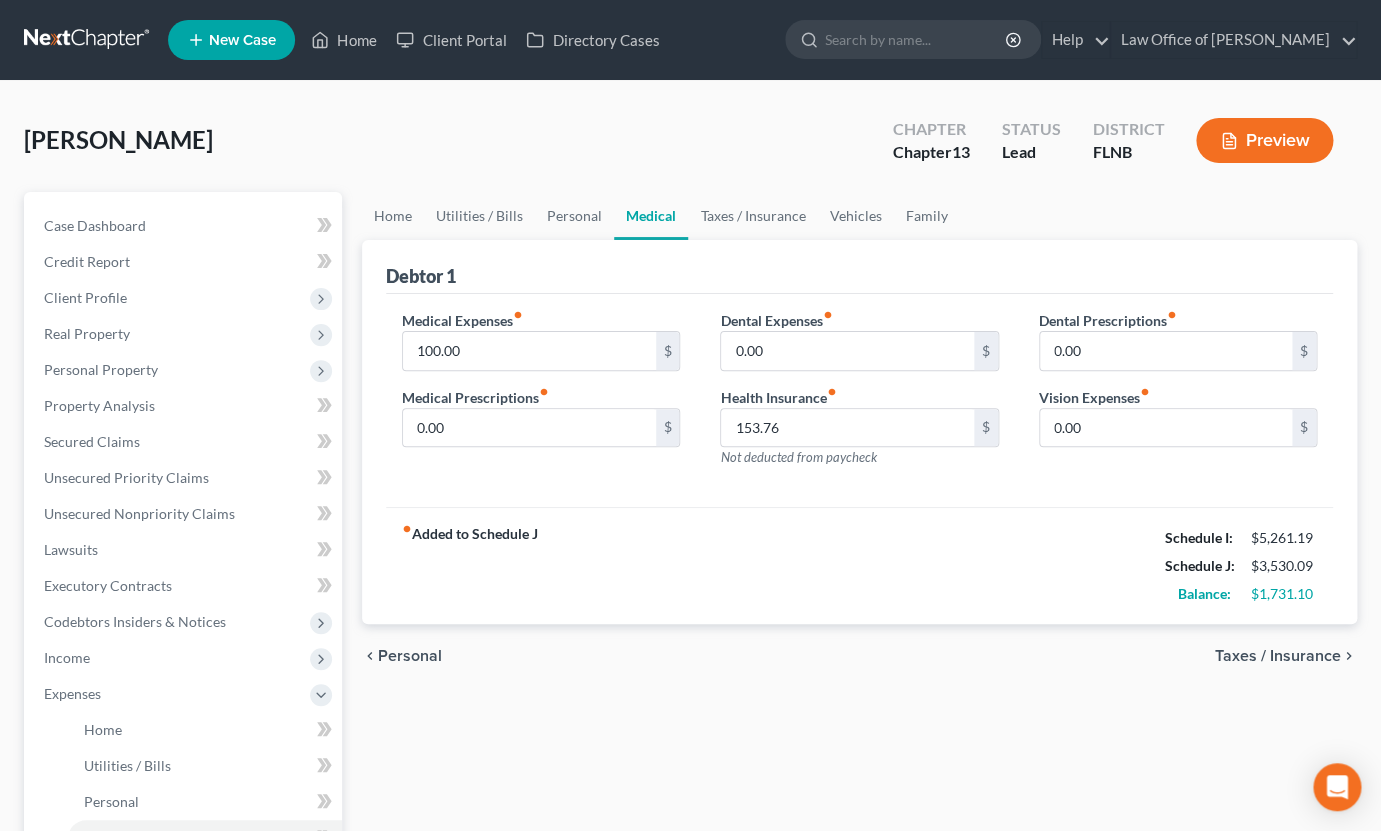 click on "Taxes / Insurance" at bounding box center (1278, 656) 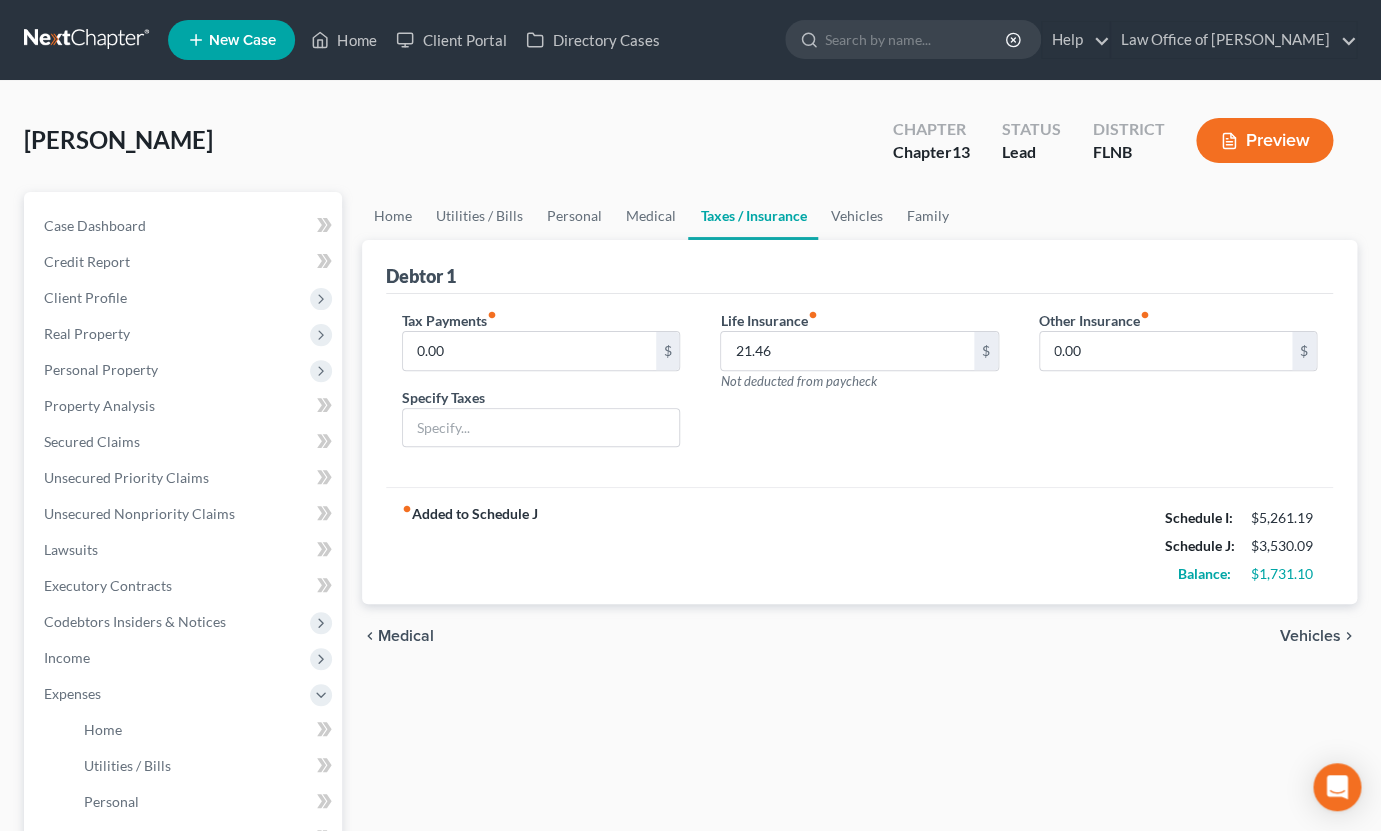 click on "Medical" at bounding box center [406, 636] 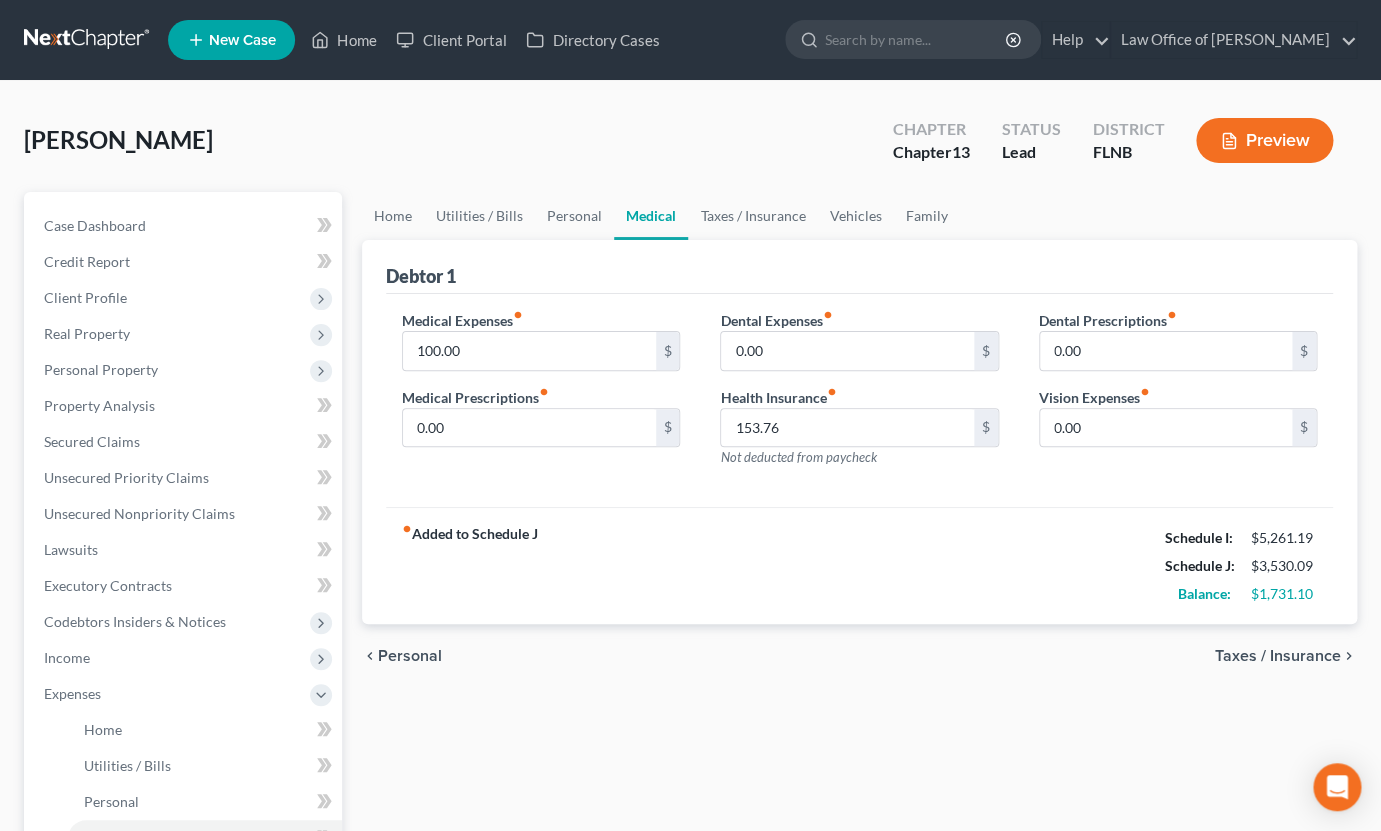 click on "Taxes / Insurance" at bounding box center (1278, 656) 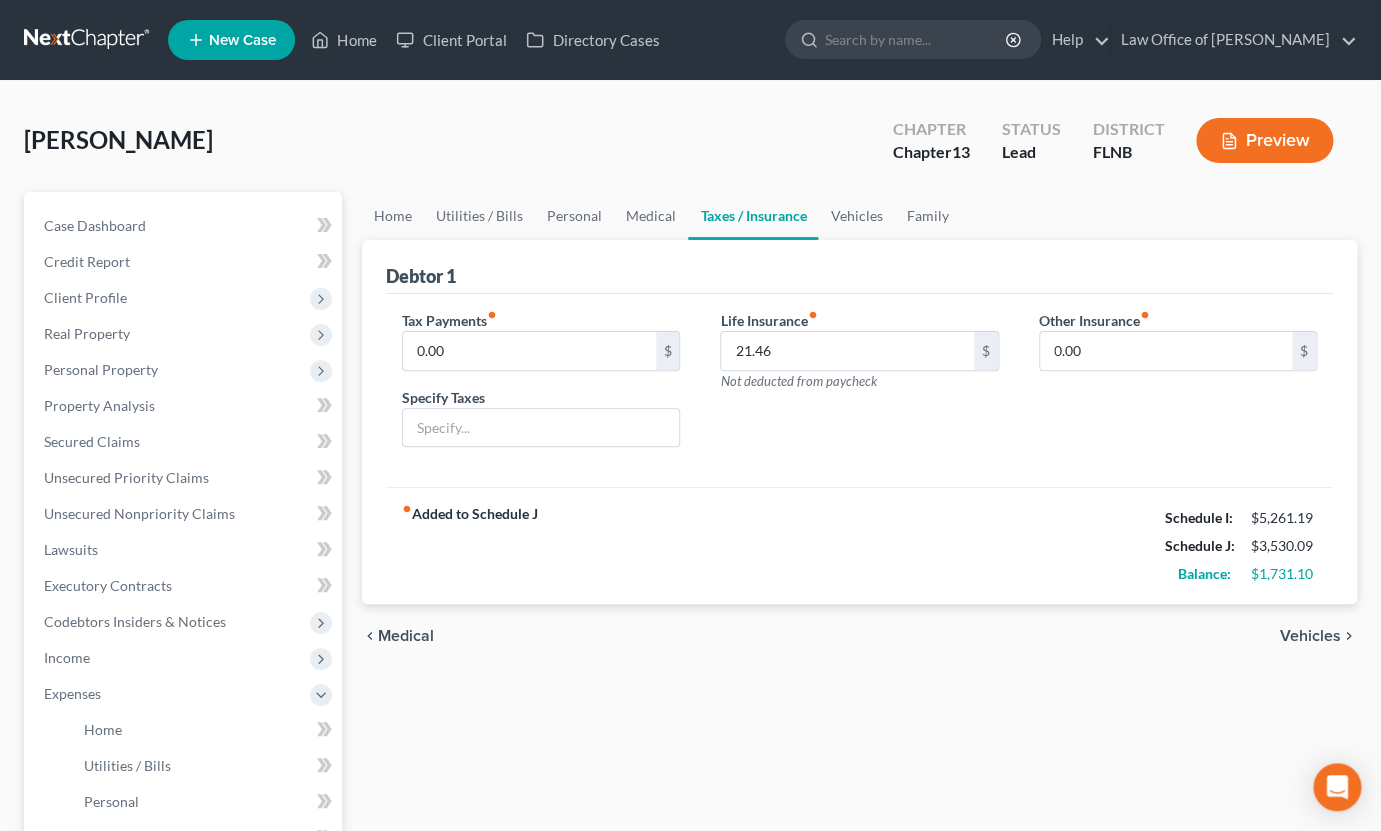 click on "Vehicles" at bounding box center (1310, 636) 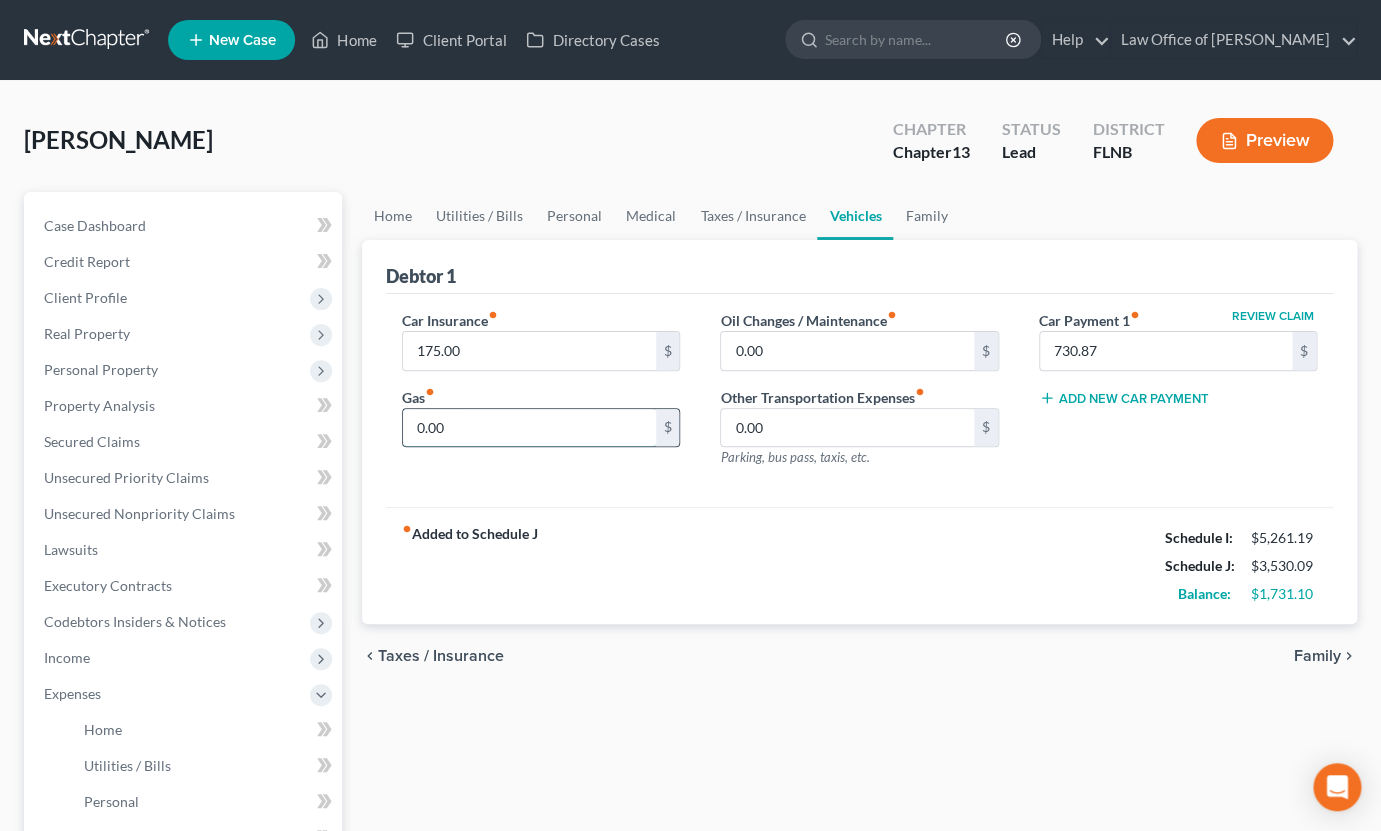 click on "0.00" at bounding box center (529, 428) 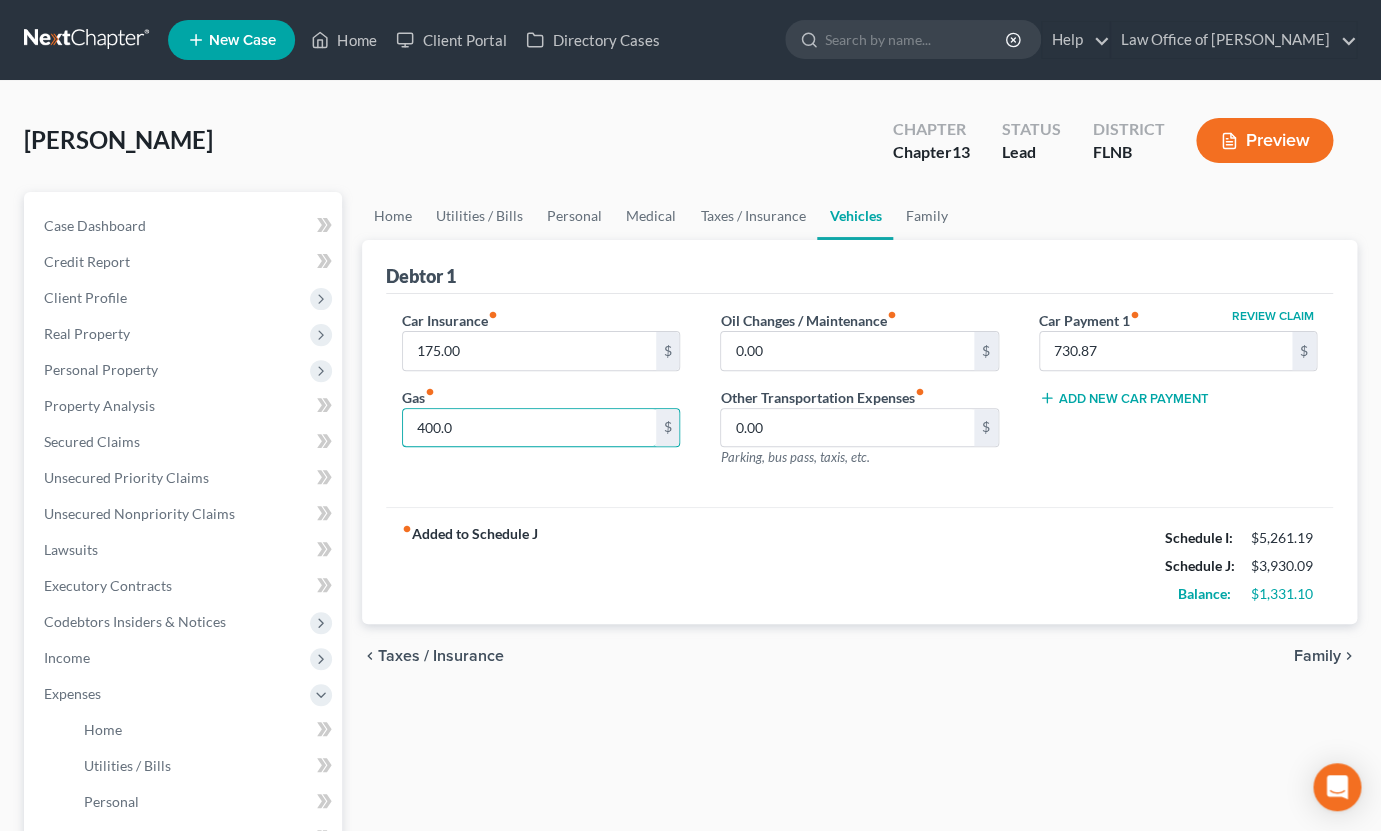 type on "400.0" 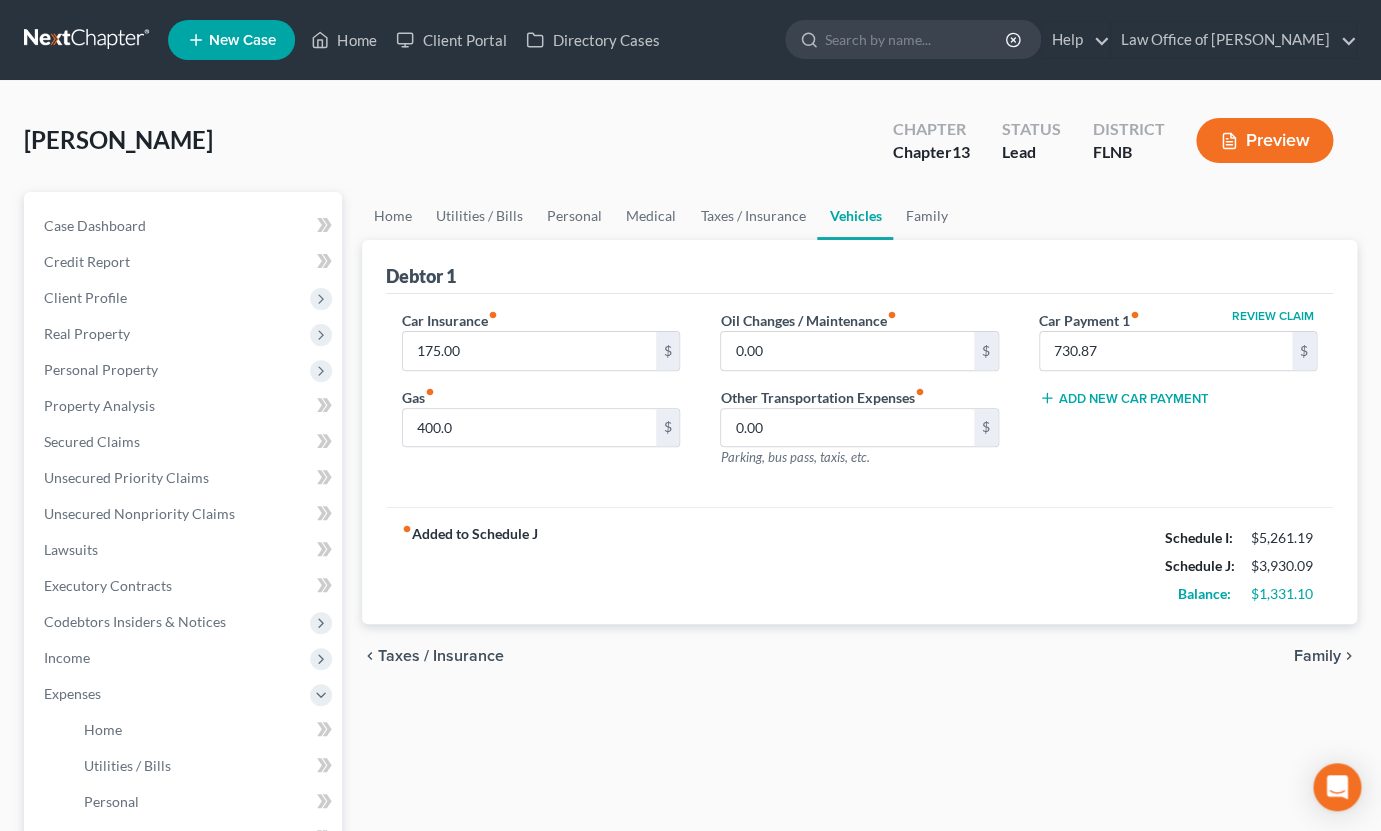 click on "Family" at bounding box center (1317, 656) 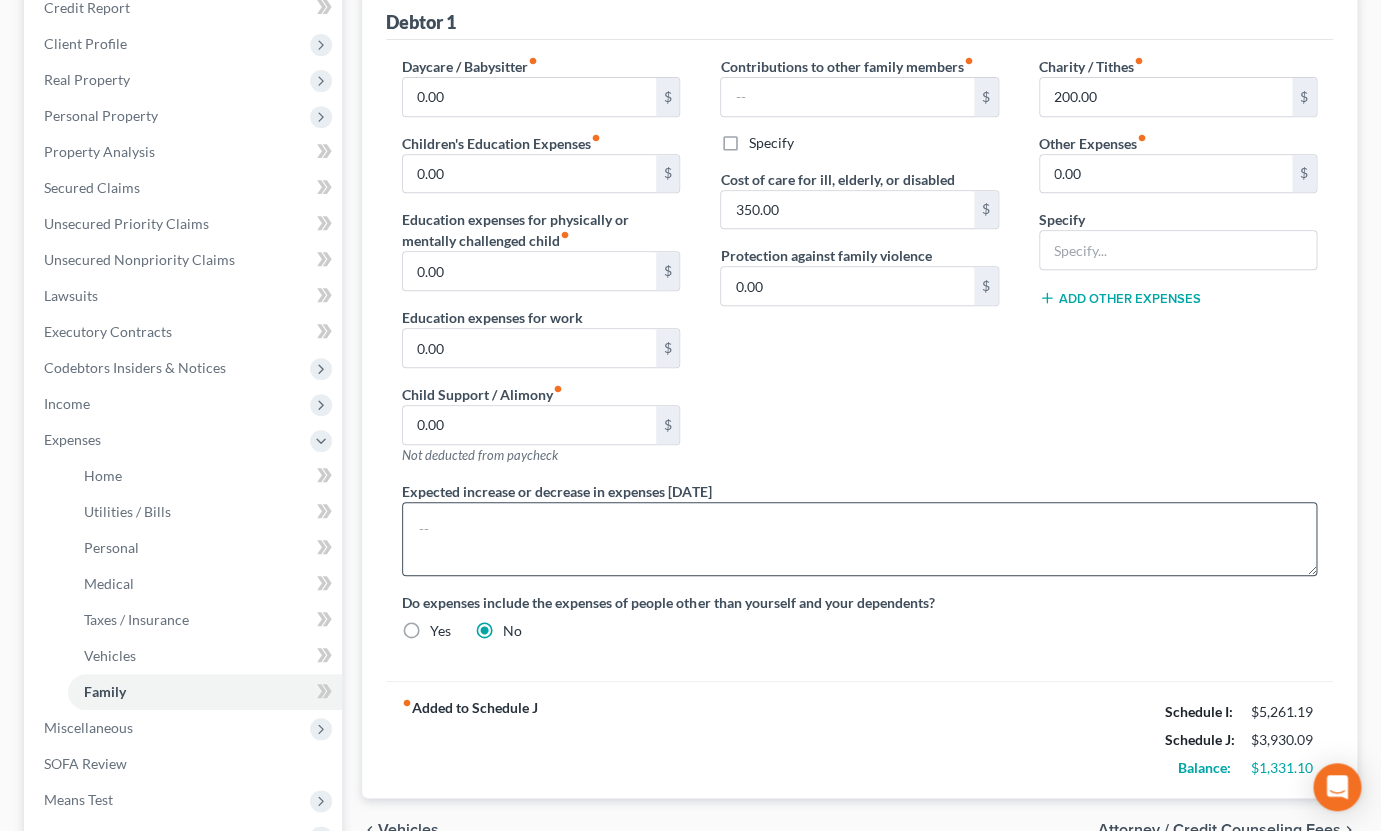 scroll, scrollTop: 330, scrollLeft: 0, axis: vertical 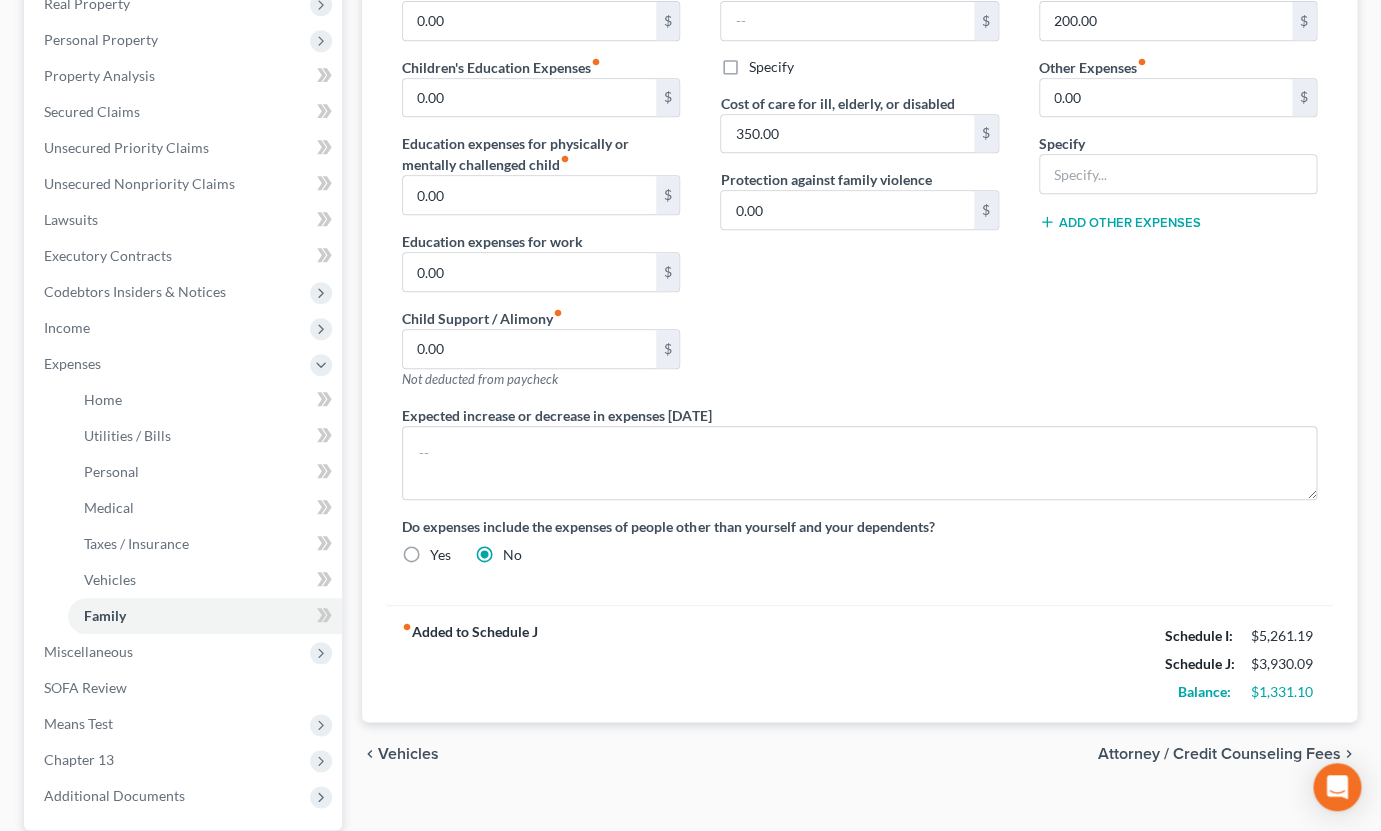 click on "Vehicles" at bounding box center [408, 754] 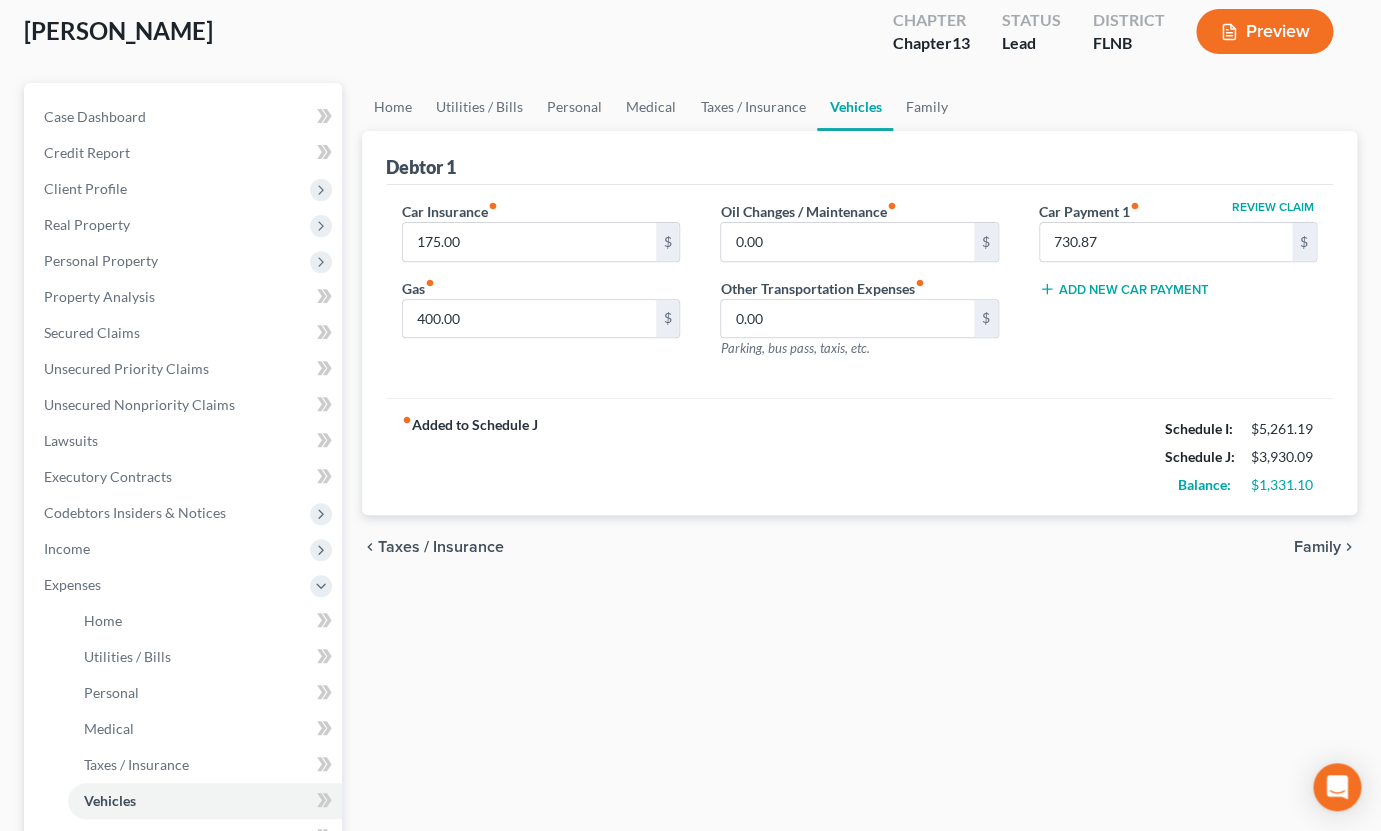 scroll, scrollTop: 110, scrollLeft: 0, axis: vertical 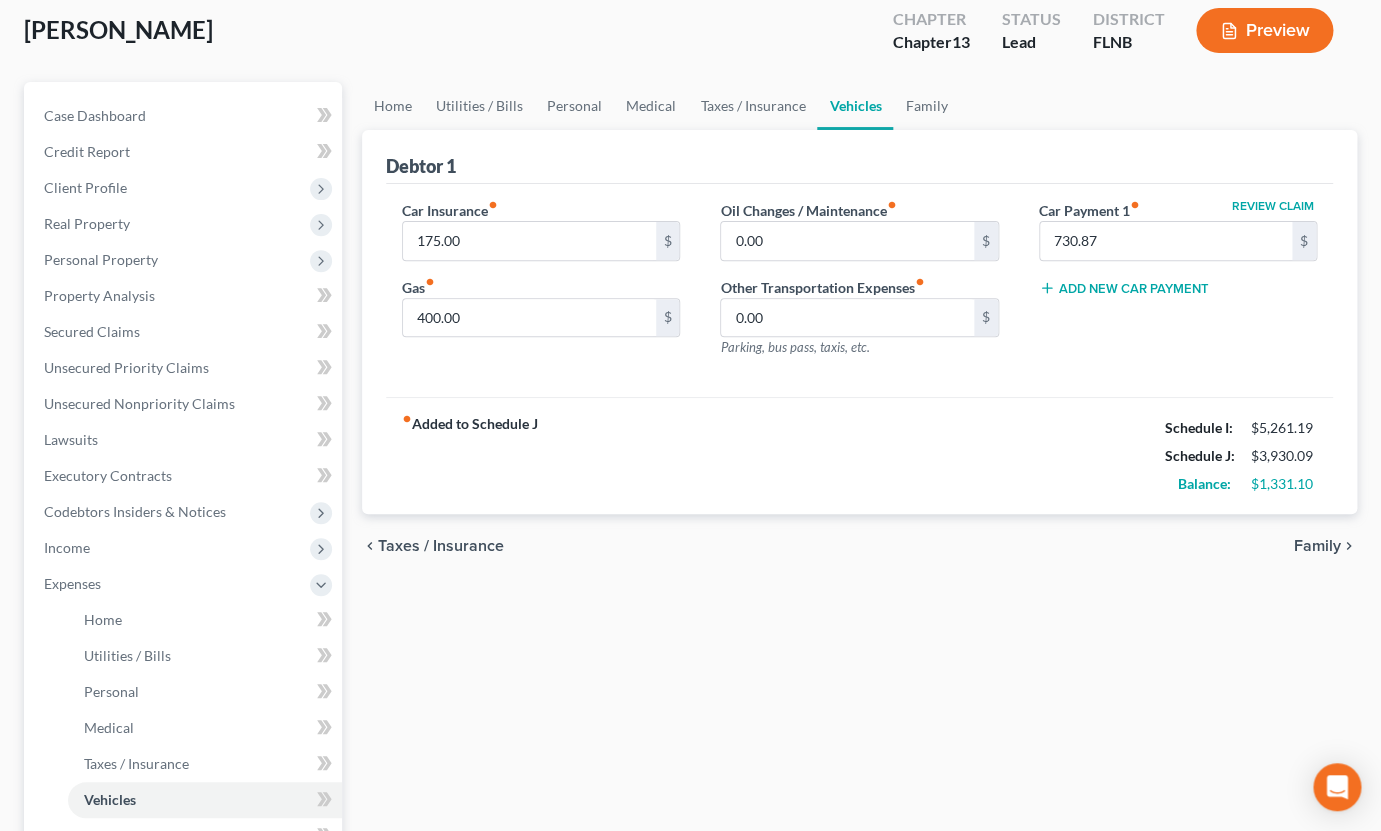 click on "Family" at bounding box center (1317, 546) 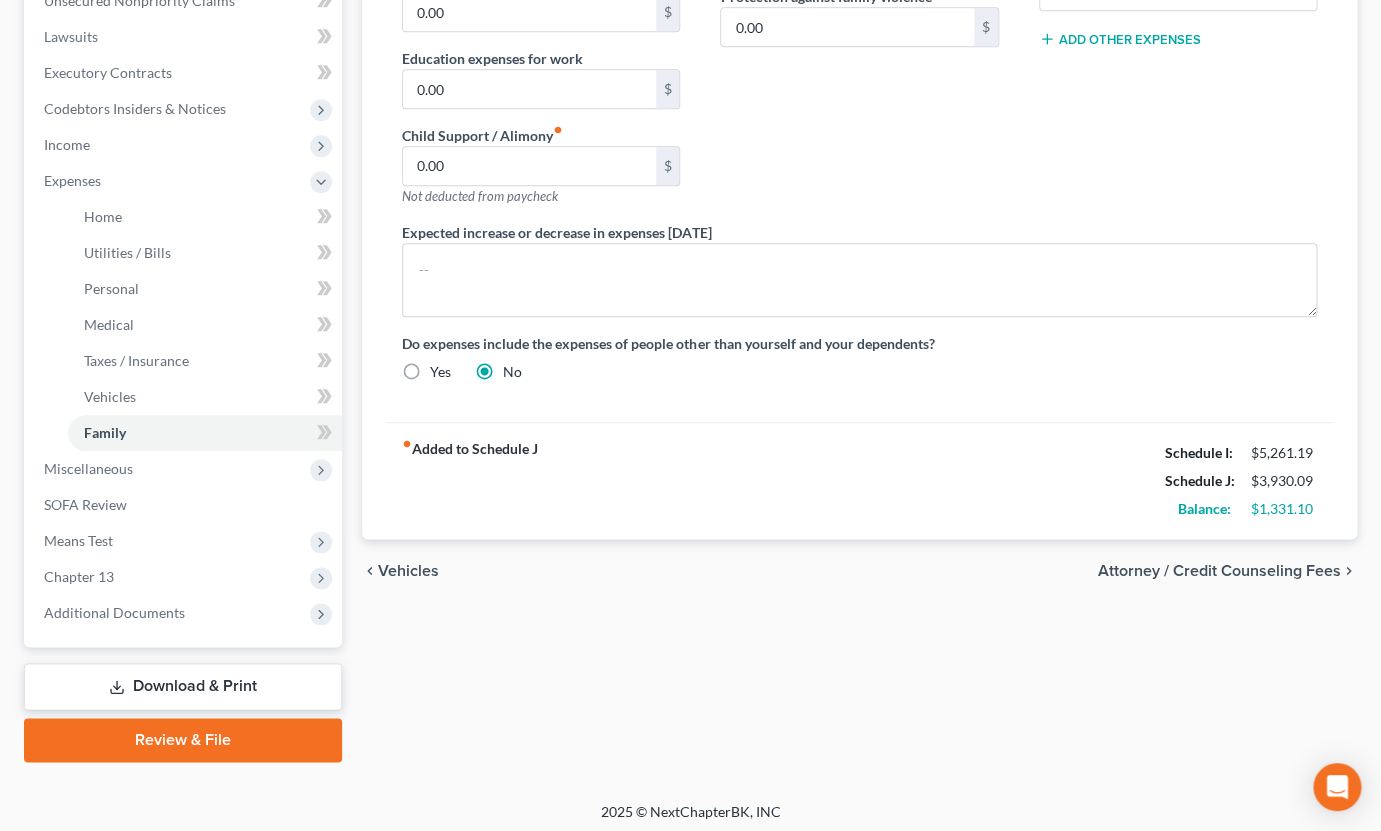 scroll, scrollTop: 517, scrollLeft: 0, axis: vertical 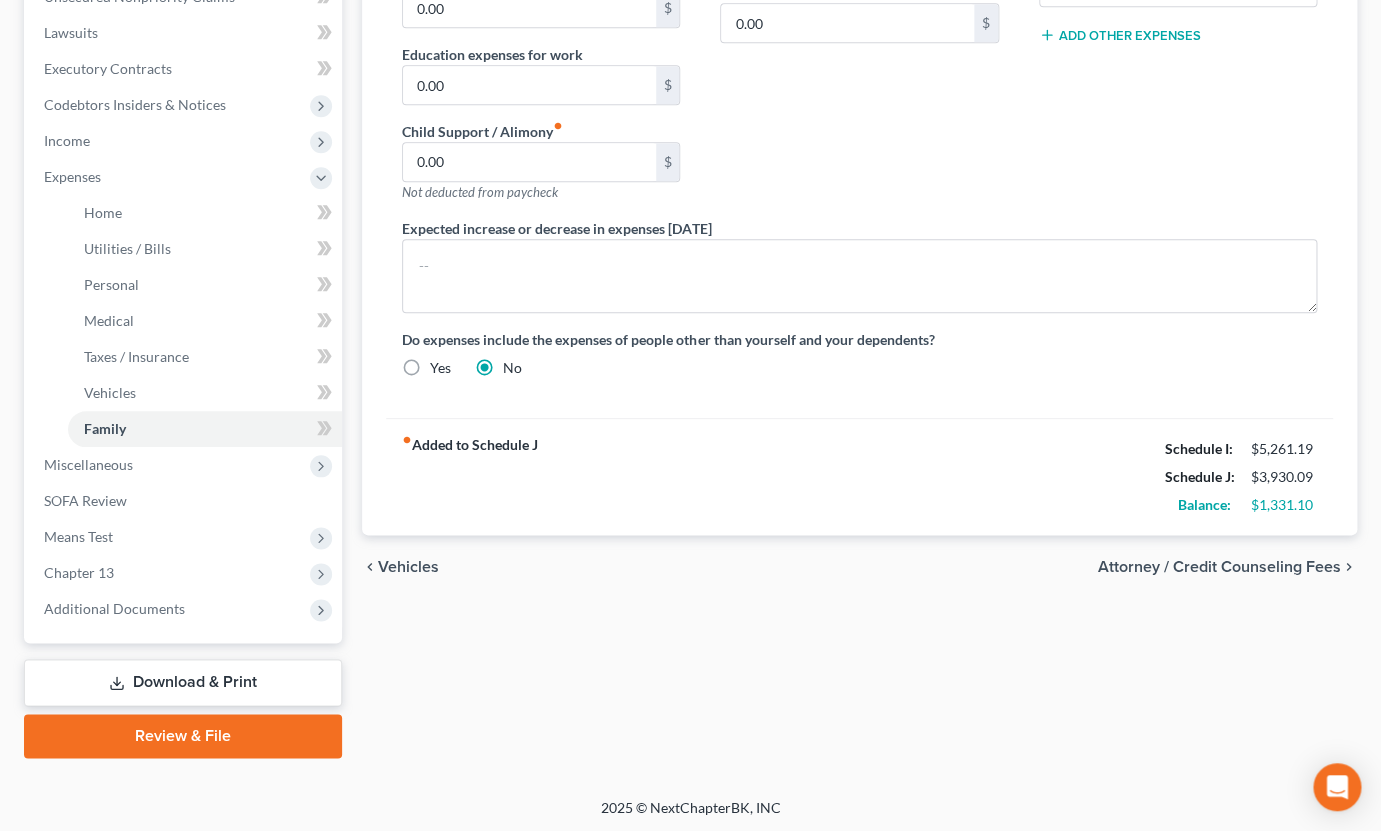 click on "Attorney / Credit Counseling Fees" at bounding box center [1219, 567] 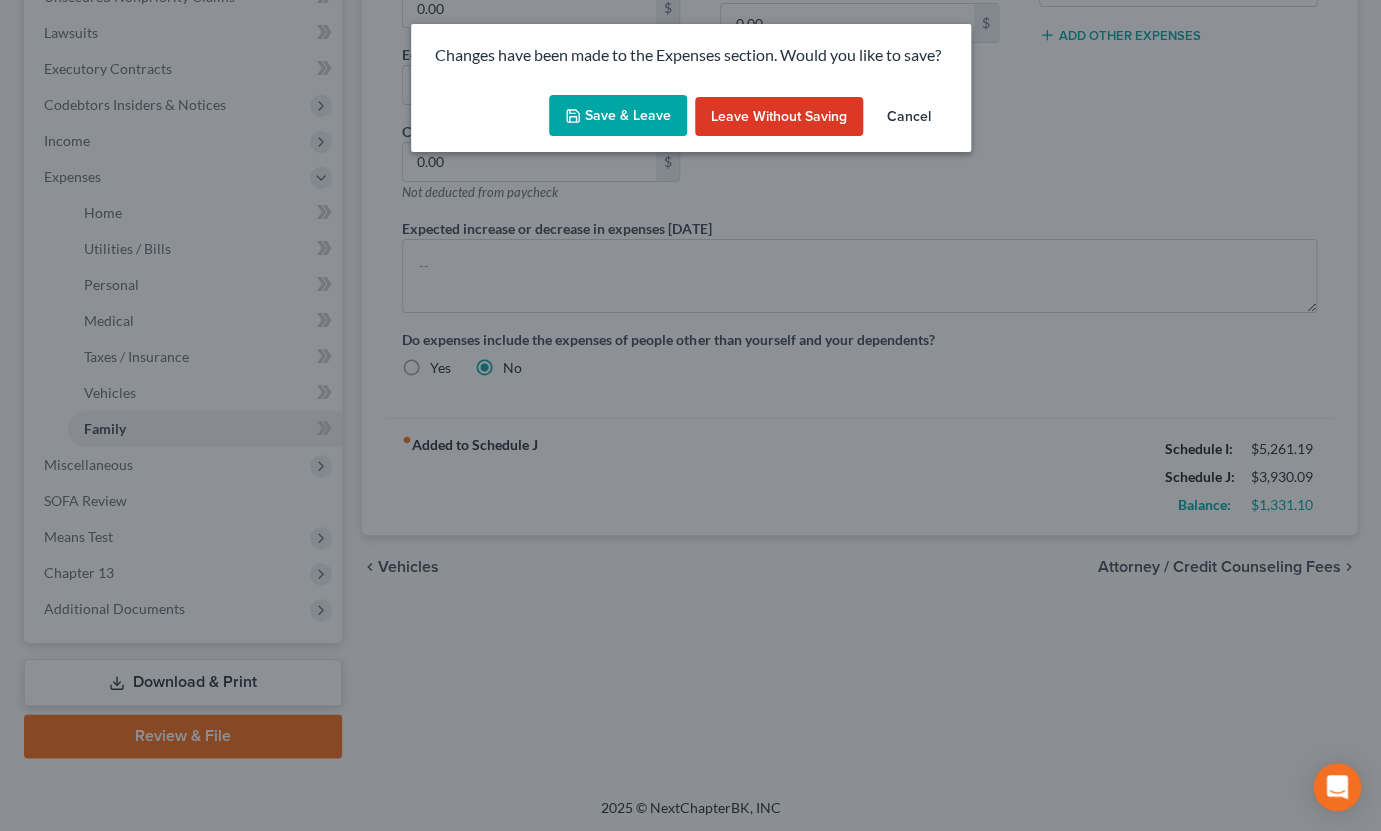 click on "Save & Leave" at bounding box center [618, 116] 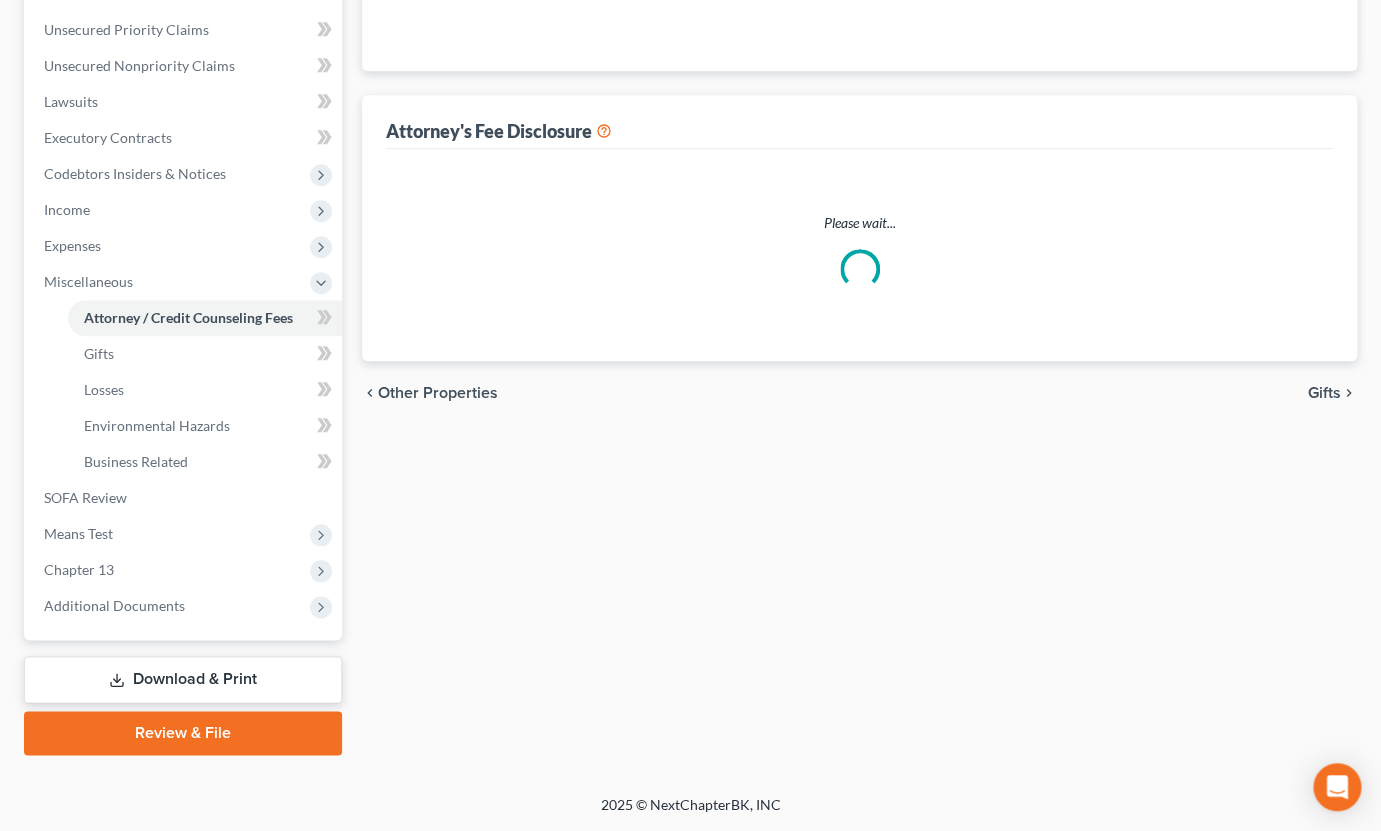 scroll, scrollTop: 444, scrollLeft: 0, axis: vertical 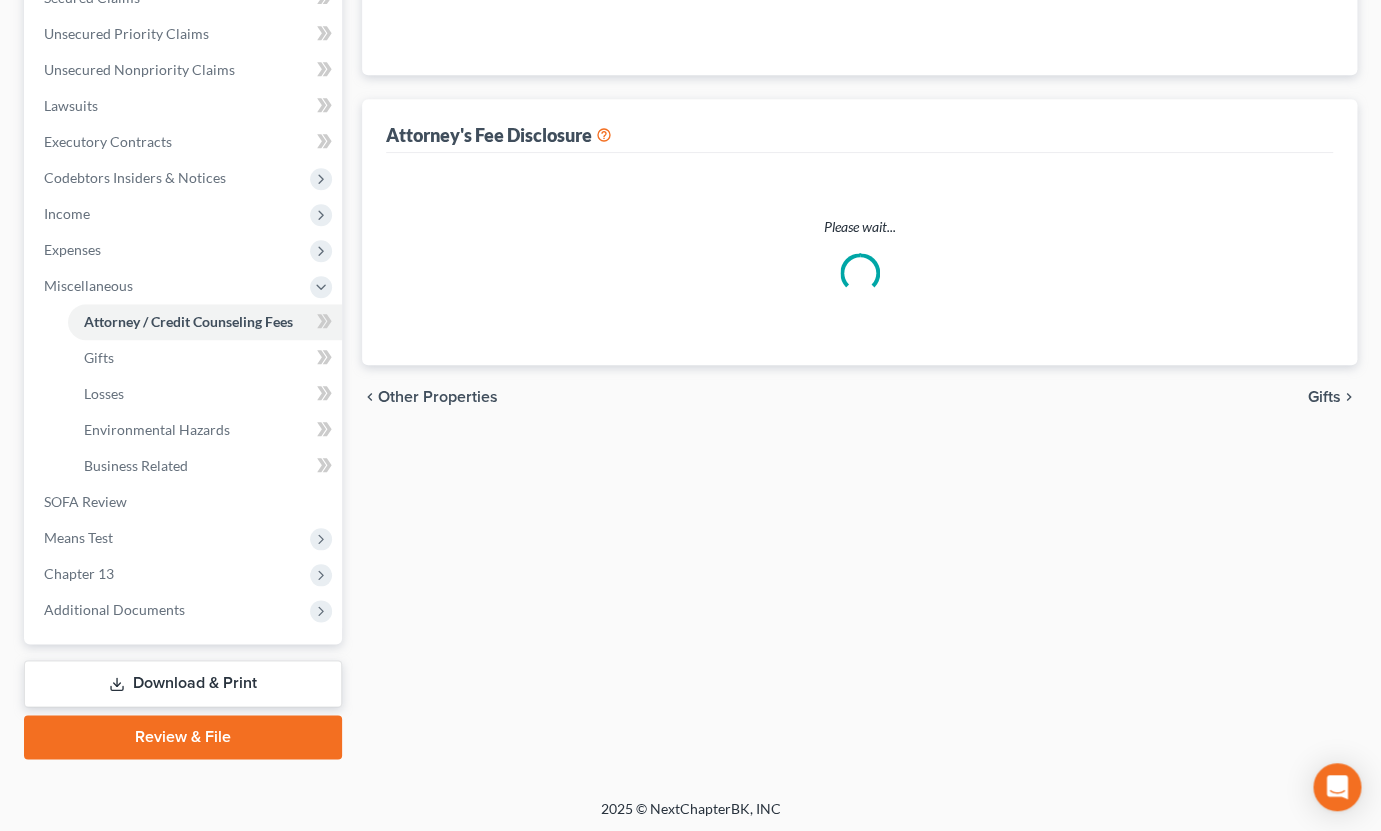 select on "6" 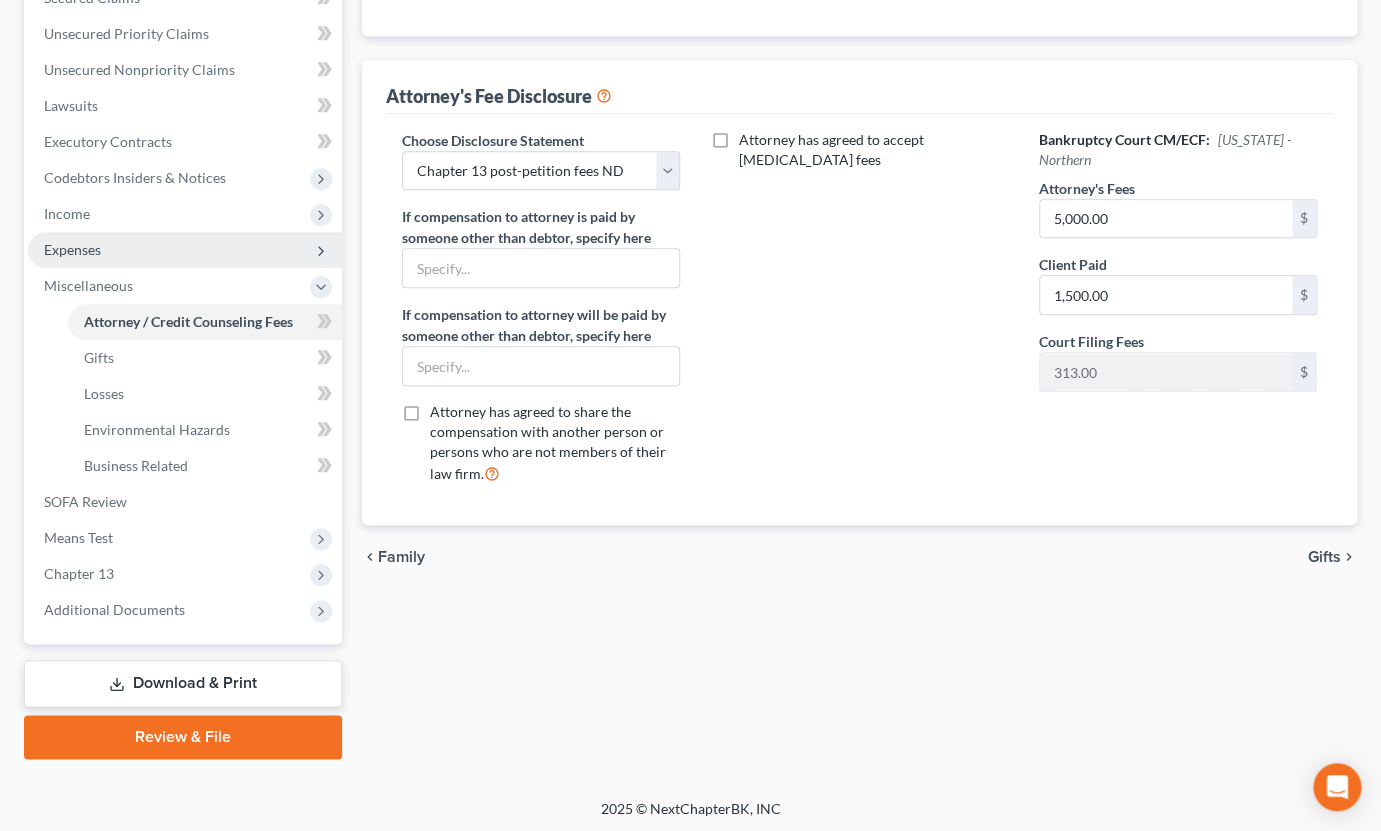 click on "Expenses" at bounding box center (185, 250) 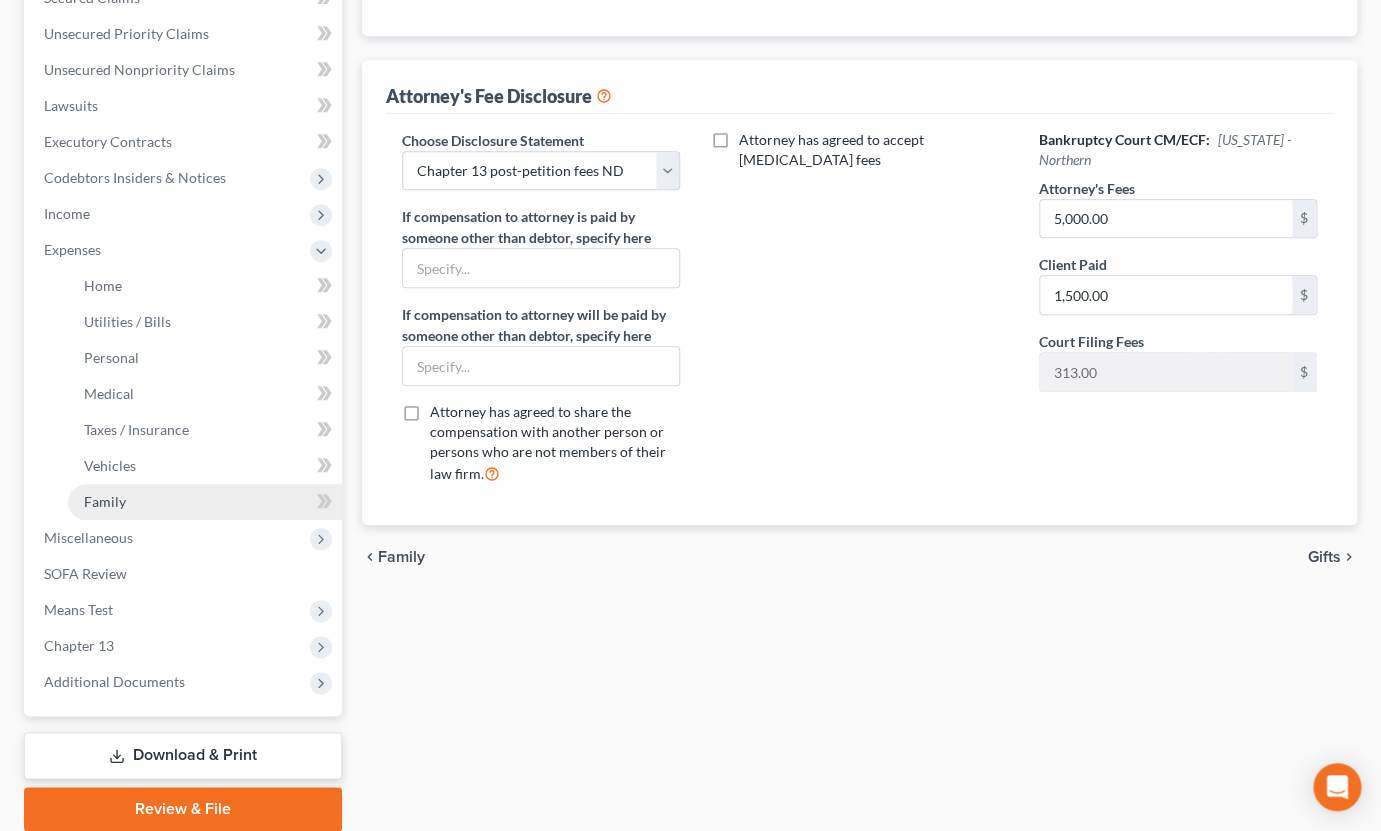 click on "Family" at bounding box center (205, 502) 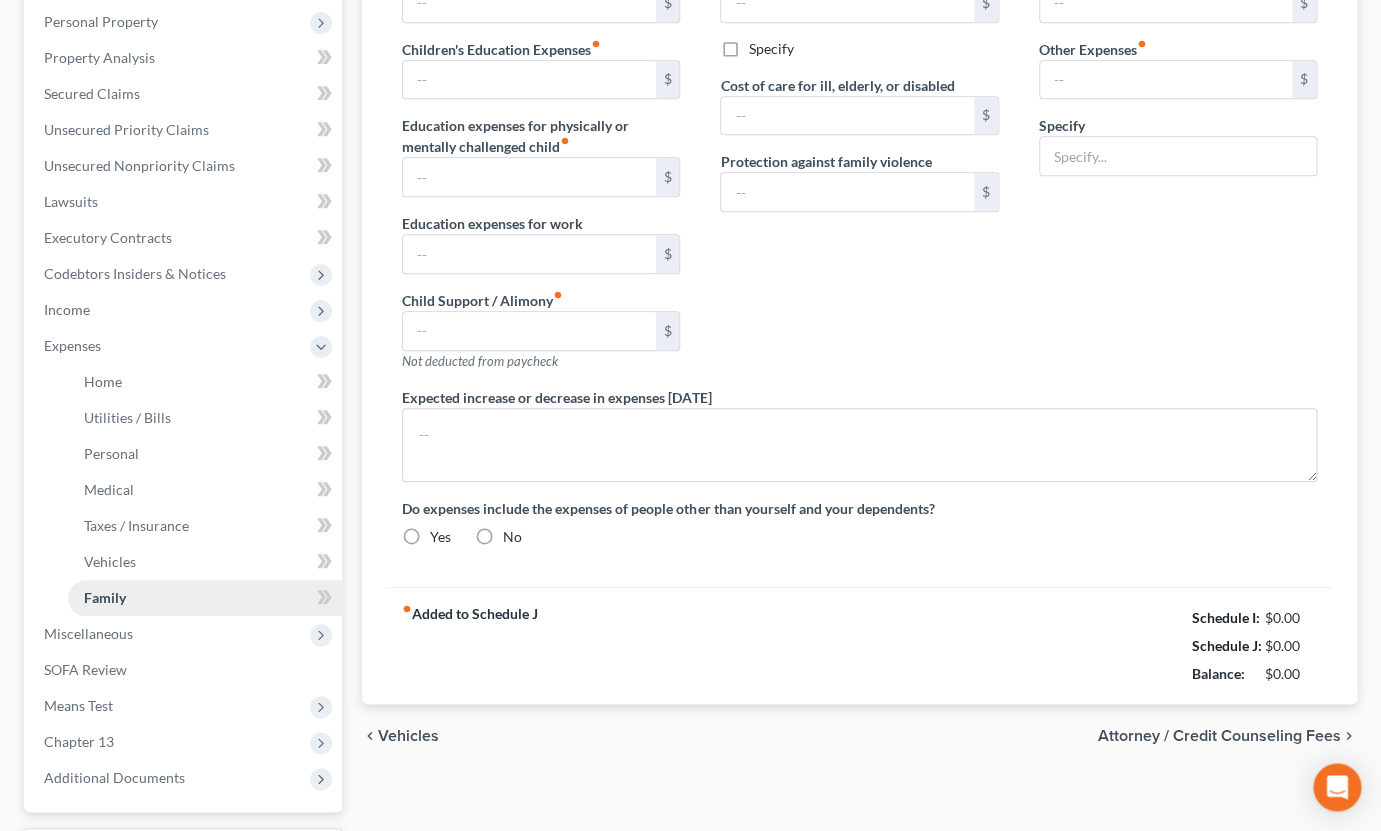 type on "0.00" 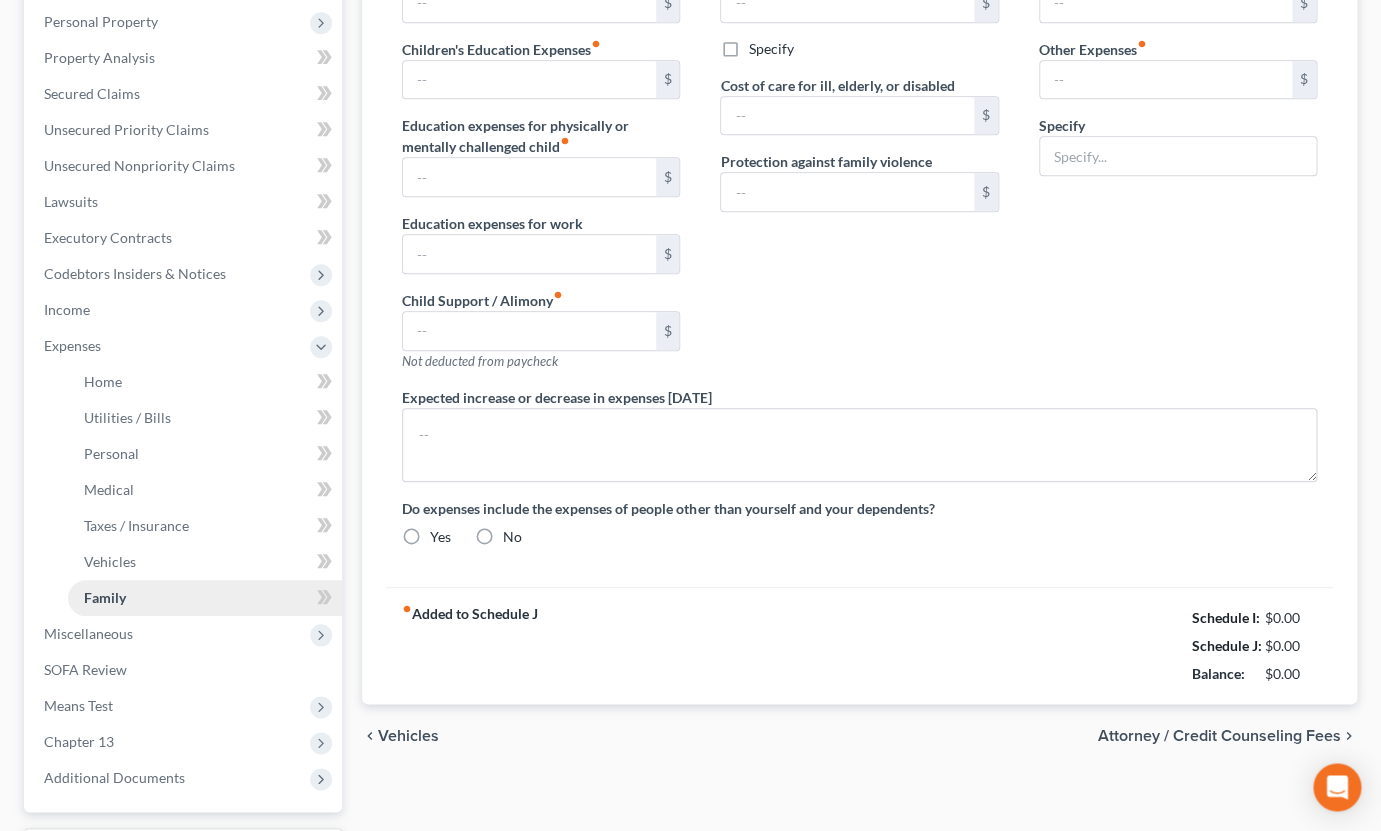 type on "0.00" 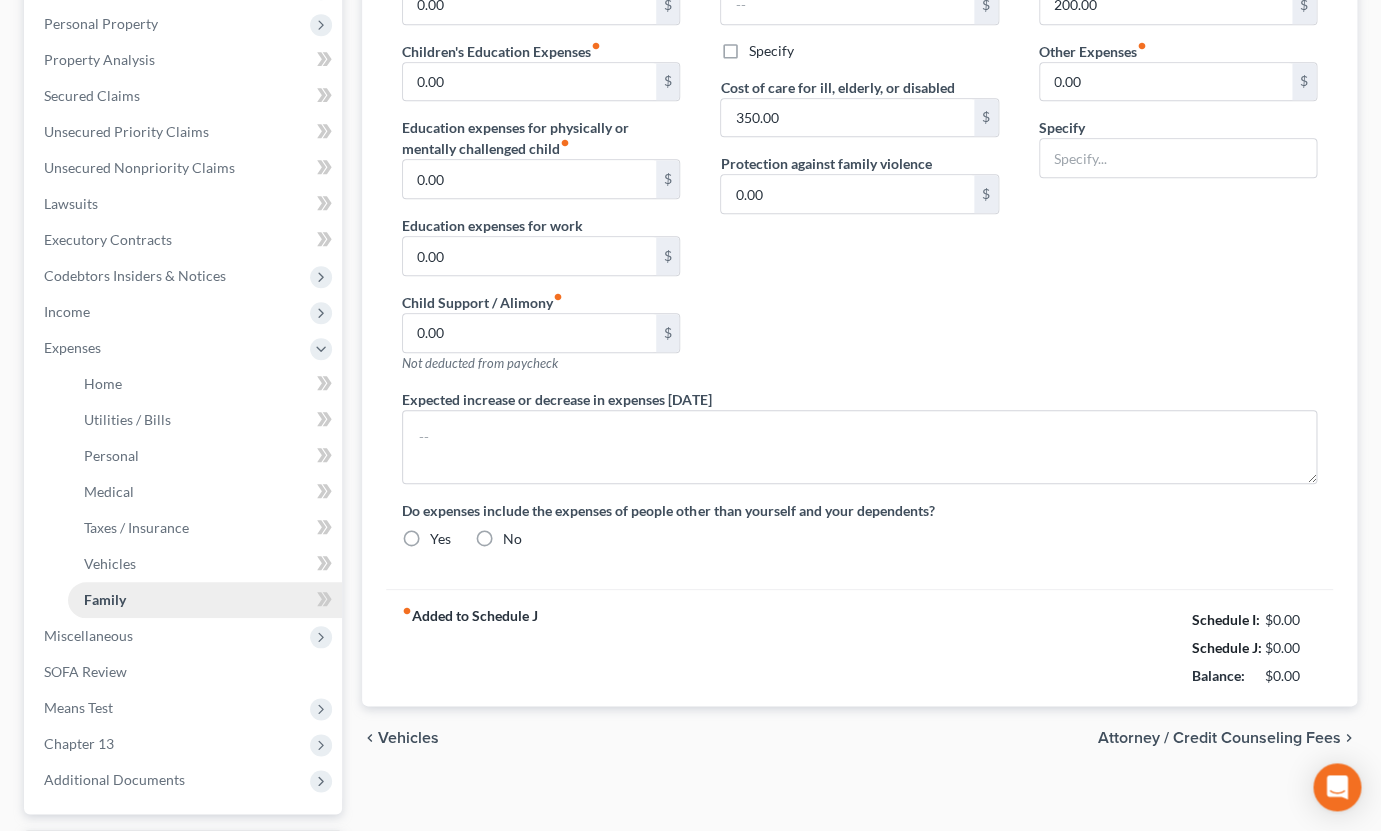 radio on "true" 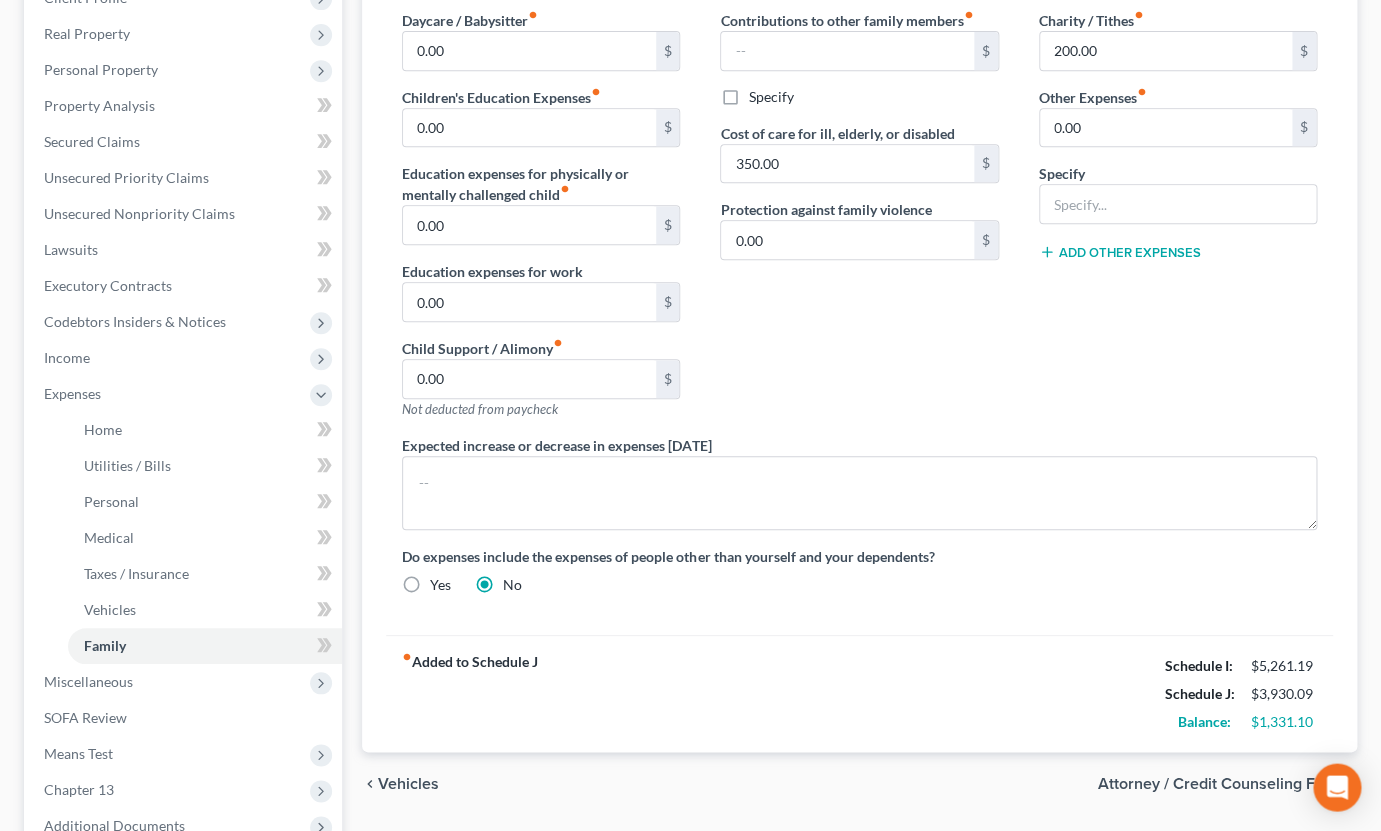 scroll, scrollTop: 220, scrollLeft: 0, axis: vertical 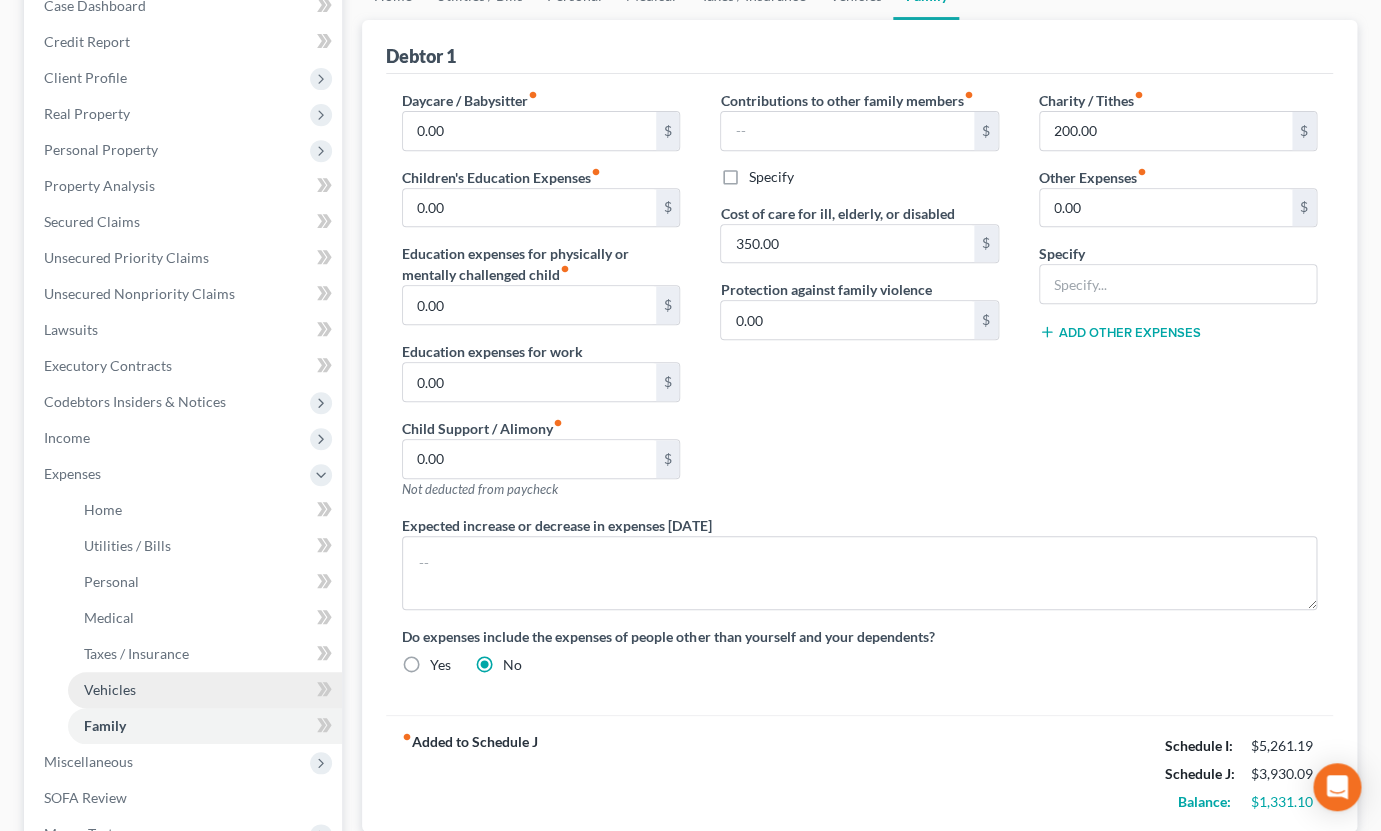 click on "Vehicles" at bounding box center (205, 690) 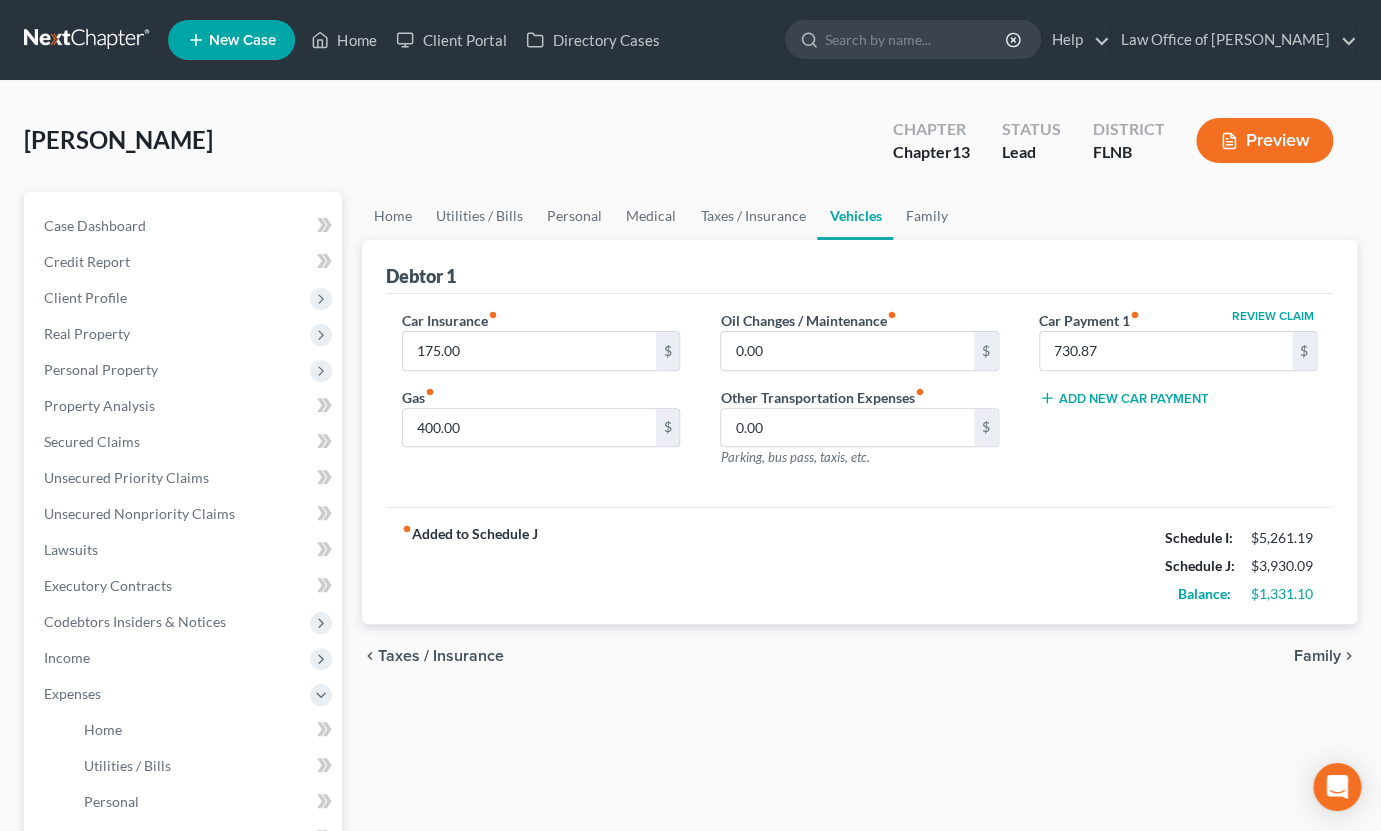 scroll, scrollTop: 0, scrollLeft: 0, axis: both 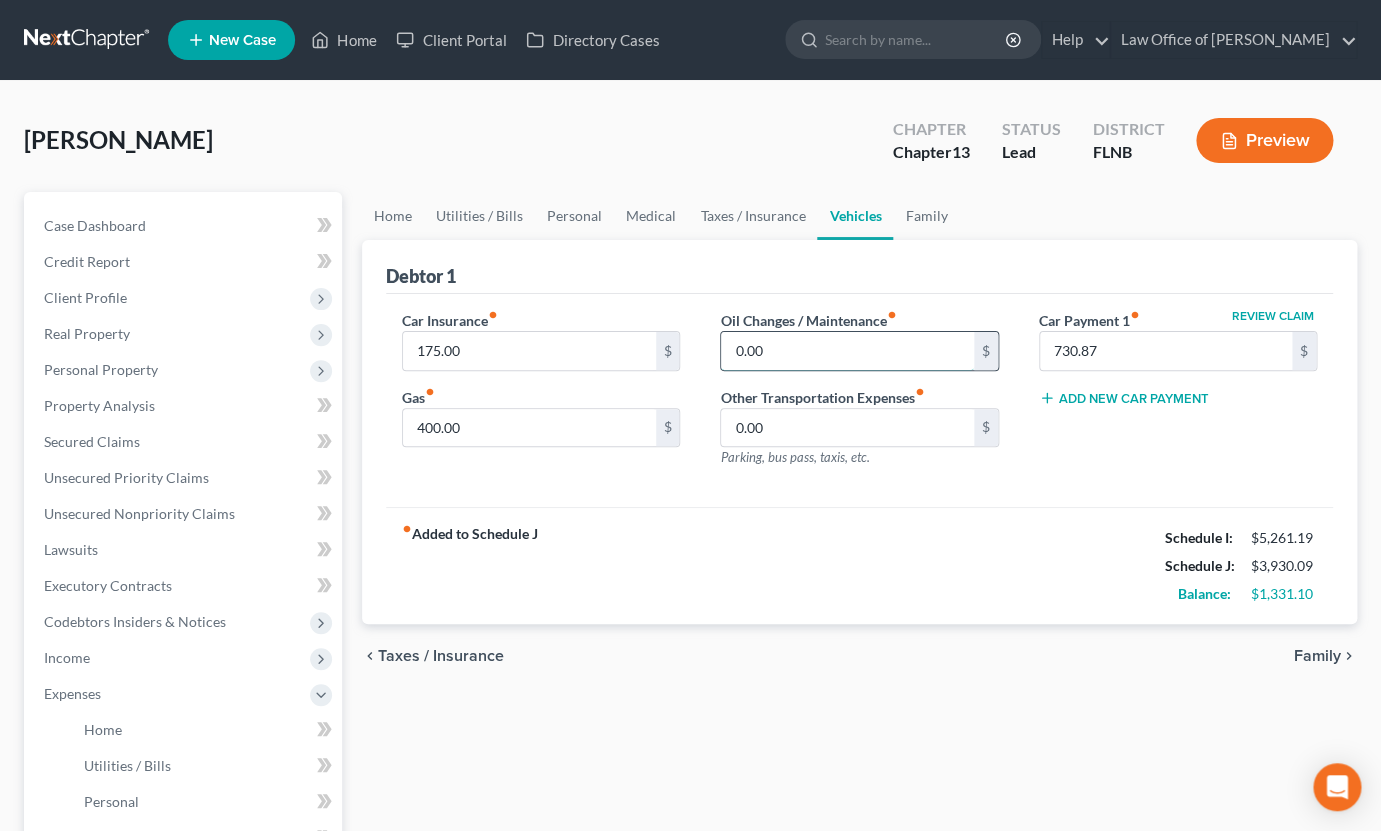 click on "0.00" at bounding box center (847, 351) 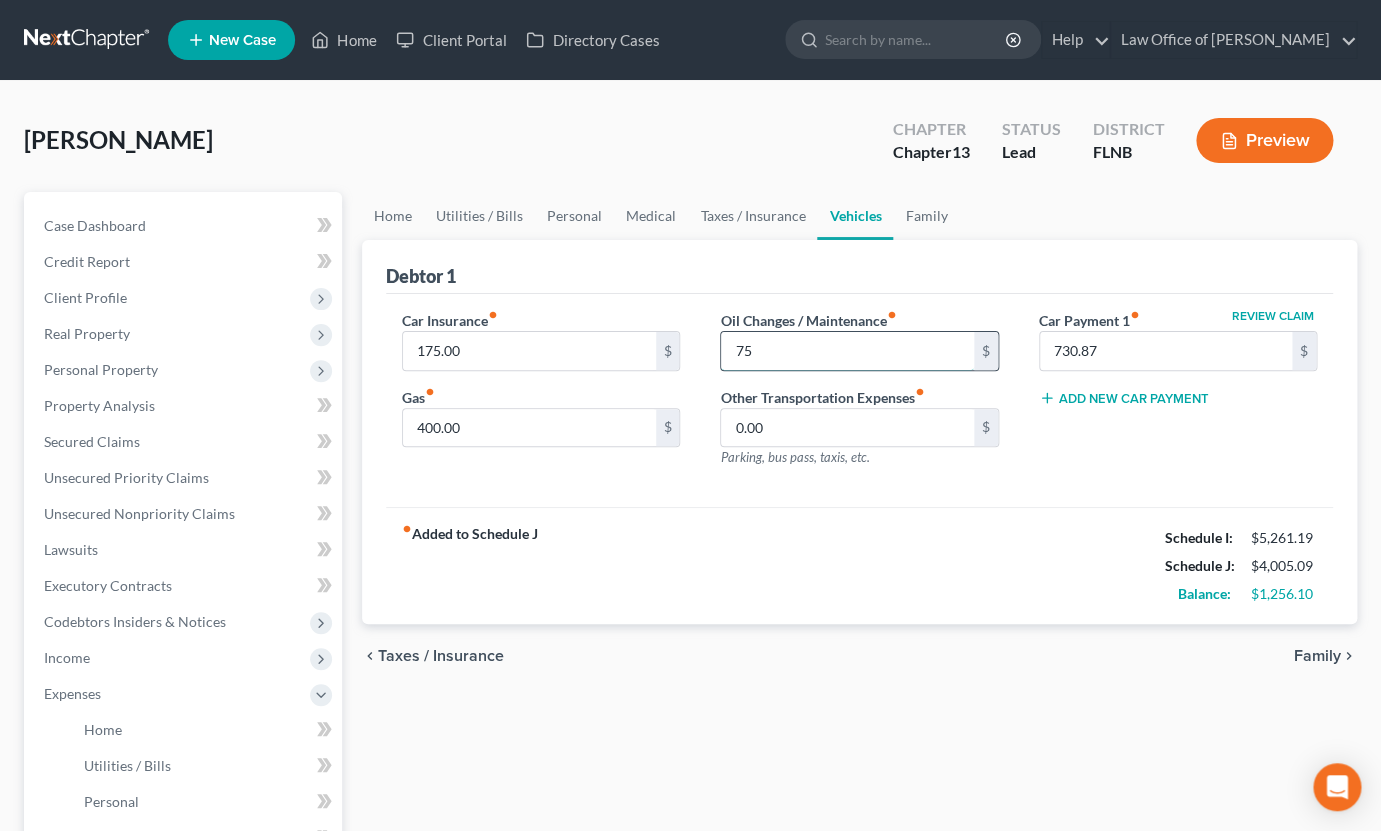 type on "75" 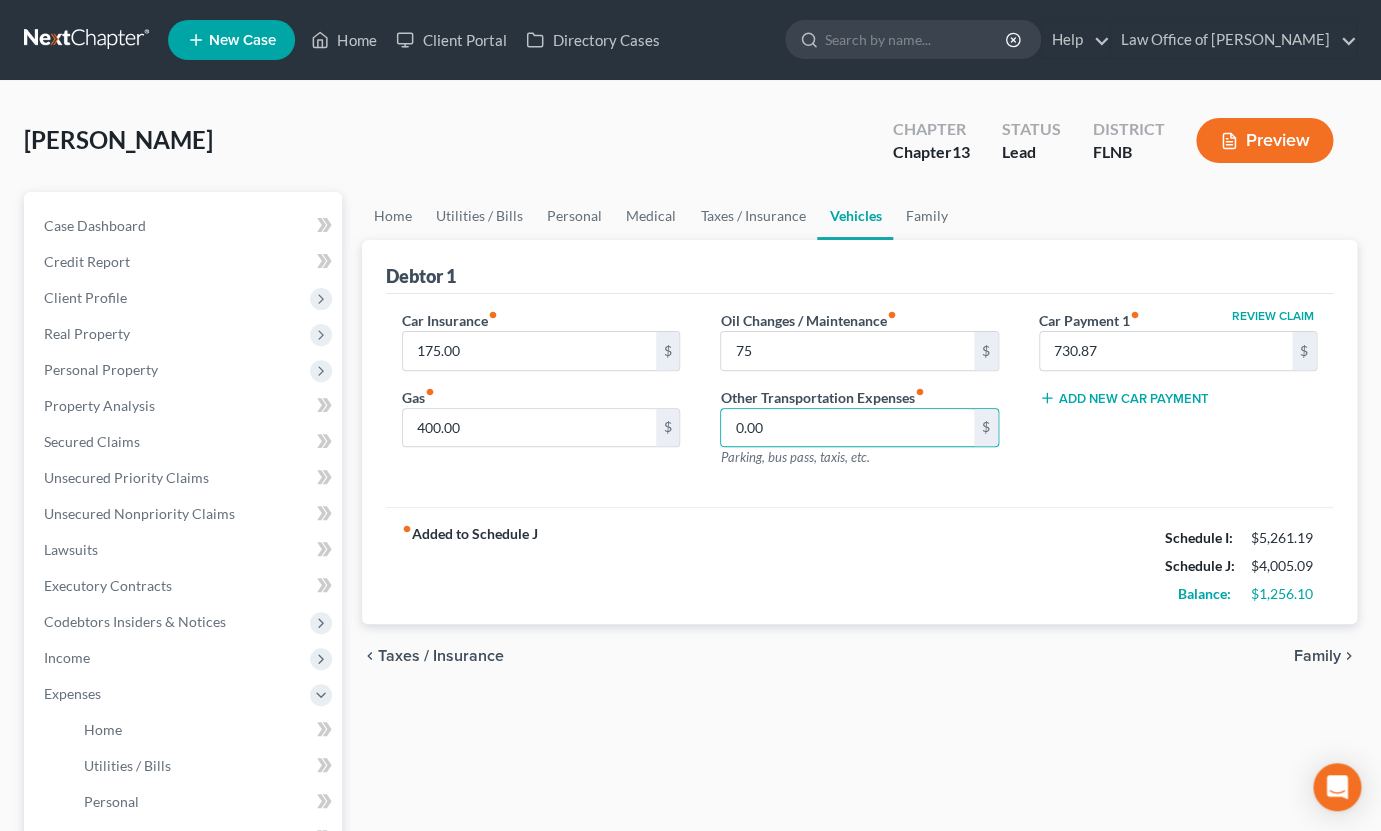 click on "fiber_manual_record  Added to Schedule J Schedule I: $5,261.19 Schedule J: $4,005.09 Balance: $1,256.10" at bounding box center (859, 565) 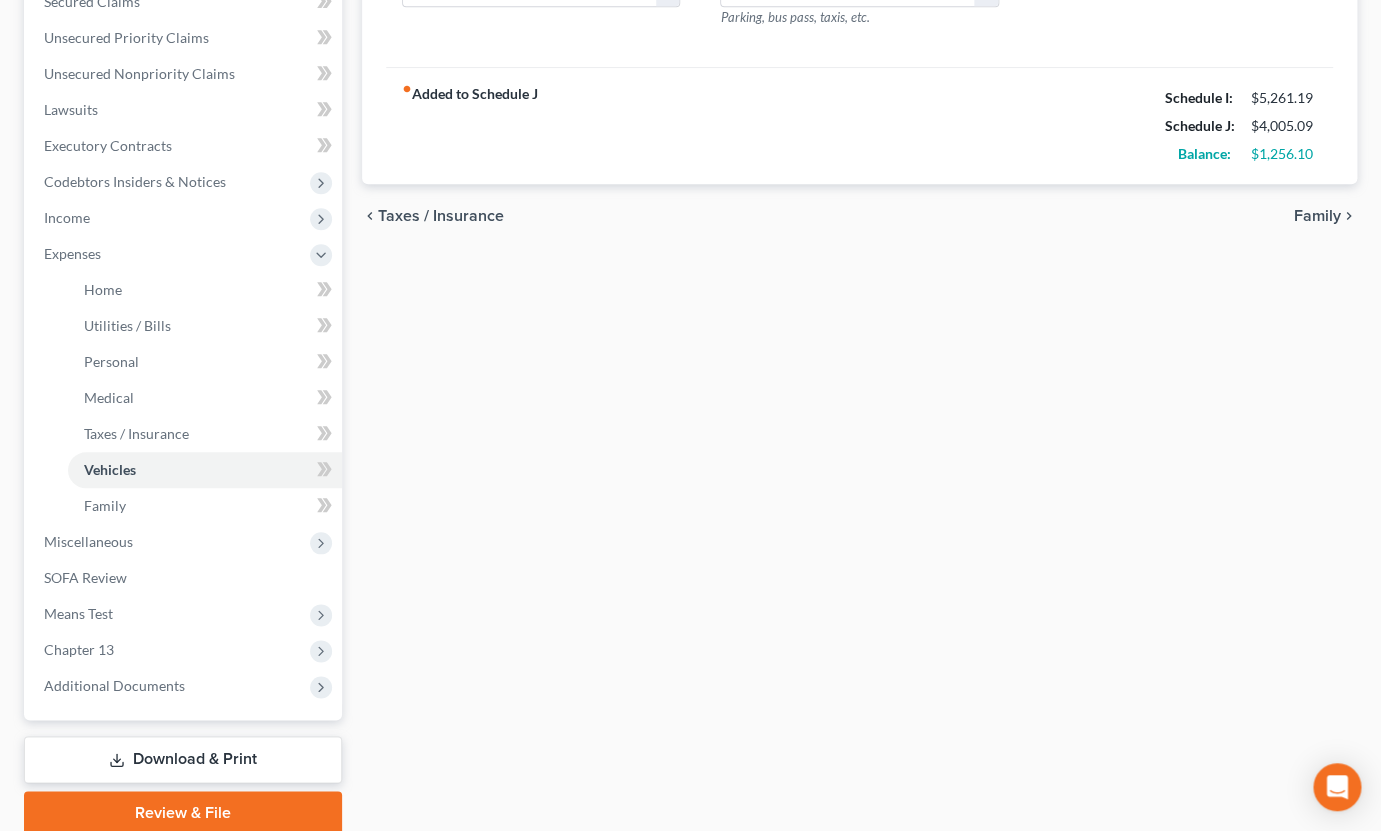 scroll, scrollTop: 0, scrollLeft: 0, axis: both 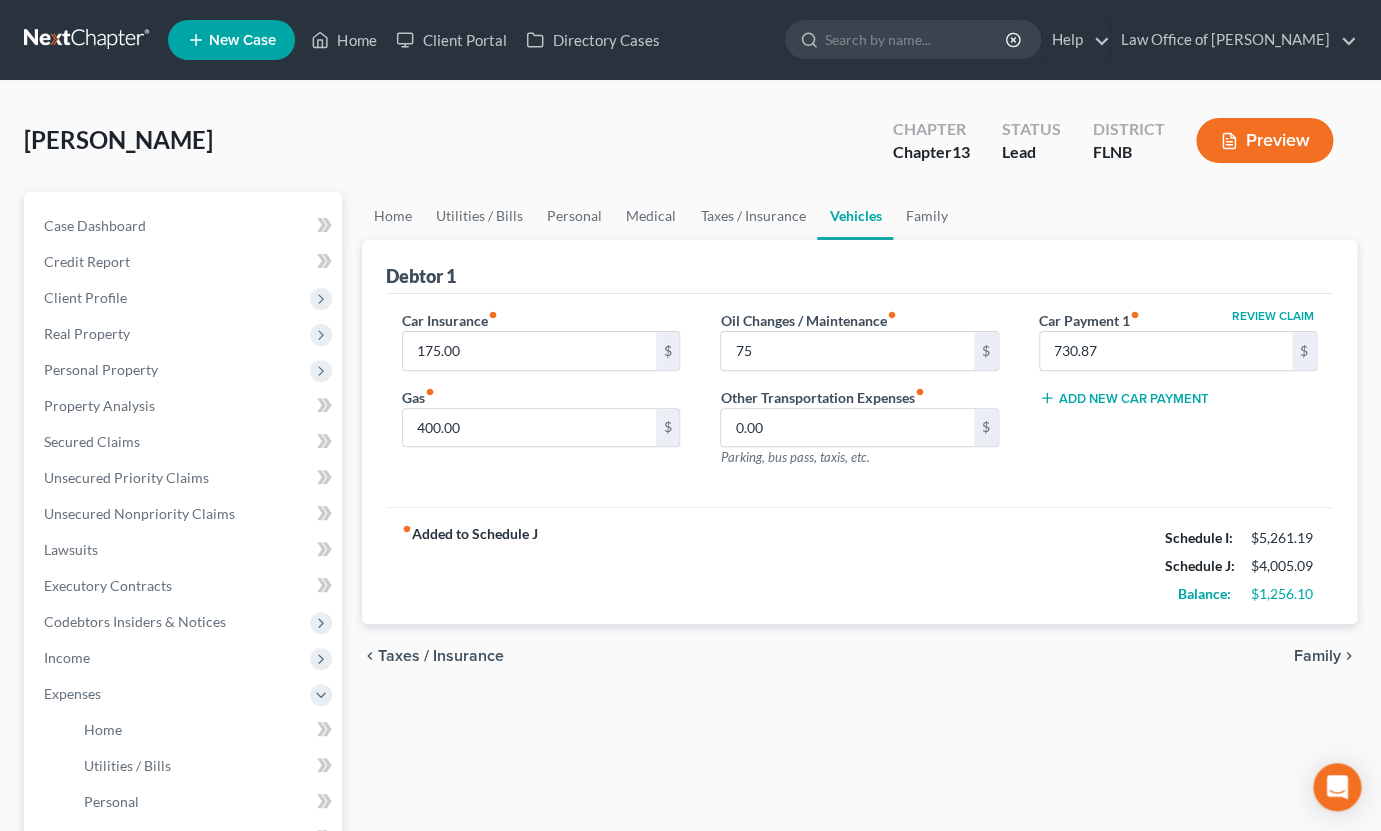 click on "Family" at bounding box center (1317, 656) 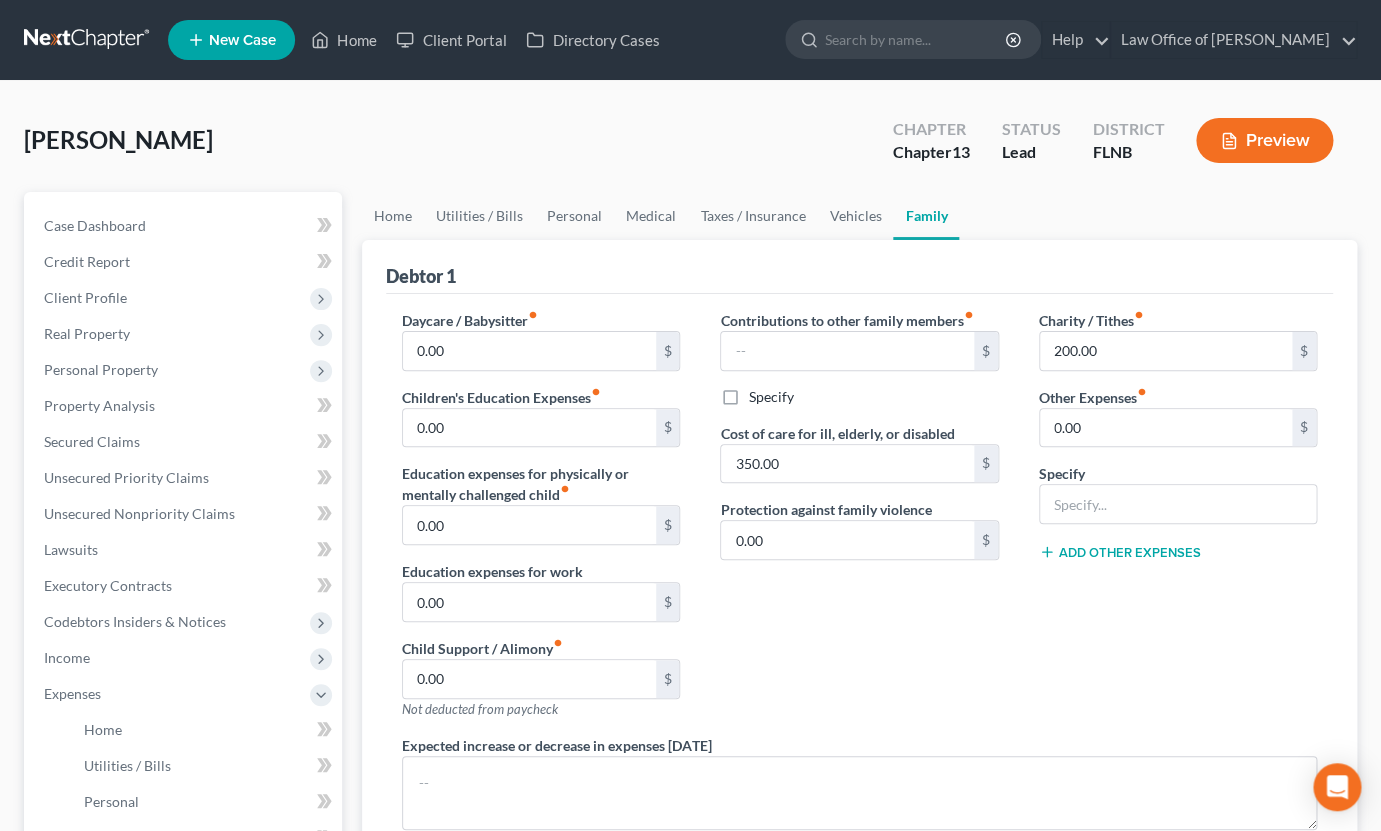 scroll, scrollTop: 440, scrollLeft: 0, axis: vertical 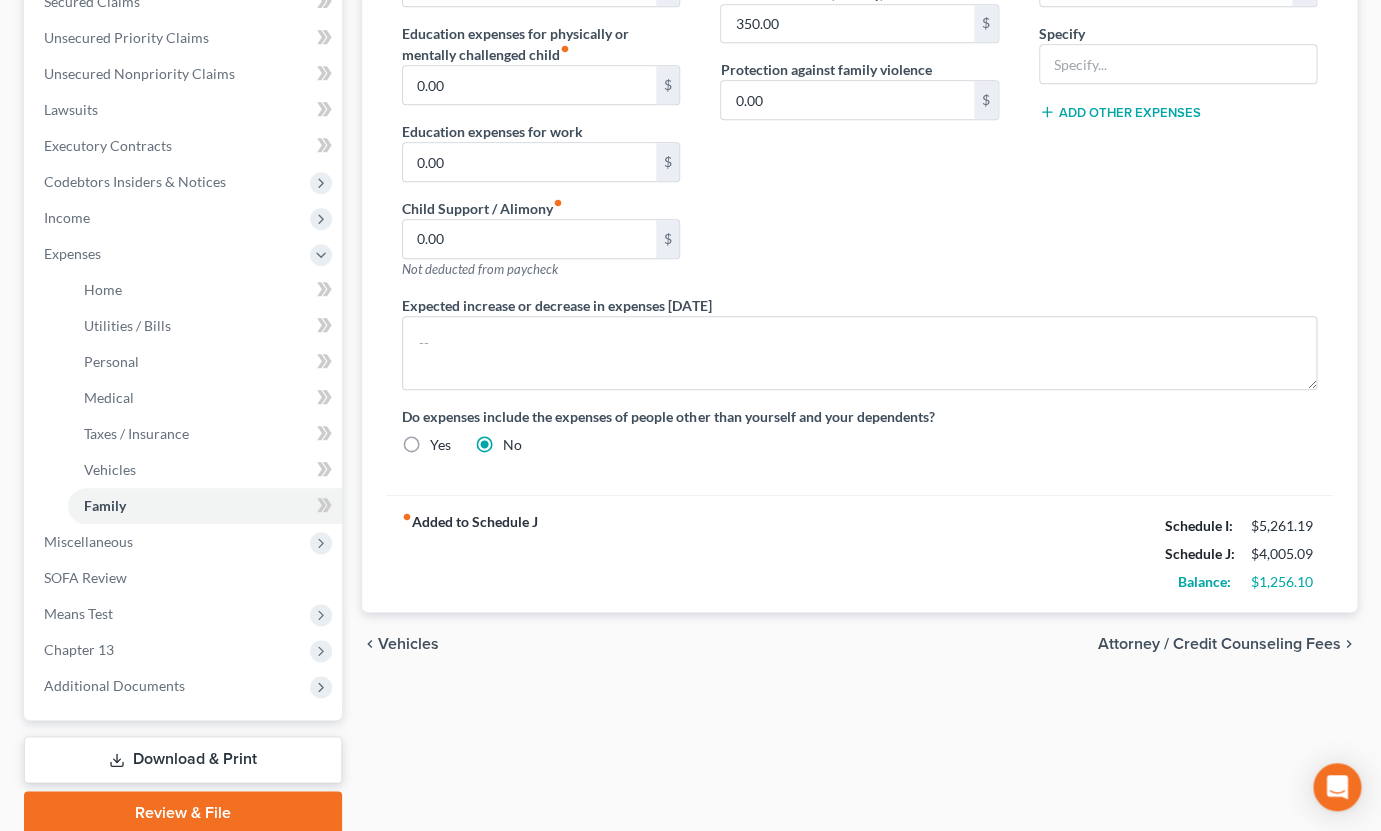 click on "Attorney / Credit Counseling Fees" at bounding box center [1219, 644] 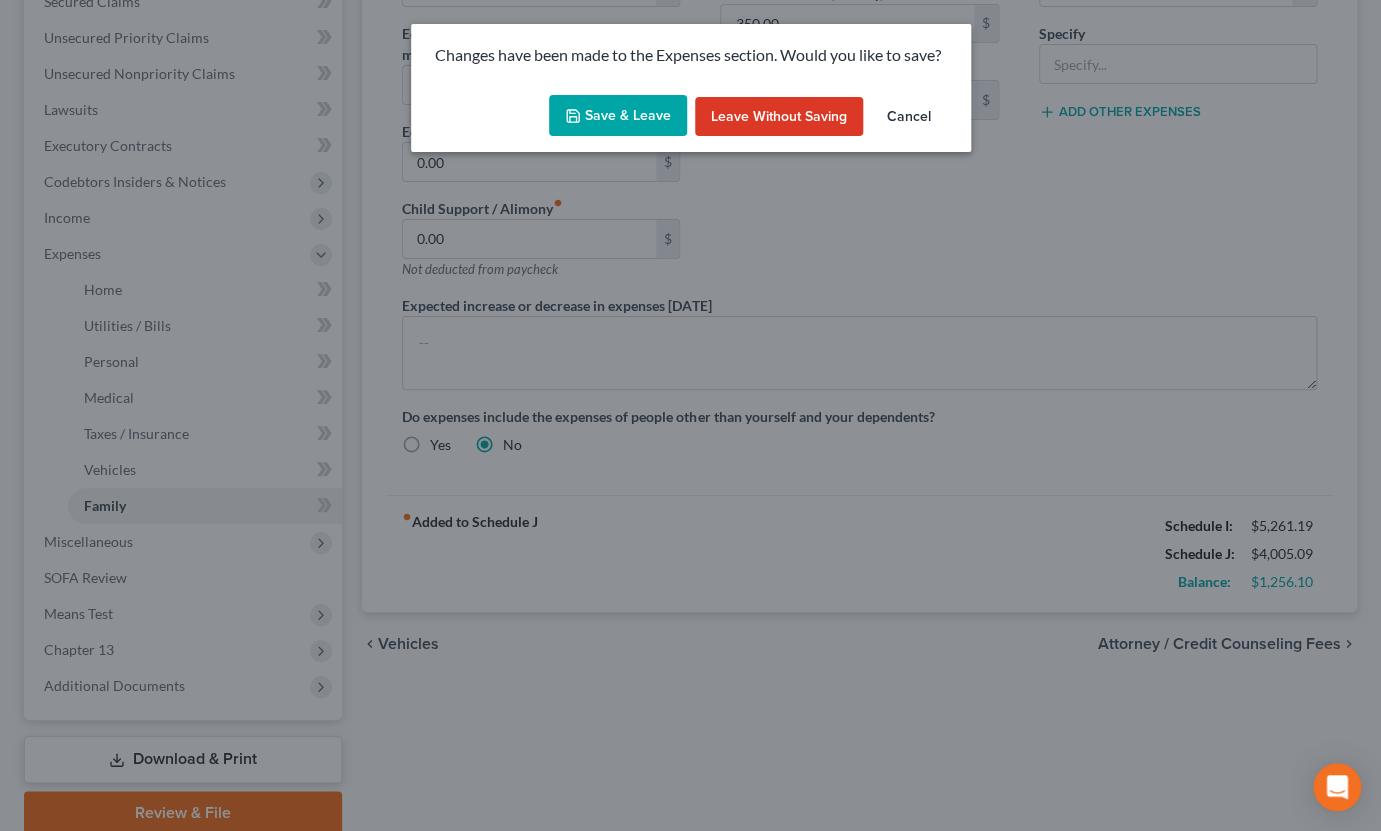 click on "Save & Leave" at bounding box center (618, 116) 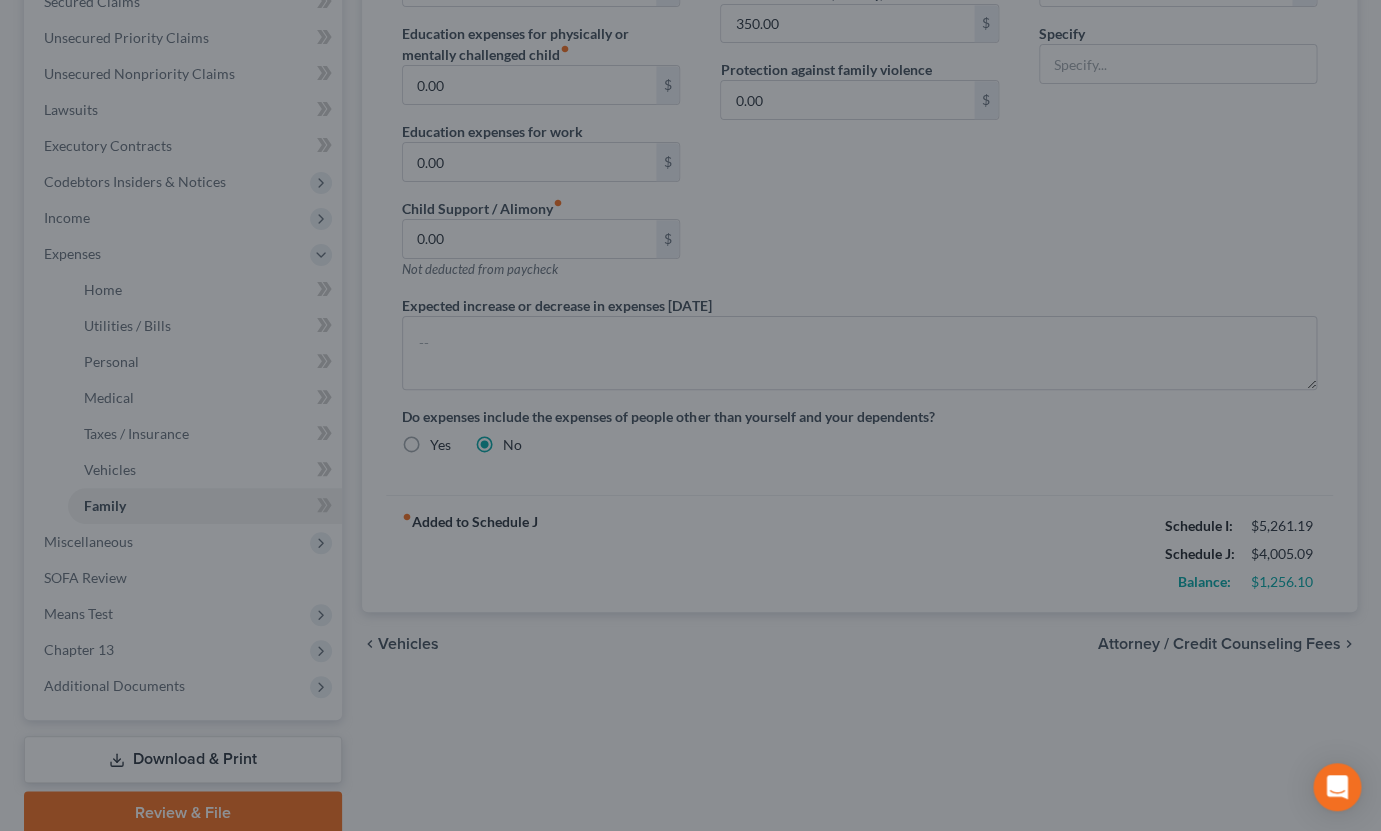 select on "6" 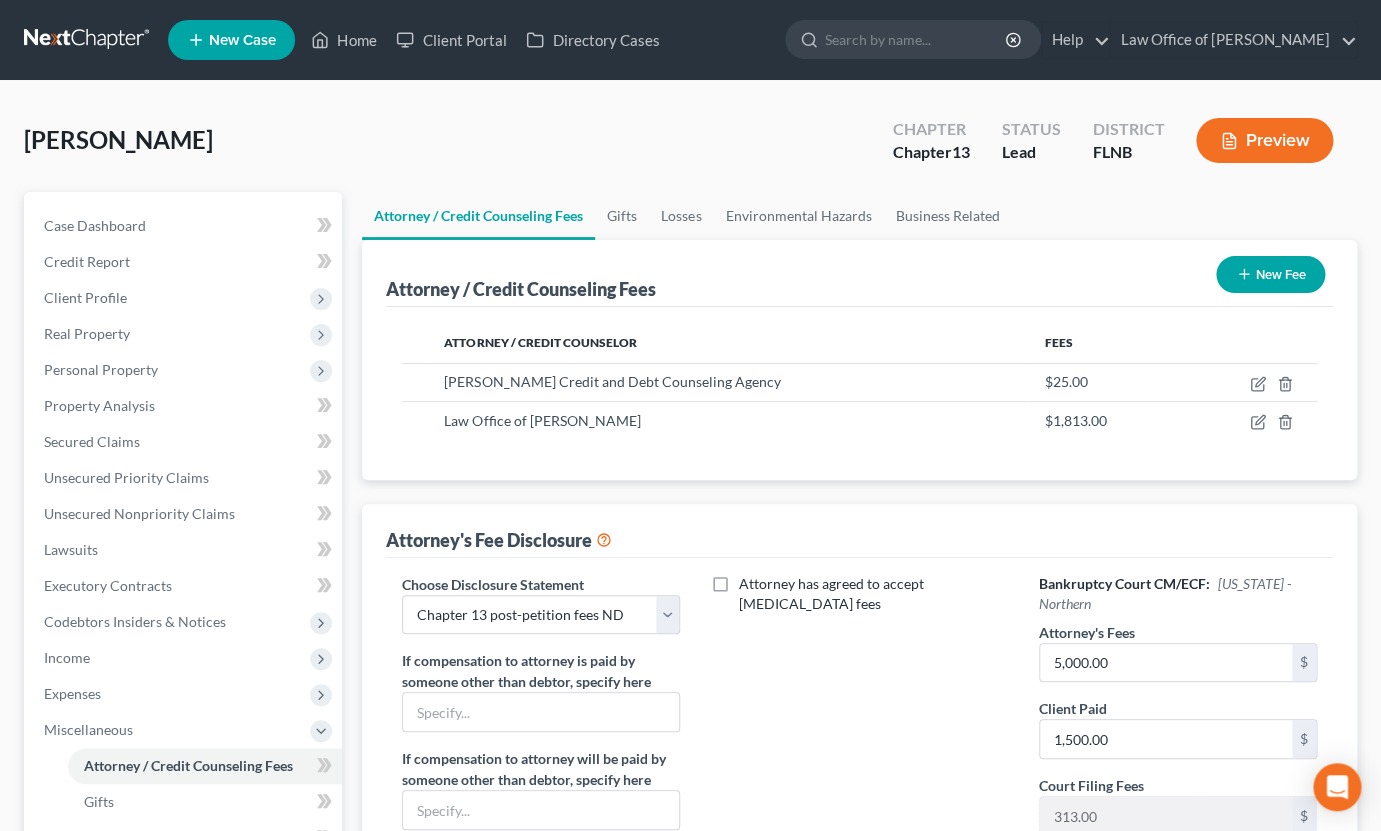 scroll, scrollTop: 444, scrollLeft: 0, axis: vertical 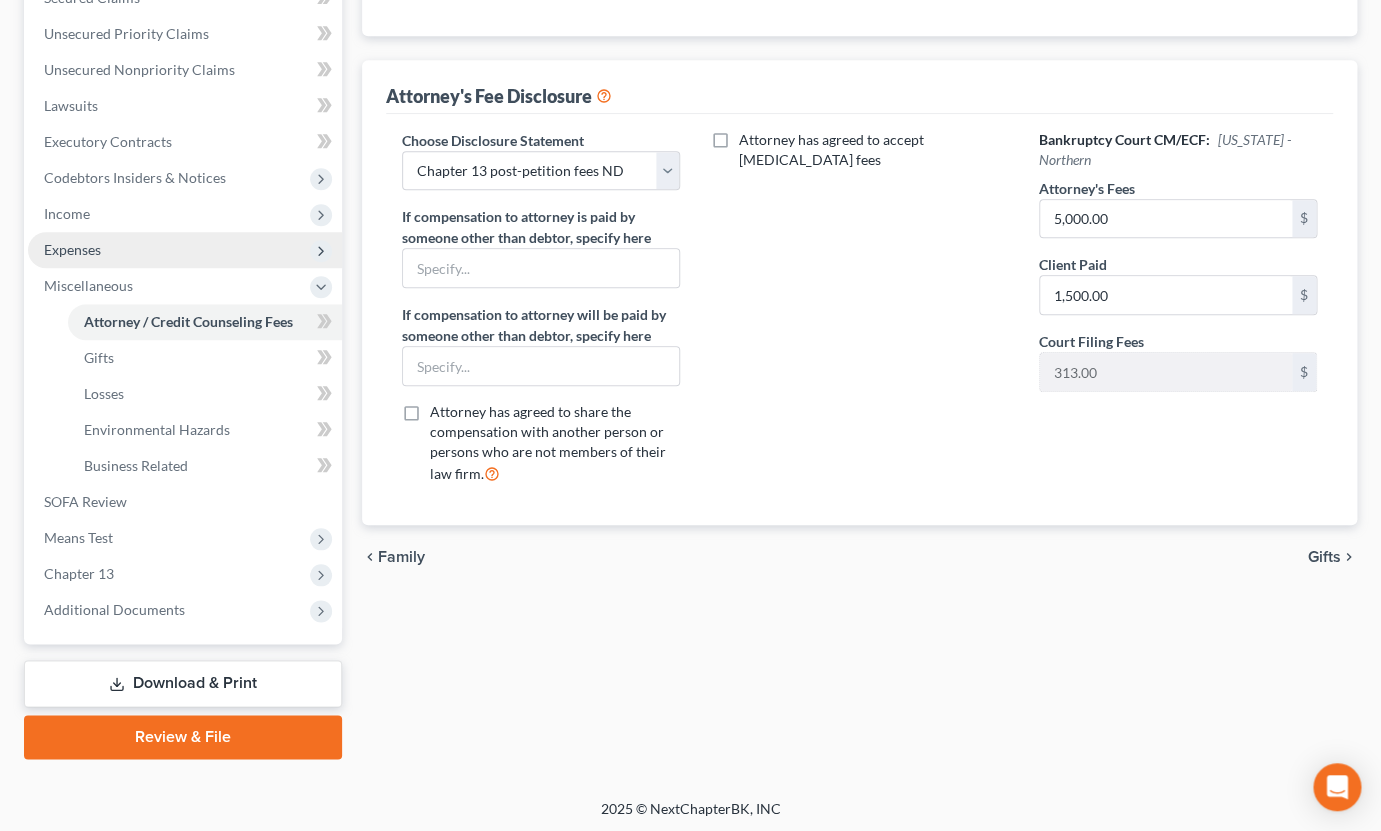 click on "Expenses" at bounding box center [72, 249] 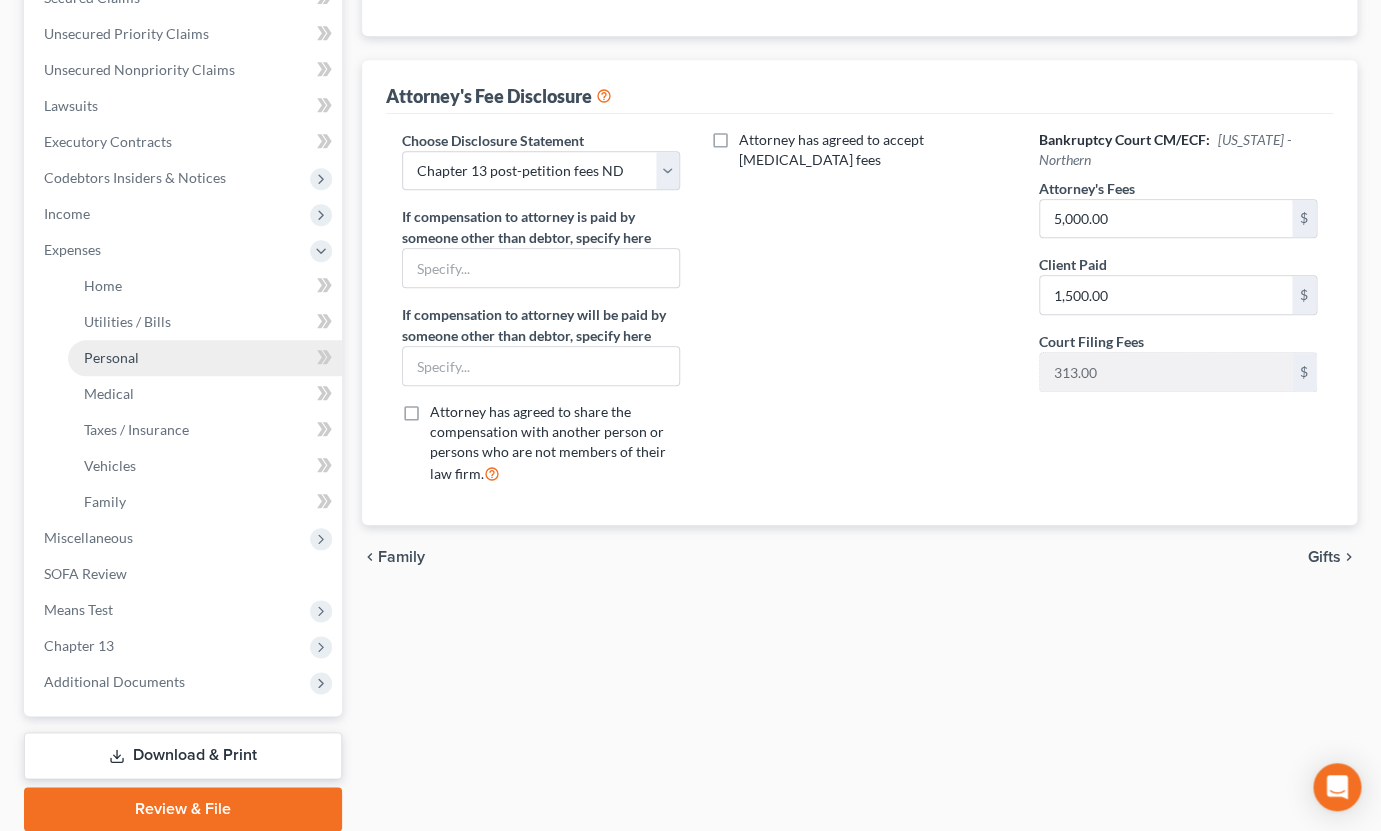 click on "Personal" at bounding box center [205, 358] 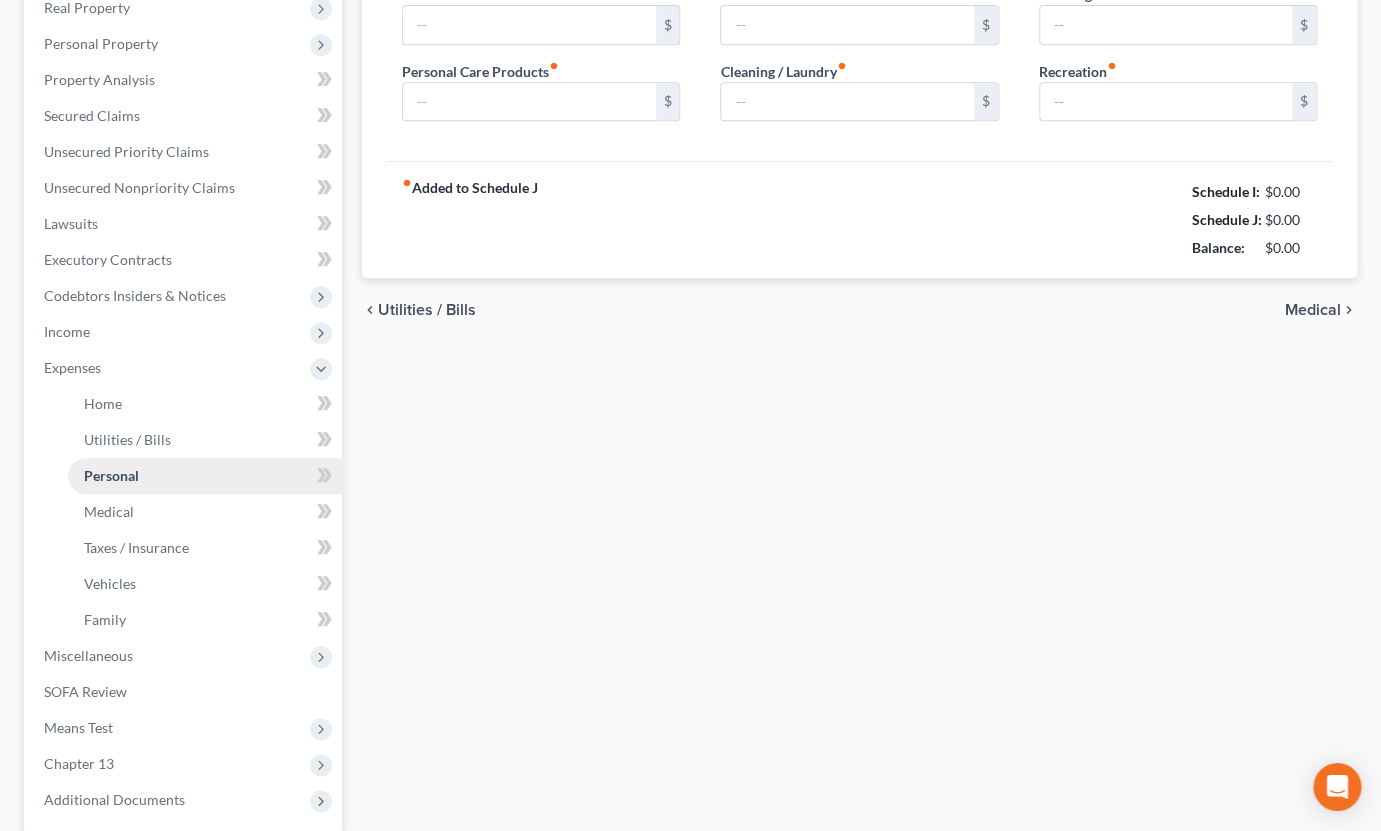 type on "500.00" 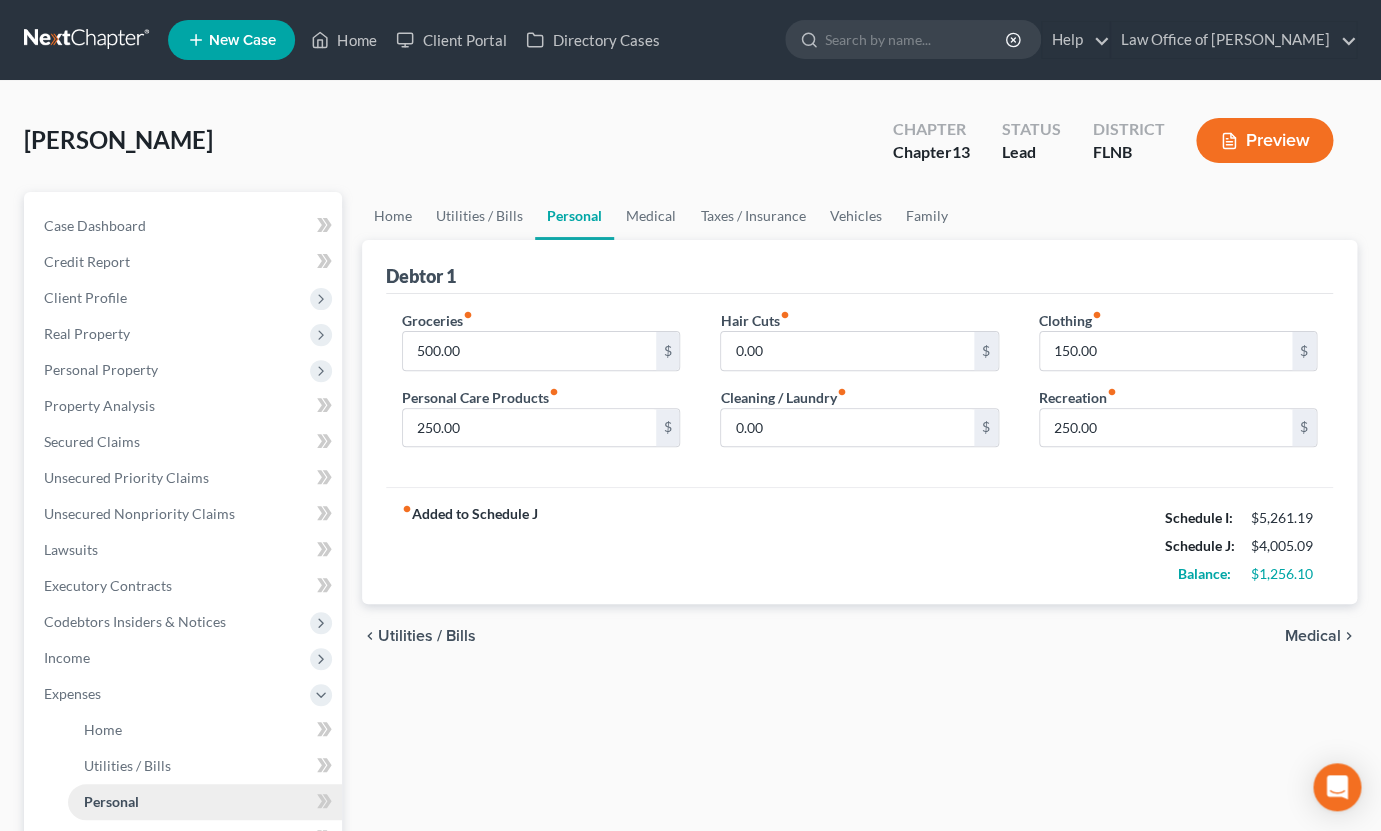 scroll, scrollTop: 0, scrollLeft: 0, axis: both 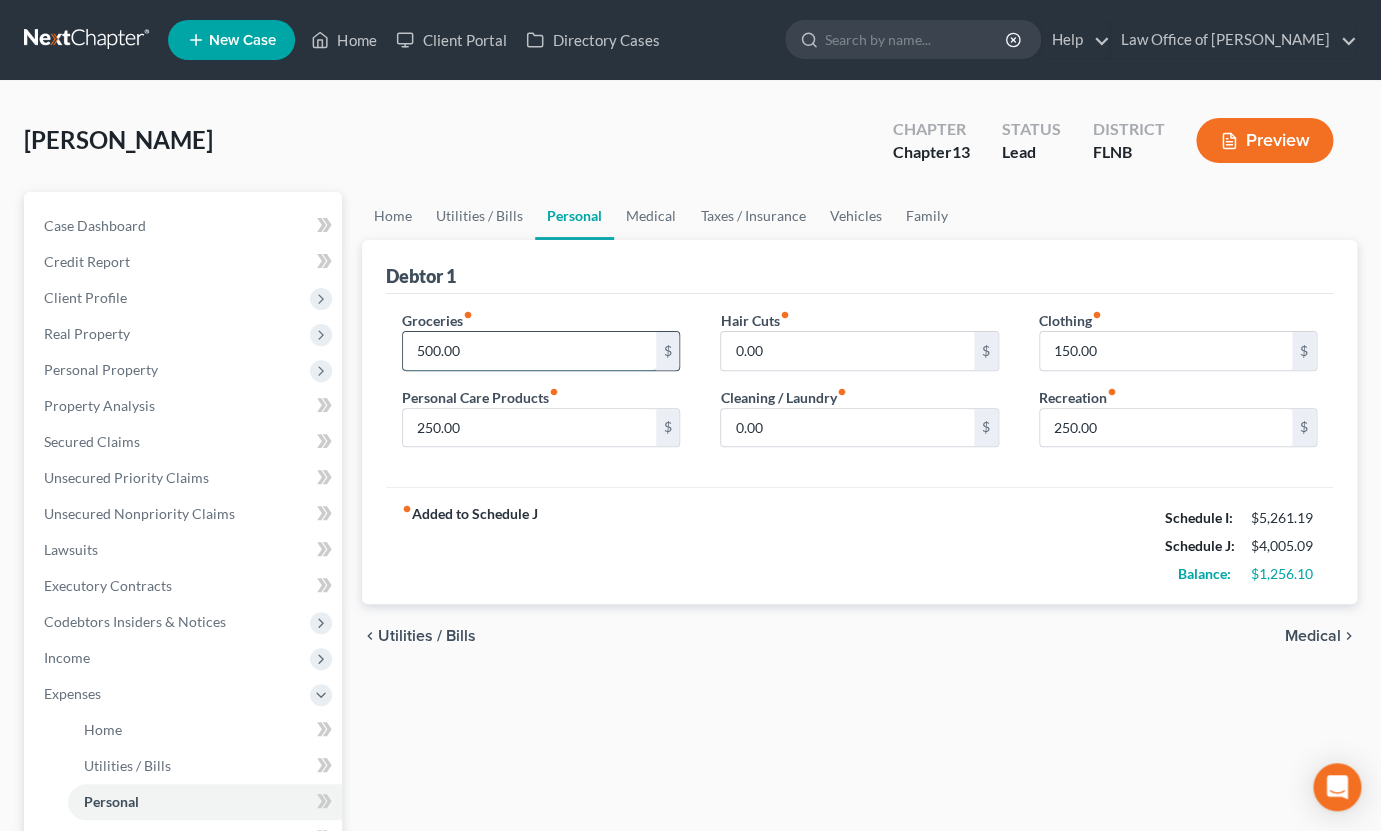 click on "500.00" at bounding box center [529, 351] 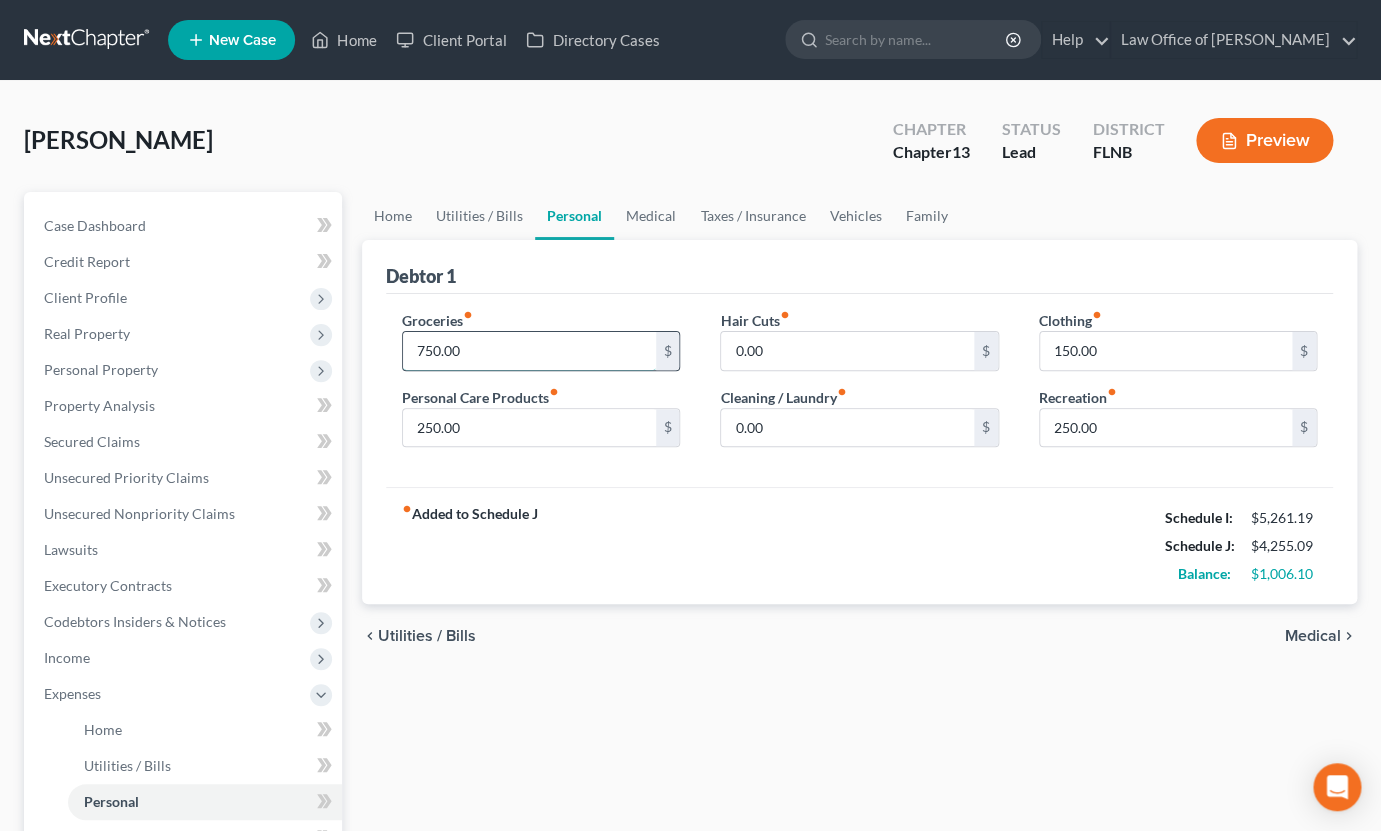 type on "750.00" 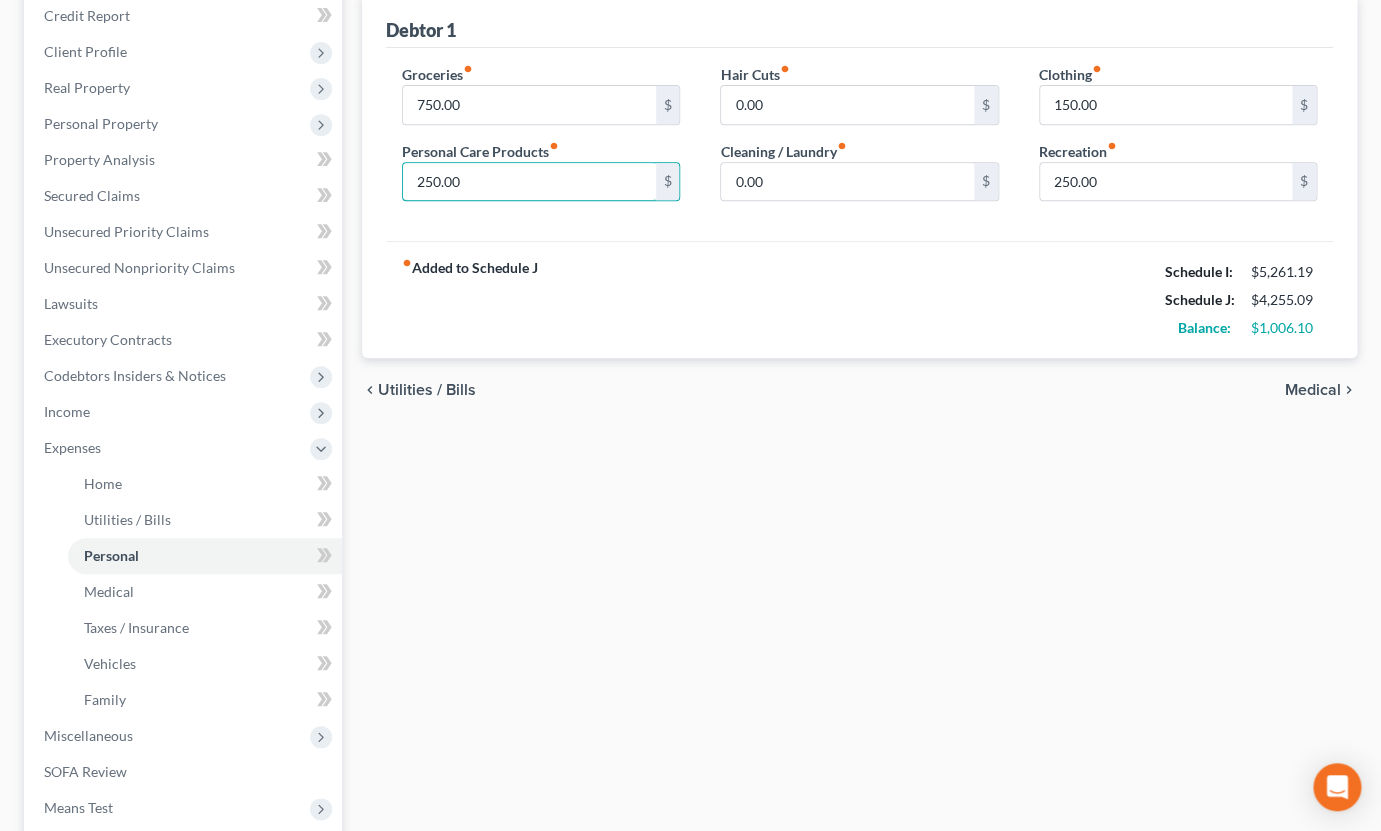 scroll, scrollTop: 330, scrollLeft: 0, axis: vertical 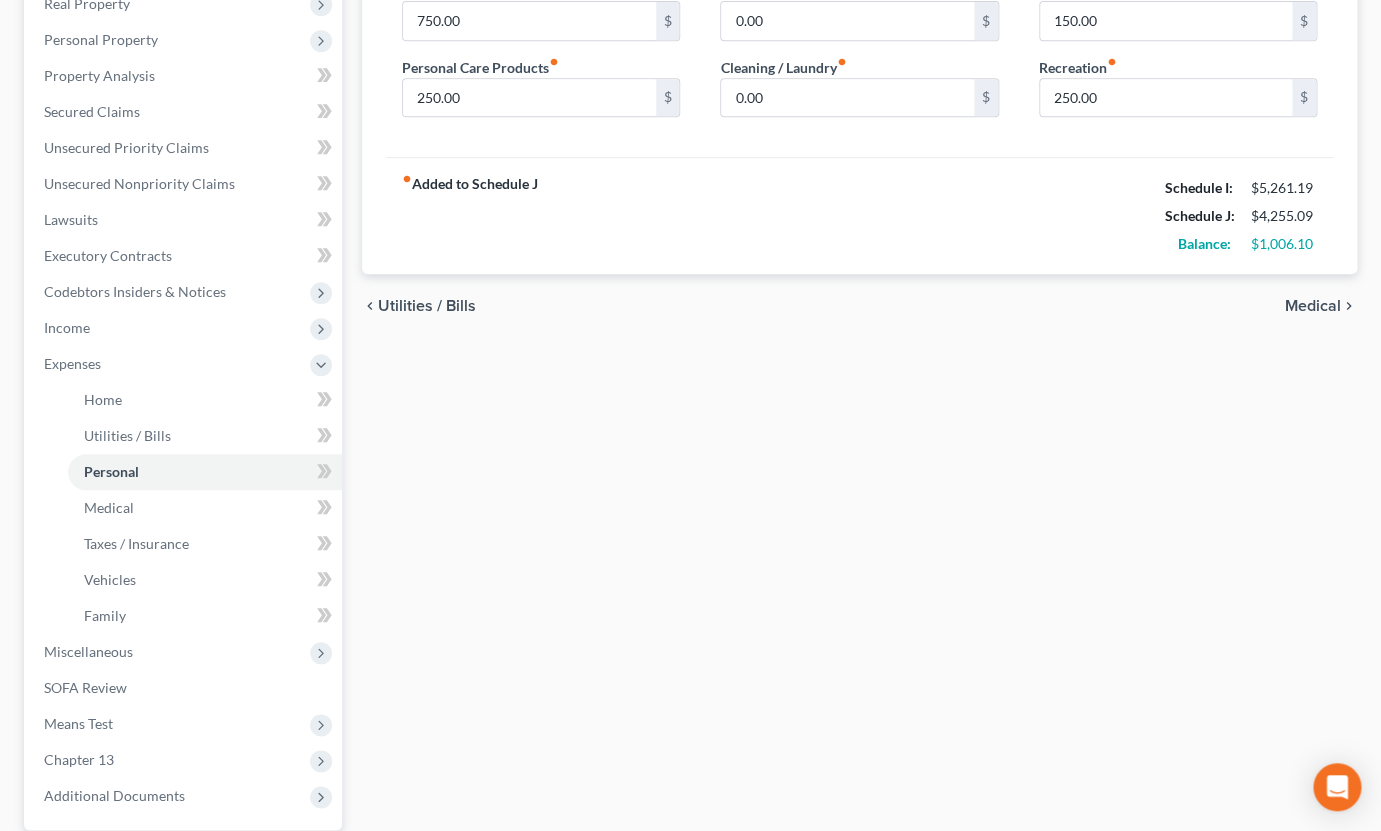 click on "Home
Utilities / Bills
Personal
Medical
Taxes / Insurance
Vehicles
Family
Debtor 1 Groceries  fiber_manual_record 750.00 $ Personal Care Products  fiber_manual_record 250.00 $ Hair Cuts  fiber_manual_record 0.00 $ Cleaning / Laundry  fiber_manual_record 0.00 $ Clothing  fiber_manual_record 150.00 $ Recreation  fiber_manual_record 250.00 $ fiber_manual_record  Added to Schedule J Schedule I: $5,261.19 Schedule J: $4,255.09 Balance: $1,006.10
chevron_left
Utilities / Bills
Medical
chevron_right" at bounding box center [859, 403] 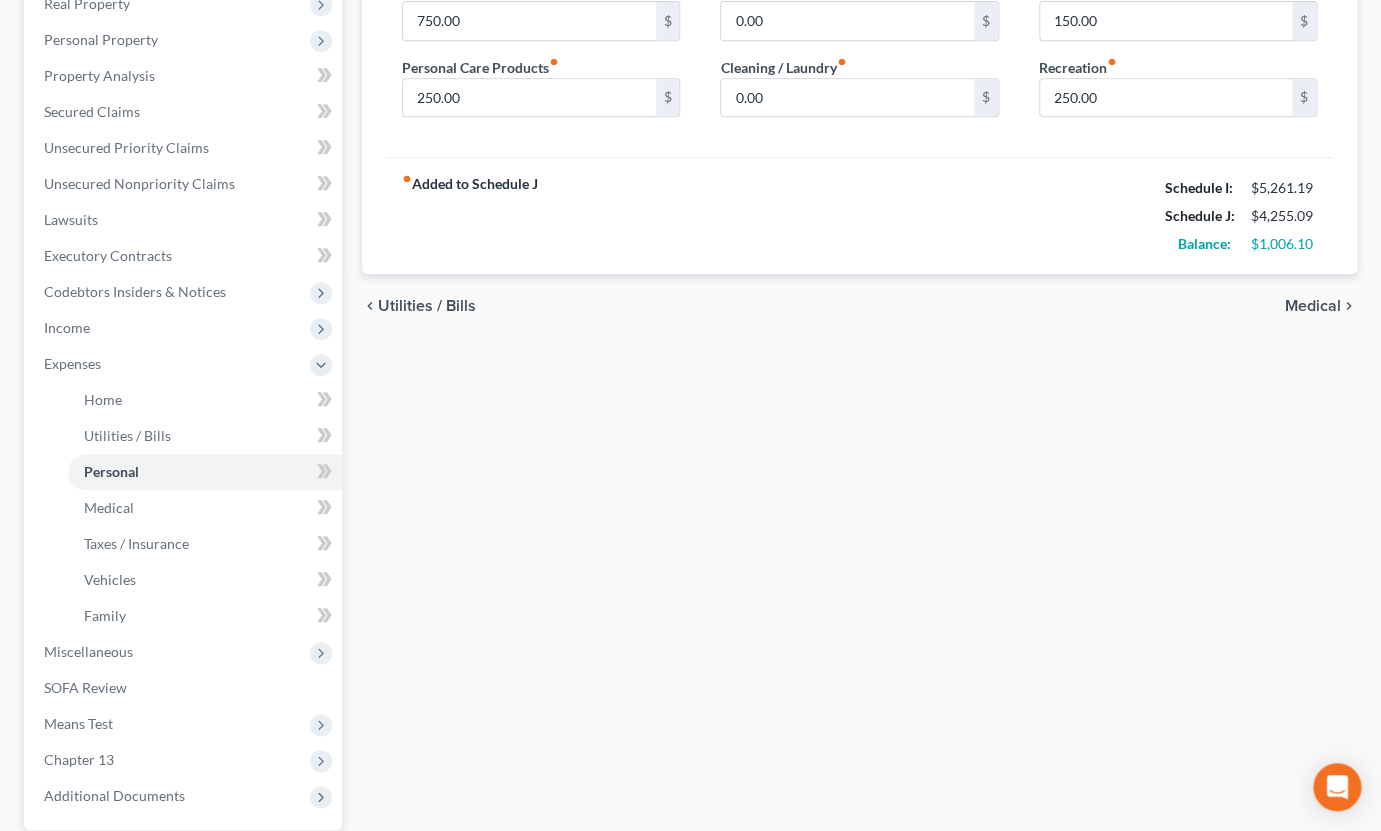 click on "Home
Utilities / Bills
Personal
Medical
Taxes / Insurance
Vehicles
Family
Debtor 1 Groceries  fiber_manual_record 750.00 $ Personal Care Products  fiber_manual_record 250.00 $ Hair Cuts  fiber_manual_record 0.00 $ Cleaning / Laundry  fiber_manual_record 0.00 $ Clothing  fiber_manual_record 150.00 $ Recreation  fiber_manual_record 250.00 $ fiber_manual_record  Added to Schedule J Schedule I: $5,261.19 Schedule J: $4,255.09 Balance: $1,006.10
chevron_left
Utilities / Bills
Medical
chevron_right" at bounding box center (859, 403) 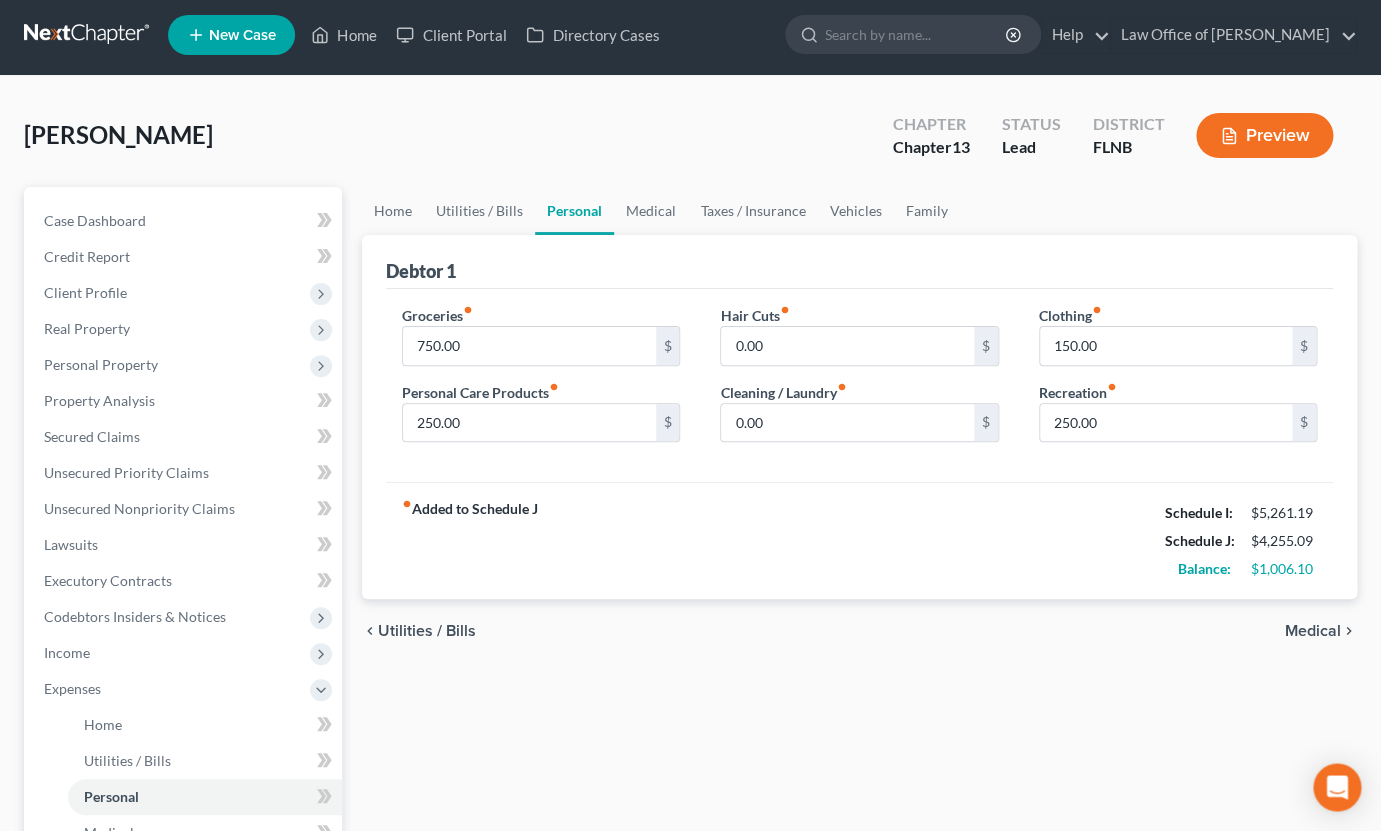 scroll, scrollTop: 0, scrollLeft: 0, axis: both 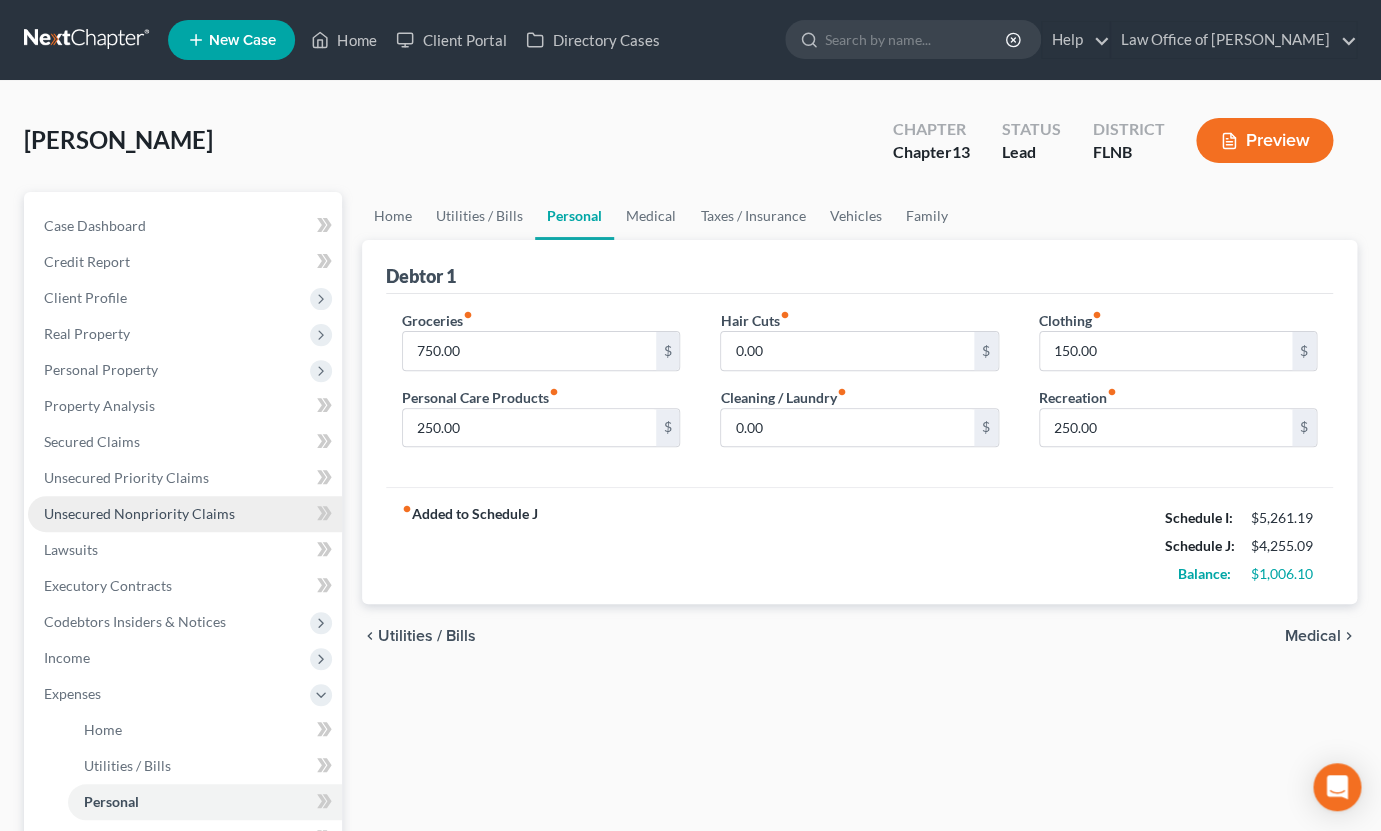 click on "Unsecured Nonpriority Claims" at bounding box center [139, 513] 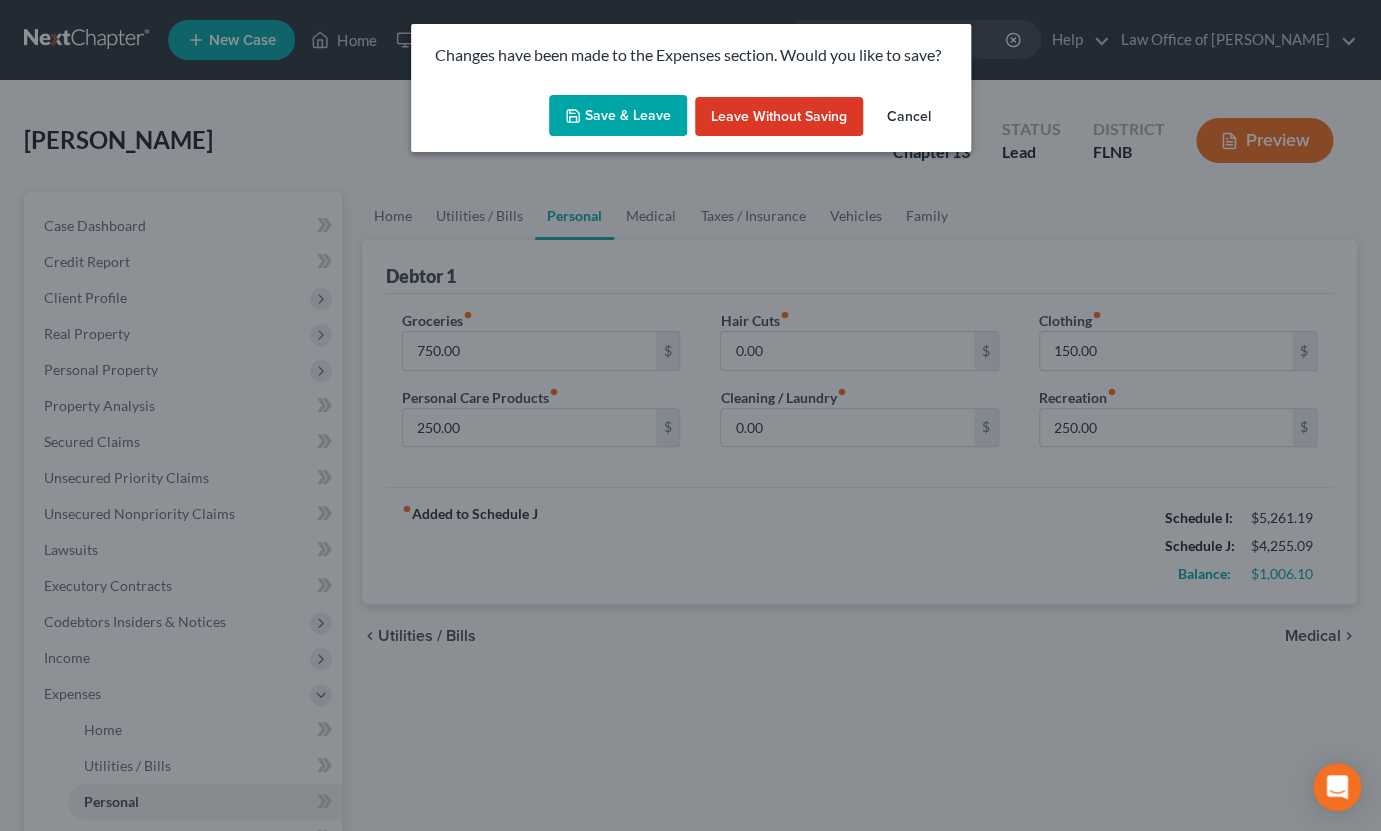 click on "Save & Leave" at bounding box center (618, 116) 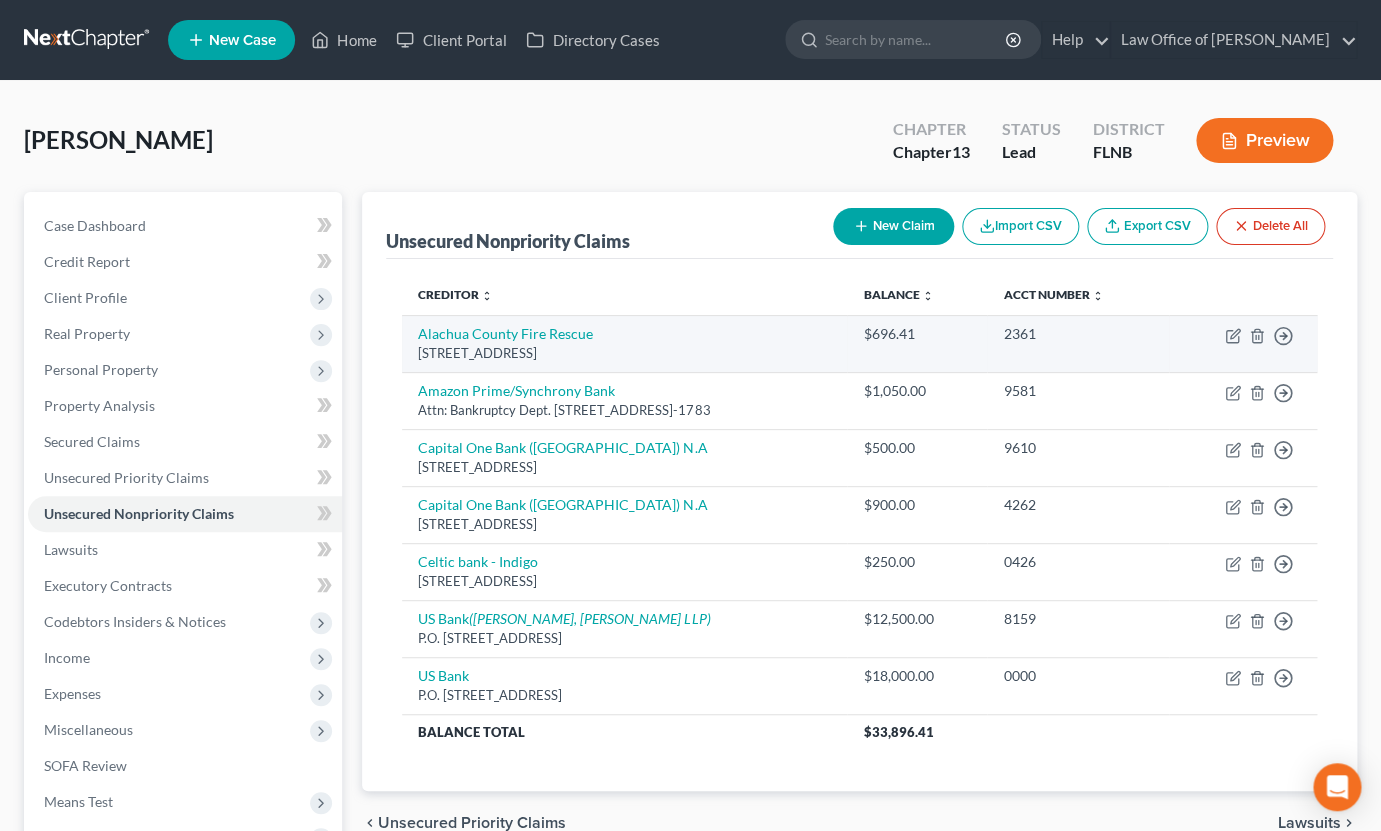 scroll, scrollTop: 264, scrollLeft: 0, axis: vertical 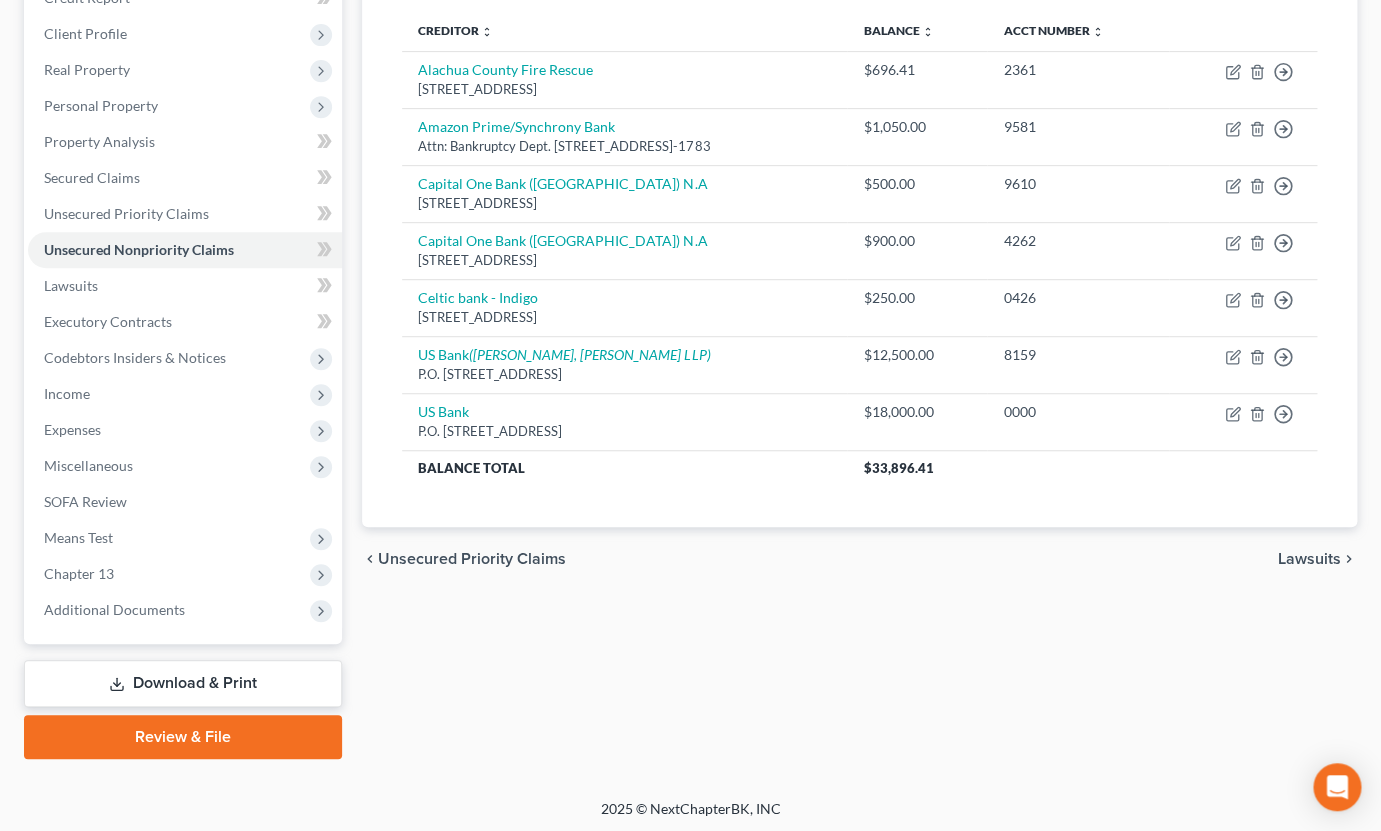 click on "Download & Print" at bounding box center (183, 683) 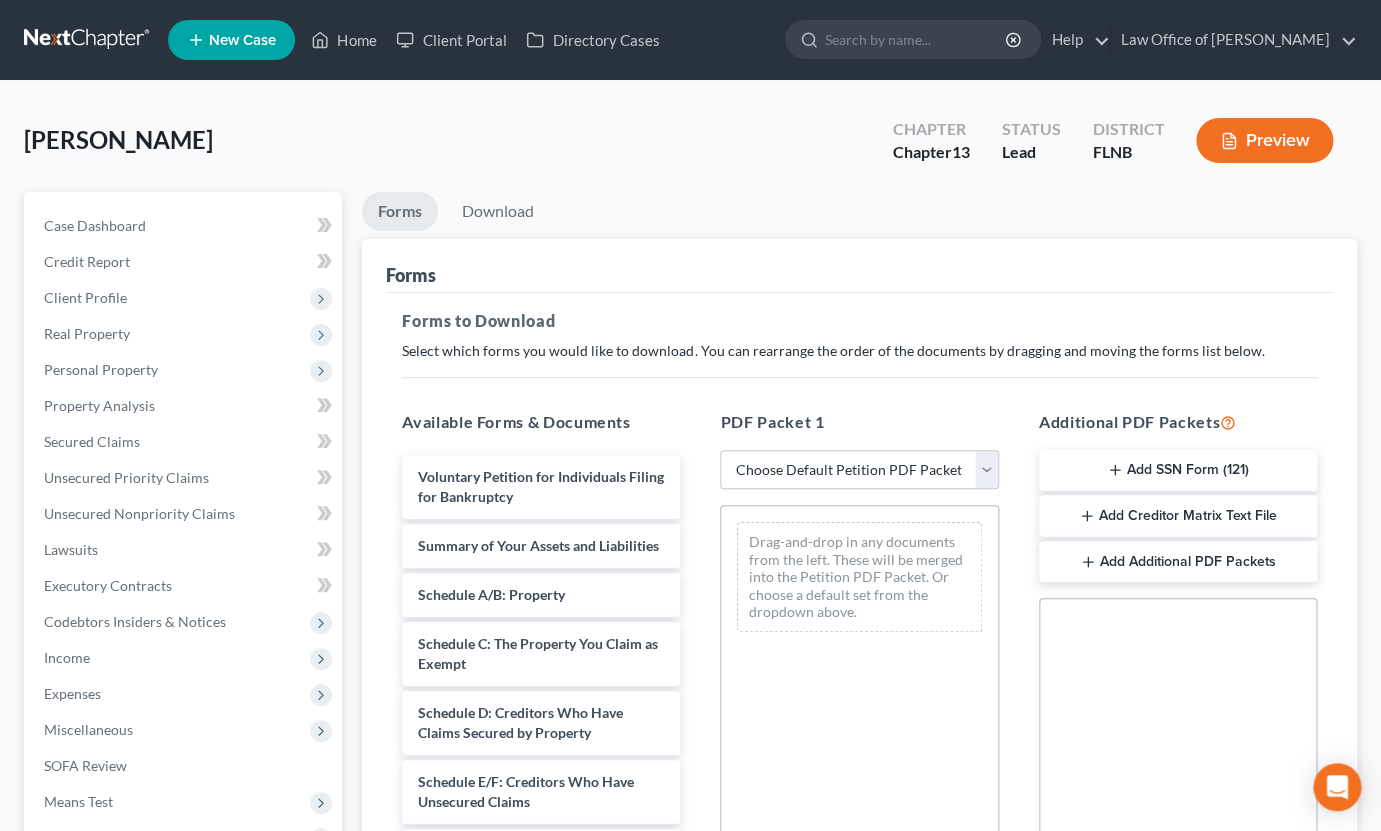 scroll, scrollTop: 0, scrollLeft: 0, axis: both 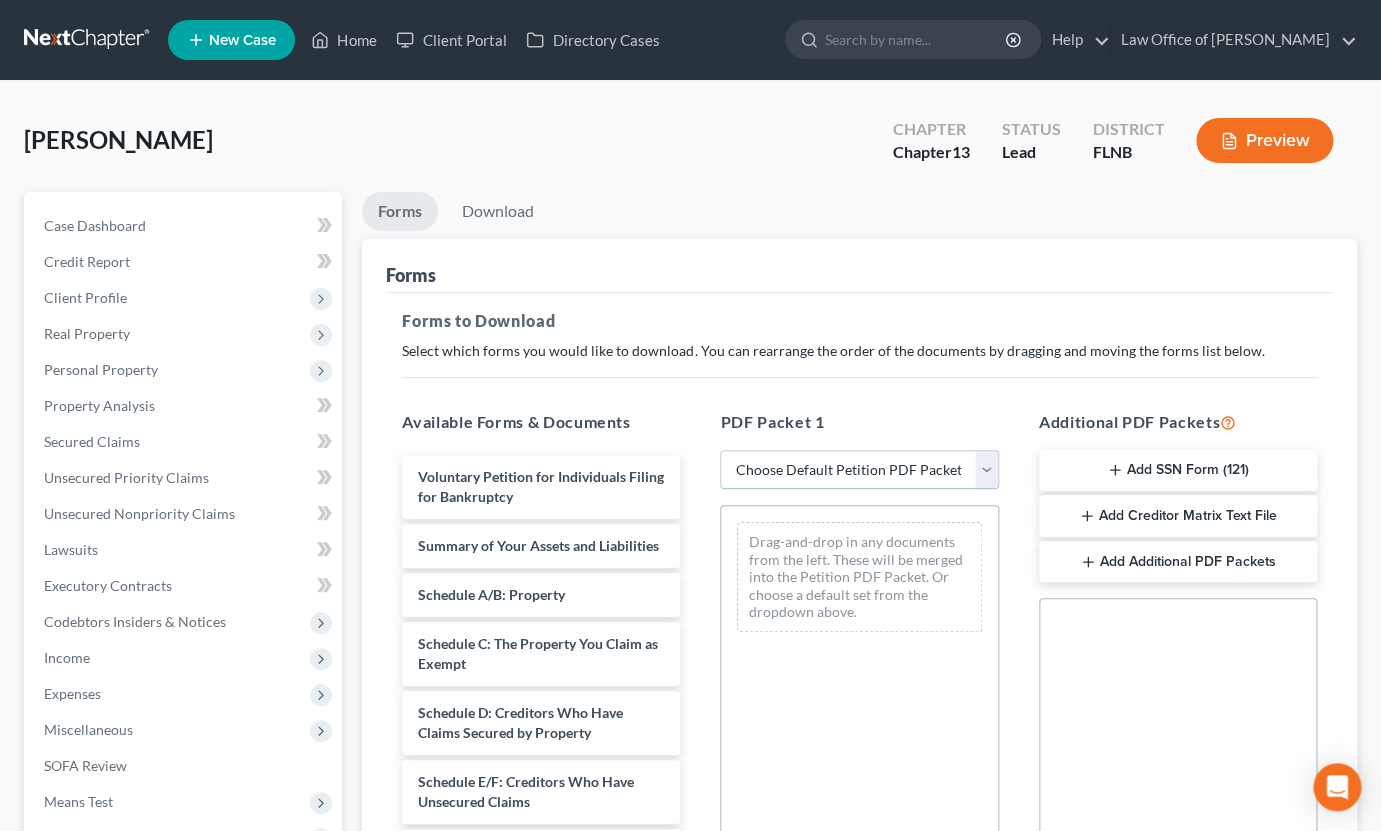 click on "Choose Default Petition PDF Packet Complete Bankruptcy Petition (all forms and schedules) Emergency Filing Forms (Petition and Creditor List Only) Amended Forms Signature Pages Only Supplemental Post Petition (Sch. I & J) Supplemental Post Petition (Sch. I) Supplemental Post Petition (Sch. J) Emergency petition All remaining schedules & statements Draft schedules & statements" at bounding box center (859, 470) 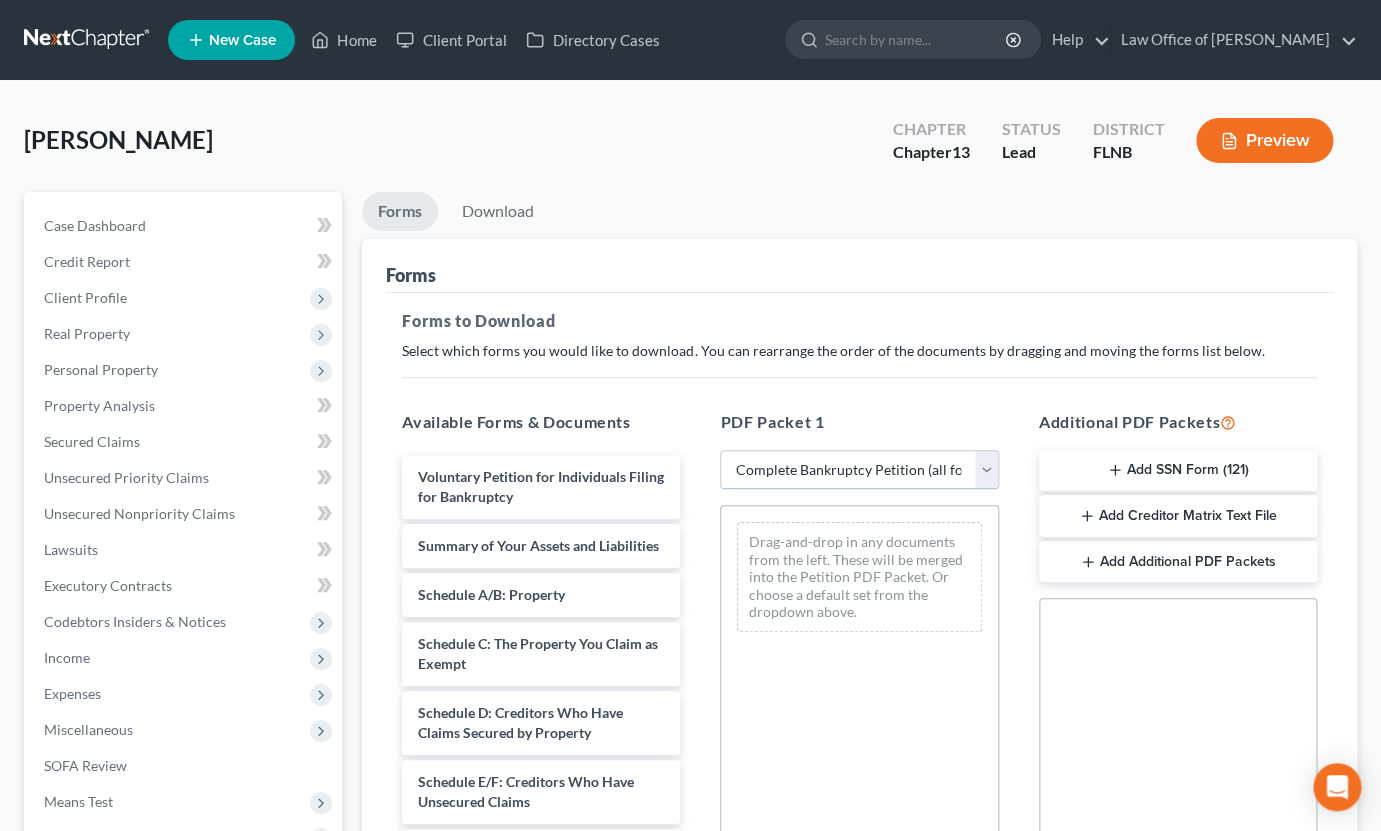 click on "Complete Bankruptcy Petition (all forms and schedules)" at bounding box center (0, 0) 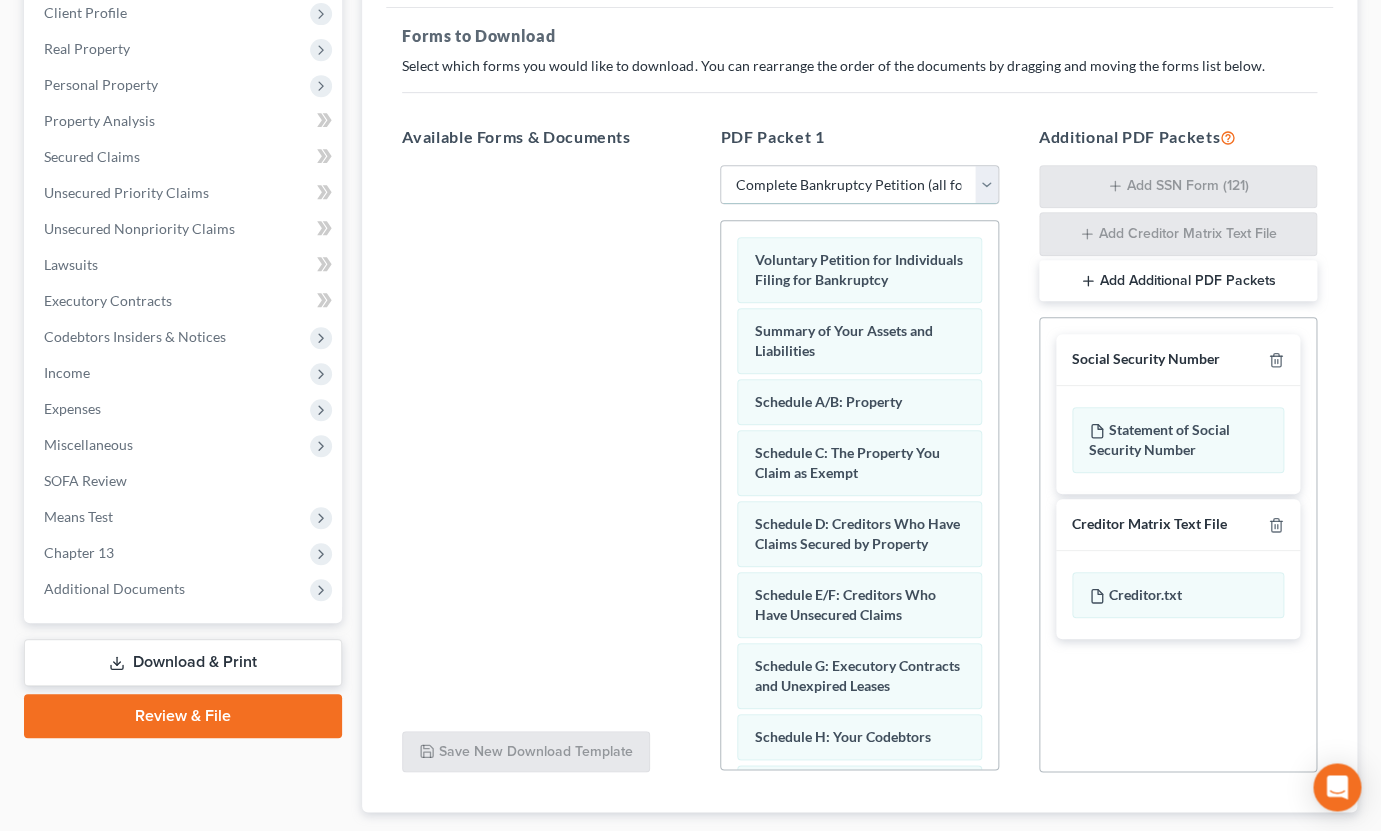 scroll, scrollTop: 330, scrollLeft: 0, axis: vertical 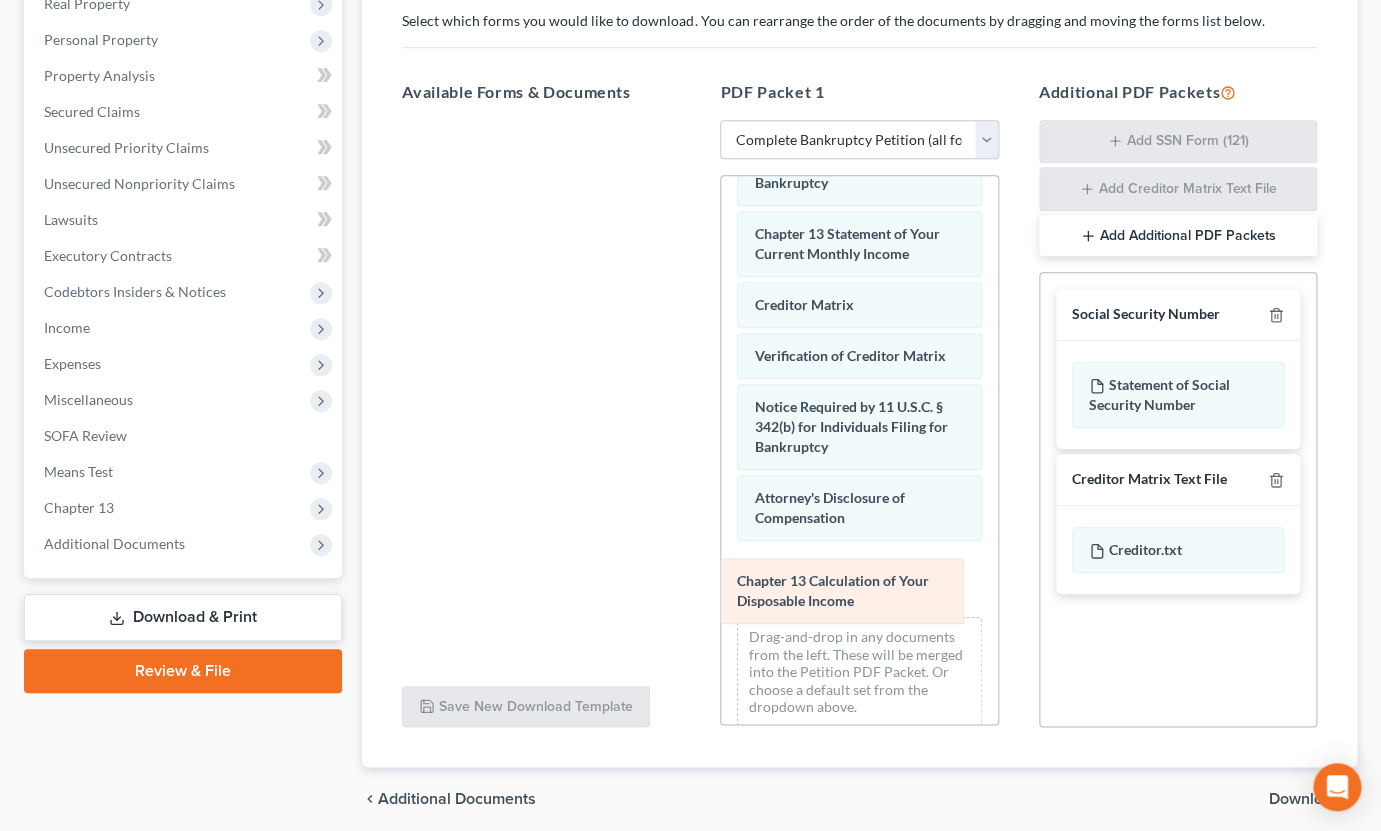 drag, startPoint x: 848, startPoint y: 308, endPoint x: 831, endPoint y: 587, distance: 279.51746 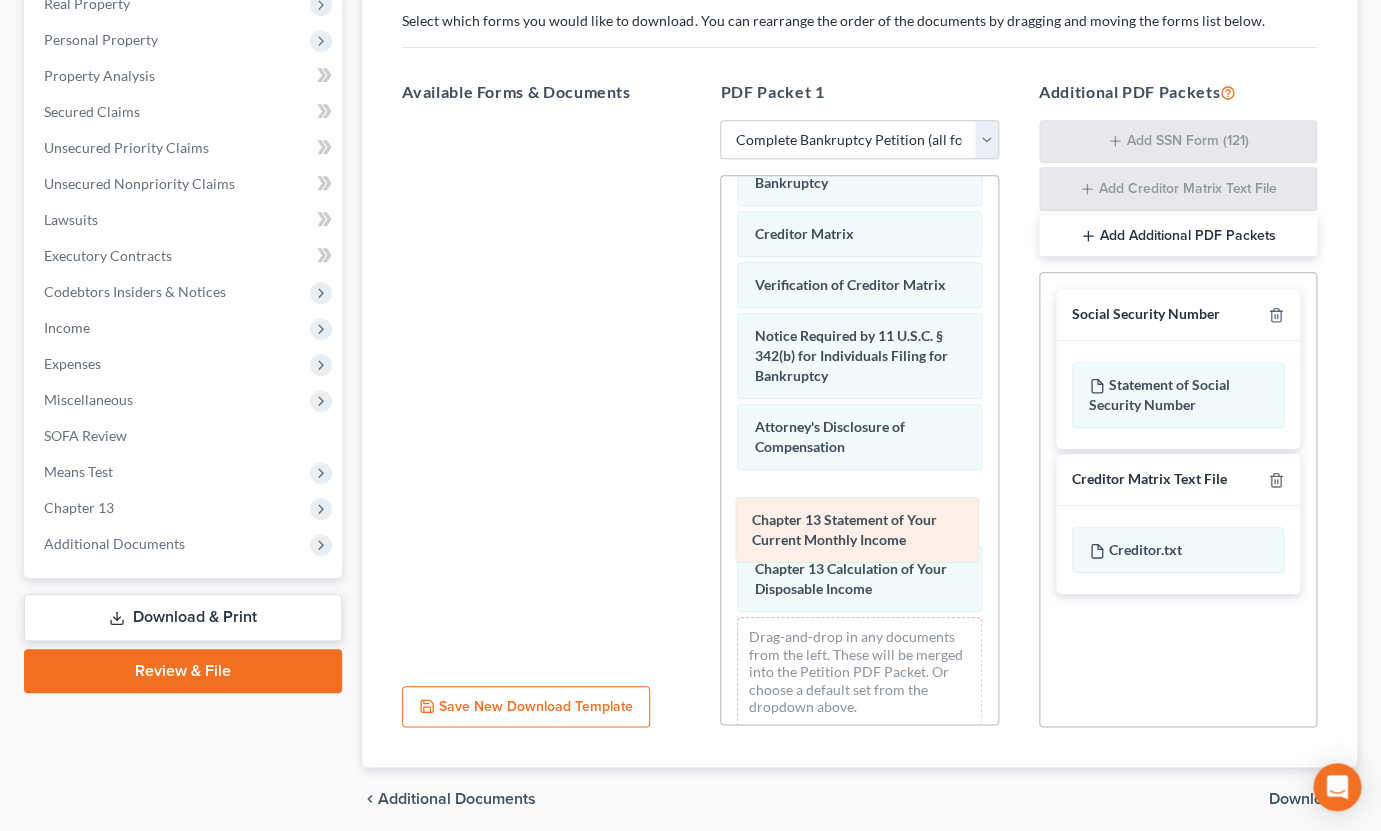 drag, startPoint x: 853, startPoint y: 245, endPoint x: 851, endPoint y: 534, distance: 289.00693 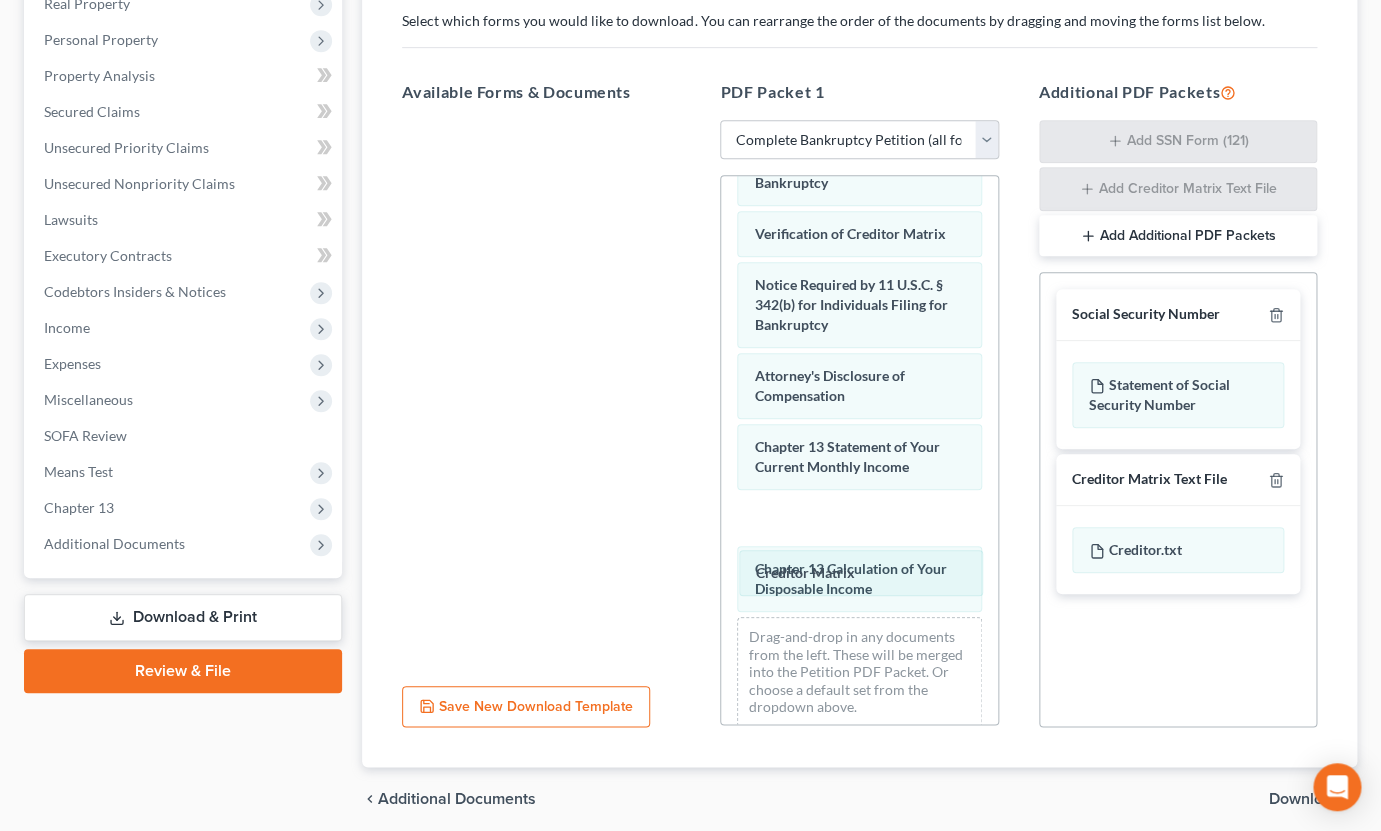 drag, startPoint x: 841, startPoint y: 227, endPoint x: 845, endPoint y: 539, distance: 312.02563 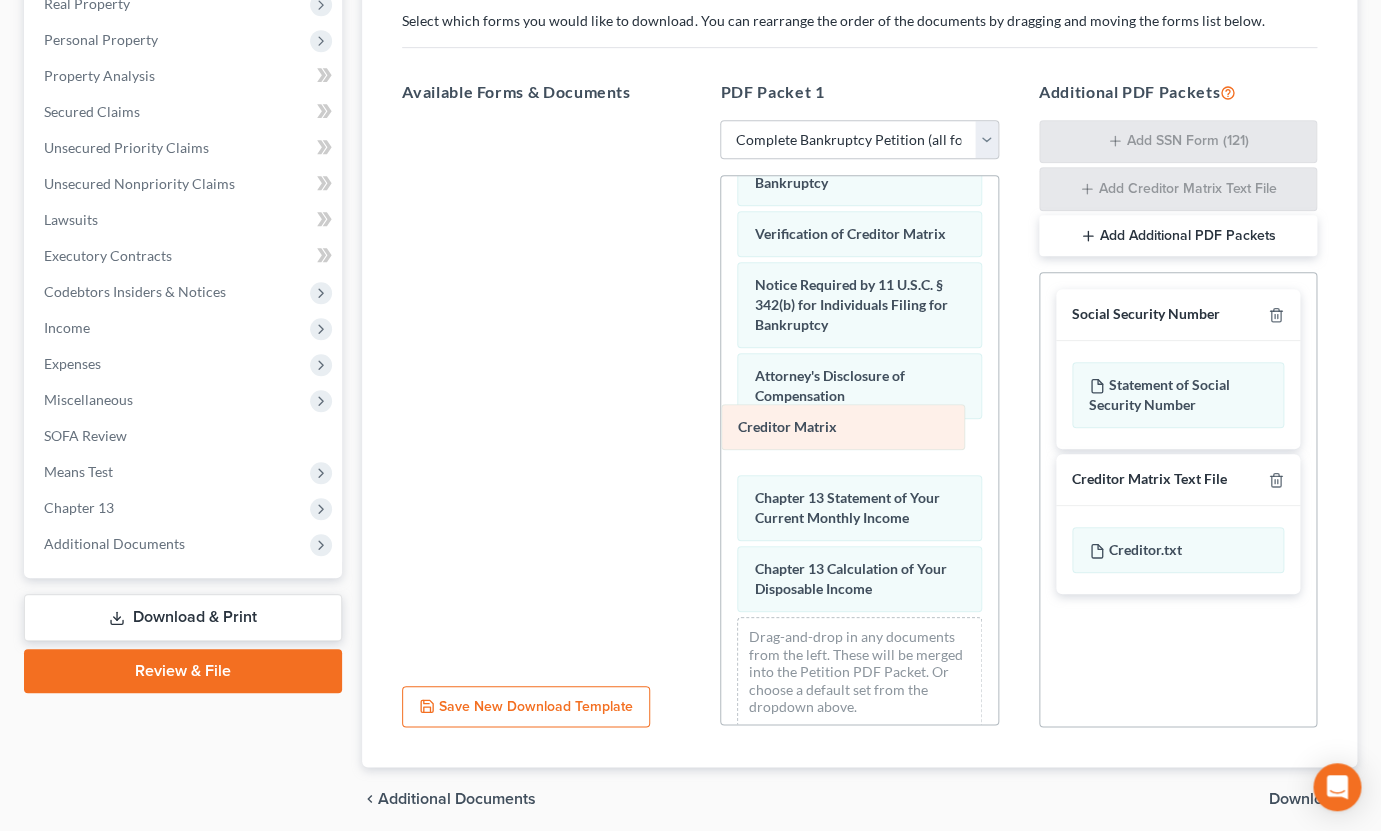 drag, startPoint x: 840, startPoint y: 516, endPoint x: 824, endPoint y: 429, distance: 88.45903 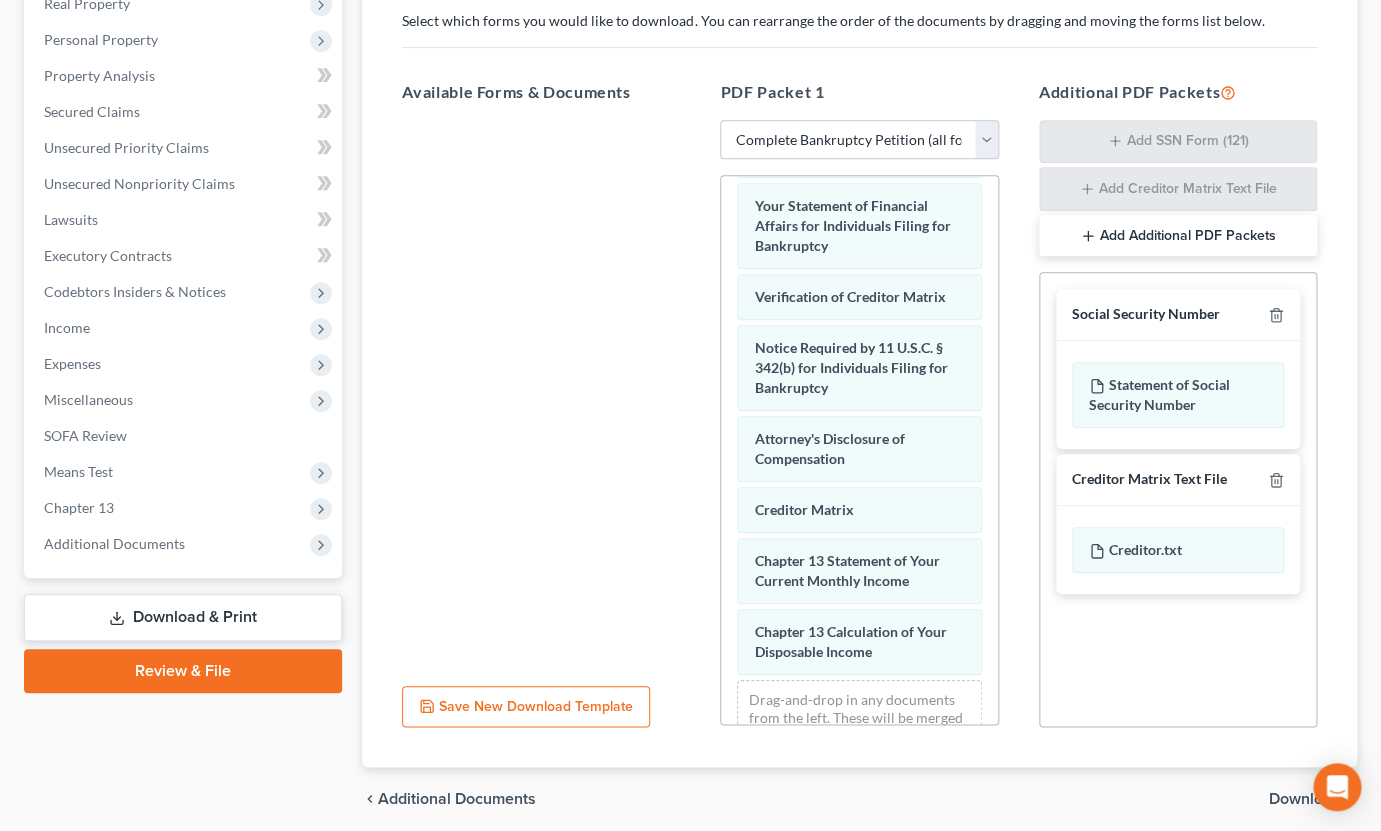 scroll, scrollTop: 674, scrollLeft: 0, axis: vertical 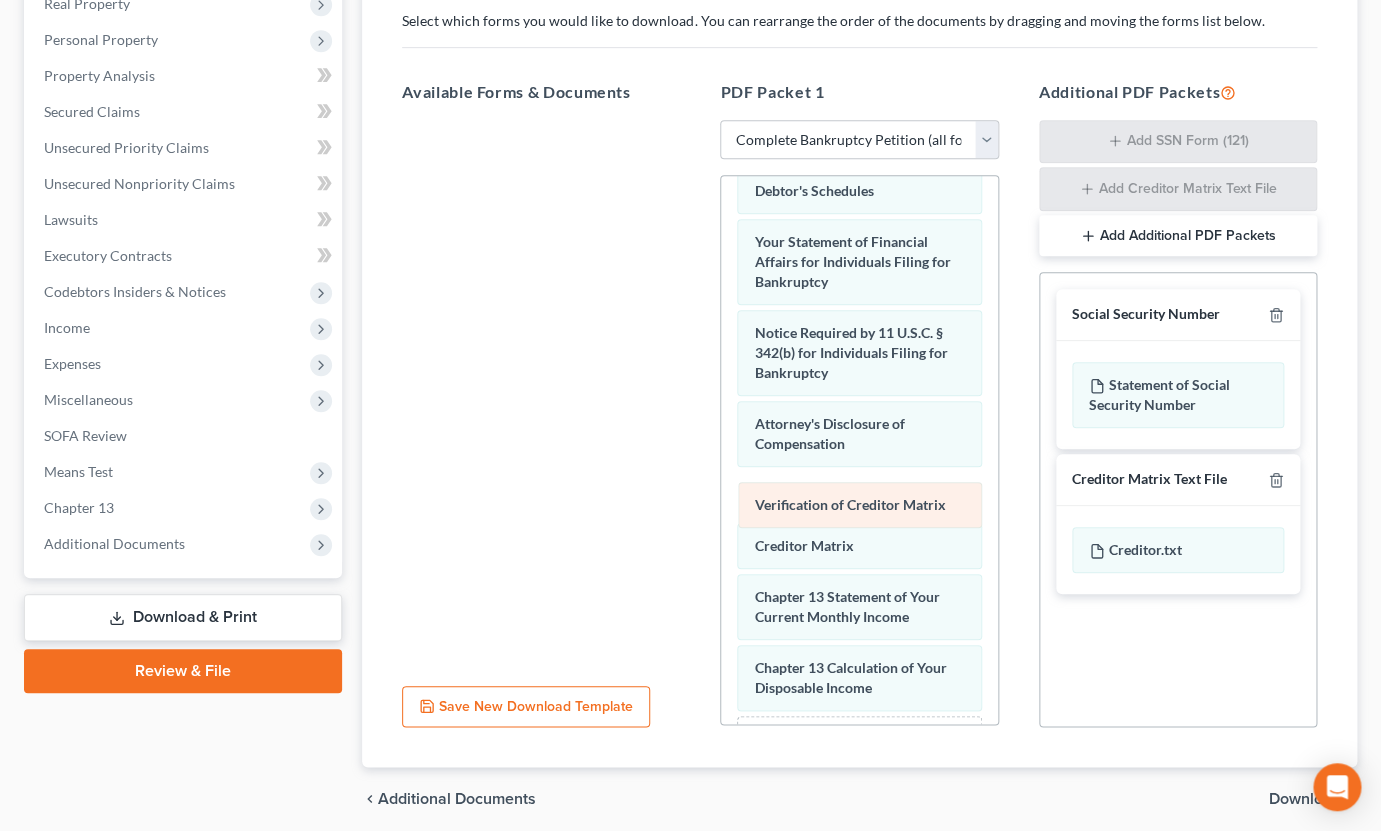 drag, startPoint x: 816, startPoint y: 325, endPoint x: 817, endPoint y: 500, distance: 175.00285 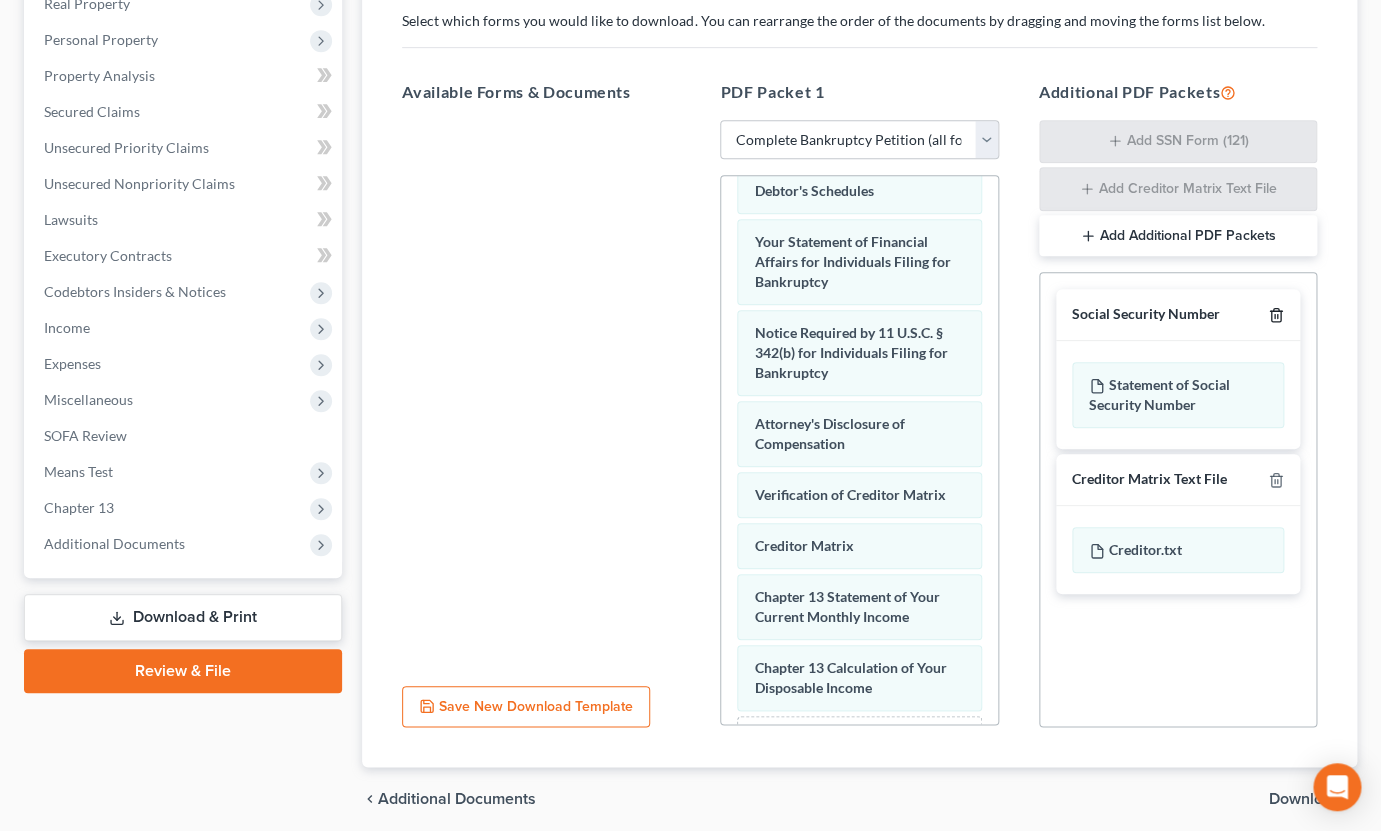 click 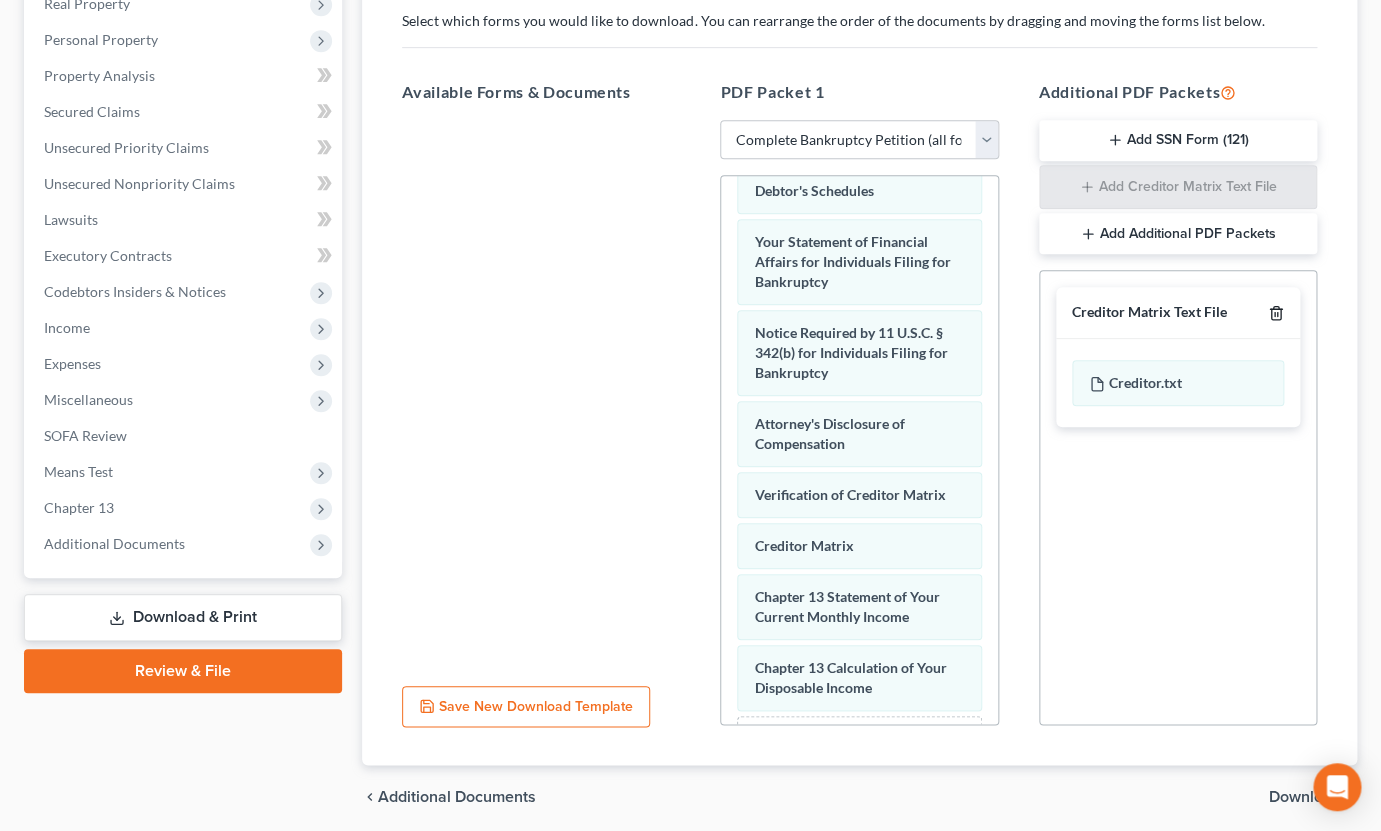 click 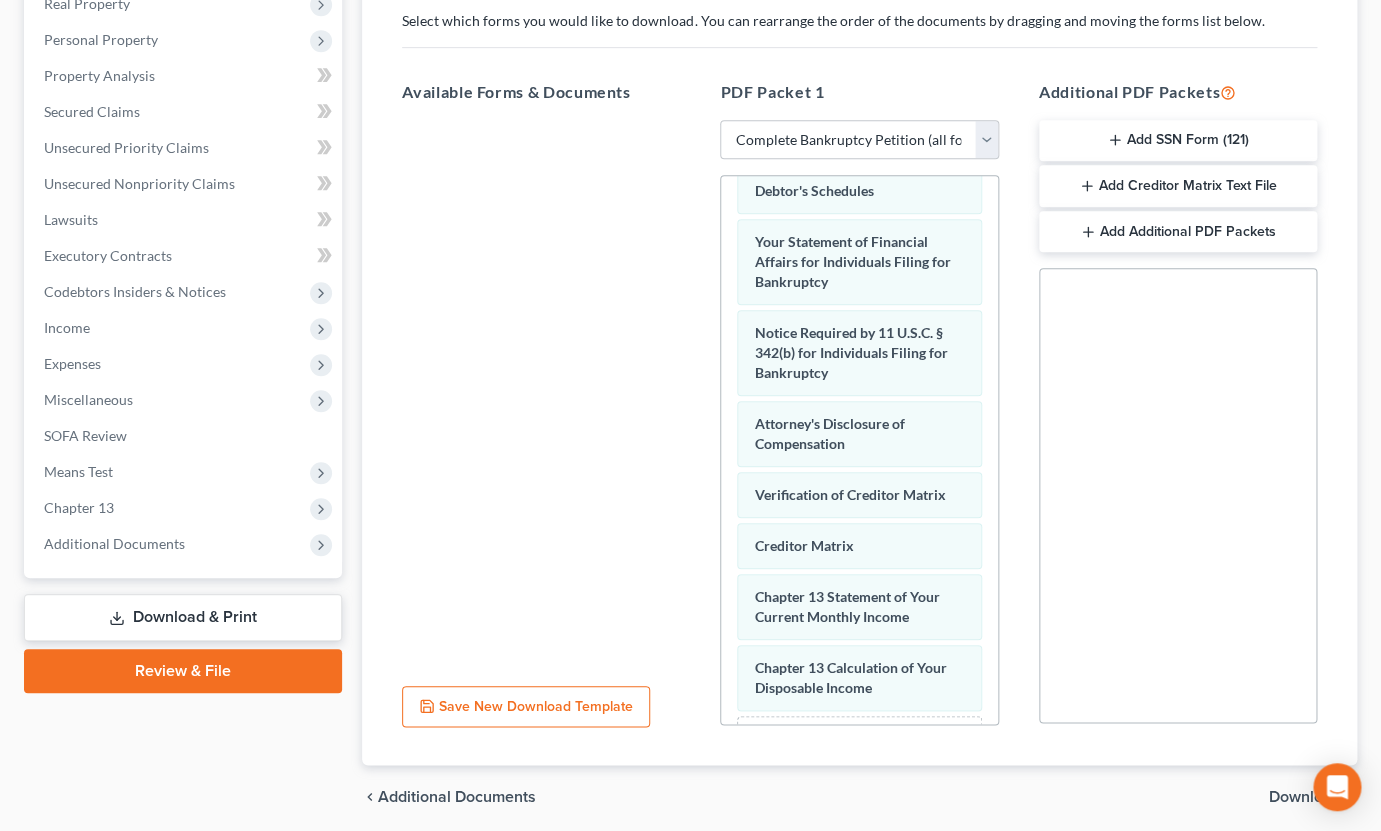 click on "Download" at bounding box center [1305, 797] 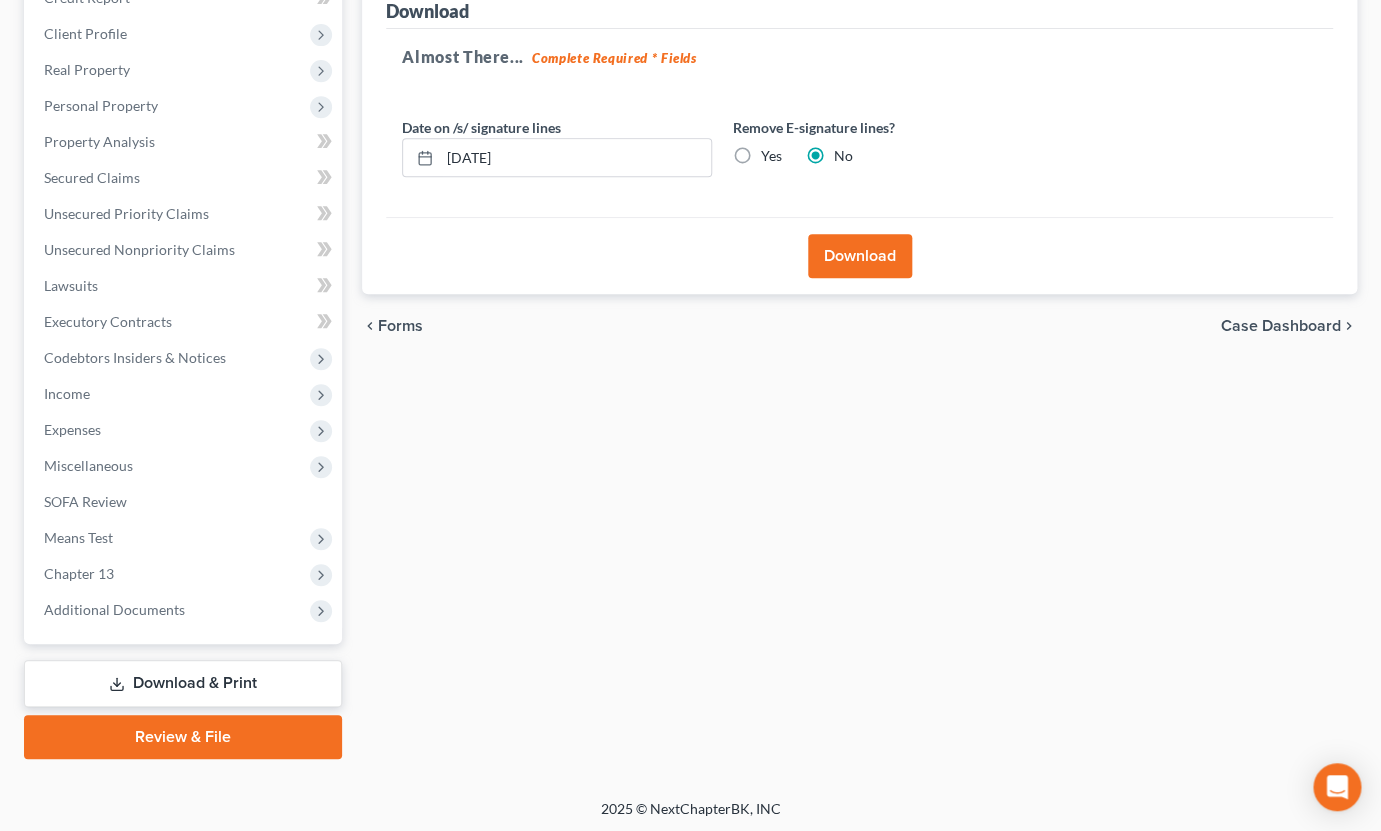 click on "Yes" at bounding box center (770, 156) 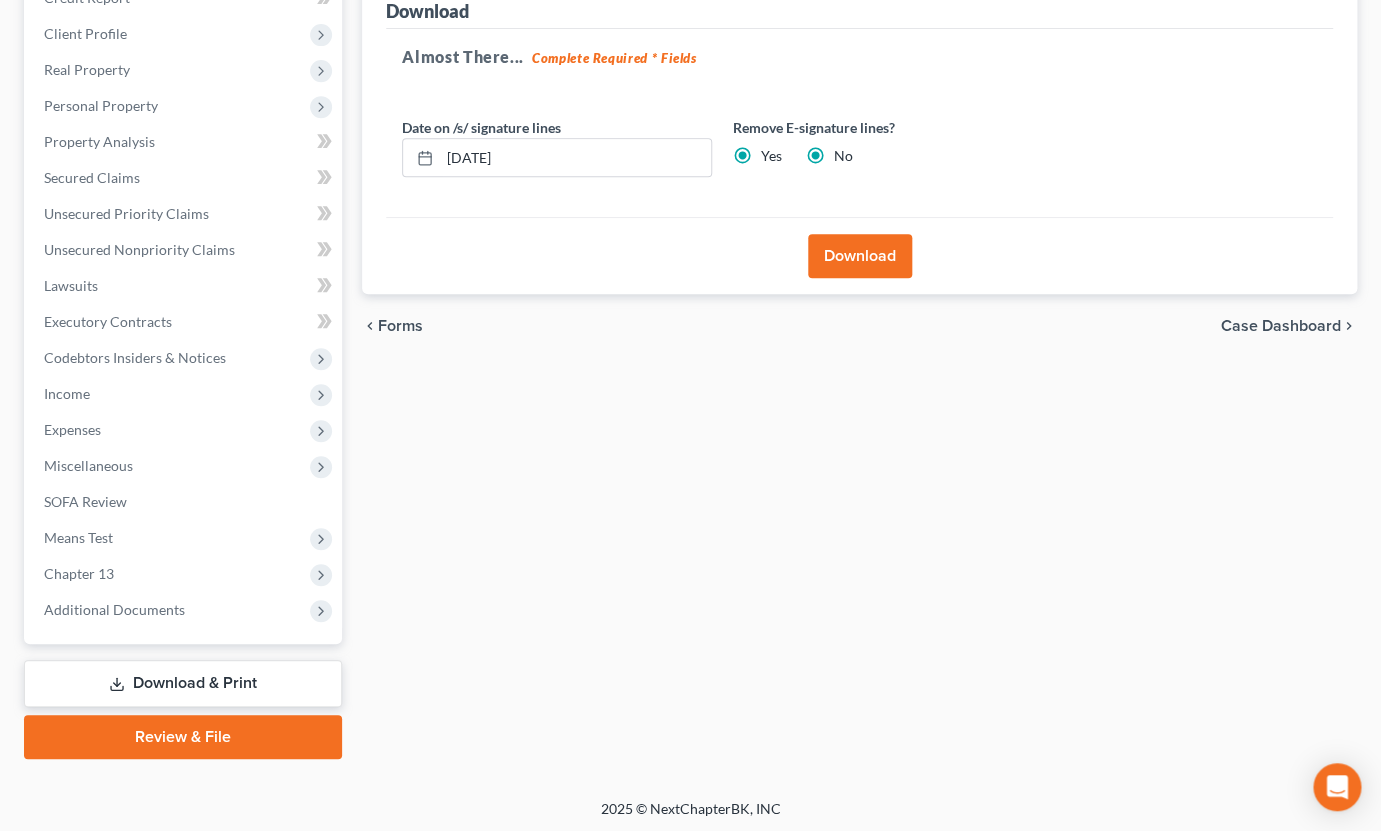radio on "false" 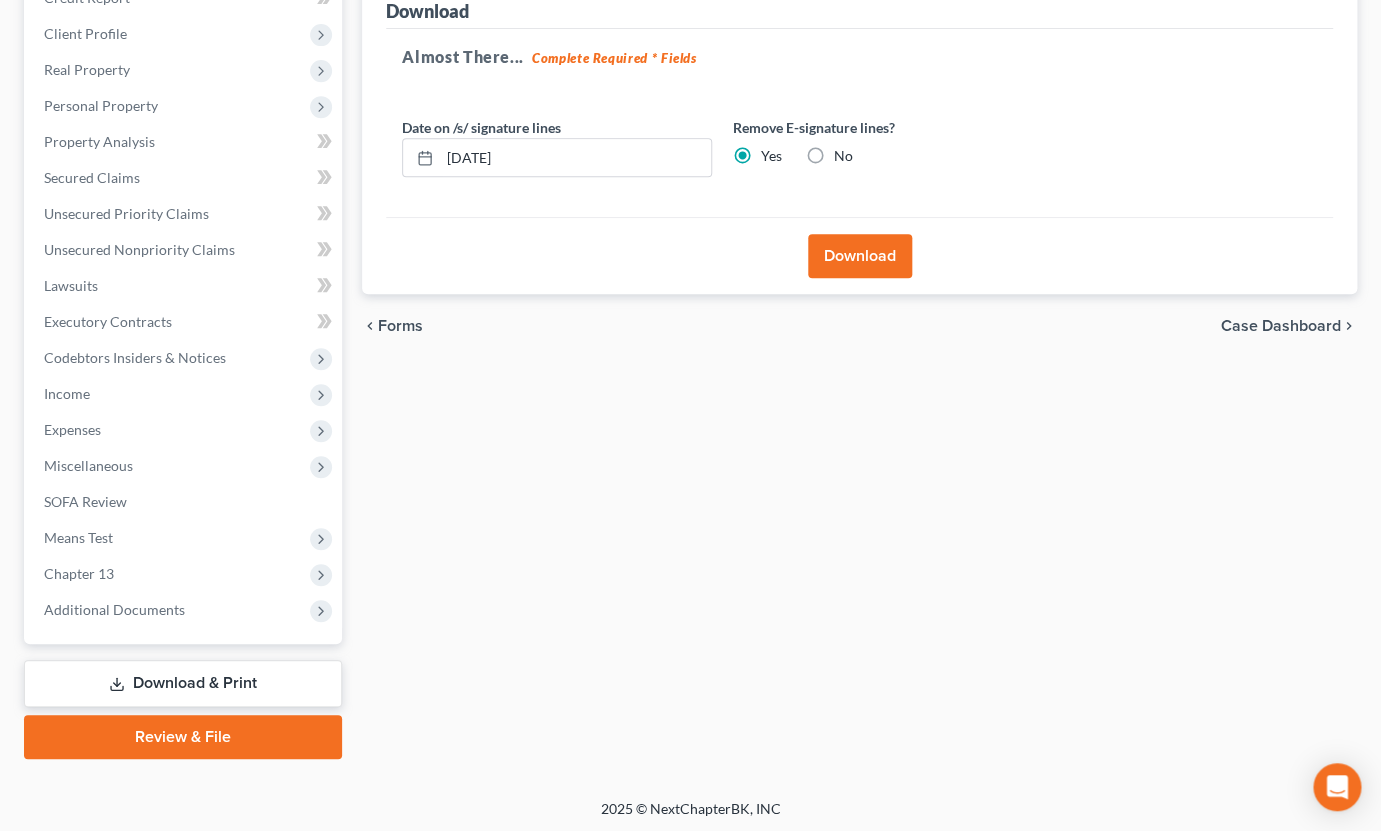 click on "Download" at bounding box center [860, 256] 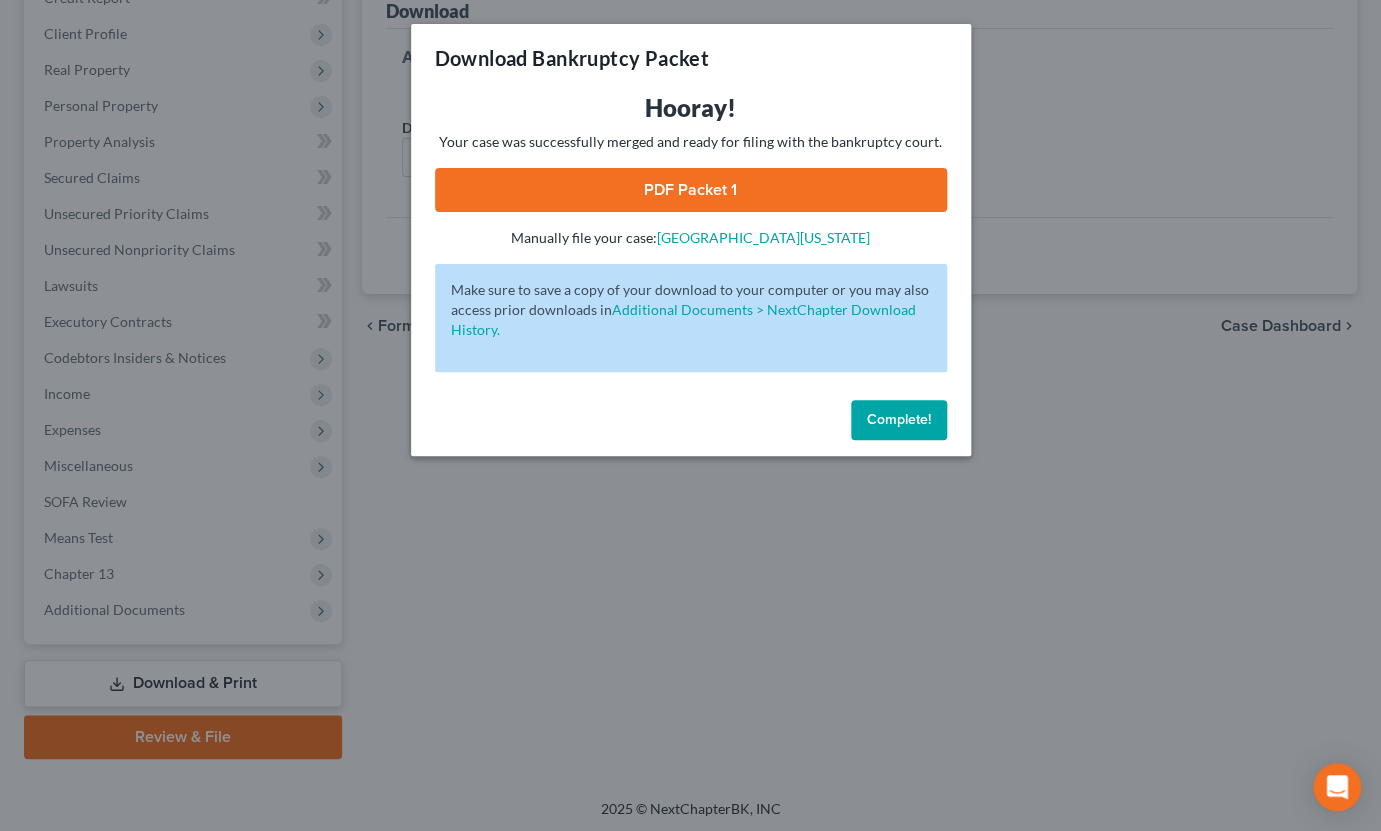 click on "PDF Packet 1" at bounding box center [691, 190] 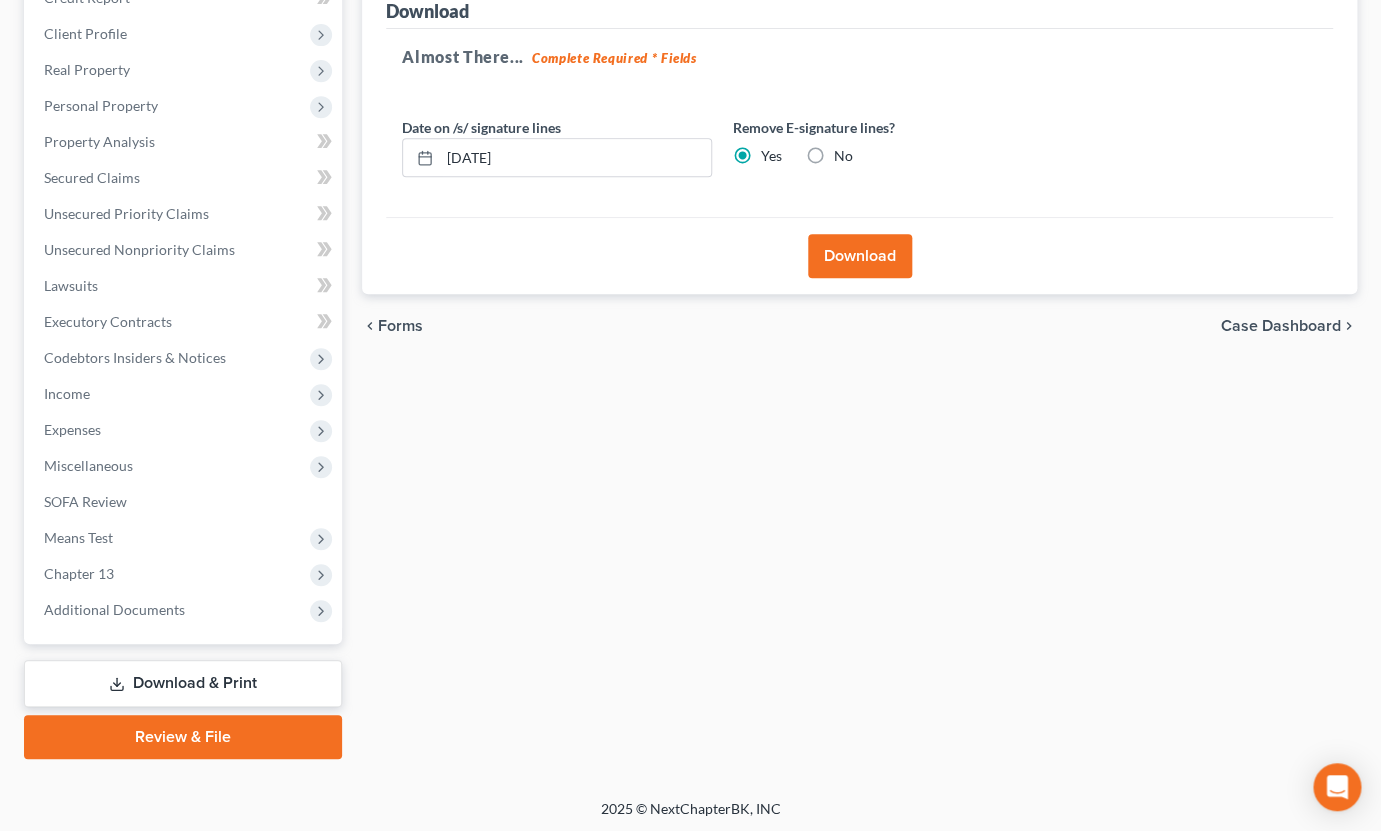scroll, scrollTop: 0, scrollLeft: 0, axis: both 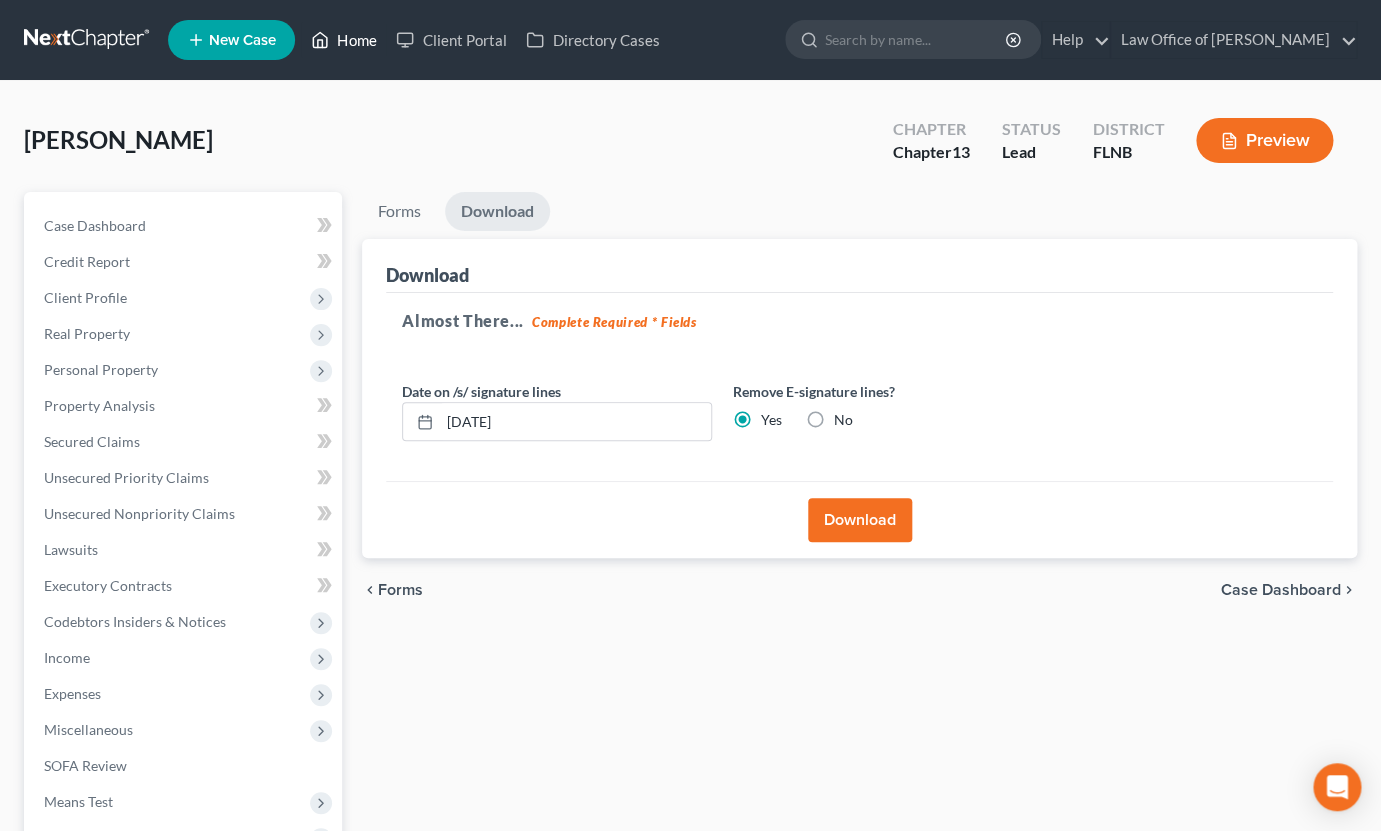 click on "Home" at bounding box center (343, 40) 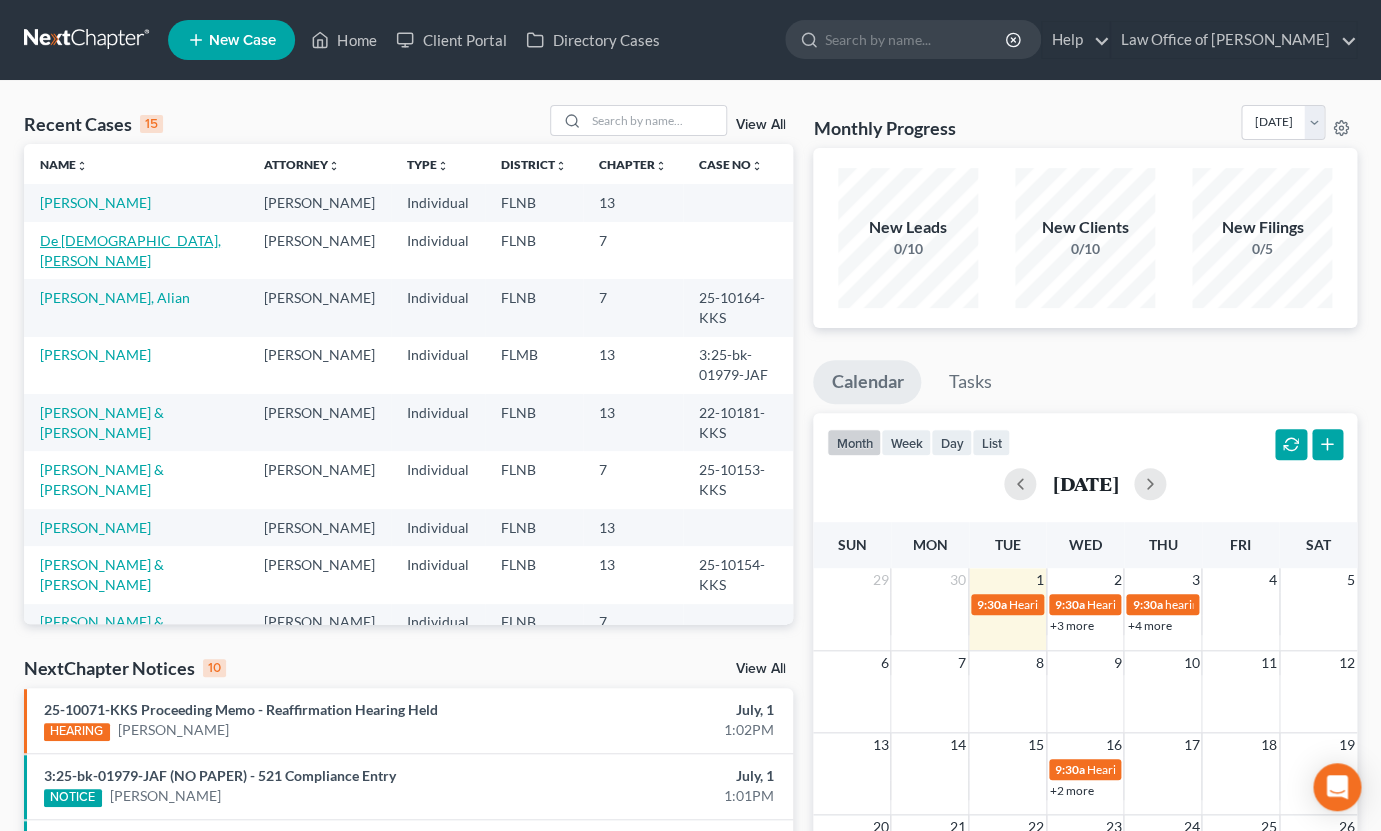 click on "De [DEMOGRAPHIC_DATA], [PERSON_NAME]" at bounding box center (130, 250) 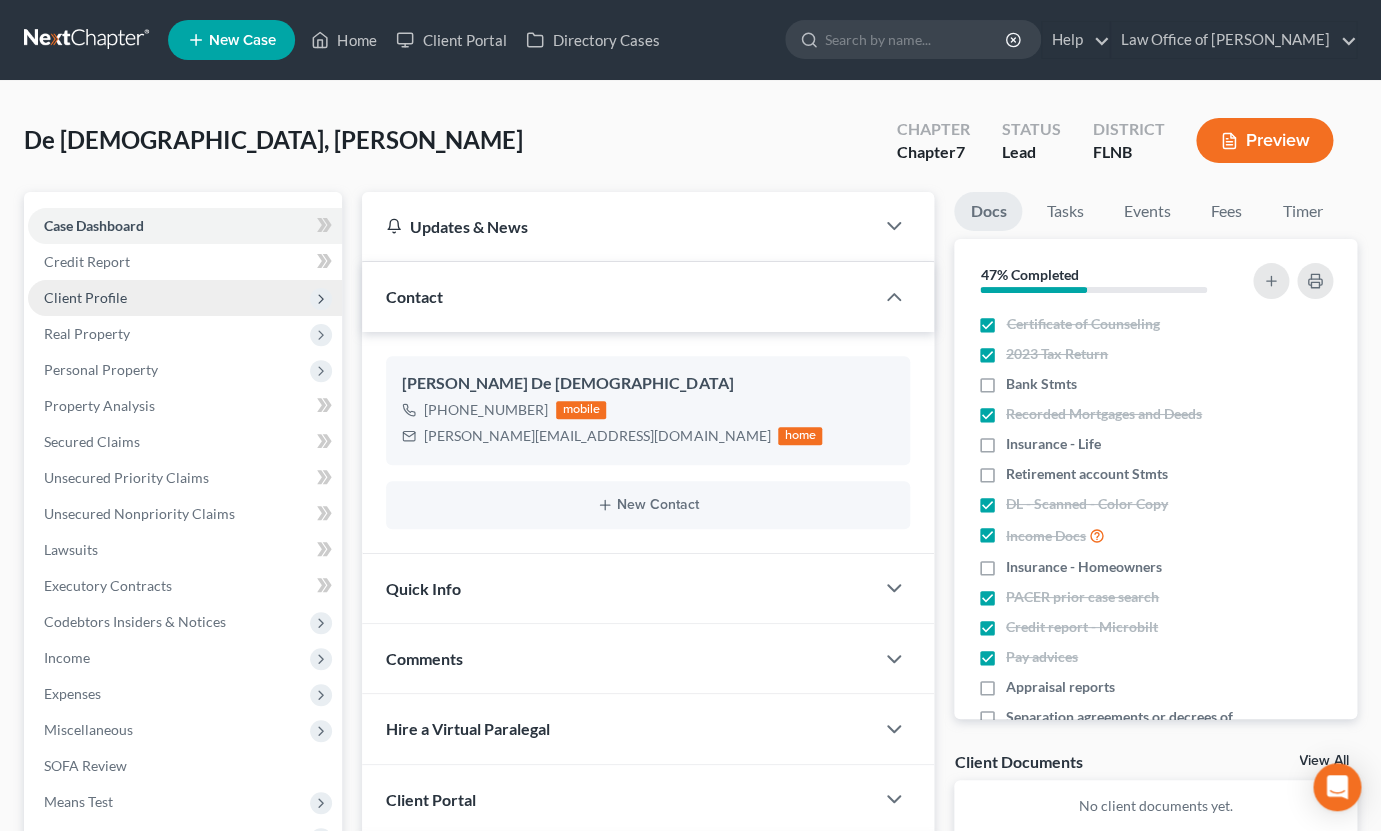 click on "Client Profile" at bounding box center [85, 297] 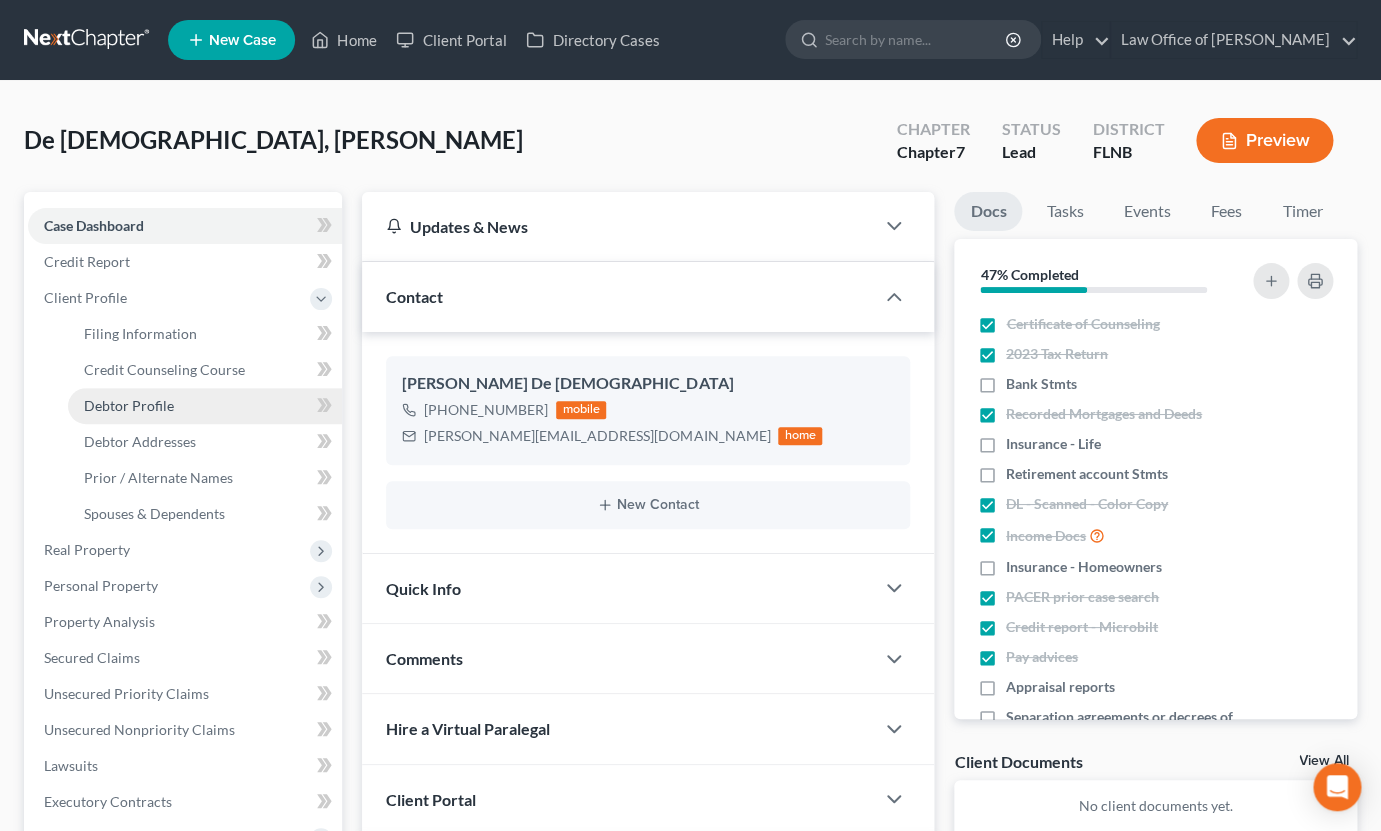 click on "Debtor Profile" at bounding box center [129, 405] 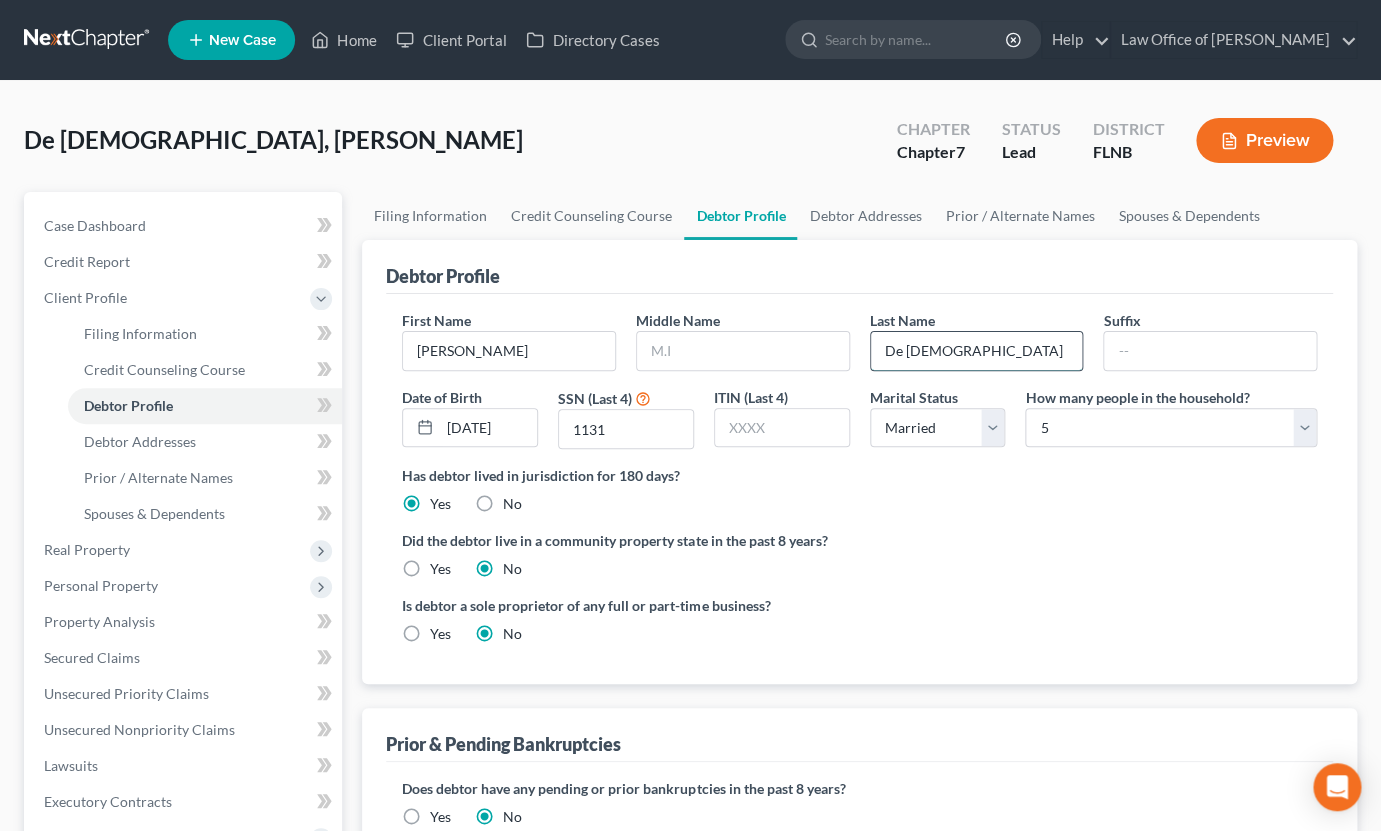 click on "De Jesus" at bounding box center (977, 351) 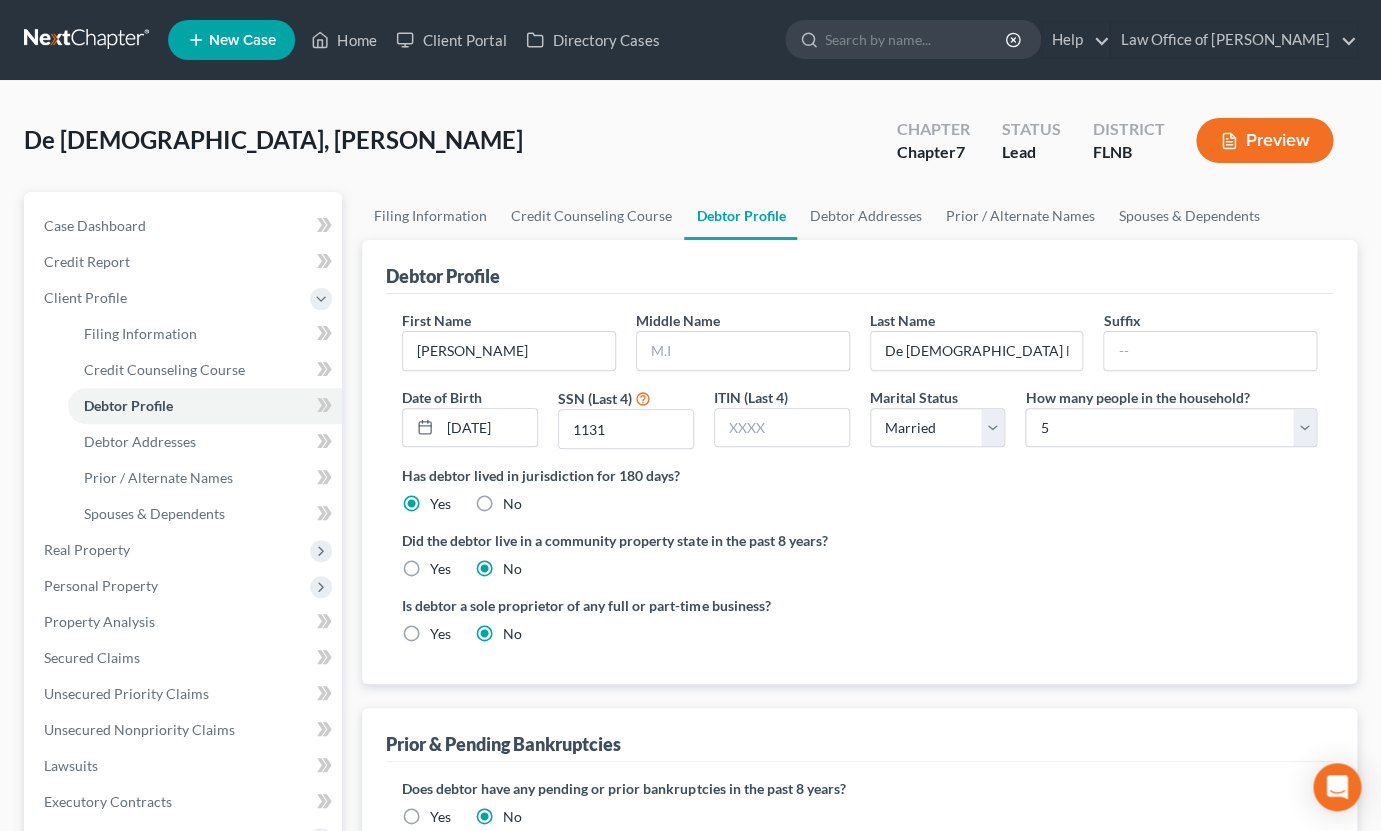 click on "Is debtor a sole proprietor of any full or part-time business? Yes No" at bounding box center (859, 627) 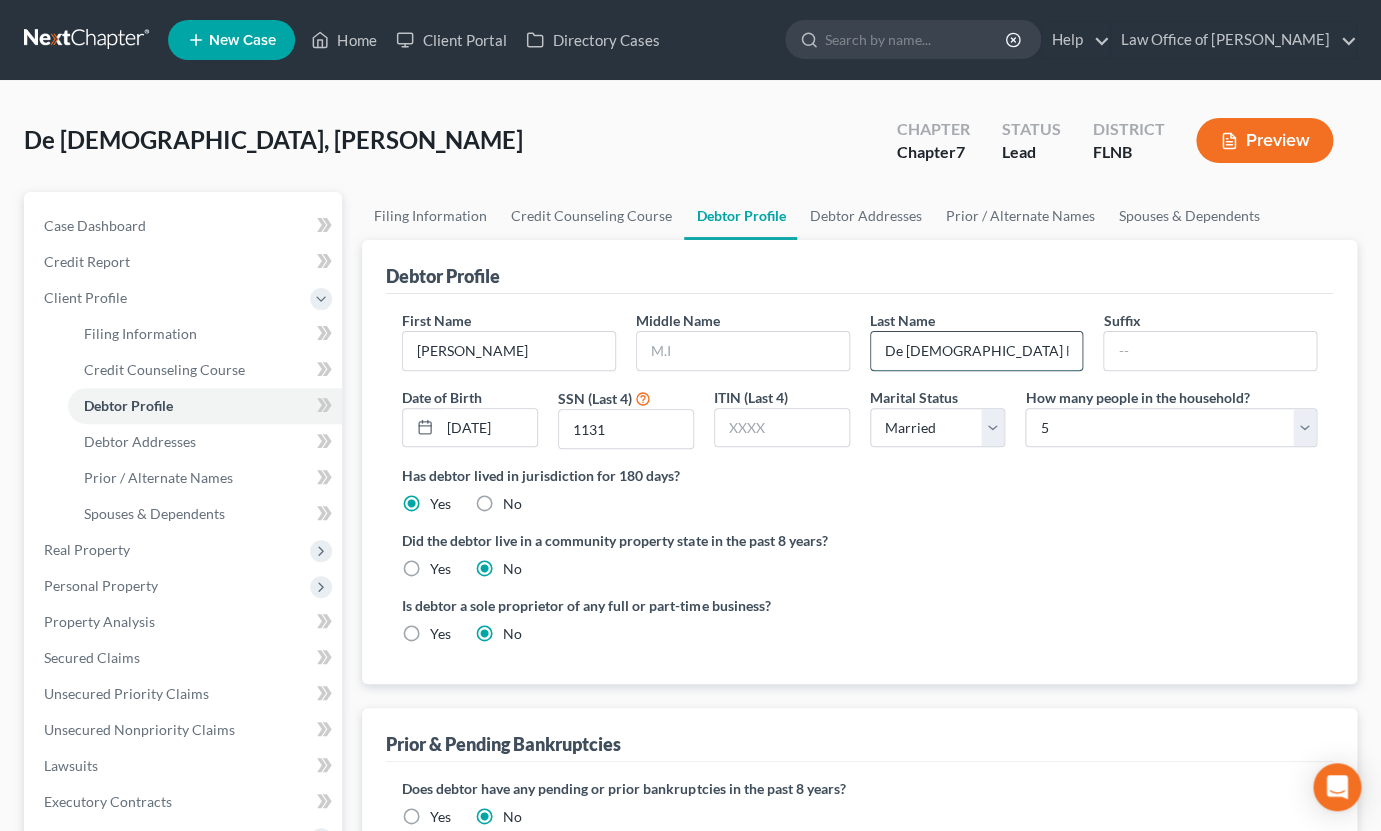 drag, startPoint x: 1013, startPoint y: 351, endPoint x: 869, endPoint y: 349, distance: 144.01389 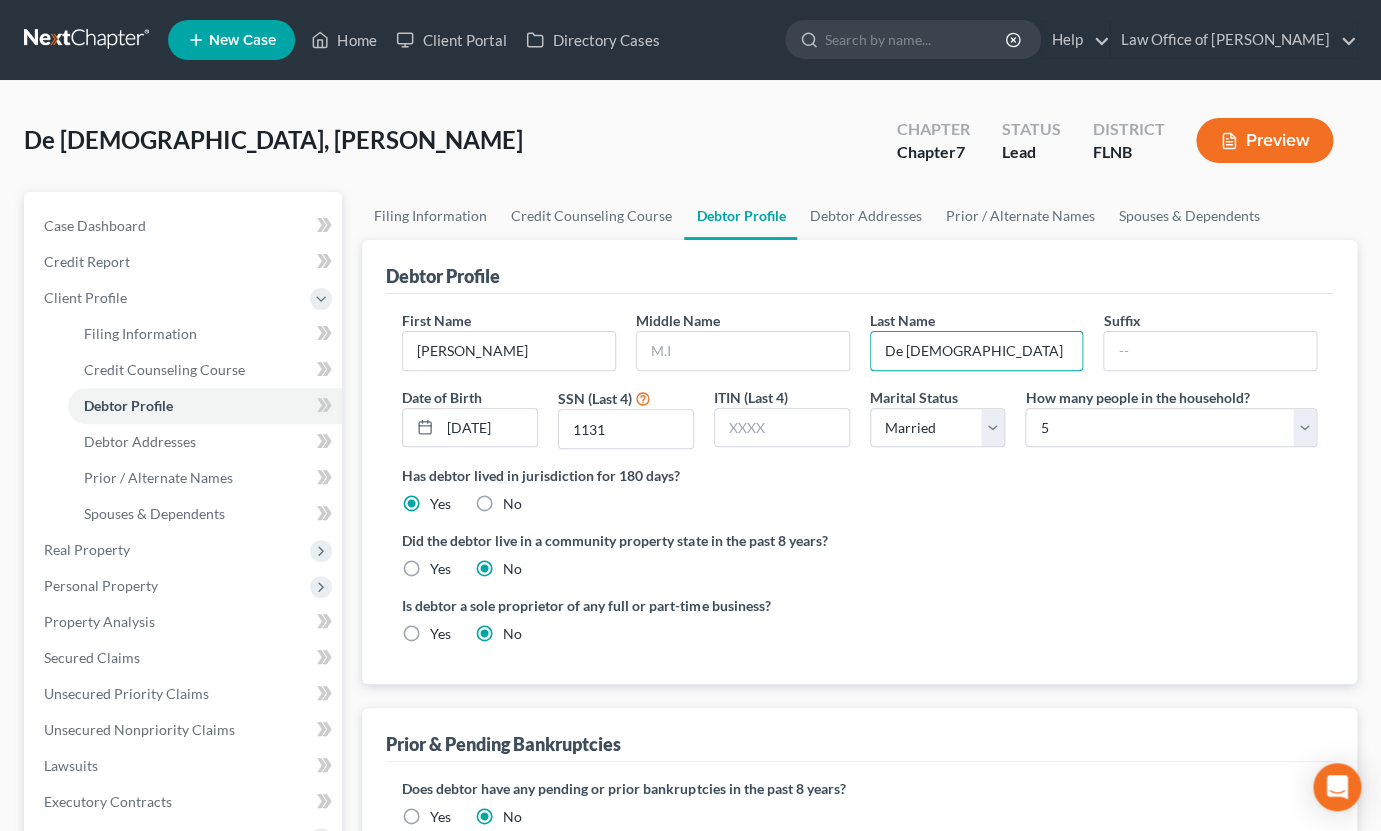 type on "De Jesus" 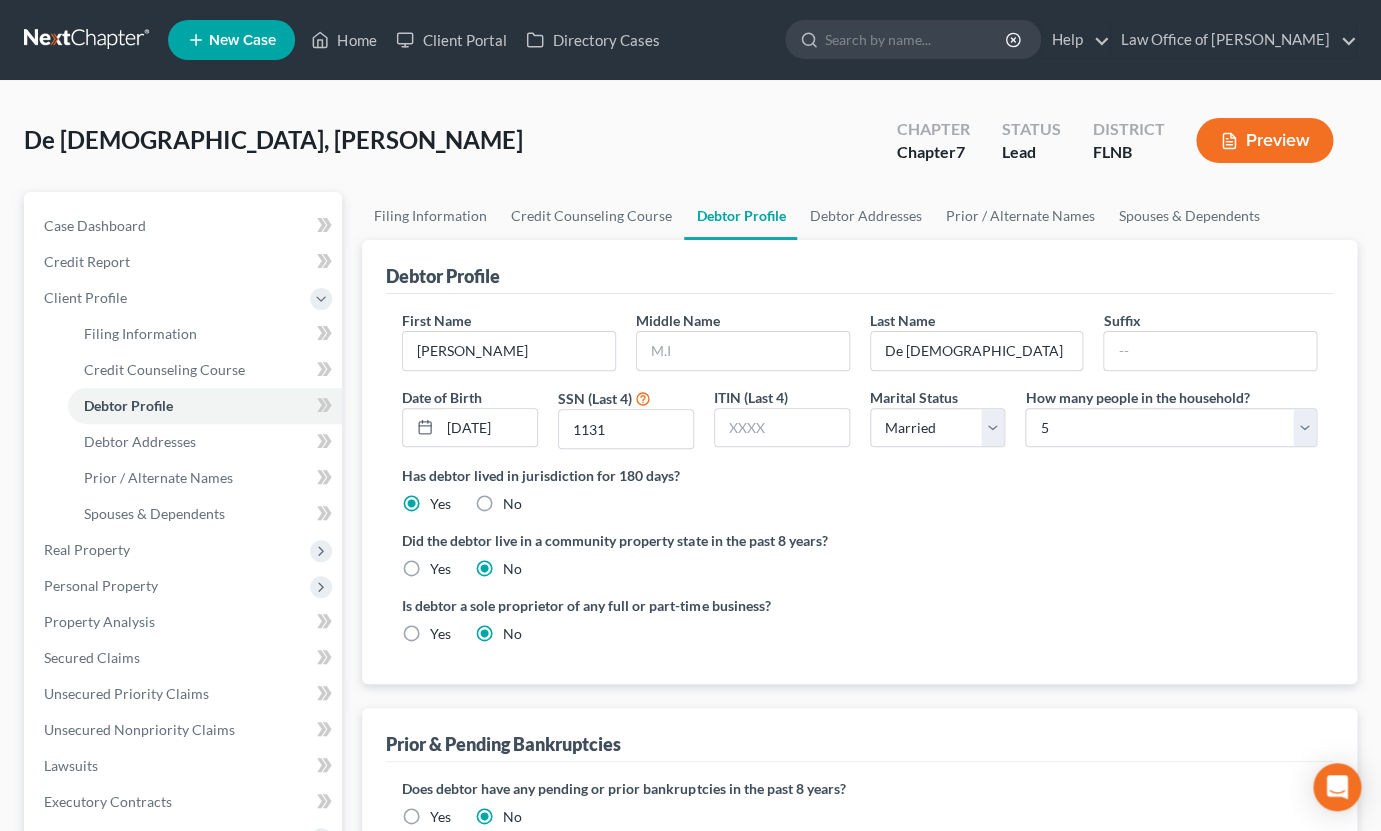 click on "Did the debtor live in a community property state in the past 8 years? Yes No" at bounding box center (859, 554) 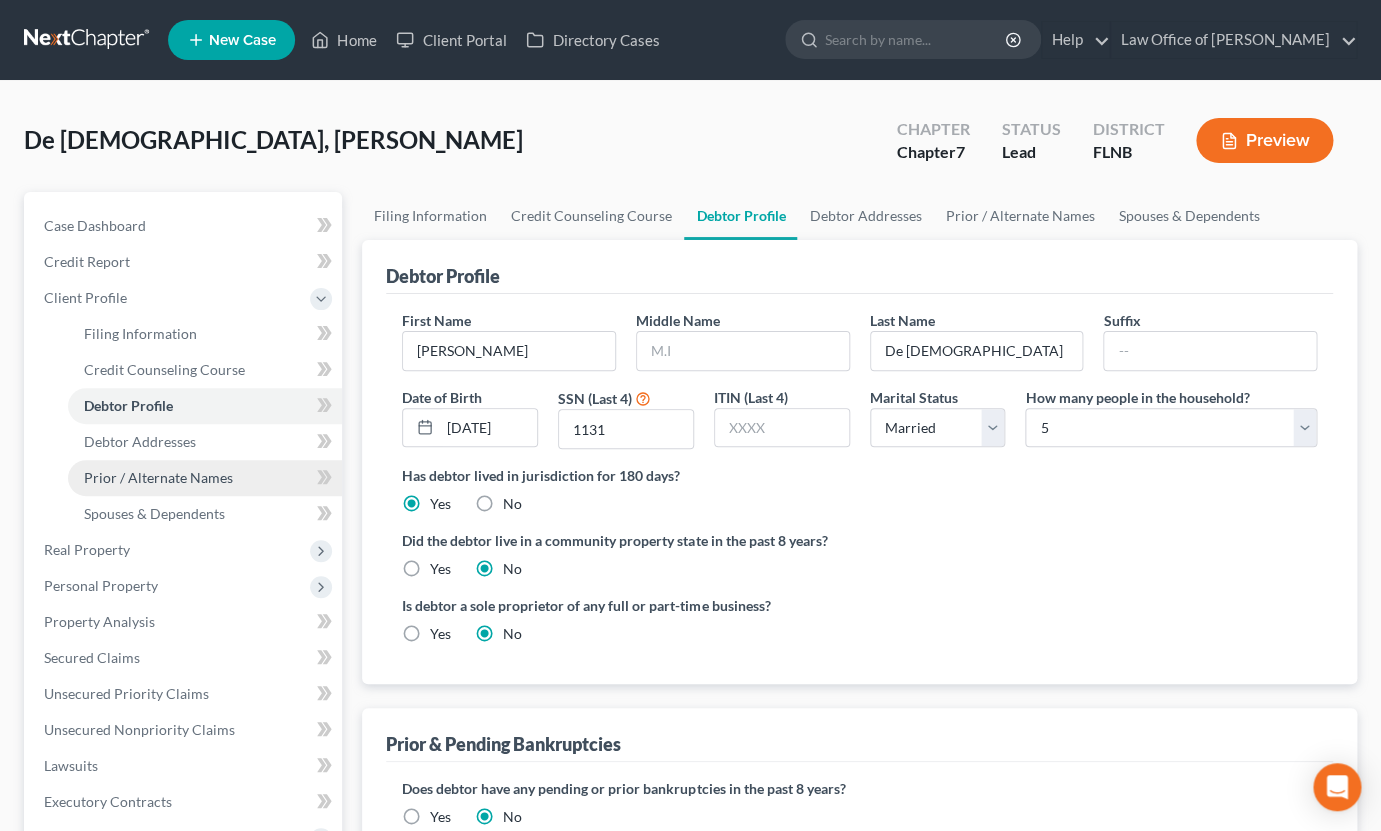 click on "Prior / Alternate Names" at bounding box center [158, 477] 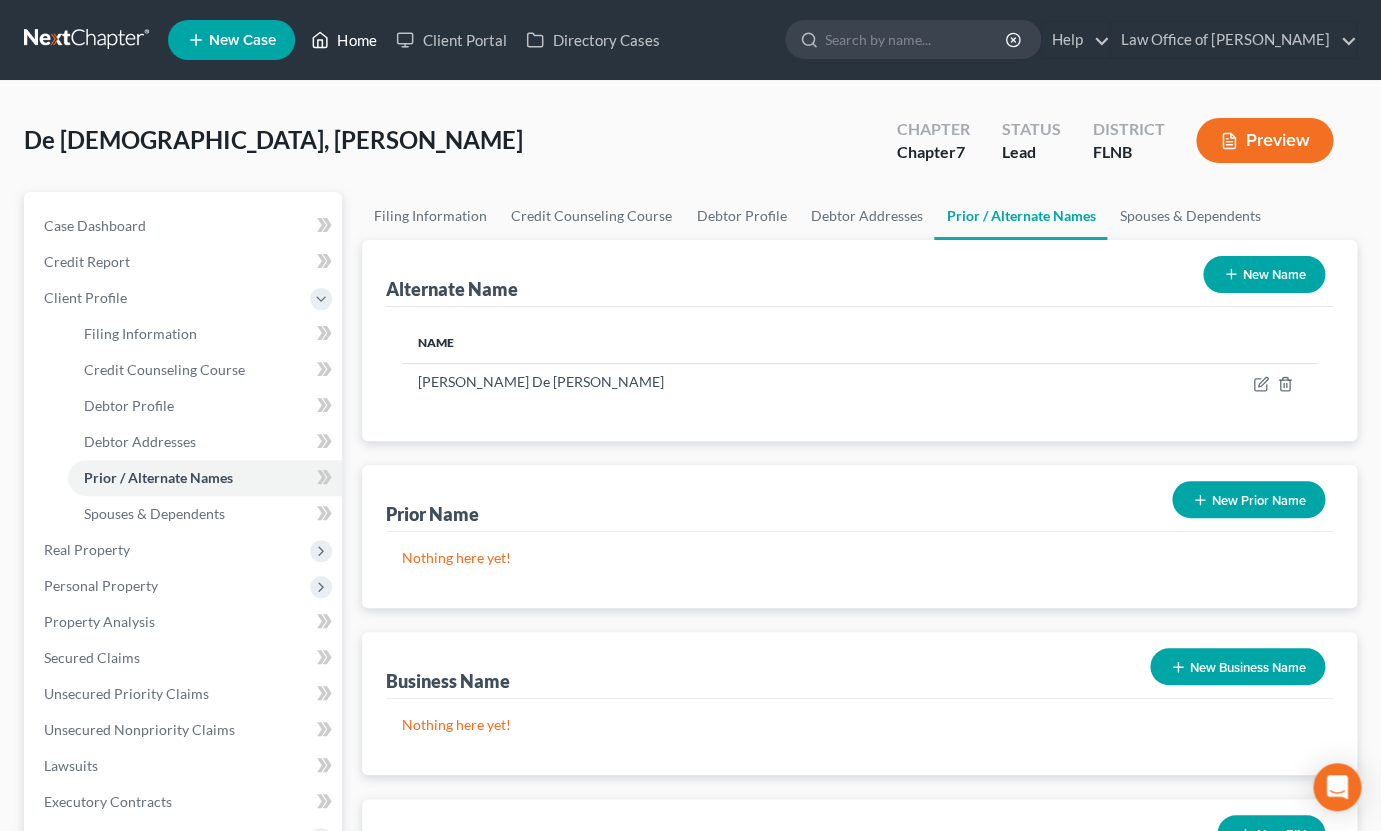 click on "Home" at bounding box center (343, 40) 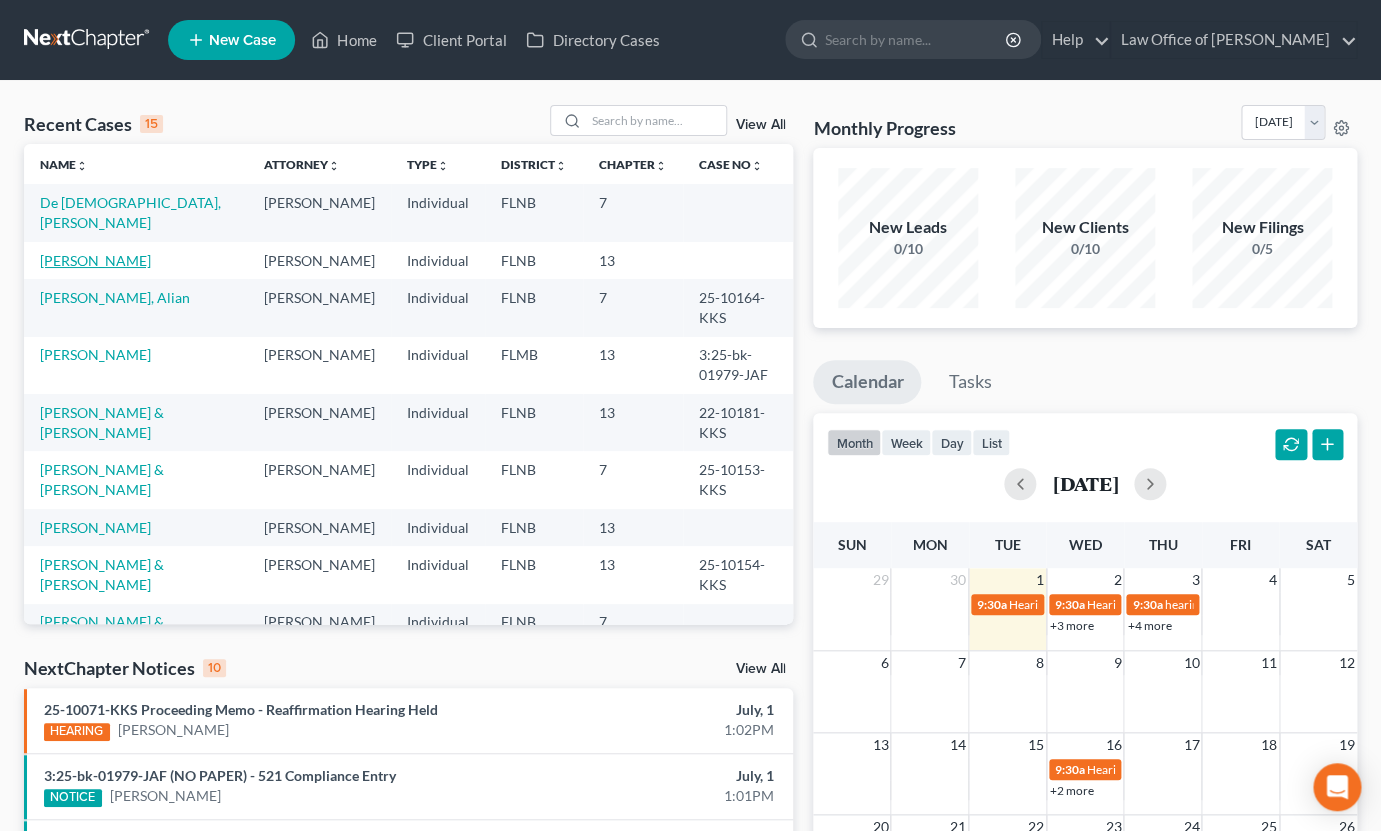 click on "[PERSON_NAME]" at bounding box center (95, 260) 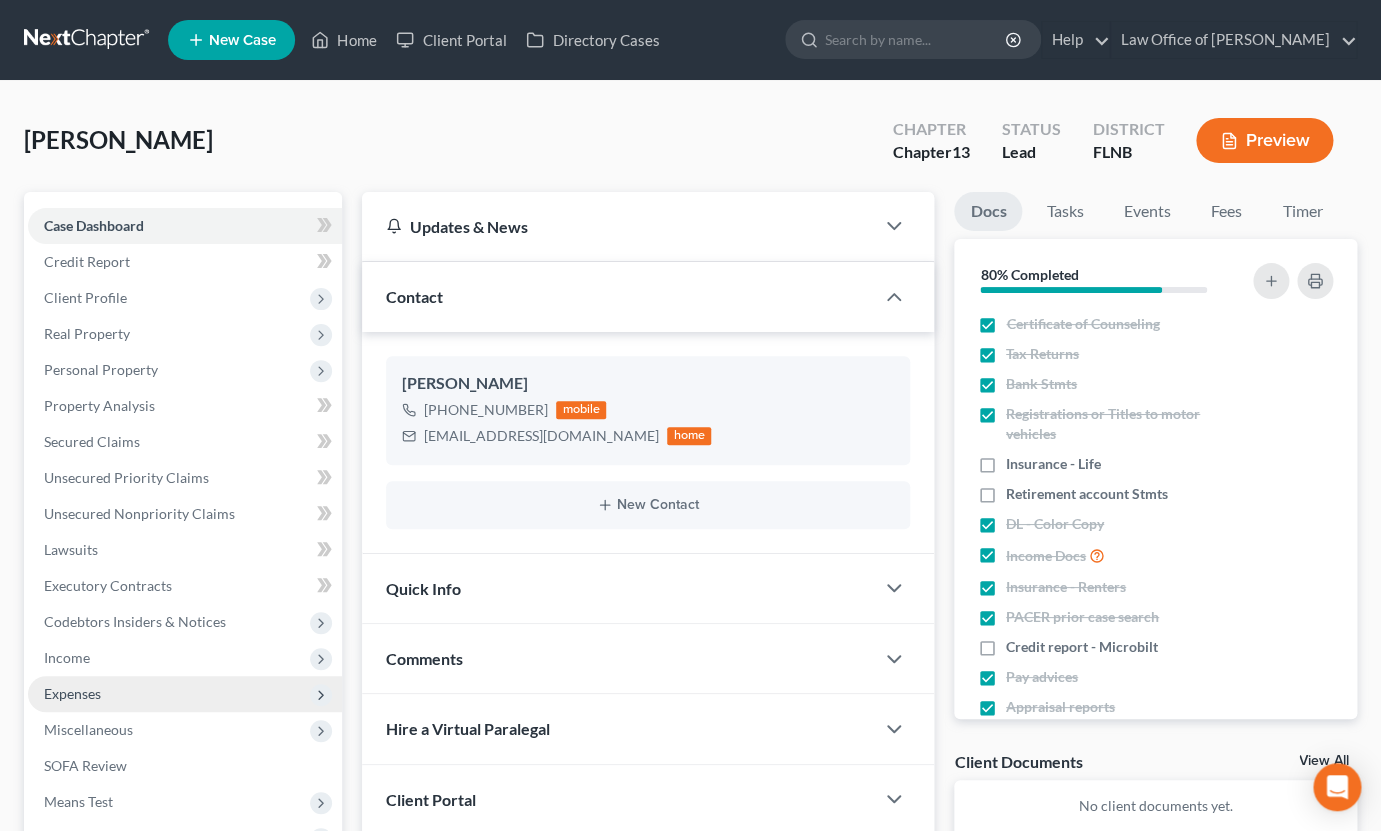 click on "Expenses" at bounding box center (185, 694) 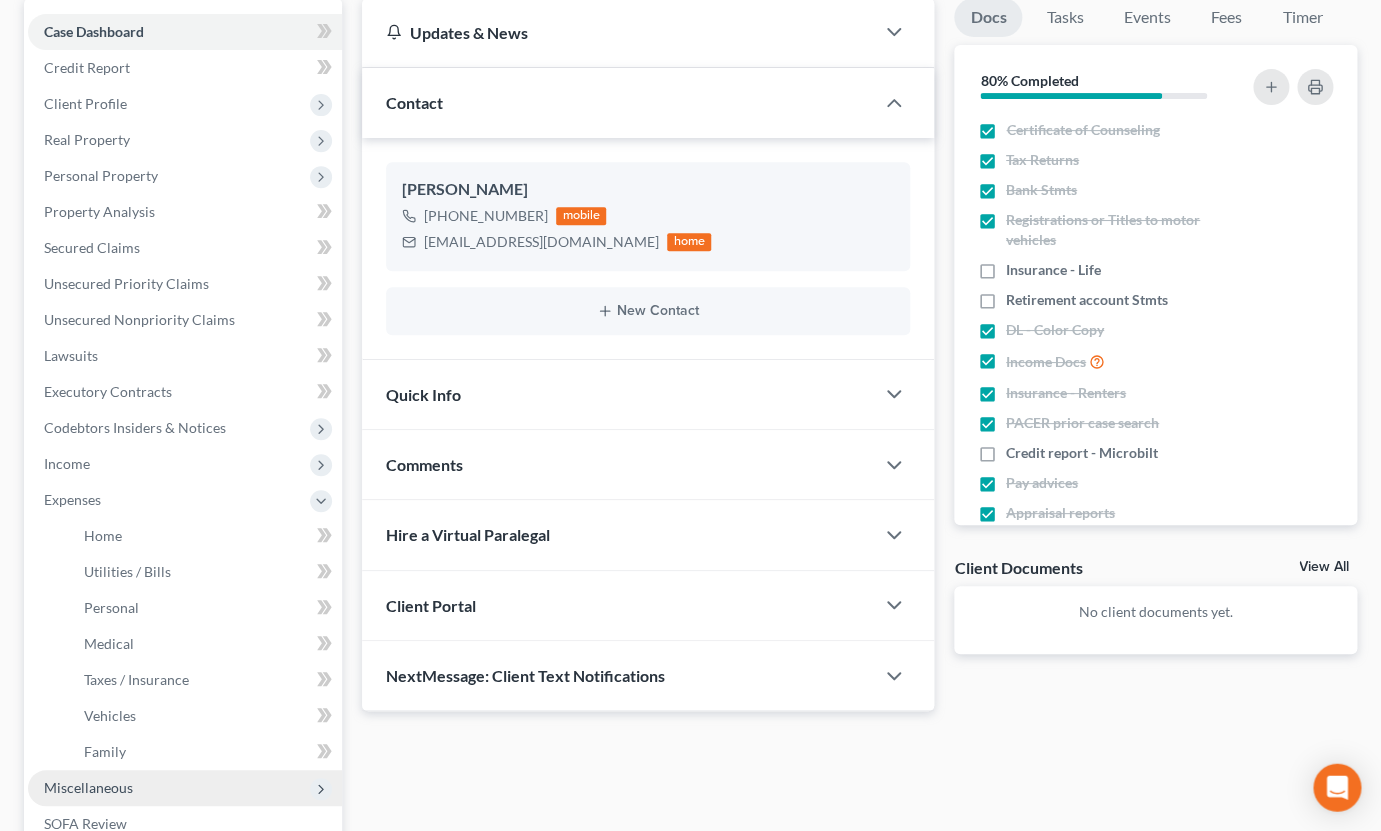 scroll, scrollTop: 330, scrollLeft: 0, axis: vertical 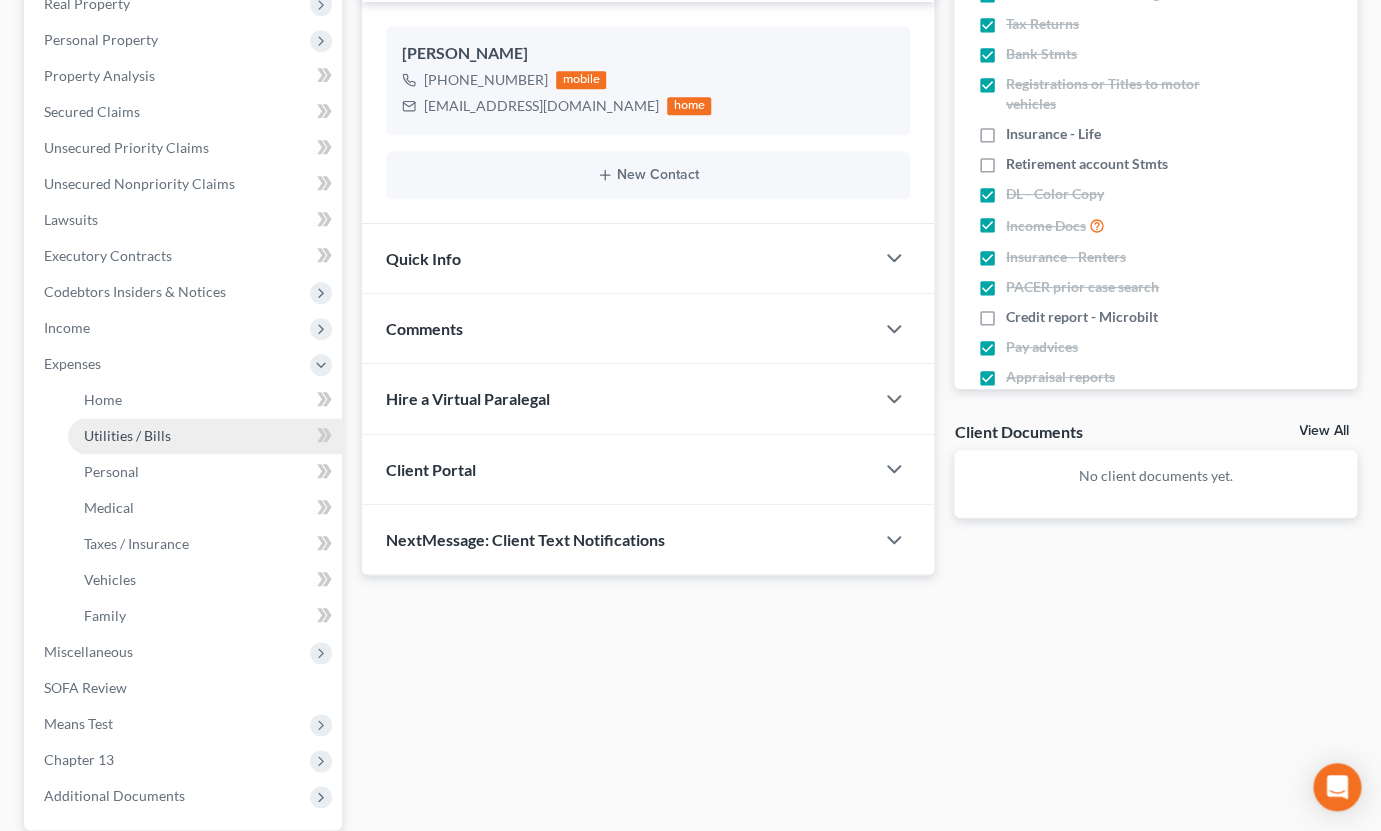 click on "Utilities / Bills" at bounding box center [205, 436] 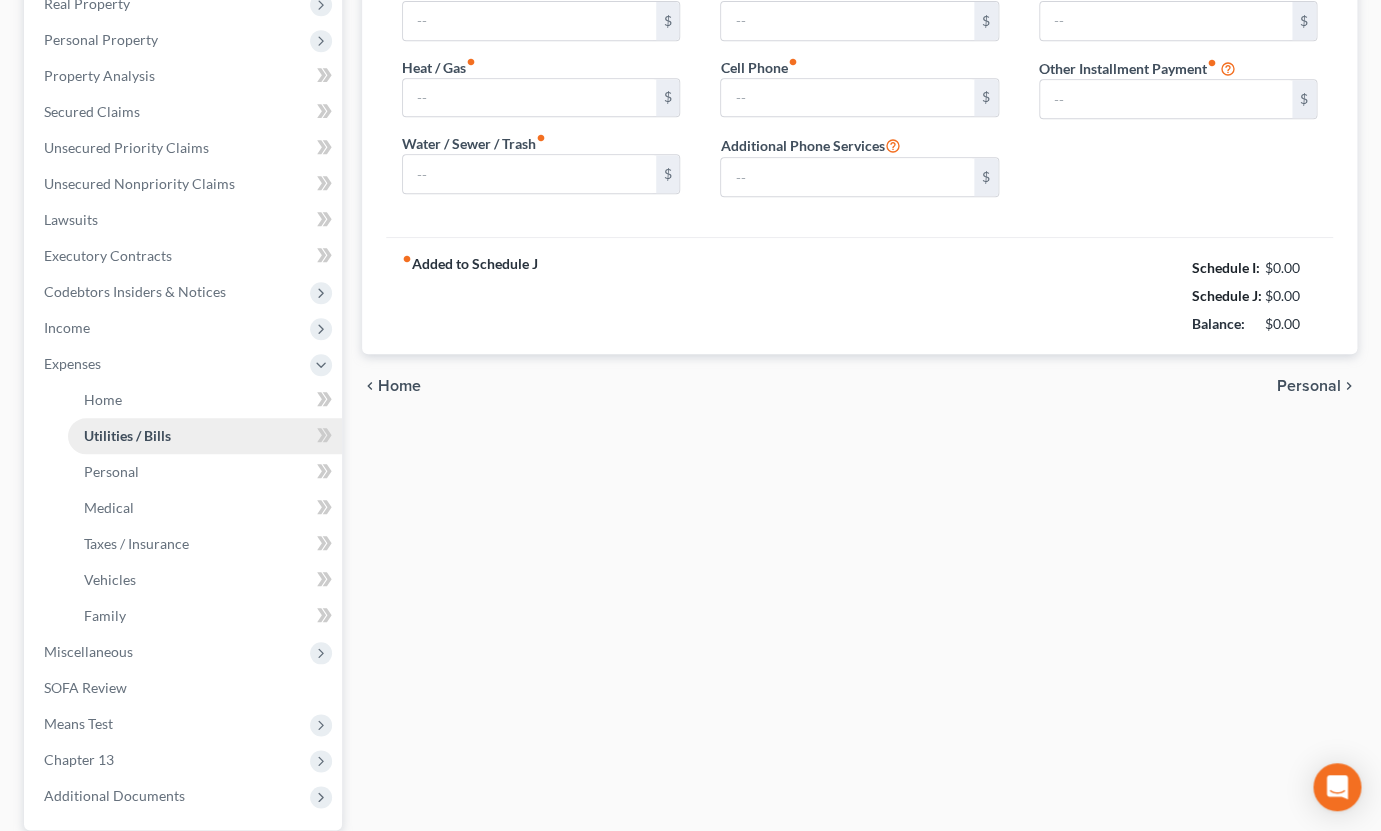 type on "100.00" 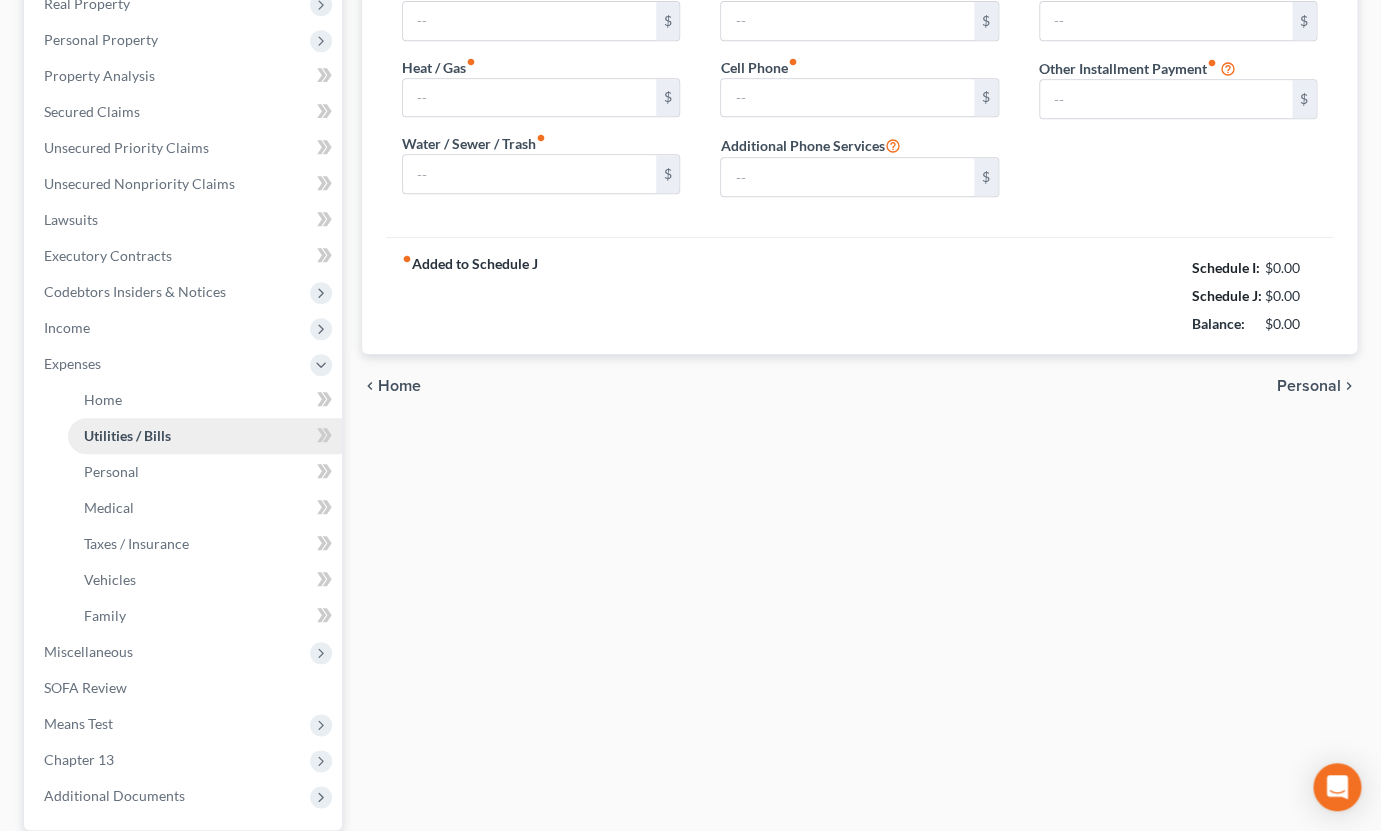 type on "0.00" 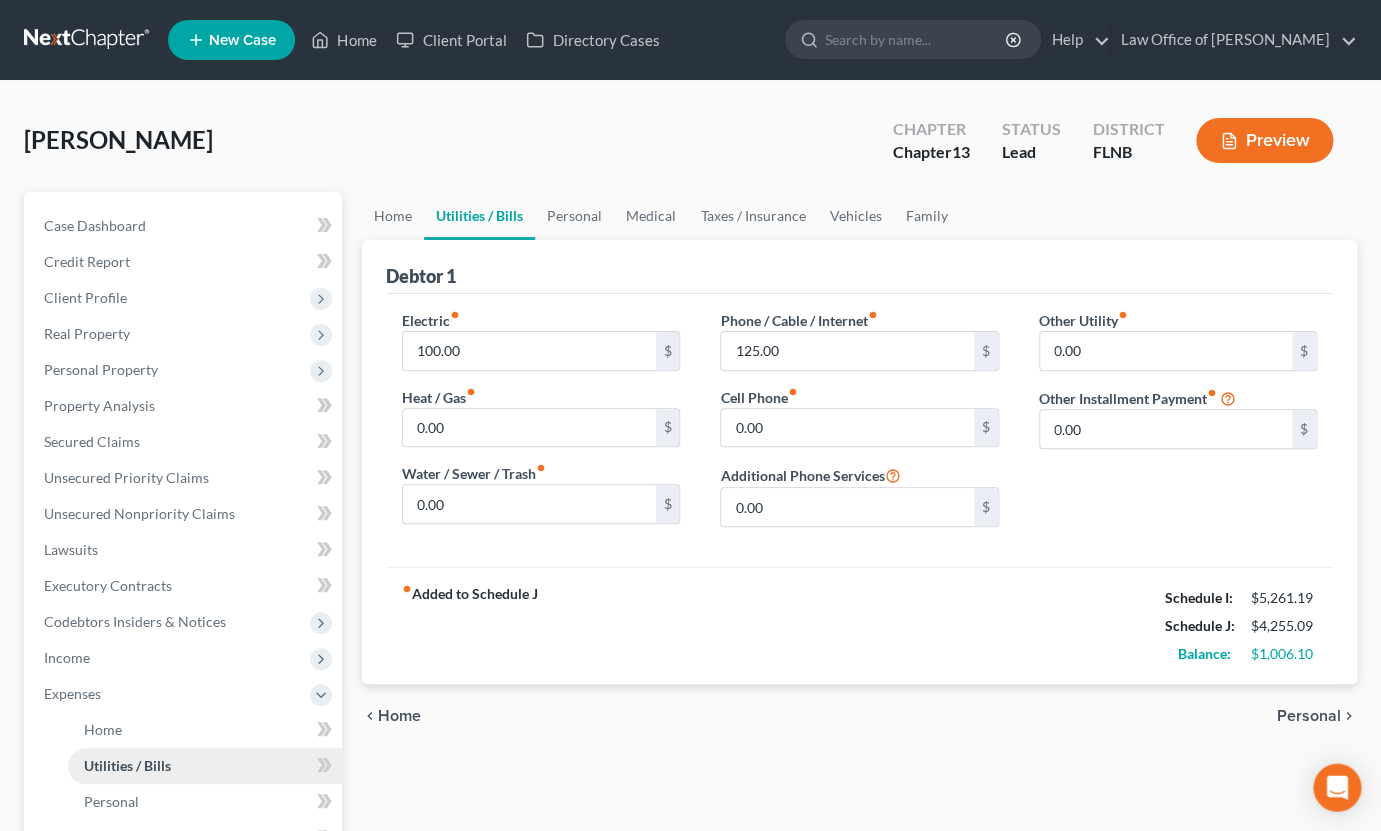 scroll, scrollTop: 0, scrollLeft: 0, axis: both 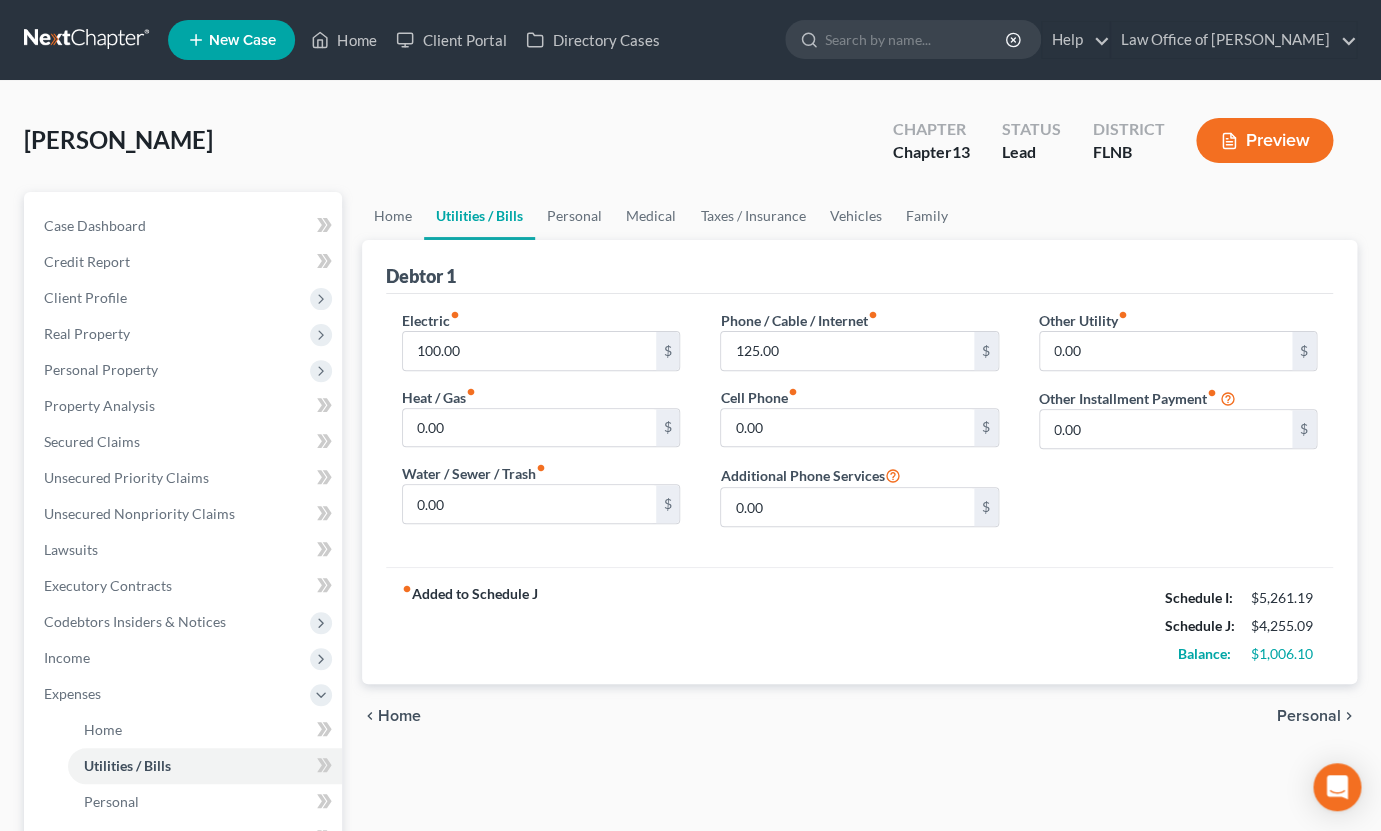 click on "Personal" at bounding box center [1309, 716] 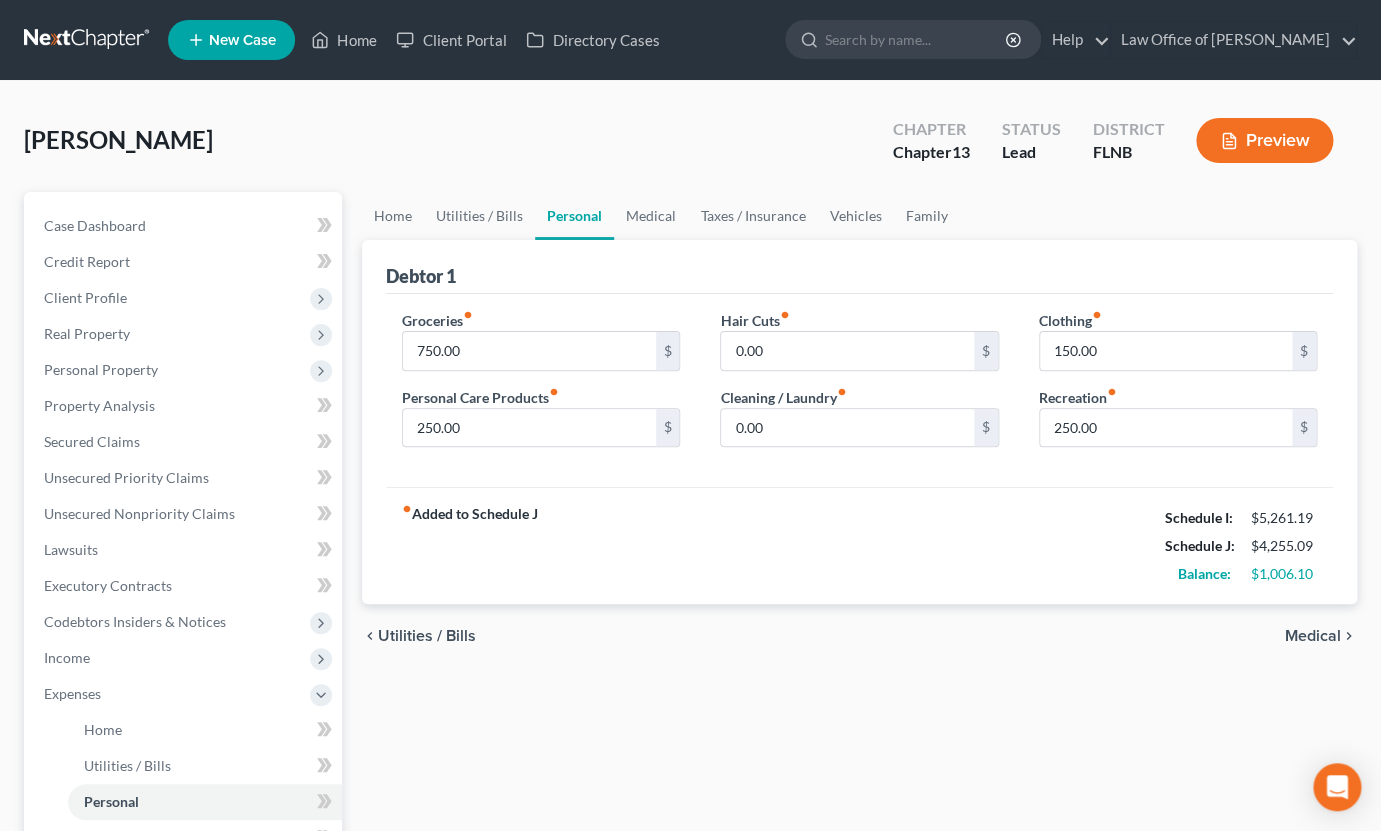click on "Medical" at bounding box center (1313, 636) 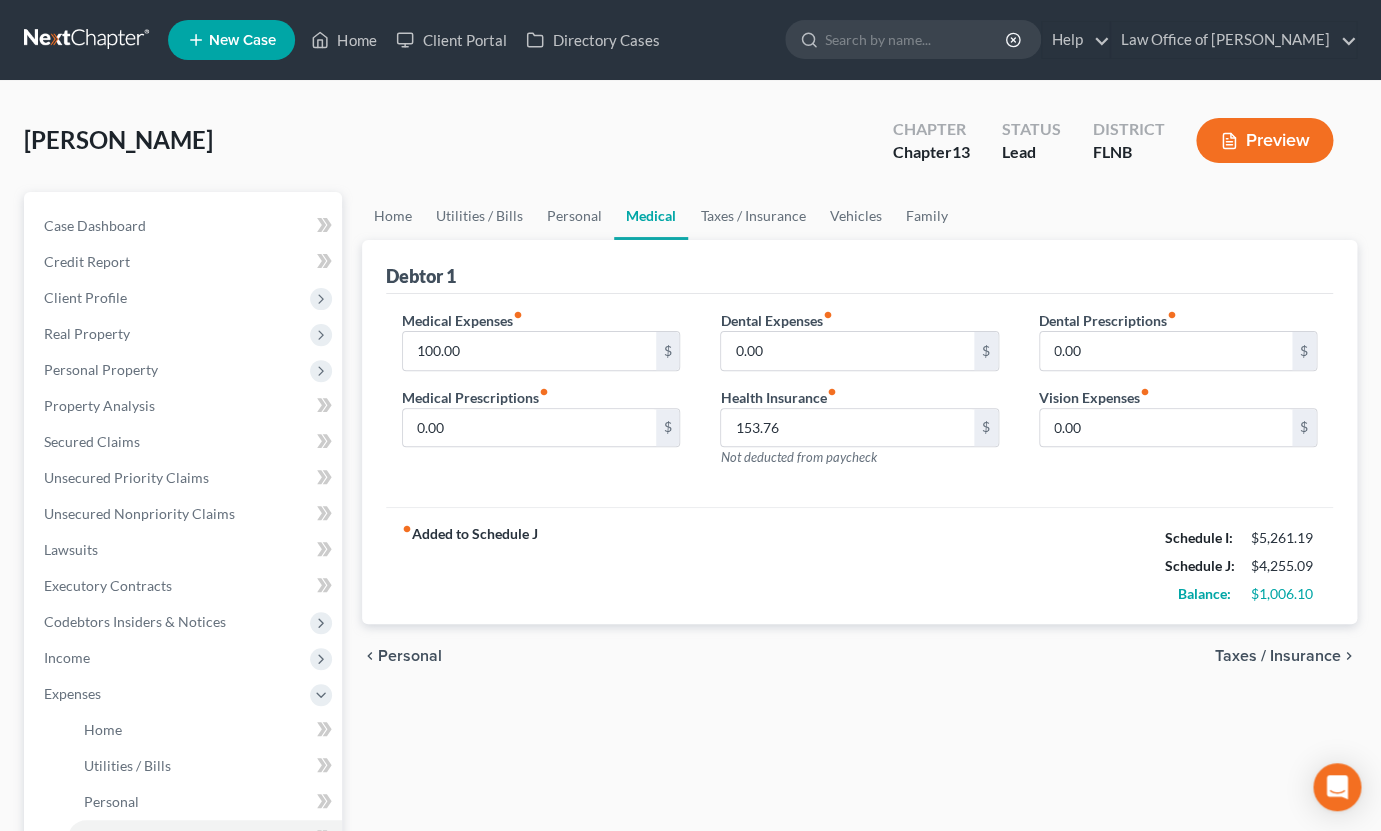 click on "Taxes / Insurance" at bounding box center [1278, 656] 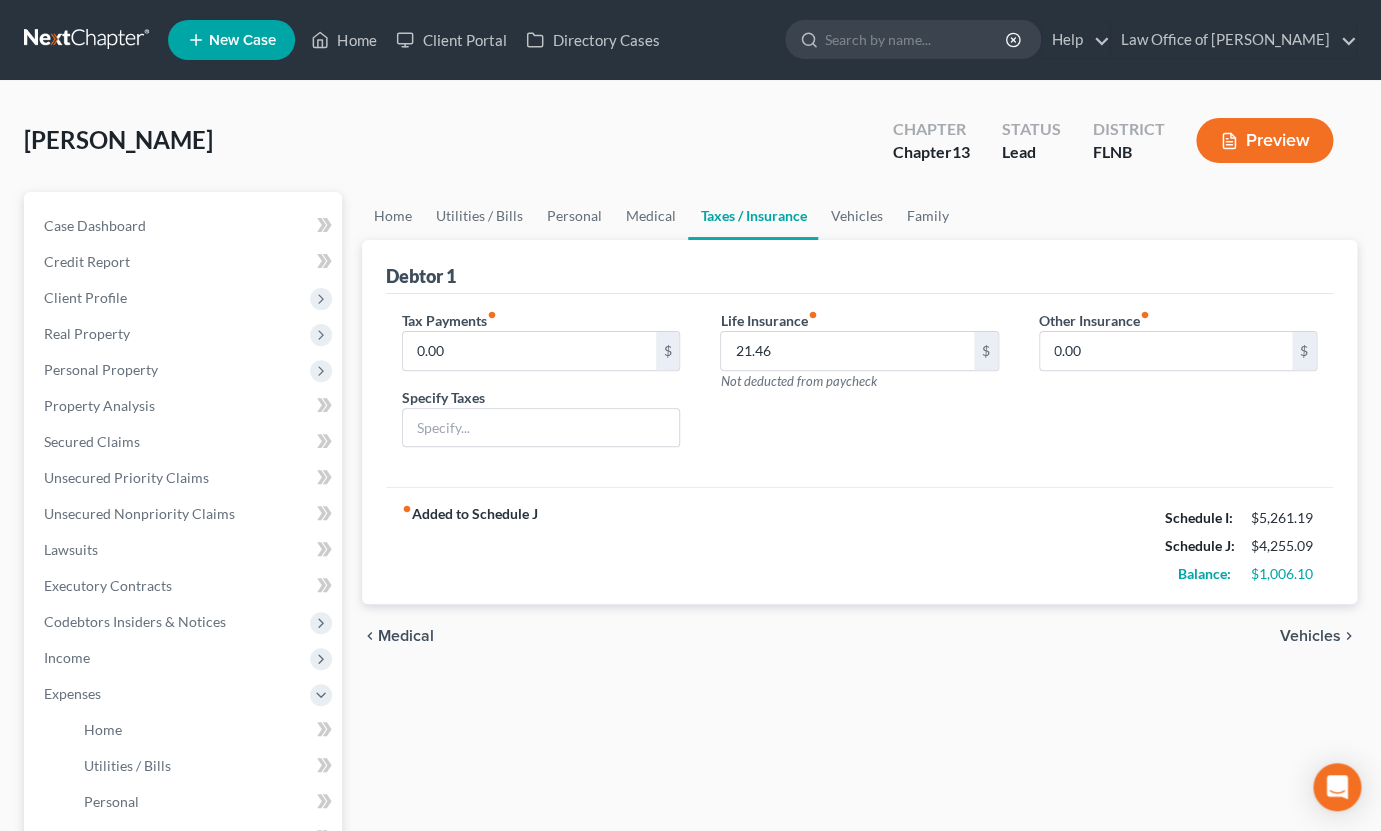 click on "Vehicles" at bounding box center [1310, 636] 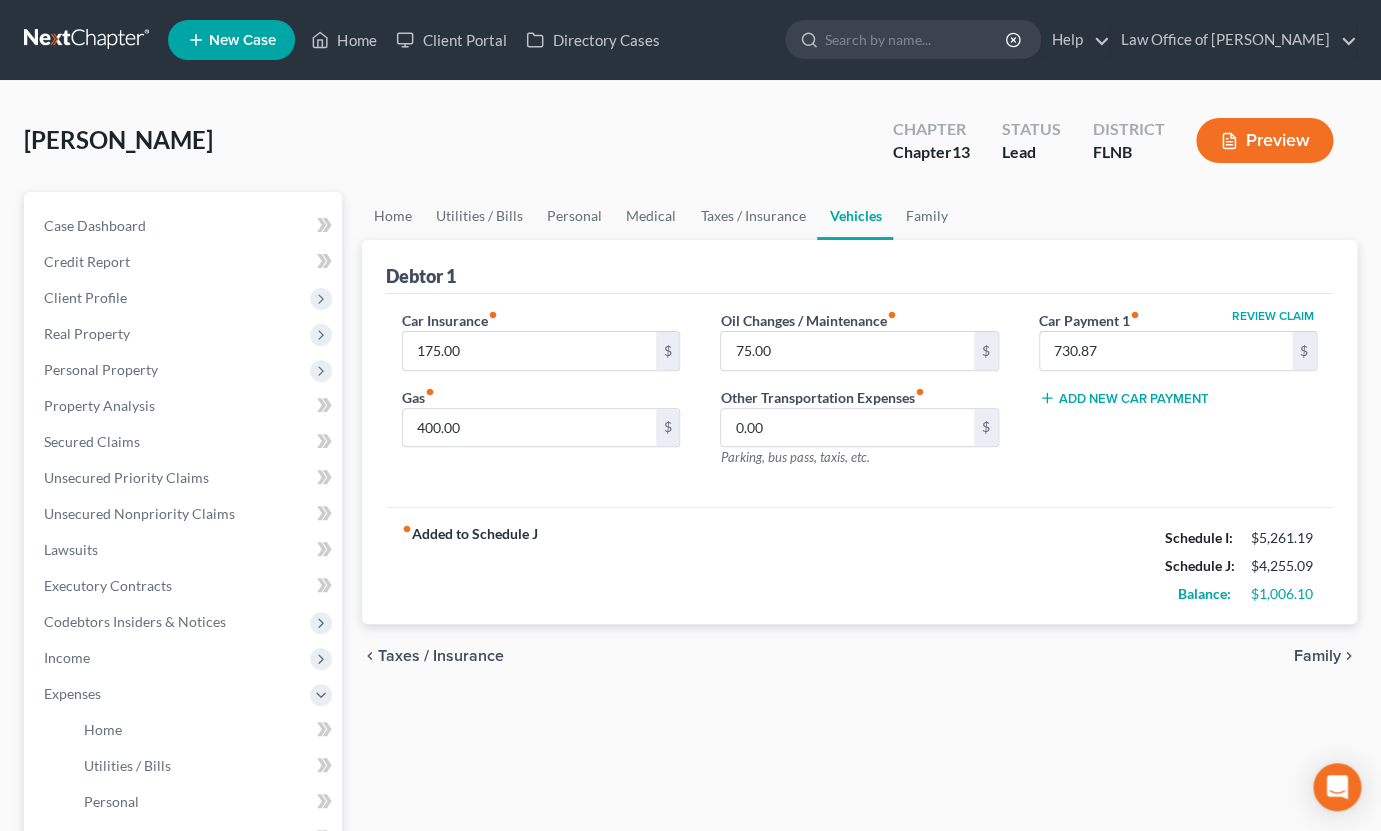 click on "Family" at bounding box center [1317, 656] 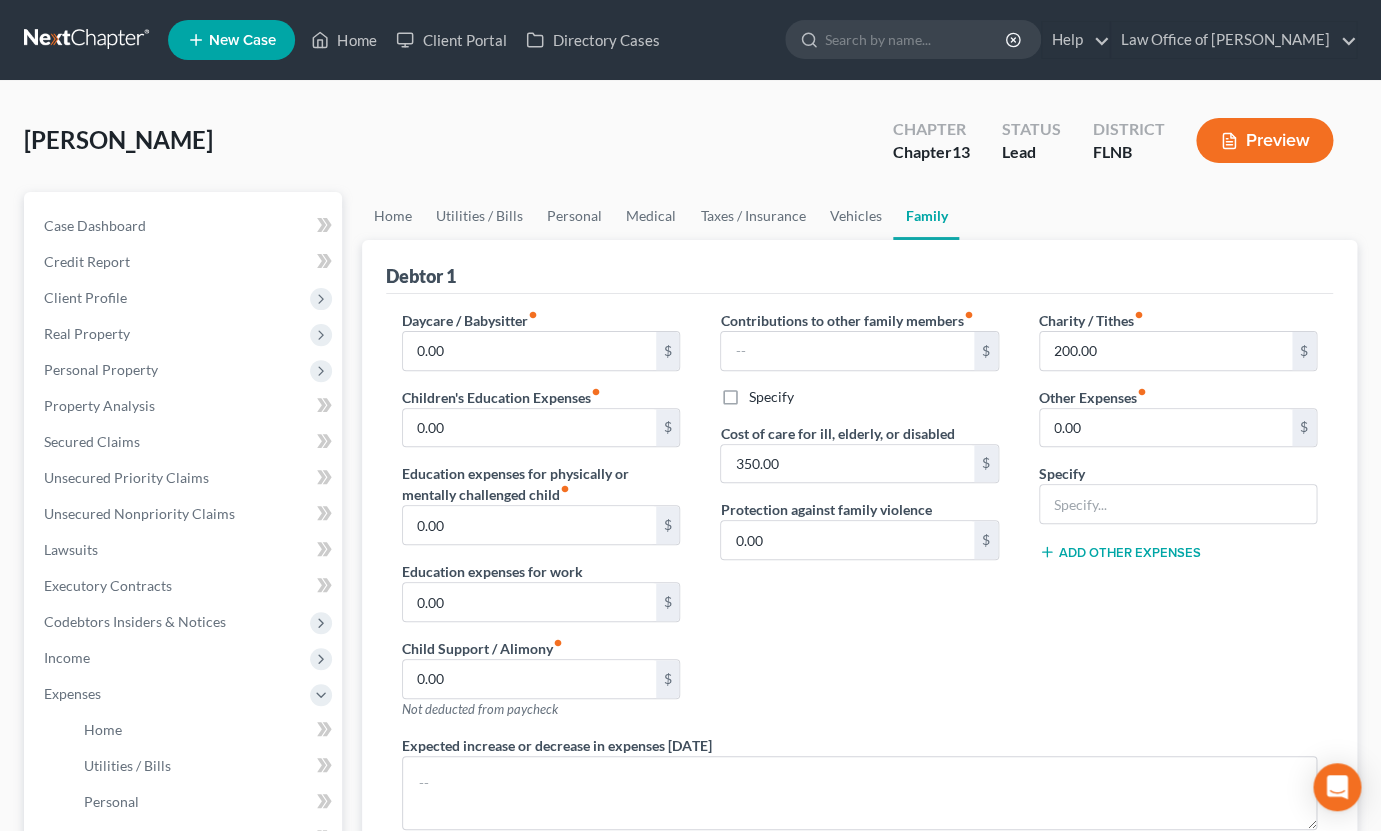 click on "fiber_manual_record" at bounding box center [968, 315] 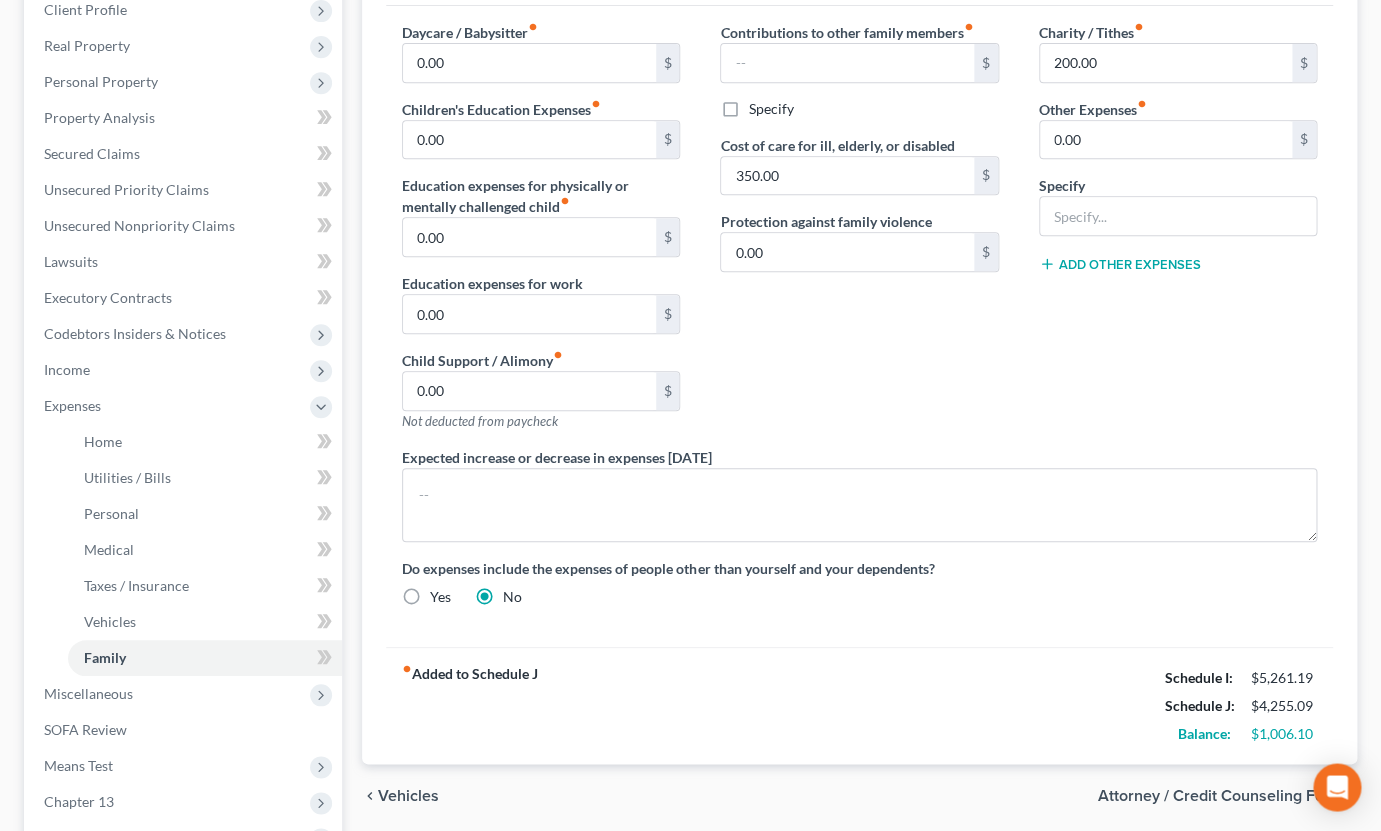 scroll, scrollTop: 330, scrollLeft: 0, axis: vertical 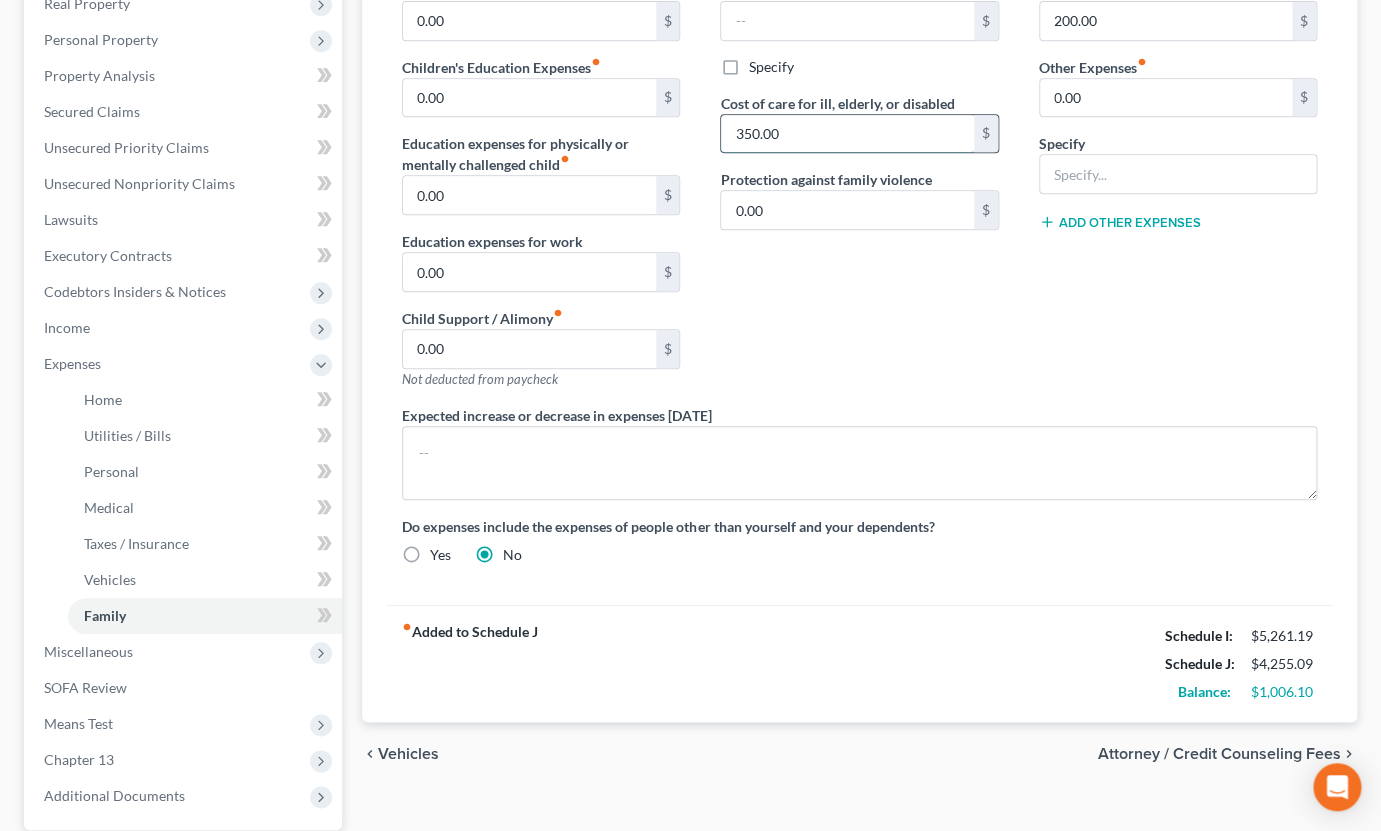 drag, startPoint x: 723, startPoint y: 134, endPoint x: 817, endPoint y: 134, distance: 94 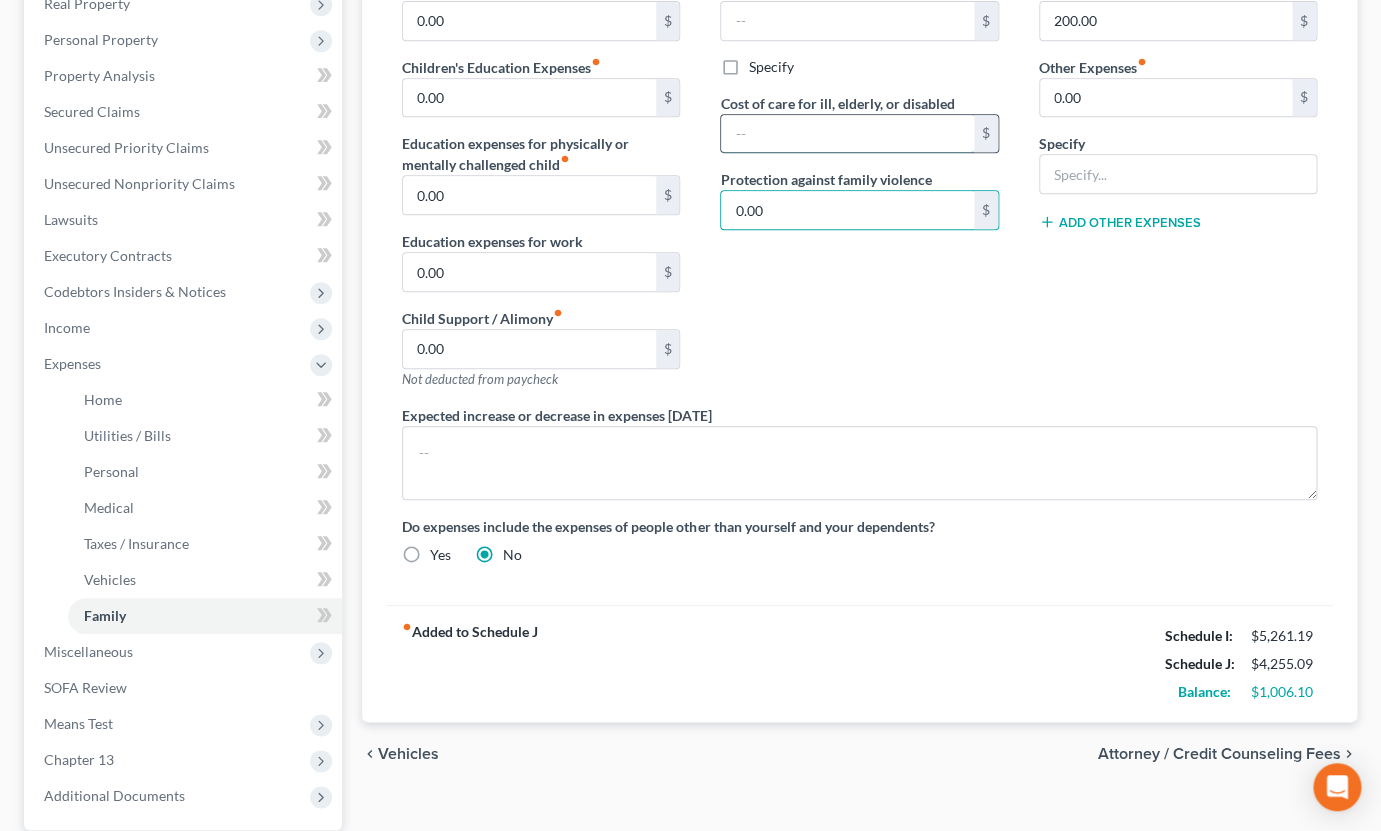 click at bounding box center (847, 134) 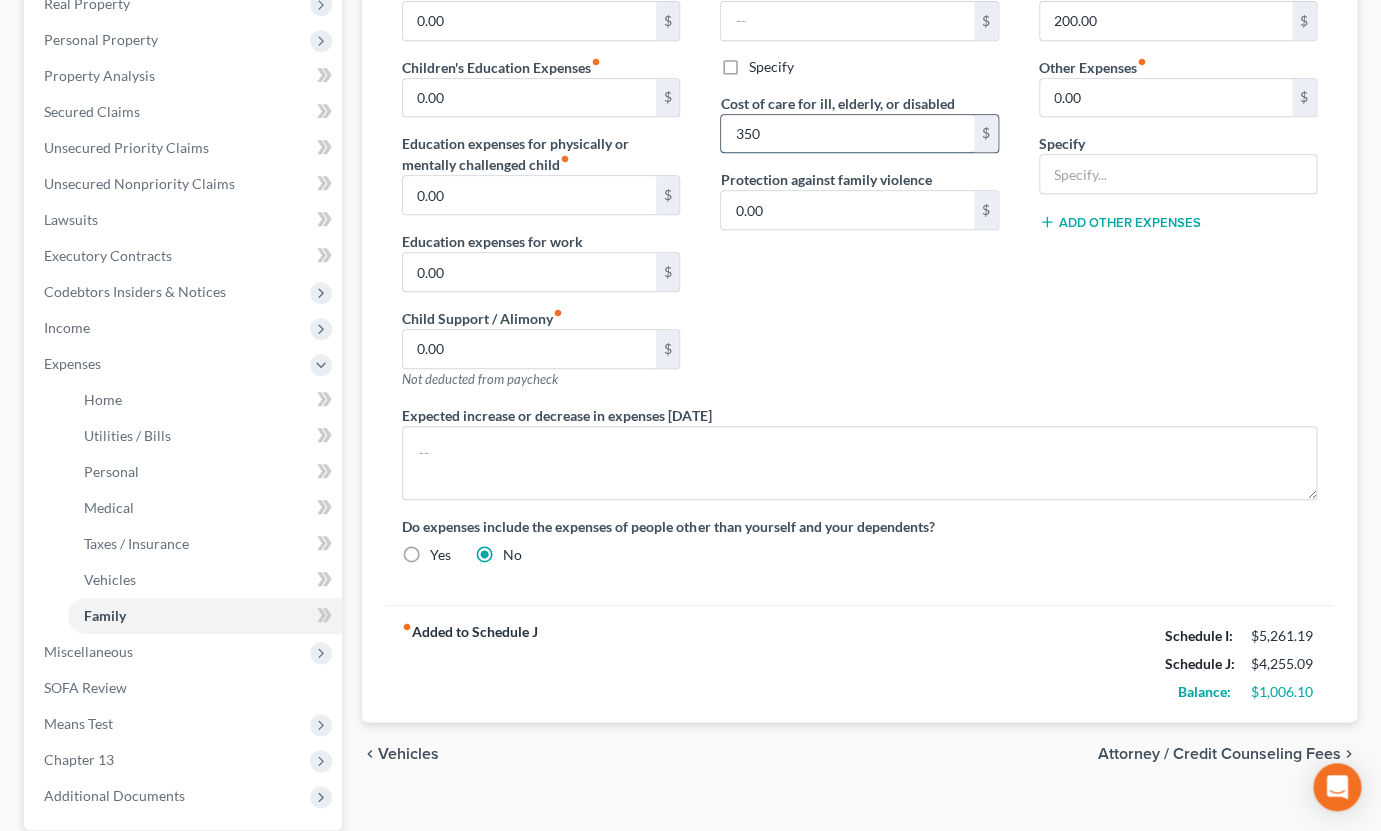 type on "350" 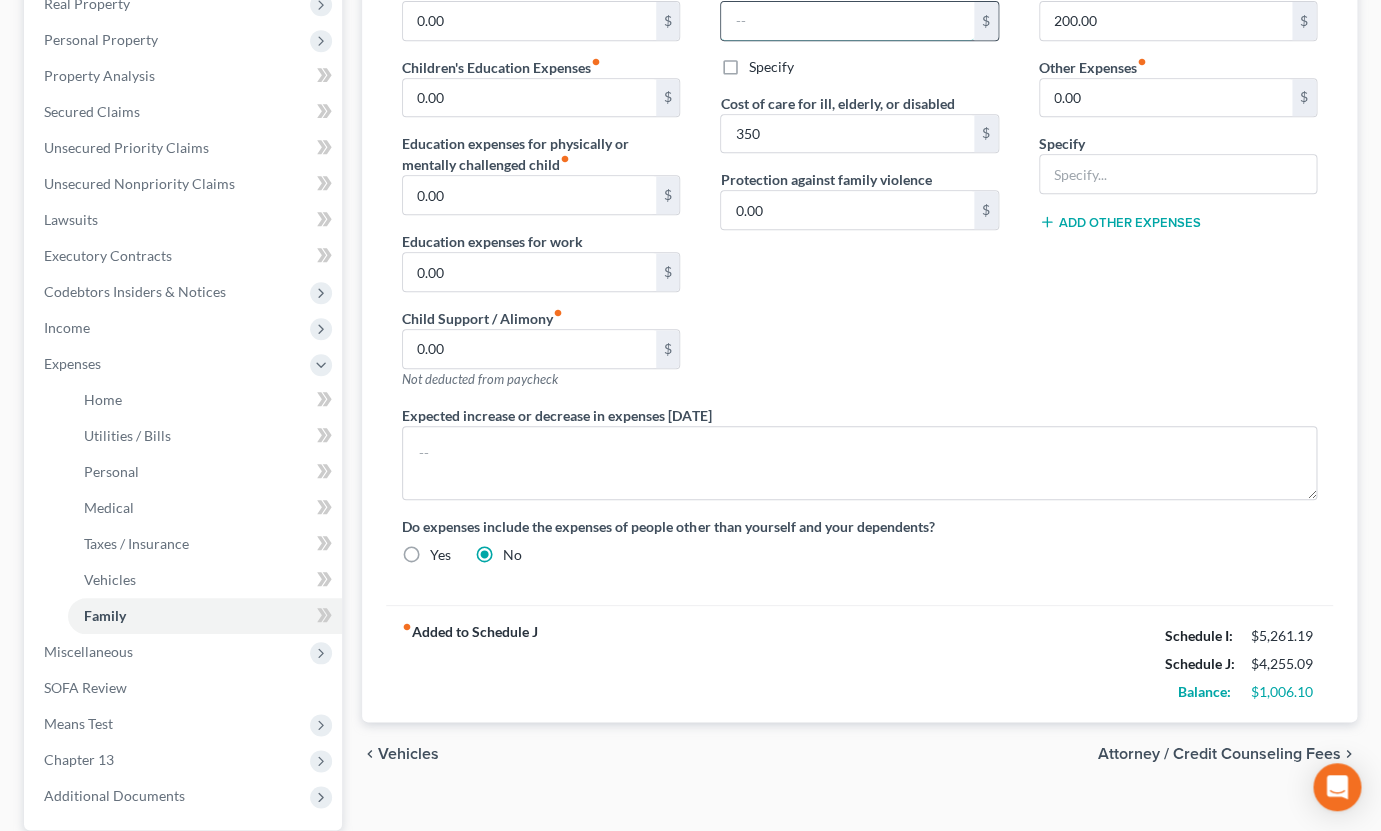 click at bounding box center (847, 21) 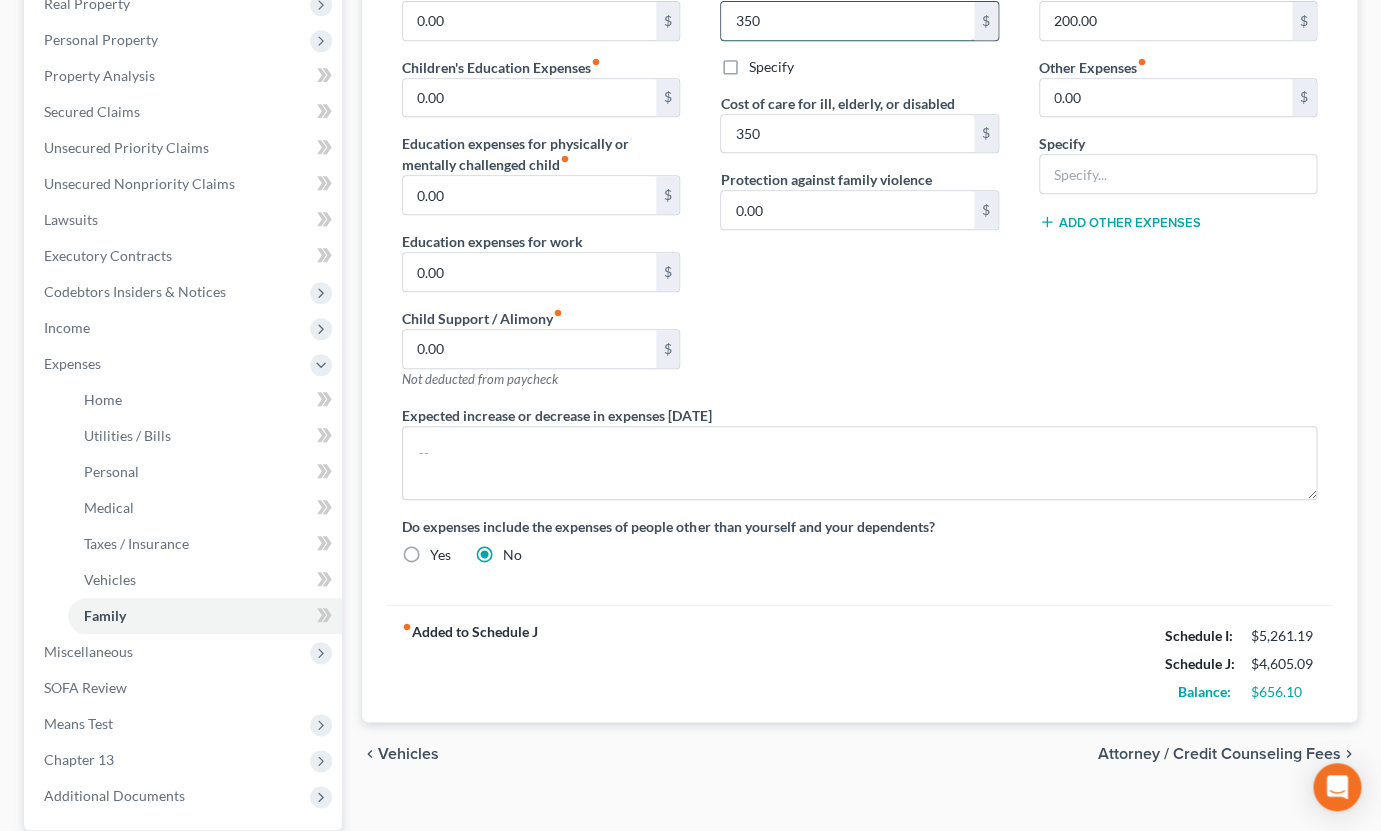 type on "350" 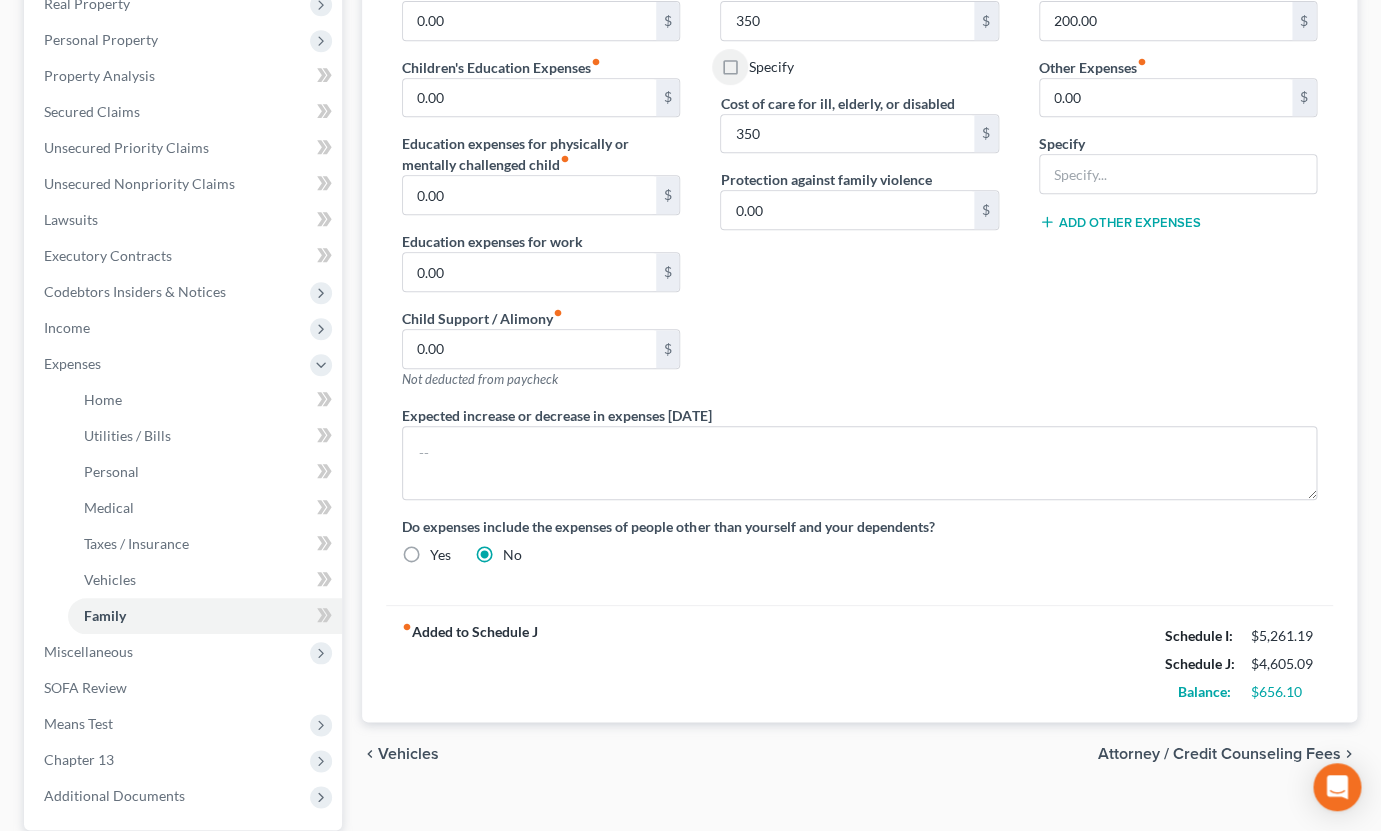 click on "Specify" at bounding box center (770, 67) 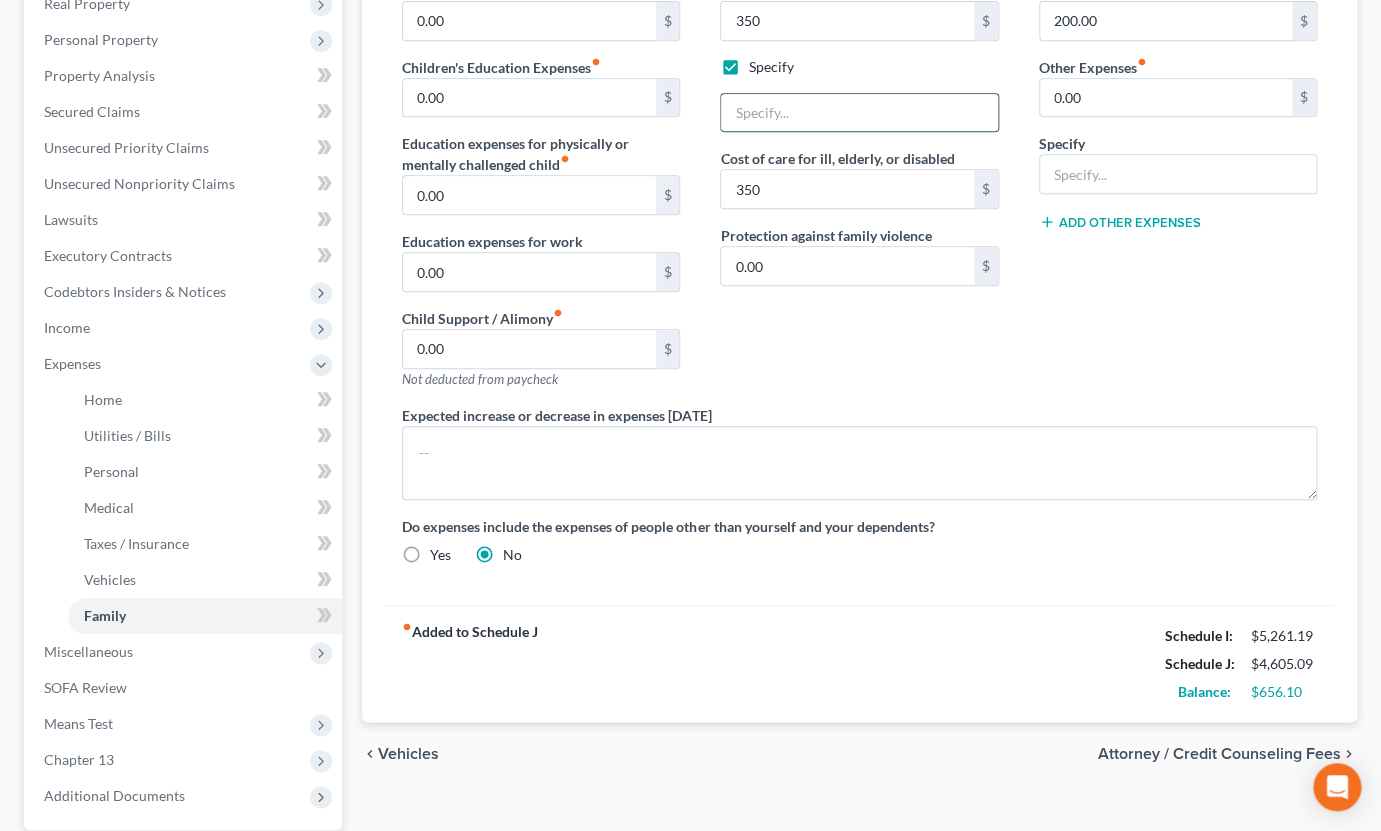 click at bounding box center (859, 113) 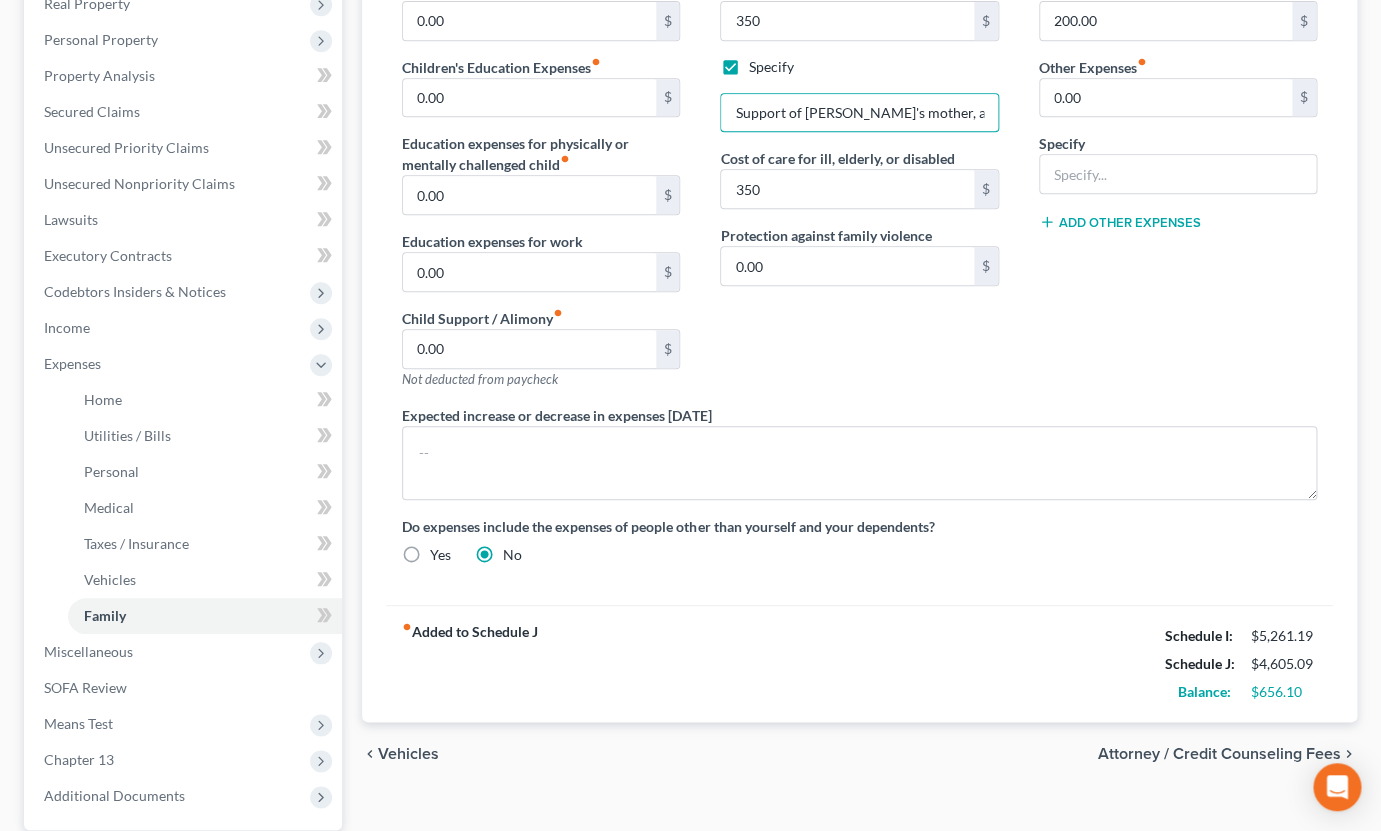 type on "Support of Debtor's mother, age 87" 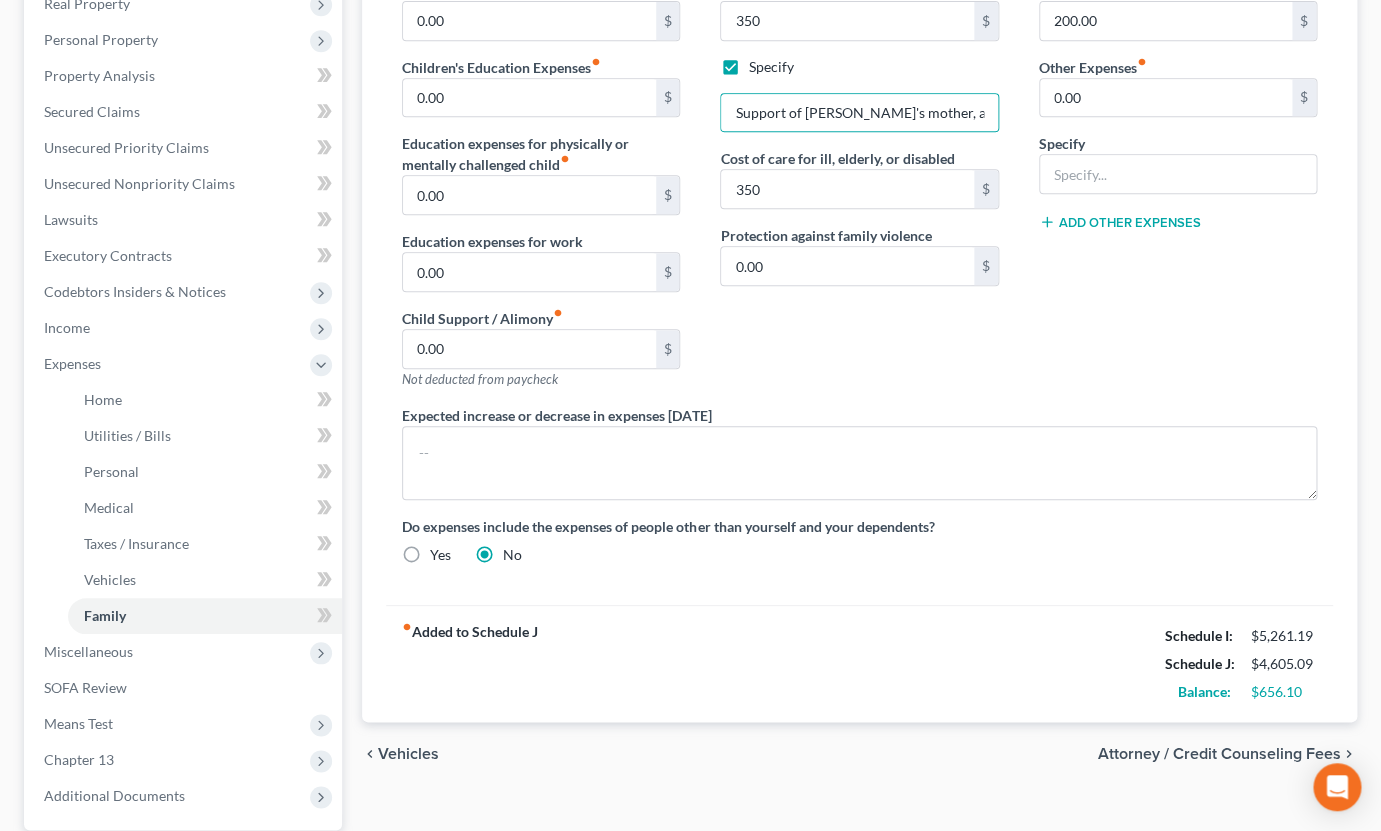 click on "Contributions to other family members  fiber_manual_record 350 $ Specify Support of Debtor's mother, age 87 Cost of care for ill, elderly, or disabled 350 $ Protection against family violence 0.00 $" at bounding box center [859, 192] 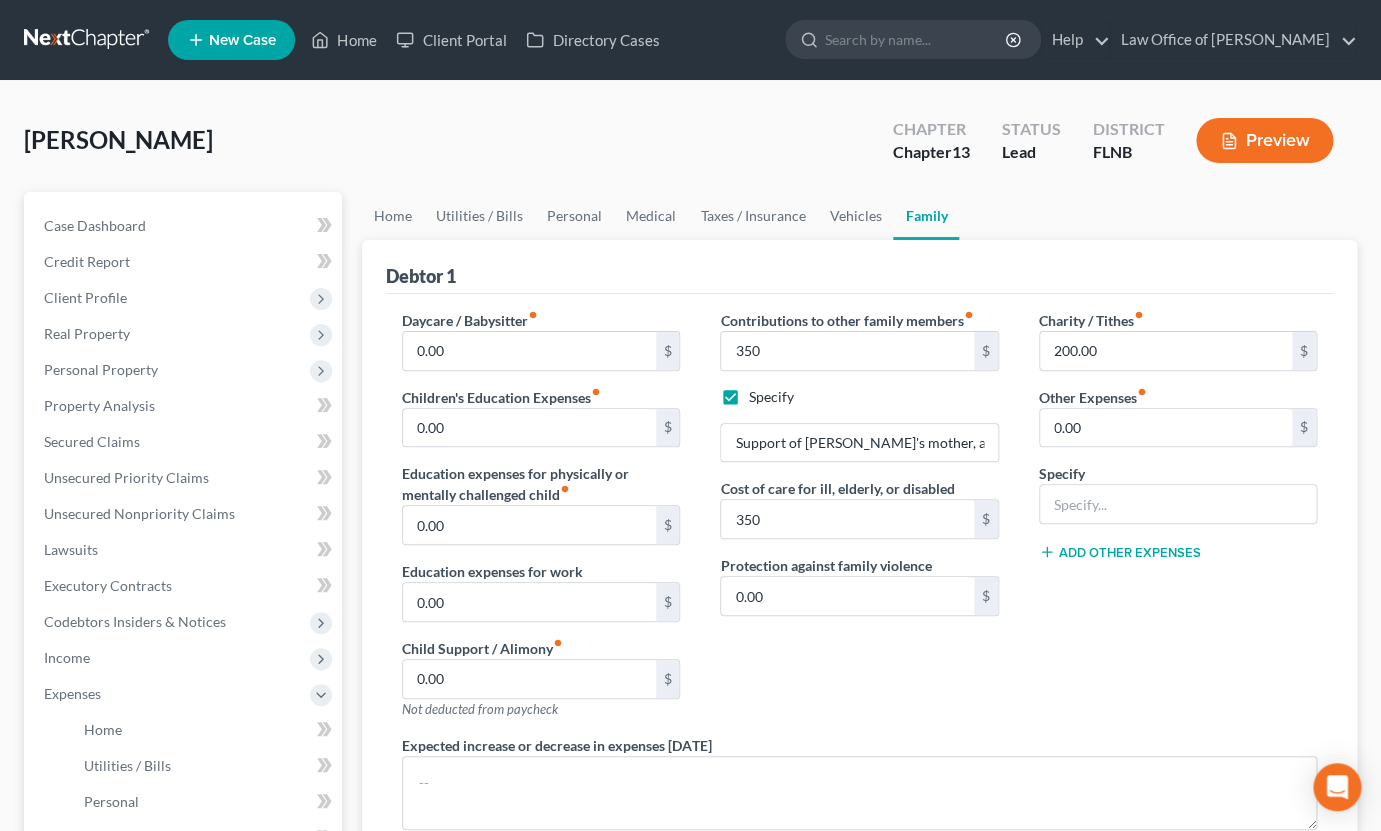 scroll, scrollTop: 440, scrollLeft: 0, axis: vertical 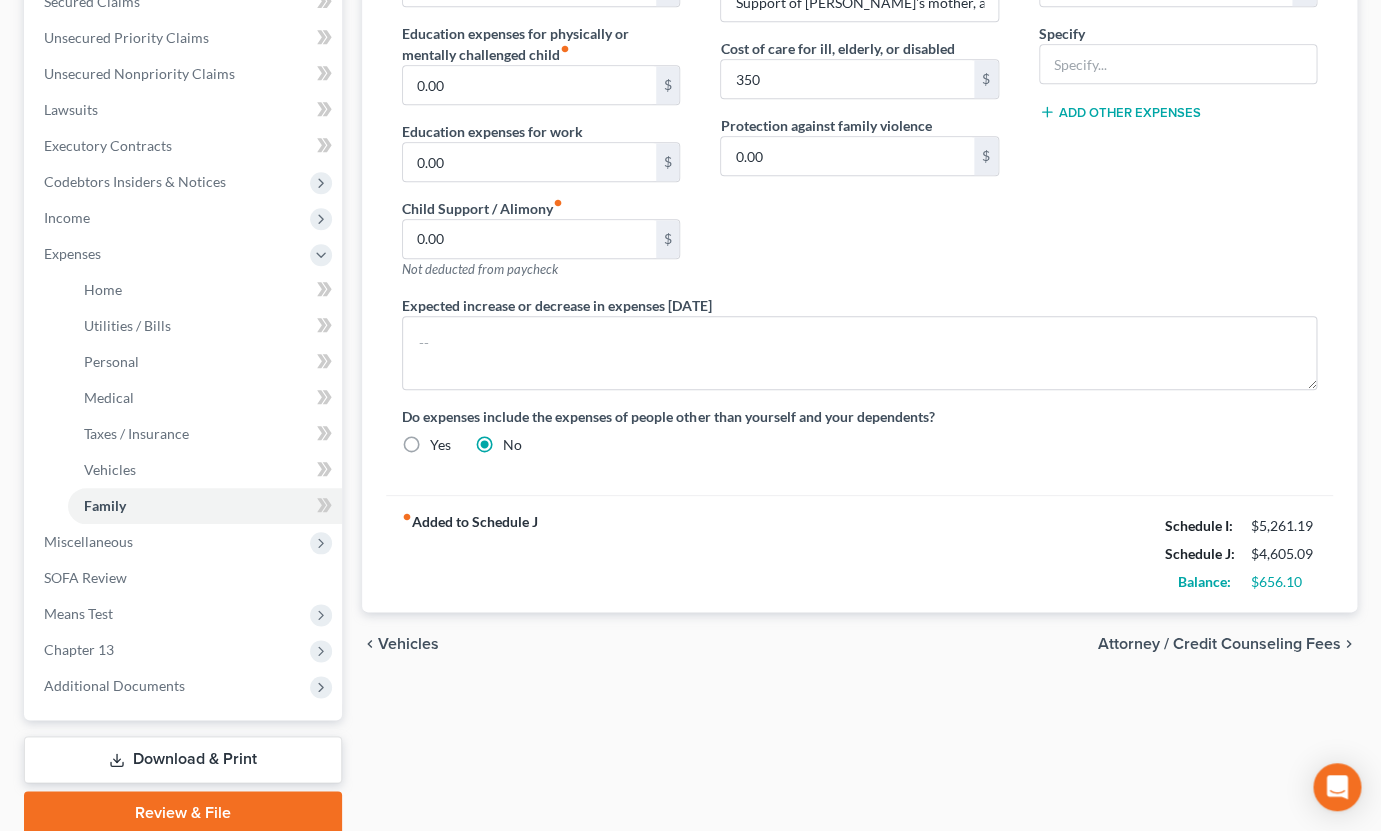 click on "Attorney / Credit Counseling Fees" at bounding box center [1219, 644] 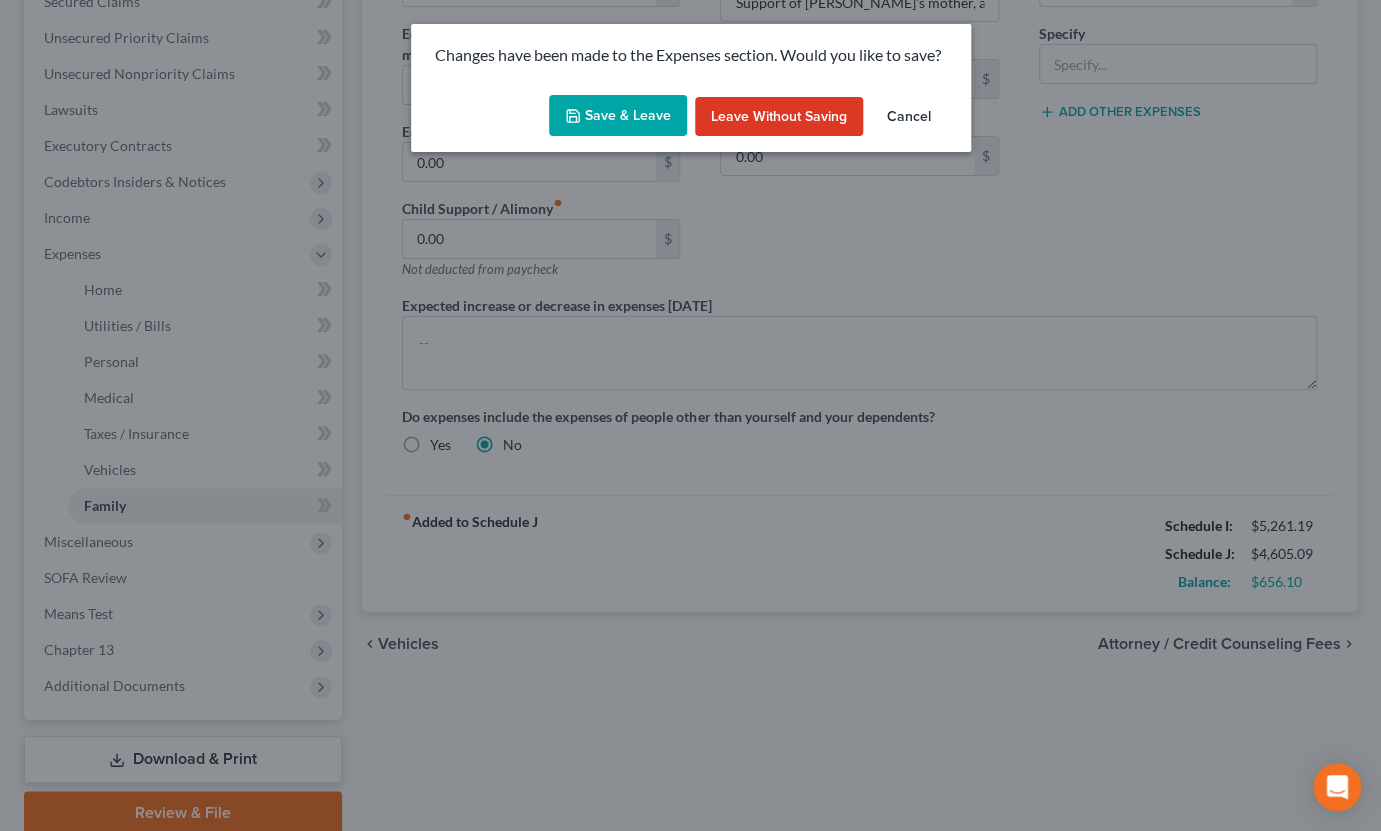 click on "Save & Leave" at bounding box center [618, 116] 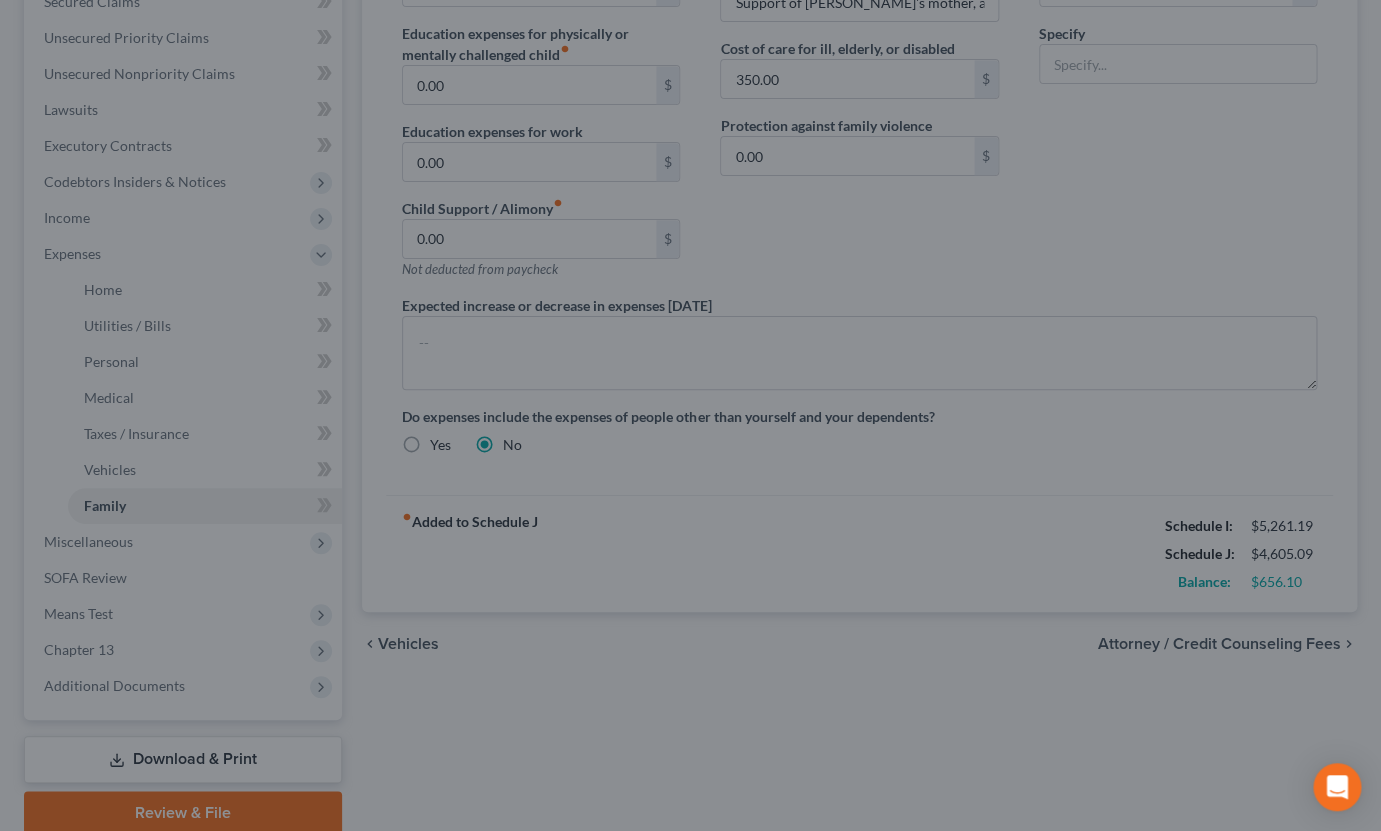 select on "6" 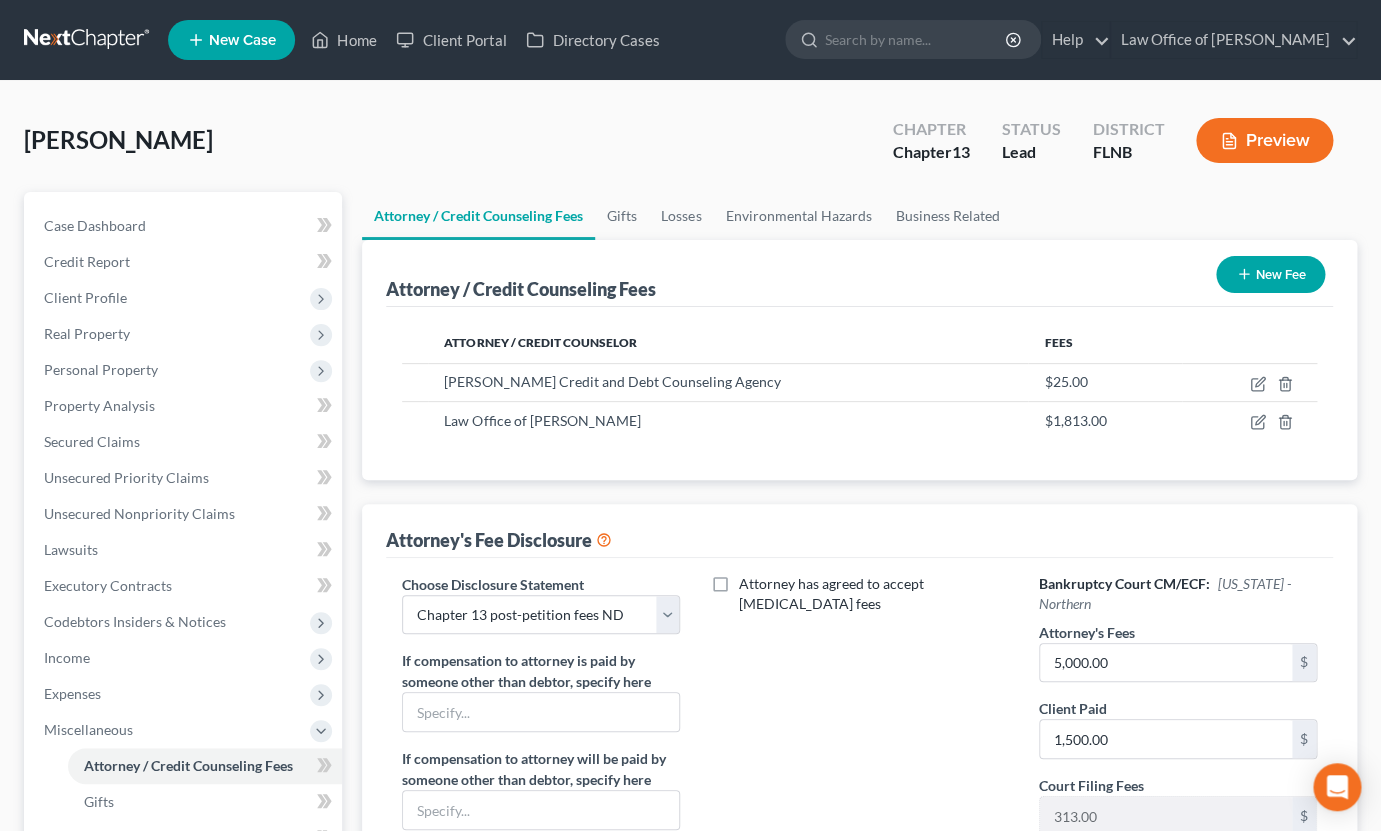 scroll, scrollTop: 444, scrollLeft: 0, axis: vertical 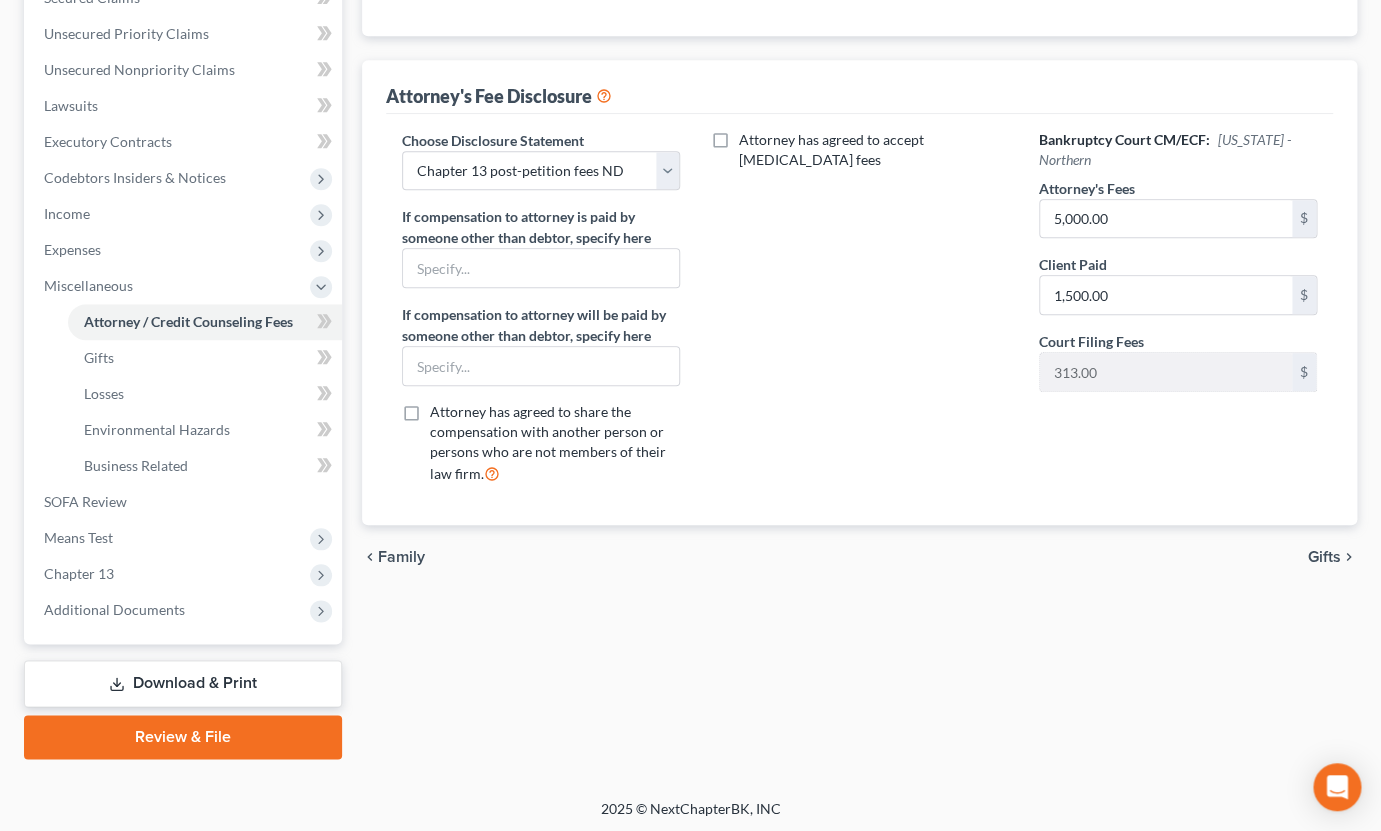 click on "Download & Print" at bounding box center (183, 683) 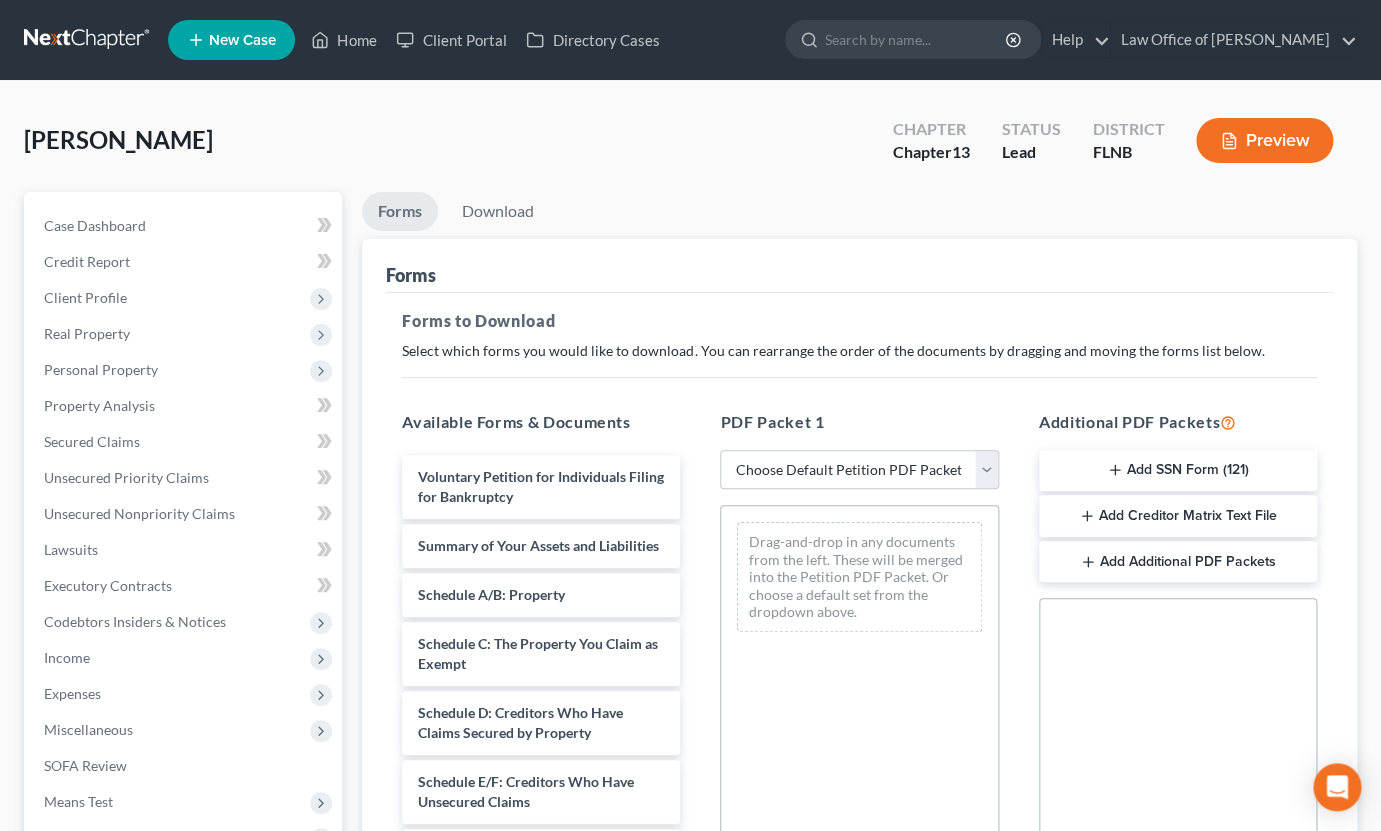scroll, scrollTop: 0, scrollLeft: 0, axis: both 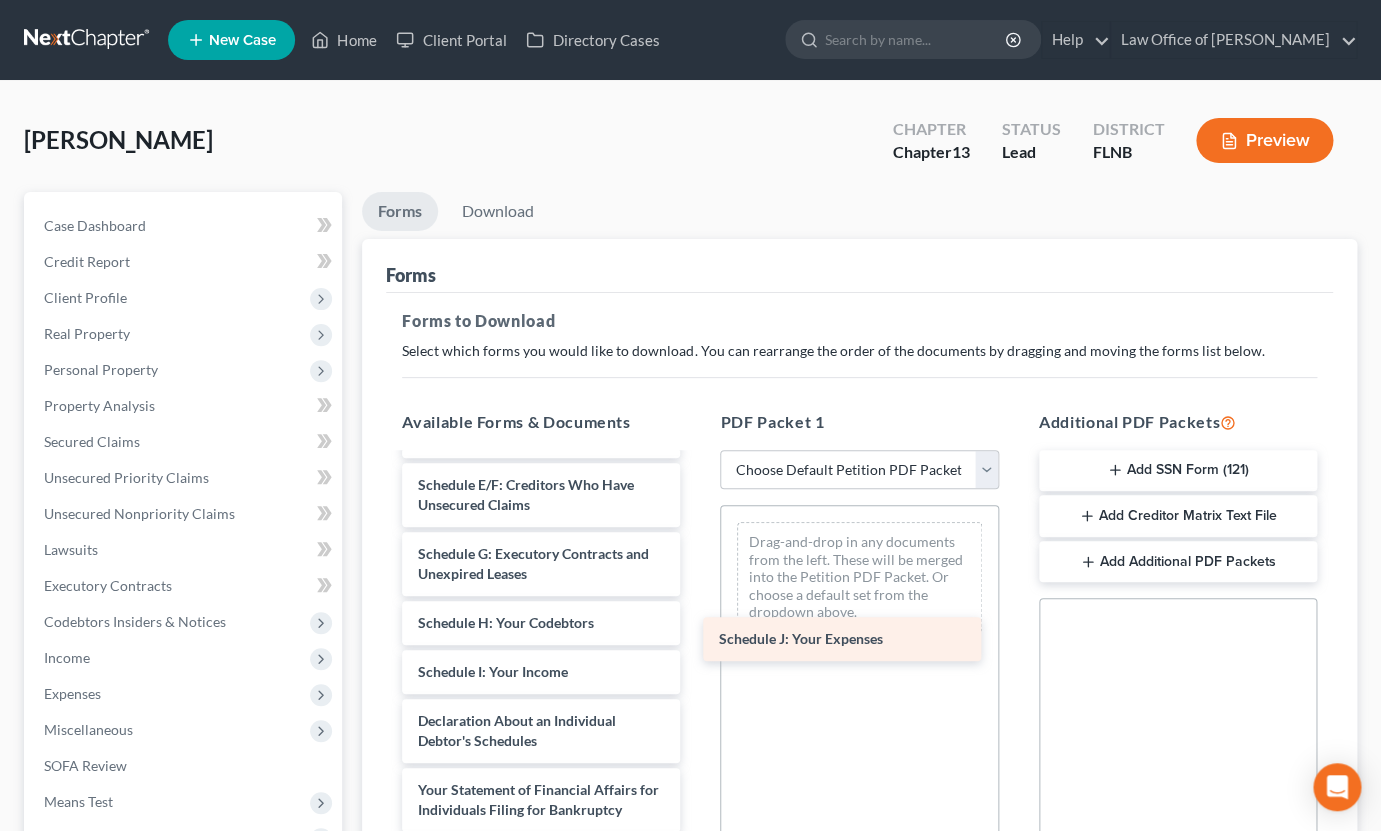 drag, startPoint x: 516, startPoint y: 721, endPoint x: 847, endPoint y: 611, distance: 348.79938 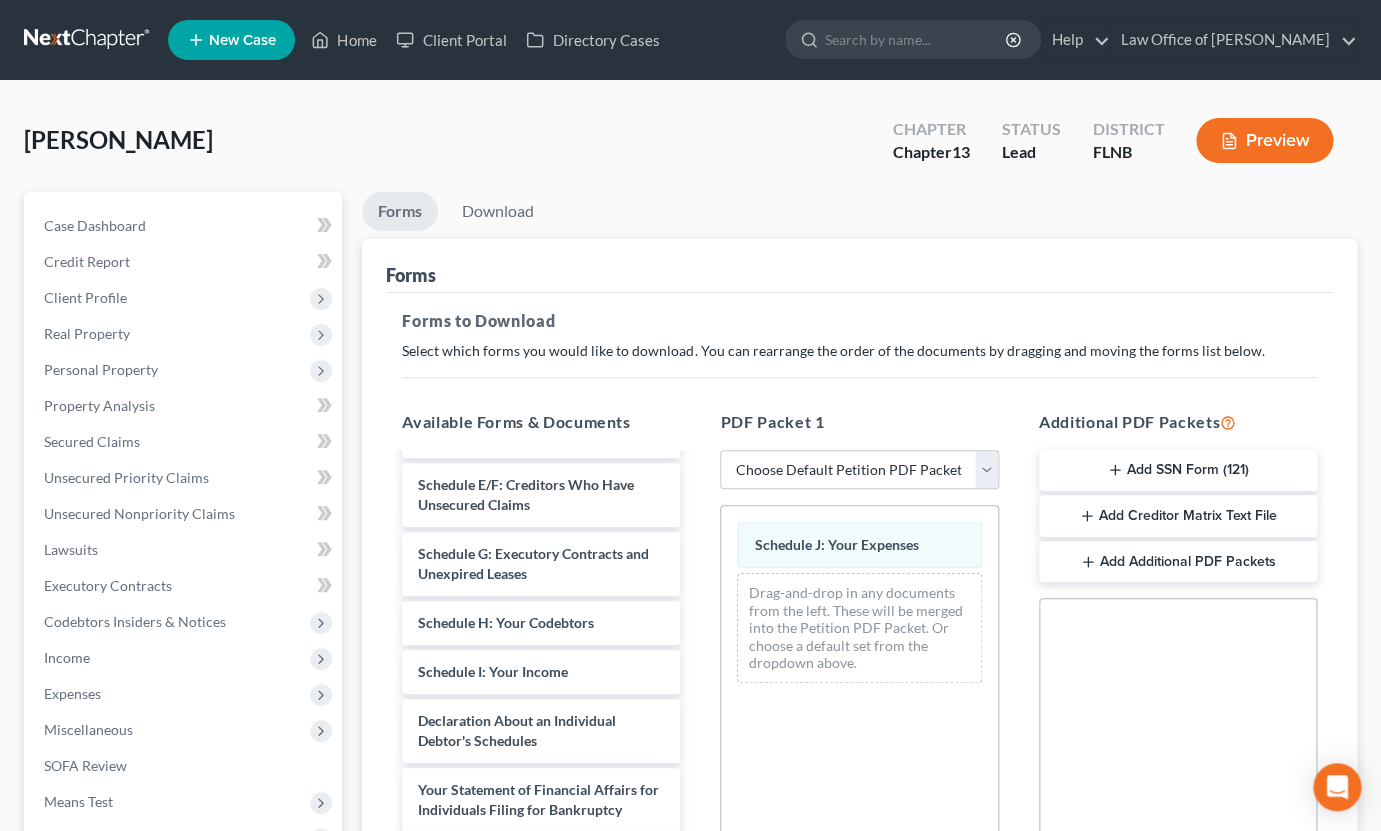 scroll, scrollTop: 402, scrollLeft: 0, axis: vertical 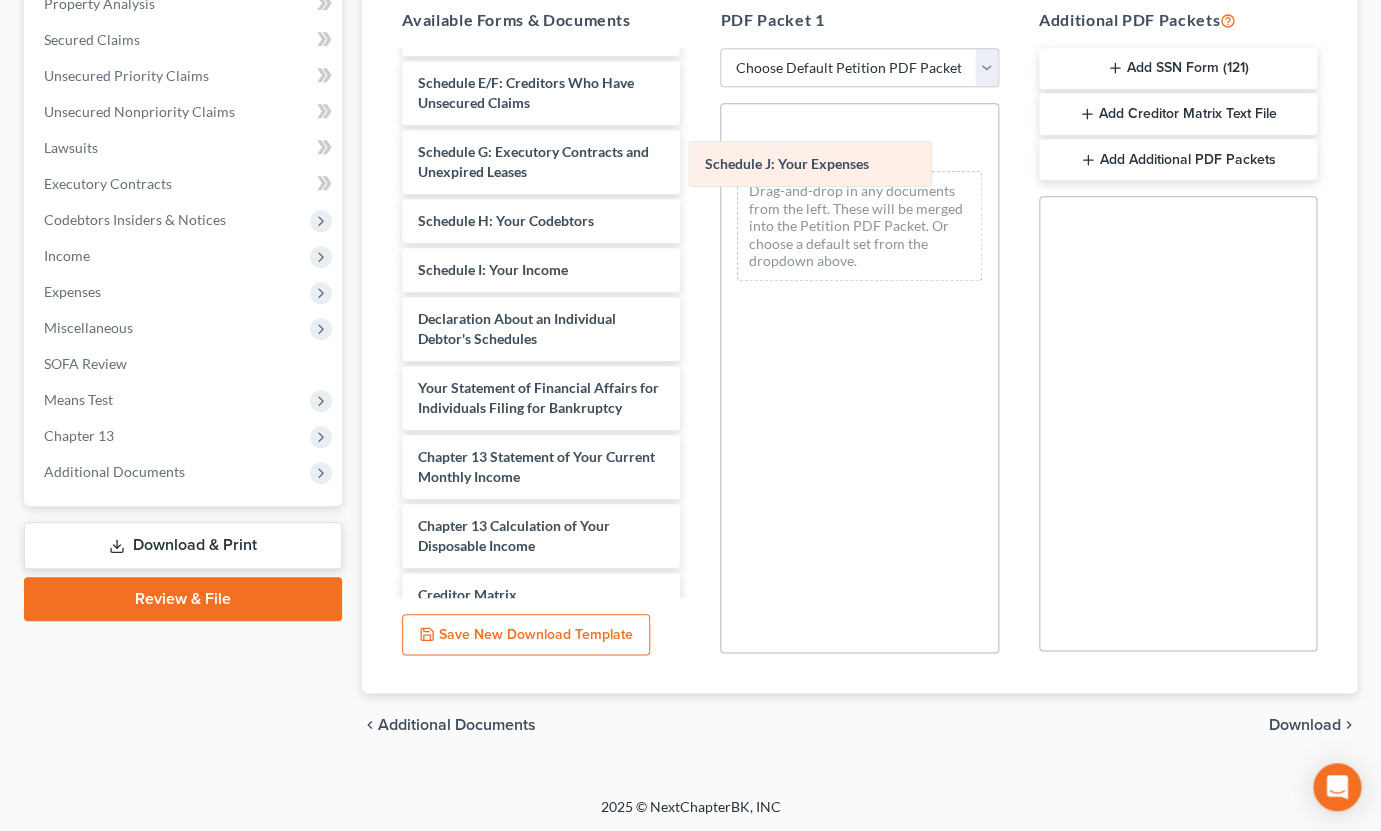 drag, startPoint x: 866, startPoint y: 143, endPoint x: 610, endPoint y: 238, distance: 273.0586 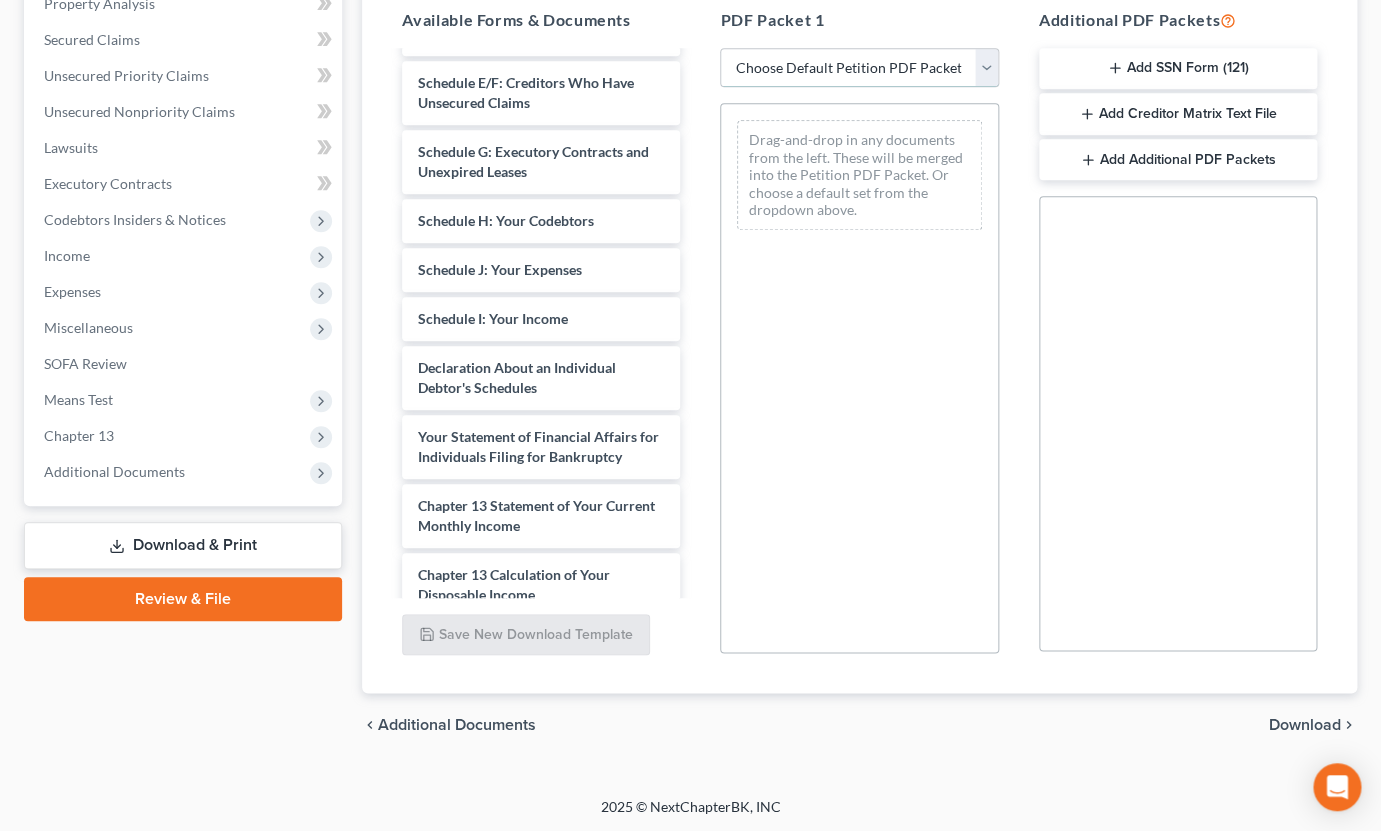 click on "Choose Default Petition PDF Packet Complete Bankruptcy Petition (all forms and schedules) Emergency Filing Forms (Petition and Creditor List Only) Amended Forms Signature Pages Only Supplemental Post Petition (Sch. I & J) Supplemental Post Petition (Sch. I) Supplemental Post Petition (Sch. J) Emergency petition All remaining schedules & statements Draft schedules & statements" at bounding box center [859, 68] 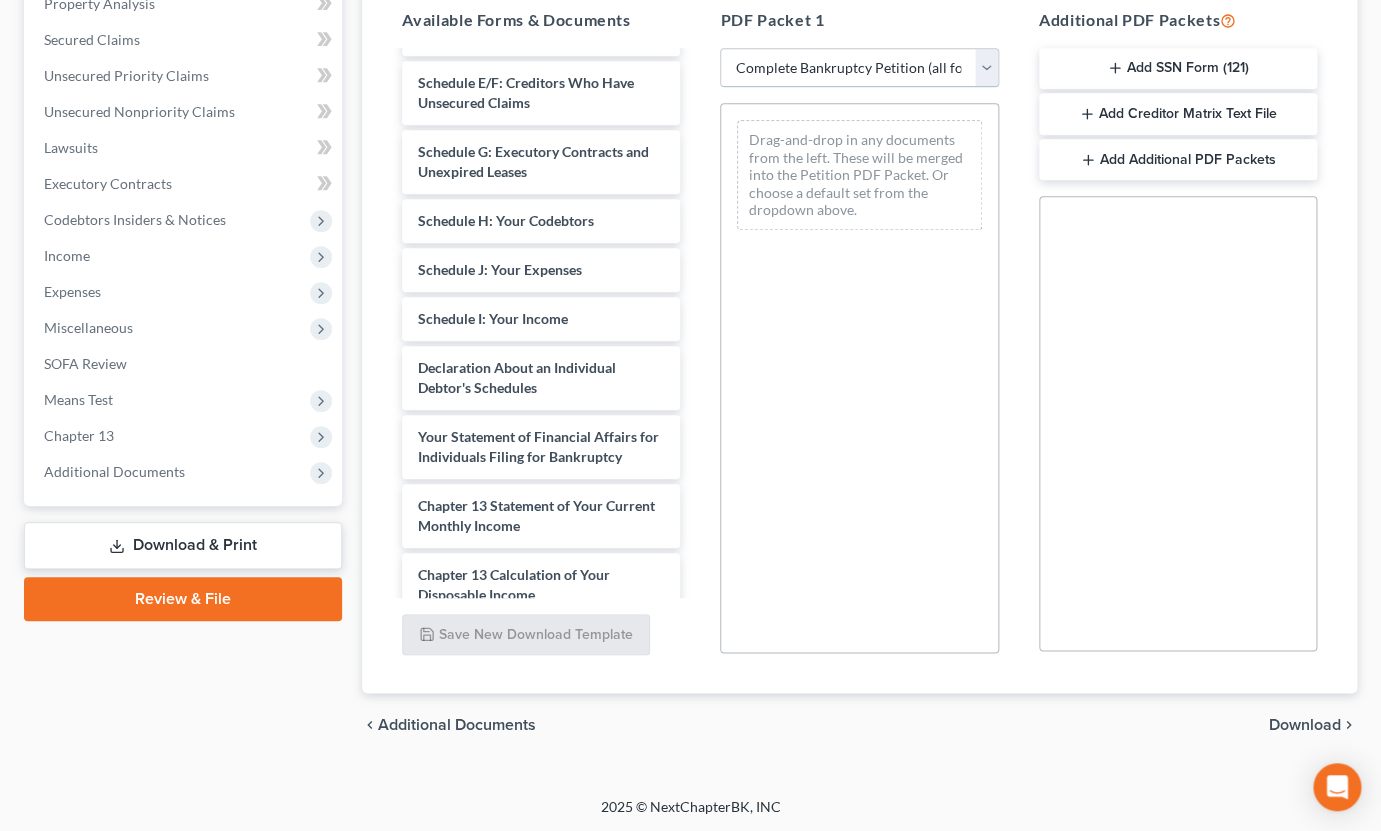 click on "Complete Bankruptcy Petition (all forms and schedules)" at bounding box center (0, 0) 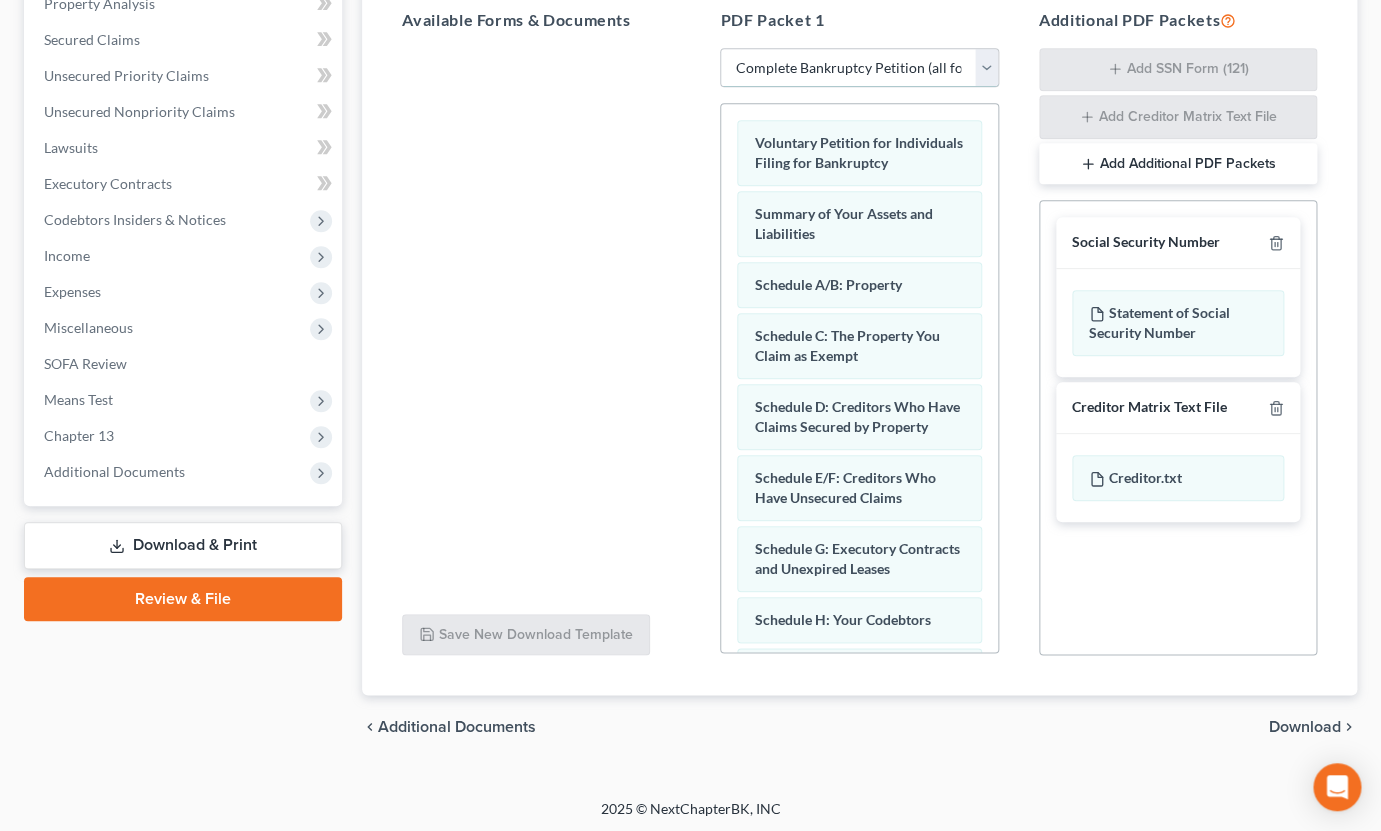 scroll, scrollTop: 0, scrollLeft: 0, axis: both 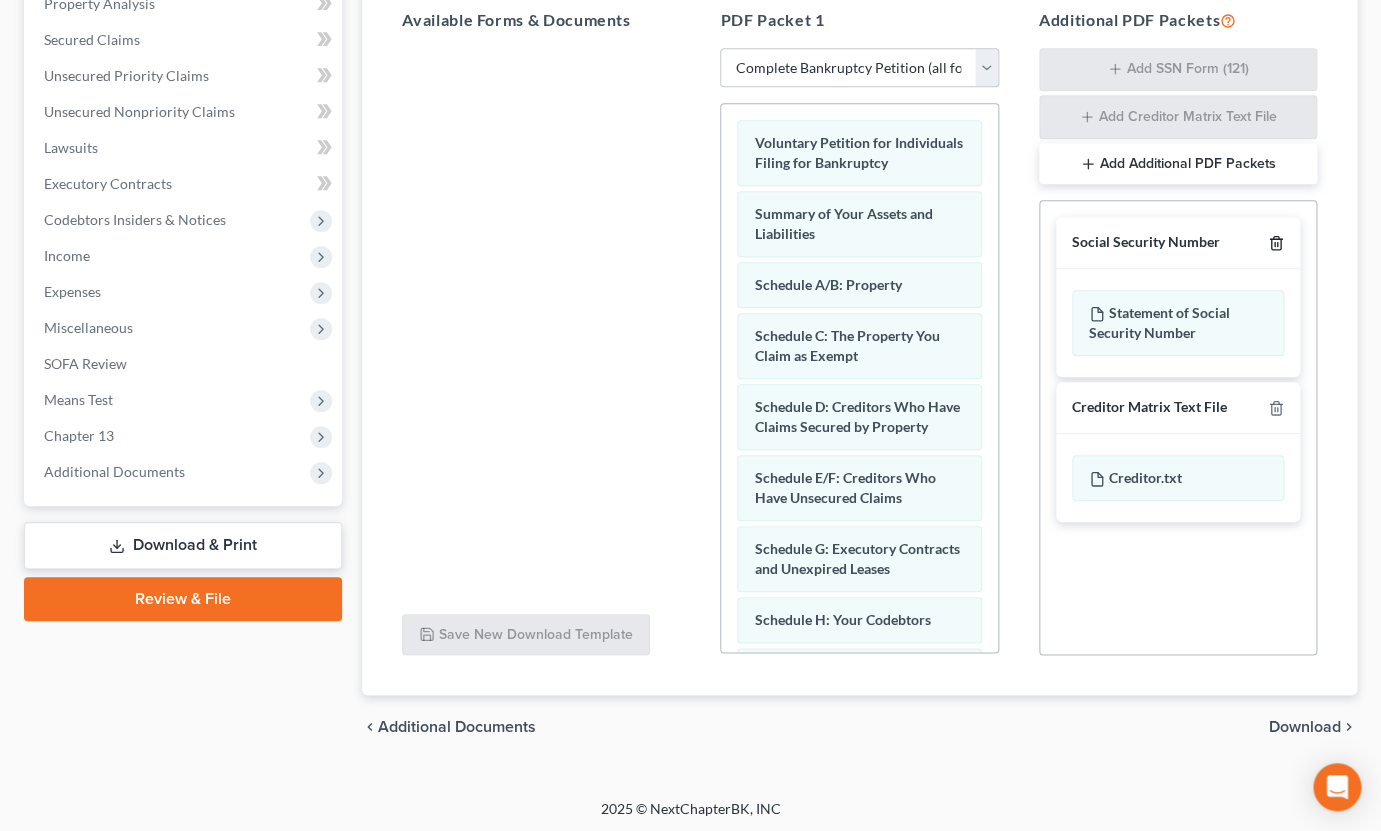 click 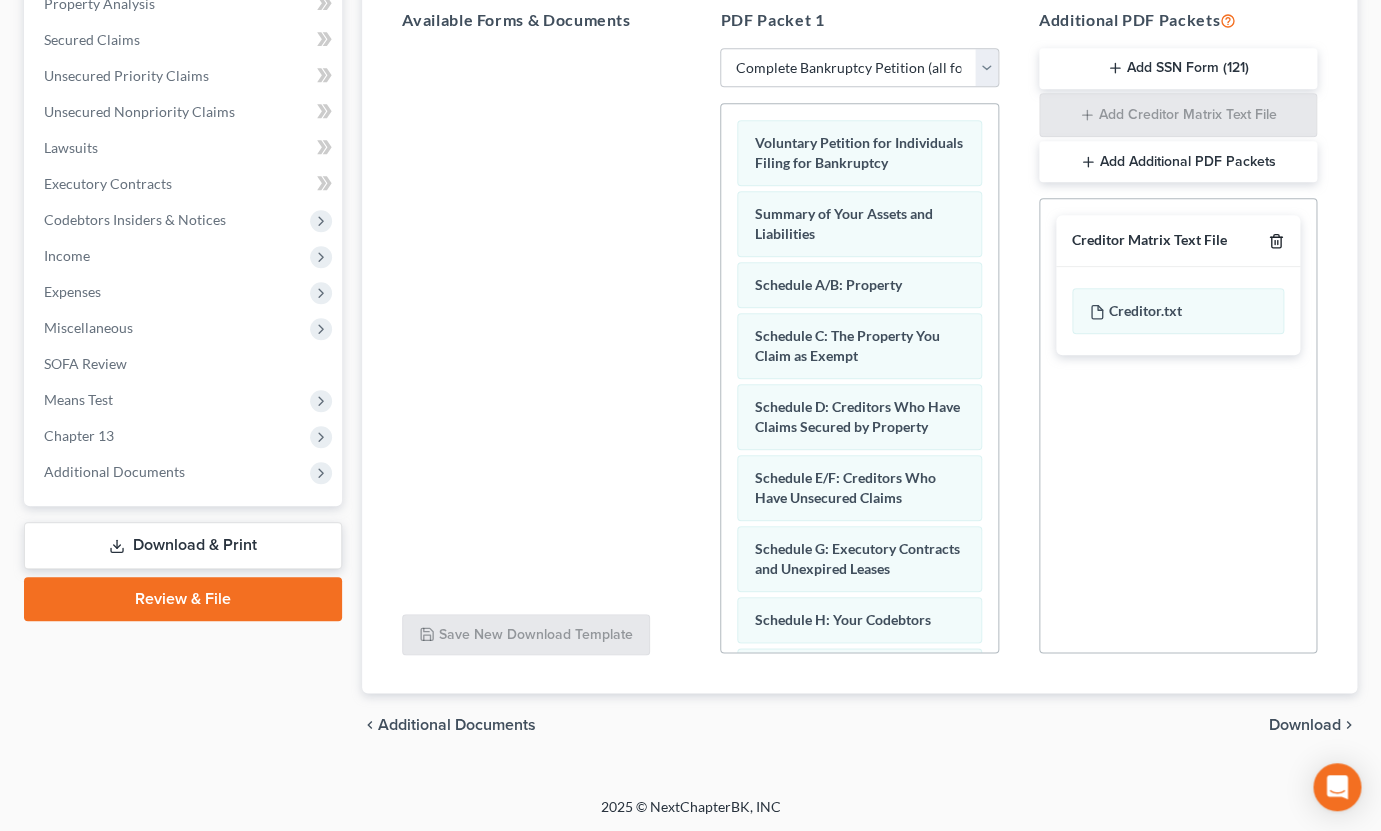 click 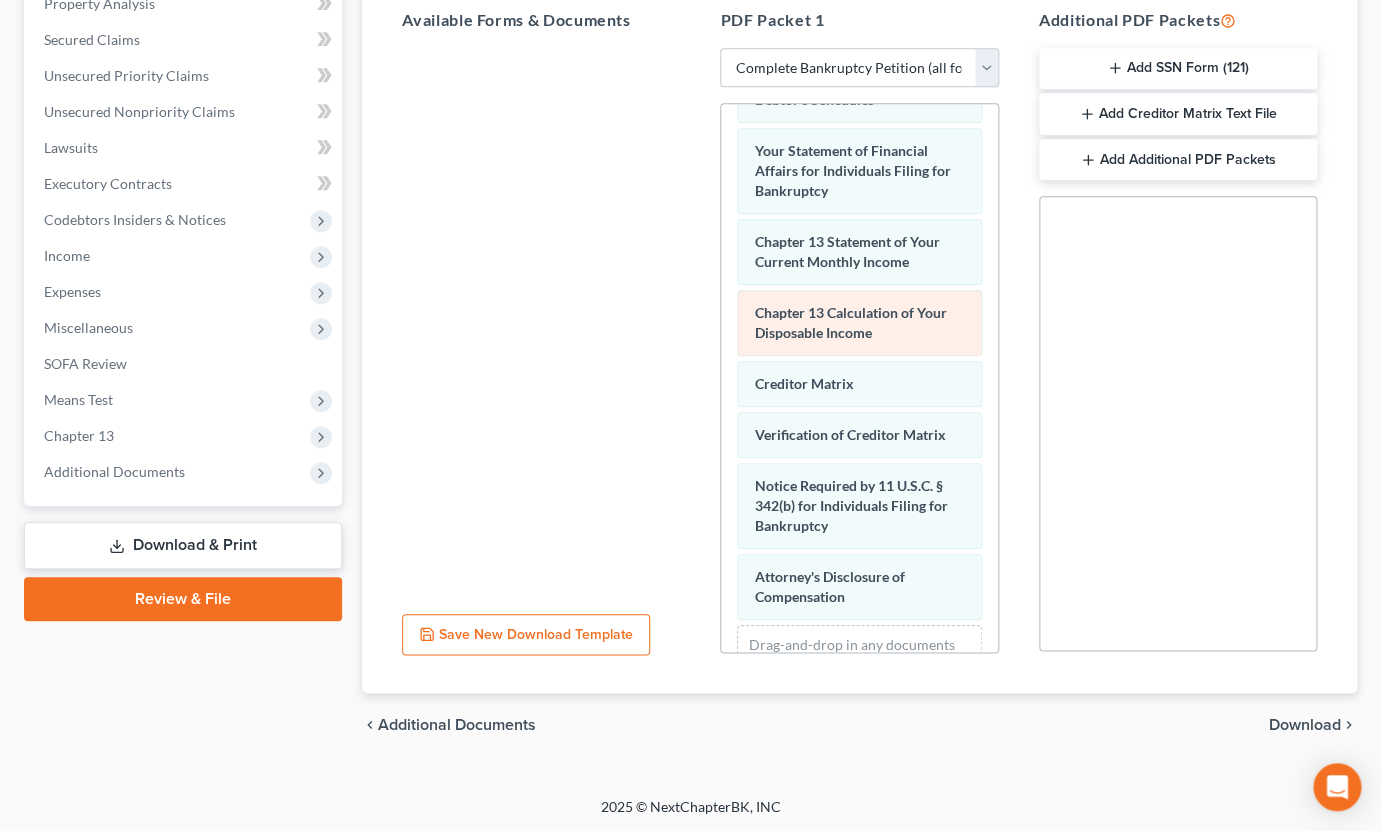 scroll, scrollTop: 788, scrollLeft: 0, axis: vertical 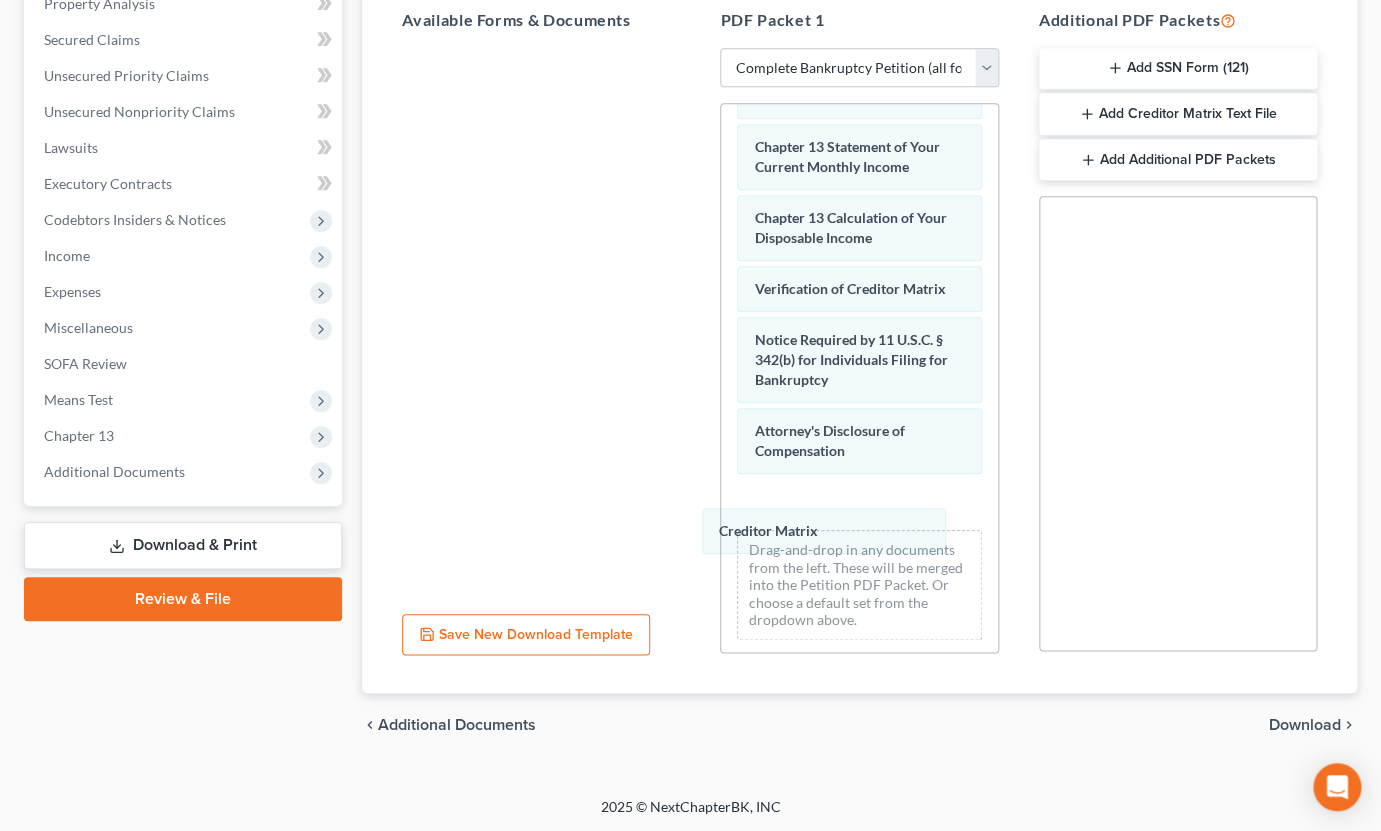 drag, startPoint x: 943, startPoint y: 288, endPoint x: 911, endPoint y: 533, distance: 247.08096 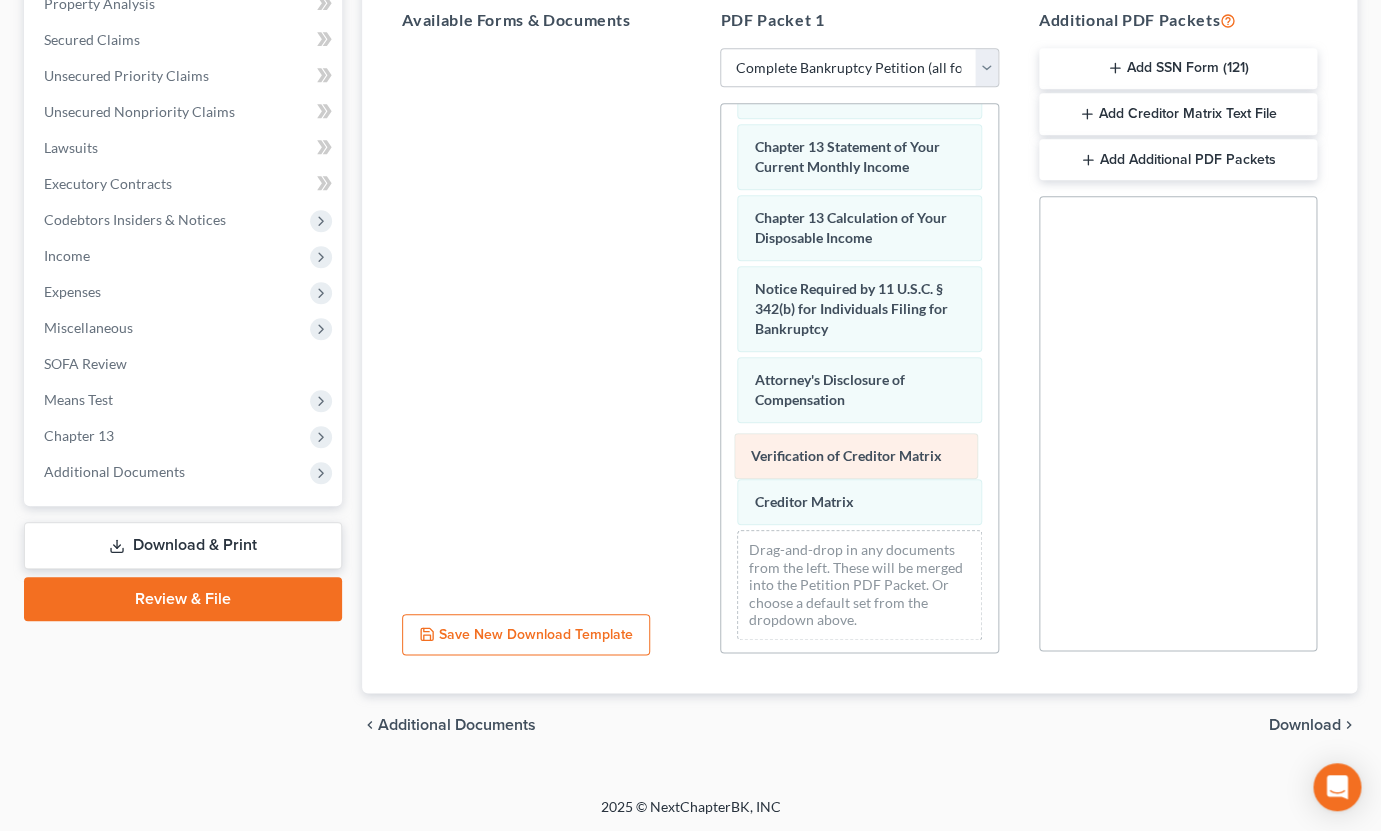 drag, startPoint x: 893, startPoint y: 287, endPoint x: 890, endPoint y: 459, distance: 172.02615 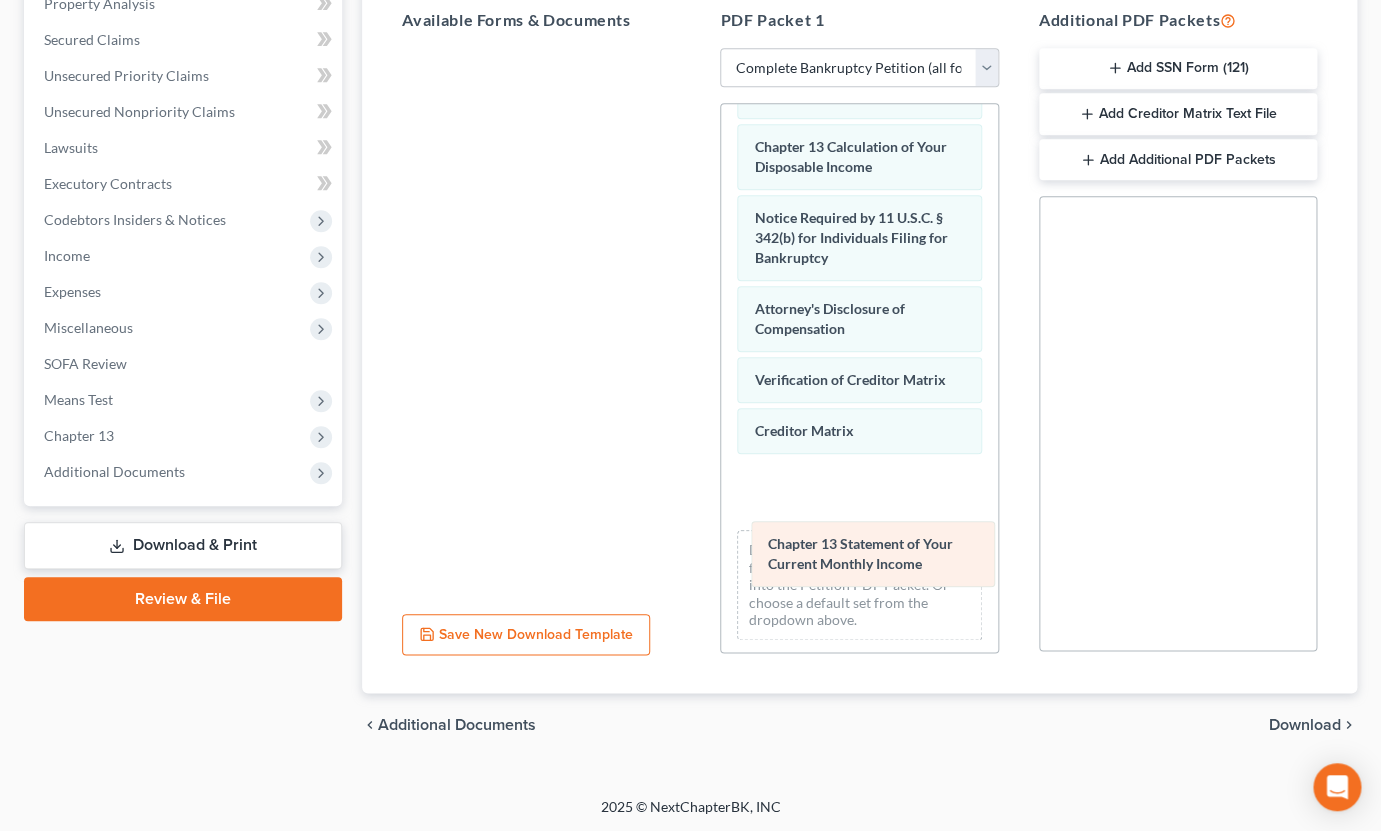drag, startPoint x: 867, startPoint y: 151, endPoint x: 879, endPoint y: 553, distance: 402.17908 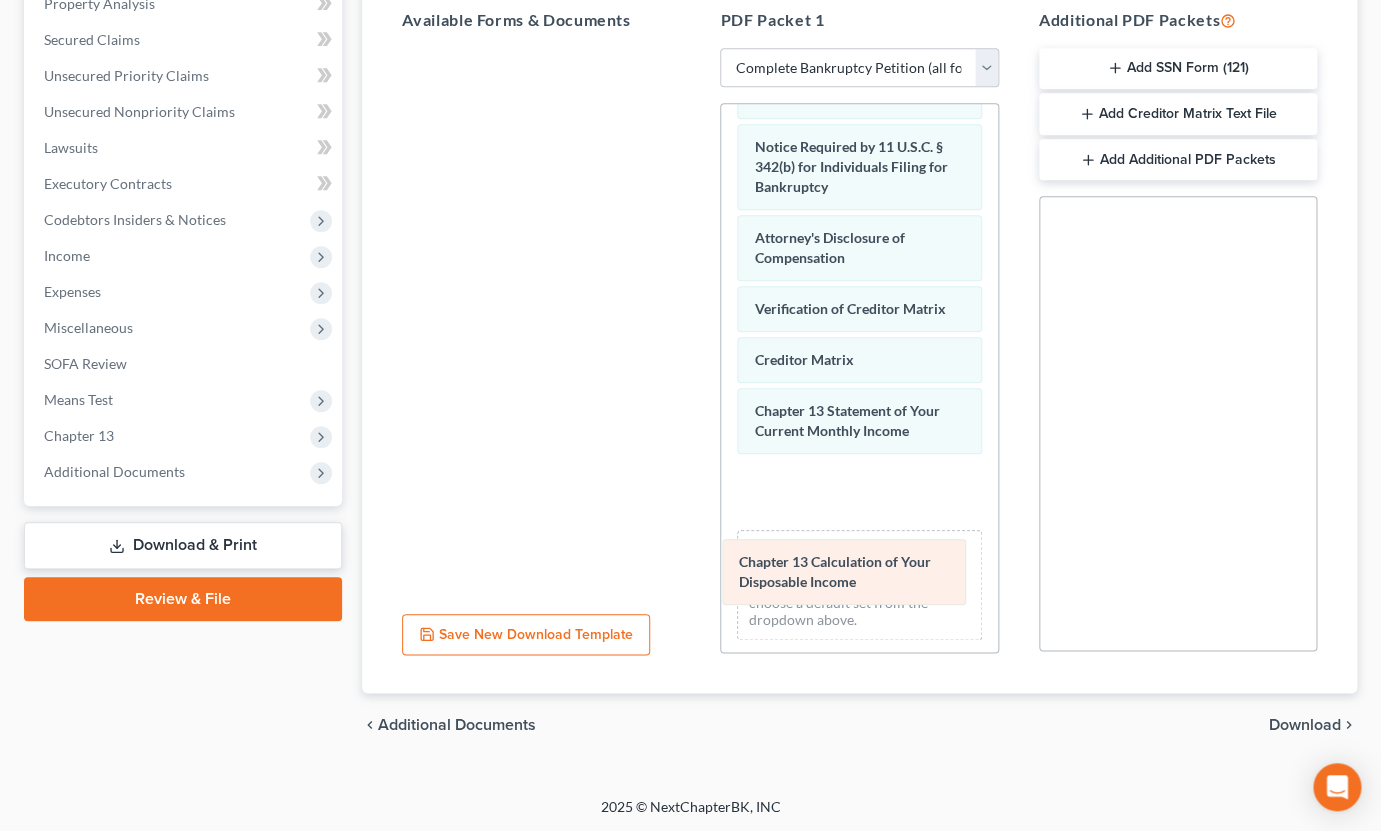 drag, startPoint x: 845, startPoint y: 144, endPoint x: 830, endPoint y: 563, distance: 419.2684 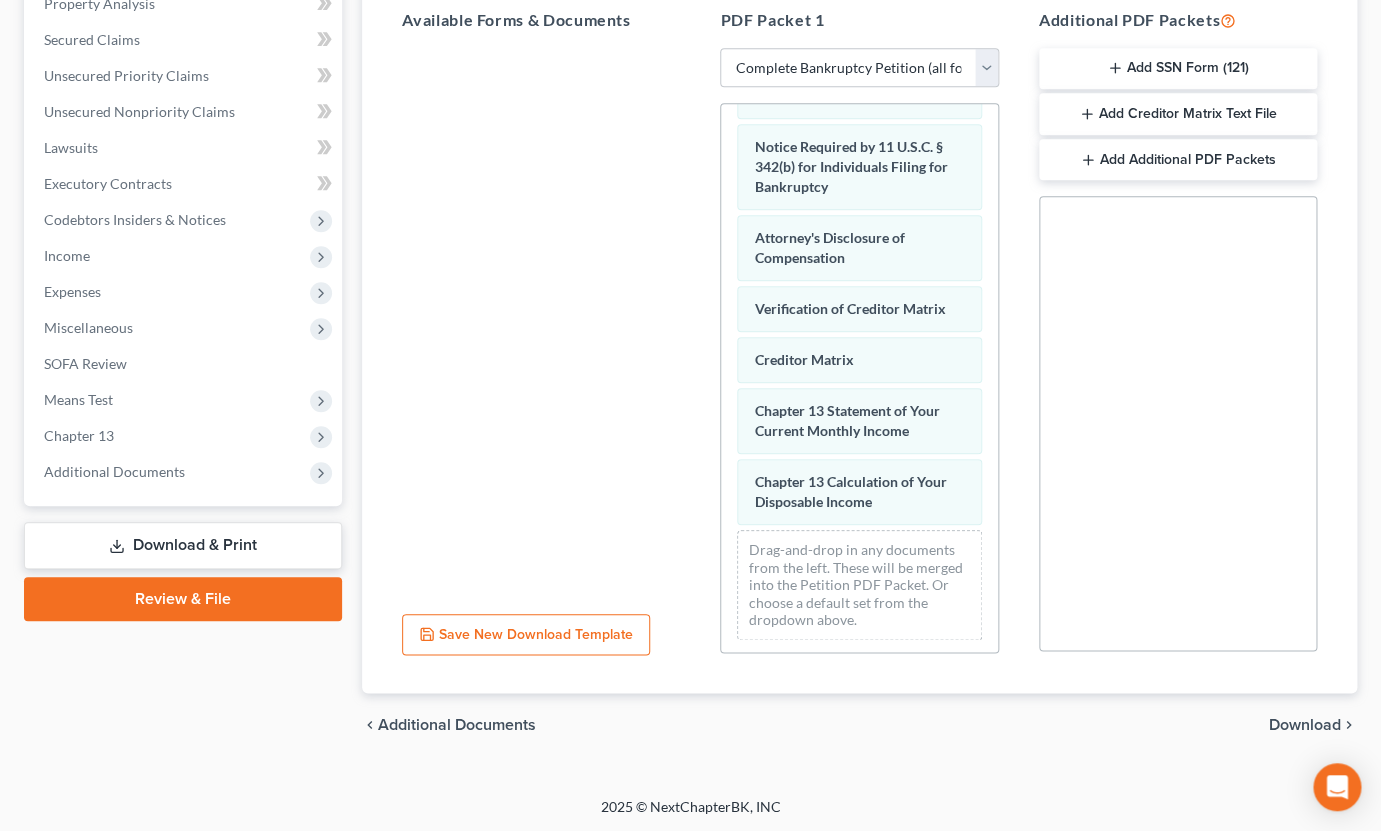 click on "Download" at bounding box center [1305, 725] 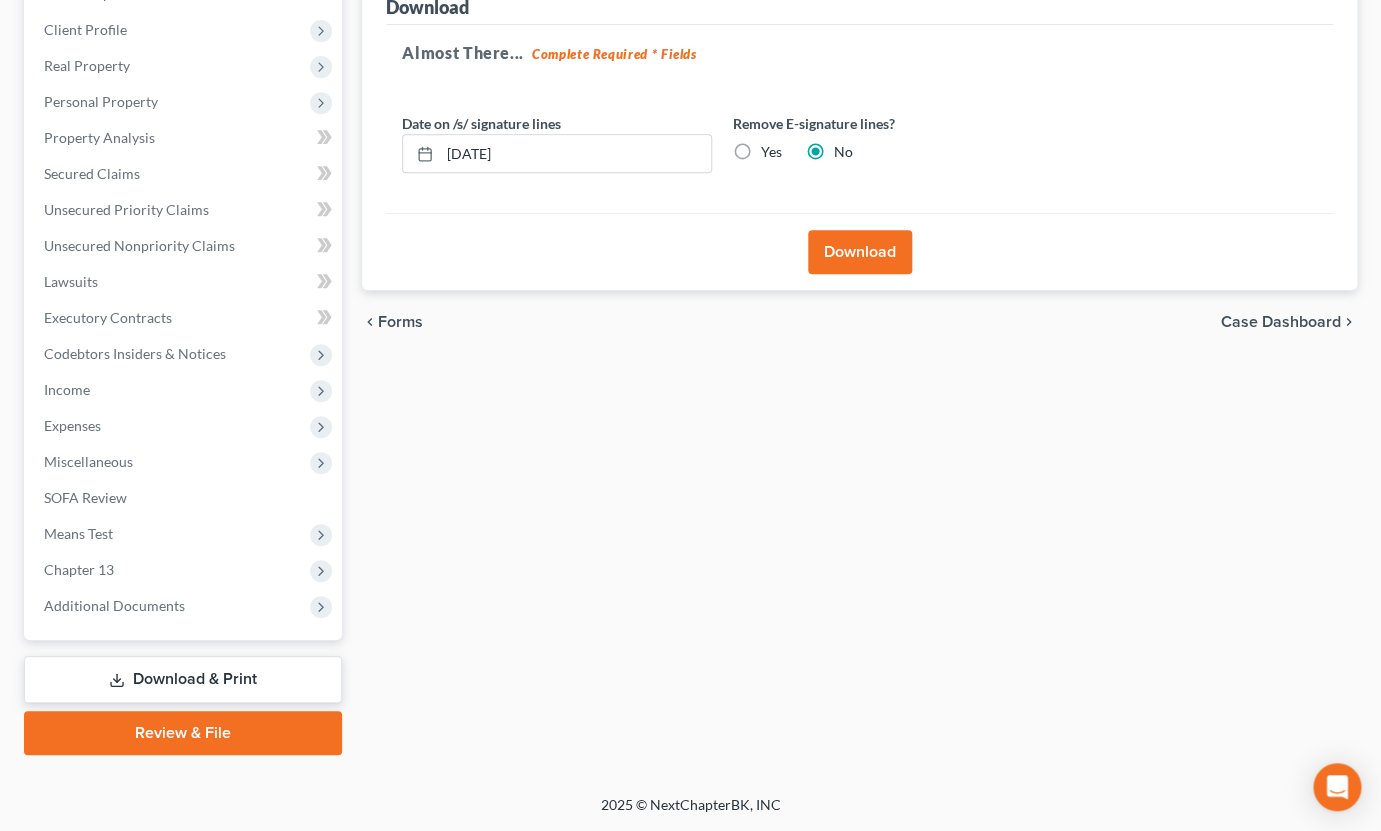 scroll, scrollTop: 264, scrollLeft: 0, axis: vertical 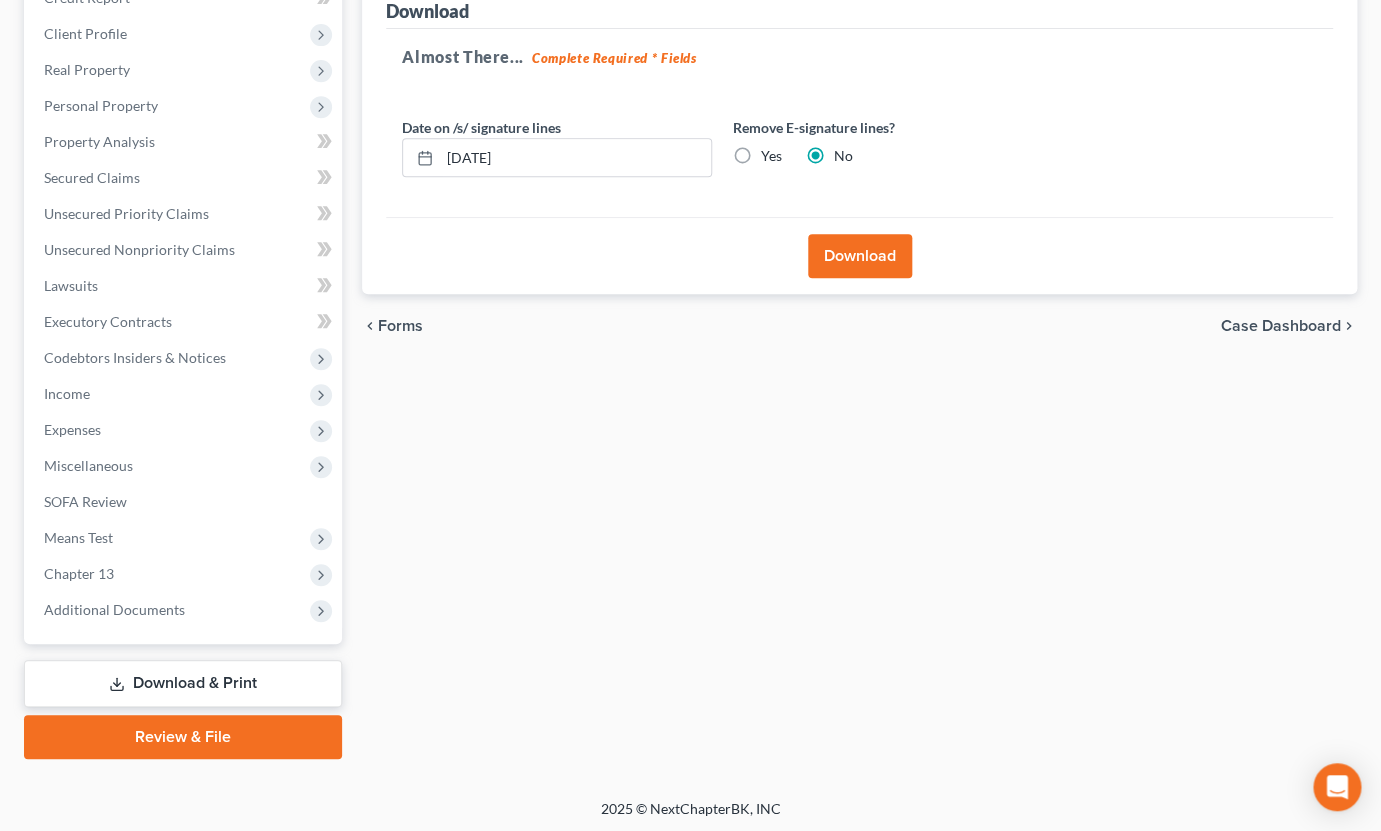 click on "Yes" at bounding box center [770, 156] 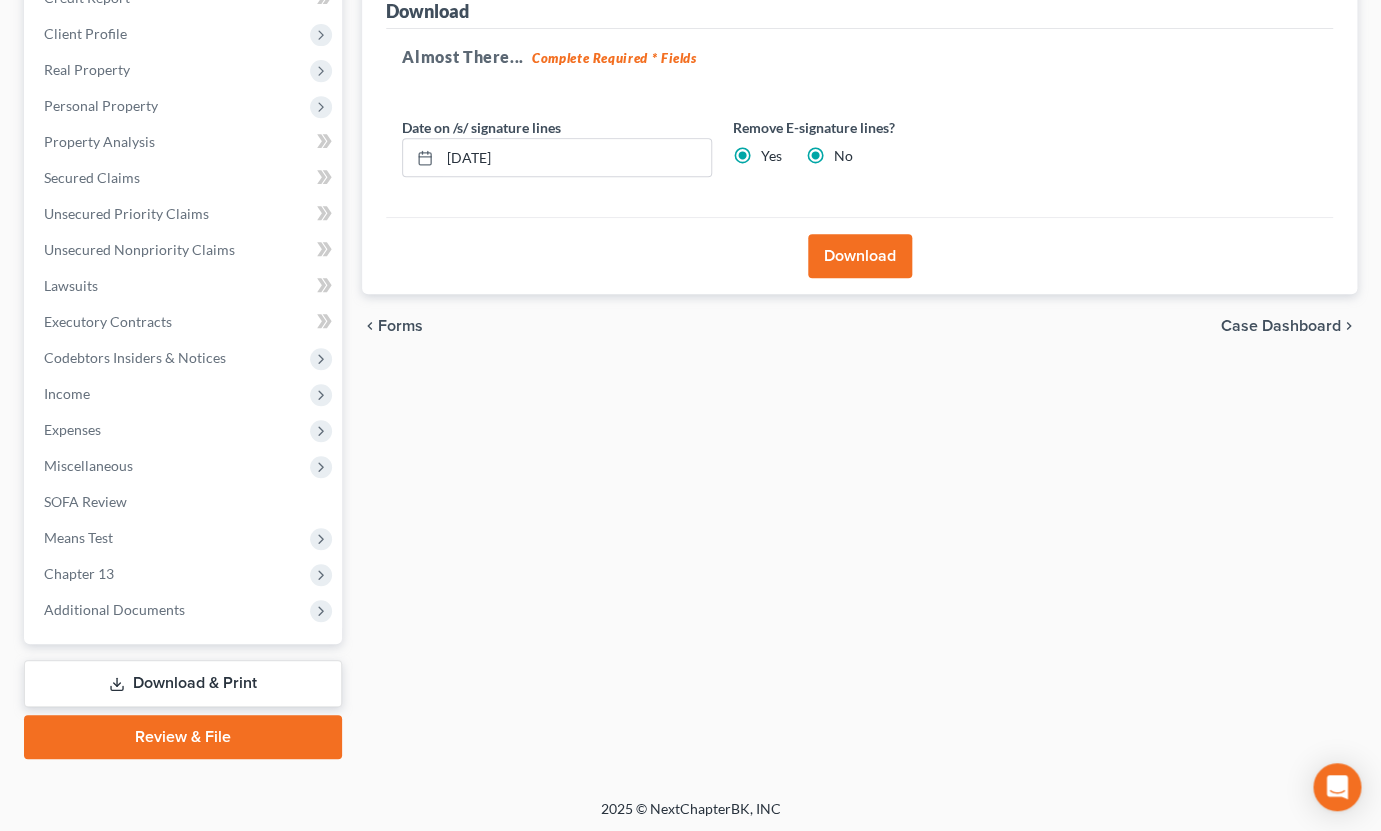 radio on "false" 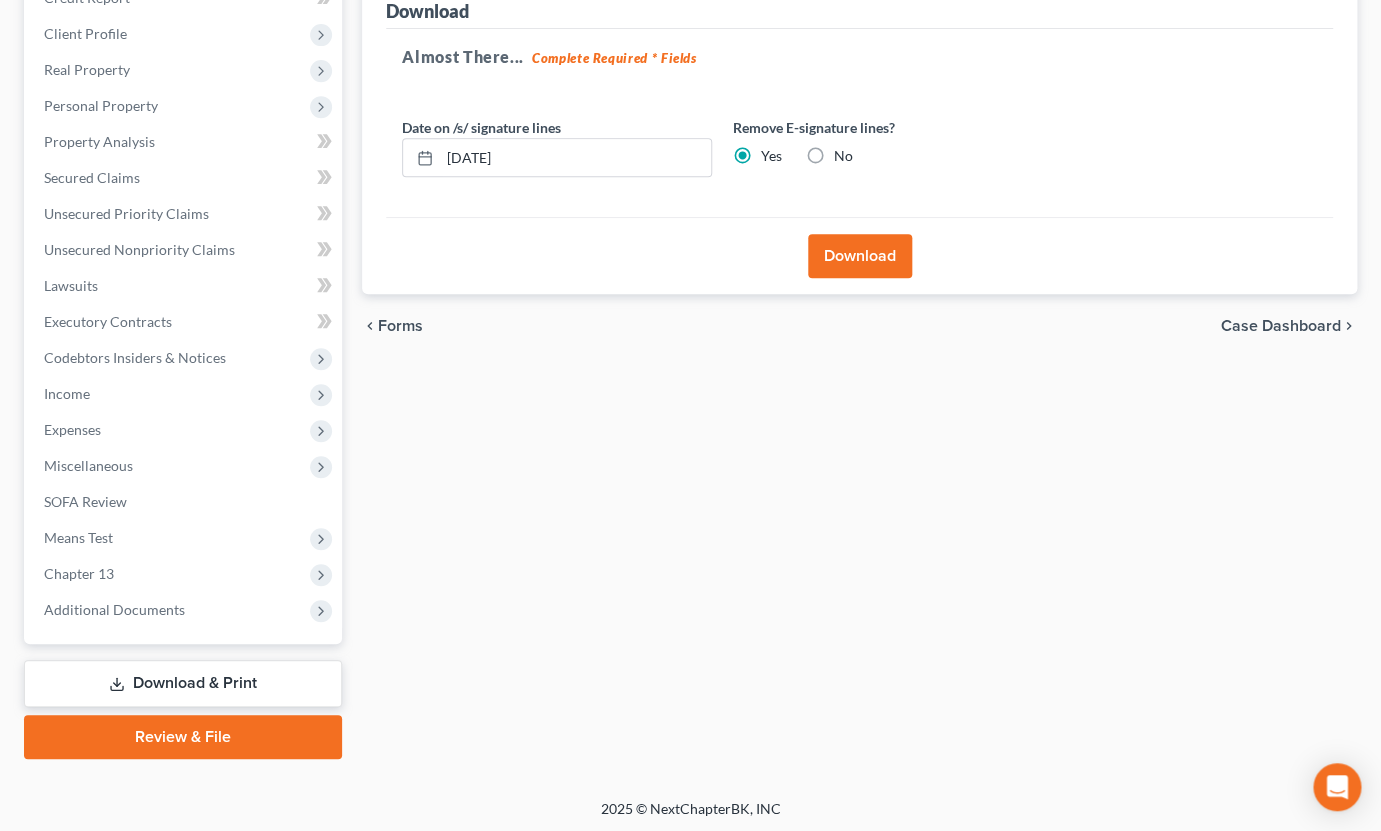 click on "Download" at bounding box center [860, 256] 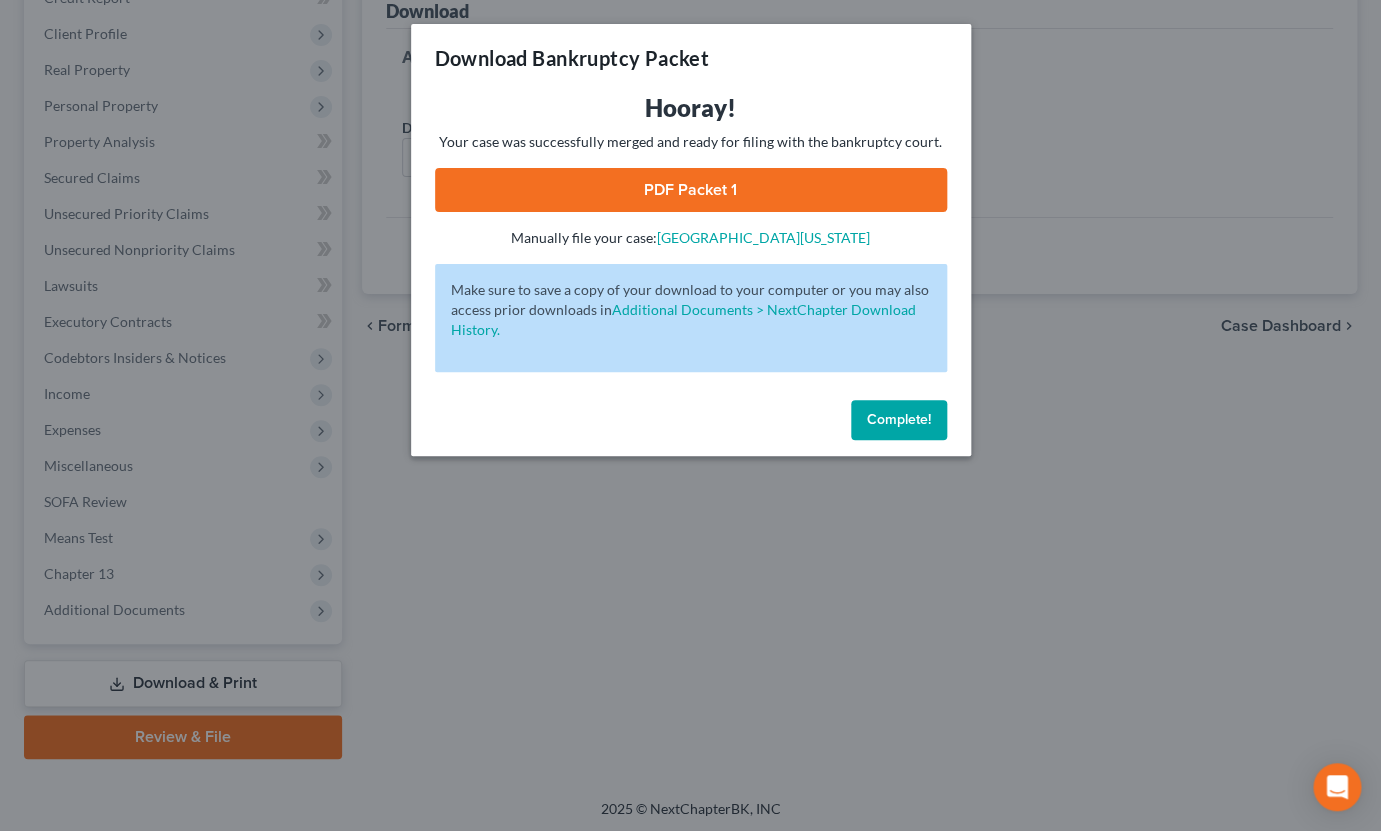 click on "PDF Packet 1" at bounding box center (691, 190) 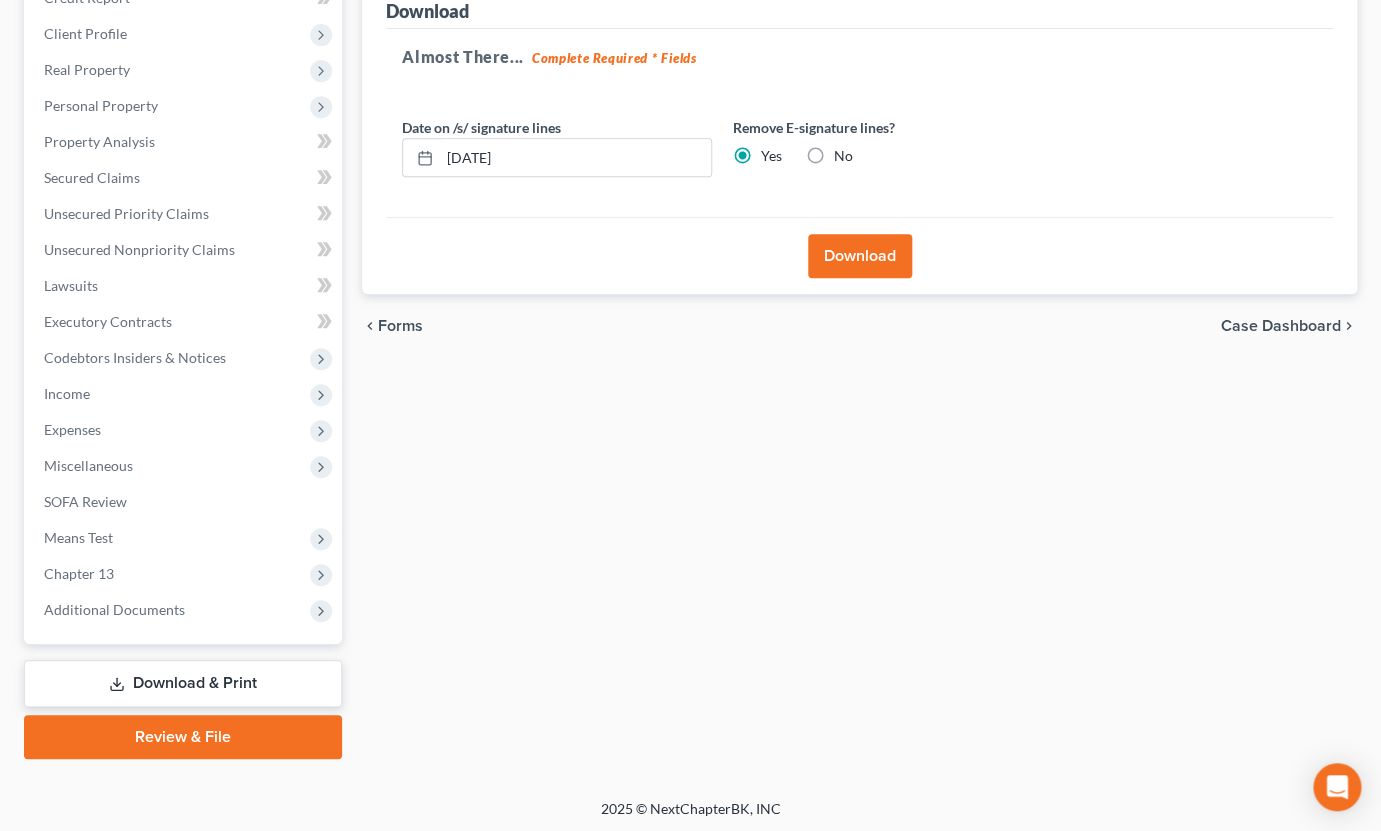 scroll, scrollTop: 0, scrollLeft: 0, axis: both 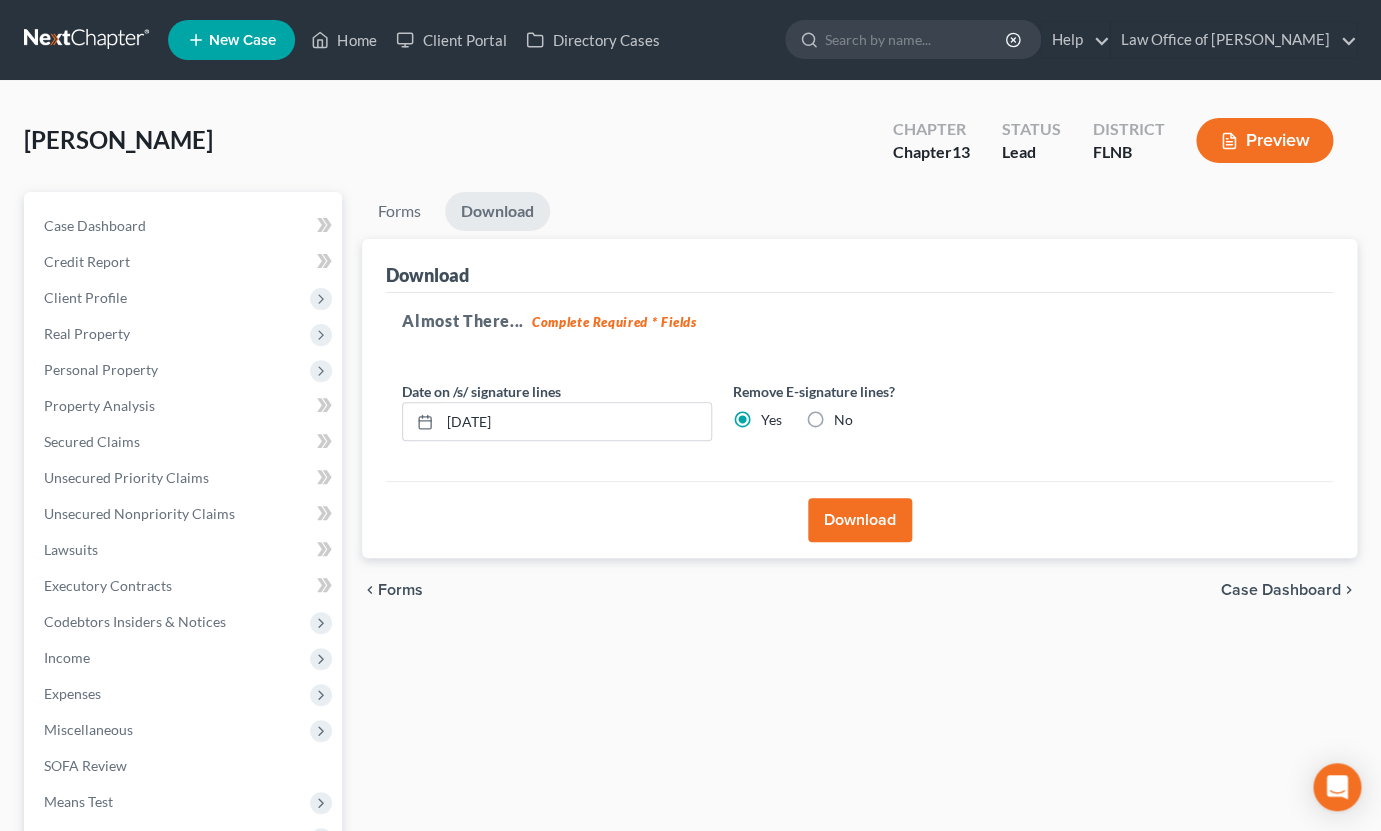 click on "Download" at bounding box center (860, 520) 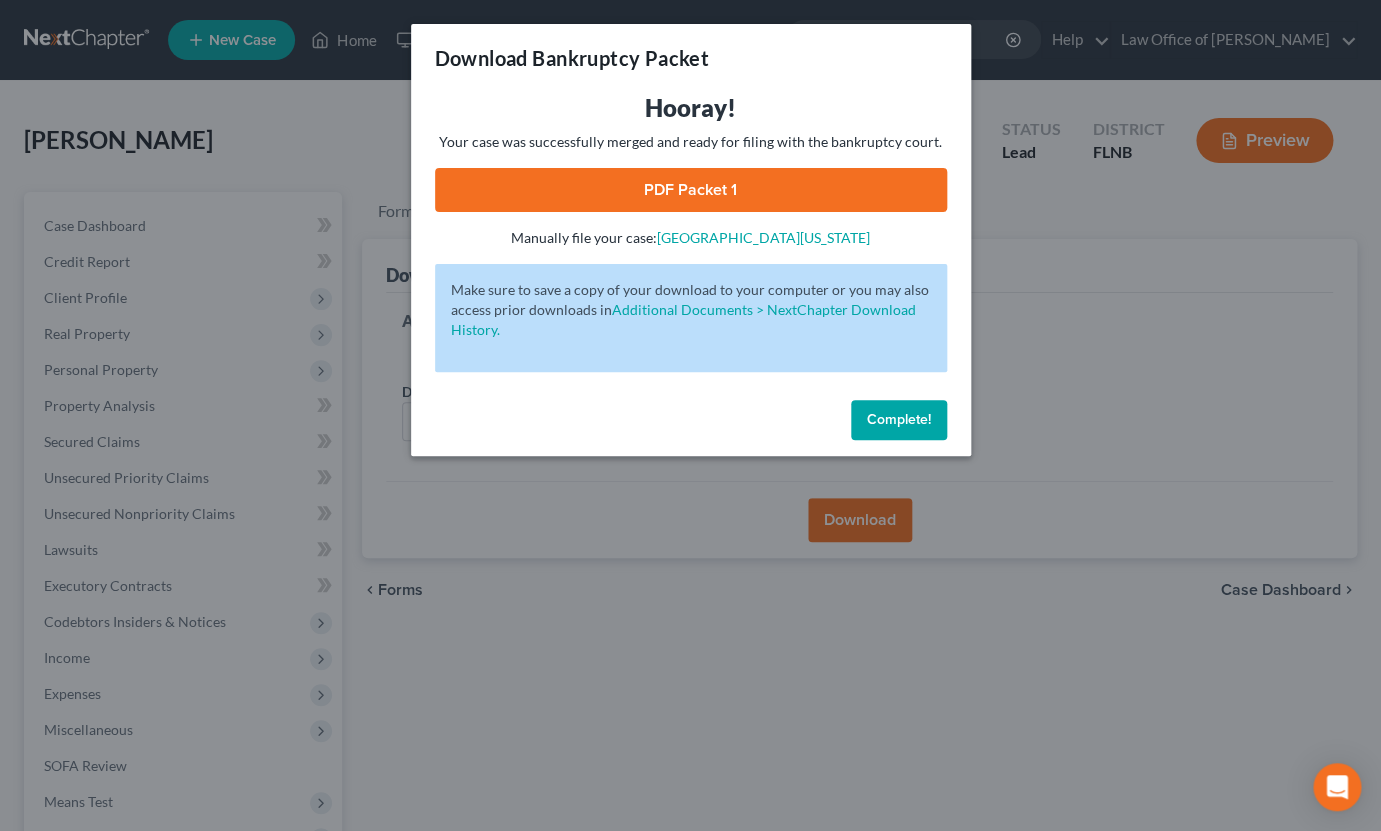 click on "PDF Packet 1" at bounding box center (691, 190) 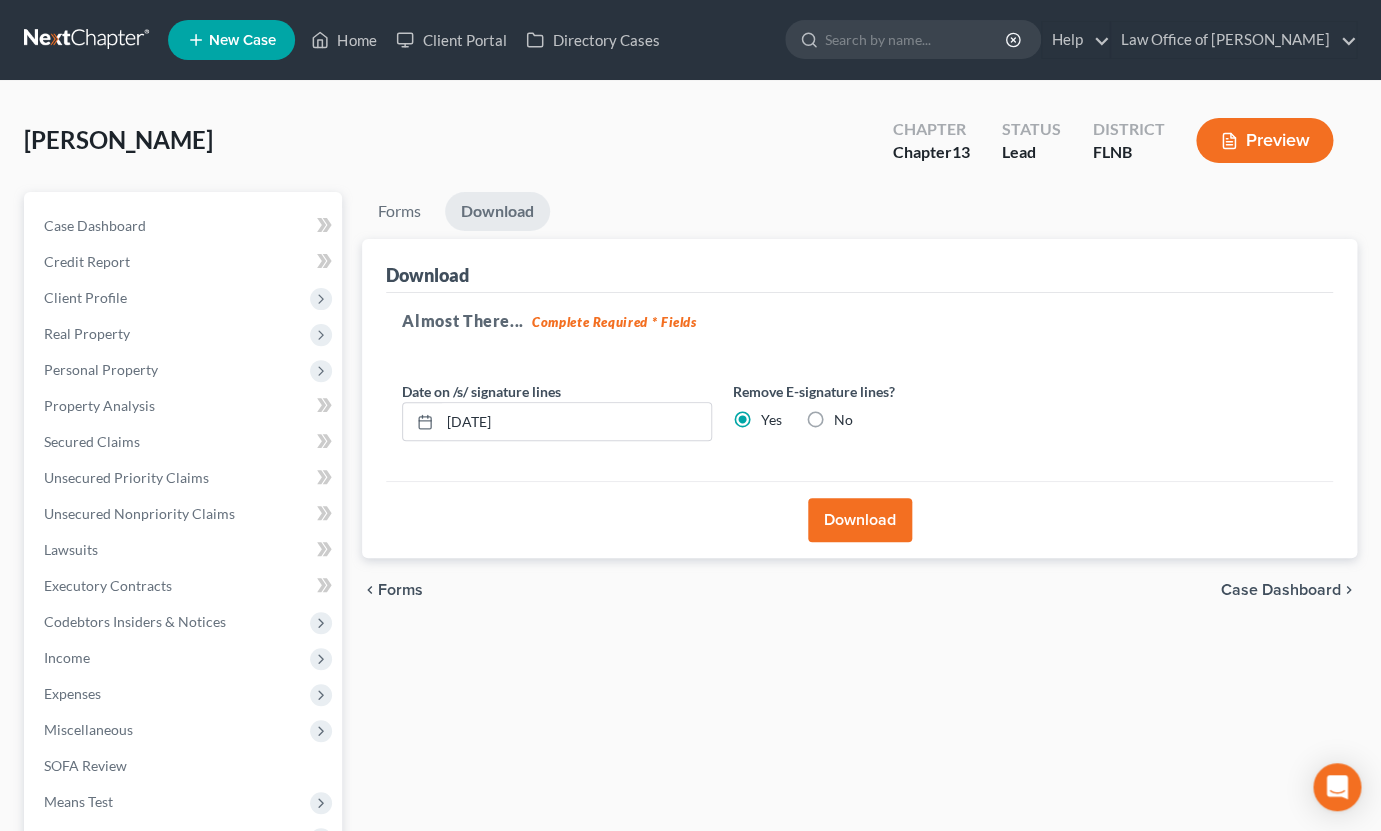 click on "Download" at bounding box center (859, 519) 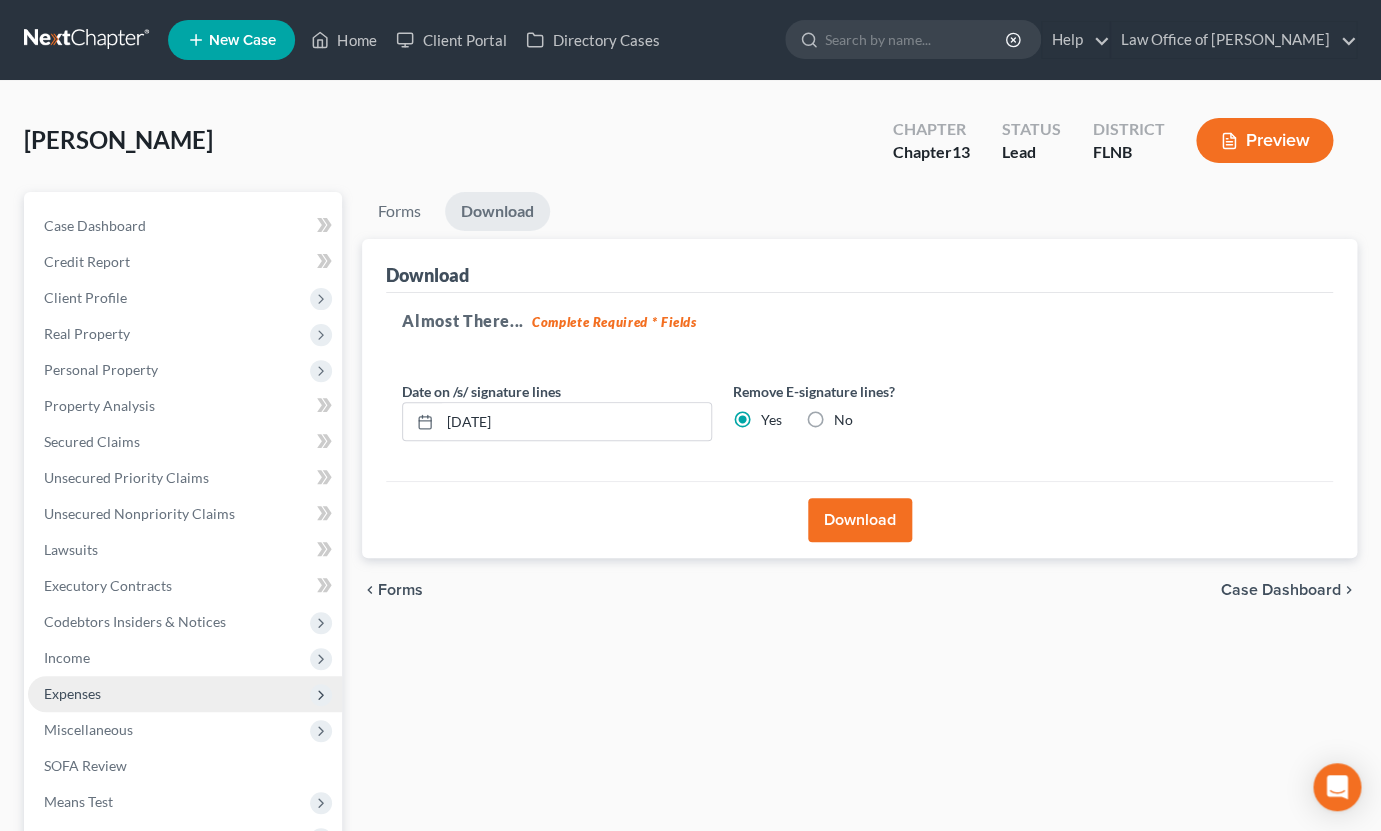 click on "Expenses" at bounding box center (185, 694) 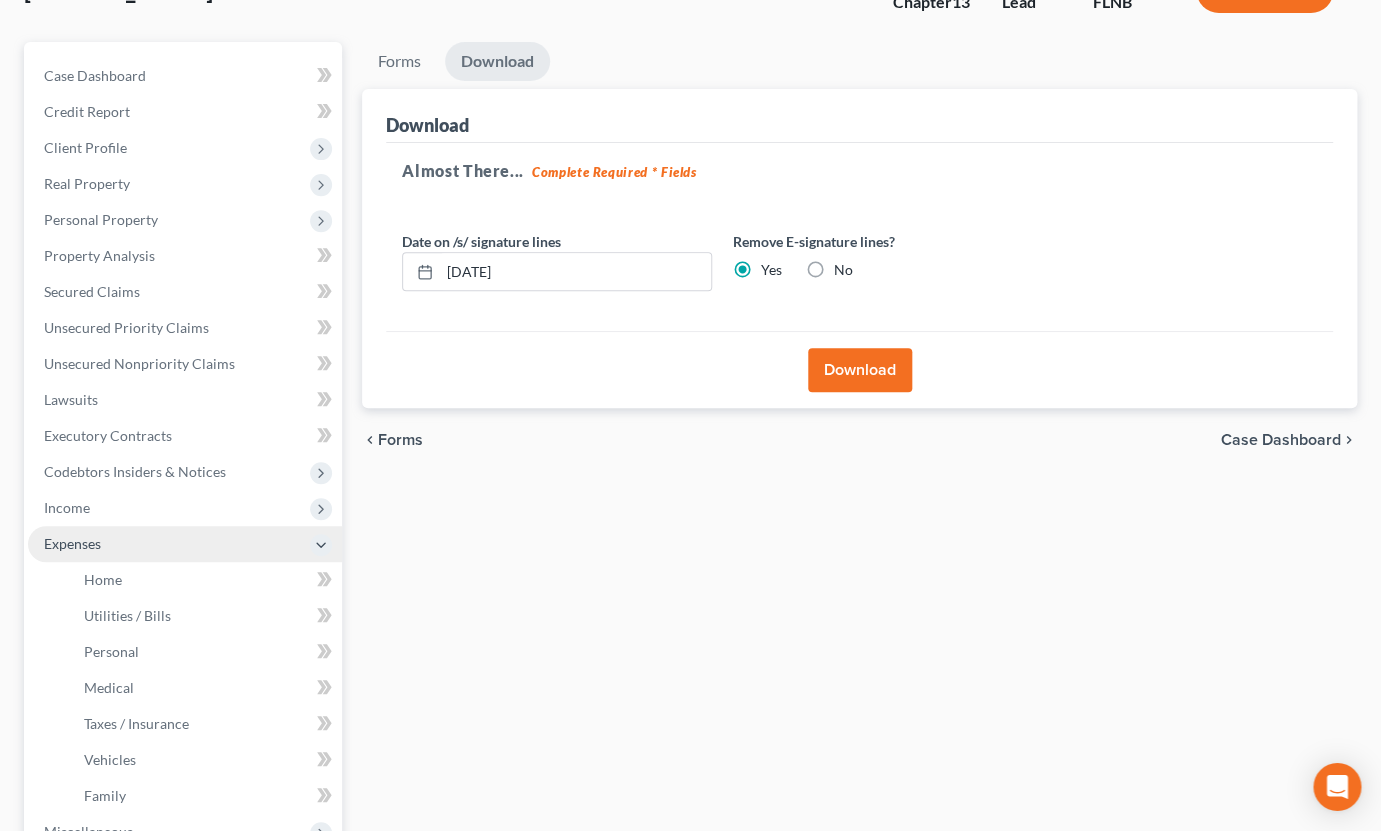 scroll, scrollTop: 220, scrollLeft: 0, axis: vertical 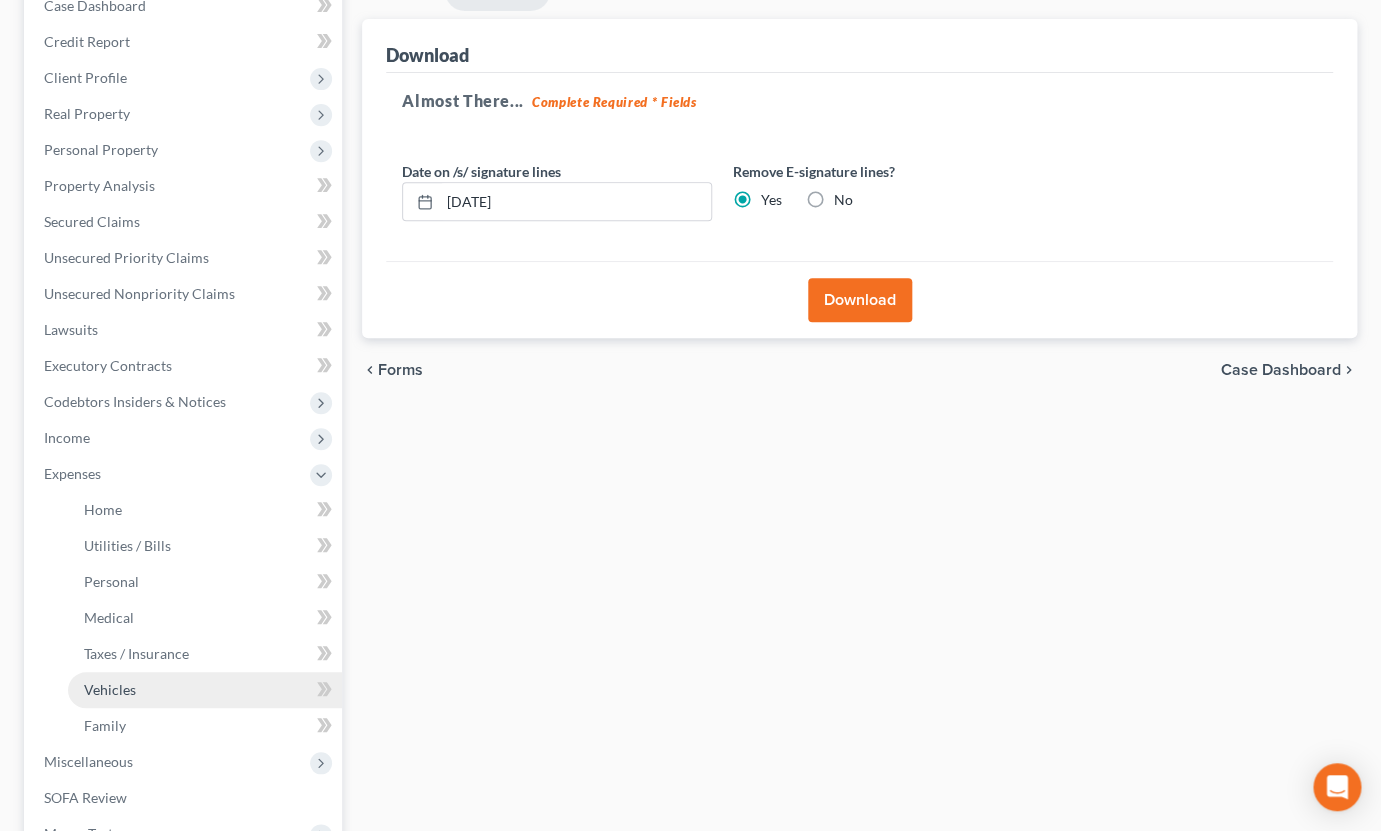click on "Vehicles" at bounding box center (205, 690) 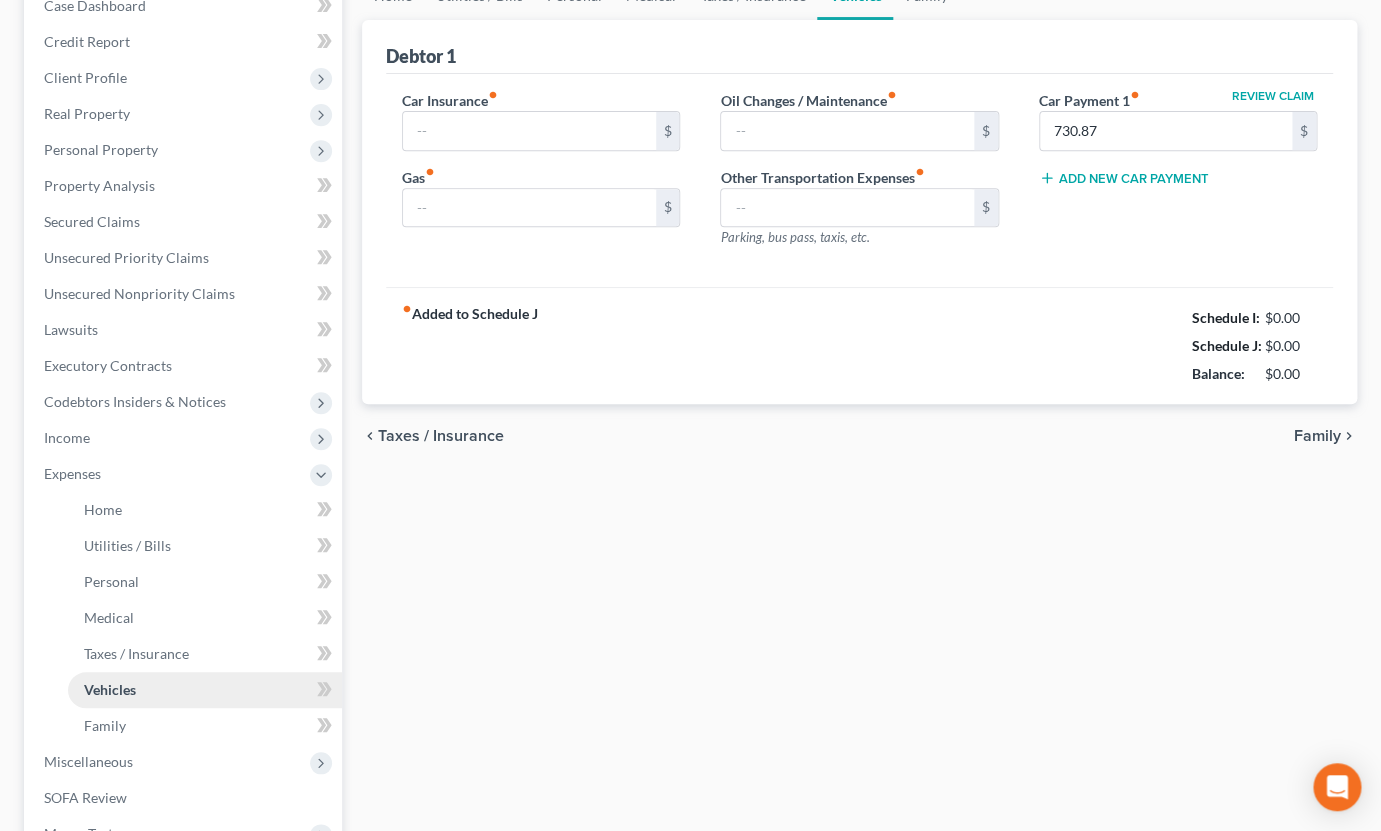 type on "175.00" 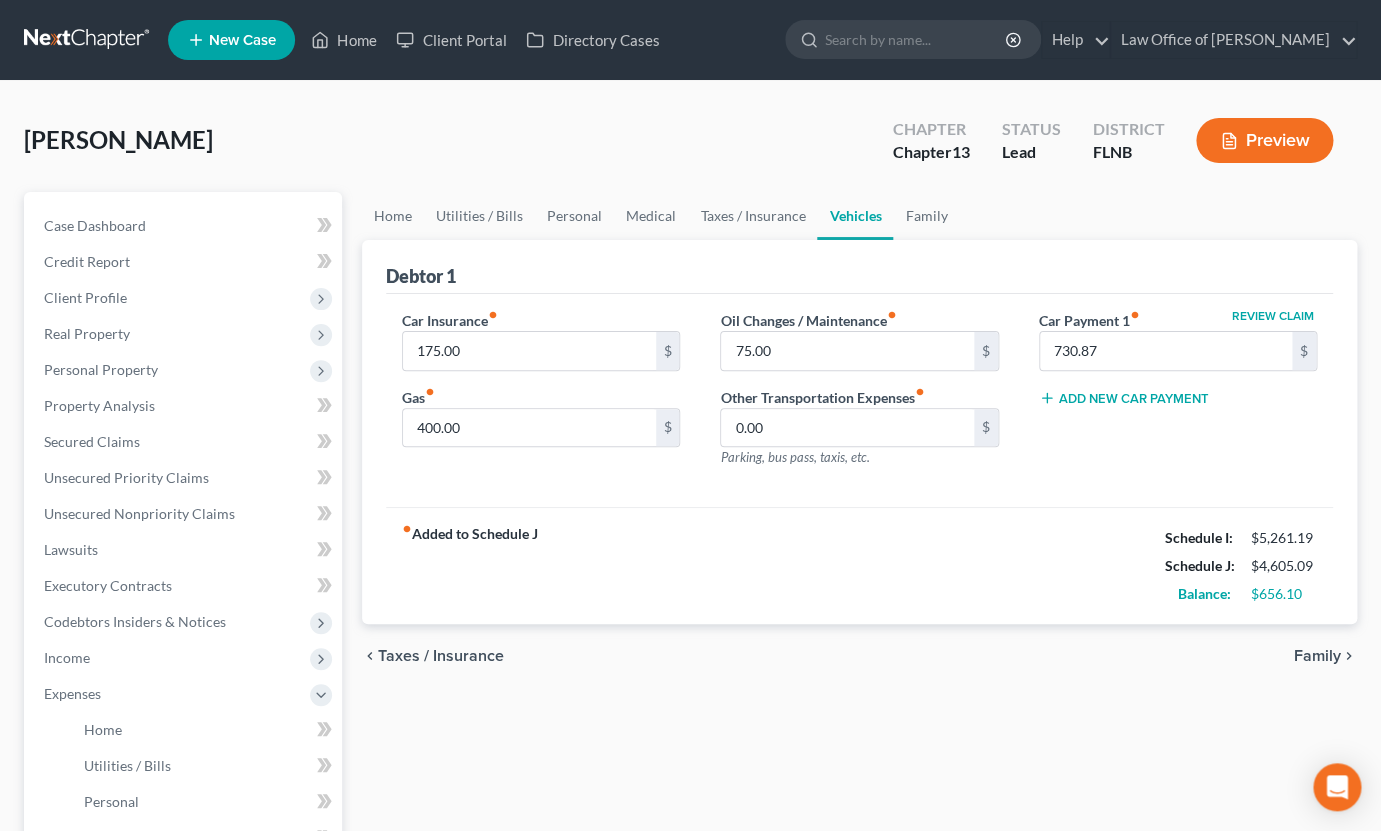 scroll, scrollTop: 0, scrollLeft: 0, axis: both 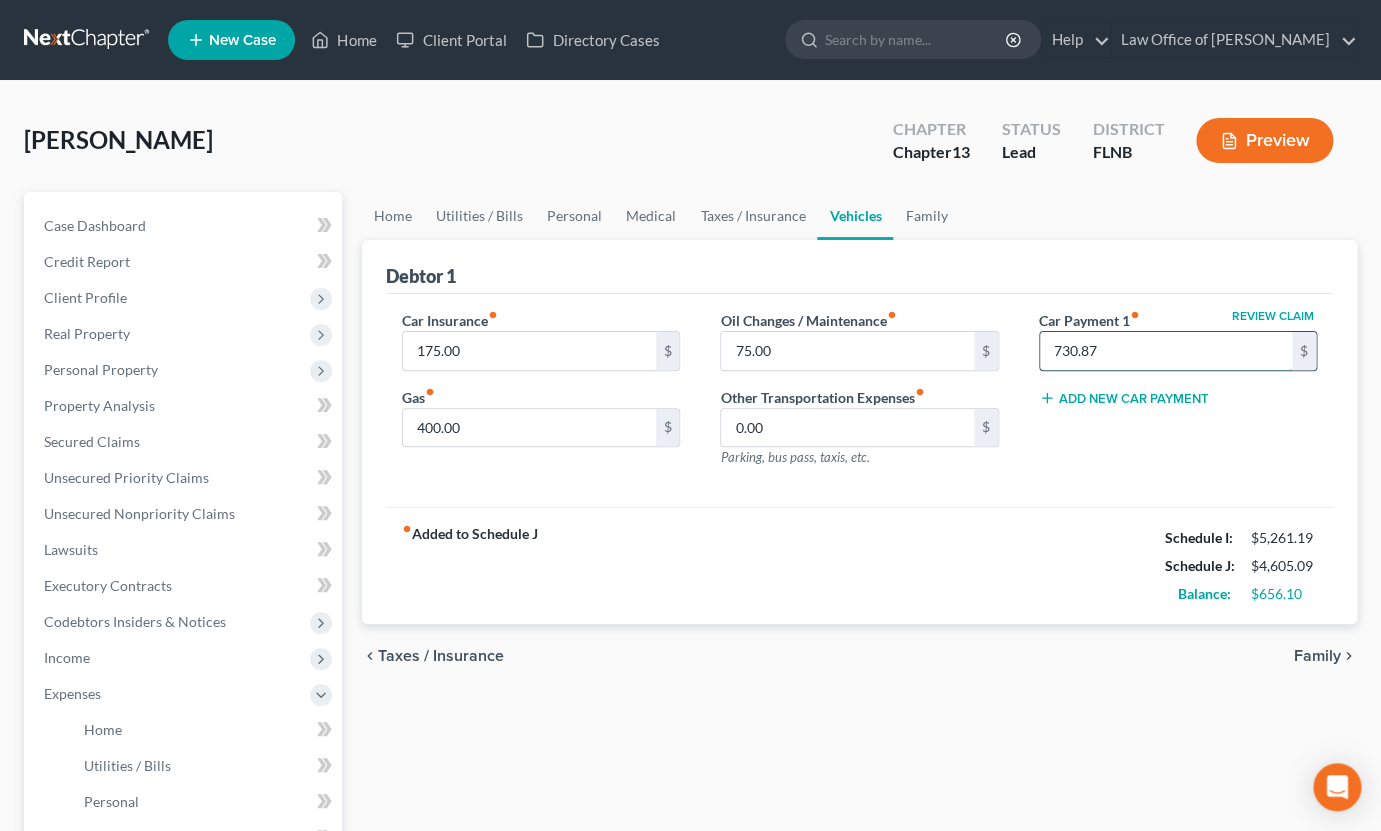 drag, startPoint x: 1118, startPoint y: 357, endPoint x: 1045, endPoint y: 354, distance: 73.061615 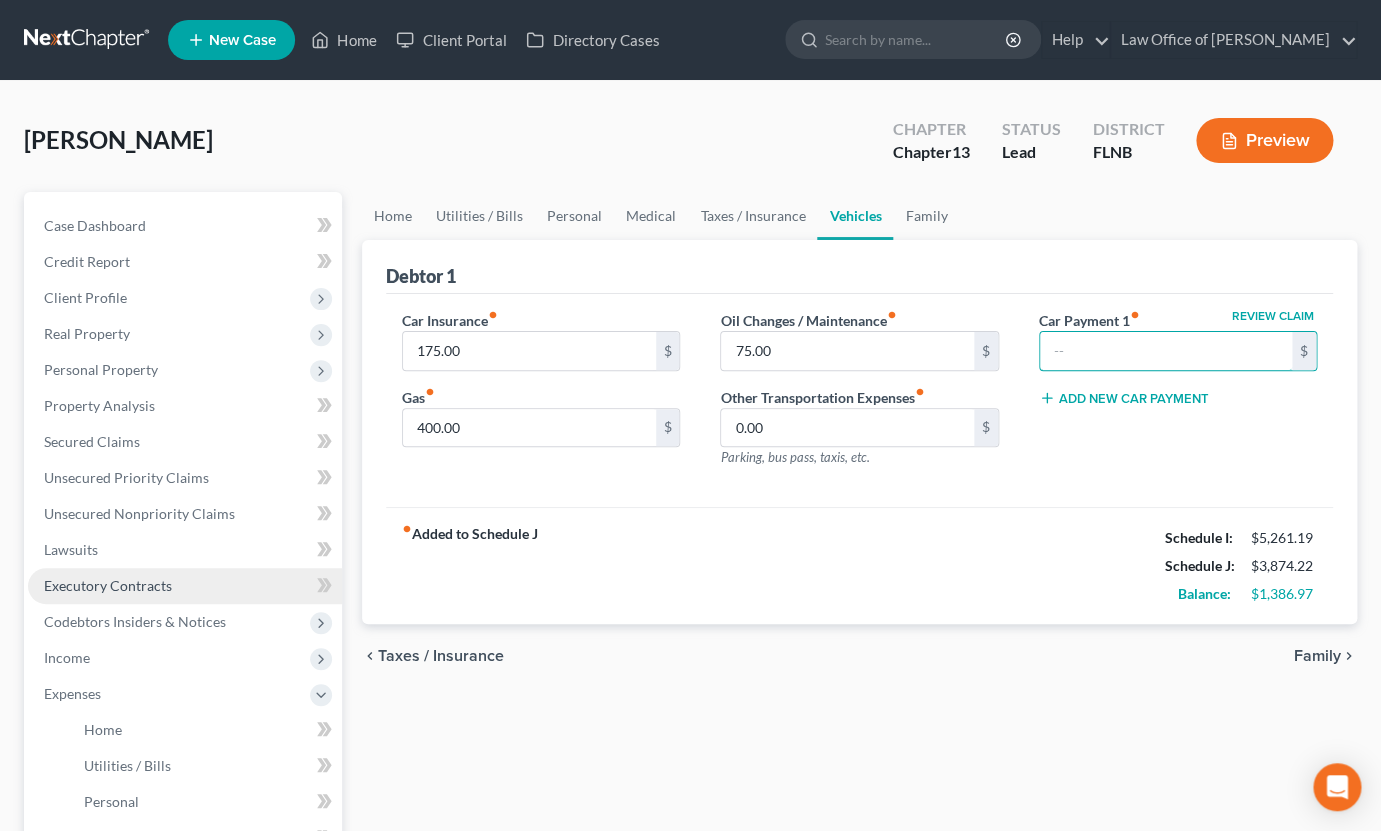 type 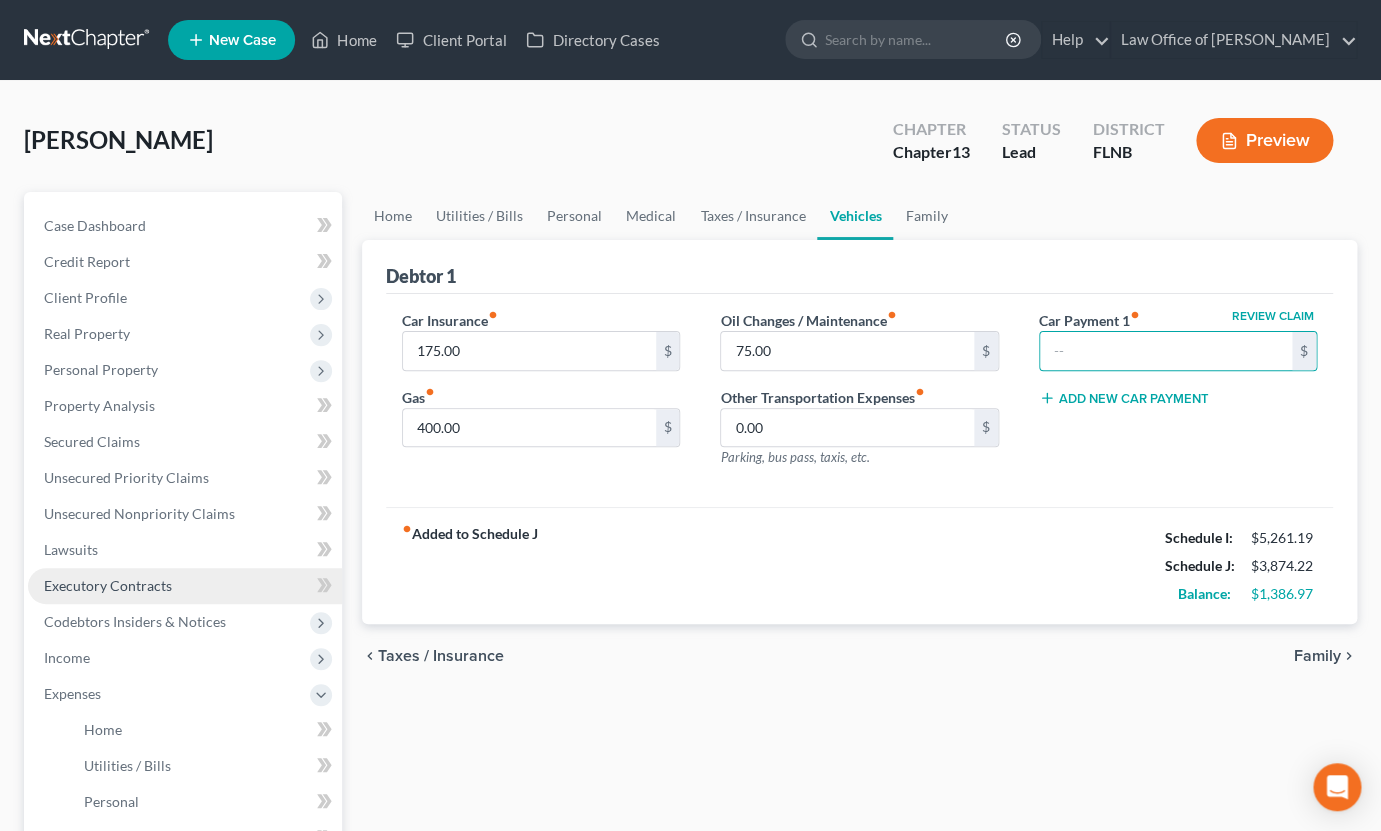 click on "Executory Contracts" at bounding box center (108, 585) 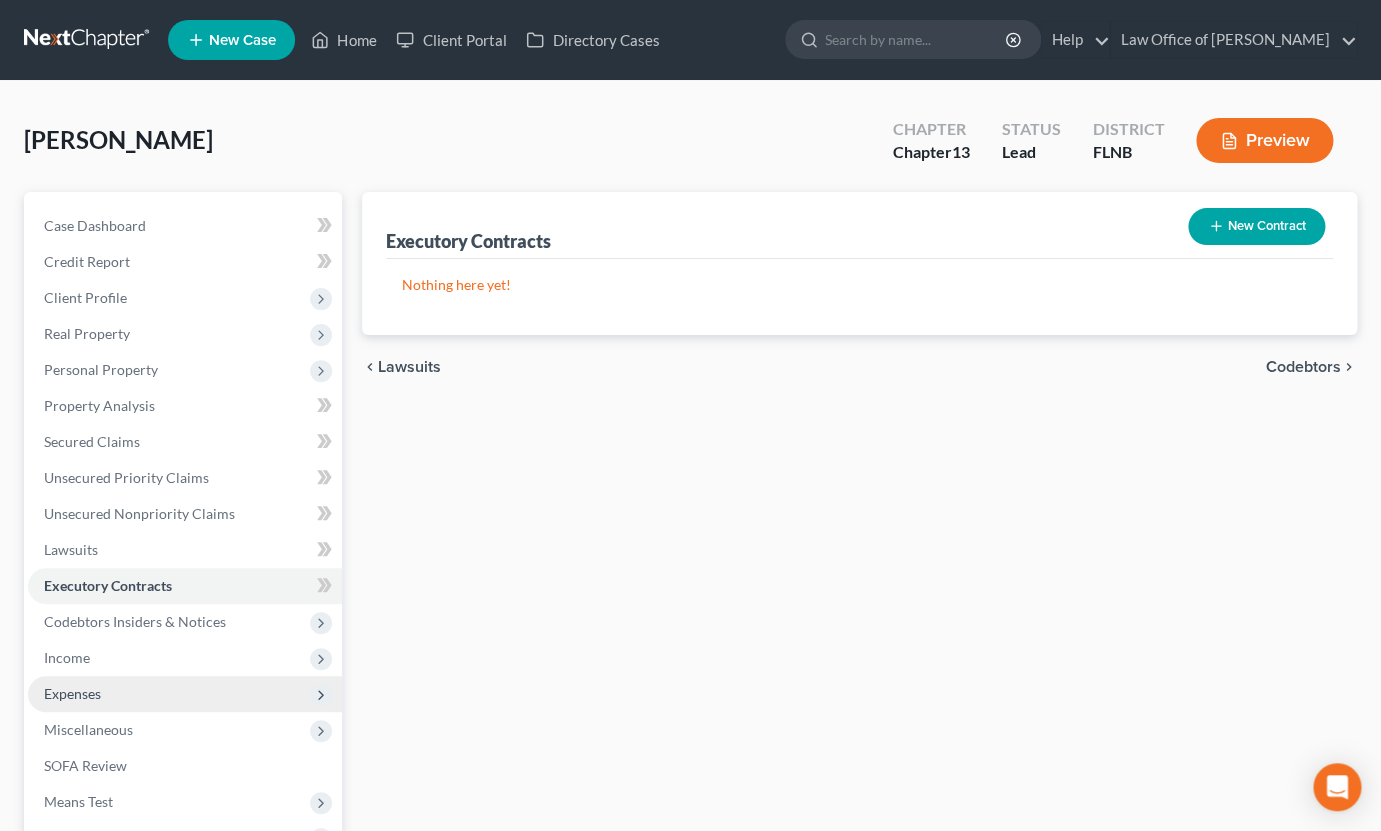 click on "Expenses" at bounding box center [185, 694] 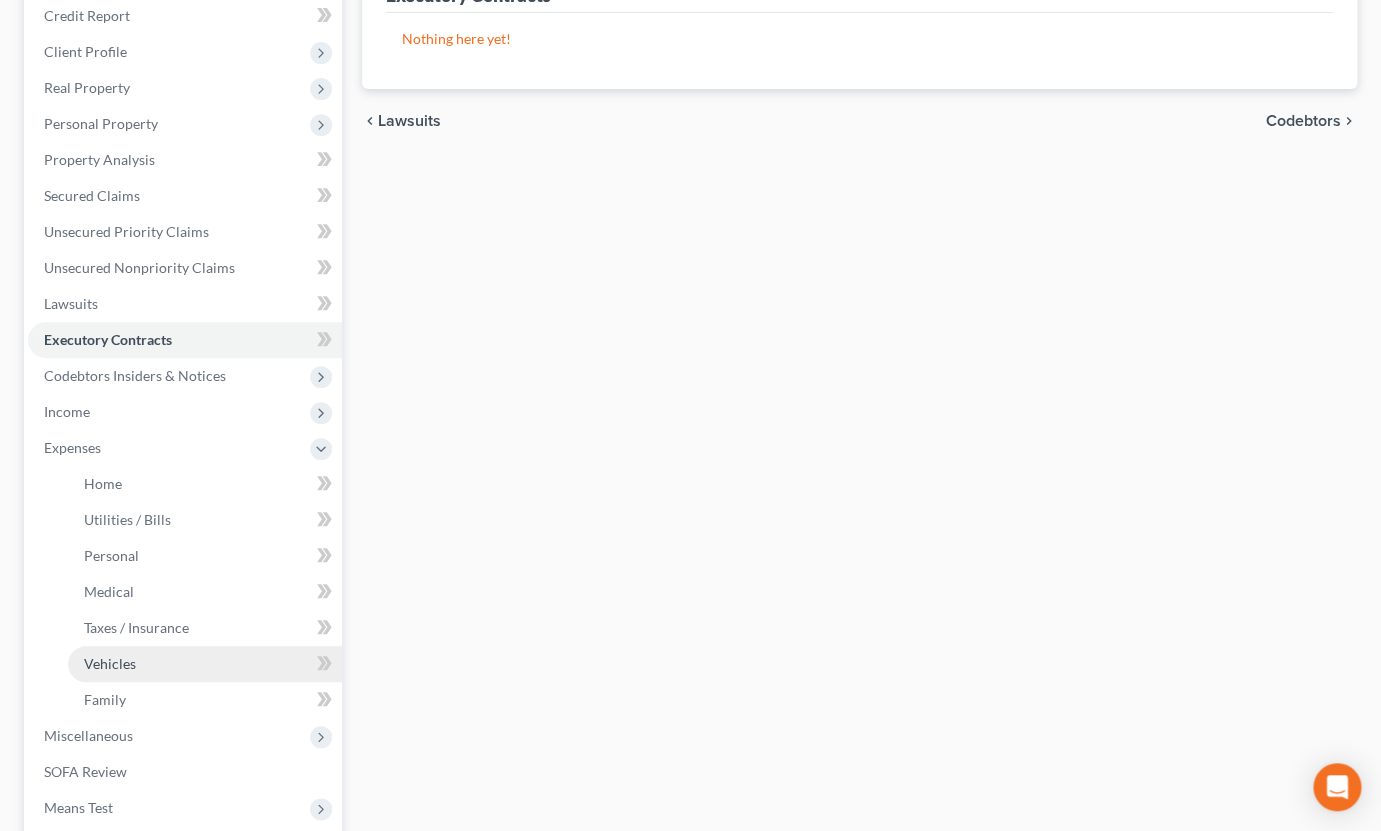 scroll, scrollTop: 330, scrollLeft: 0, axis: vertical 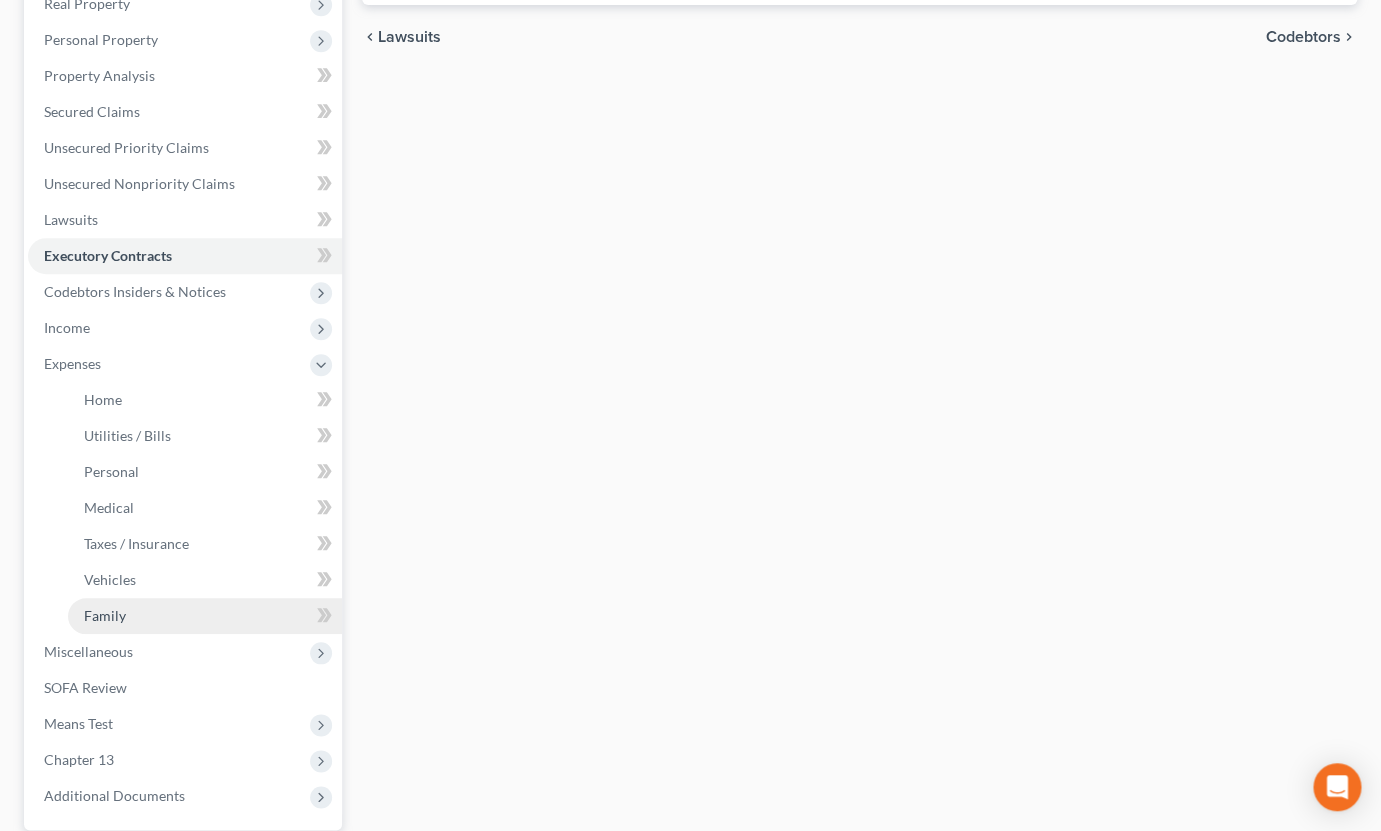 click on "Family" at bounding box center (205, 616) 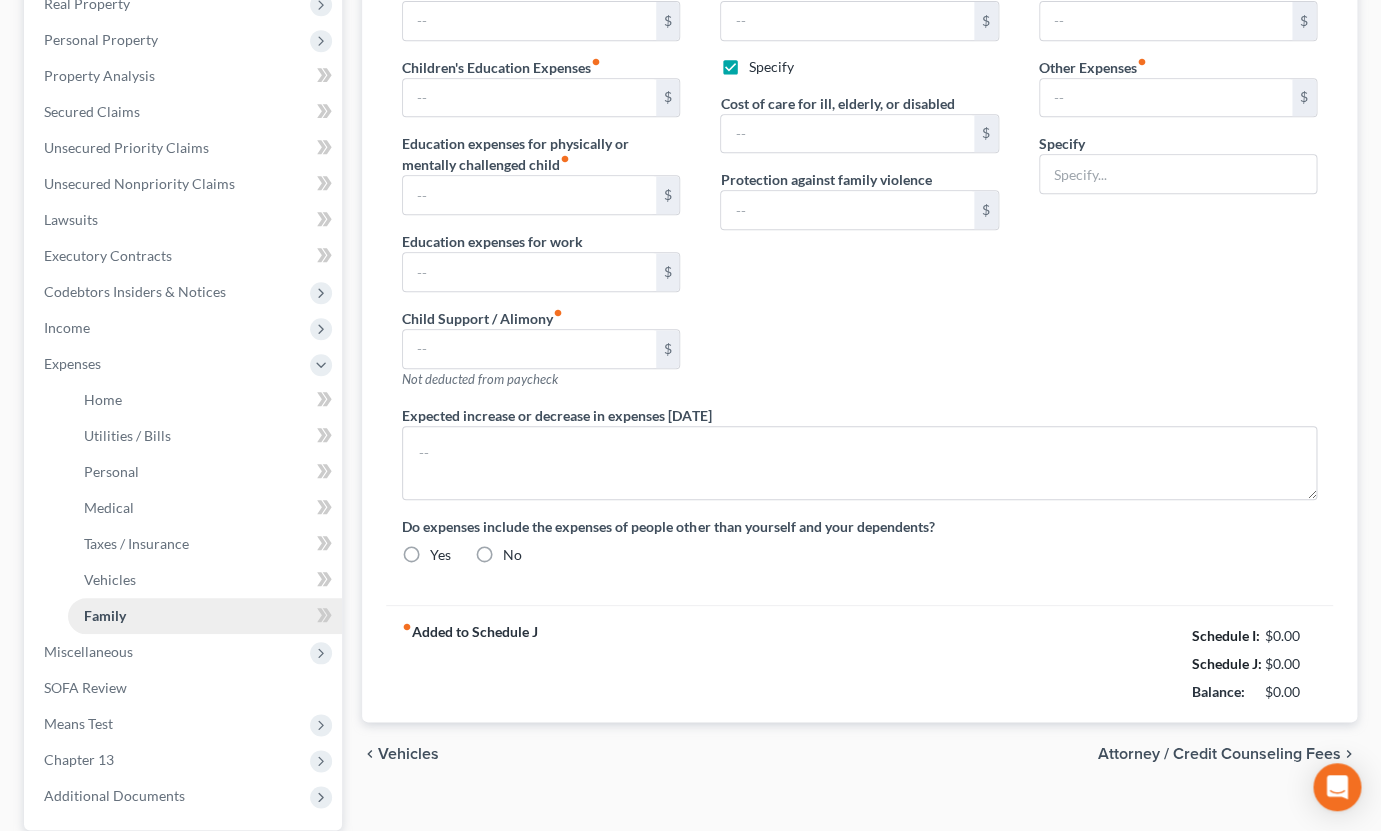 type on "0.00" 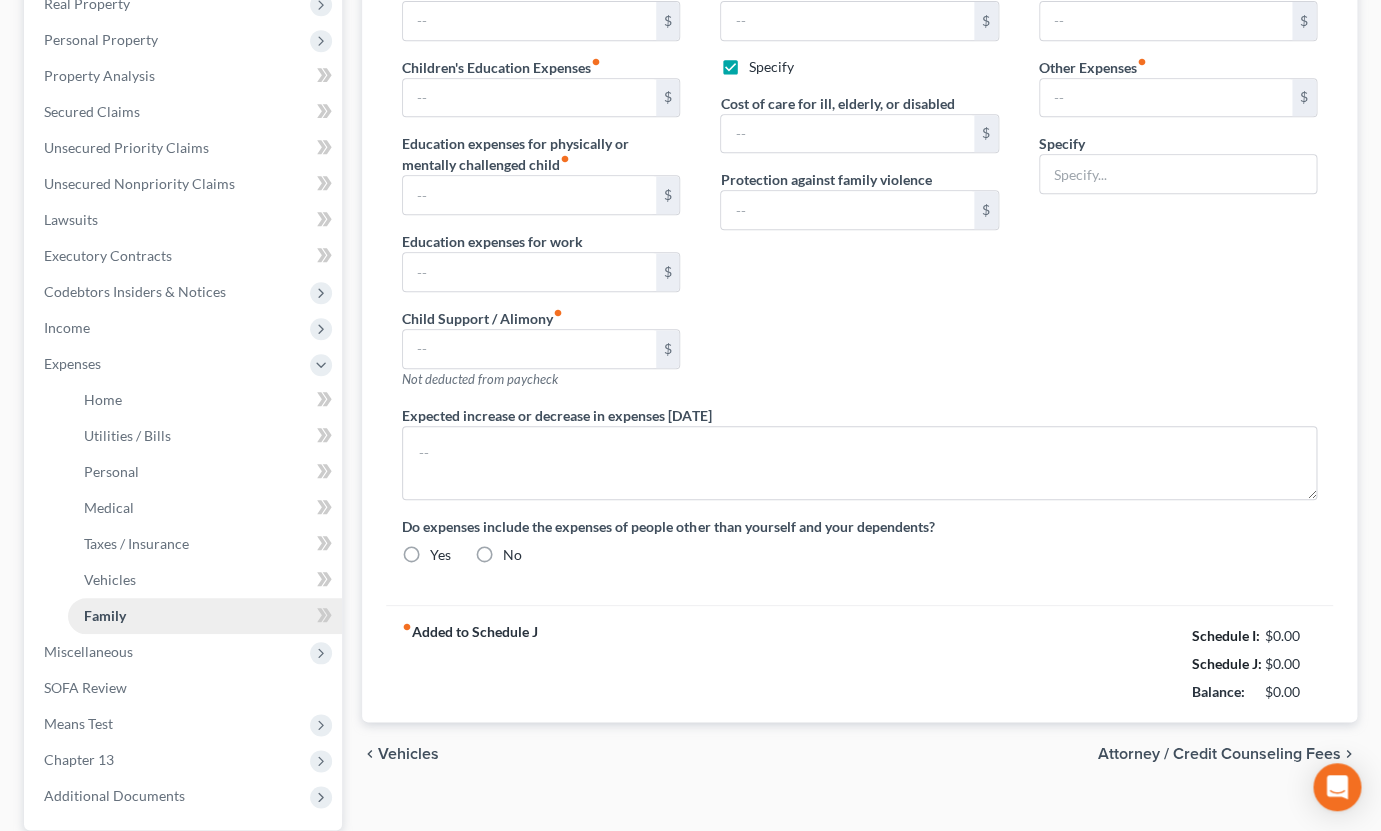 type on "0.00" 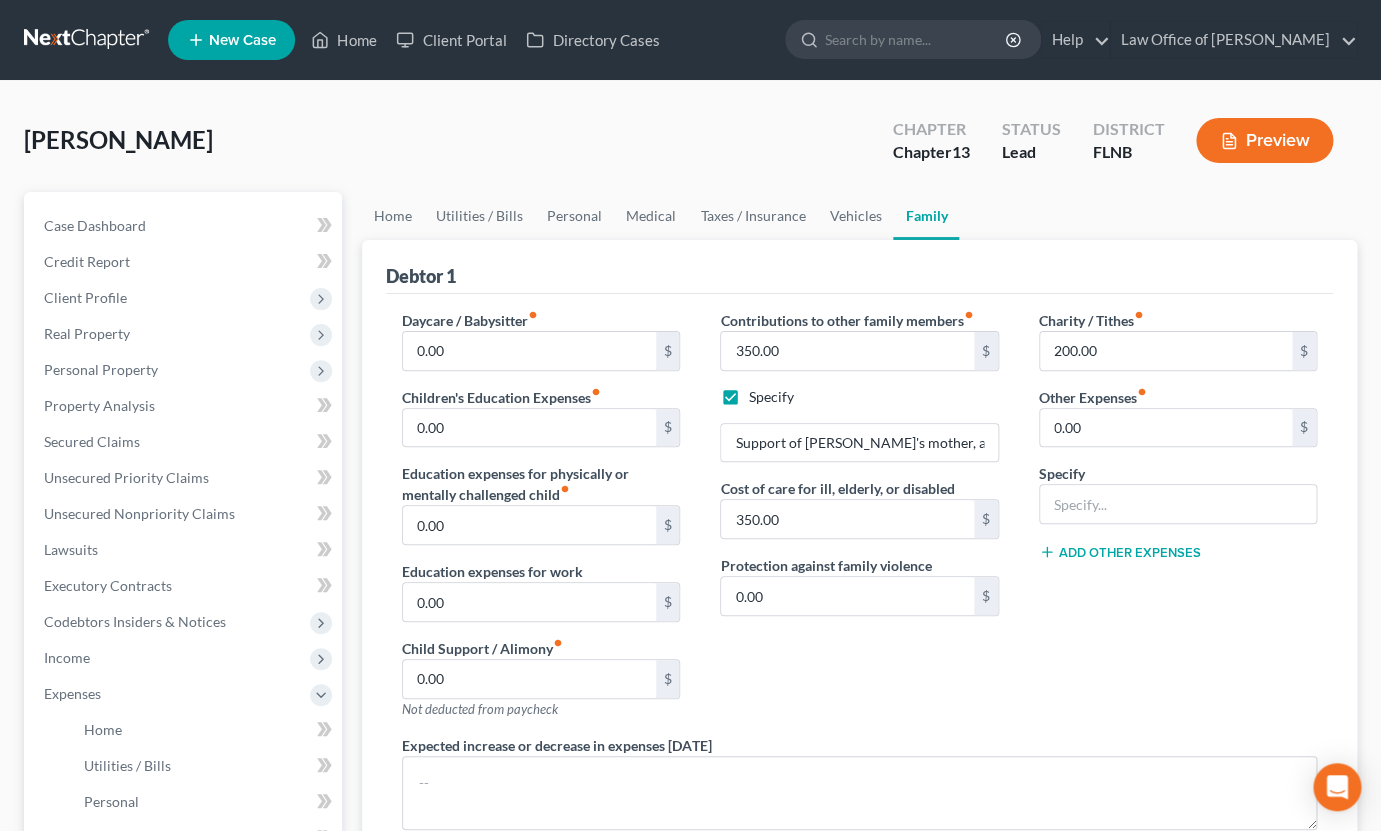 scroll, scrollTop: 440, scrollLeft: 0, axis: vertical 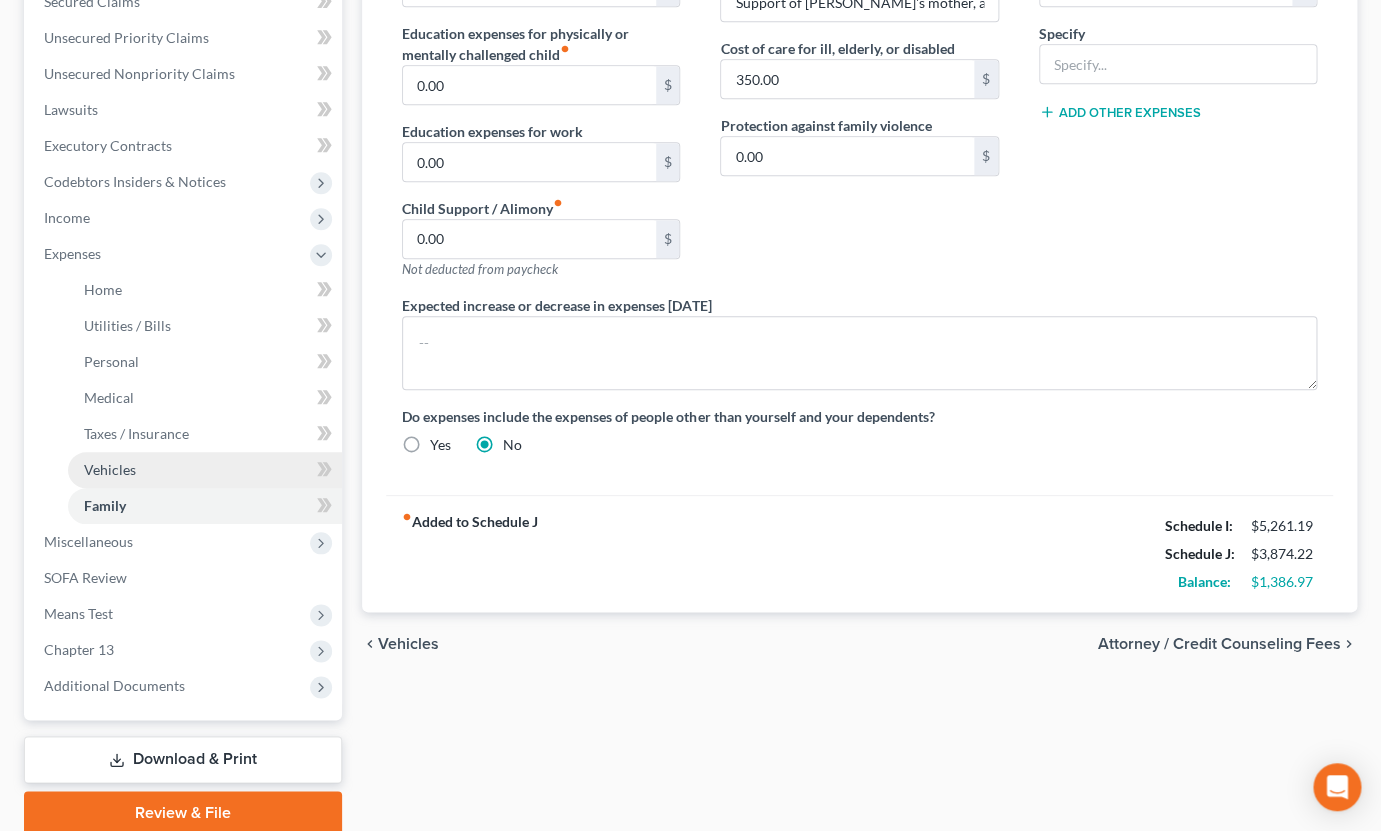 click on "Vehicles" at bounding box center [110, 469] 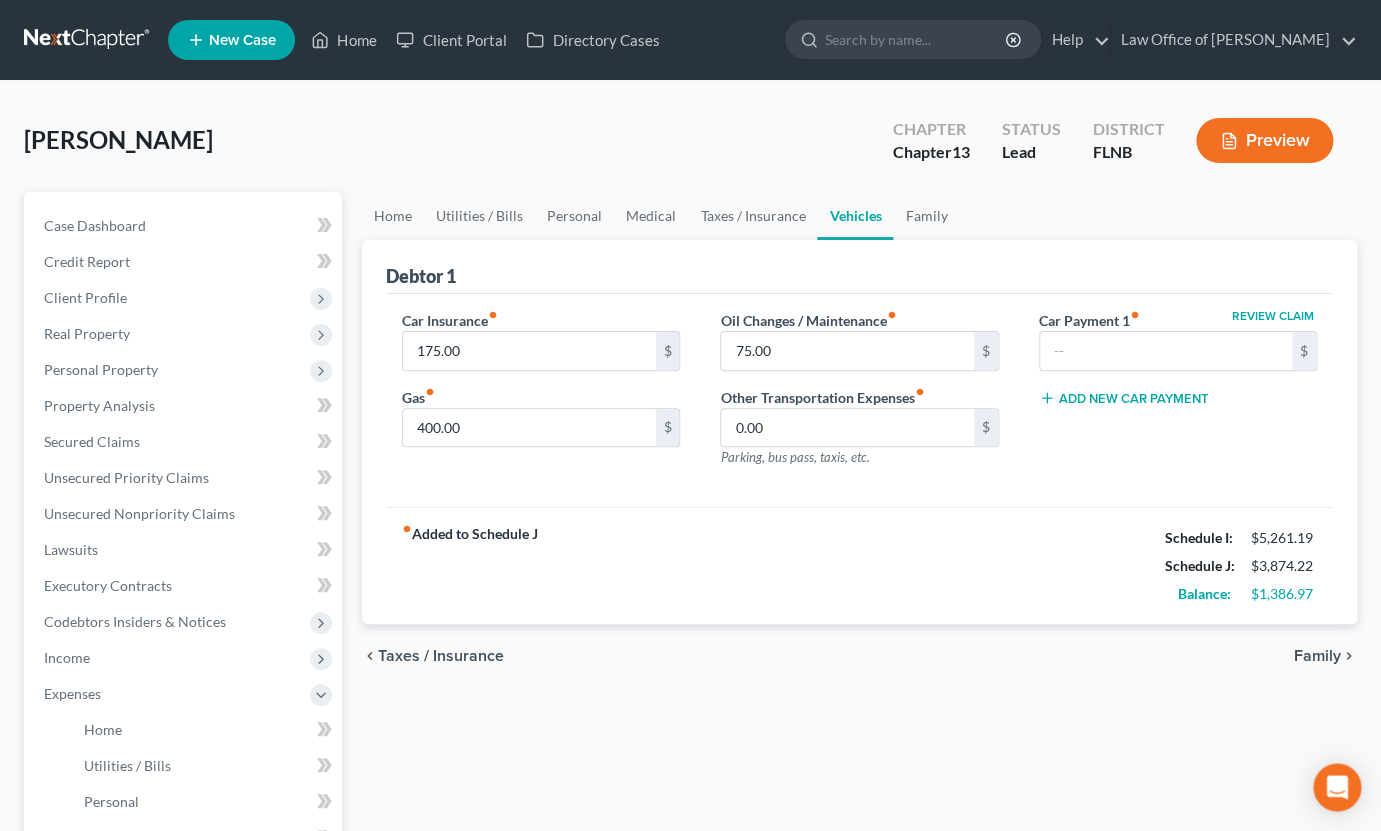 scroll, scrollTop: 0, scrollLeft: 0, axis: both 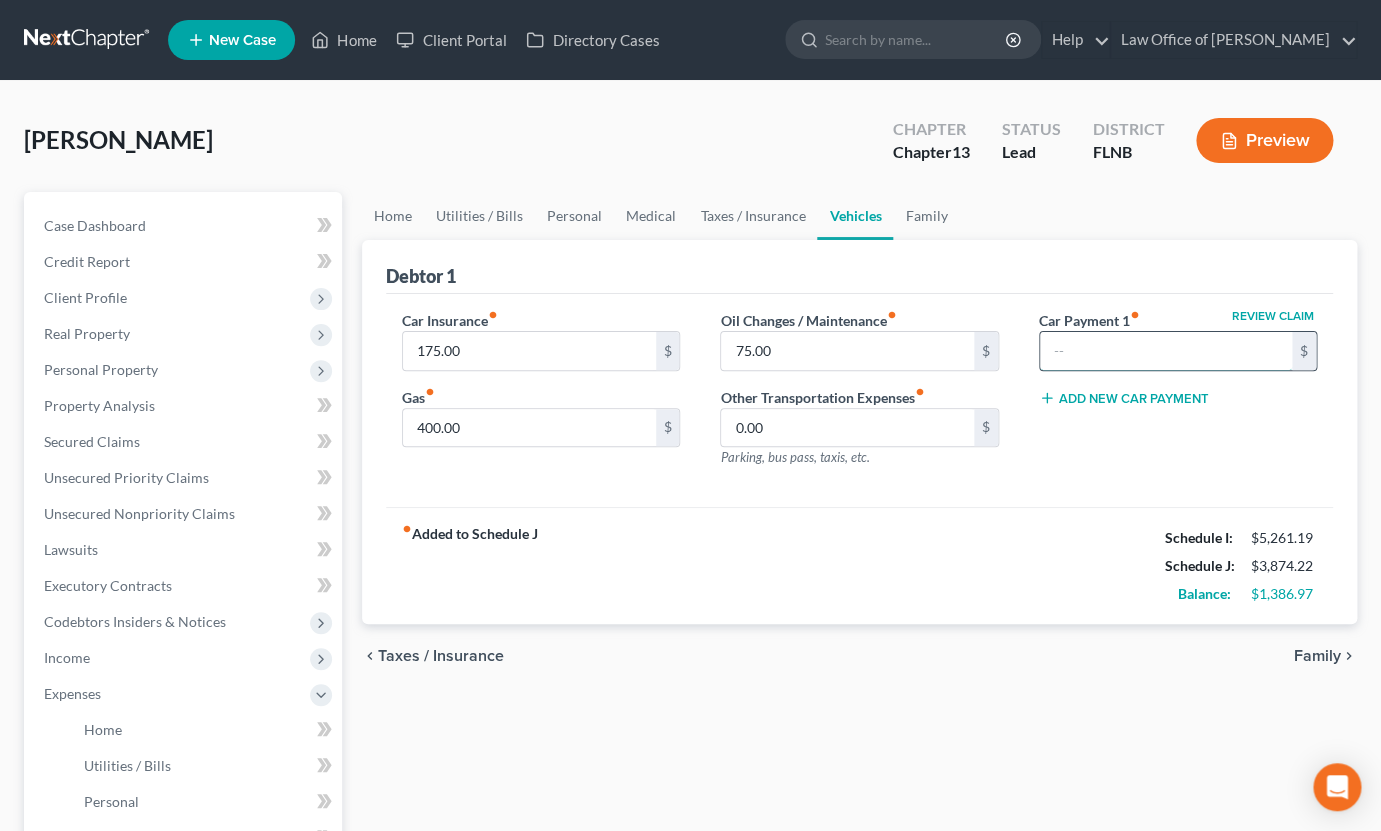 click at bounding box center [1166, 351] 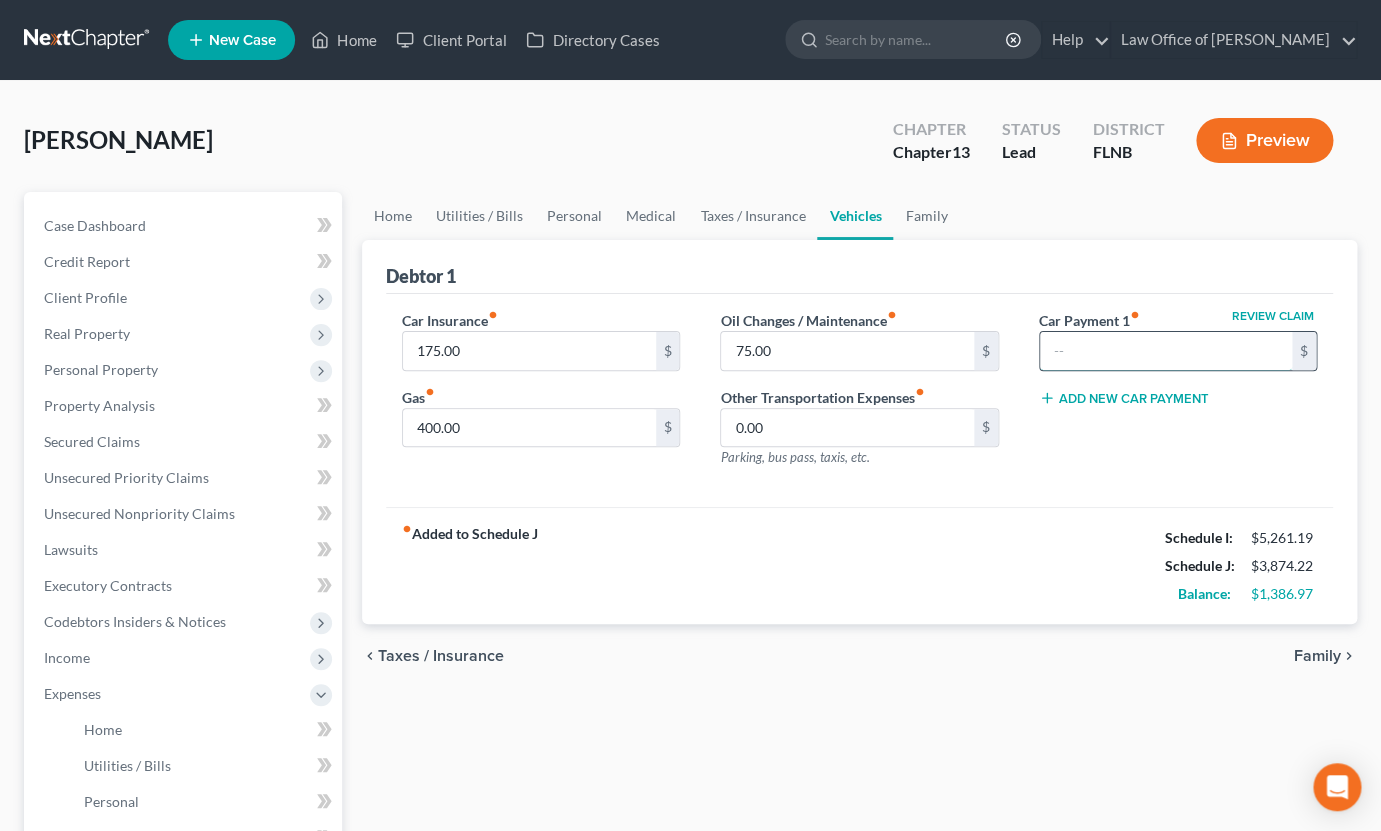 click at bounding box center [1166, 351] 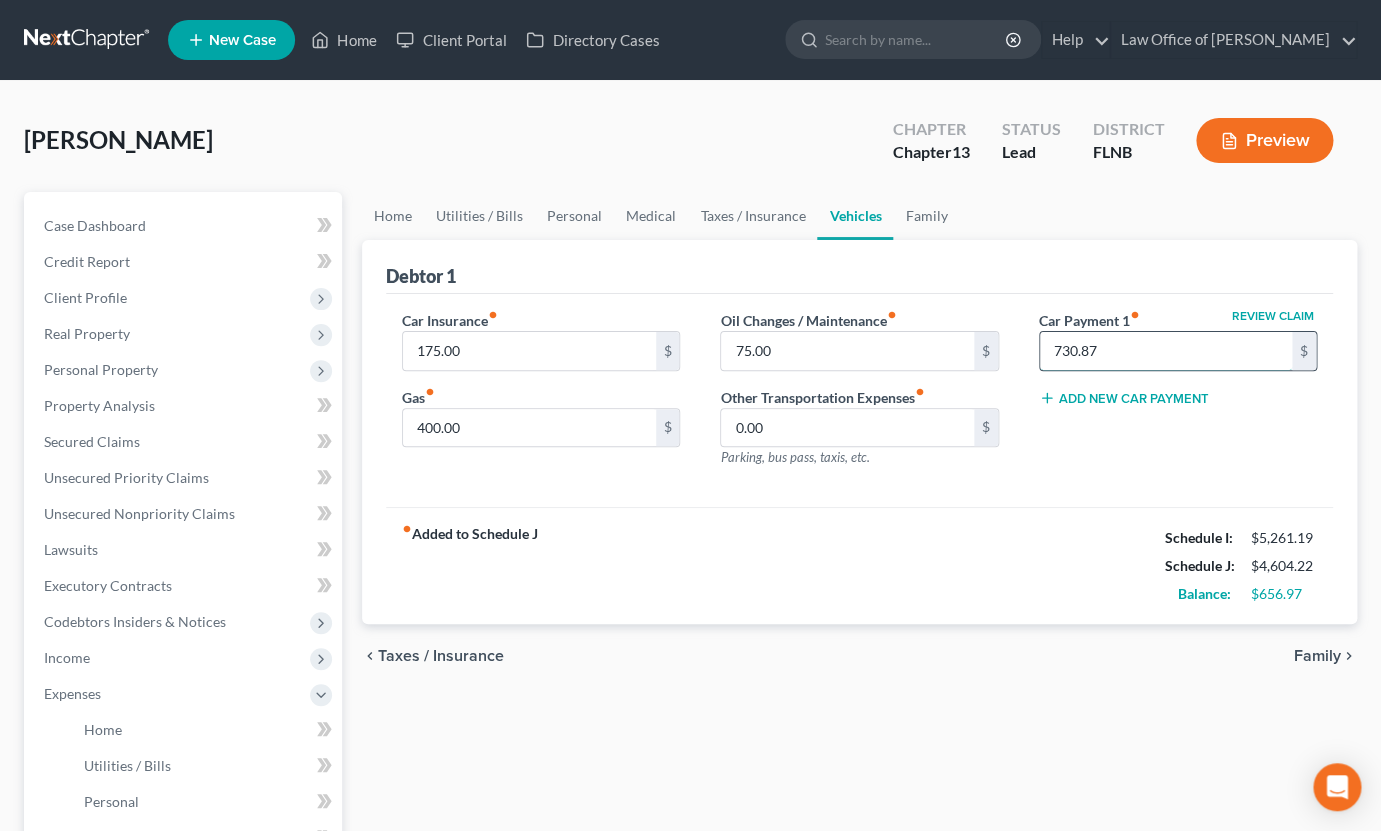 type on "730.87" 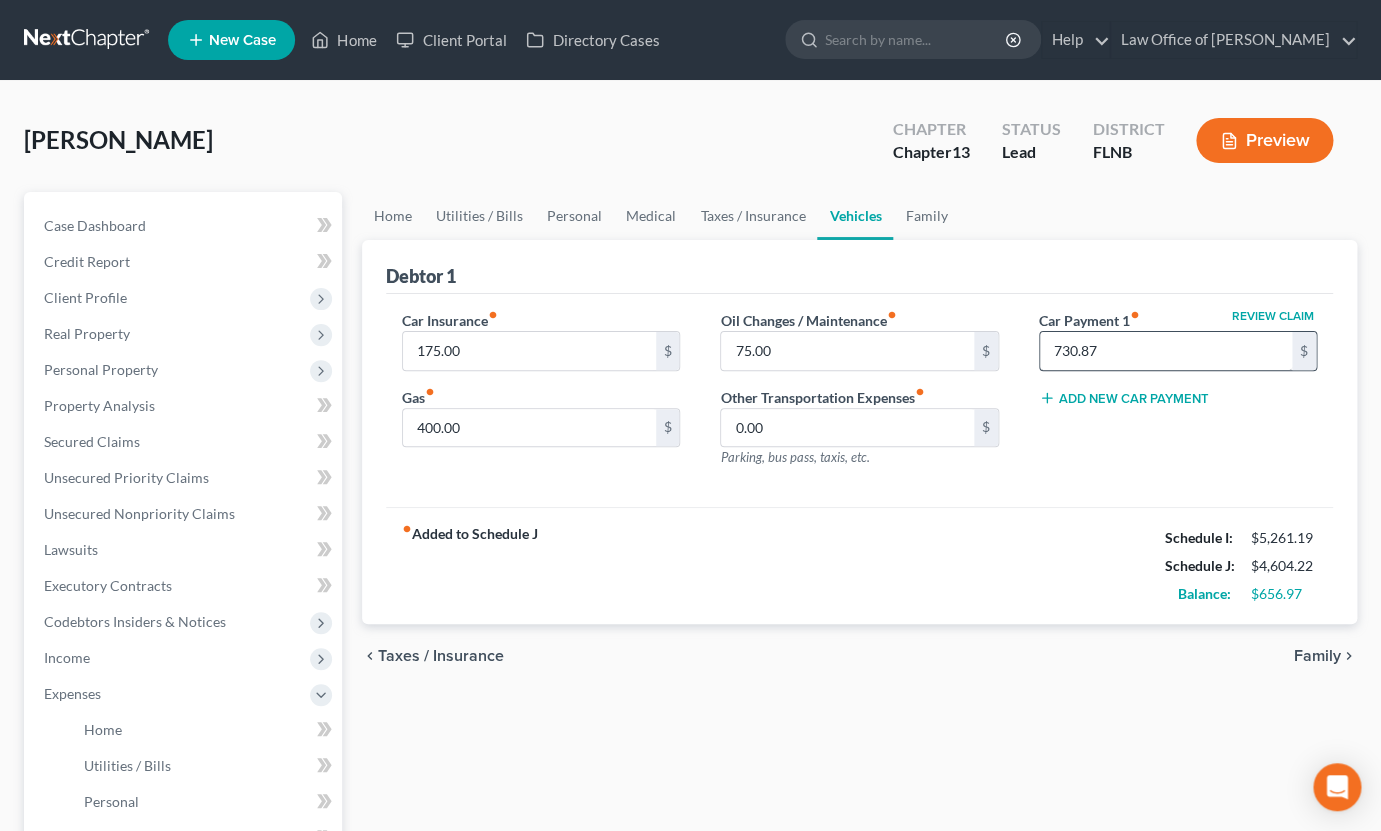 type 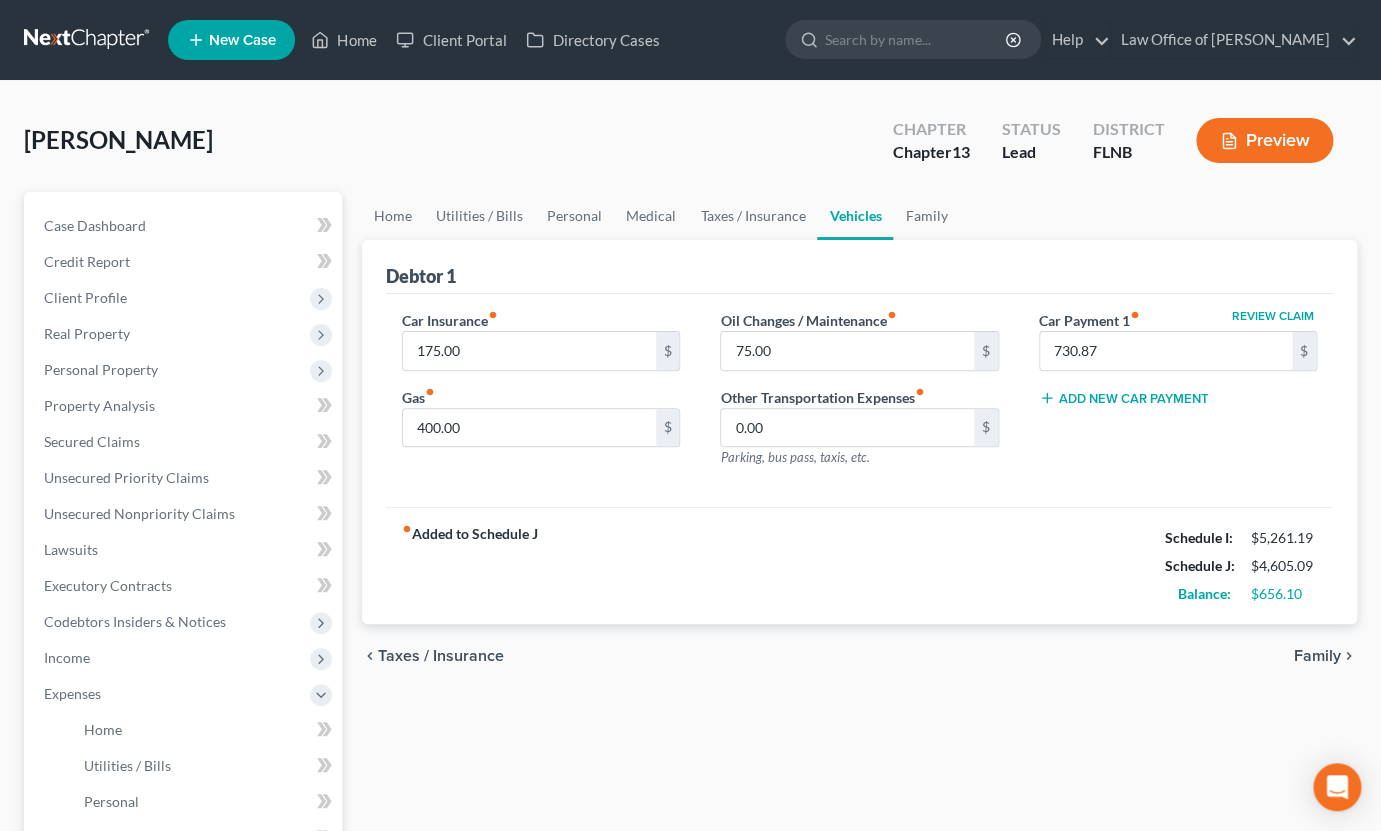 click on "Plant, Paul Upgraded Chapter Chapter  13 Status Lead District FLNB Preview" at bounding box center [690, 148] 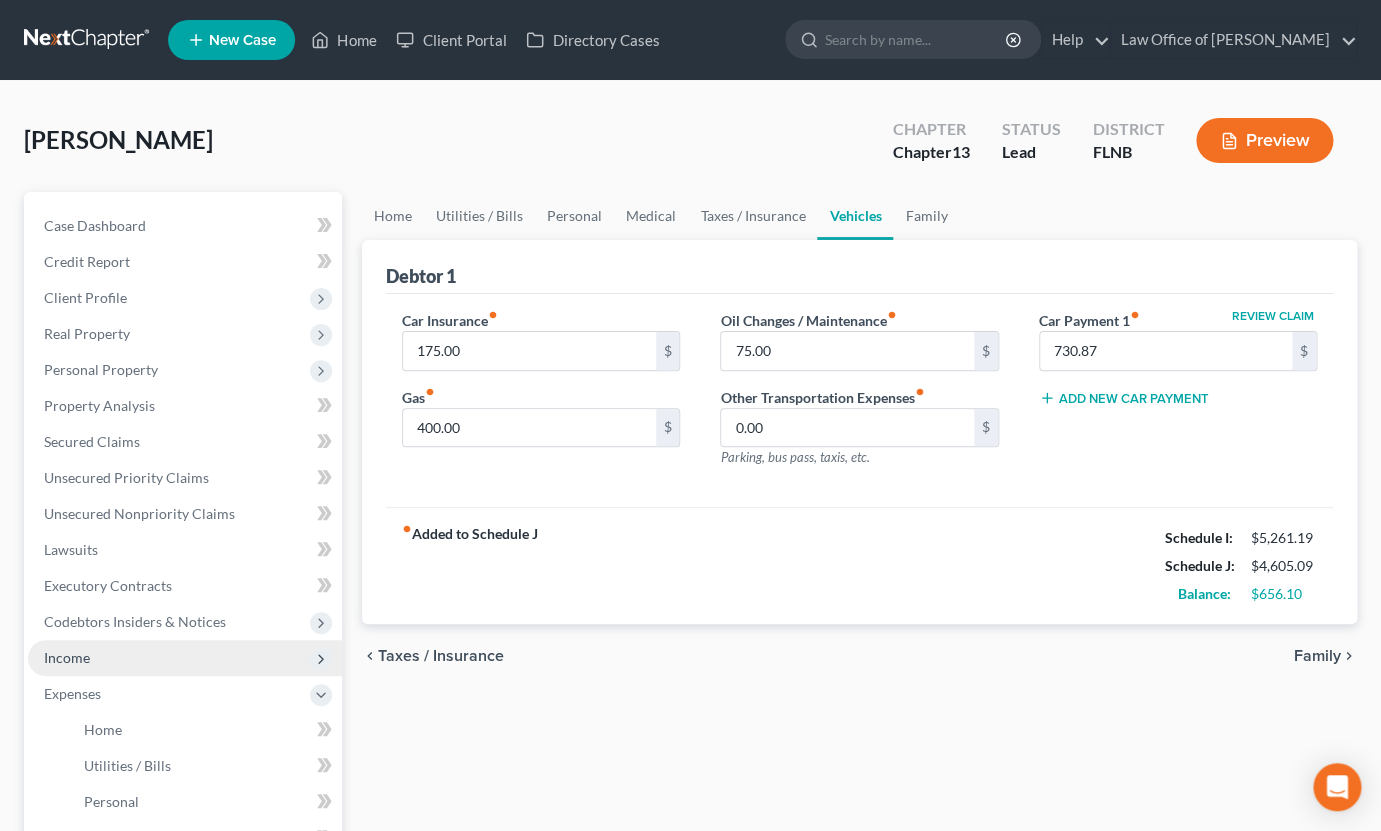 click on "Income" at bounding box center (185, 658) 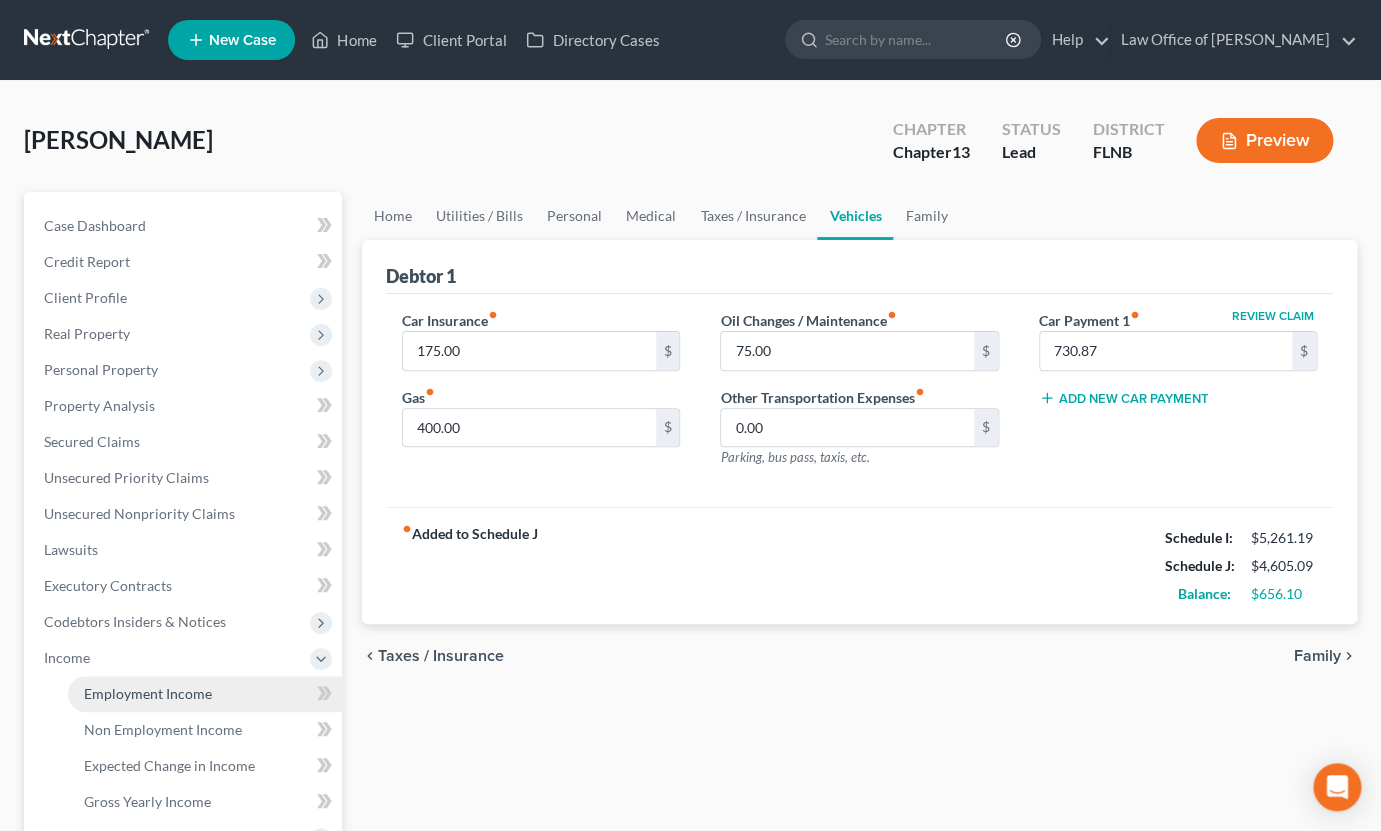 click on "Employment Income" at bounding box center (148, 693) 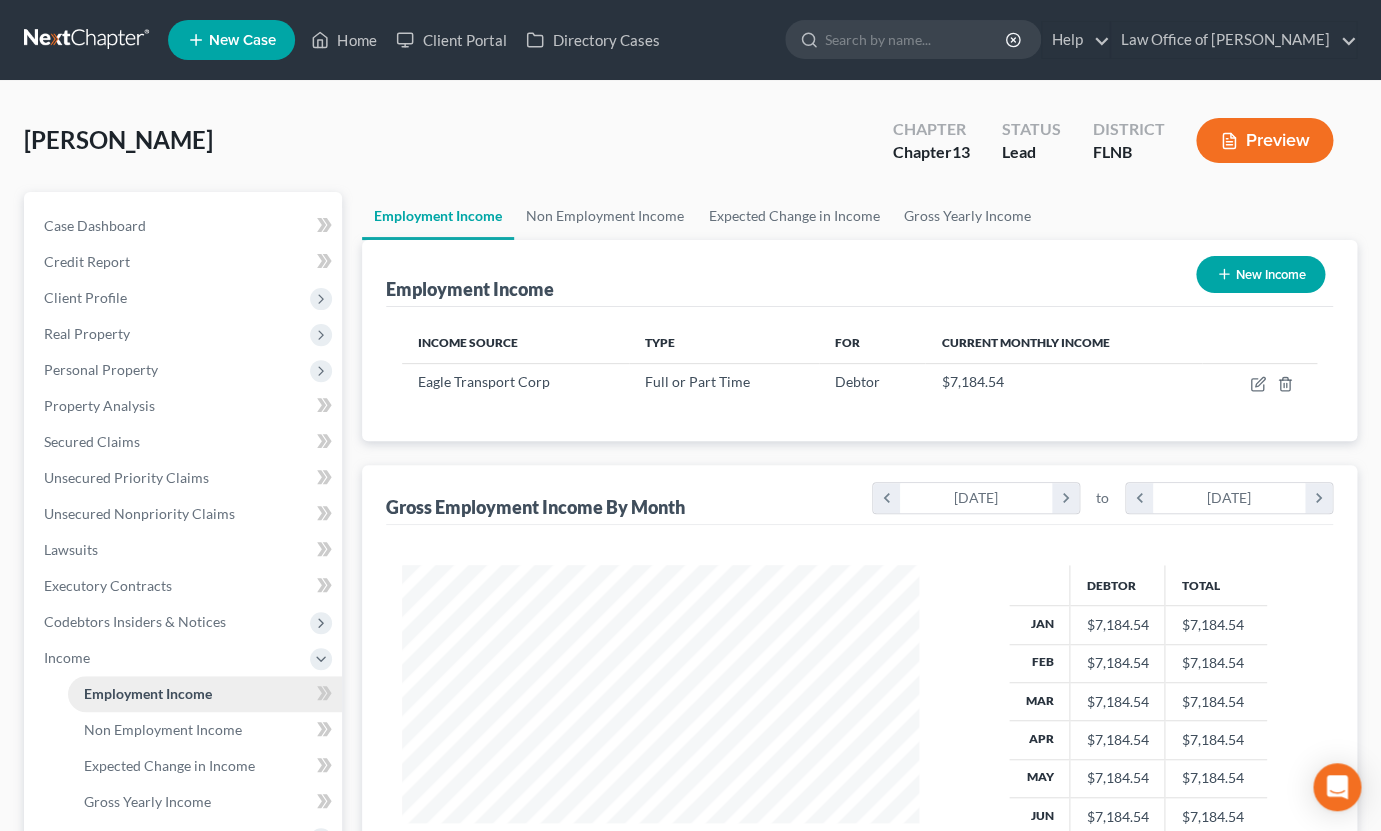 scroll, scrollTop: 999642, scrollLeft: 999443, axis: both 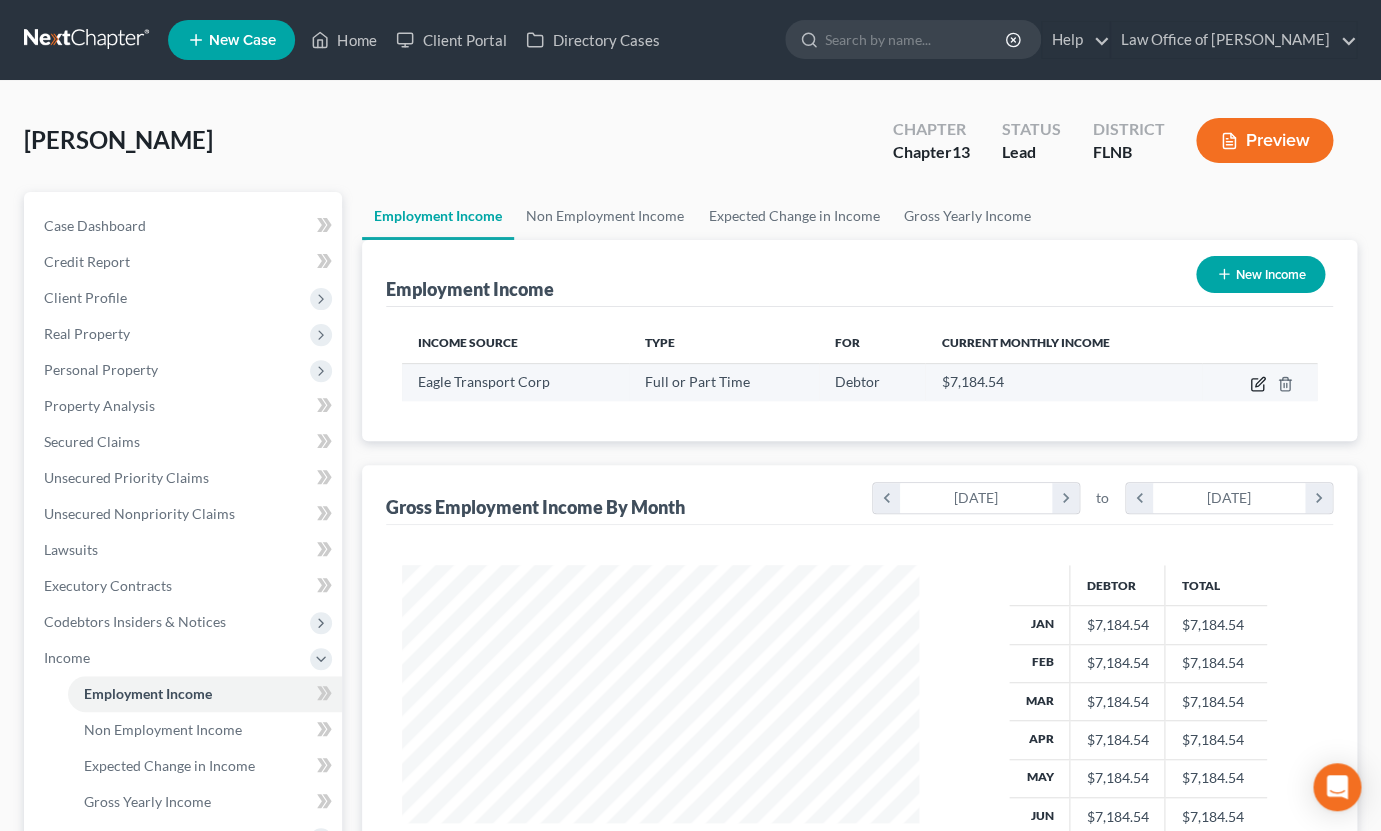 click 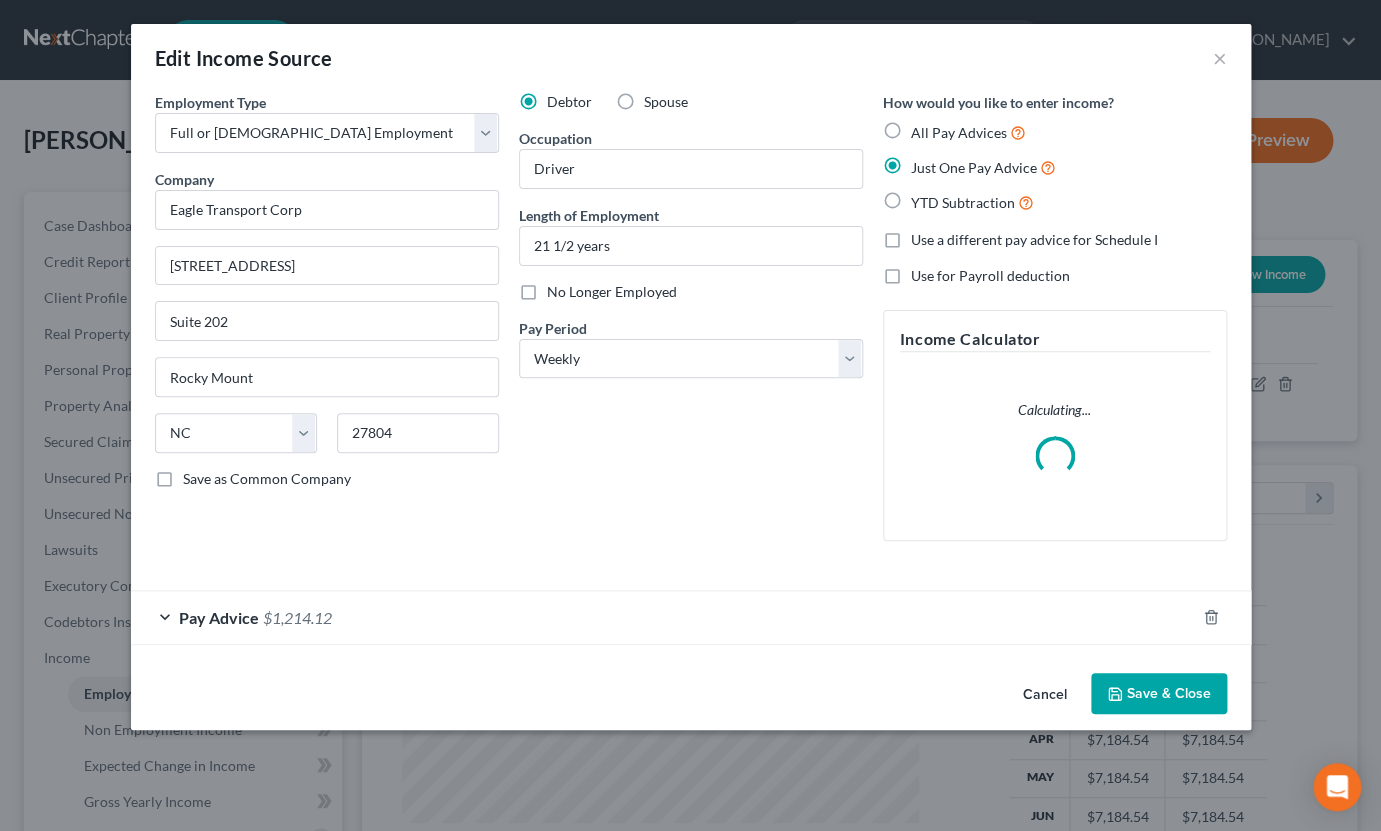 click on "Employment Type
*
Select Full or Part Time Employment Self Employment
Company
*
Eagle Transport Corp                      300 S Wesleyan Blvd Suite 202 Rocky Mount State AL AK AR AZ CA CO CT DE DC FL GA GU HI ID IL IN IA KS KY LA ME MD MA MI MN MS MO MT NC ND NE NV NH NJ NM NY OH OK OR PA PR RI SC SD TN TX UT VI VA VT WA WV WI WY 27804 Save as Common Company Debtor Spouse Occupation Driver Length of Employment 21 1/2 years No Longer Employed
Pay Period
*
Select Monthly Twice Monthly Every Other Week Weekly How would you like to enter income?
All Pay Advices
Just One Pay Advice
YTD Subtraction
Use a different pay advice for Schedule I Use for Payroll deduction Income Calculator
Calculating..." at bounding box center [691, 333] 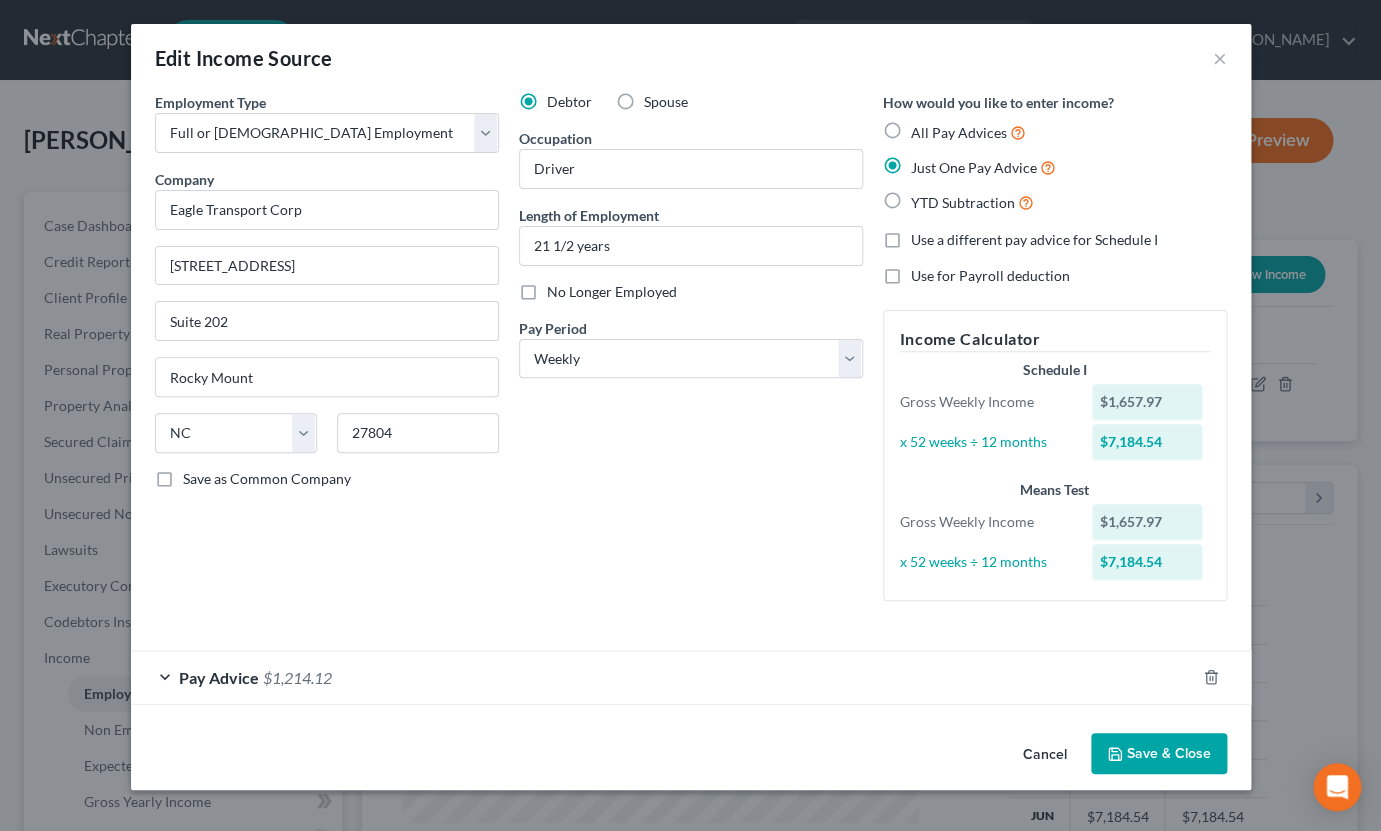 click on "Pay Advice $1,214.12" at bounding box center (663, 677) 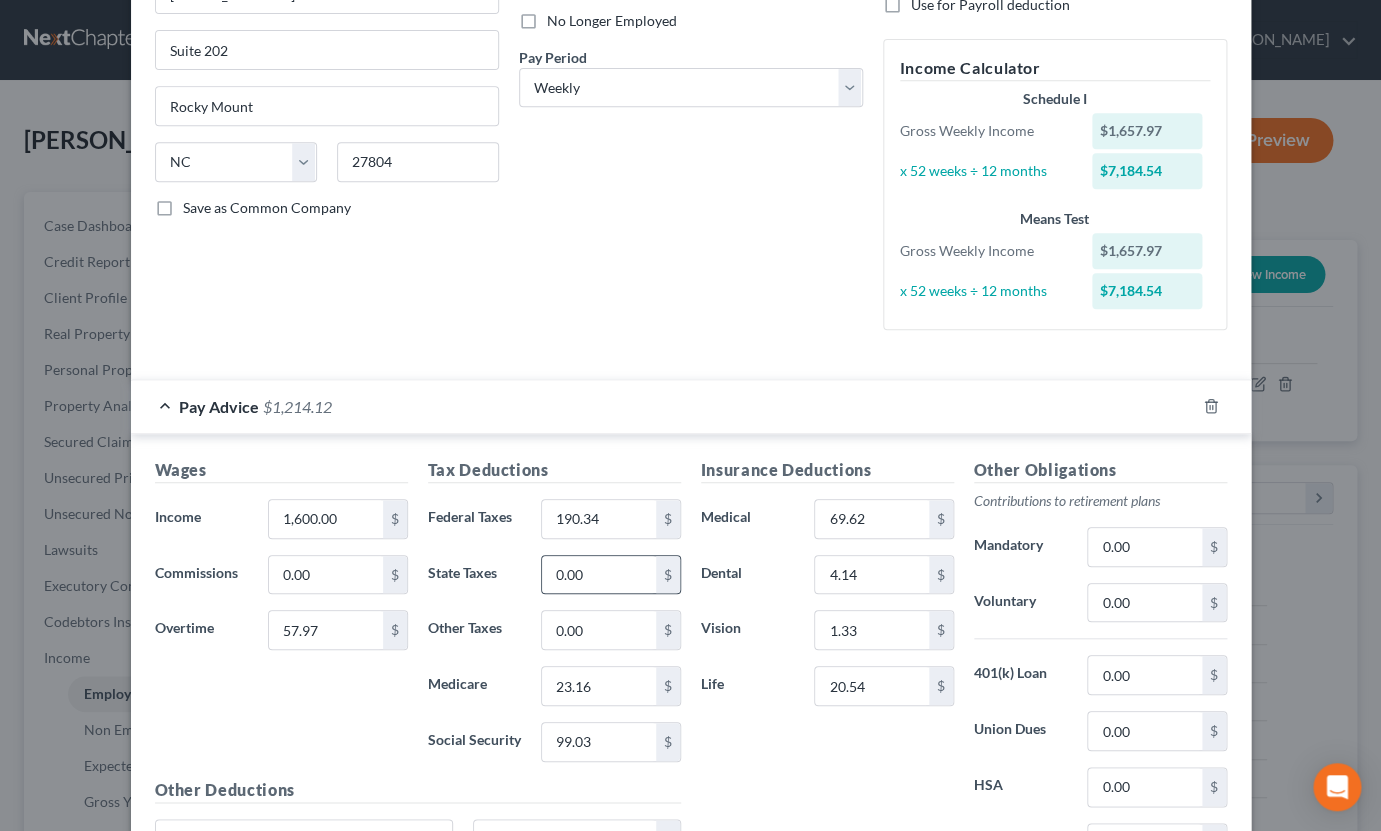 scroll, scrollTop: 396, scrollLeft: 0, axis: vertical 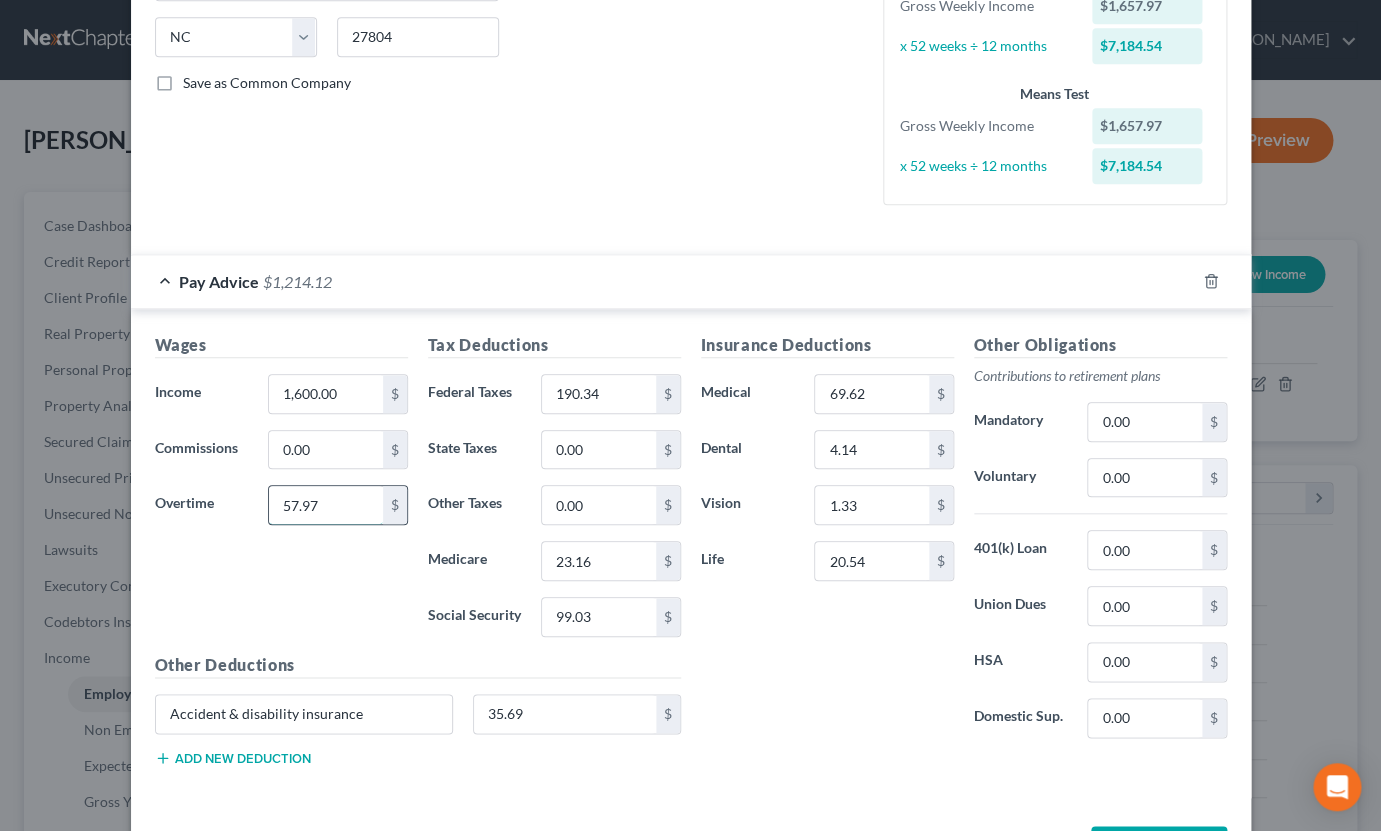 drag, startPoint x: 292, startPoint y: 505, endPoint x: 335, endPoint y: 505, distance: 43 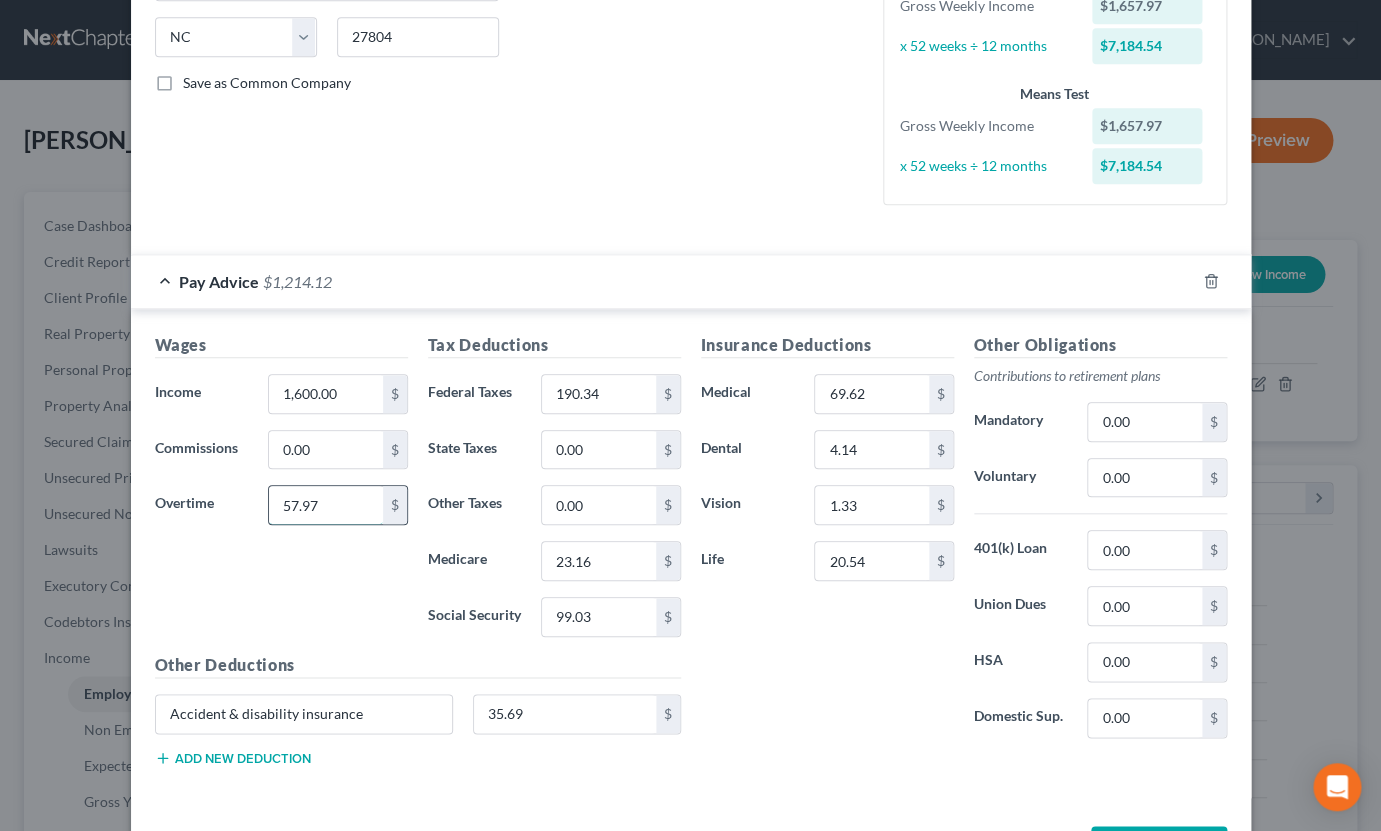 click on "57.97" at bounding box center [325, 505] 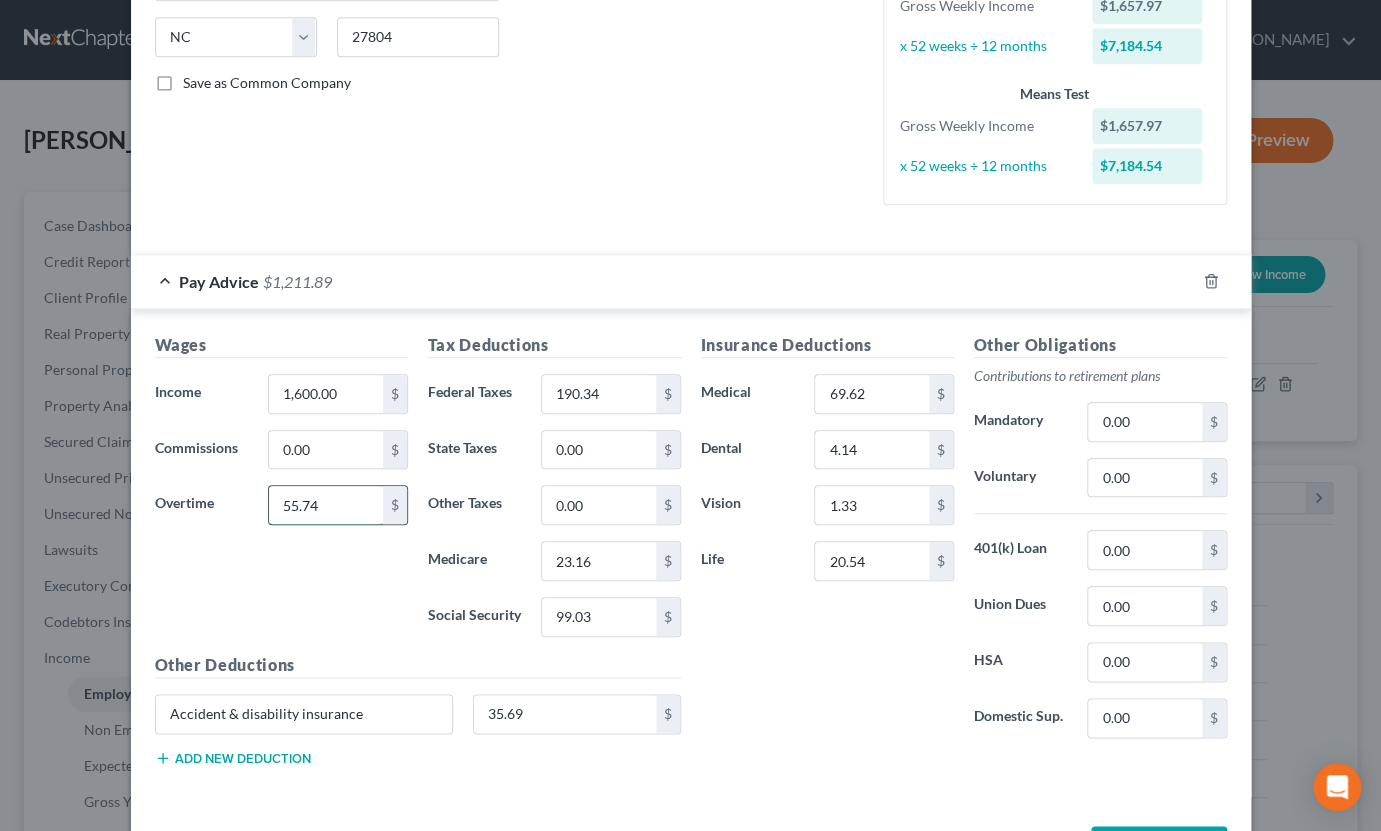 type on "55.74" 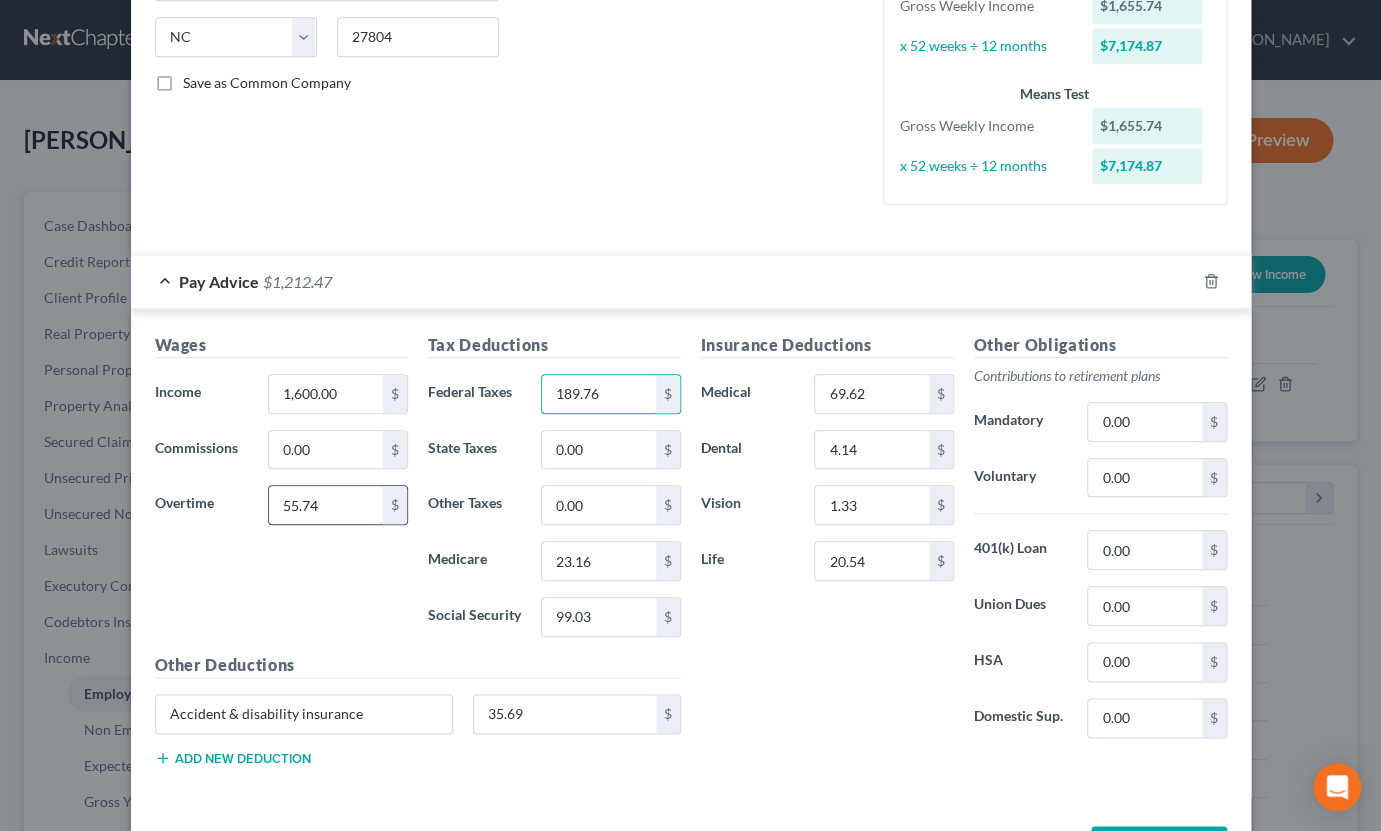type on "189.76" 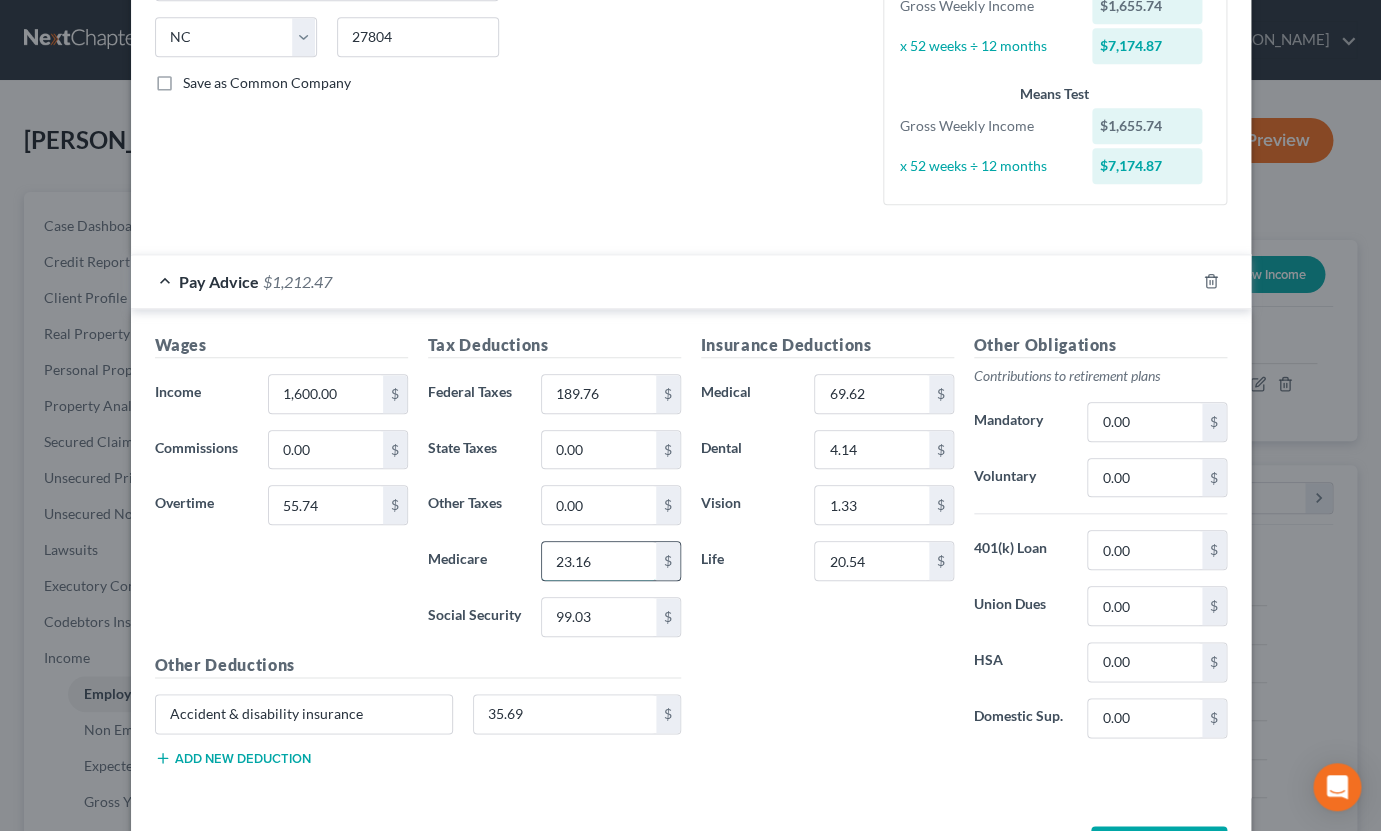 drag, startPoint x: 553, startPoint y: 562, endPoint x: 600, endPoint y: 562, distance: 47 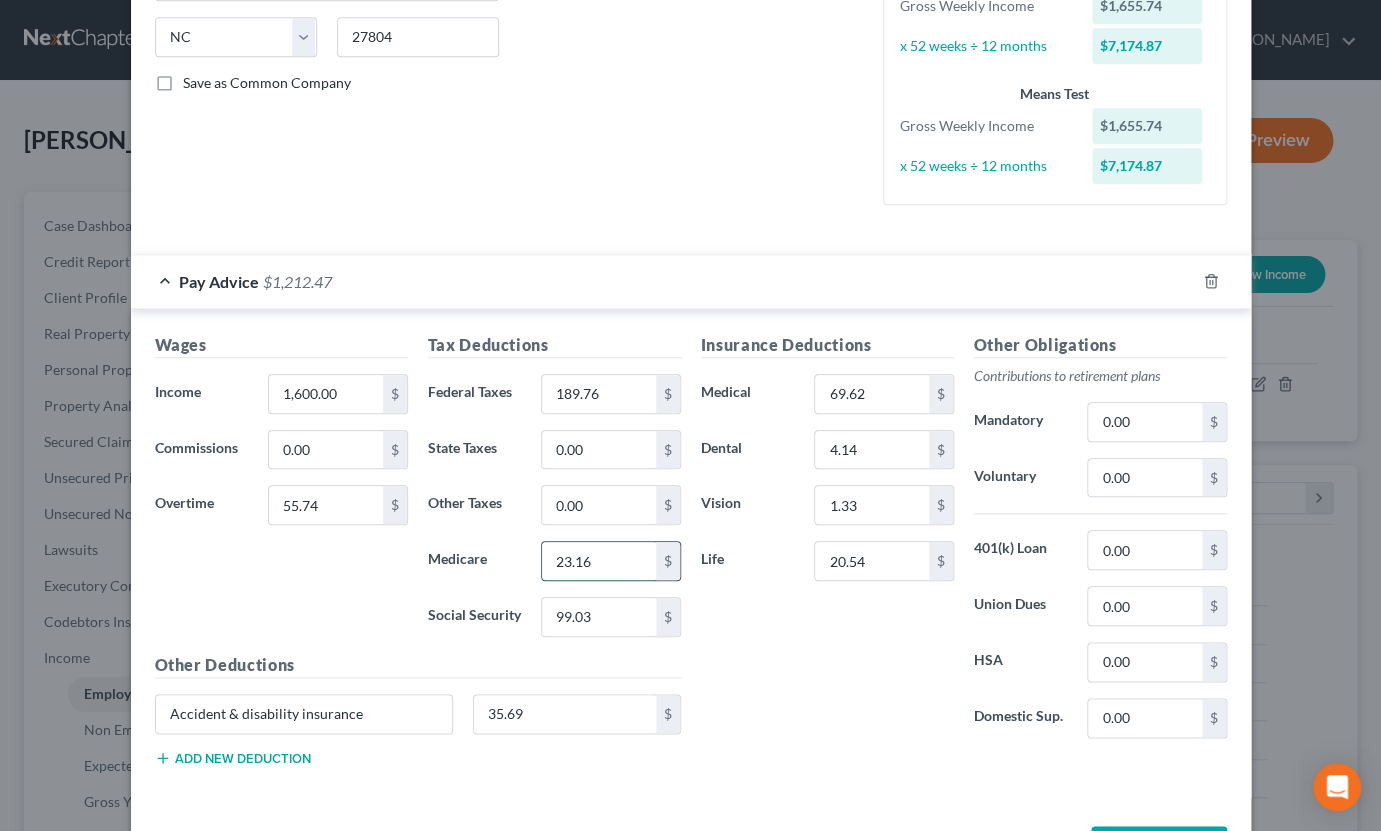 click on "23.16" at bounding box center [598, 561] 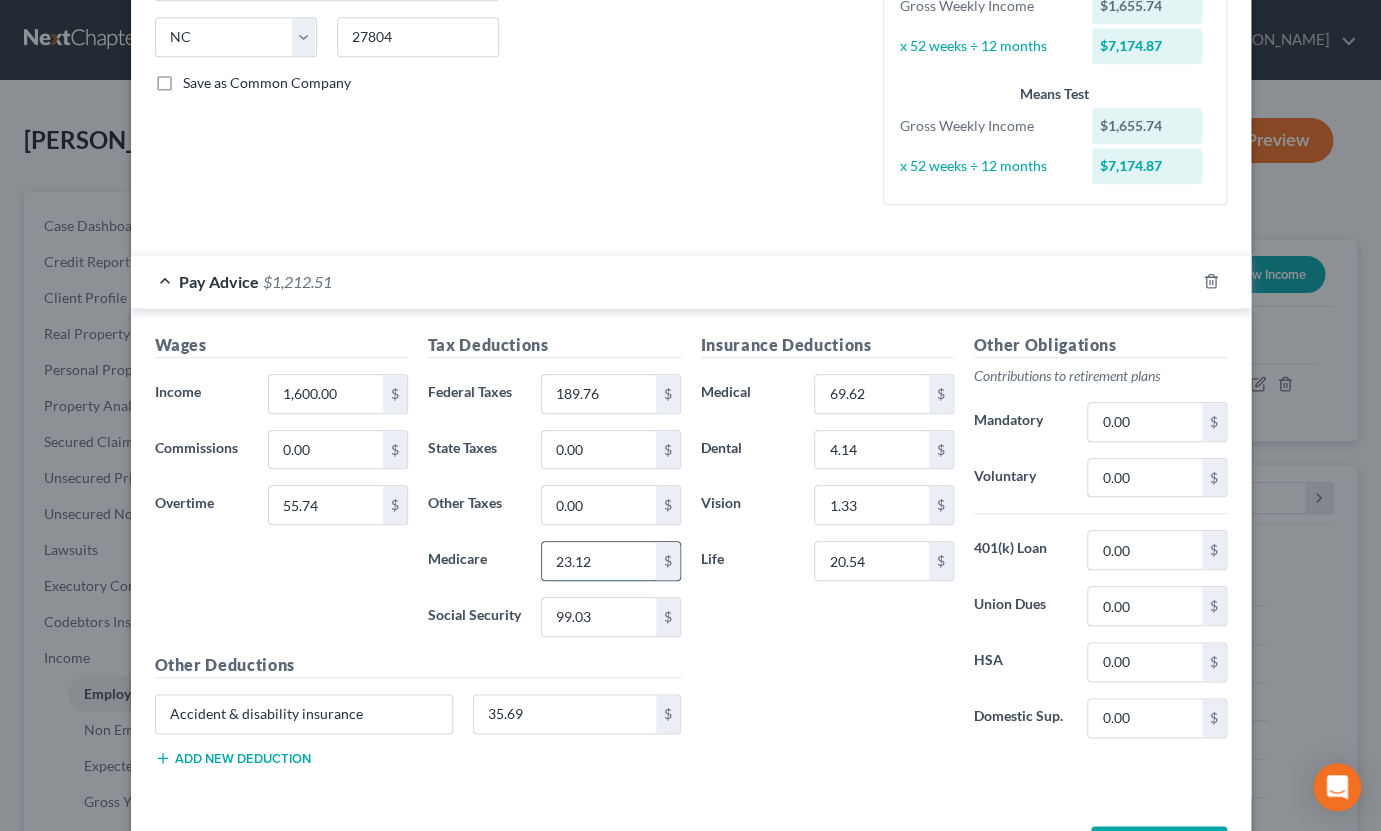 type on "23.12" 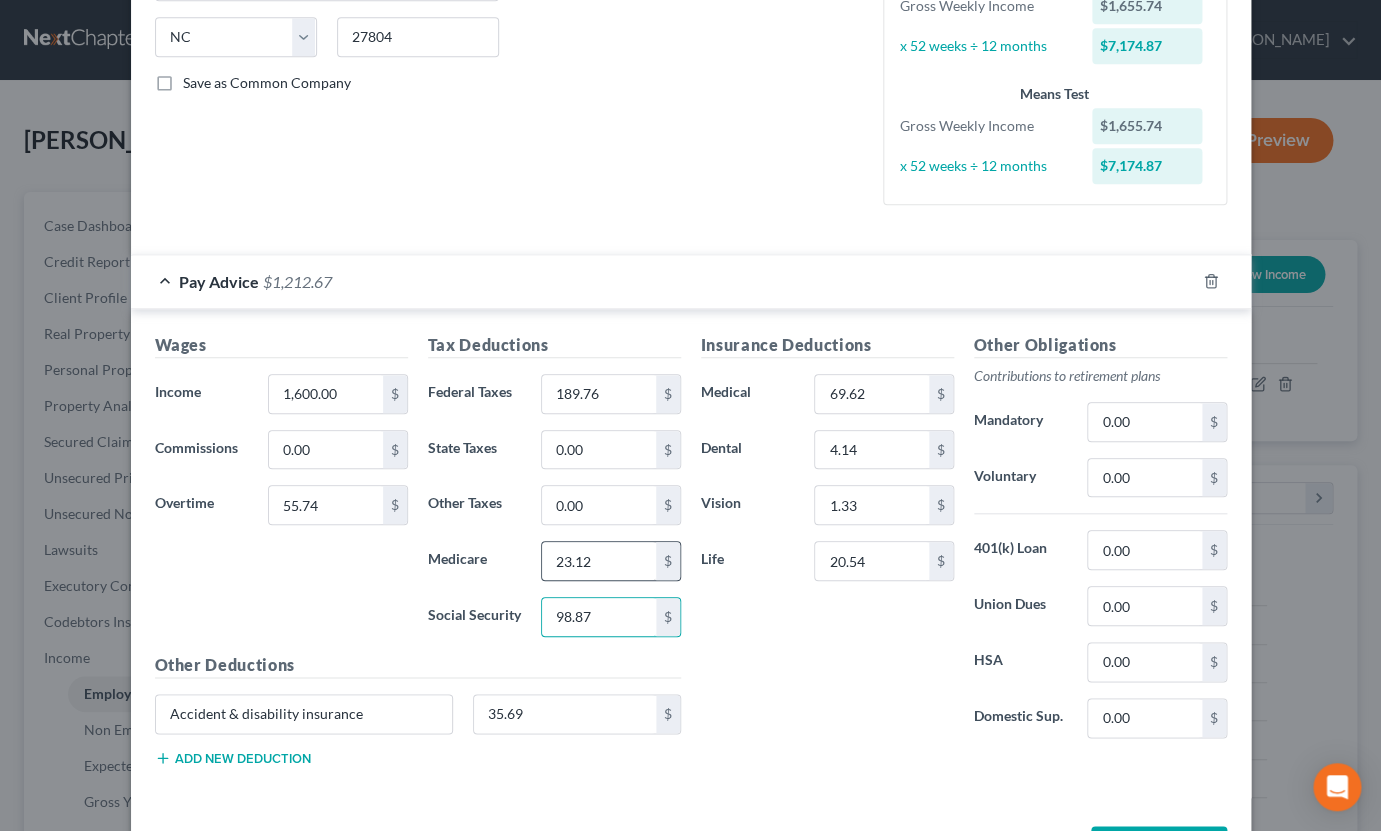 type on "98.87" 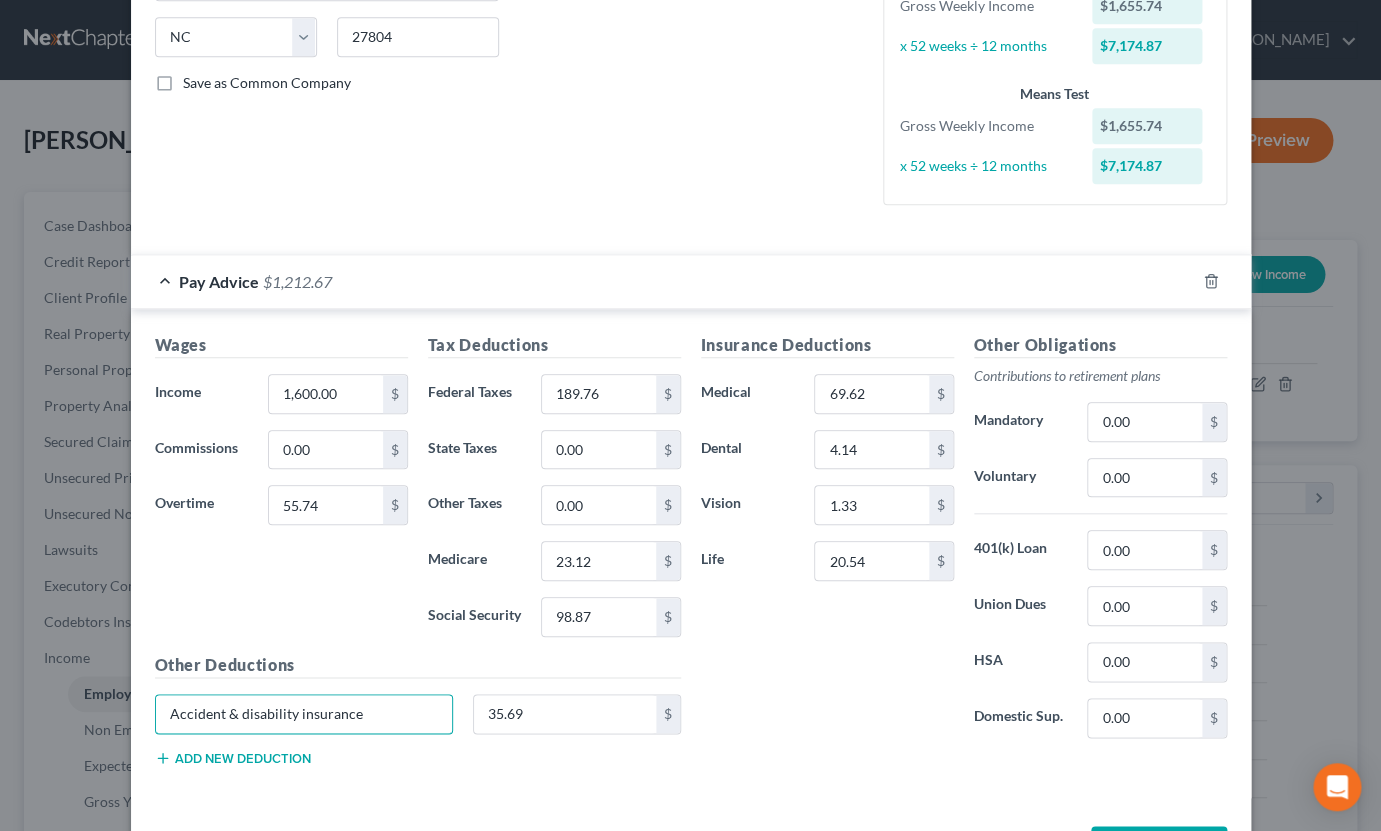 scroll, scrollTop: 470, scrollLeft: 0, axis: vertical 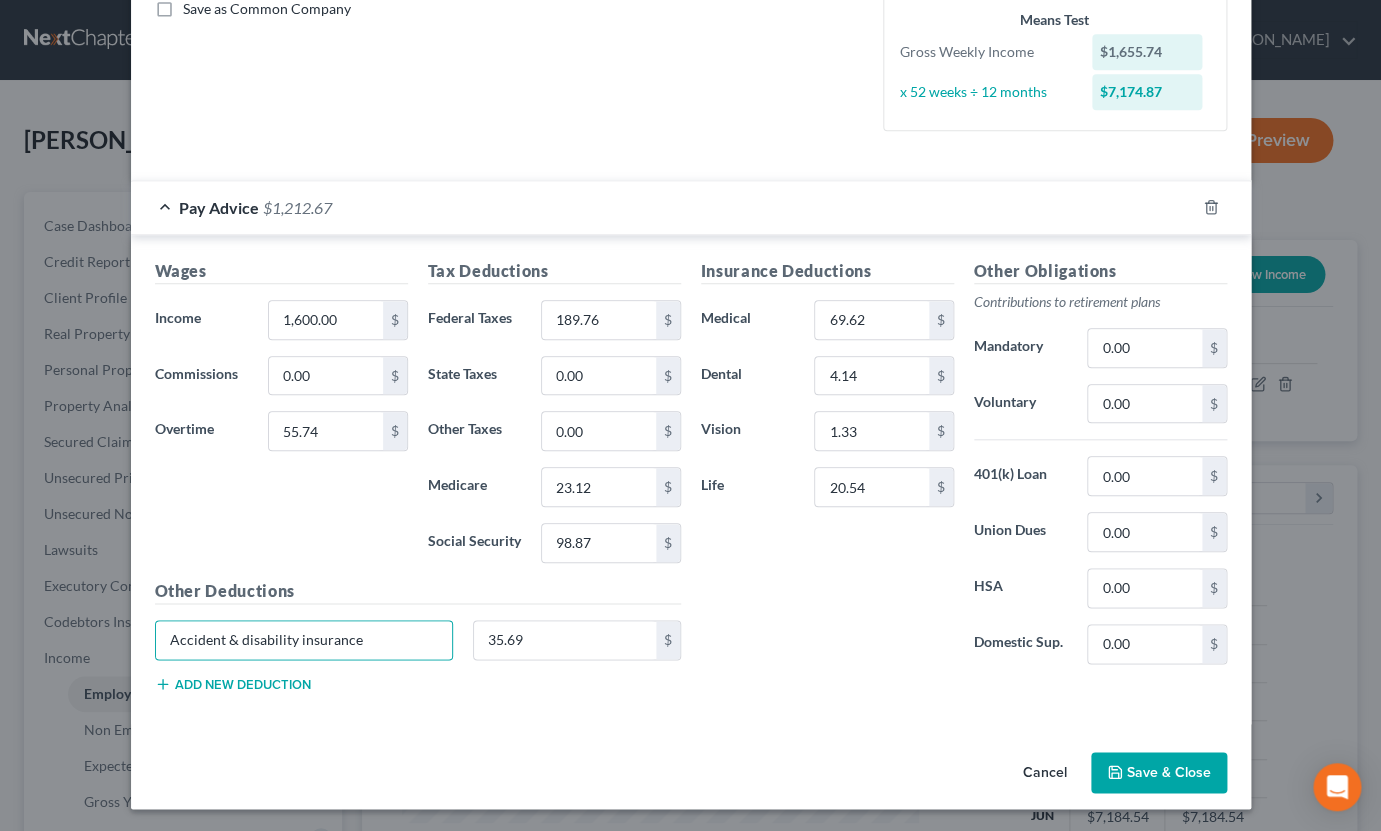 click on "Save & Close" at bounding box center [1159, 773] 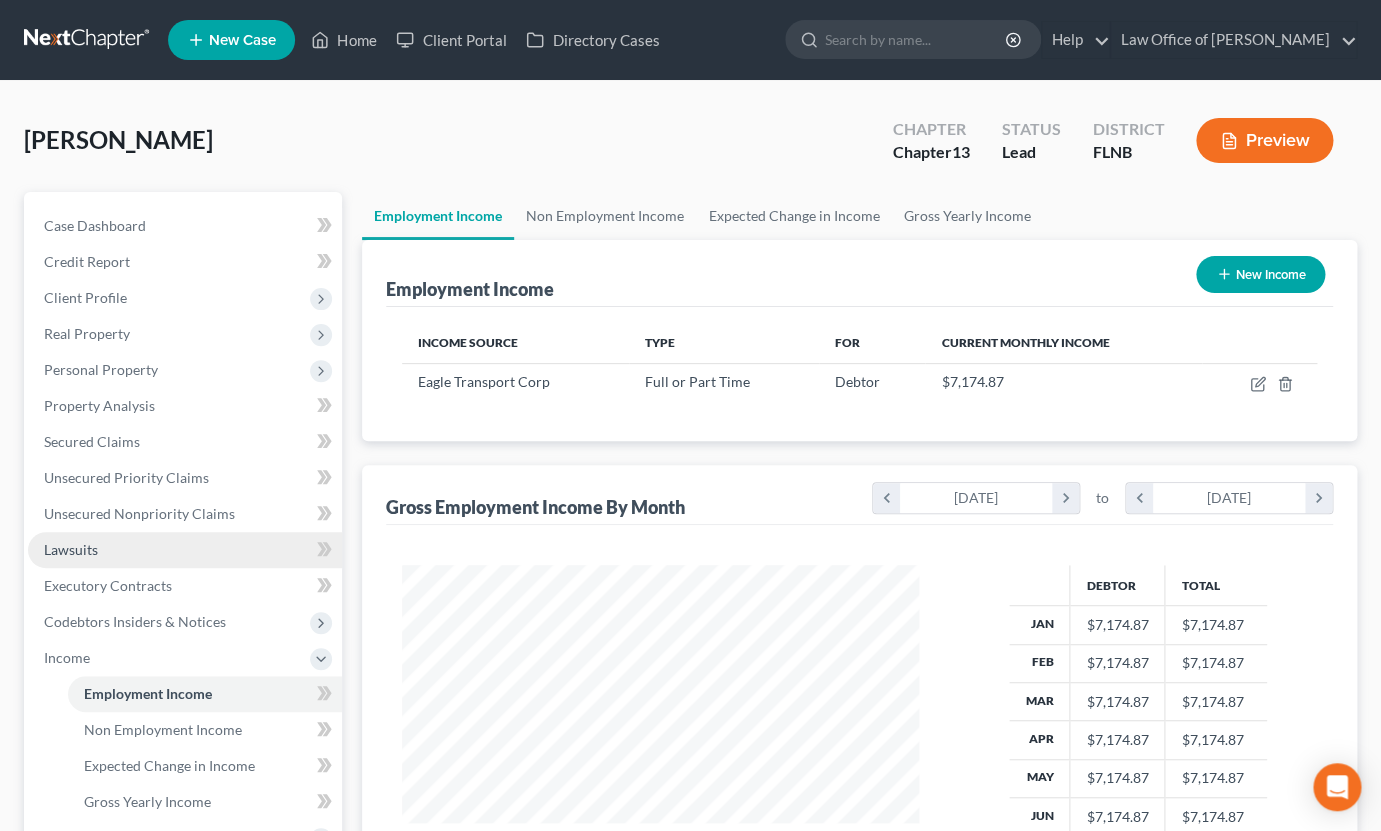 scroll, scrollTop: 330, scrollLeft: 0, axis: vertical 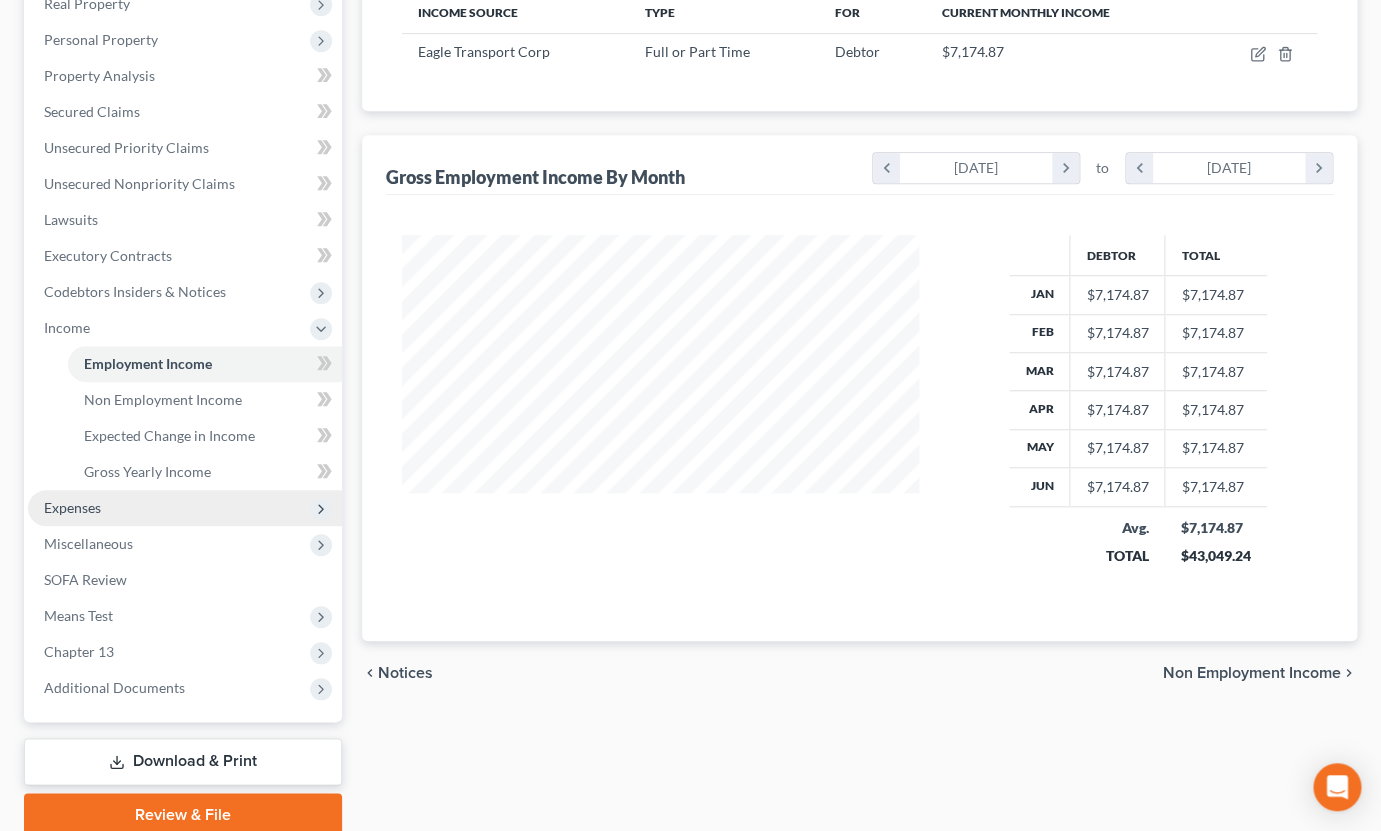 click on "Expenses" at bounding box center (185, 508) 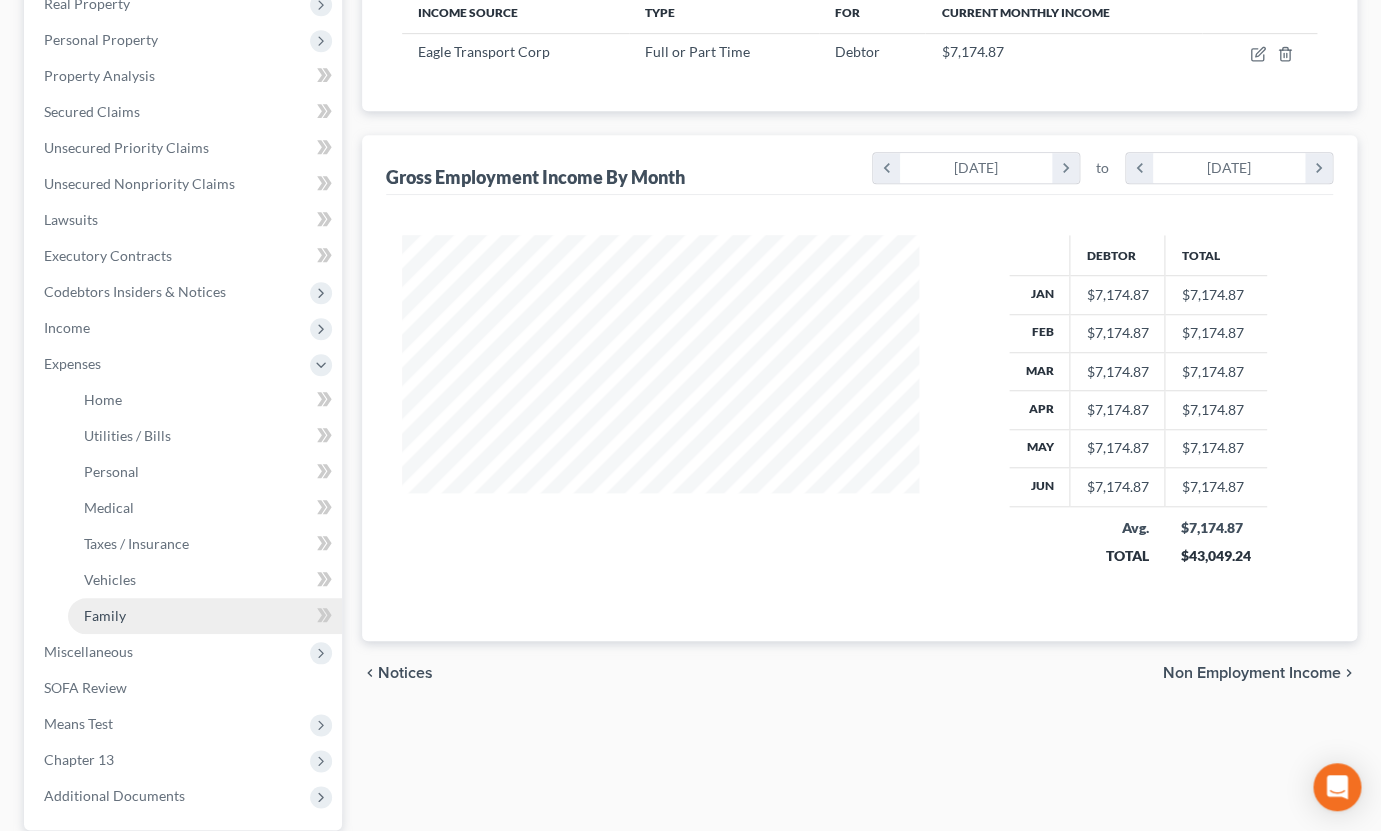 click on "Family" at bounding box center [205, 616] 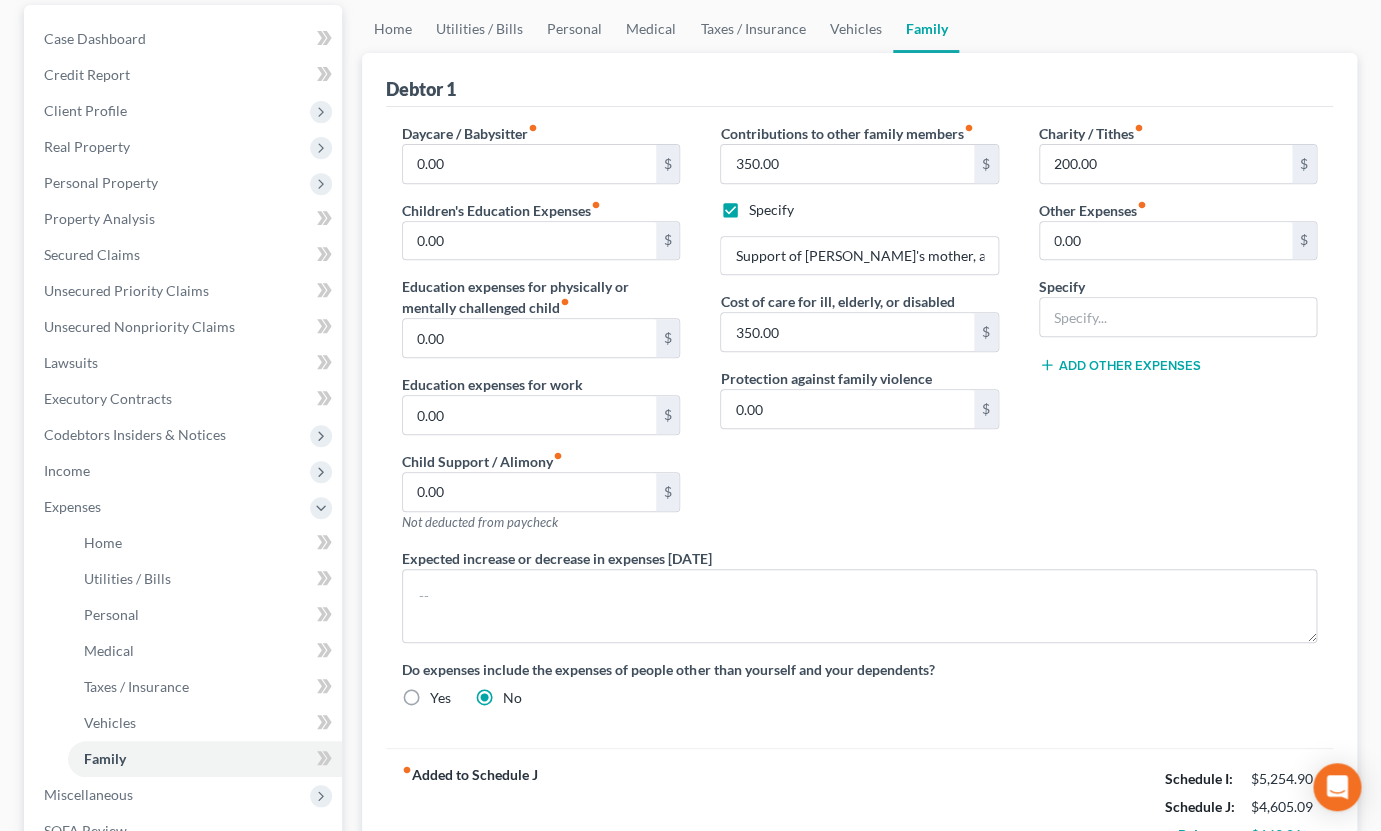 scroll, scrollTop: 407, scrollLeft: 0, axis: vertical 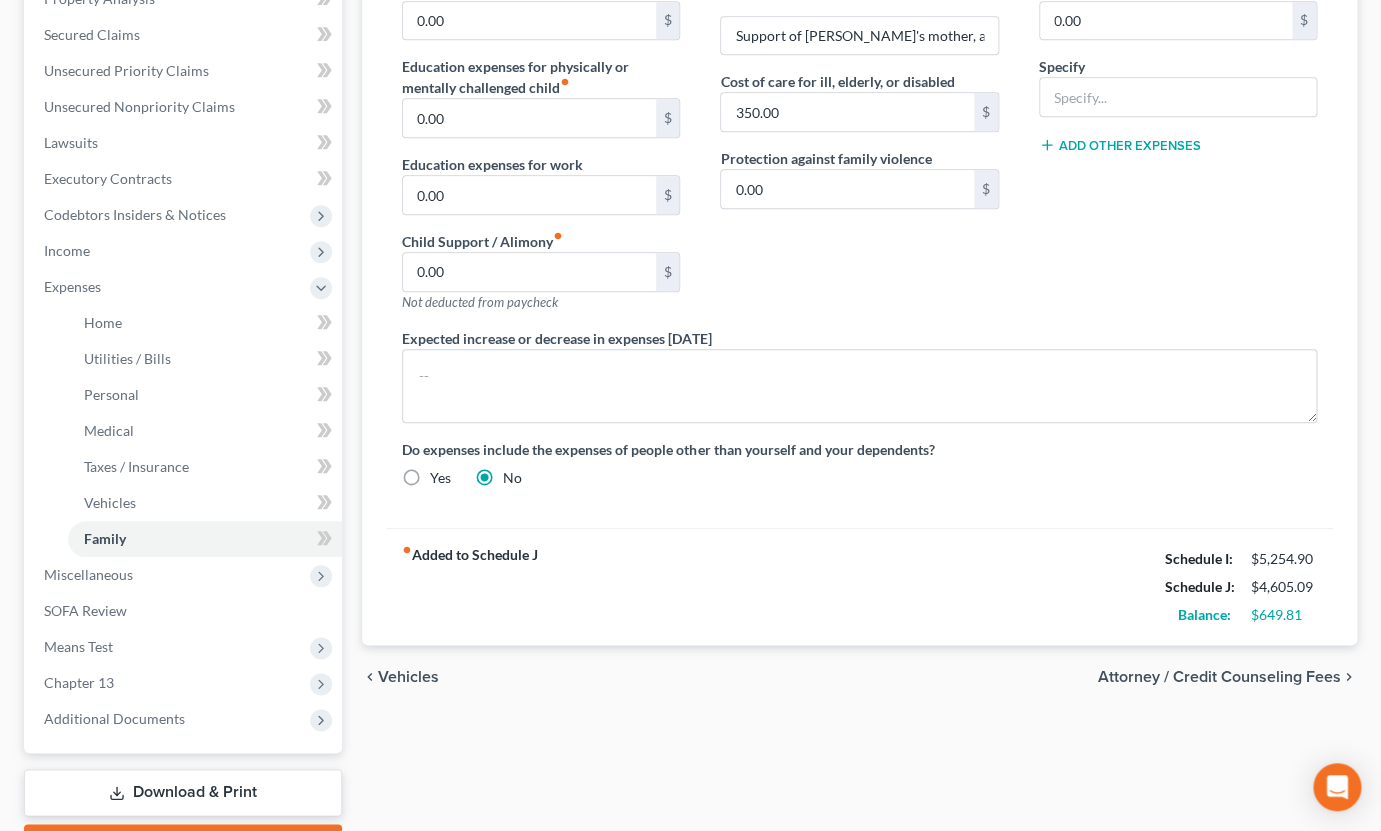 click on "Vehicles" at bounding box center [408, 677] 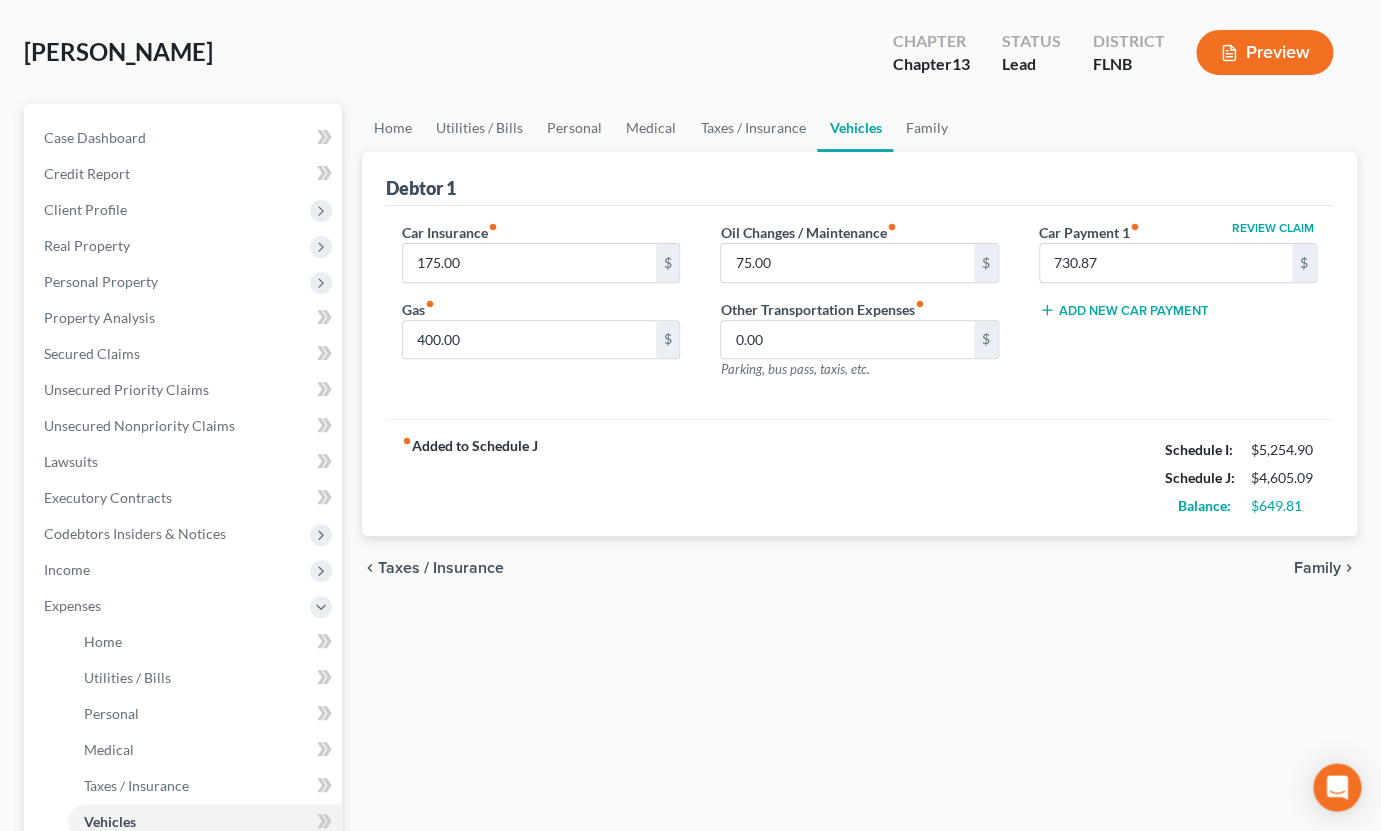 scroll, scrollTop: 0, scrollLeft: 0, axis: both 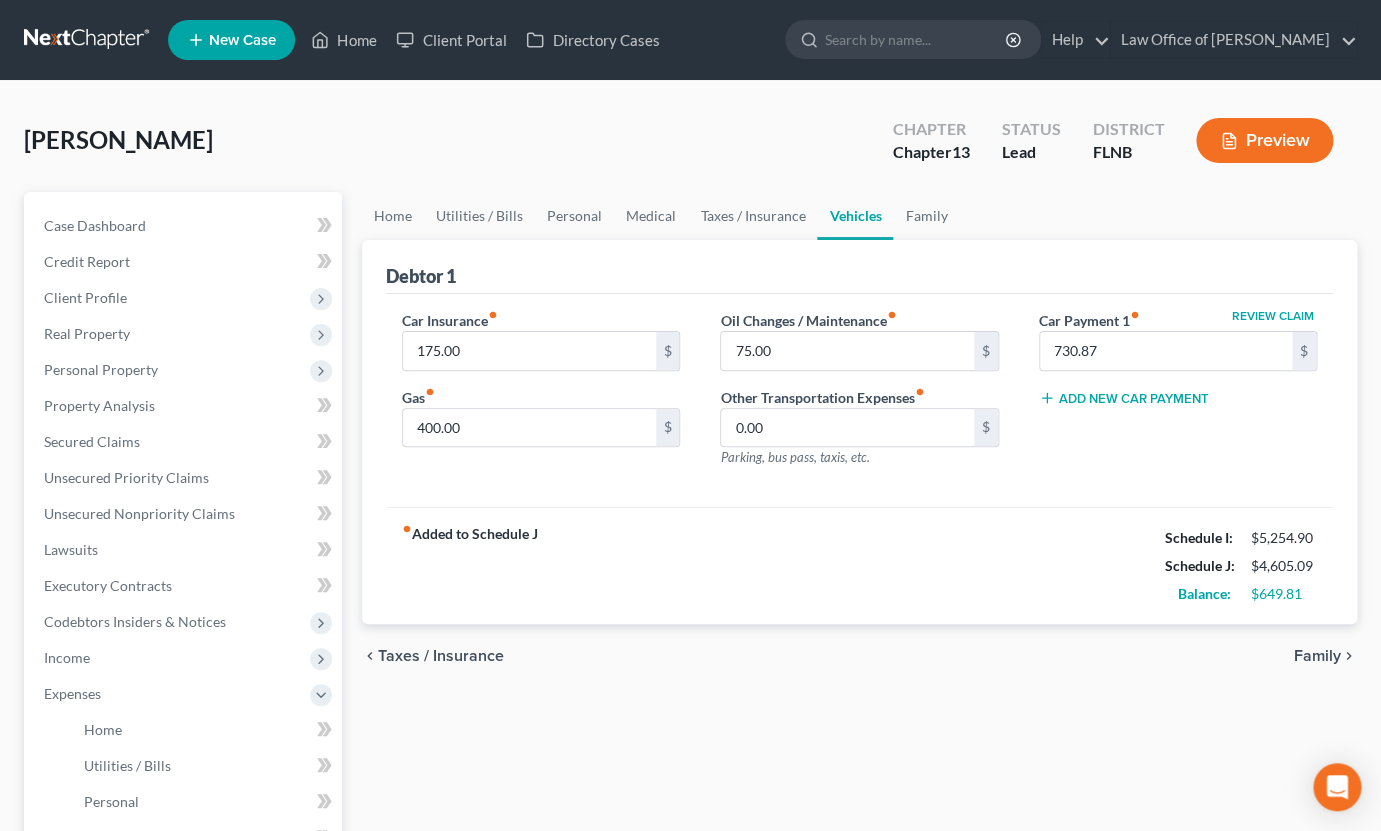 click on "Taxes / Insurance" at bounding box center [441, 656] 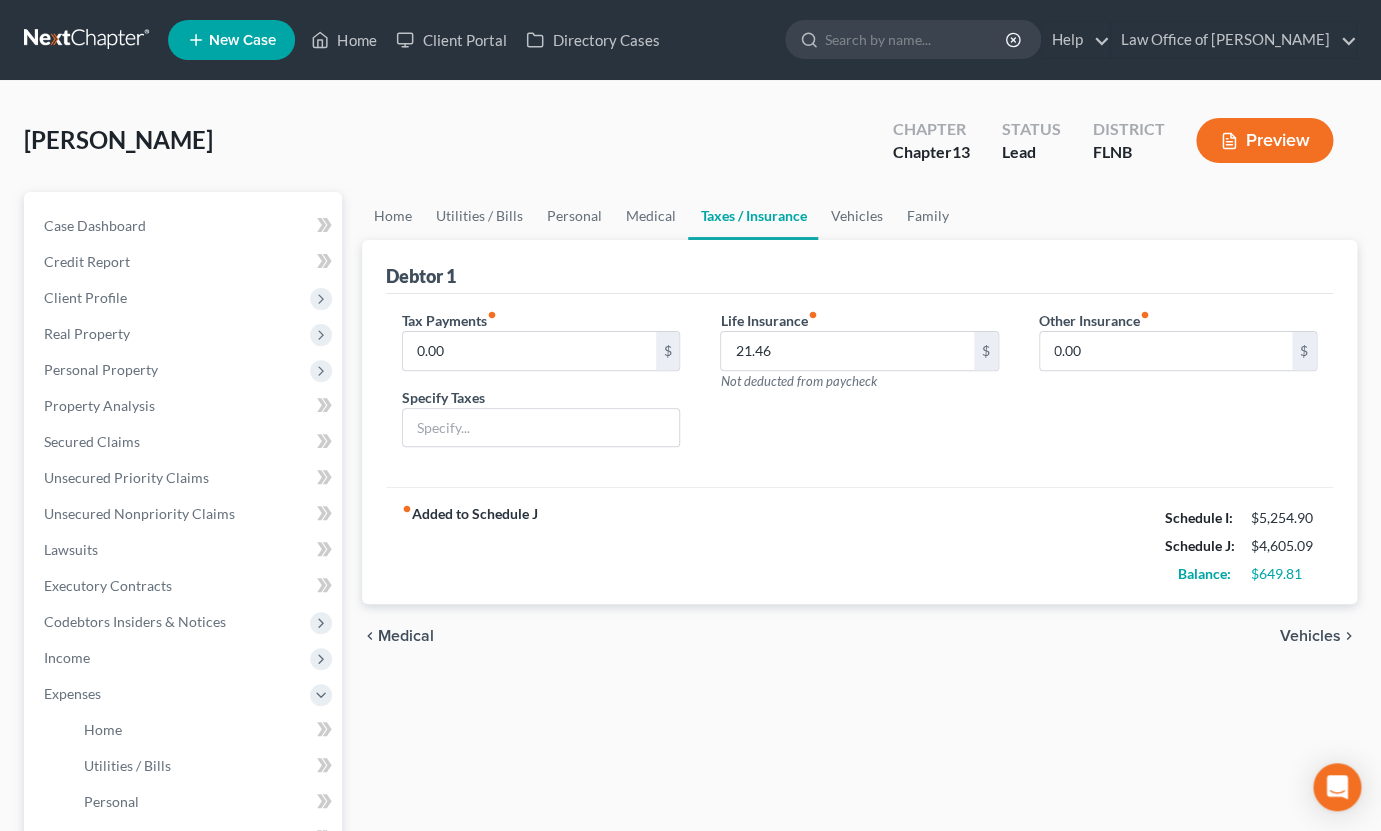 click on "Medical" at bounding box center (406, 636) 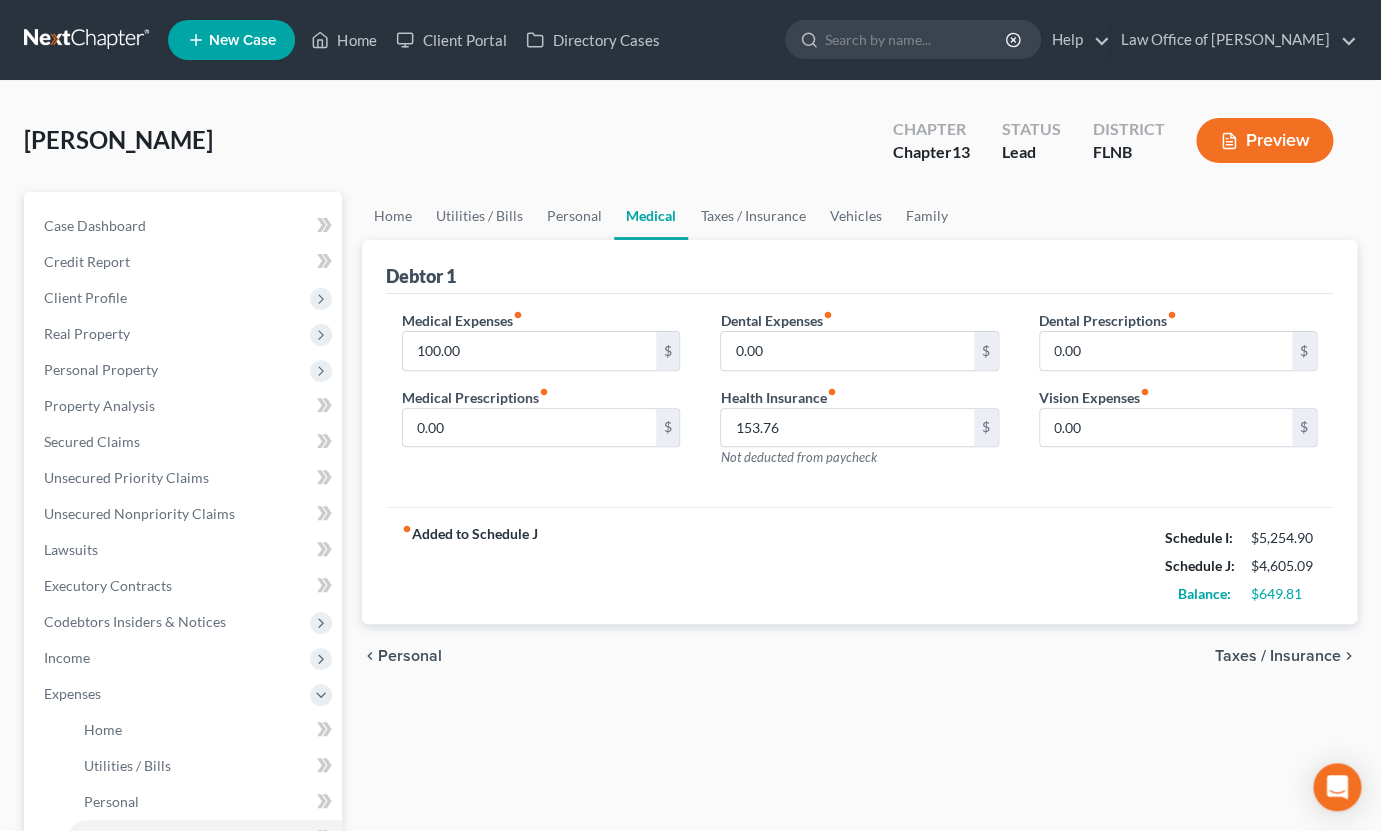 click on "Personal" at bounding box center (410, 656) 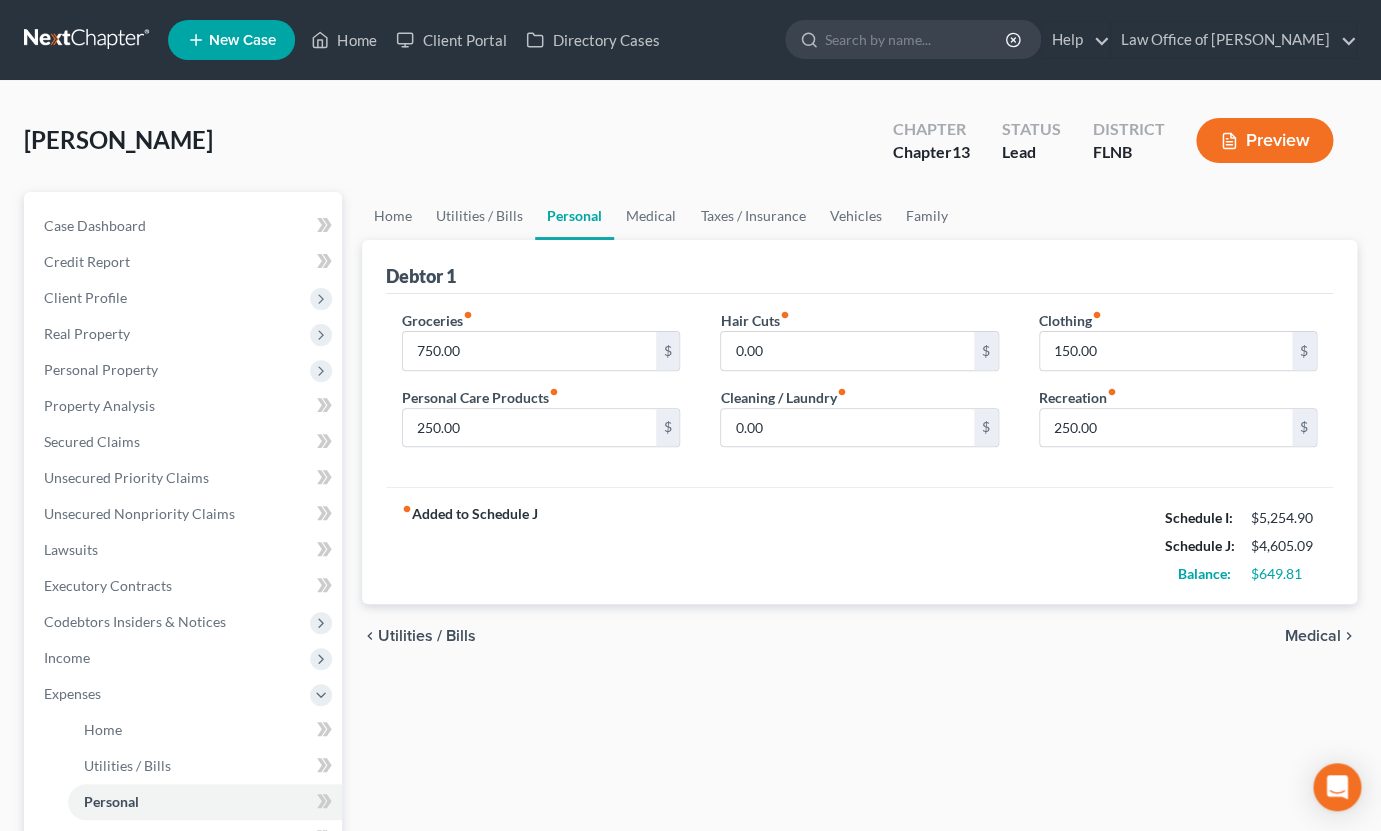 click on "Utilities / Bills" at bounding box center (427, 636) 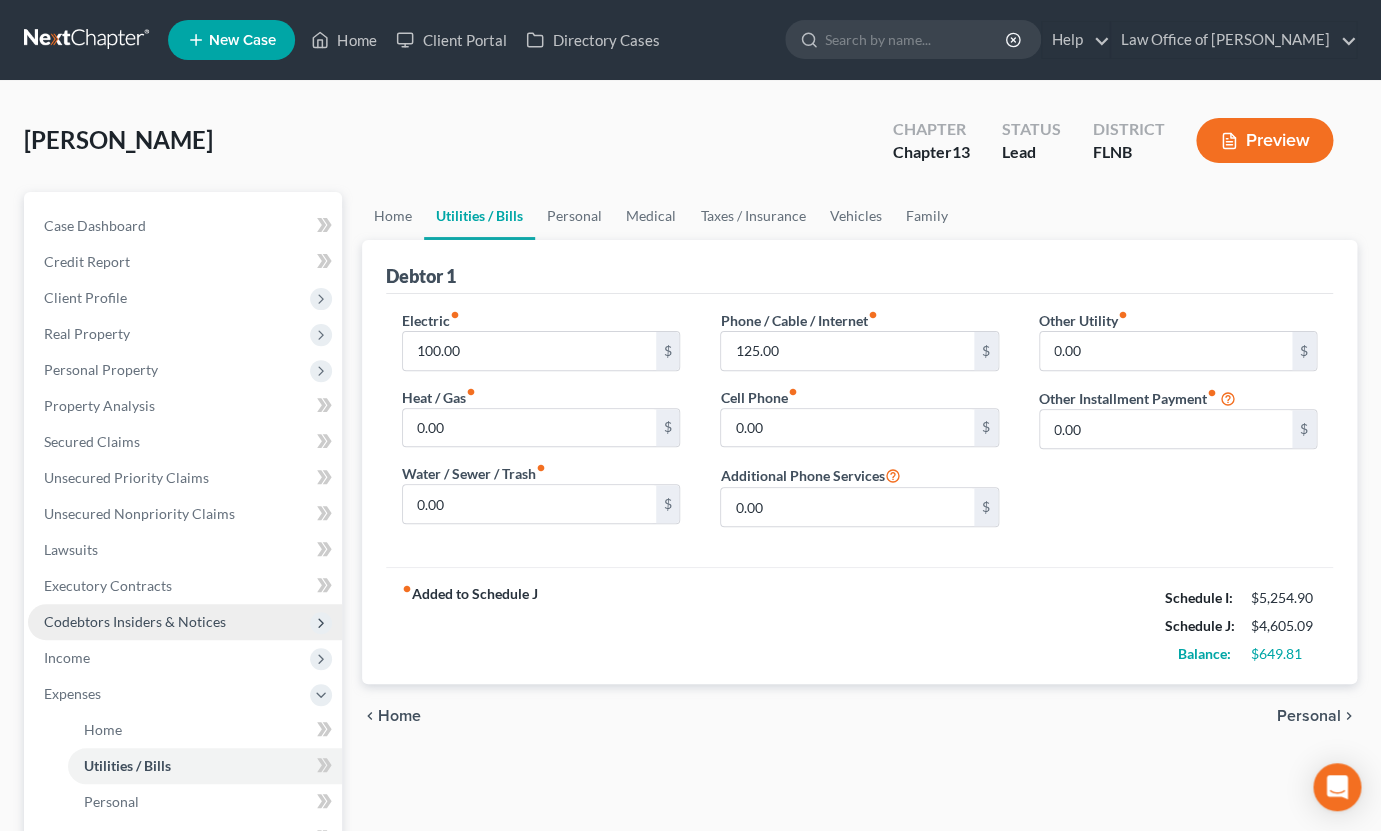 scroll, scrollTop: 517, scrollLeft: 0, axis: vertical 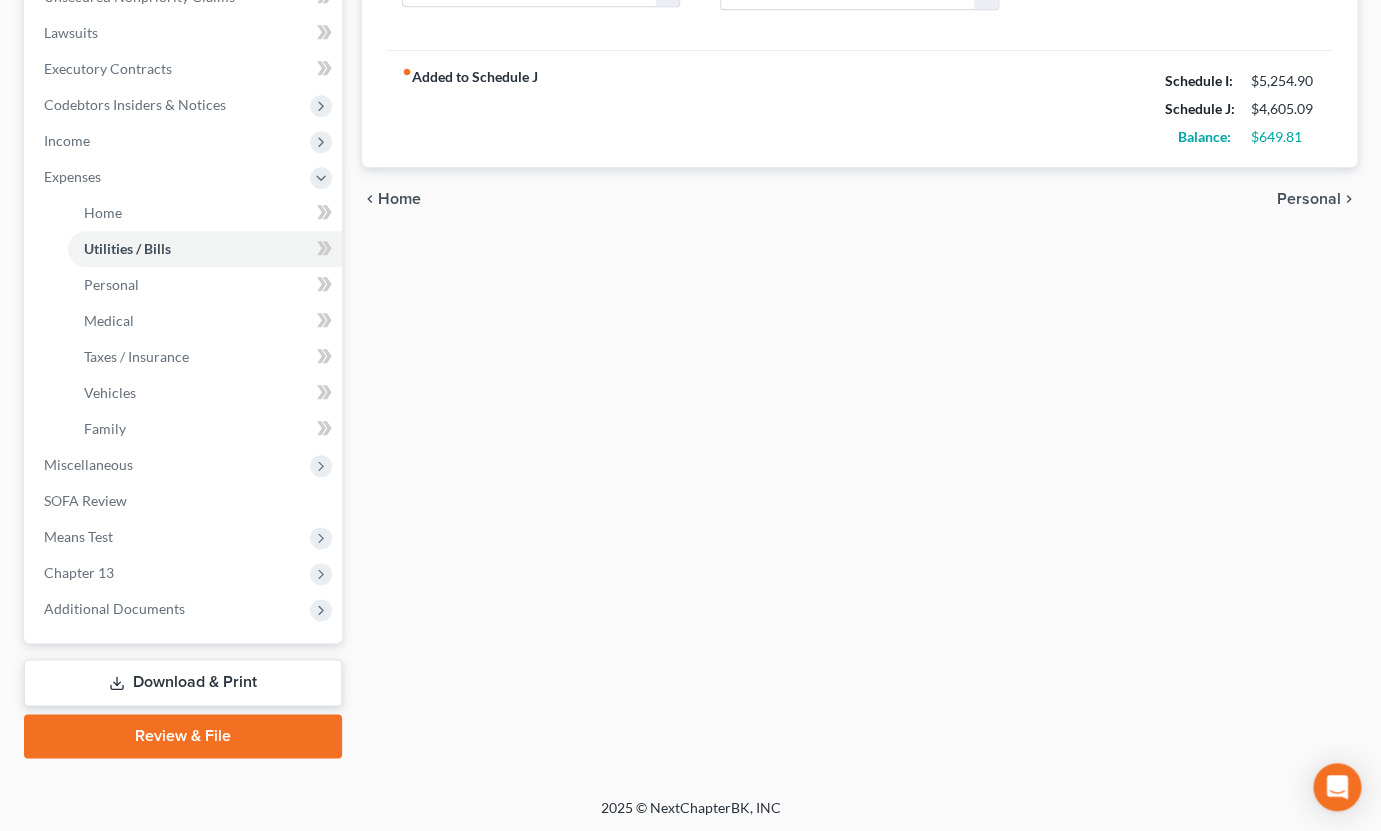 click on "Download & Print" at bounding box center [183, 682] 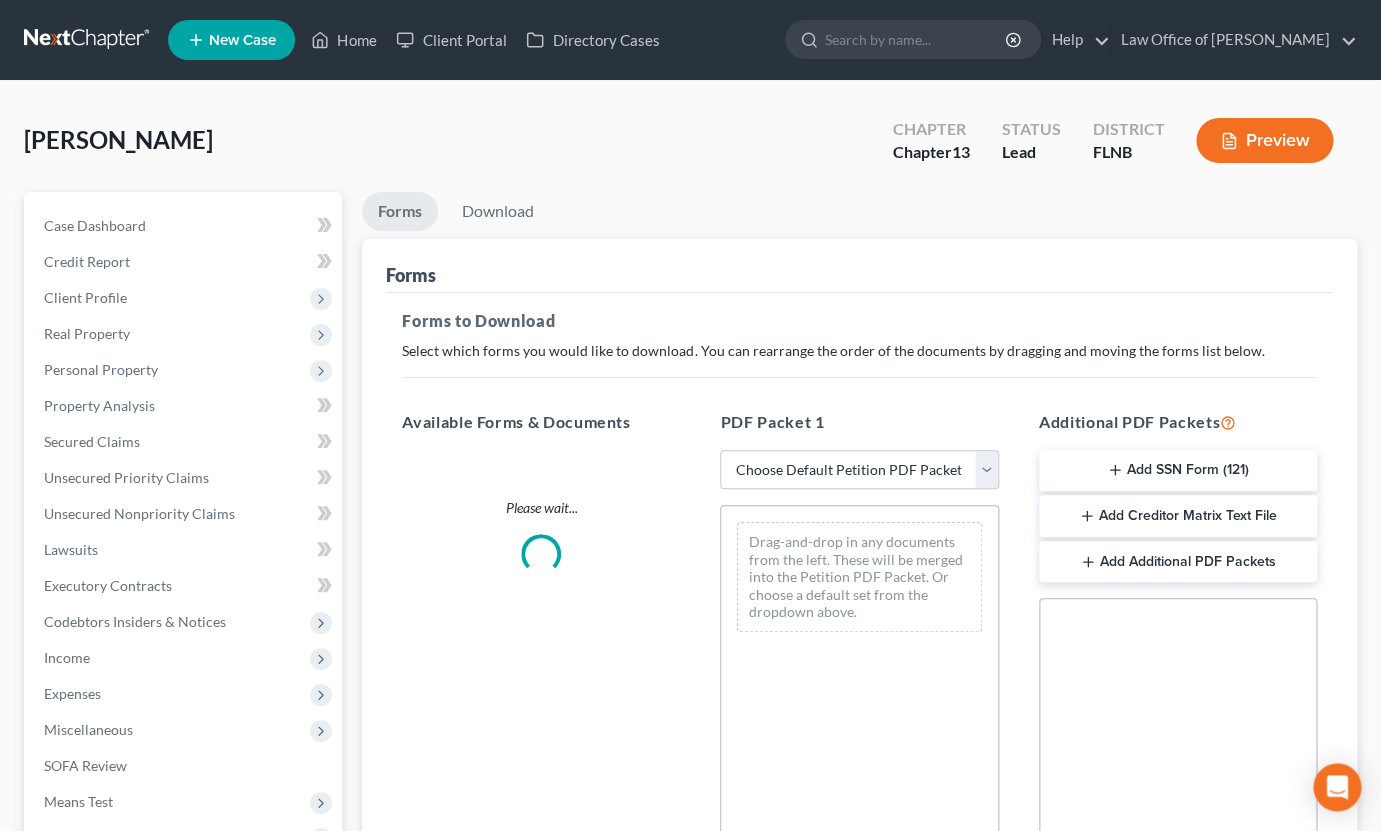 scroll, scrollTop: 0, scrollLeft: 0, axis: both 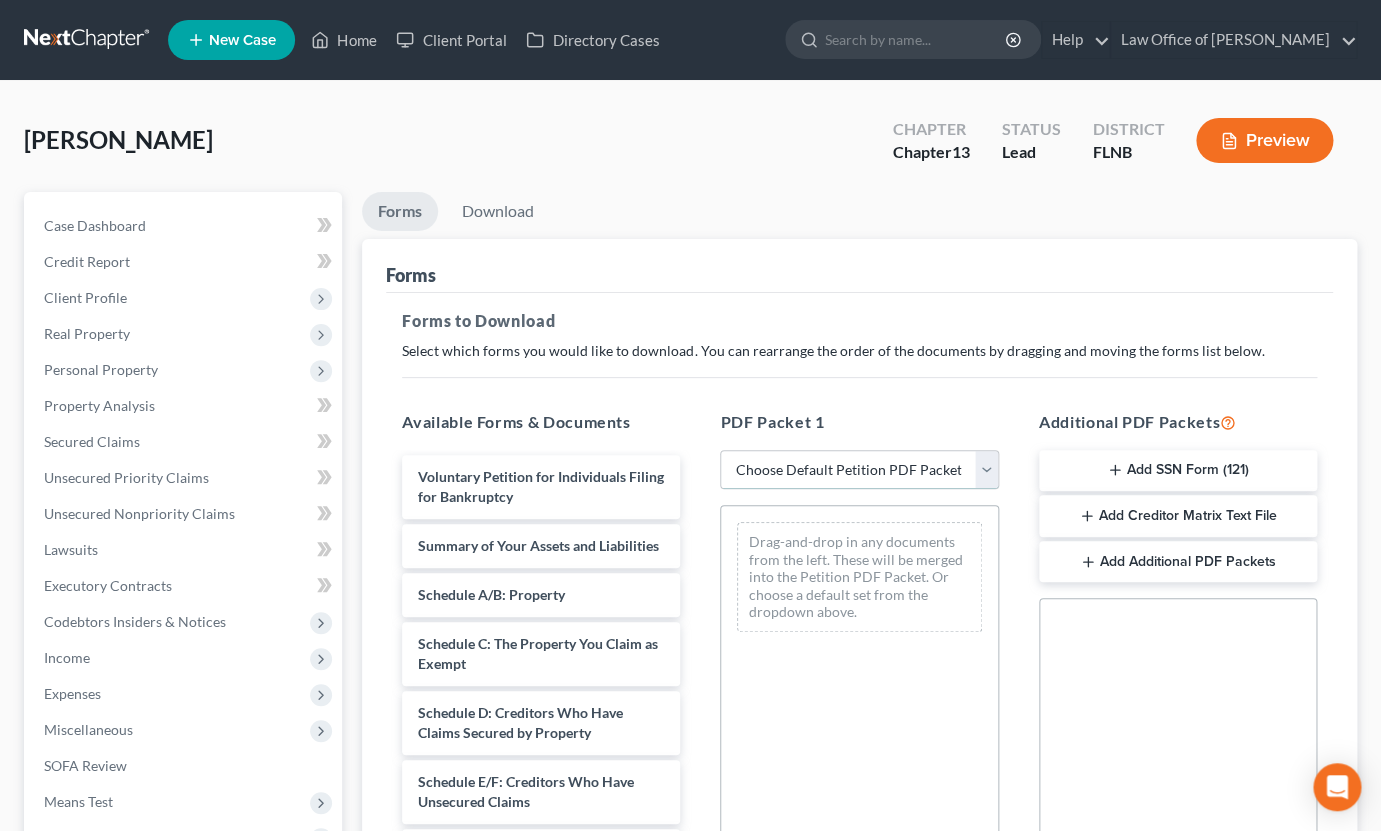 select on "0" 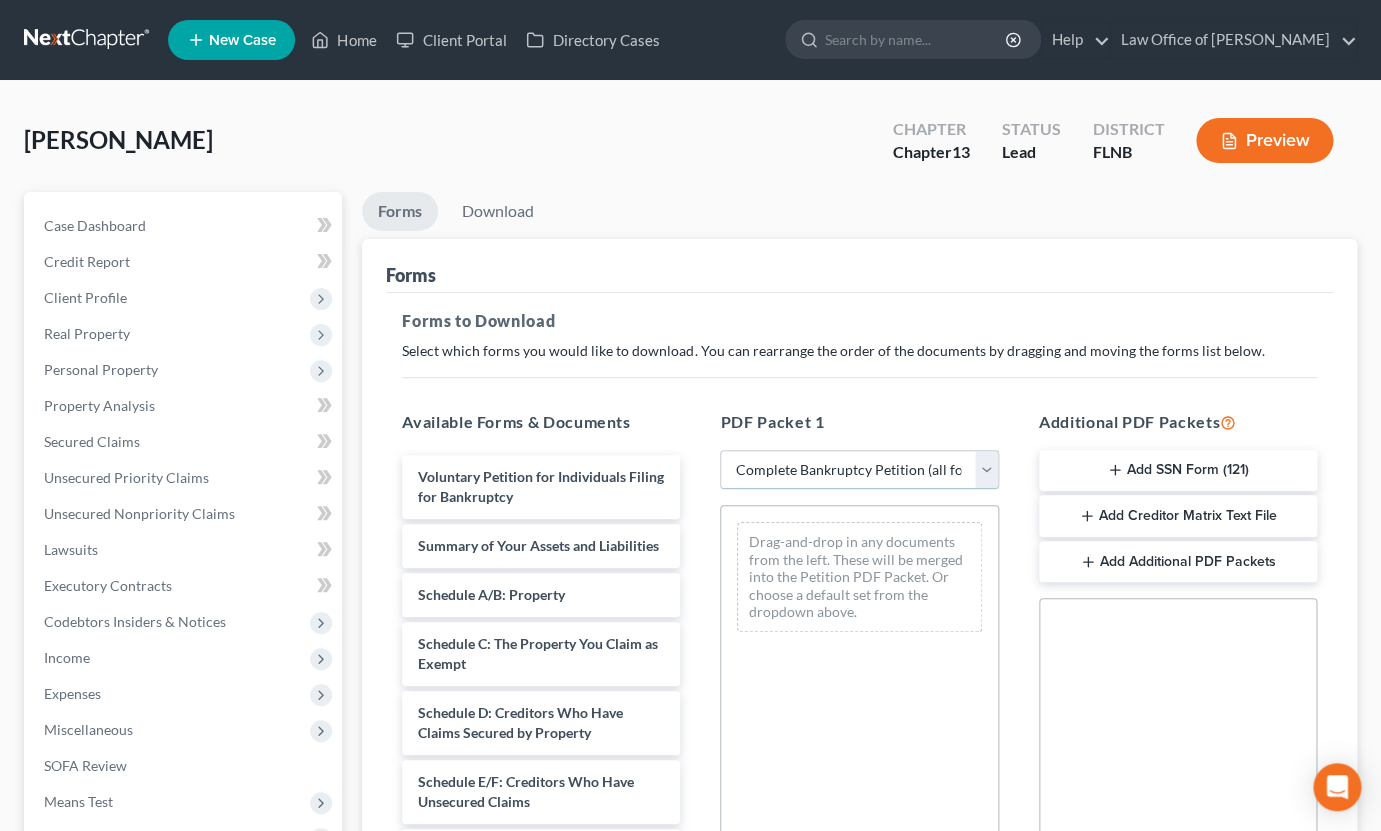 click on "Complete Bankruptcy Petition (all forms and schedules)" at bounding box center [0, 0] 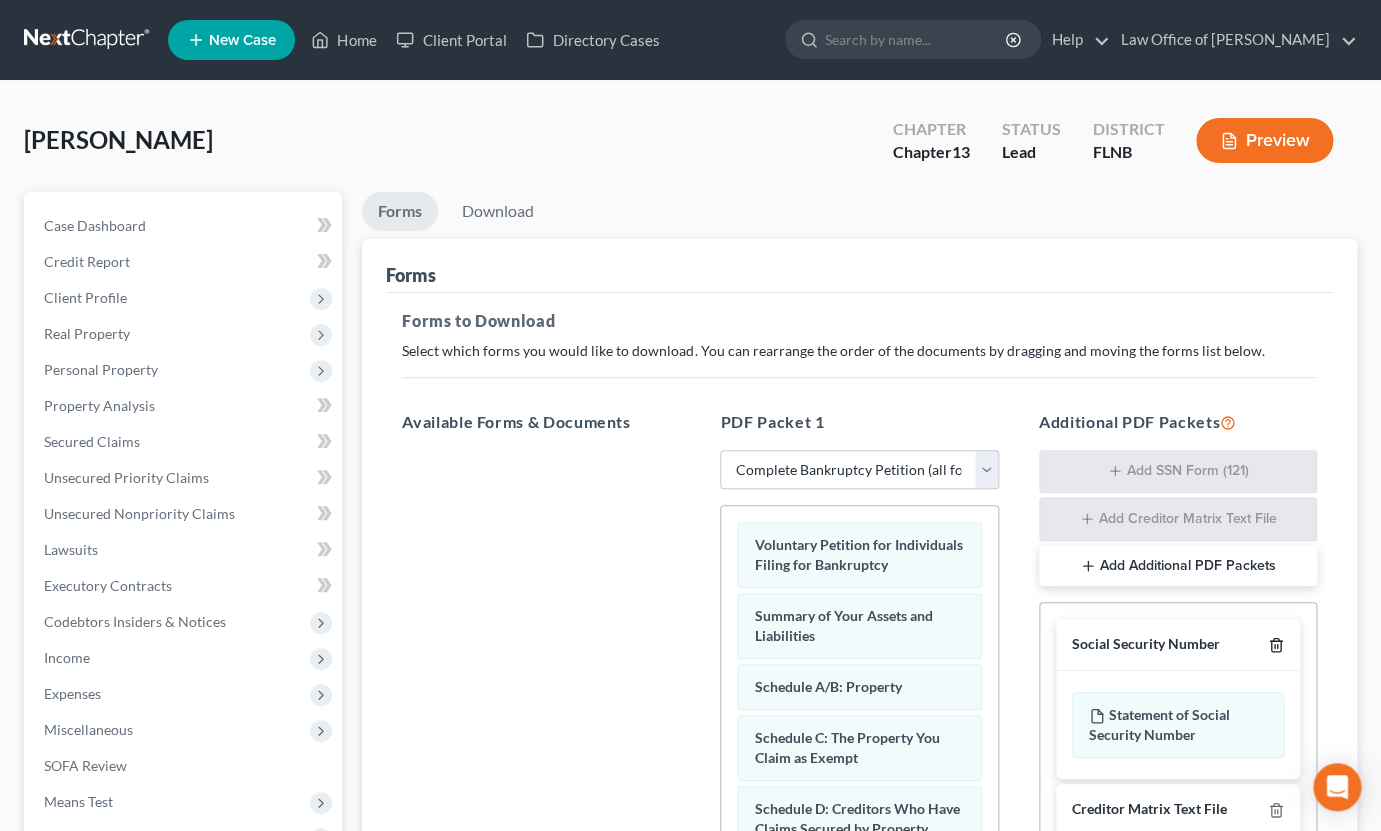 click 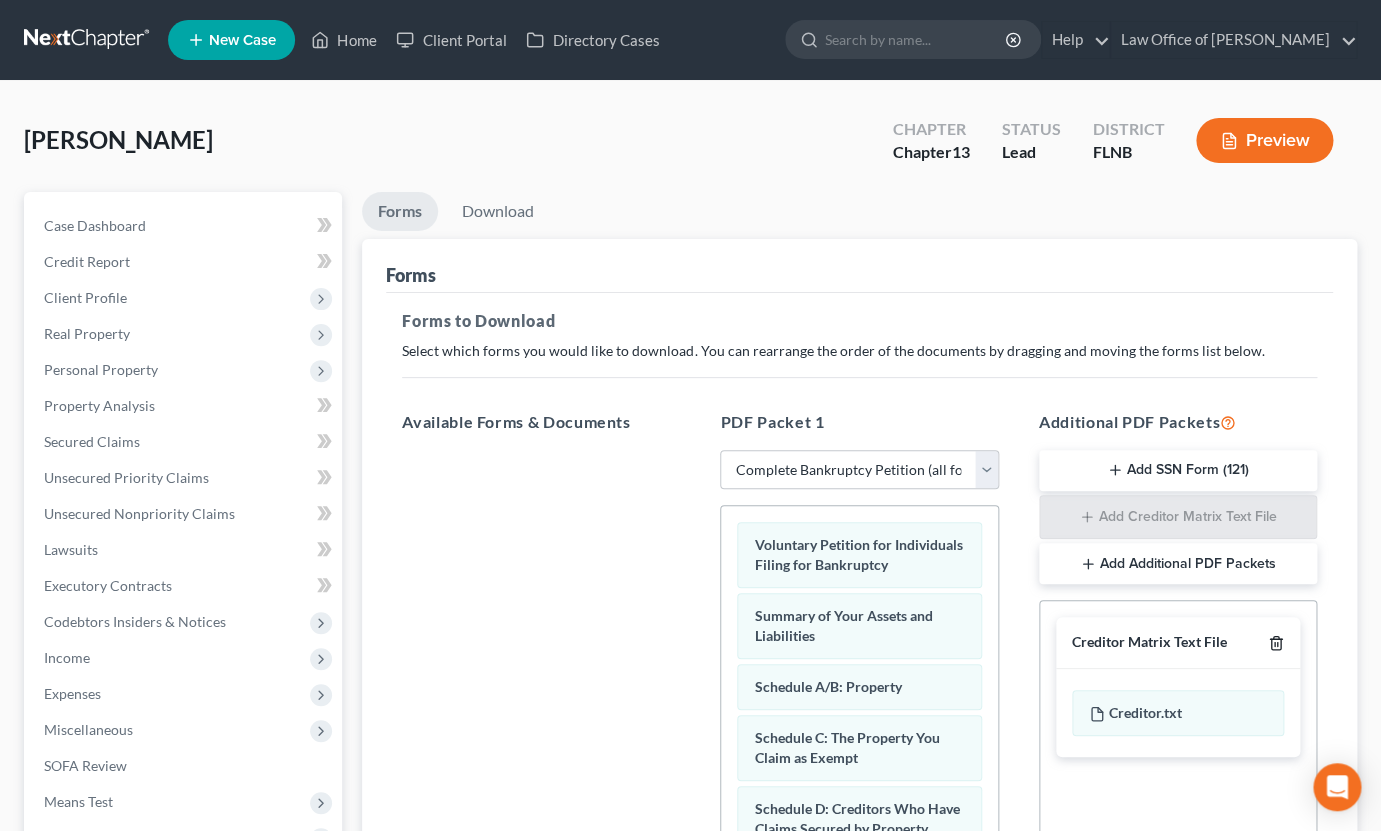 click 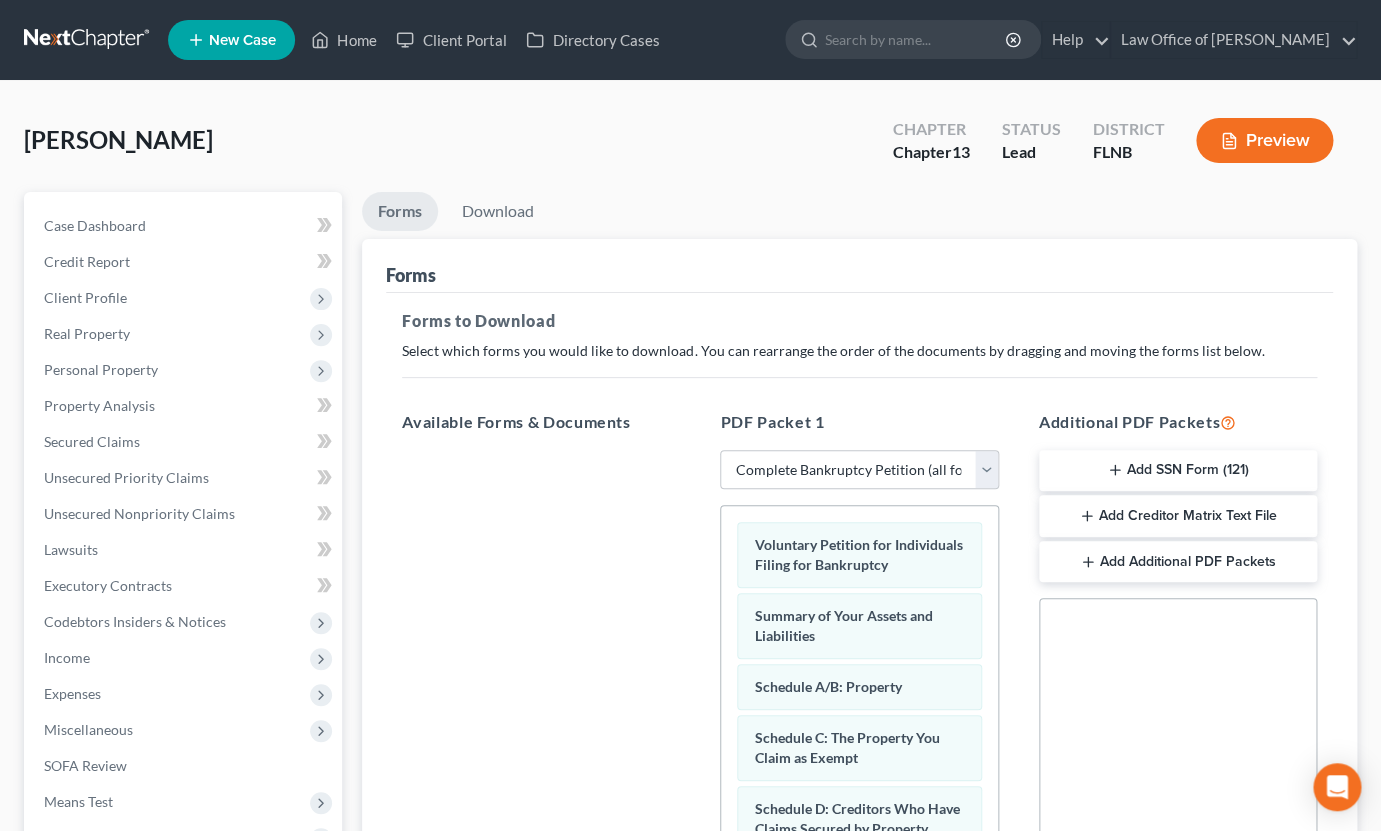 scroll, scrollTop: 330, scrollLeft: 0, axis: vertical 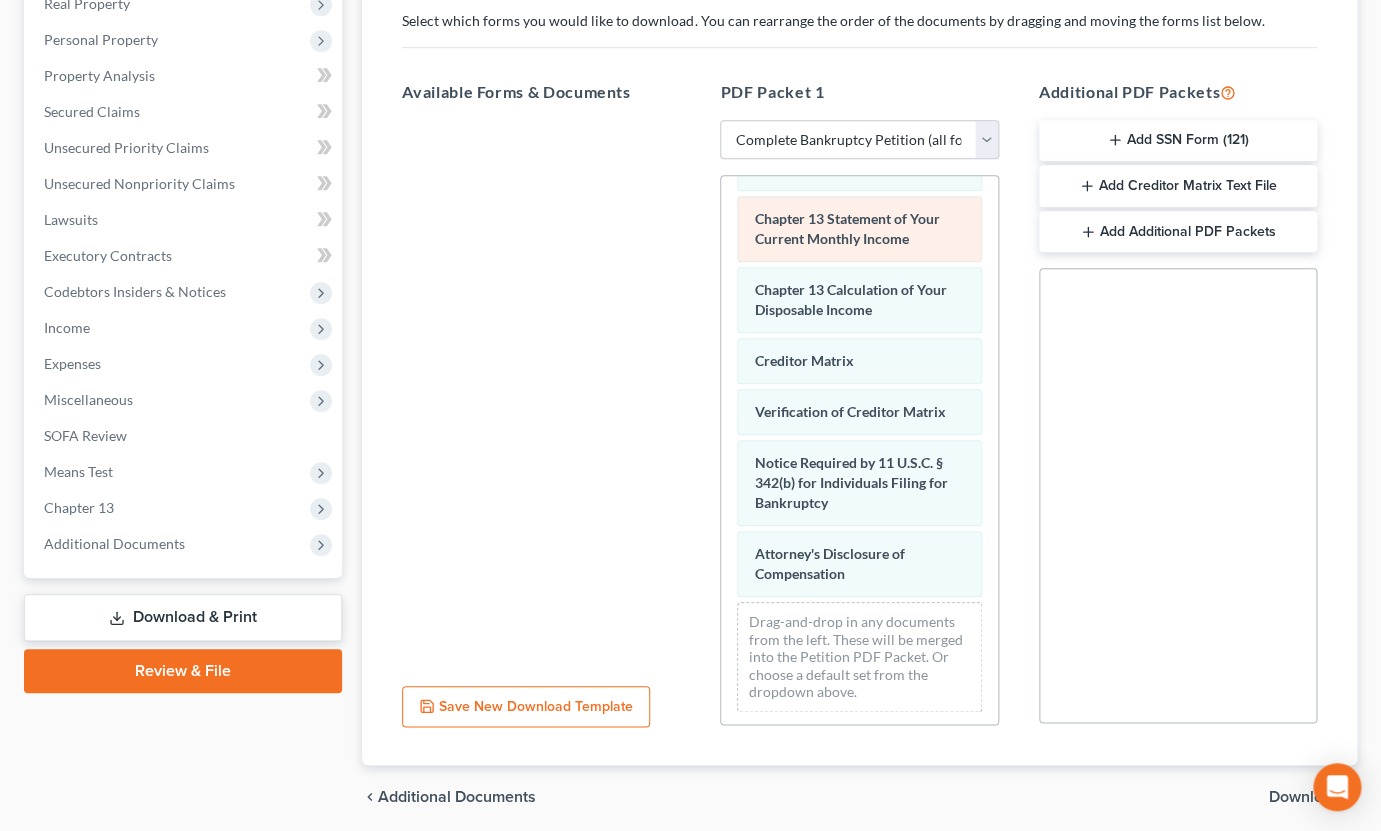 click on "Chapter 13 Statement of Your Current Monthly Income" at bounding box center [846, 228] 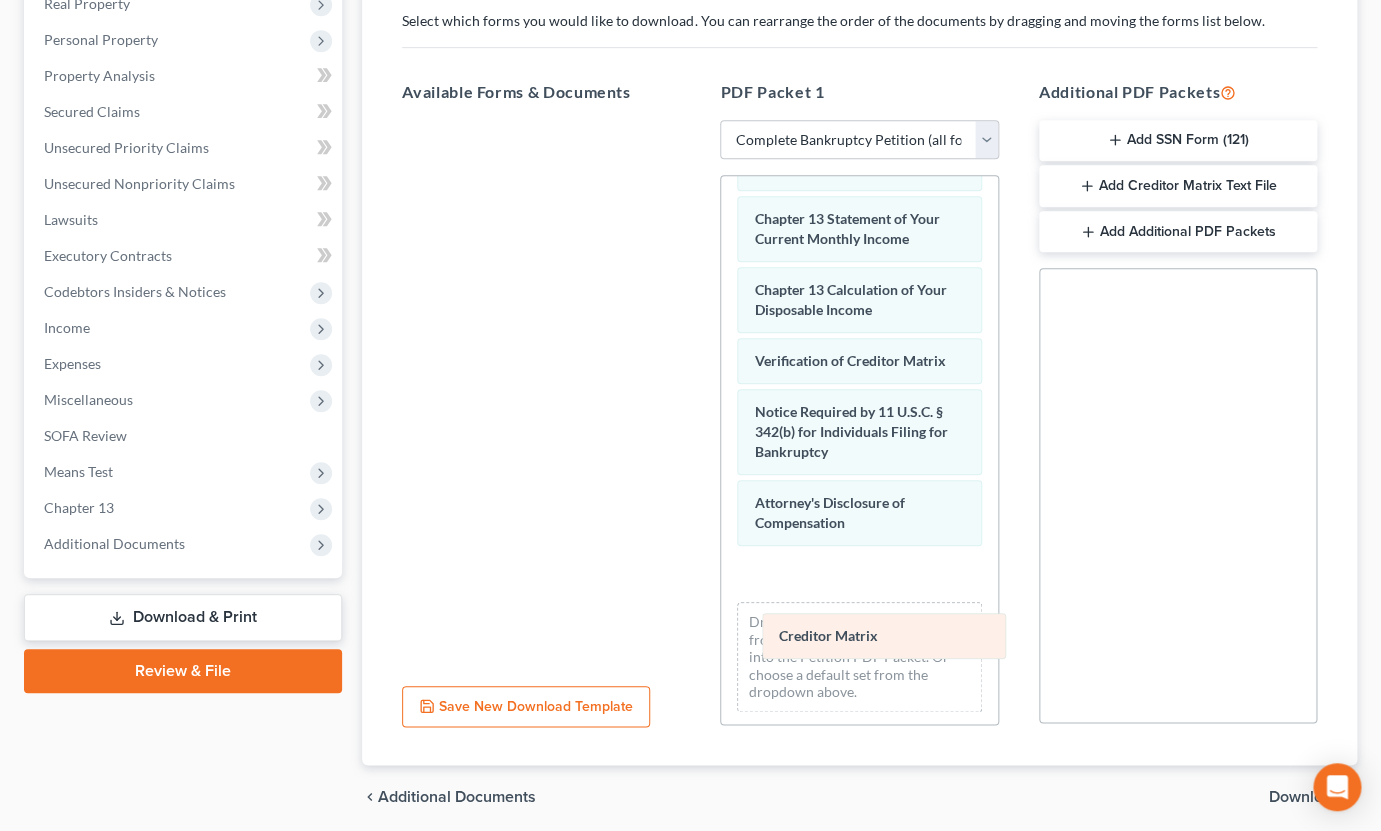 drag, startPoint x: 784, startPoint y: 354, endPoint x: 809, endPoint y: 633, distance: 280.11783 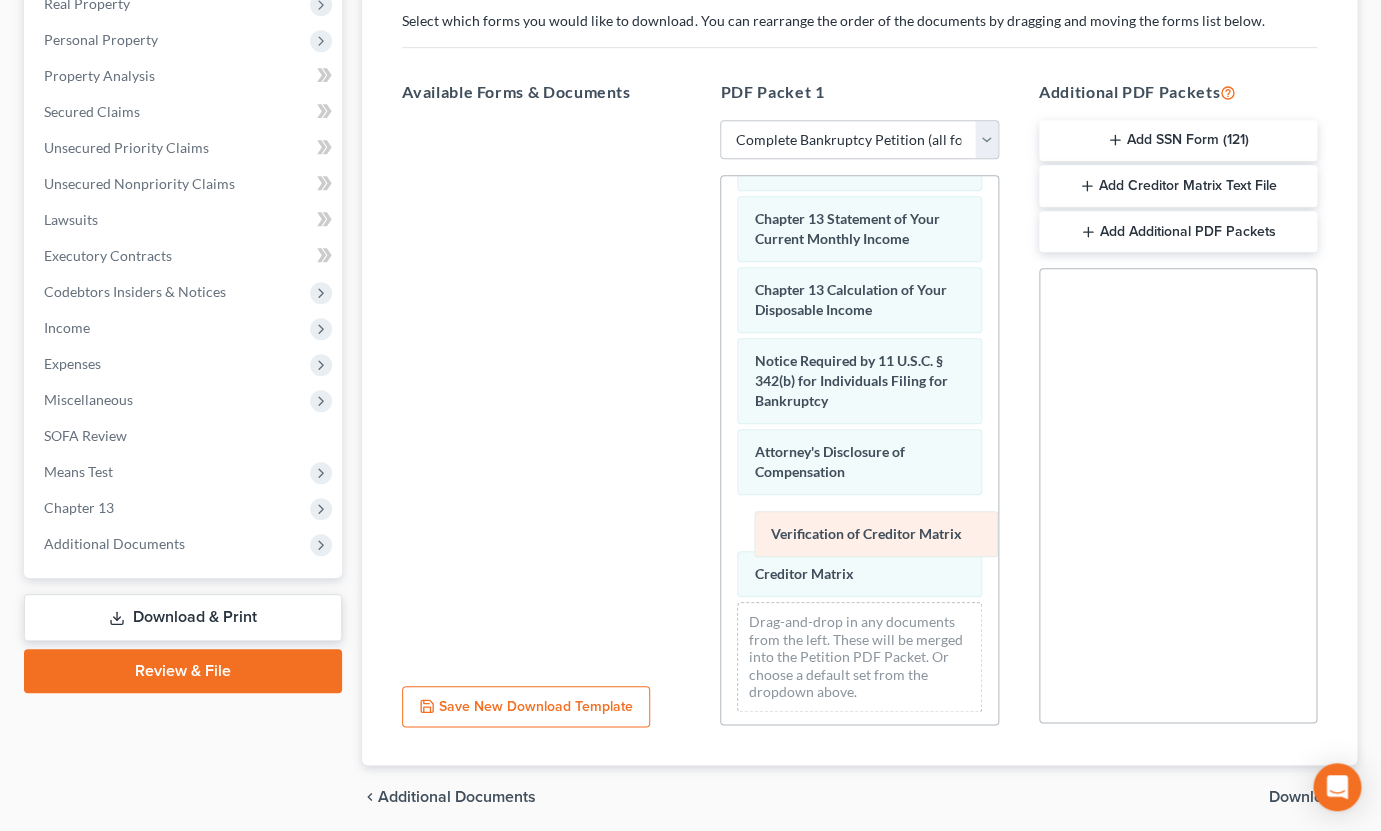 drag, startPoint x: 783, startPoint y: 358, endPoint x: 800, endPoint y: 535, distance: 177.81451 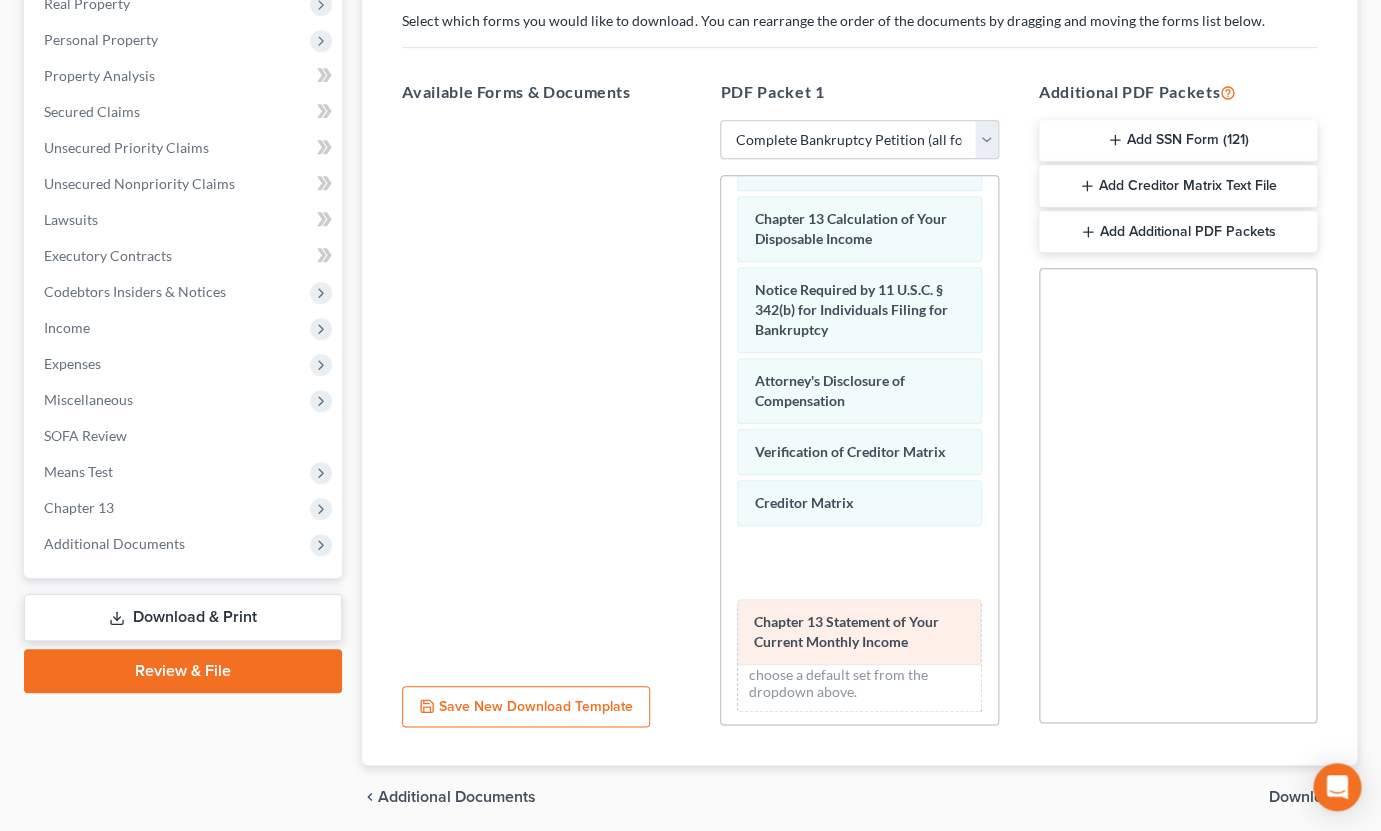 drag, startPoint x: 809, startPoint y: 226, endPoint x: 809, endPoint y: 633, distance: 407 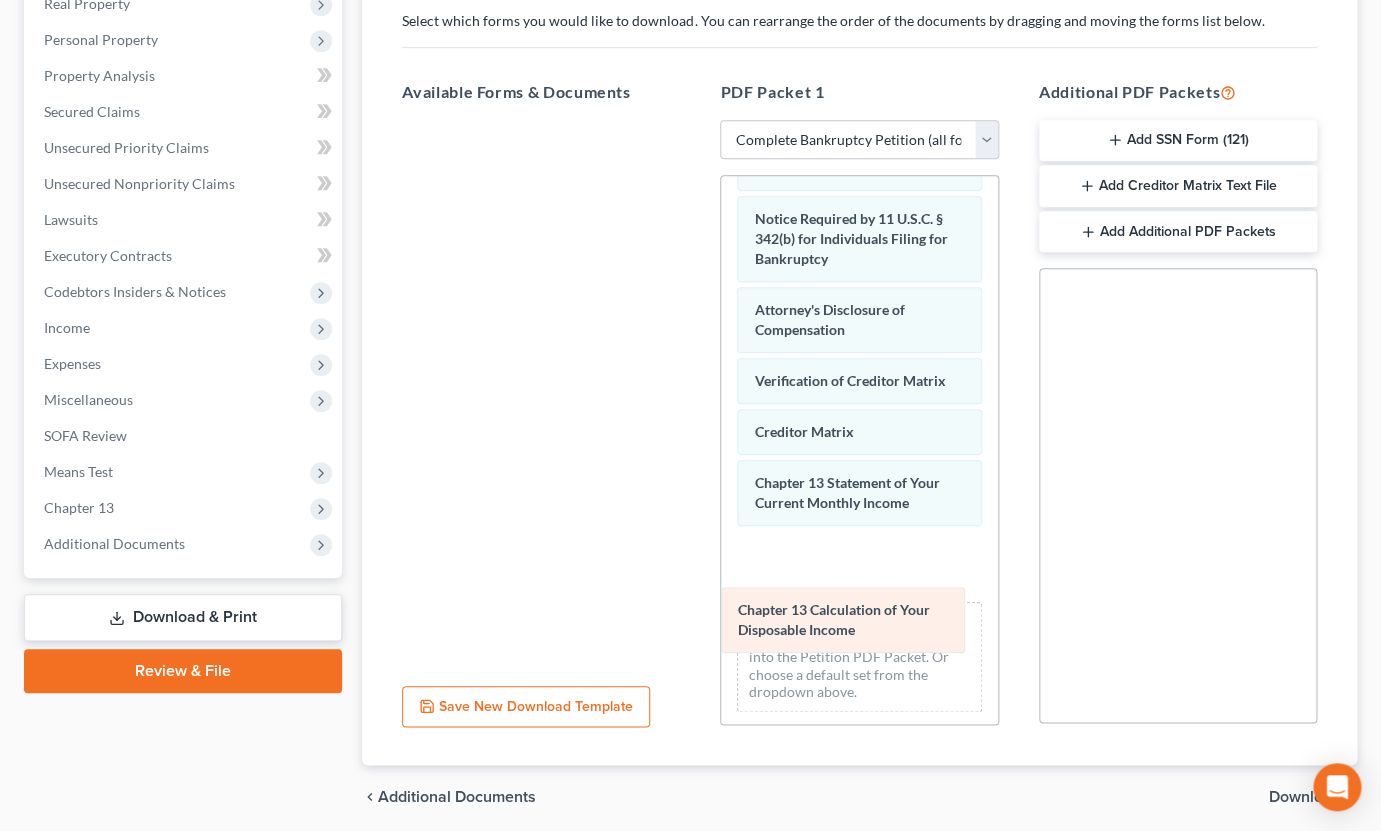 drag, startPoint x: 825, startPoint y: 230, endPoint x: 817, endPoint y: 626, distance: 396.0808 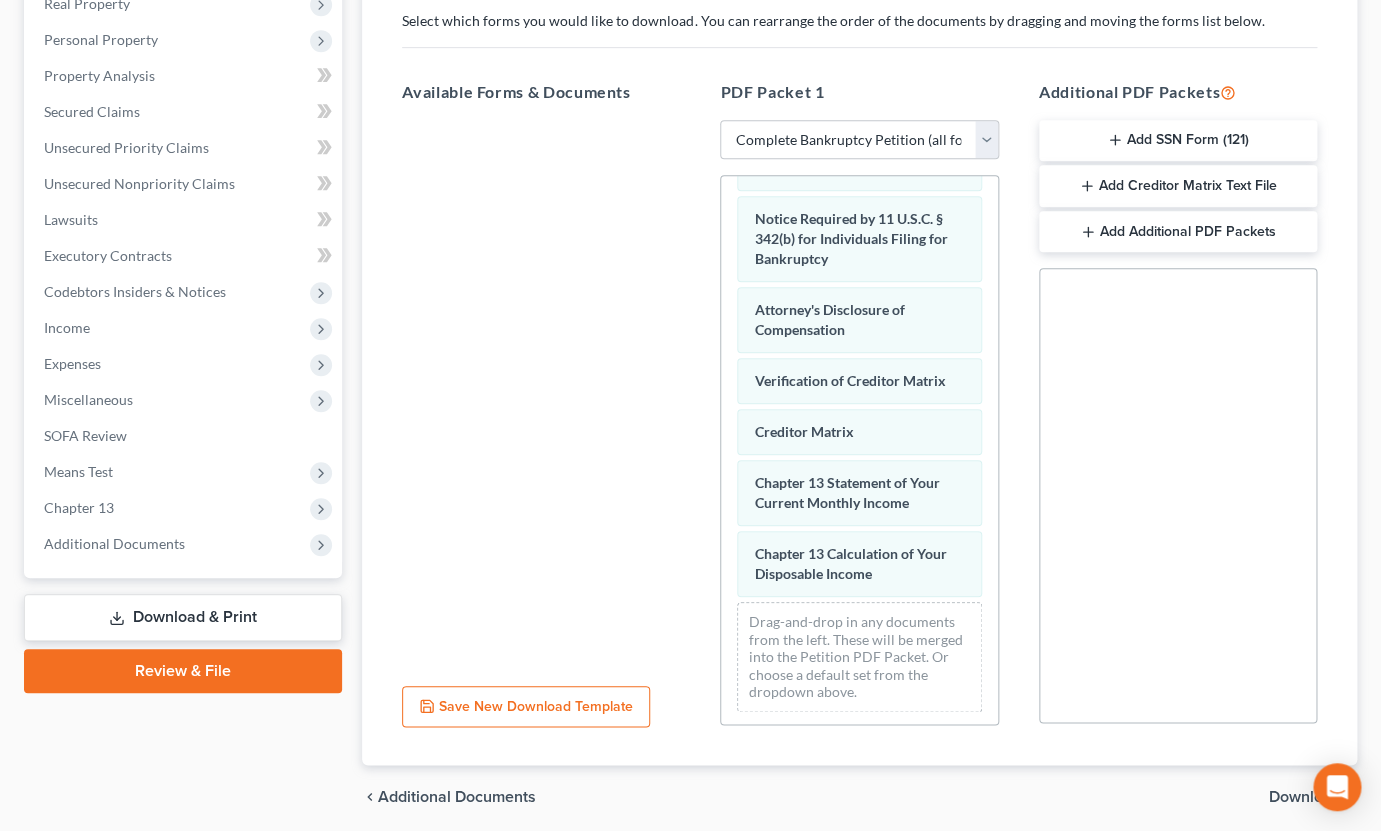 click on "Download" at bounding box center [1305, 797] 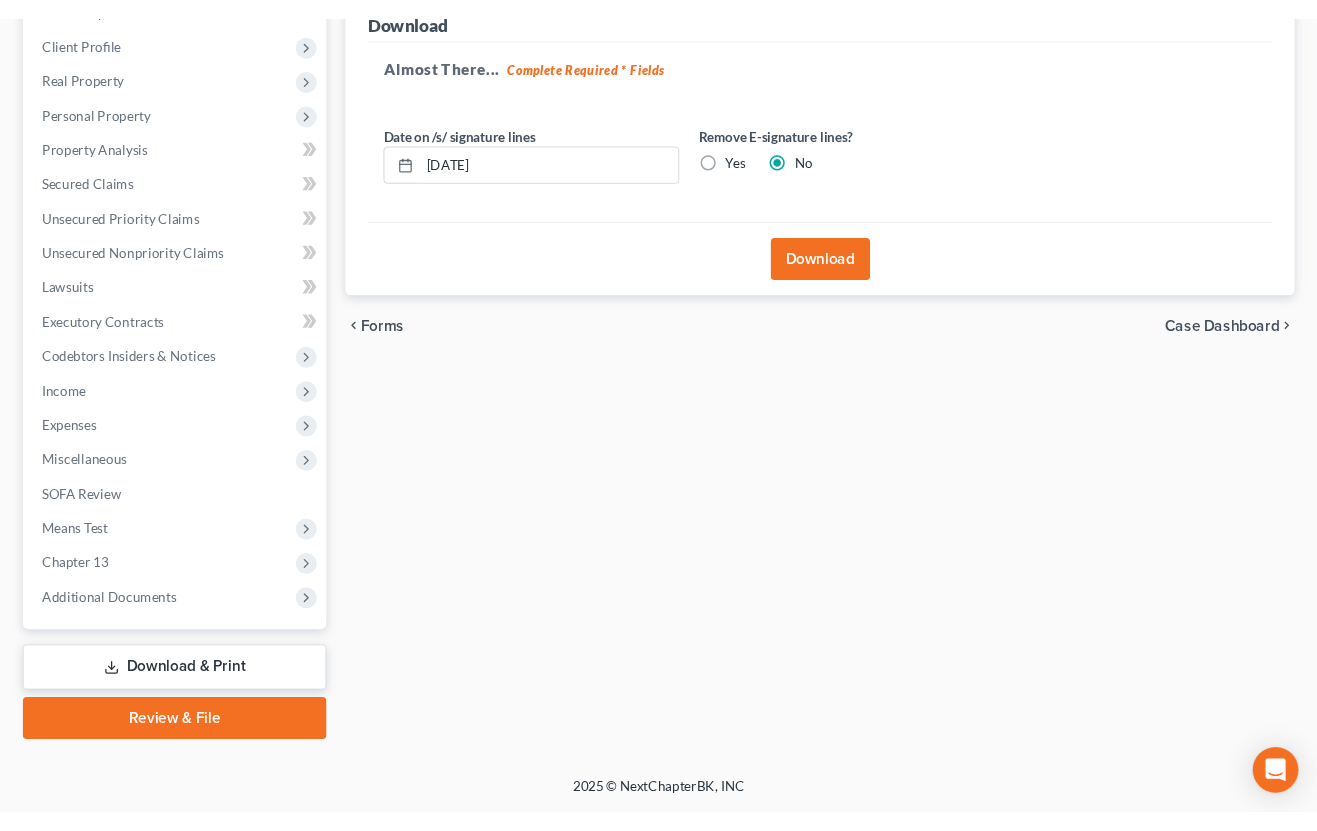 scroll, scrollTop: 264, scrollLeft: 0, axis: vertical 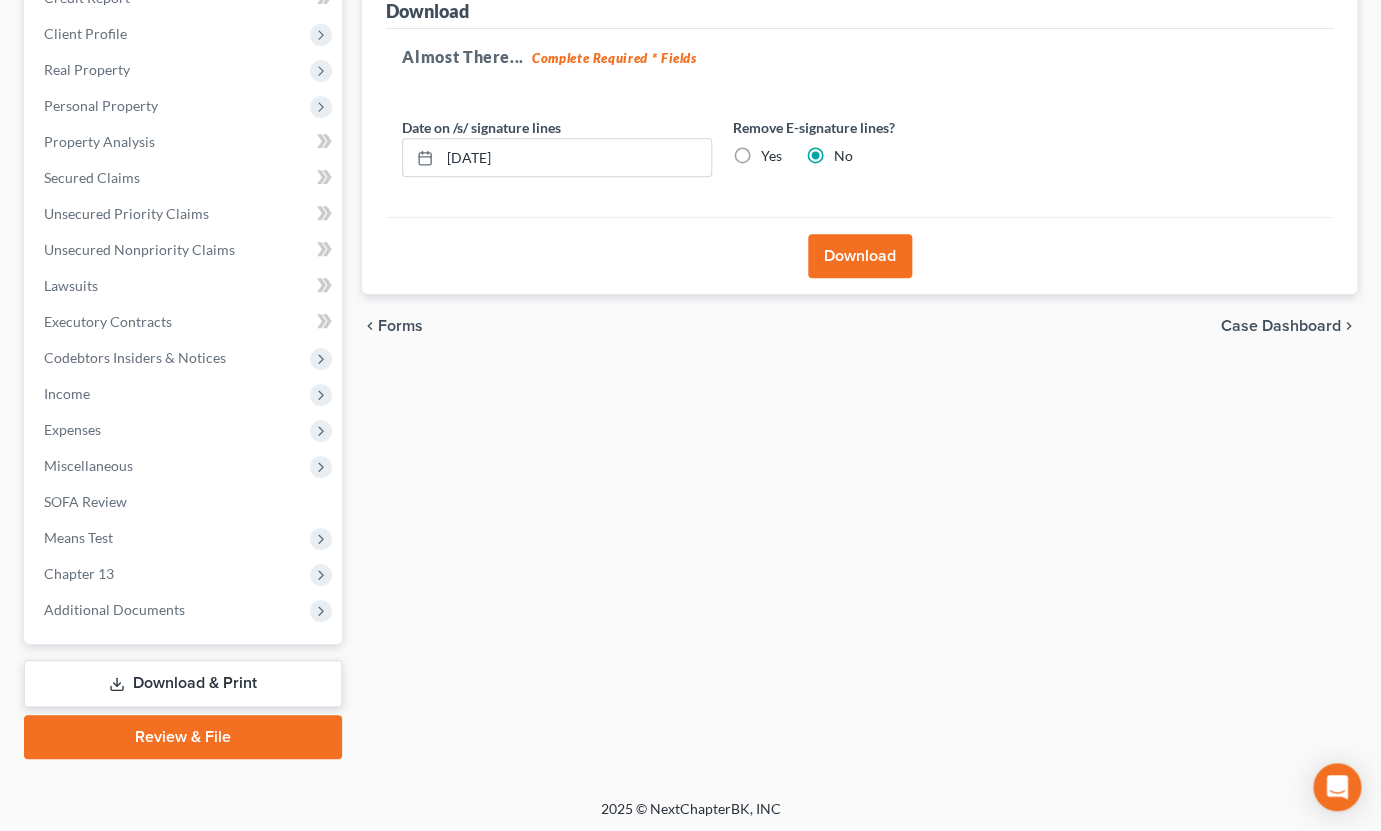 click on "Yes" at bounding box center (770, 156) 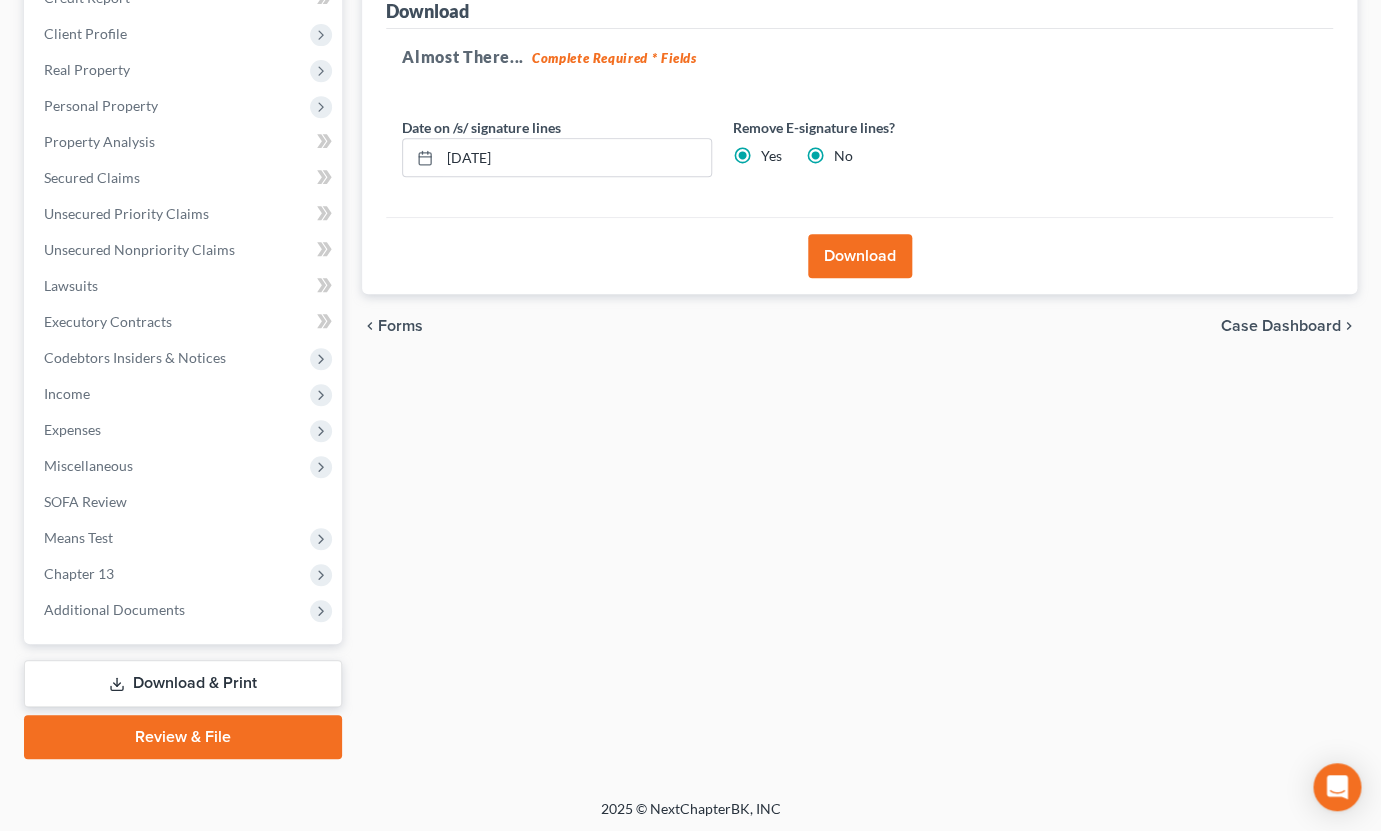 radio on "false" 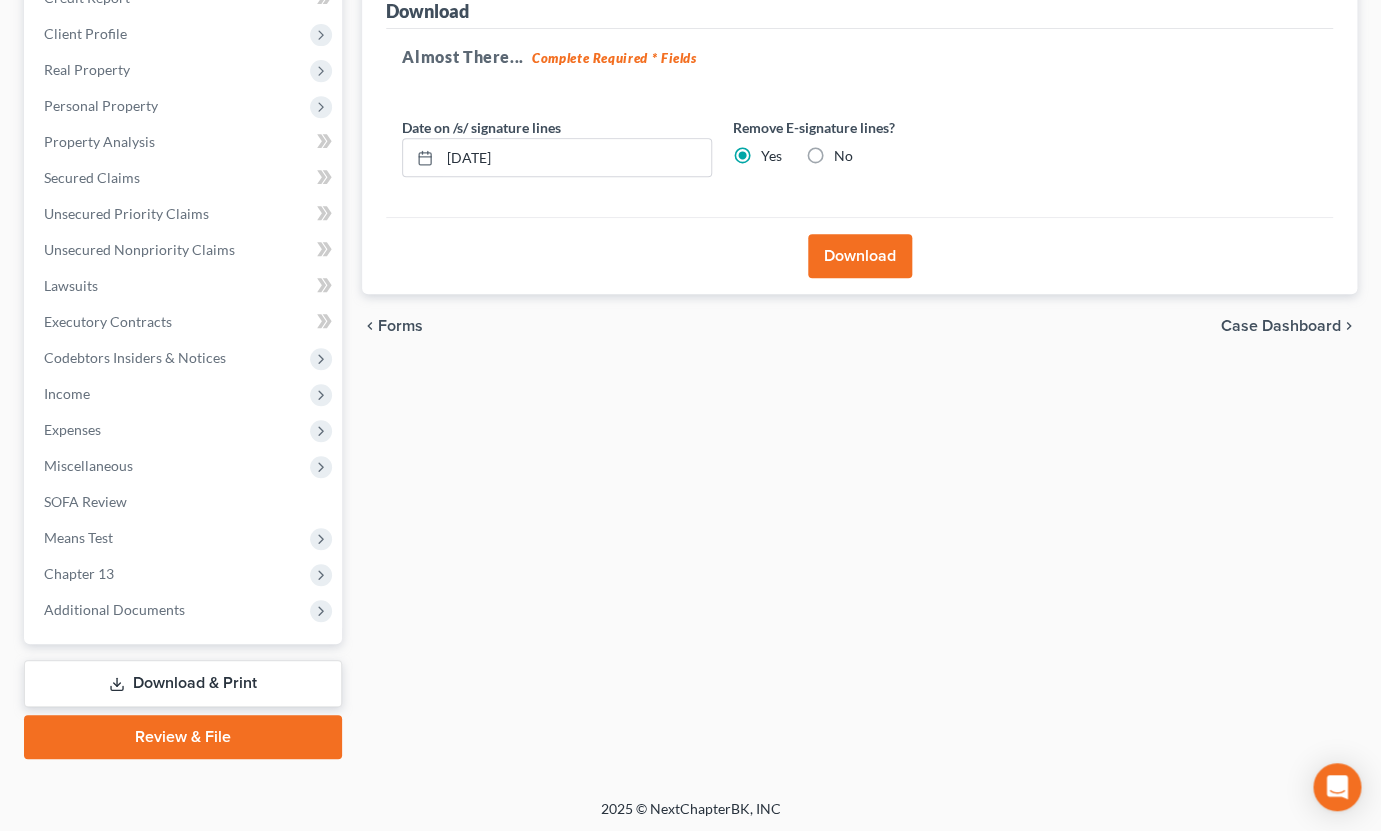 click on "Download" at bounding box center [860, 256] 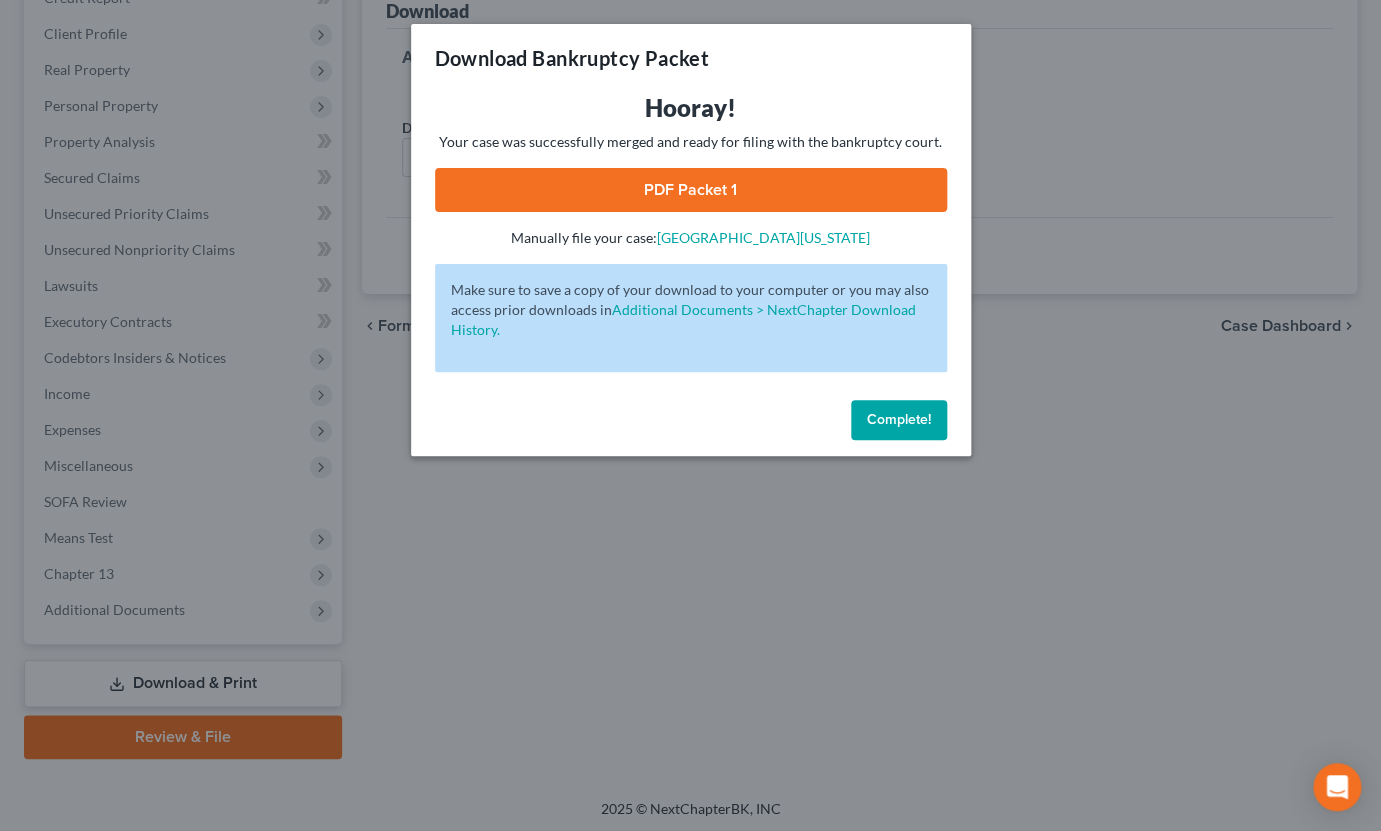 click on "PDF Packet 1" at bounding box center (691, 190) 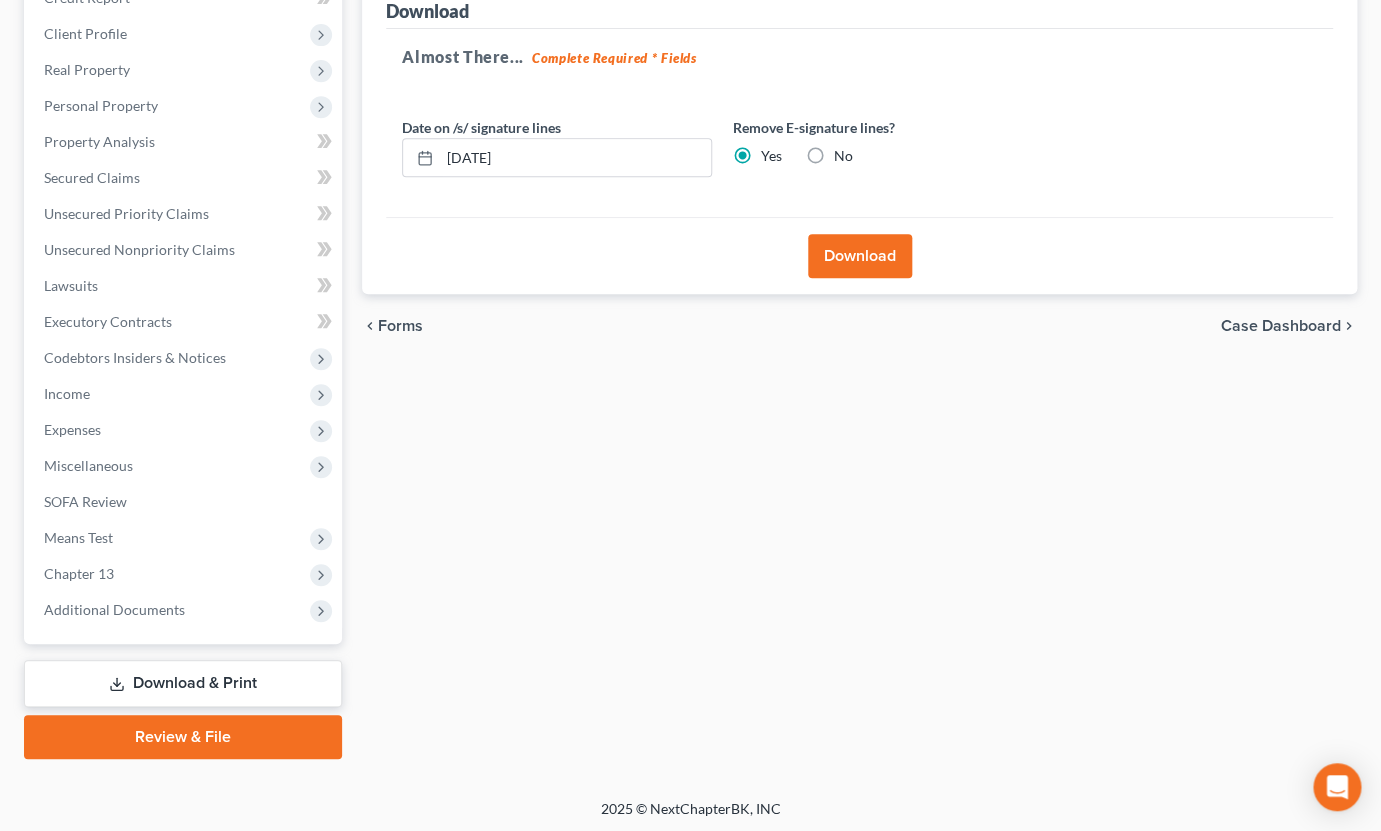 click on "Forms
Download
Forms Forms to Download Select which forms you would like to download. You can rearrange the order of the documents by dragging and moving the forms list below.  Available Forms & Documents
Save New Download Template PDF Packet 1 Choose Default Petition PDF Packet Complete Bankruptcy Petition (all forms and schedules) Emergency Filing Forms (Petition and Creditor List Only) Amended Forms Signature Pages Only Supplemental Post Petition (Sch. I & J) Supplemental Post Petition (Sch. I) Supplemental Post Petition (Sch. J) Emergency petition All remaining schedules & statements Draft schedules & statements Voluntary Petition for Individuals Filing for Bankruptcy Summary of Your Assets and Liabilities Schedule A/B: Property Schedule C: The Property You Claim as Exempt Schedule D: Creditors Who Have Claims Secured by Property Schedule E/F: Creditors Who Have Unsecured Claims Schedule G: Executory Contracts and Unexpired Leases Schedule H: Your Codebtors" at bounding box center (859, 343) 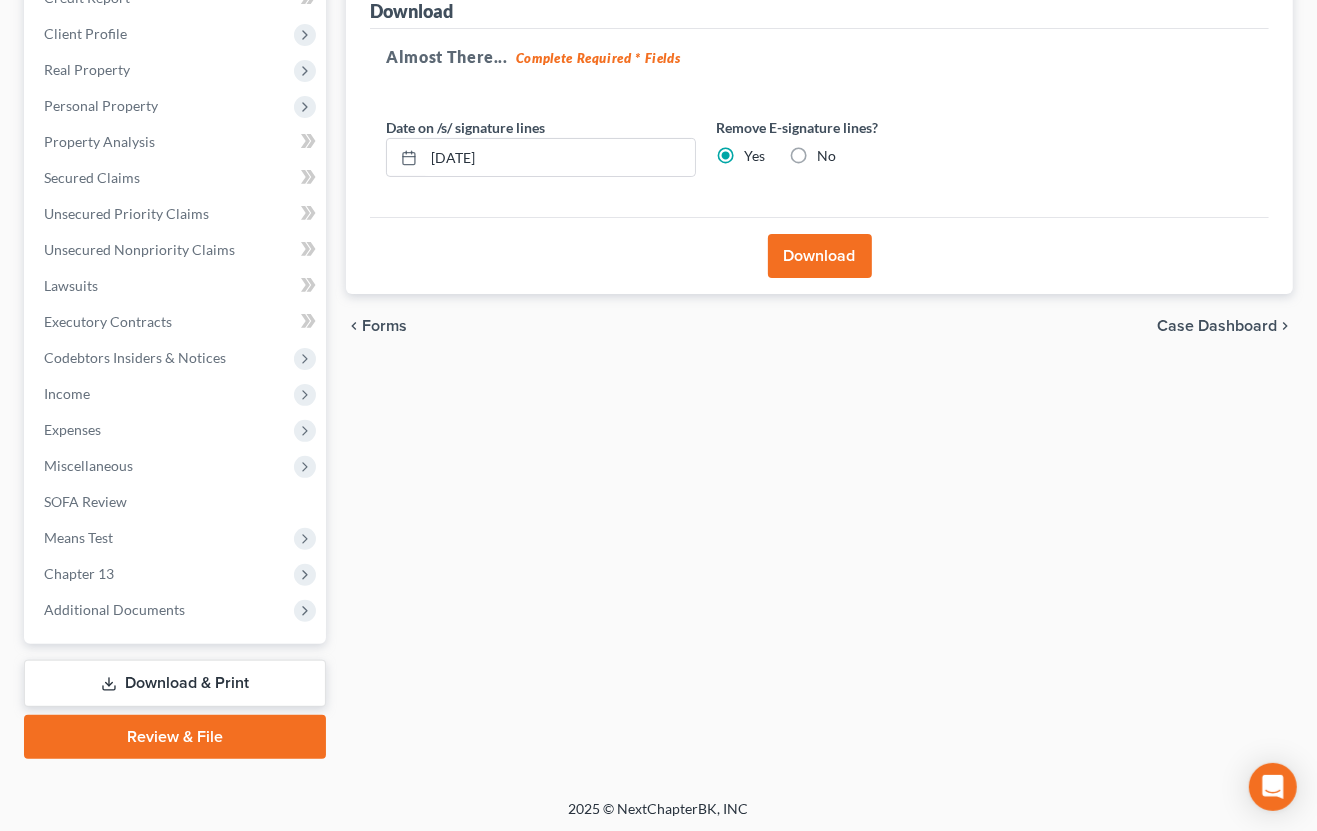 scroll, scrollTop: 0, scrollLeft: 0, axis: both 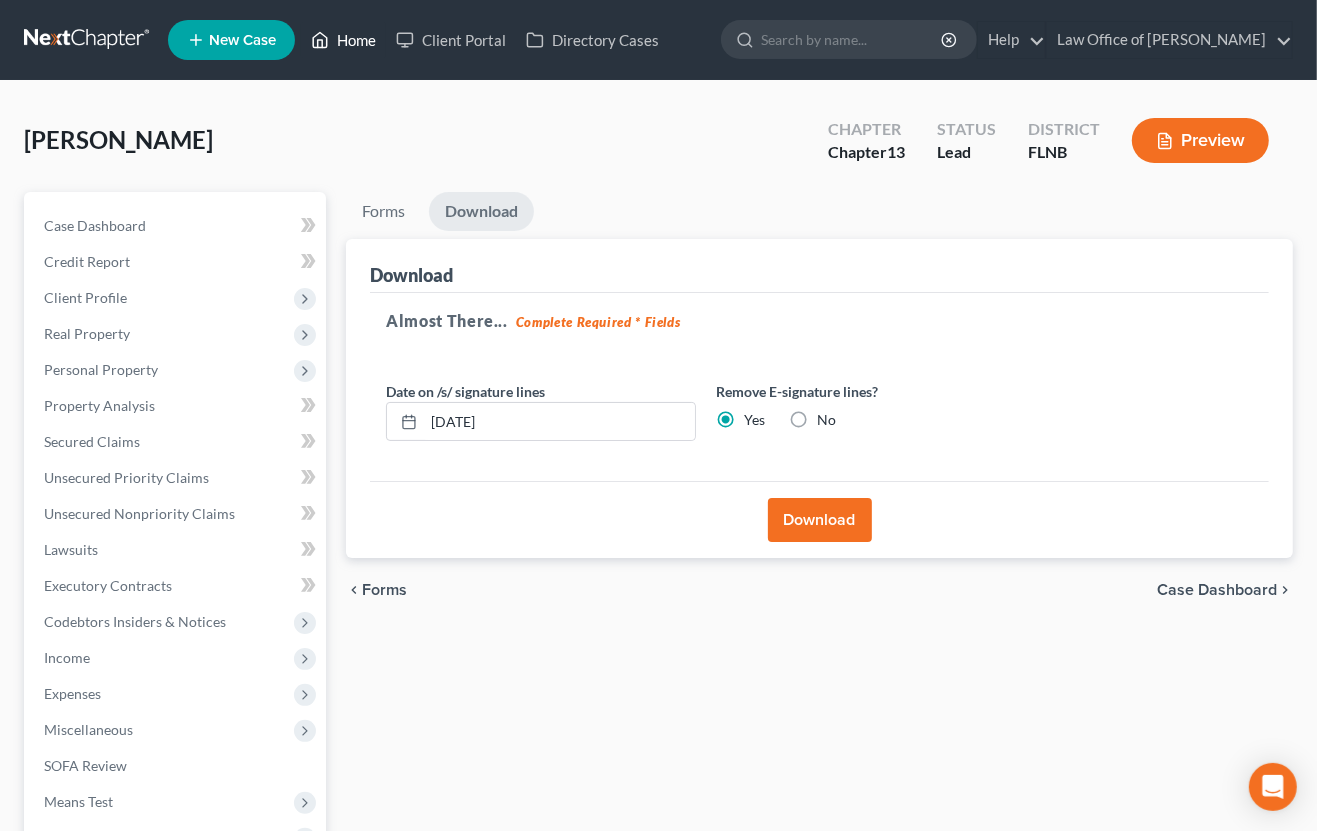 click on "Home" at bounding box center [343, 40] 